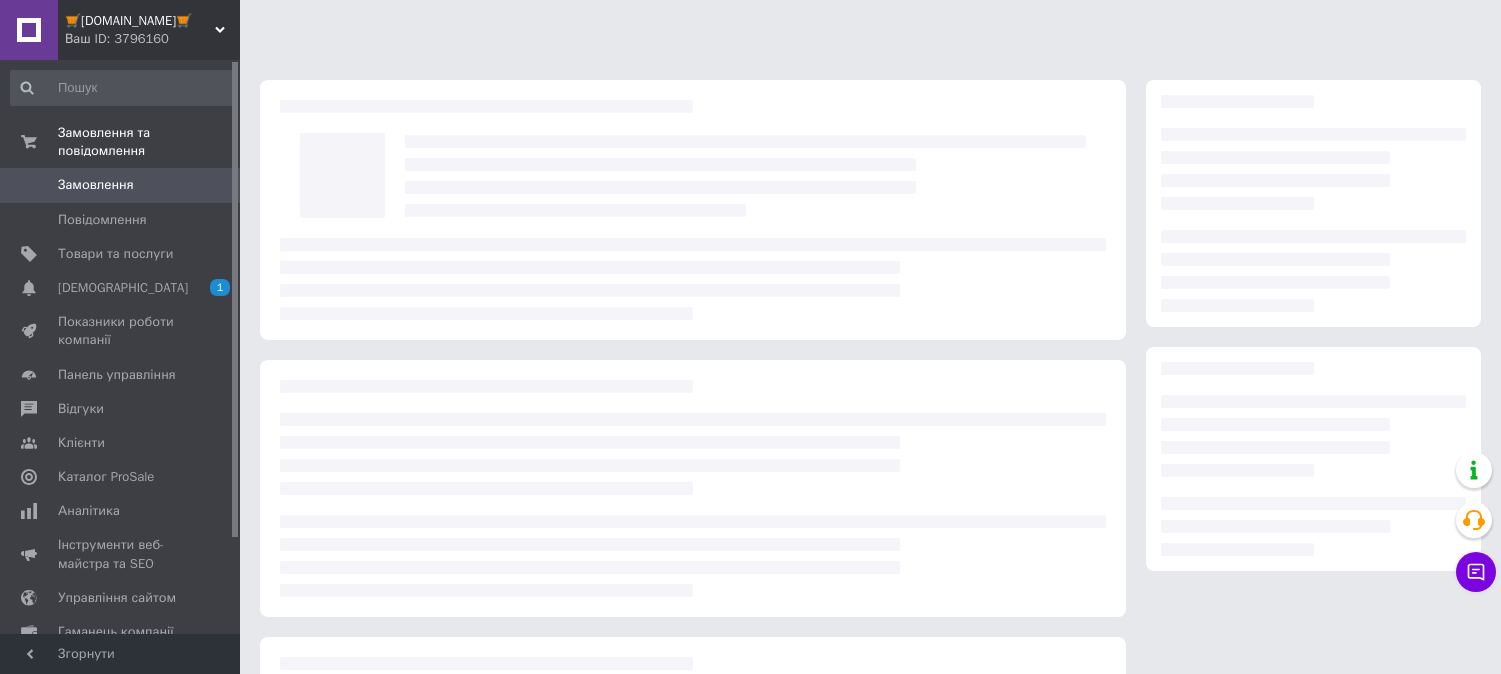 scroll, scrollTop: 0, scrollLeft: 0, axis: both 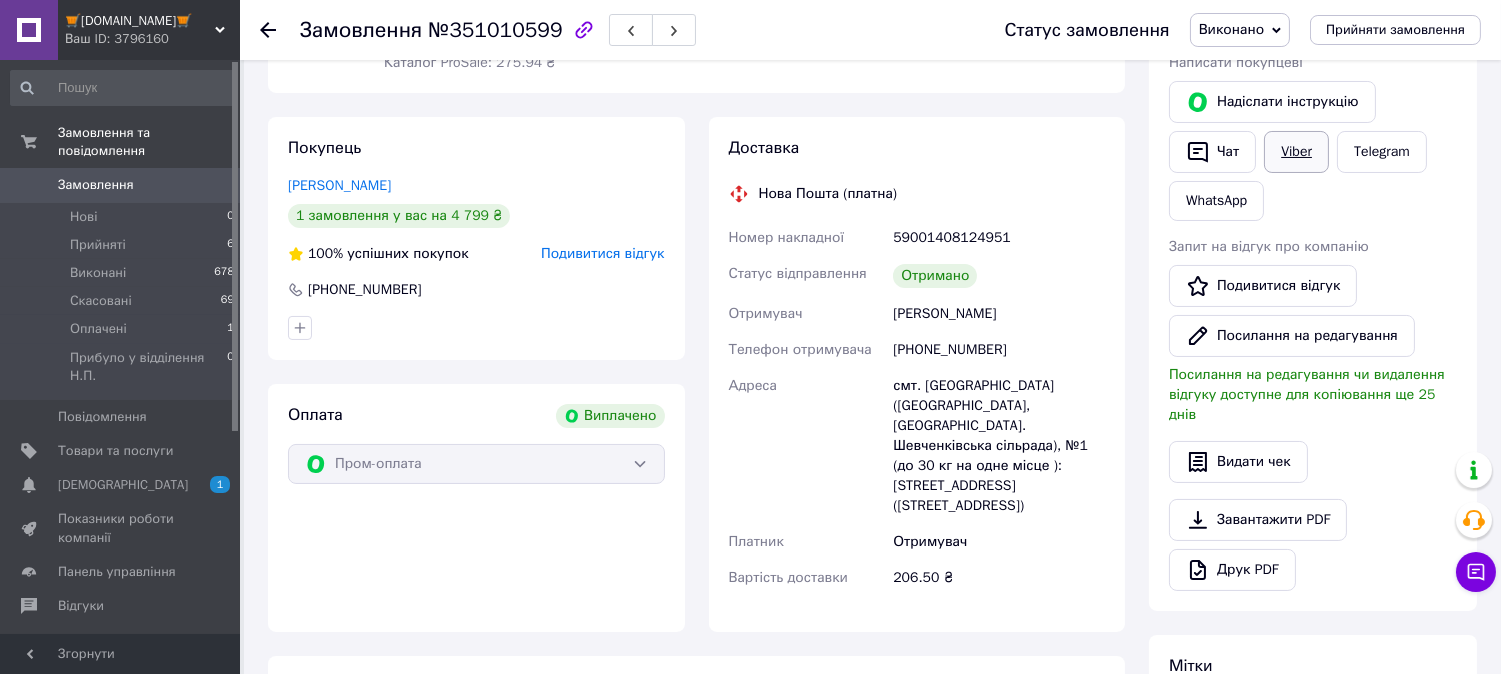click on "Viber" at bounding box center (1296, 152) 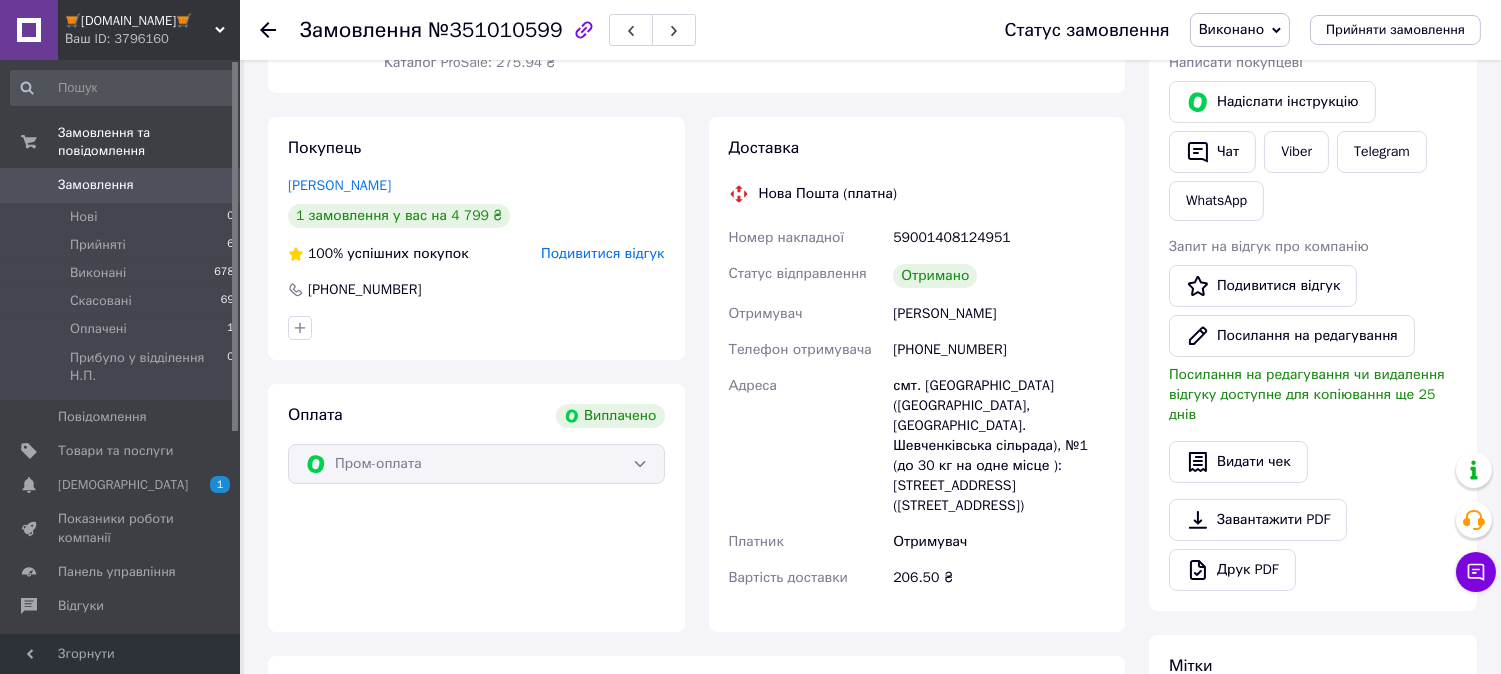 click on "Дії Написати покупцеві   Надіслати інструкцію   Чат Viber Telegram WhatsApp Запит на відгук про компанію   Подивитися відгук   Посилання на редагування Посилання на редагування чи видалення відгуку доступне для копіювання ще 25 днів   Видати чек   Завантажити PDF   Друк PDF" at bounding box center (1313, 302) 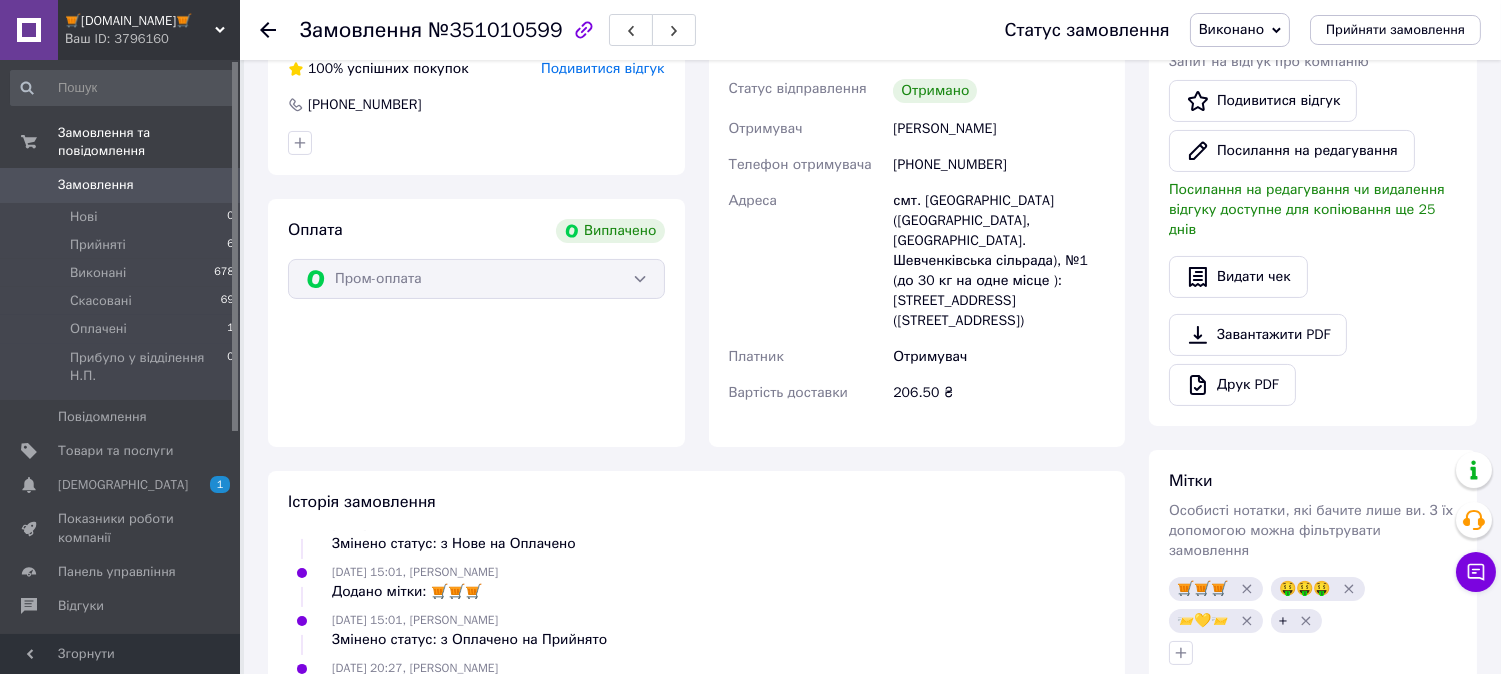 scroll, scrollTop: 741, scrollLeft: 0, axis: vertical 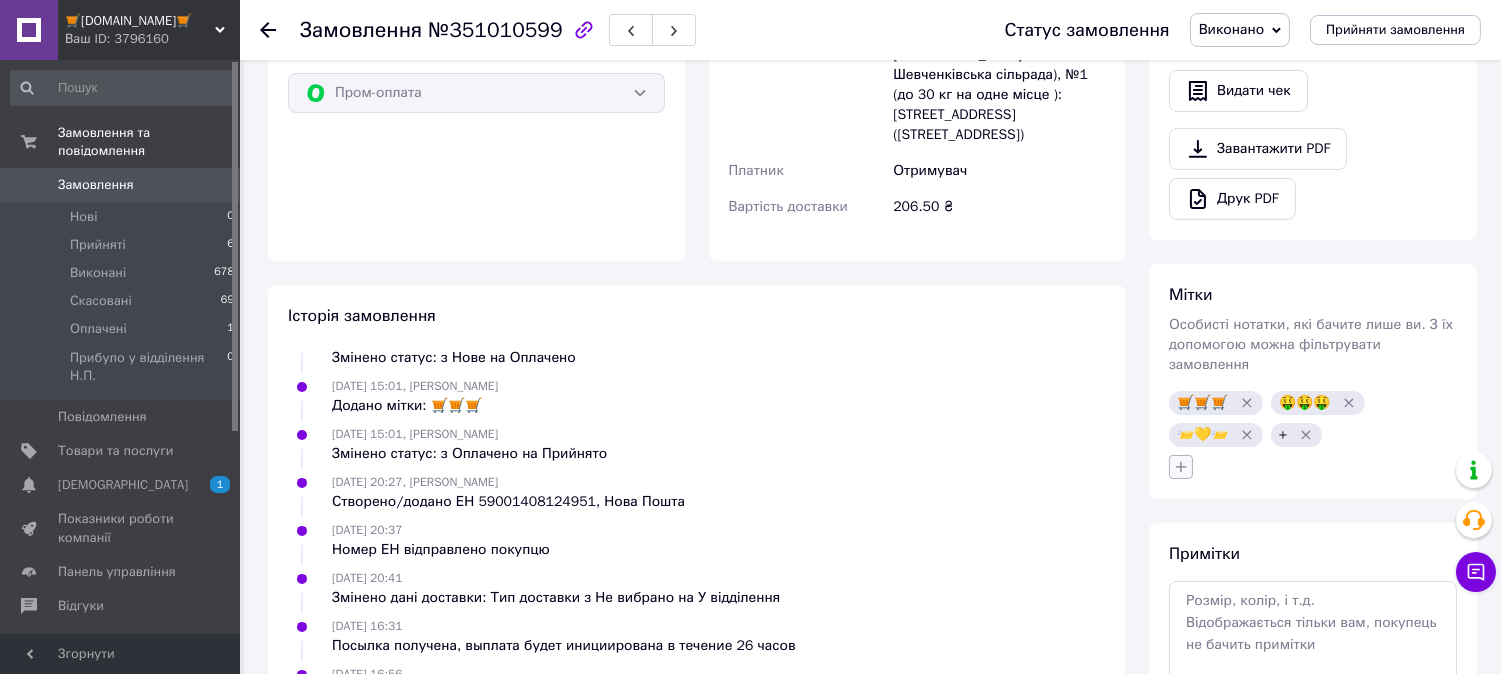 click 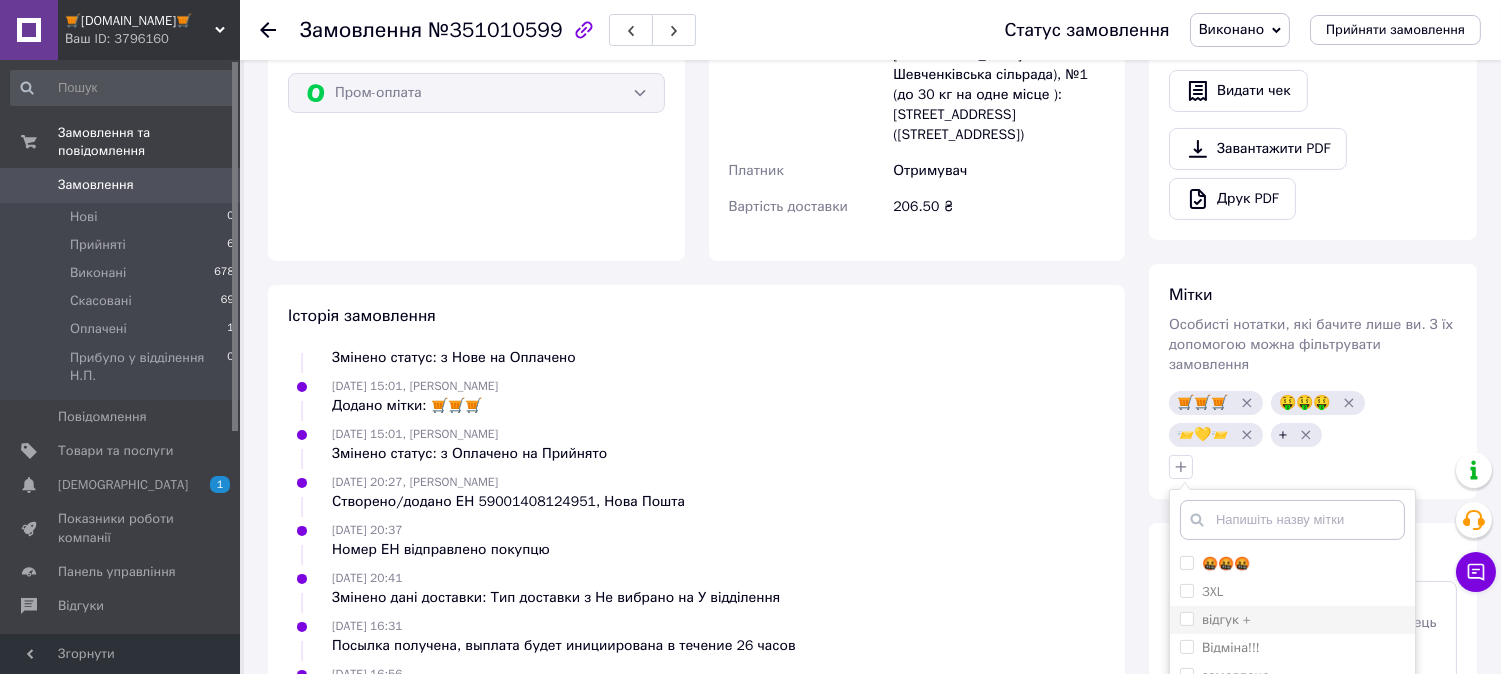 click on "відгук +" at bounding box center [1226, 619] 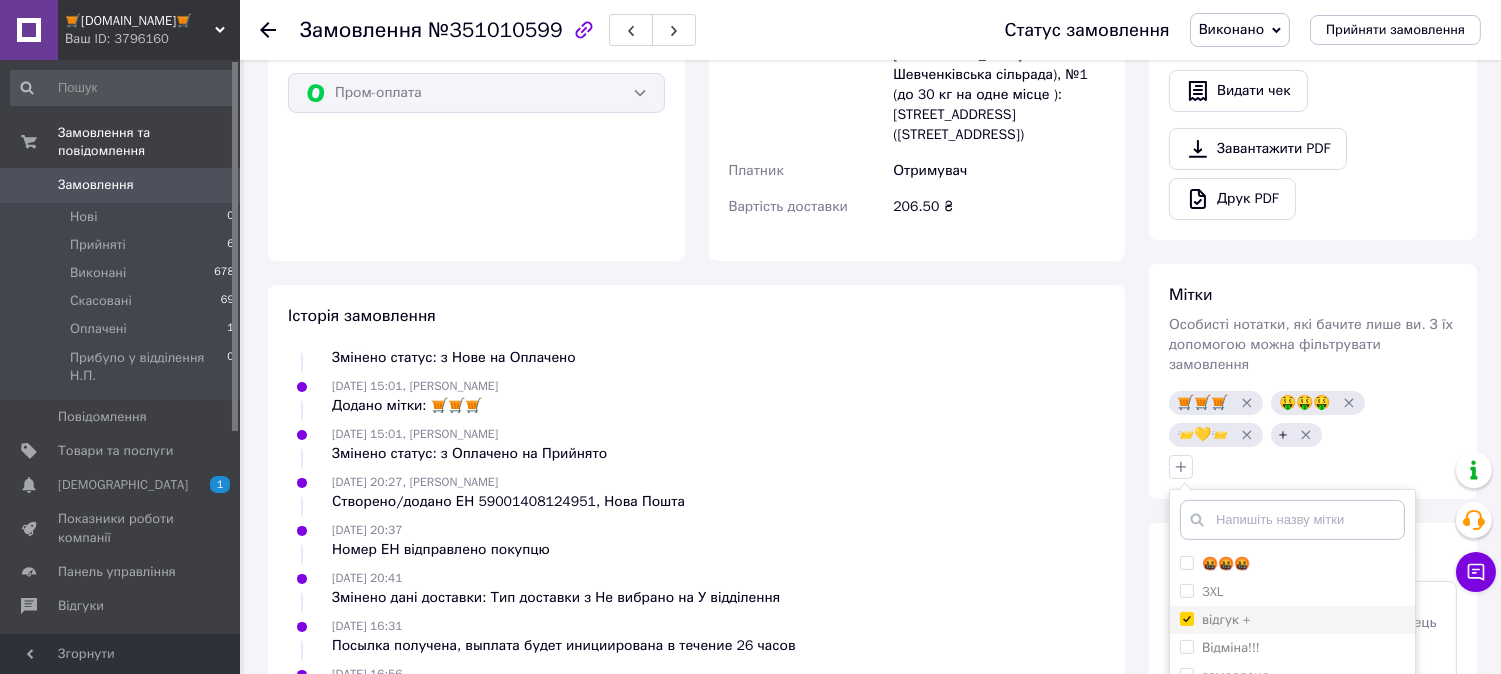 checkbox on "true" 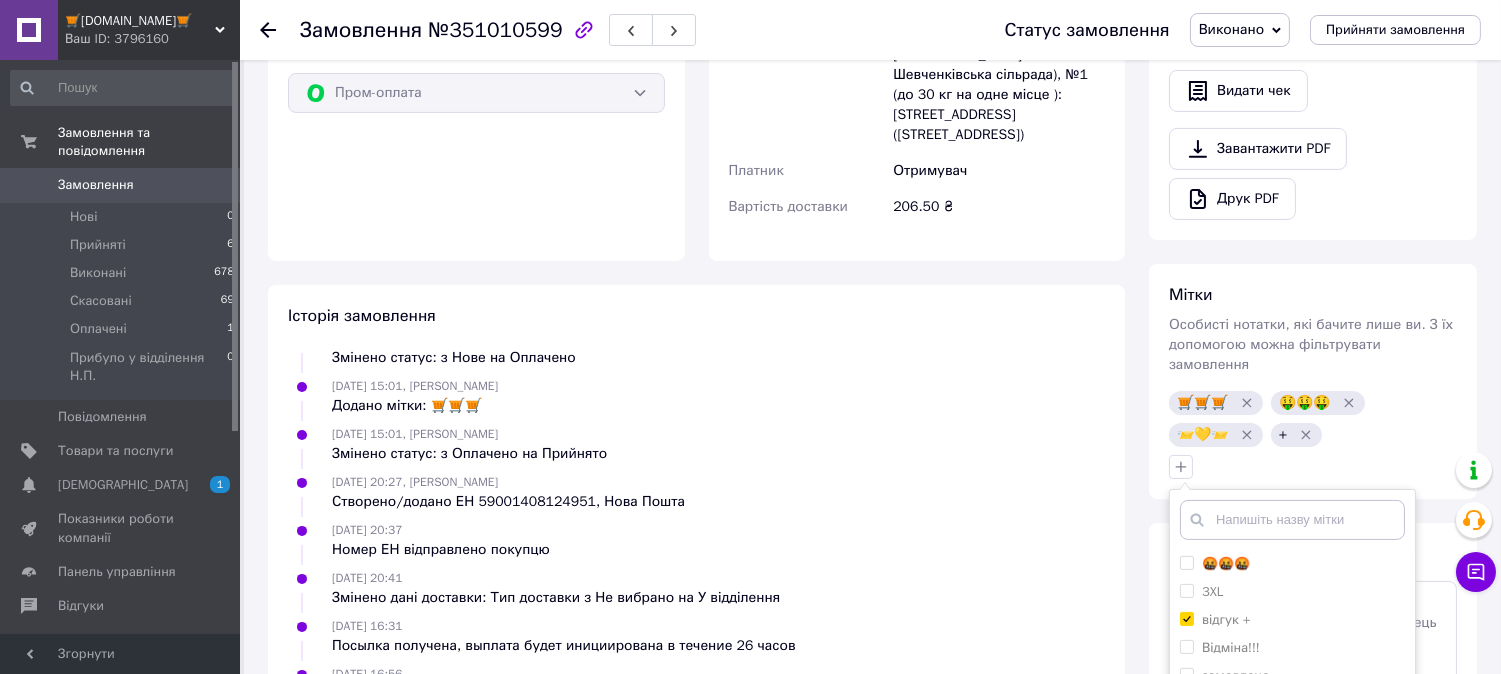 scroll, scrollTop: 925, scrollLeft: 0, axis: vertical 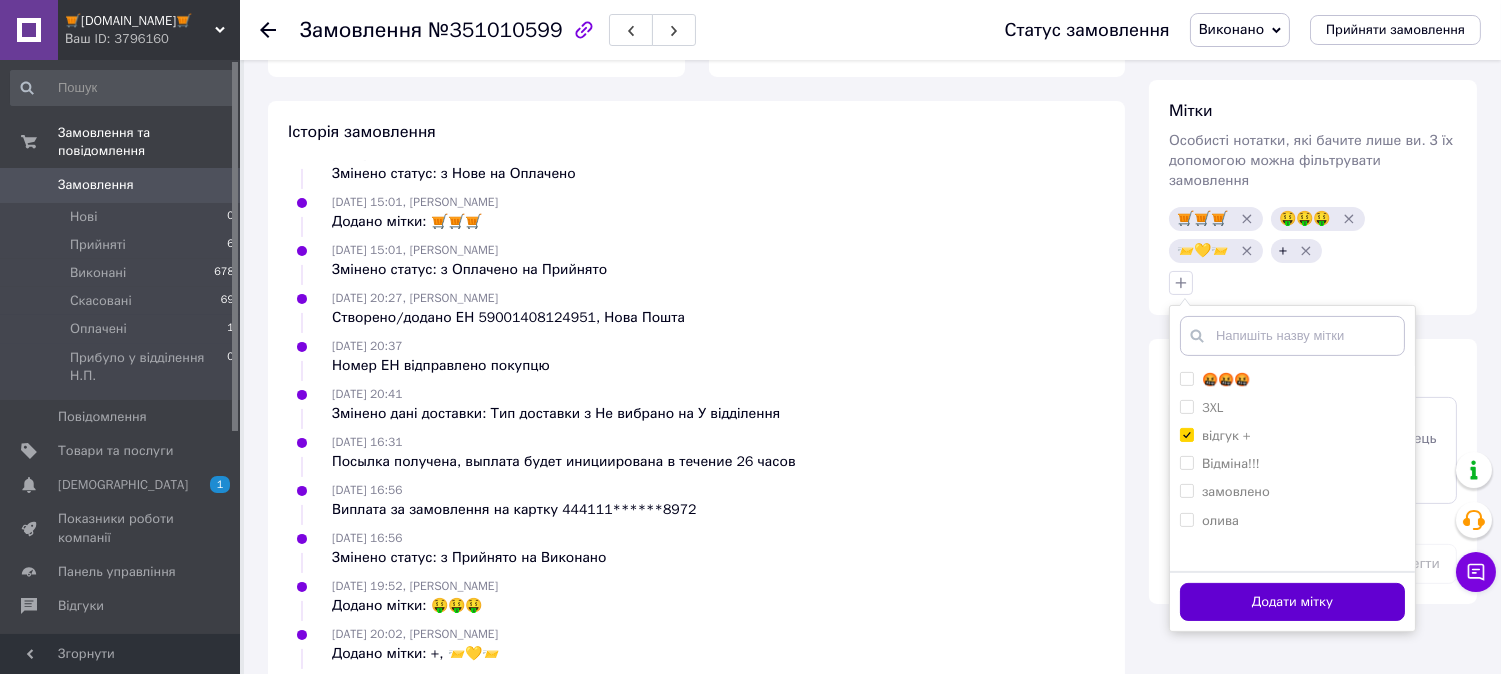click on "Додати мітку" at bounding box center [1292, 602] 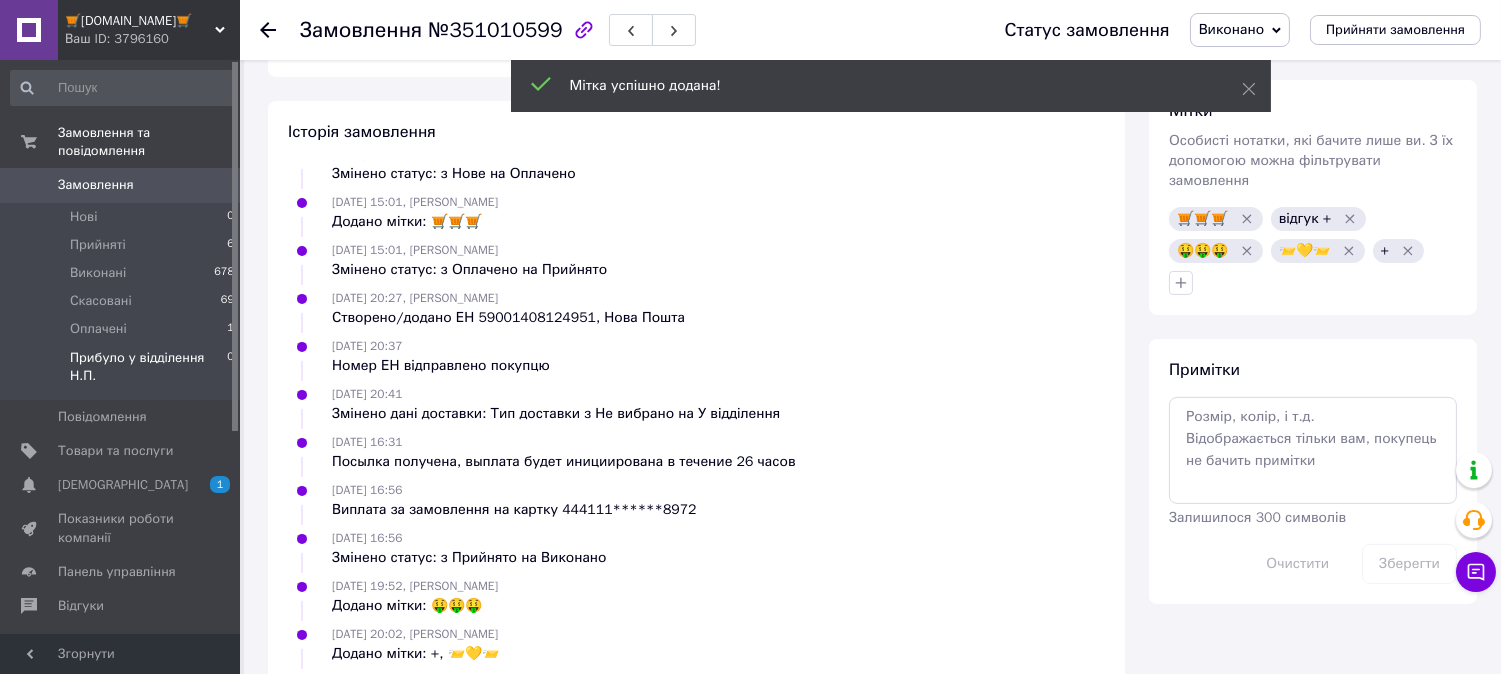 scroll, scrollTop: 160, scrollLeft: 0, axis: vertical 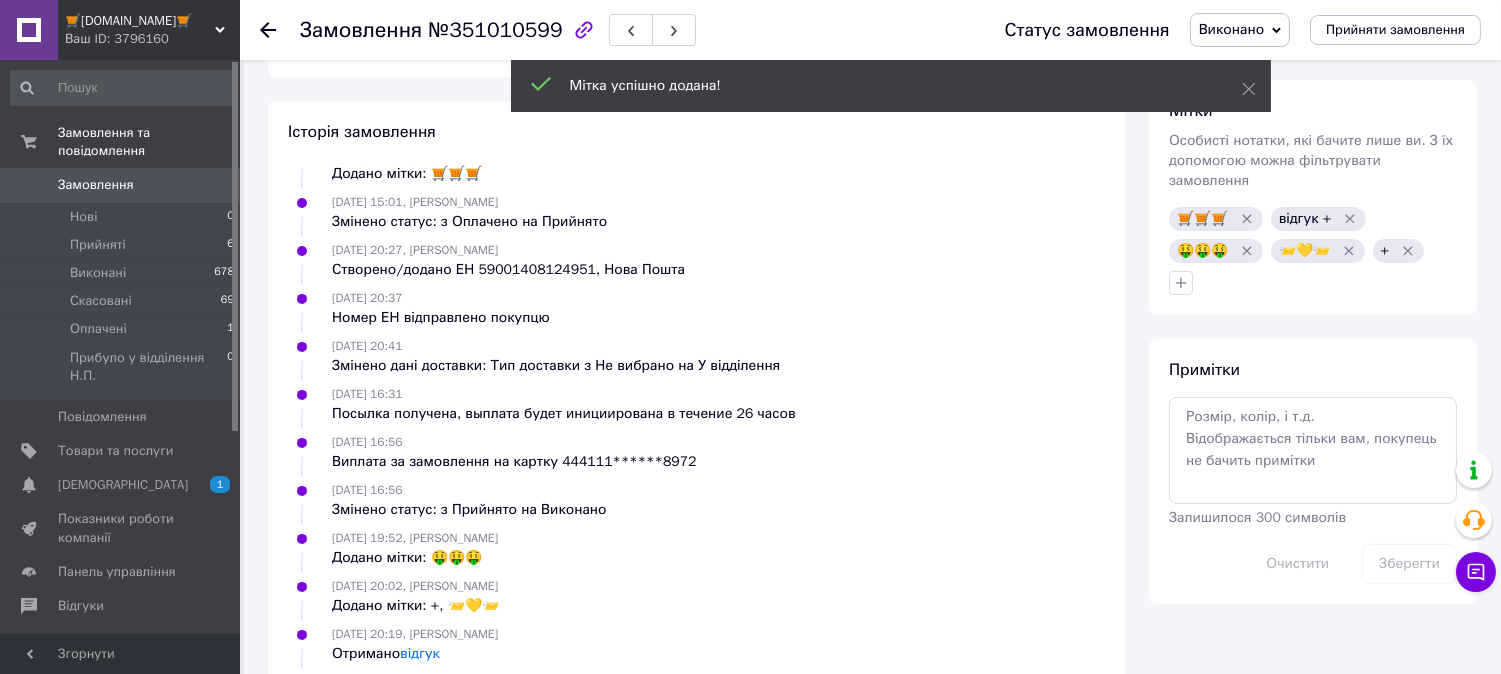 click on "Відгуки" at bounding box center (121, 606) 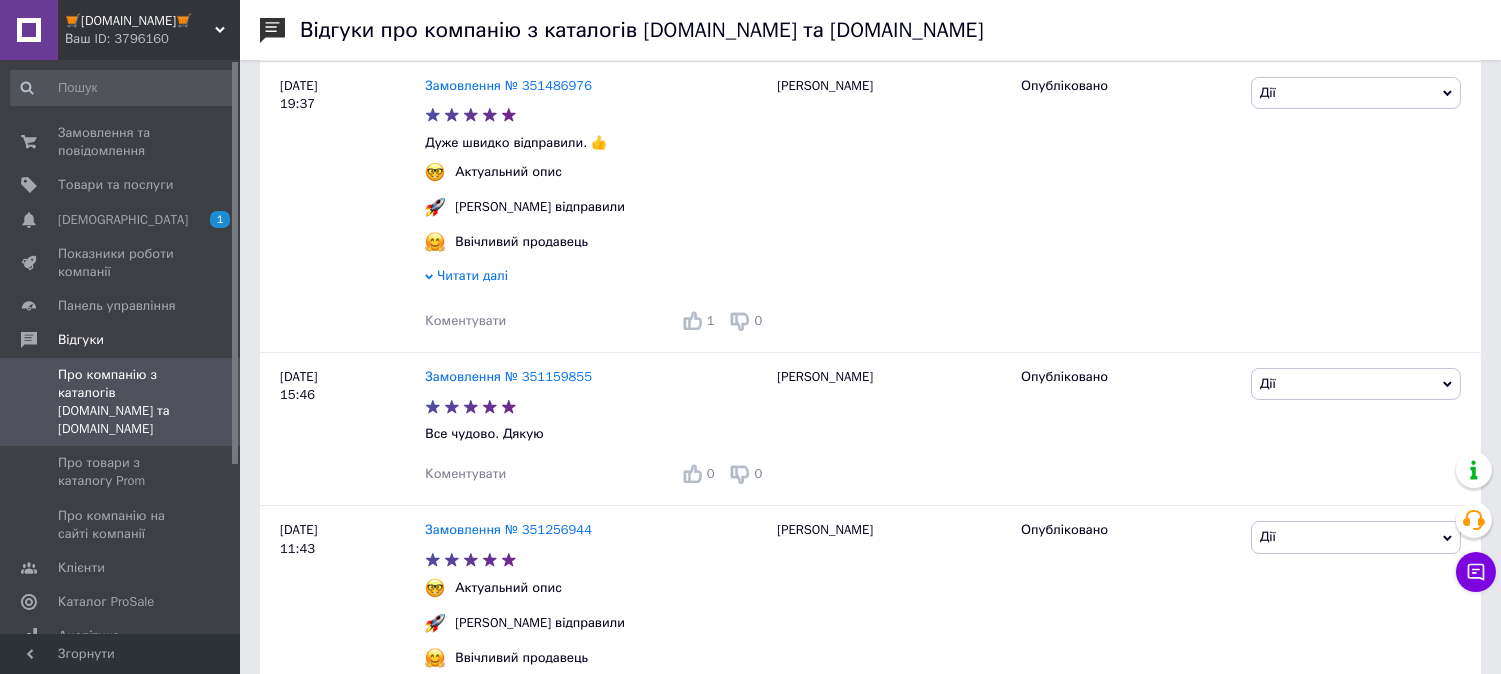 scroll, scrollTop: 555, scrollLeft: 0, axis: vertical 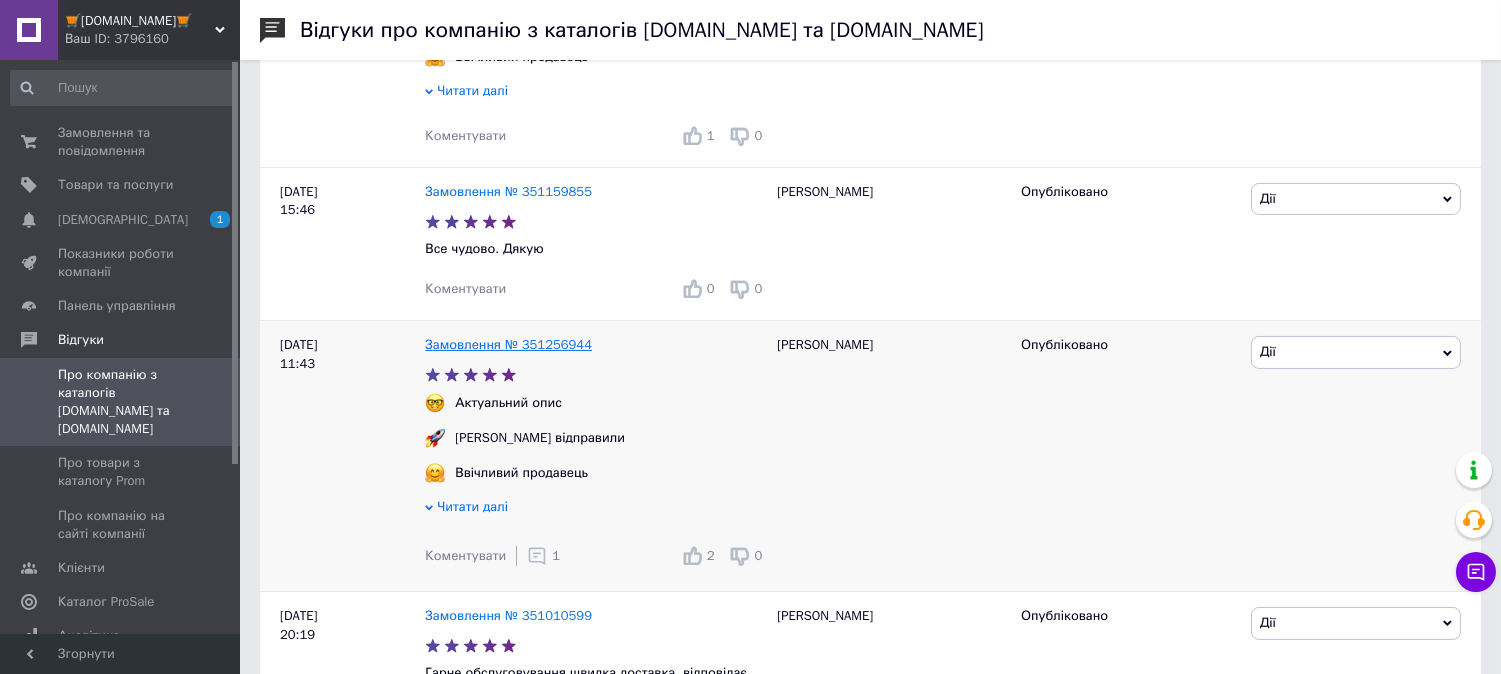 click on "Замовлення № 351256944" at bounding box center [508, 344] 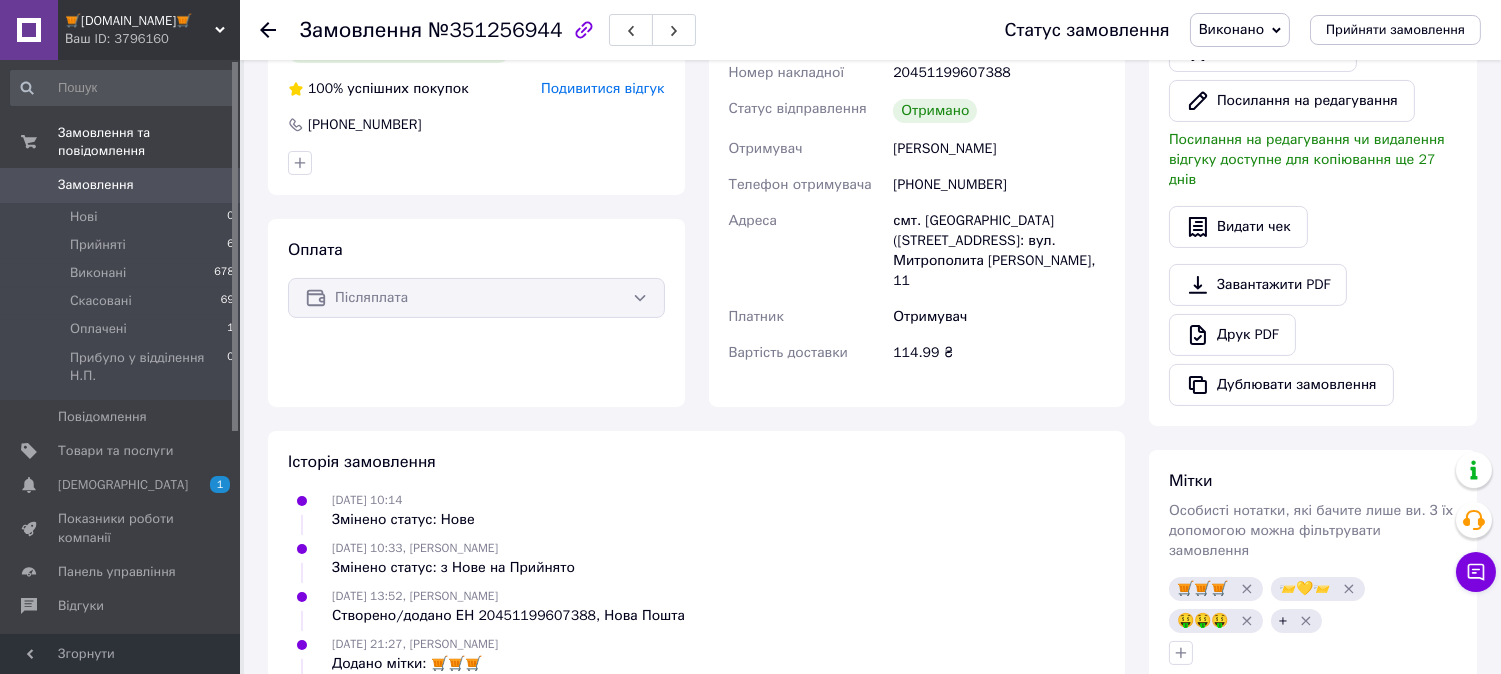 scroll, scrollTop: 741, scrollLeft: 0, axis: vertical 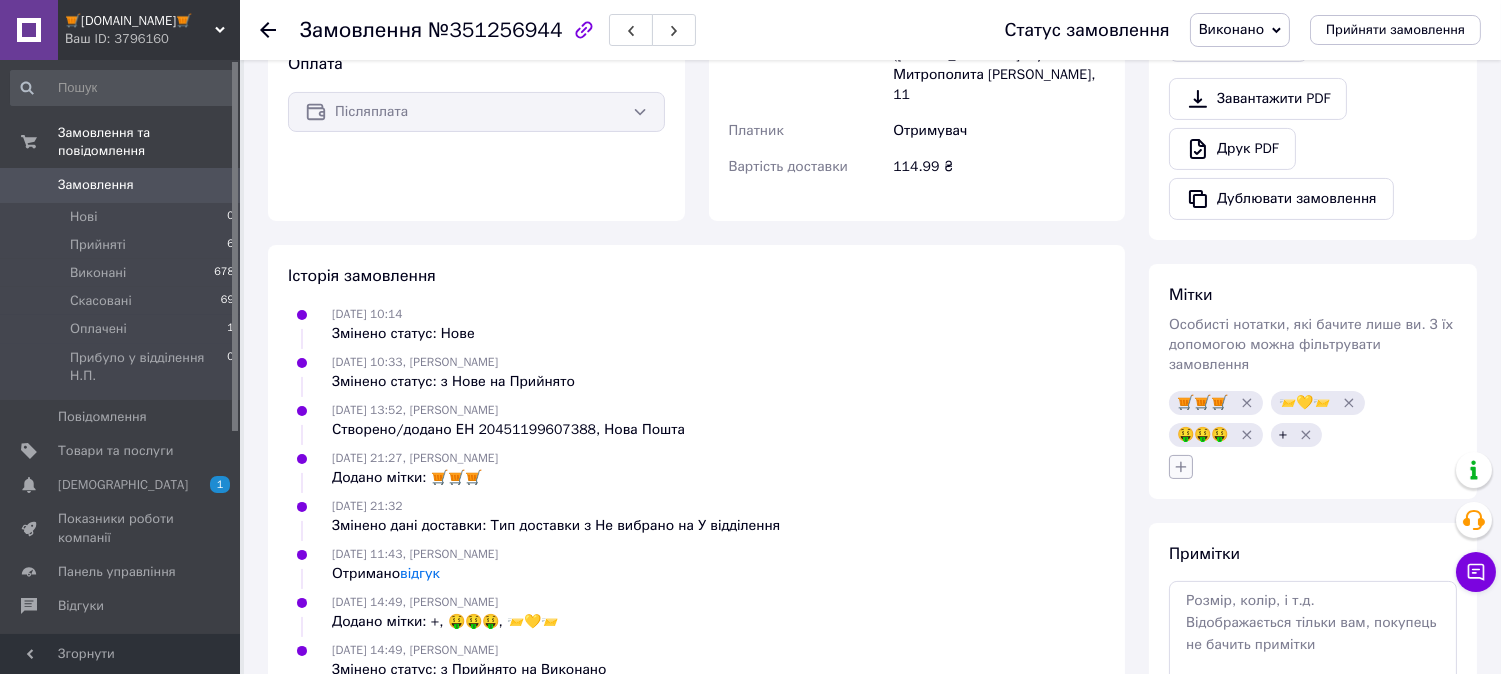click 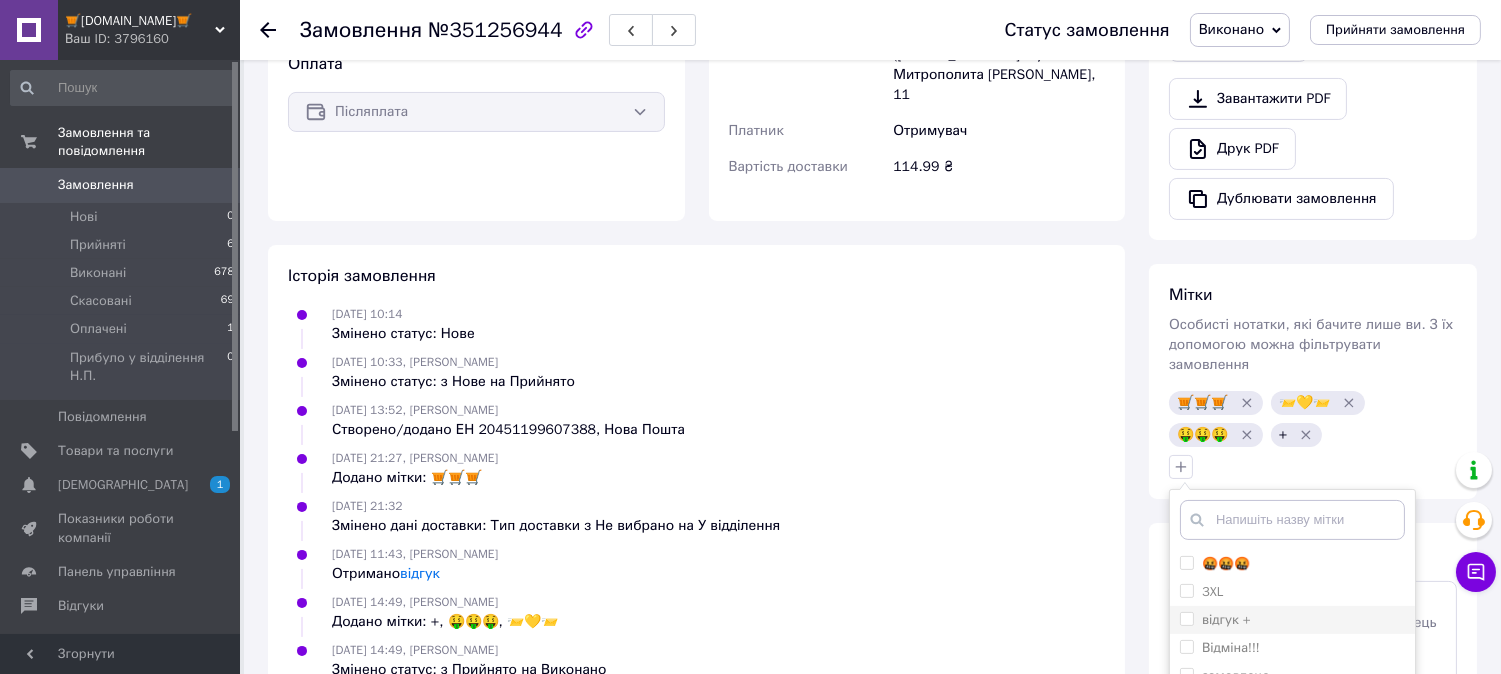 click on "відгук +" at bounding box center (1226, 619) 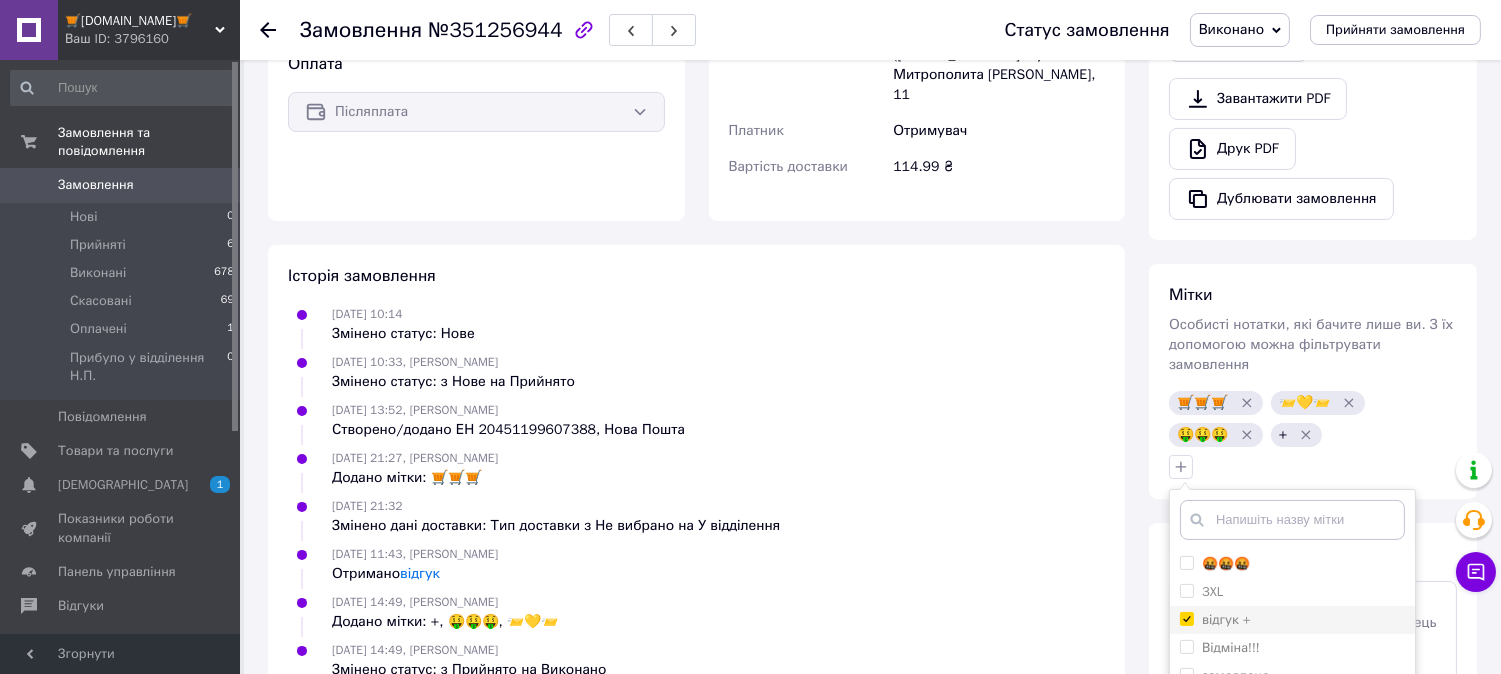 checkbox on "true" 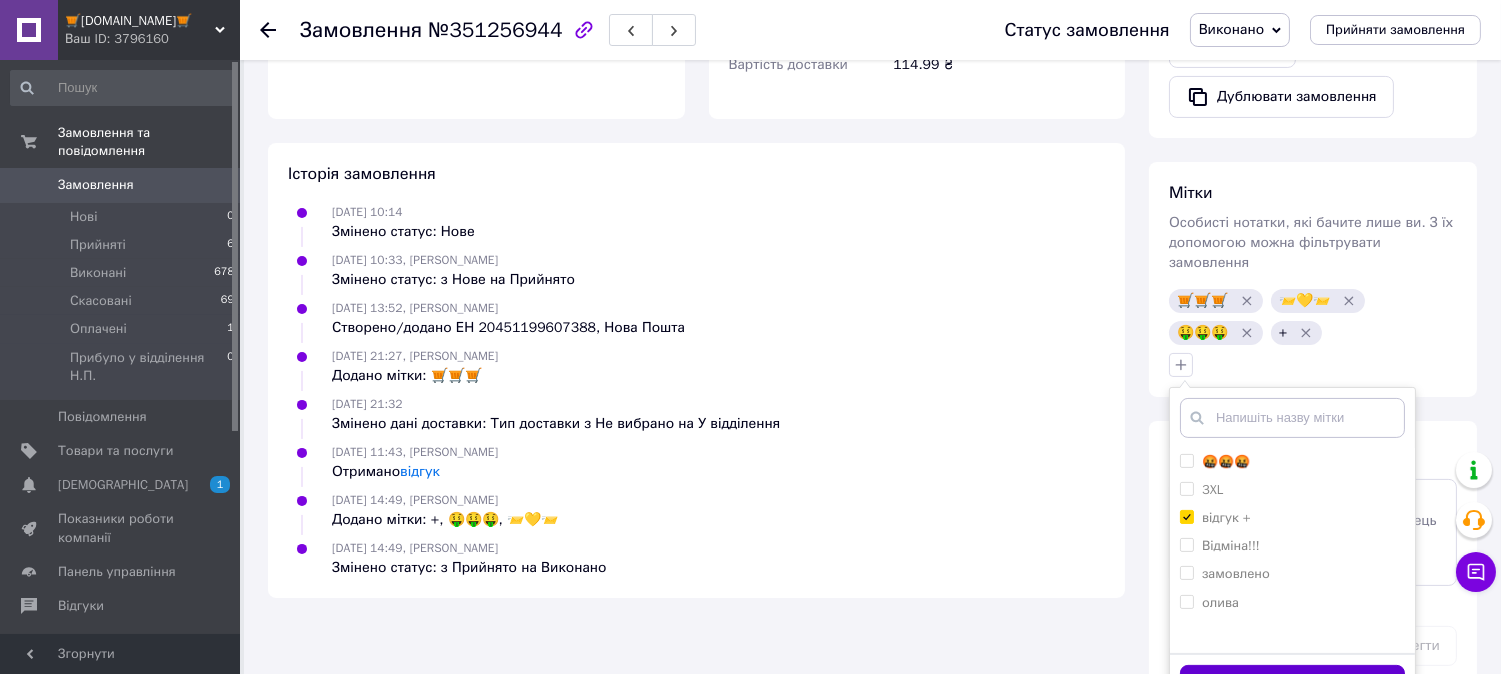 click on "Додати мітку" at bounding box center [1292, 684] 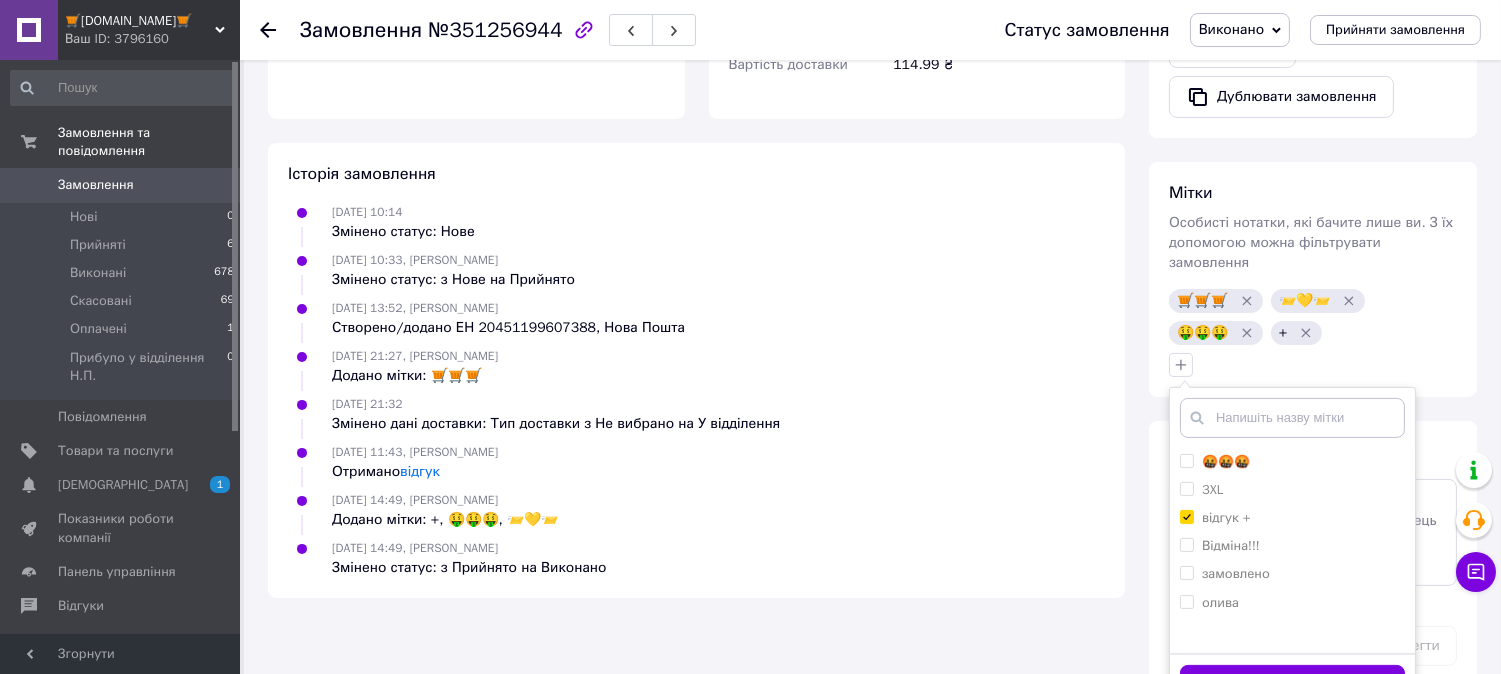 scroll, scrollTop: 840, scrollLeft: 0, axis: vertical 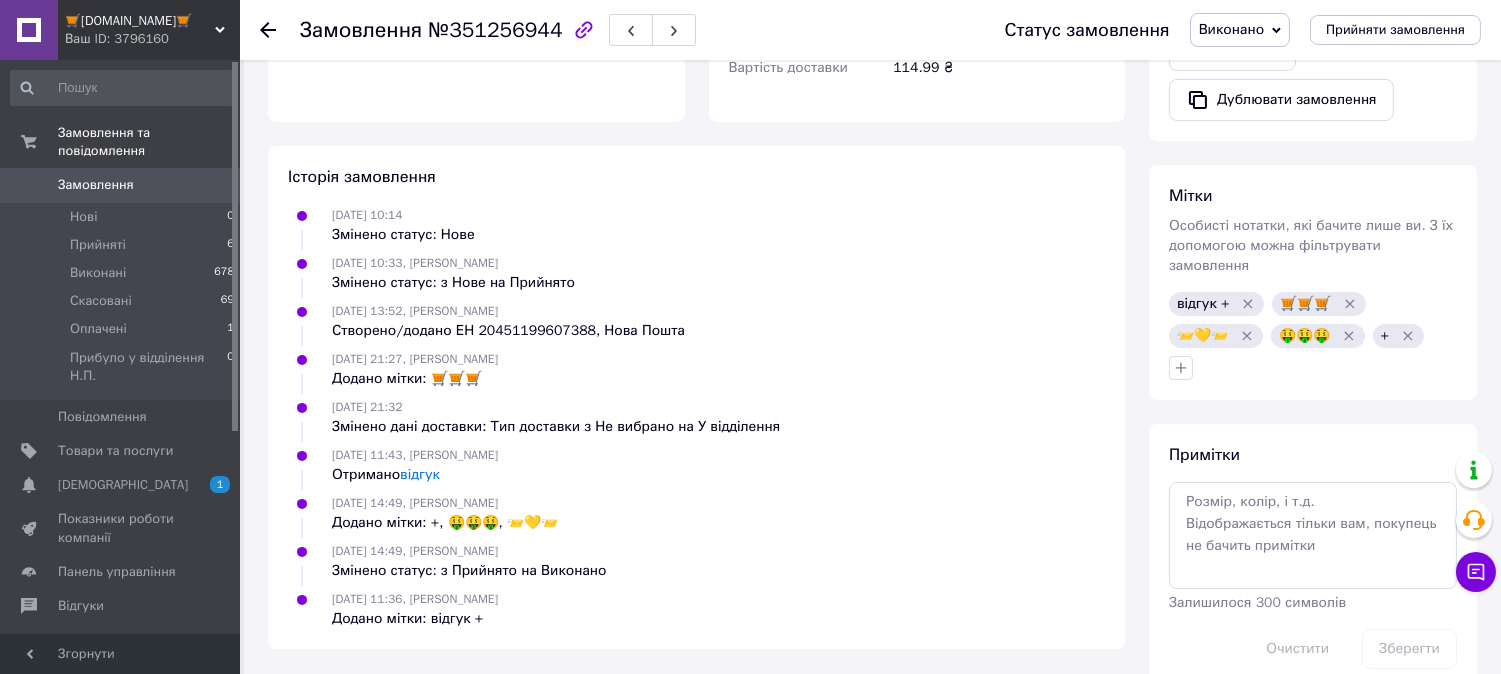 click on "Відгуки" at bounding box center [81, 606] 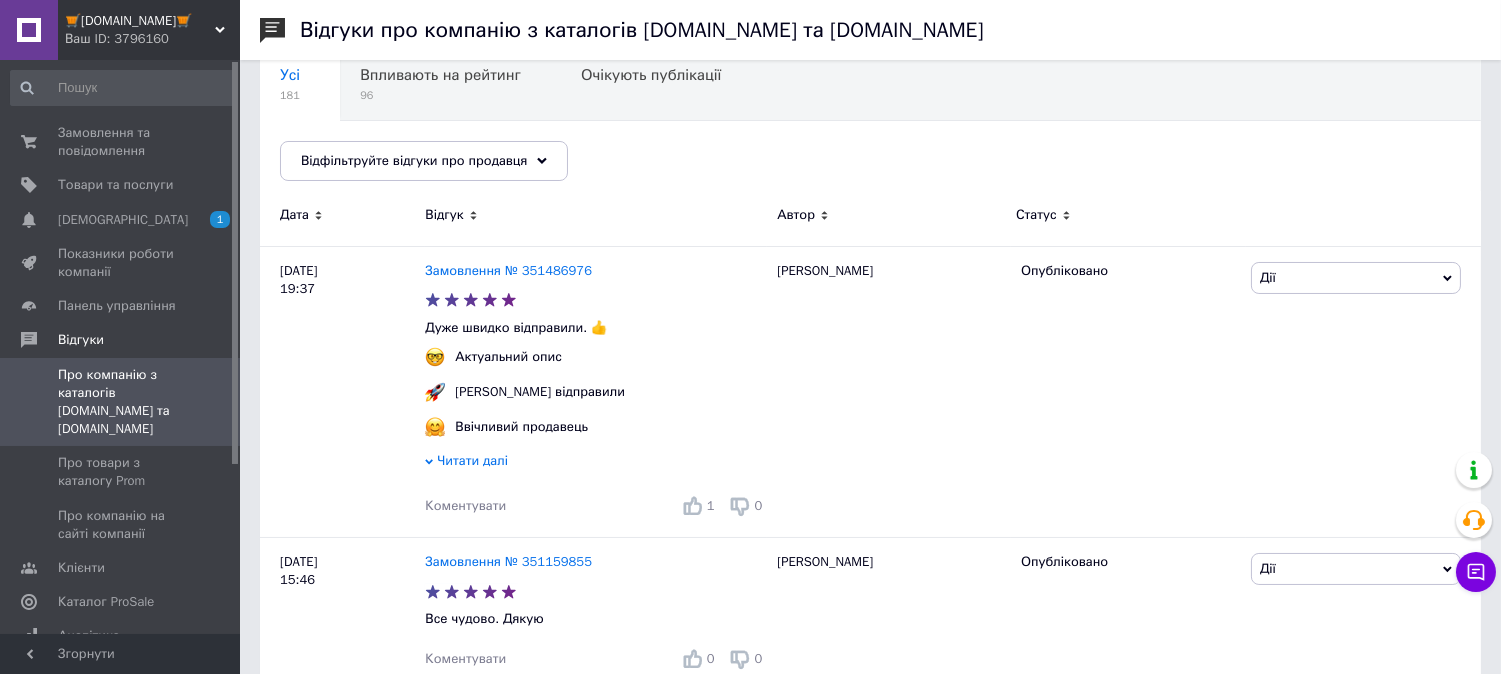 scroll, scrollTop: 370, scrollLeft: 0, axis: vertical 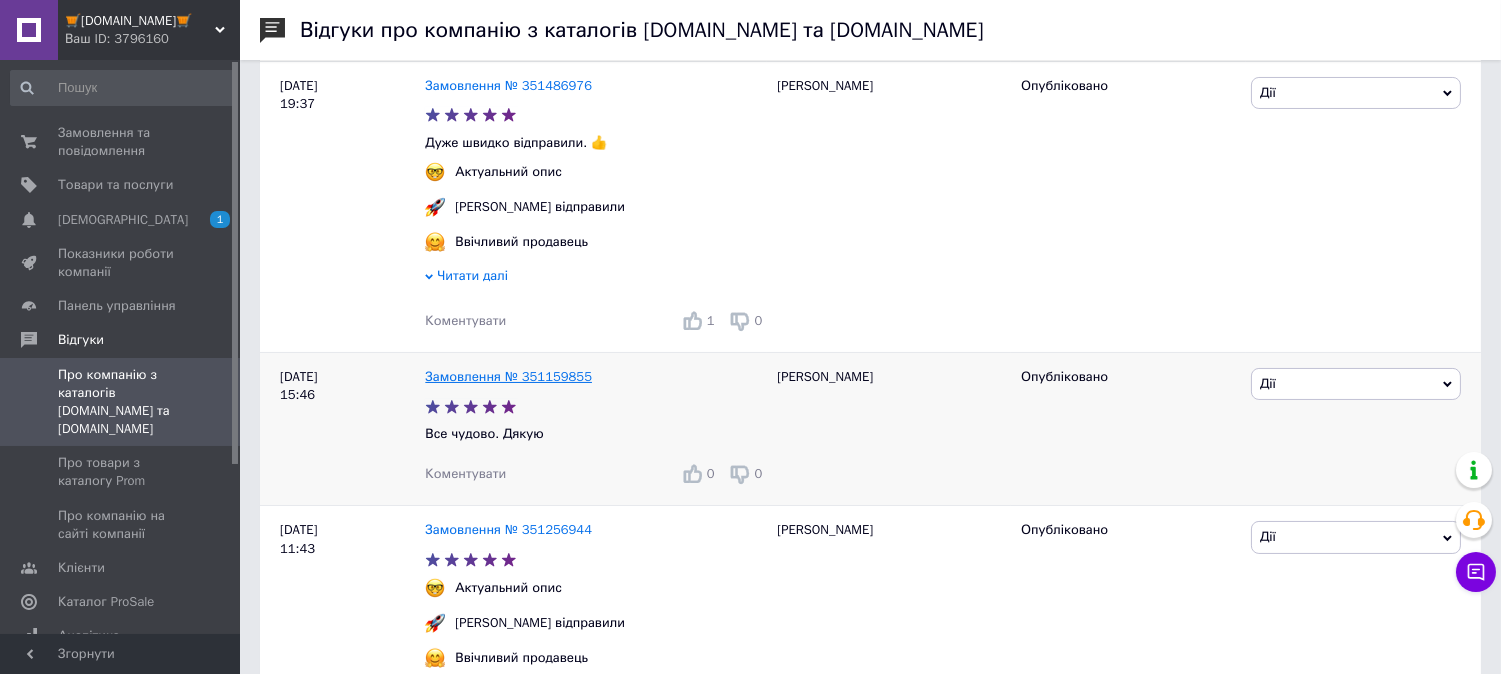 click on "Замовлення № 351159855" at bounding box center [508, 376] 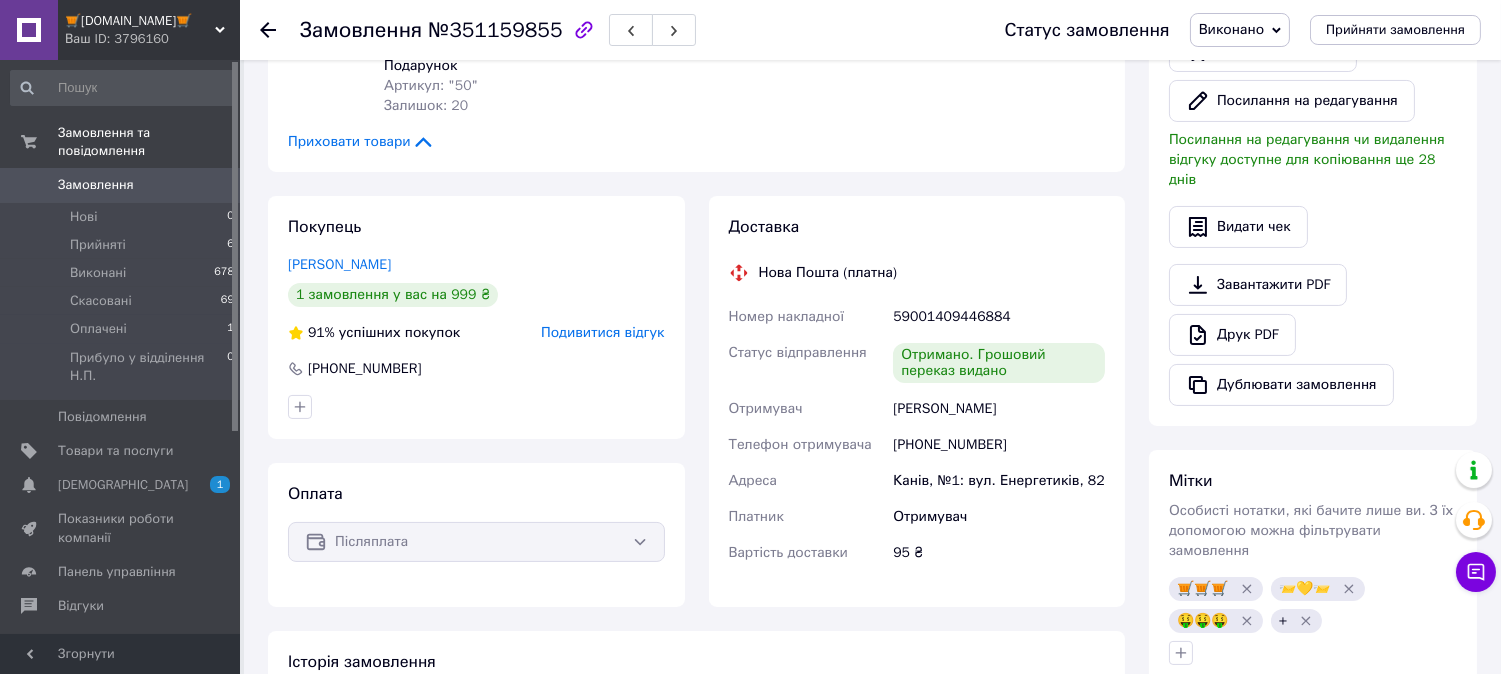 scroll, scrollTop: 741, scrollLeft: 0, axis: vertical 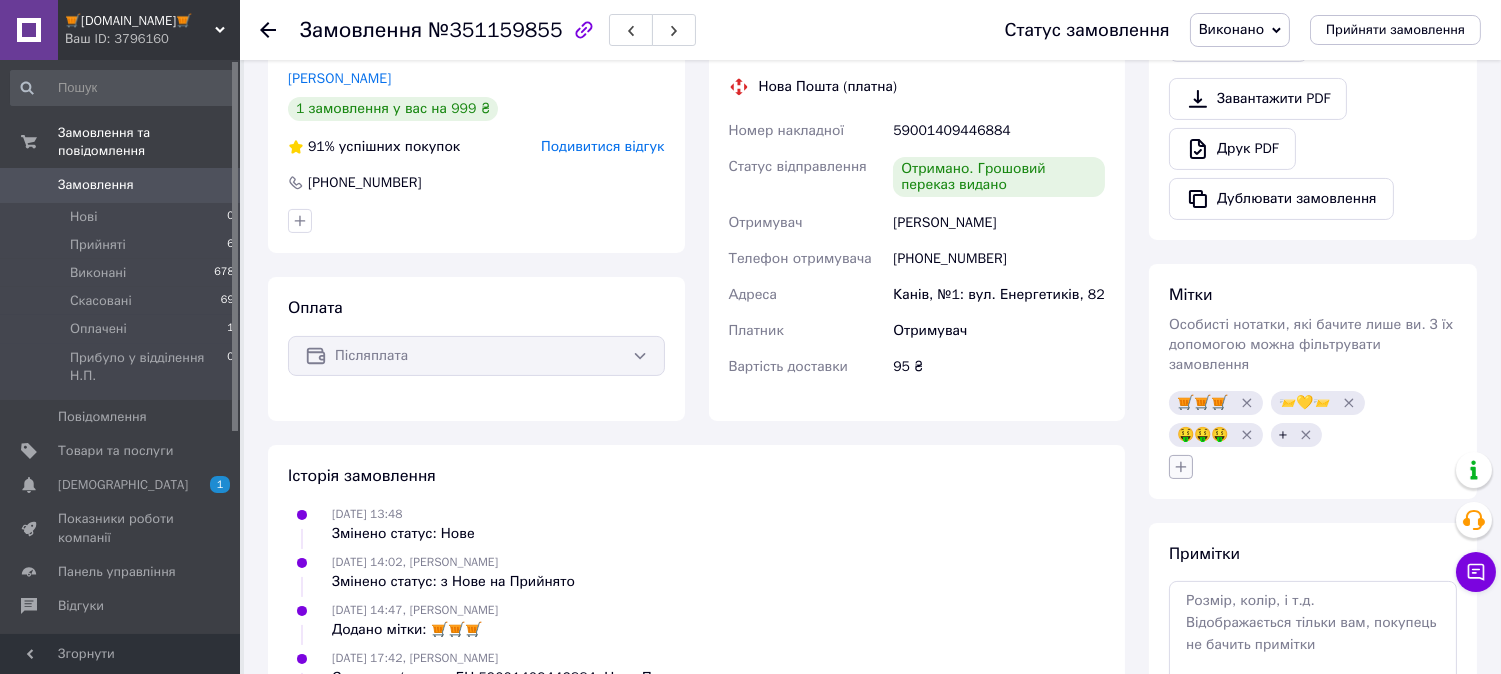 click 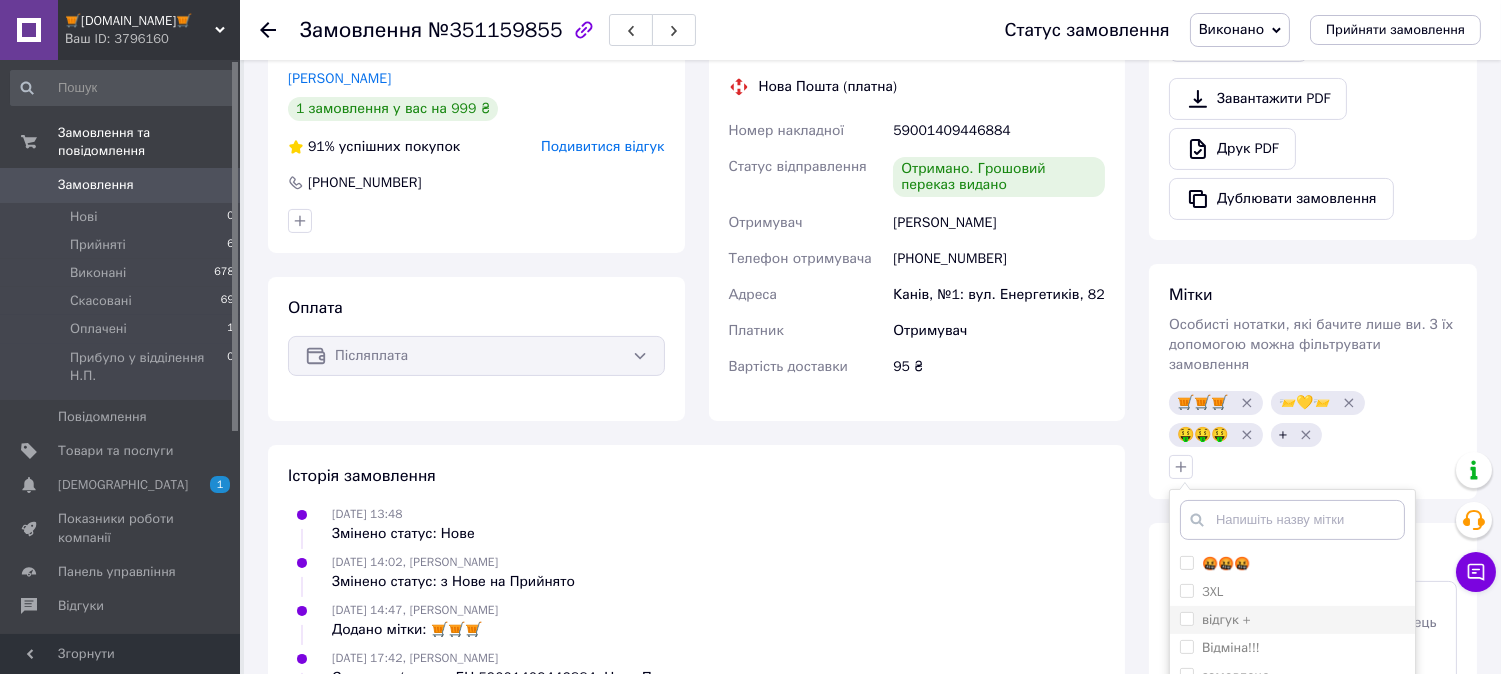click on "відгук +" at bounding box center [1226, 619] 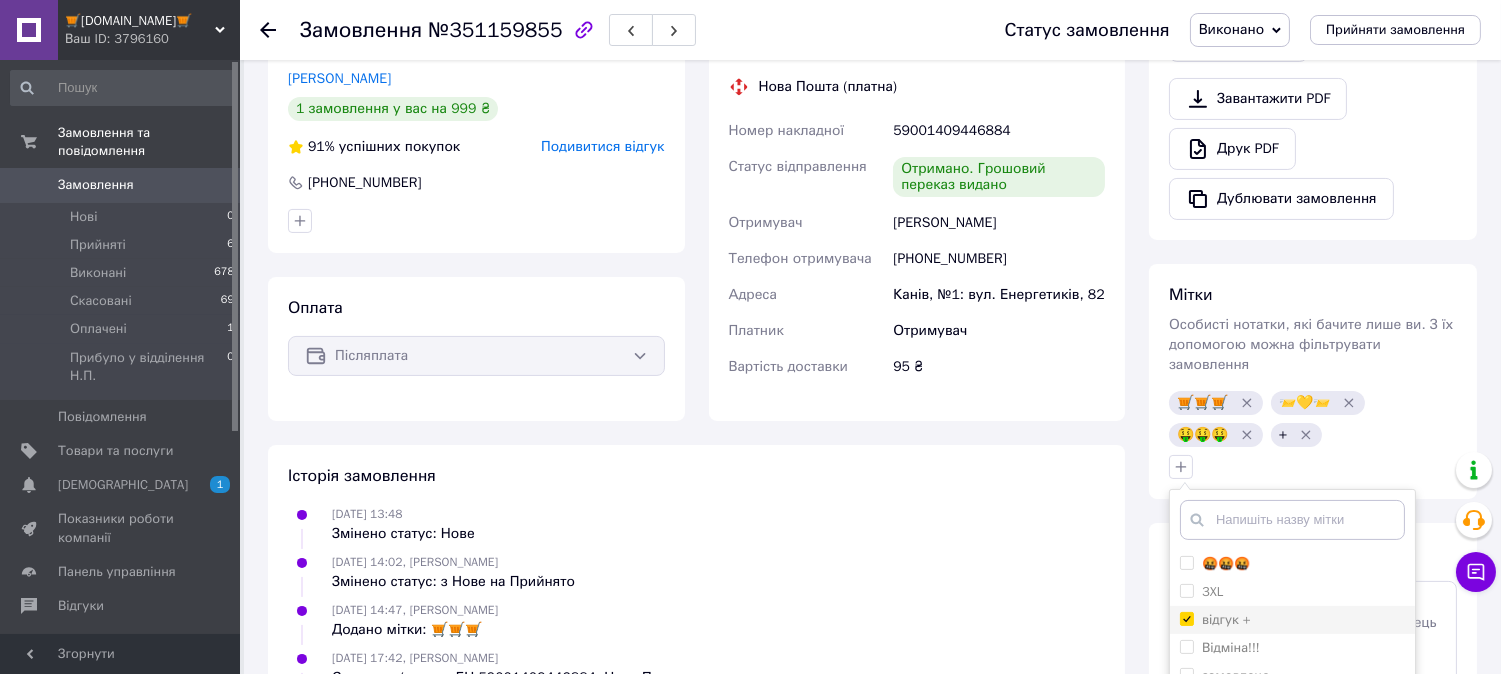 checkbox on "true" 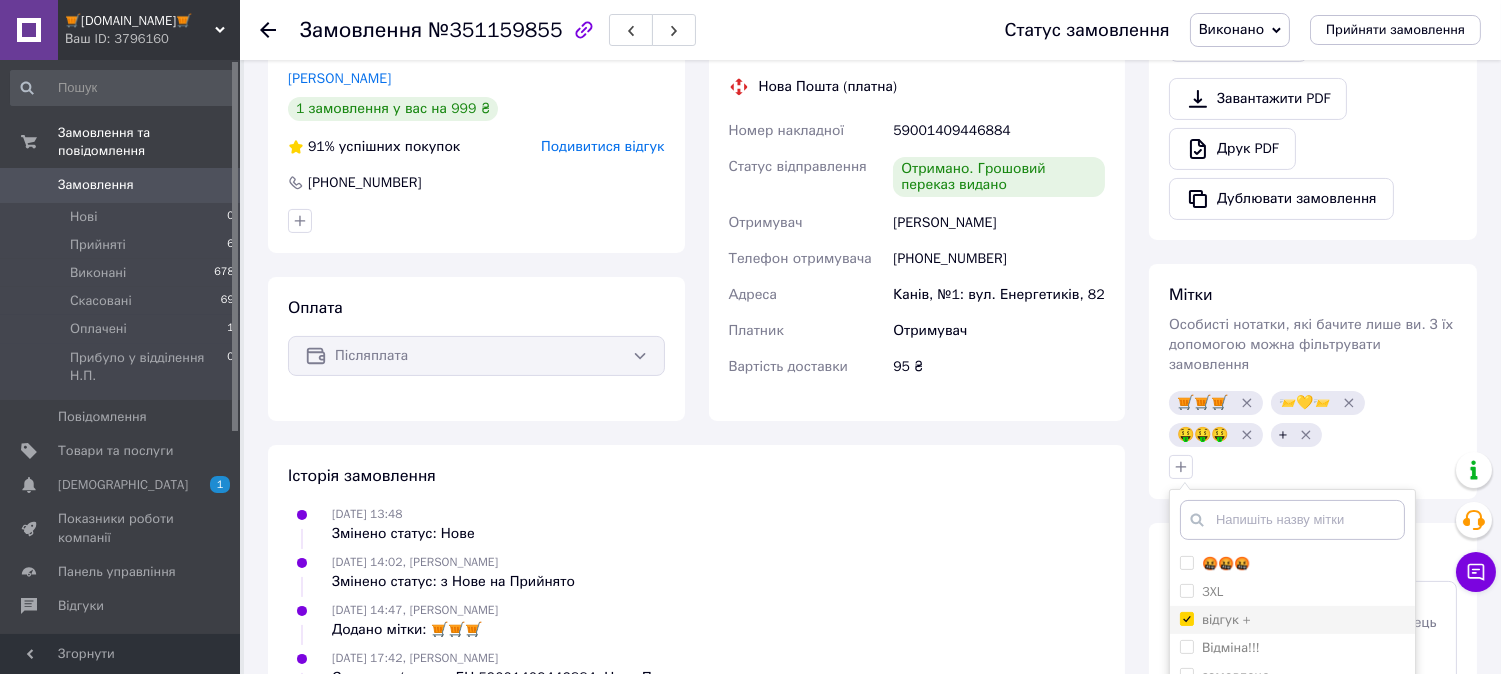 scroll, scrollTop: 925, scrollLeft: 0, axis: vertical 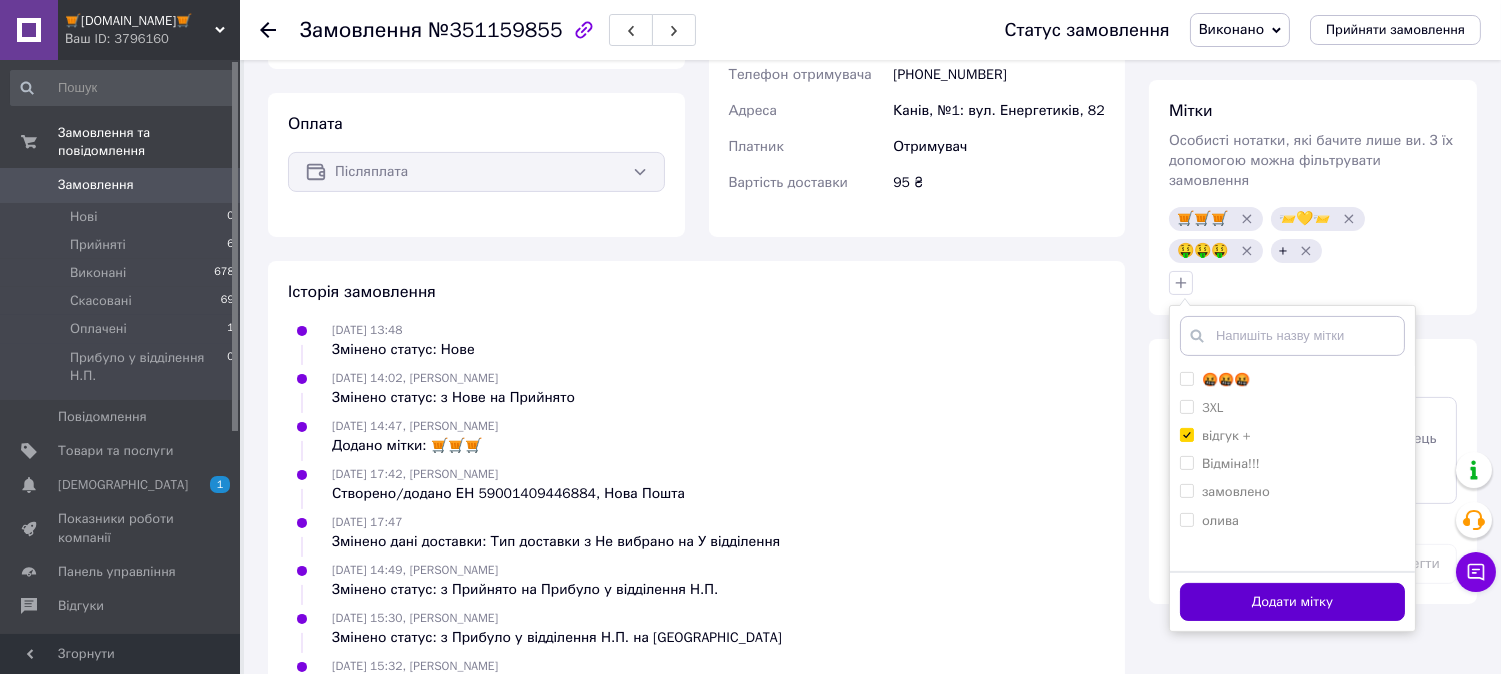 click on "Додати мітку" at bounding box center [1292, 602] 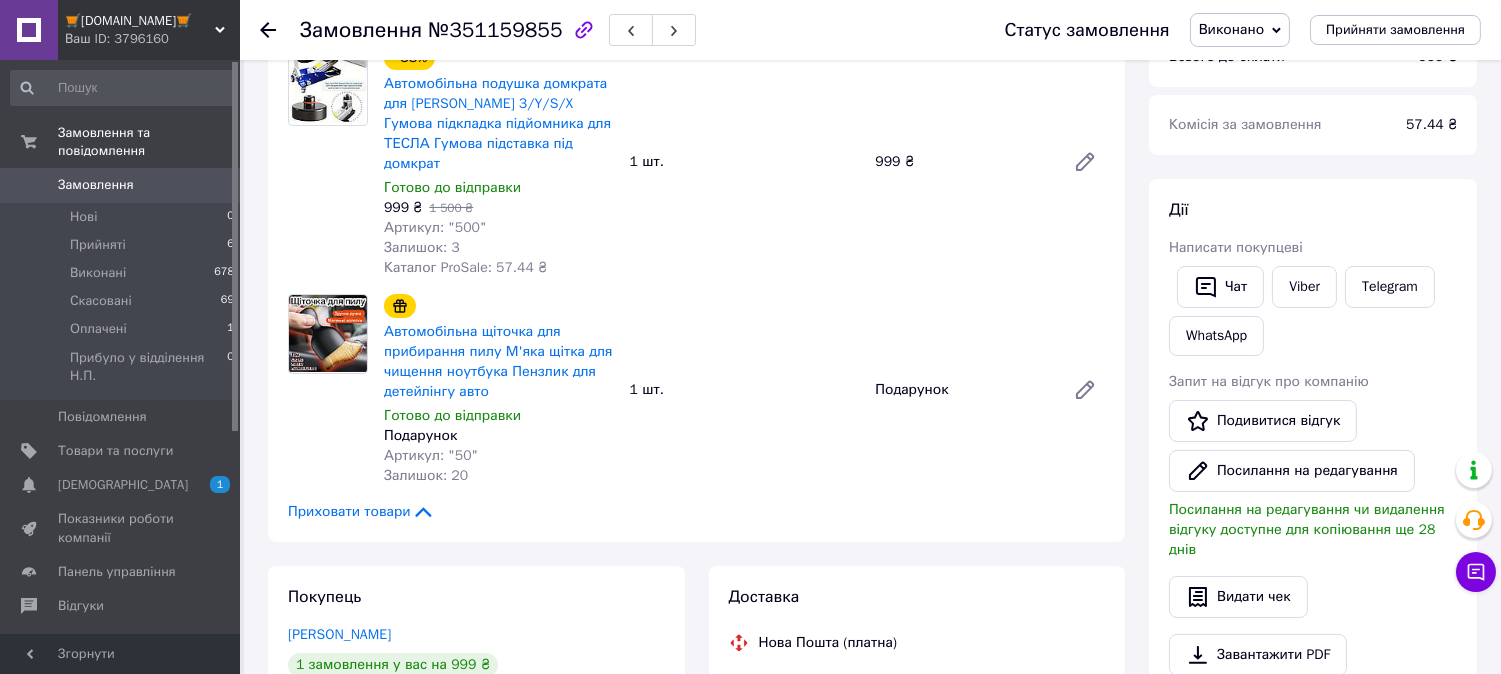 scroll, scrollTop: 370, scrollLeft: 0, axis: vertical 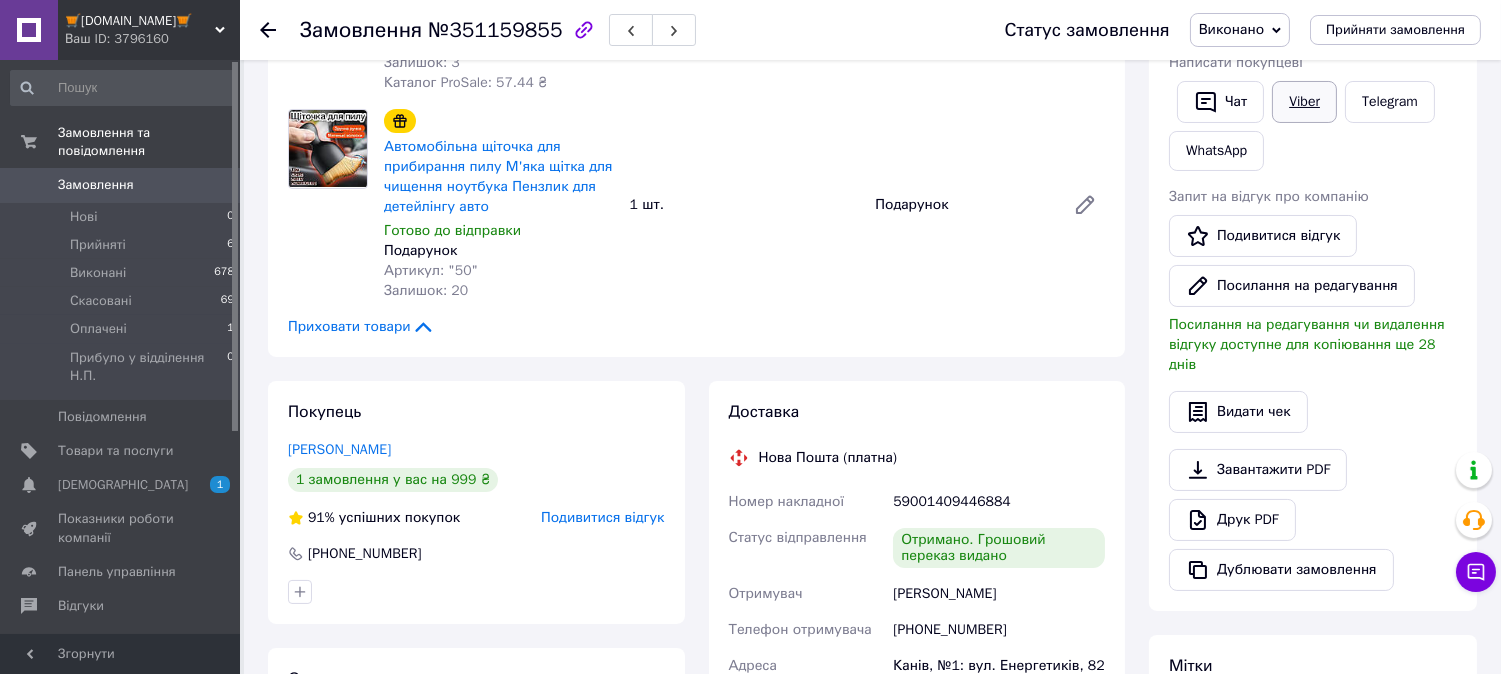 click on "Viber" at bounding box center (1304, 102) 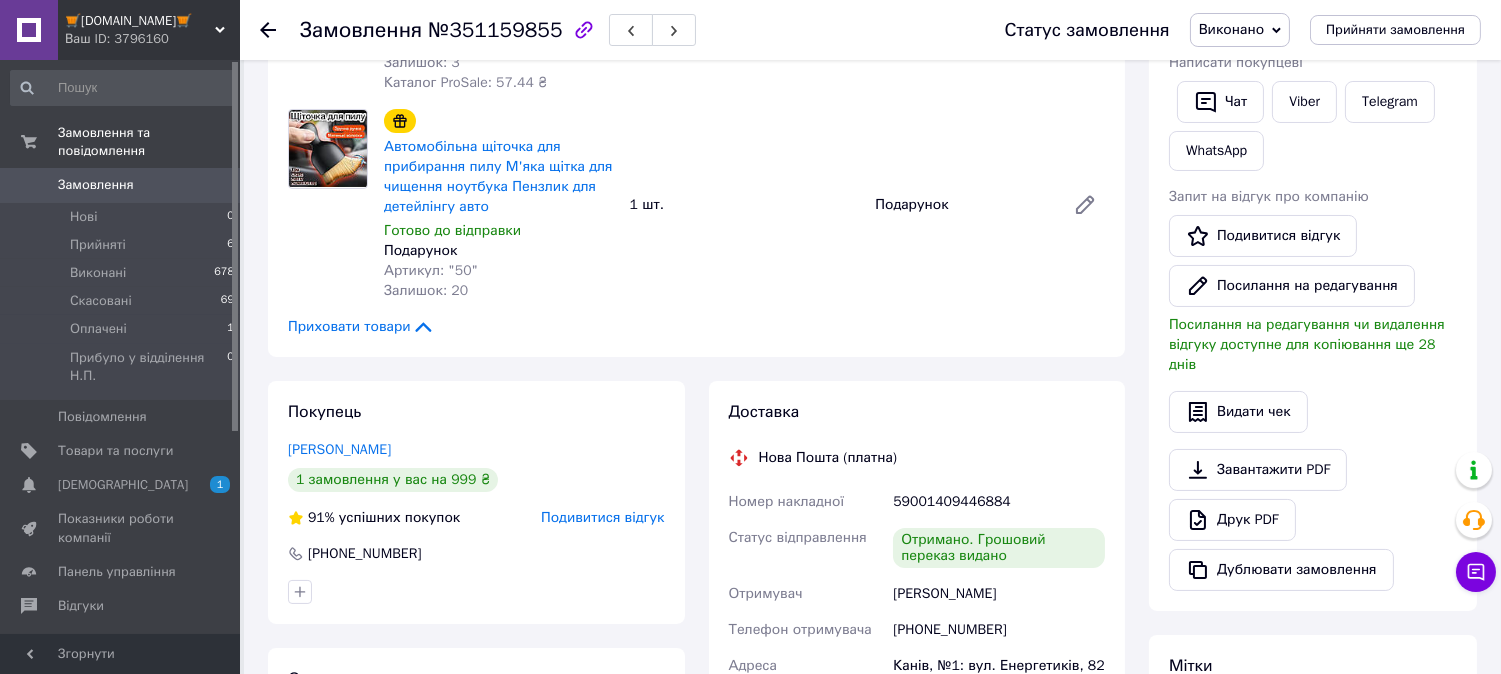 scroll, scrollTop: 555, scrollLeft: 0, axis: vertical 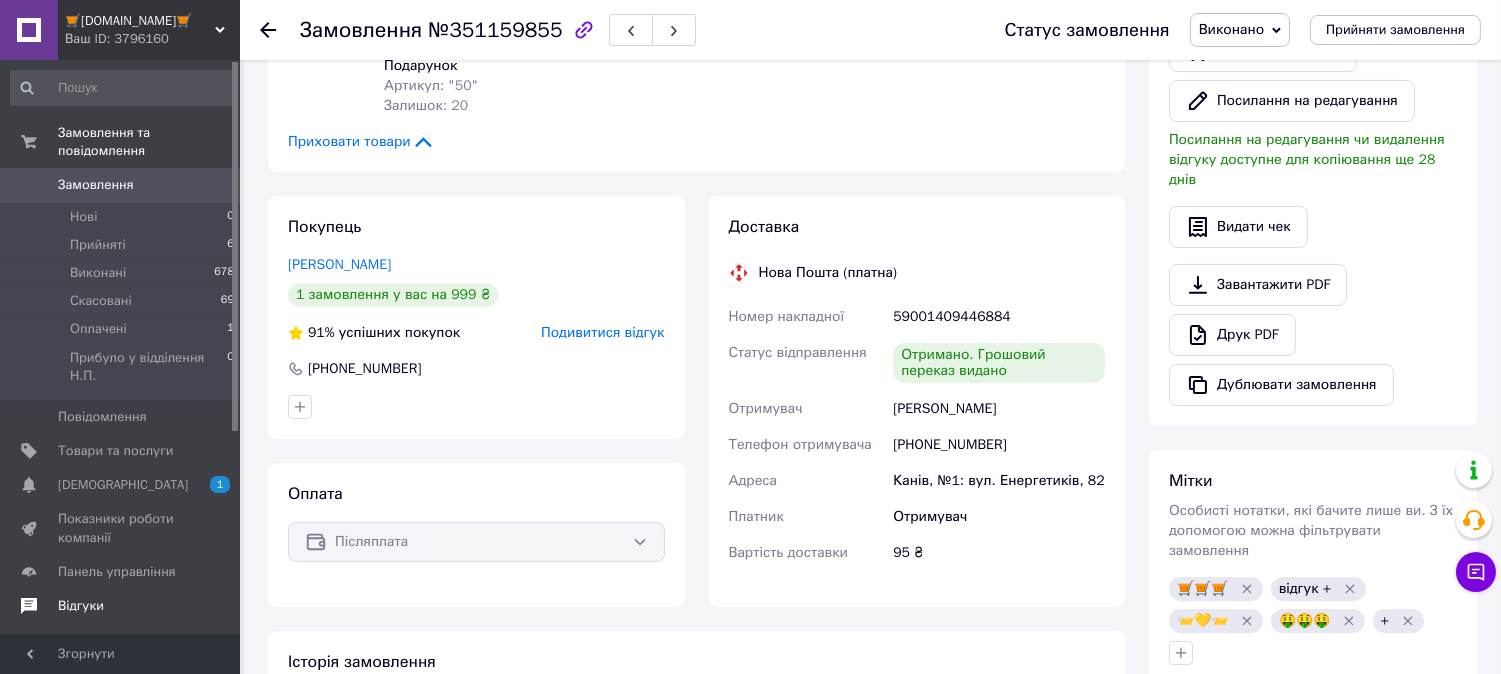 click on "Відгуки" at bounding box center [121, 606] 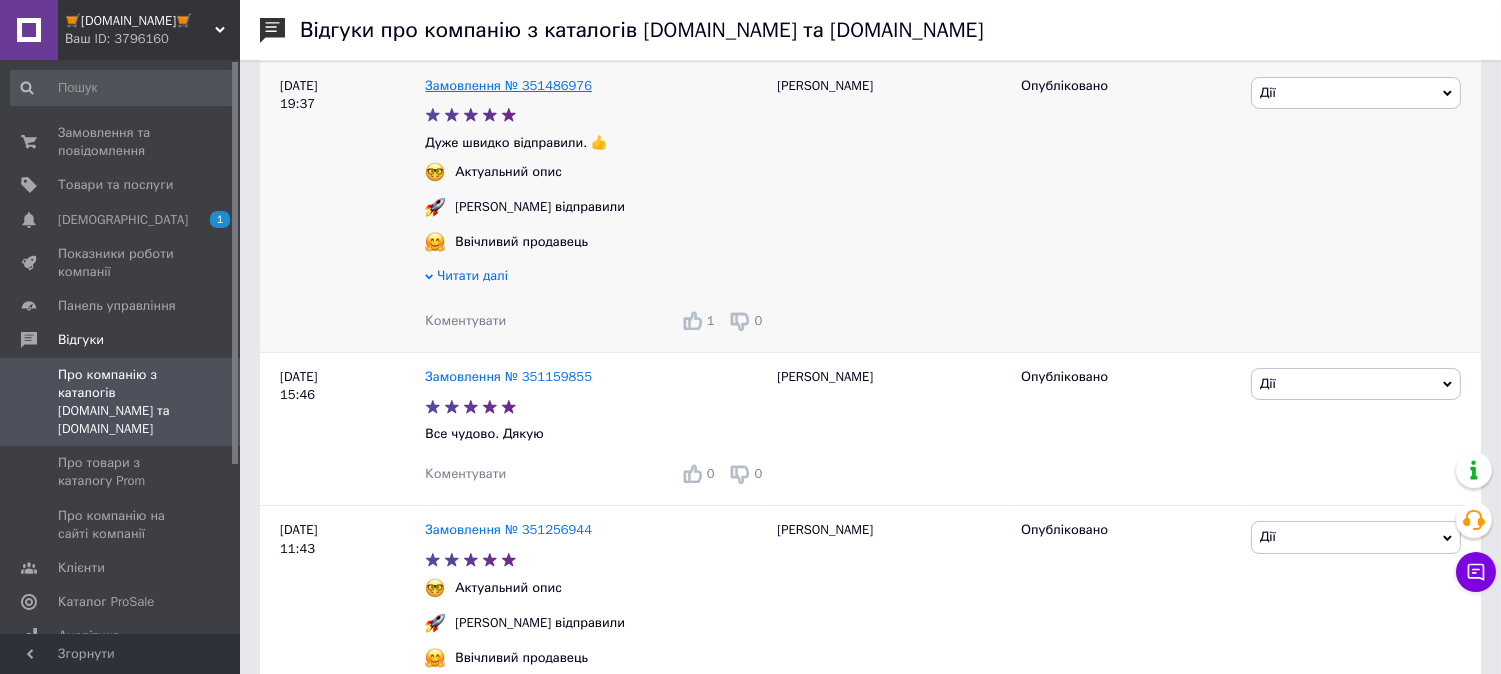 scroll, scrollTop: 185, scrollLeft: 0, axis: vertical 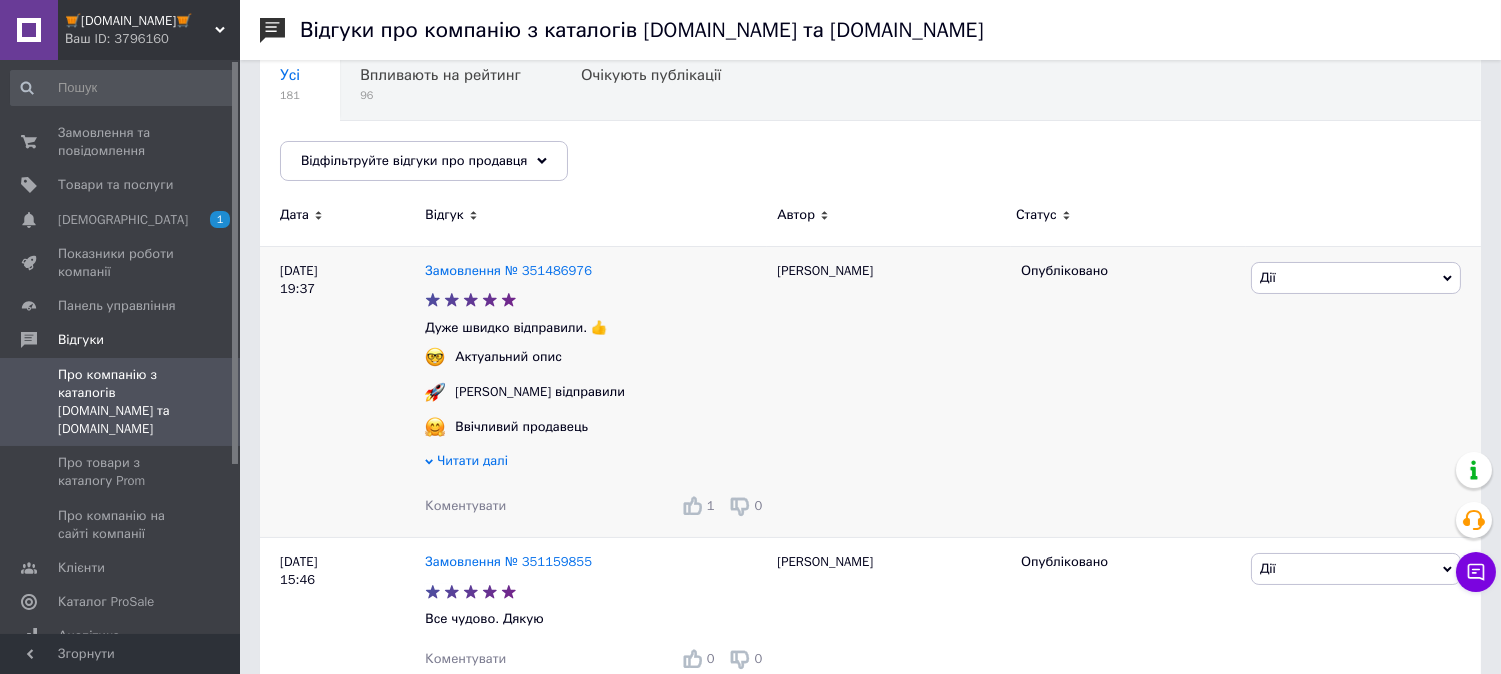 click on "Замовлення № 351486976" at bounding box center (508, 271) 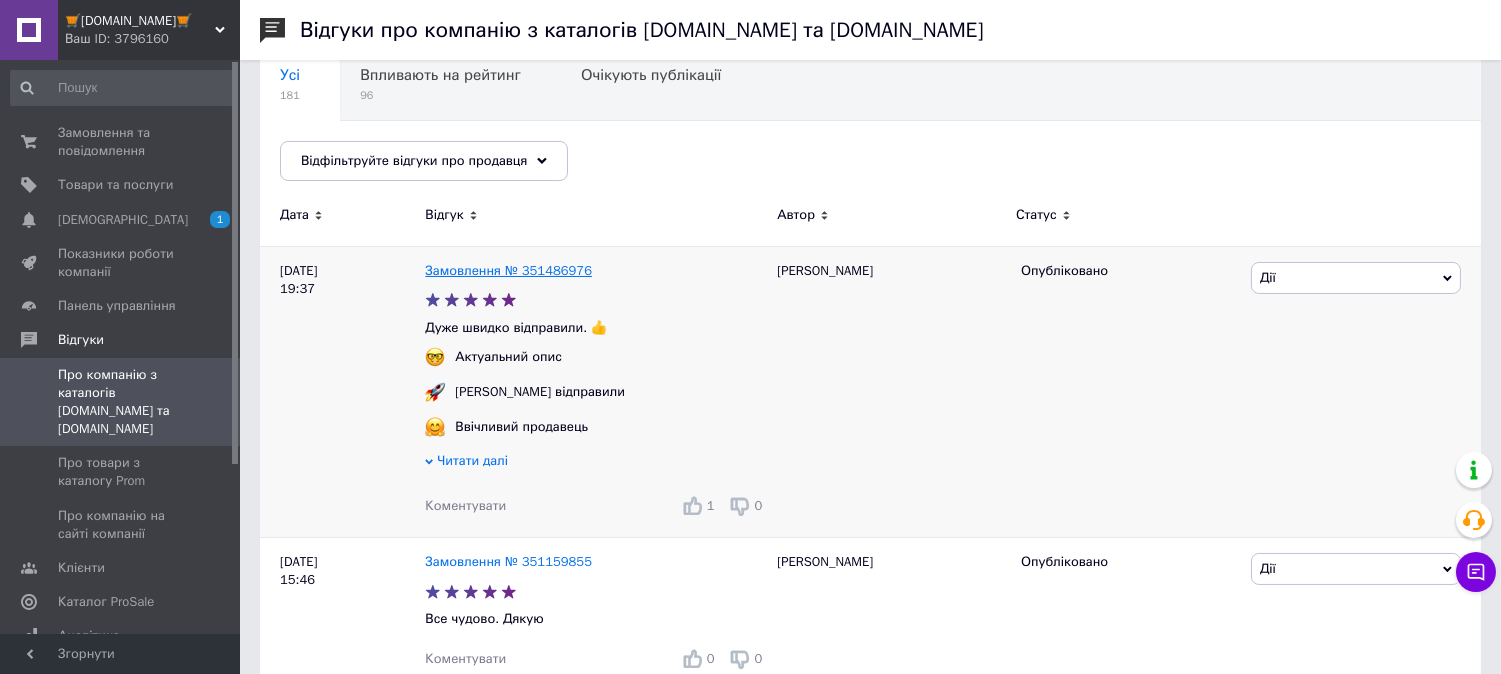 click on "Замовлення № 351486976" at bounding box center (508, 270) 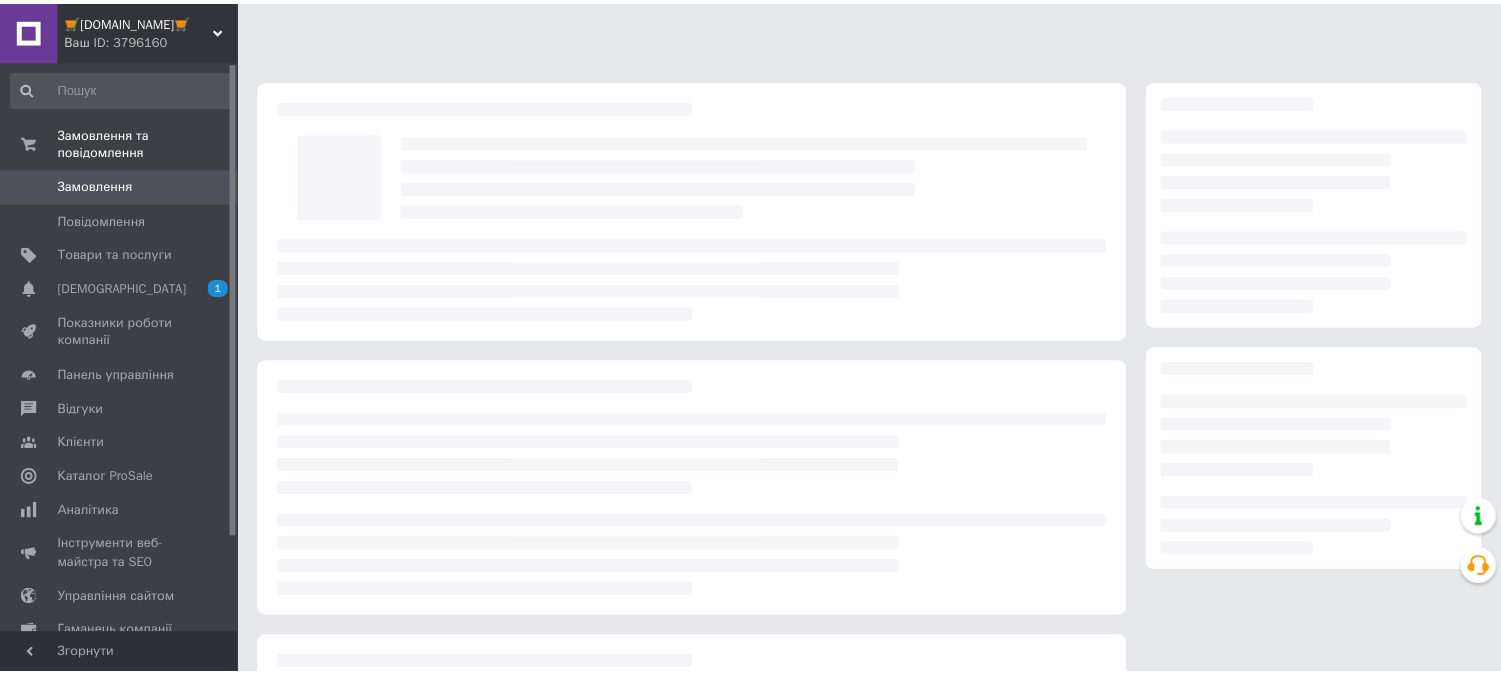 scroll, scrollTop: 0, scrollLeft: 0, axis: both 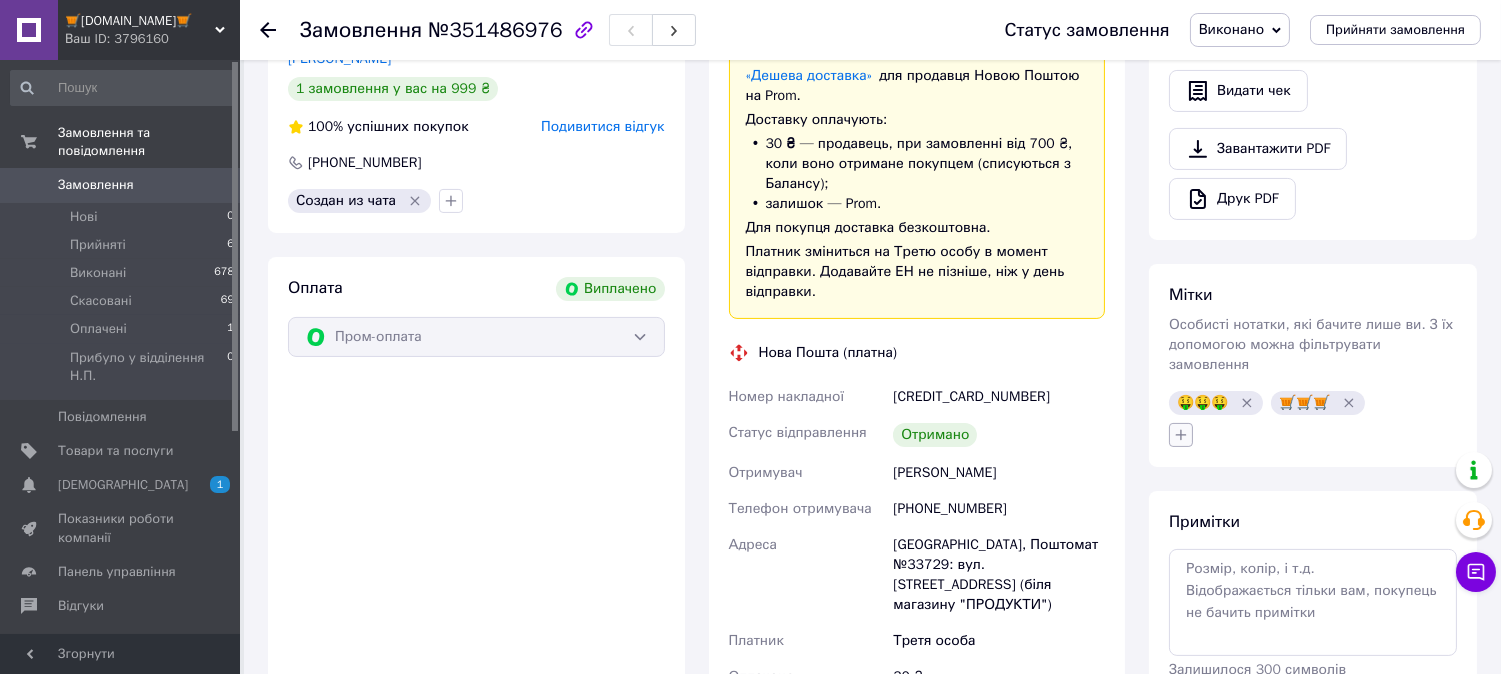 click 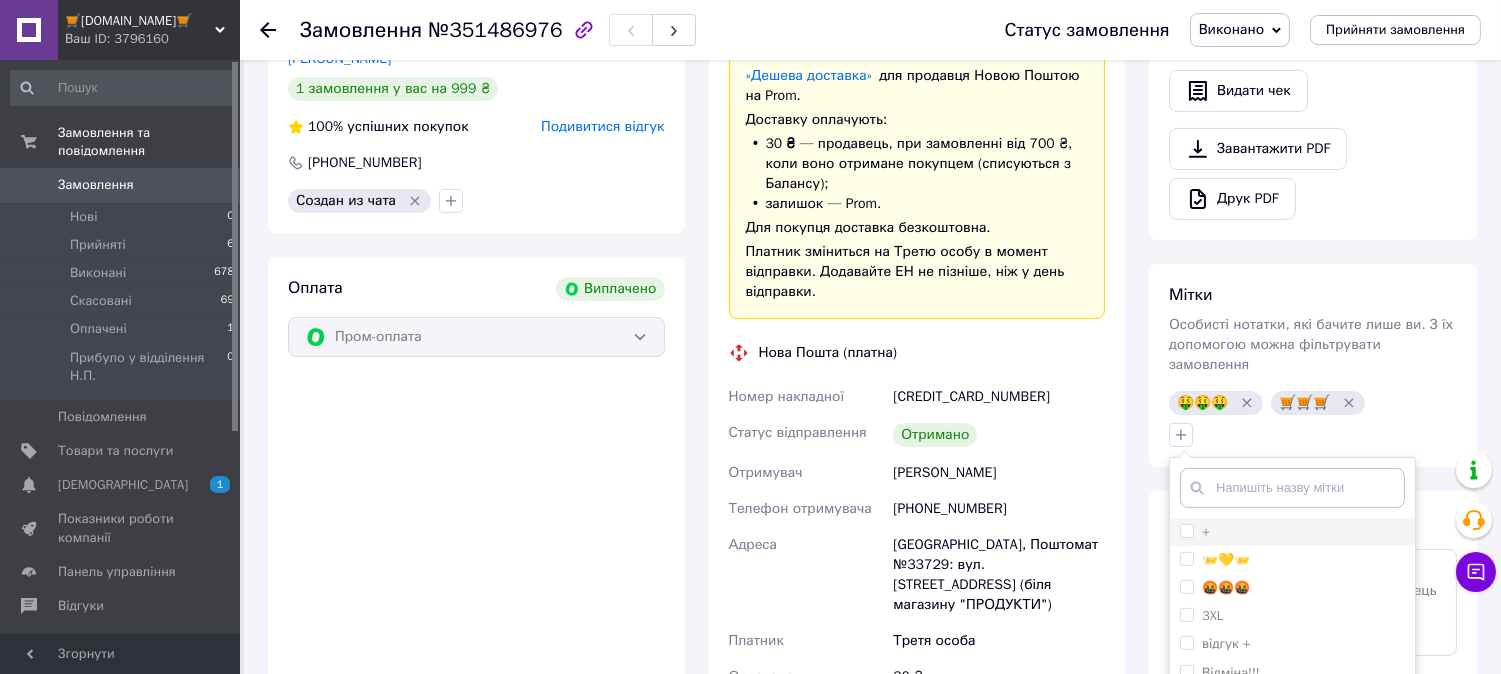 click on "+" at bounding box center (1186, 530) 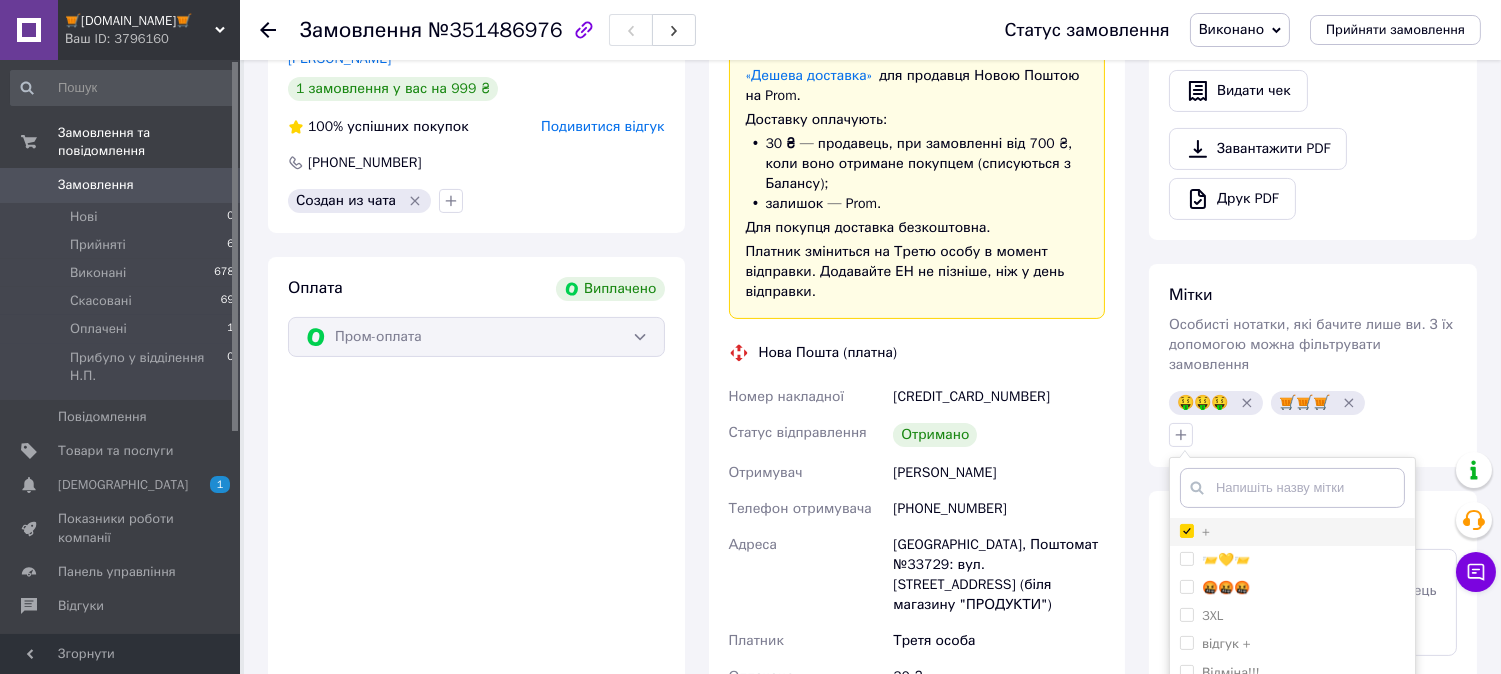 checkbox on "true" 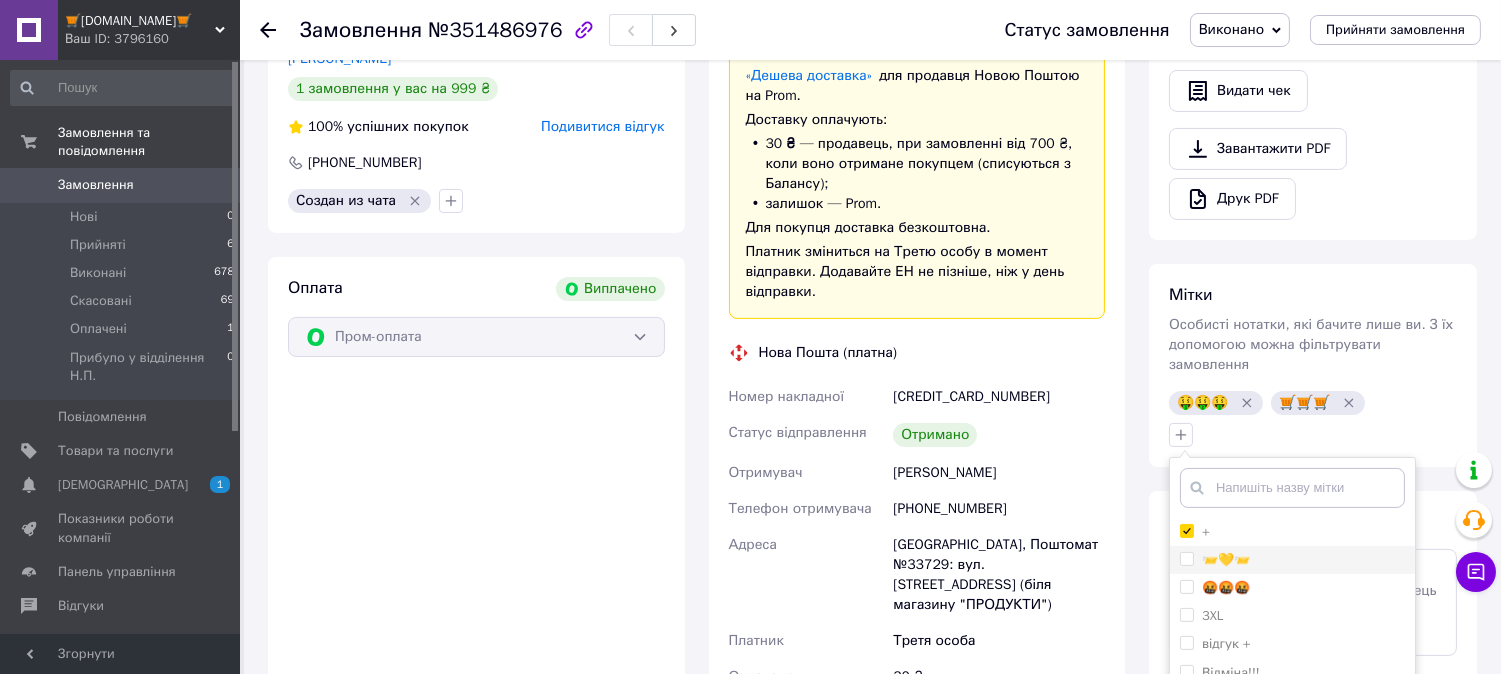 click on "📨💛📨" at bounding box center (1186, 558) 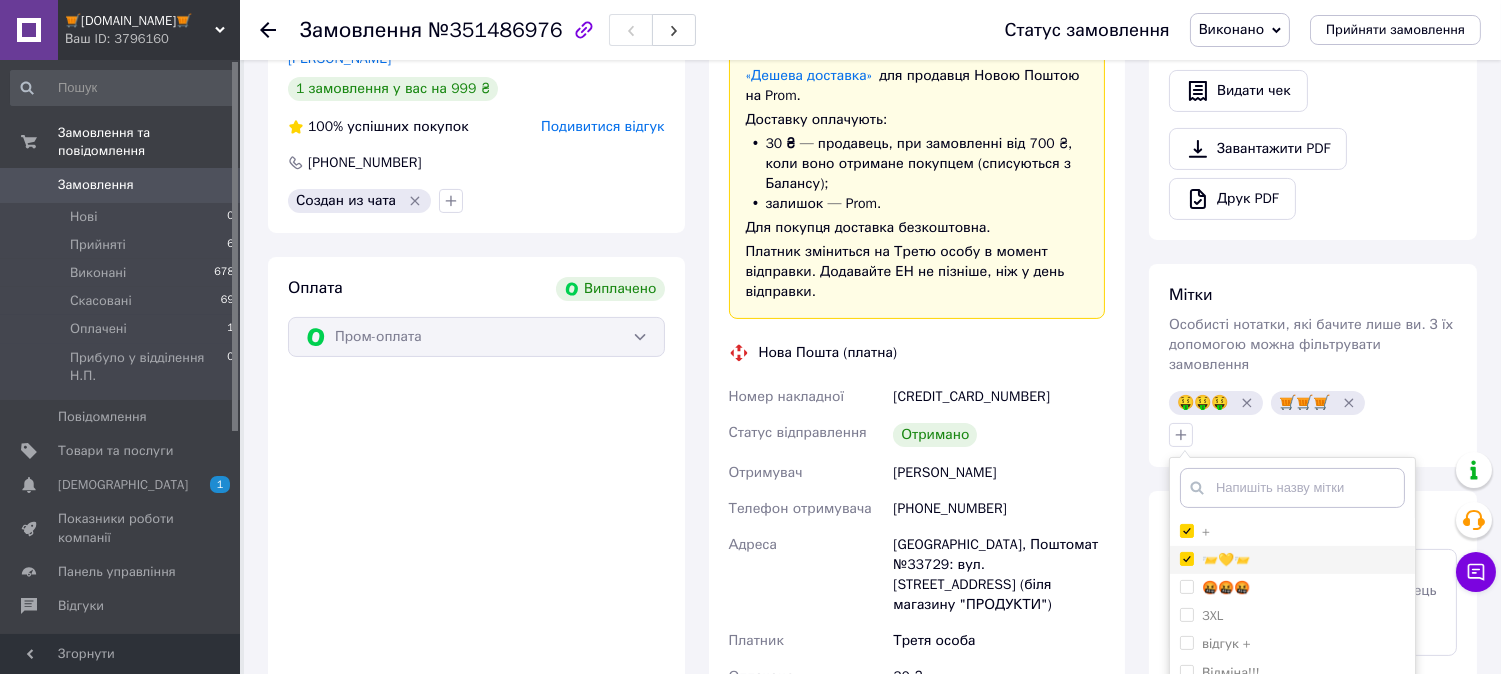 checkbox on "true" 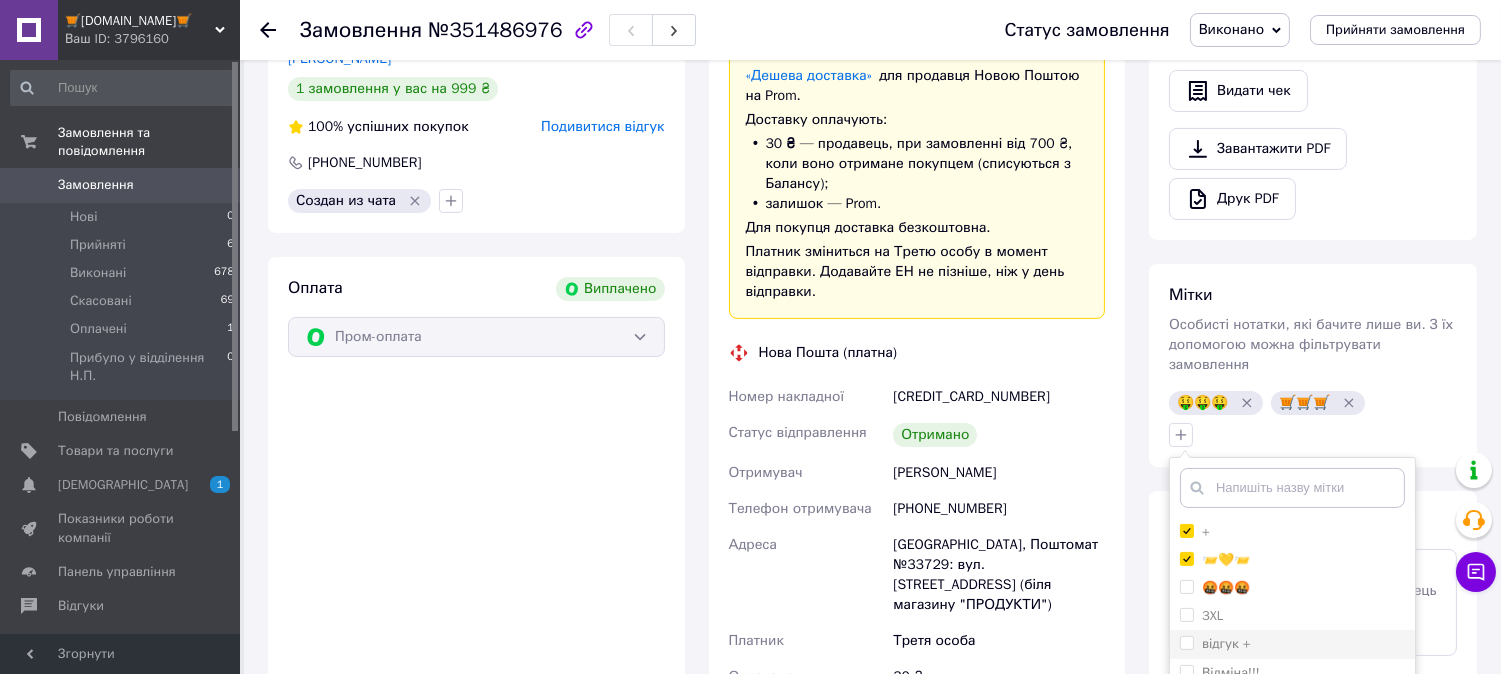 click on "відгук +" at bounding box center [1186, 642] 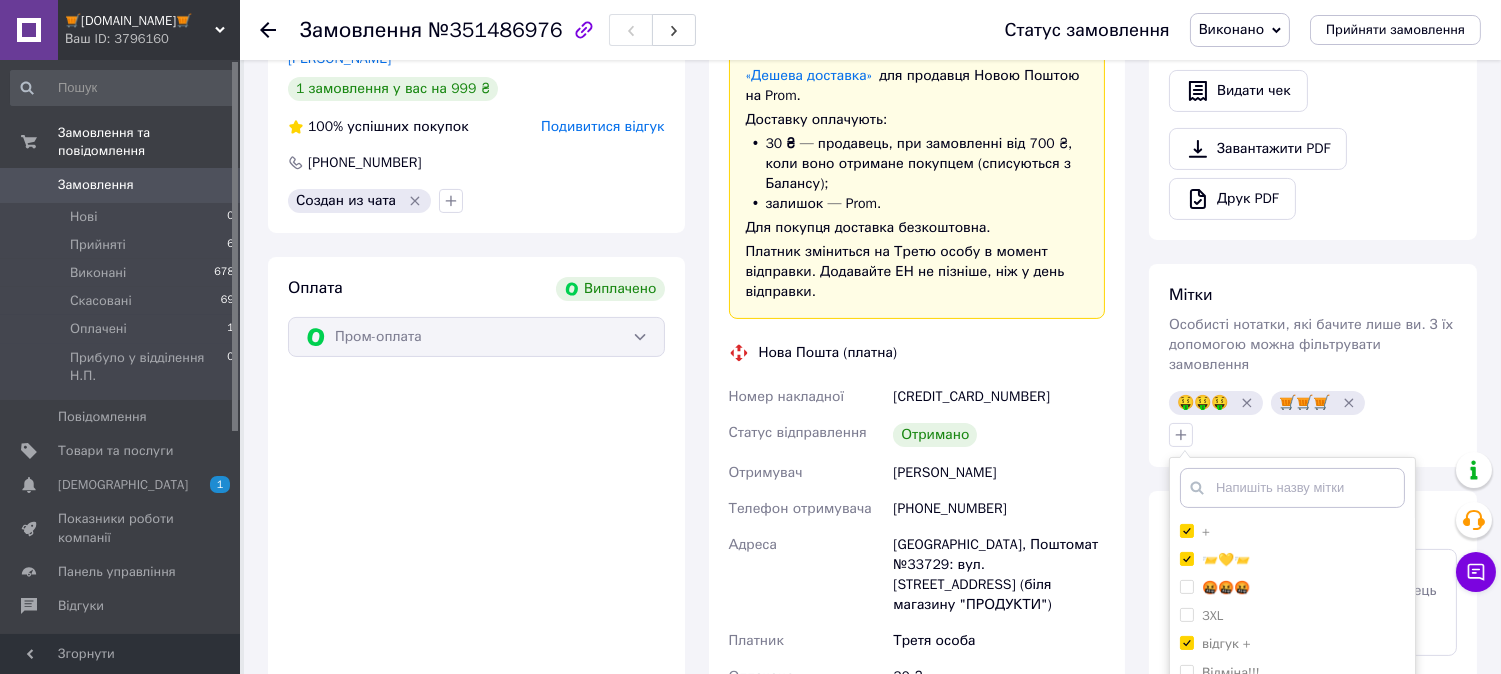 scroll, scrollTop: 925, scrollLeft: 0, axis: vertical 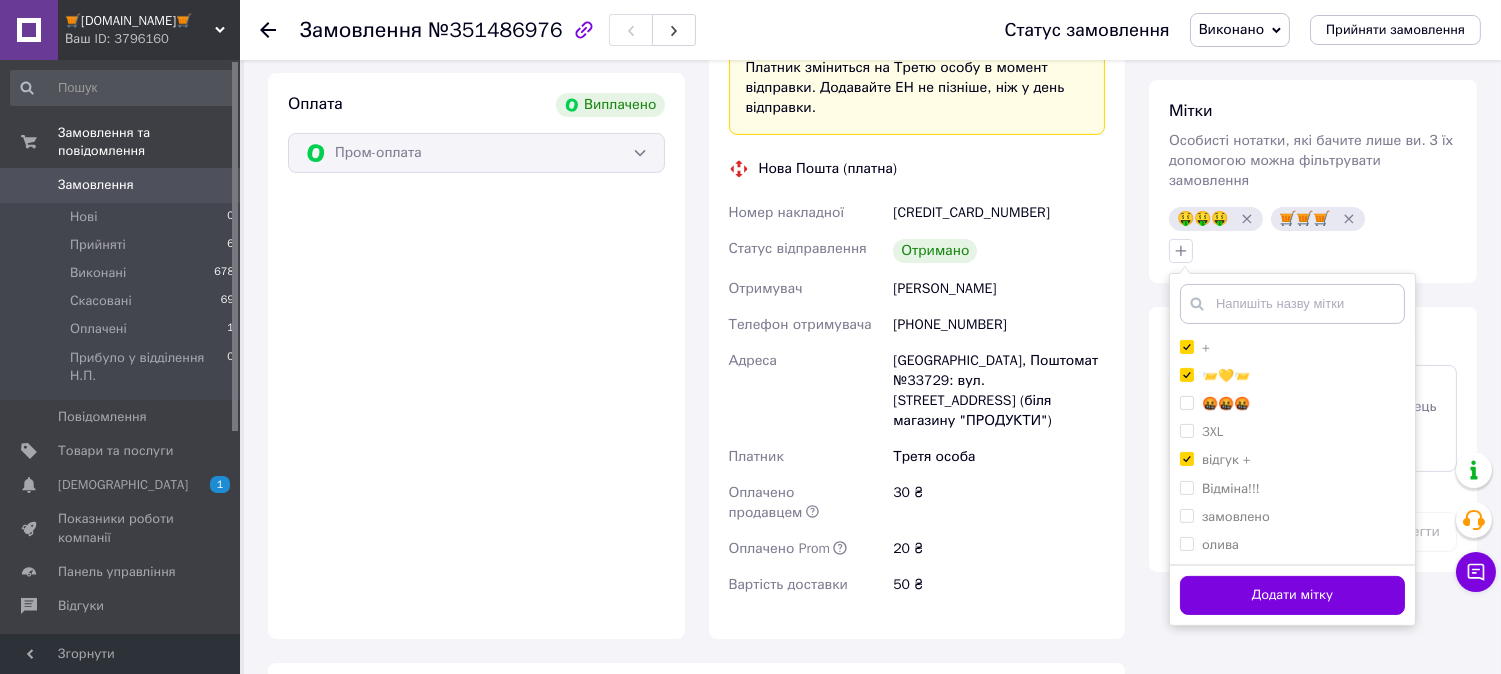 click on "Додати мітку" at bounding box center (1292, 595) 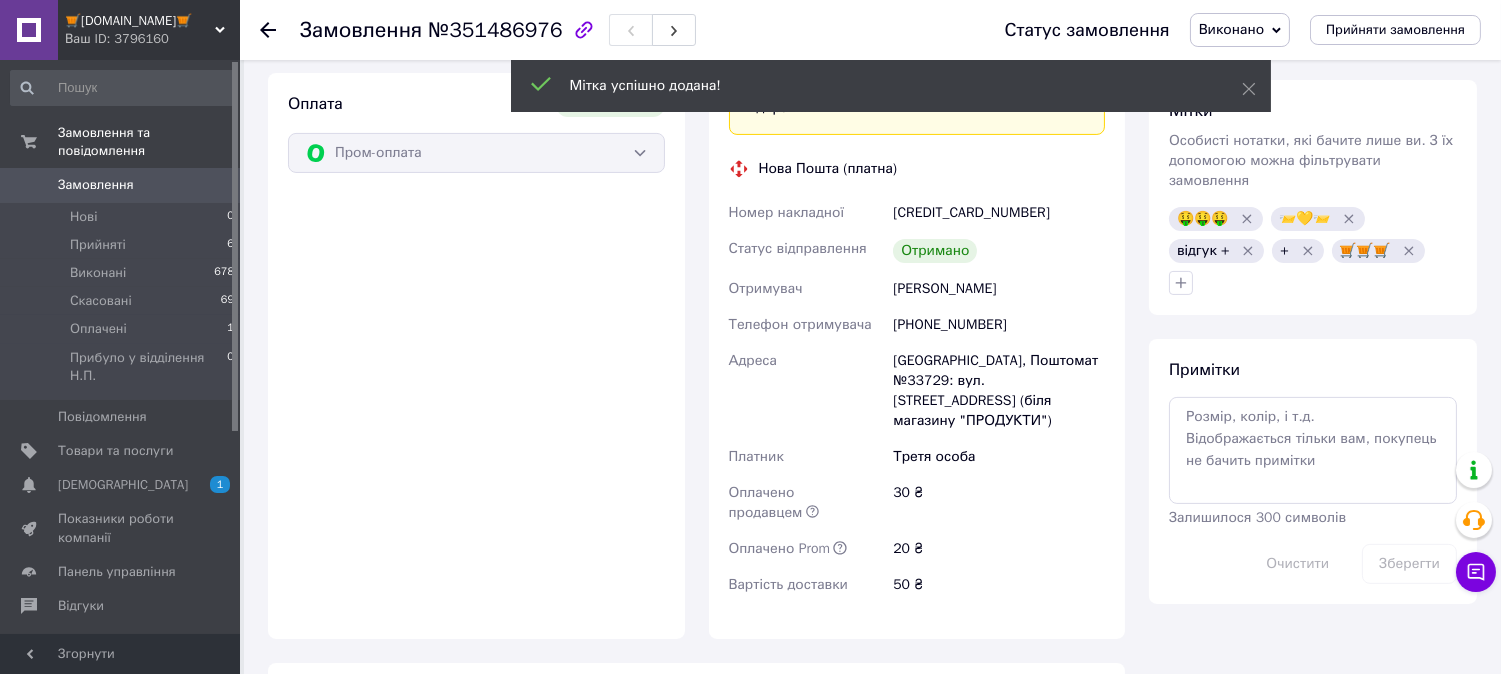 scroll, scrollTop: 160, scrollLeft: 0, axis: vertical 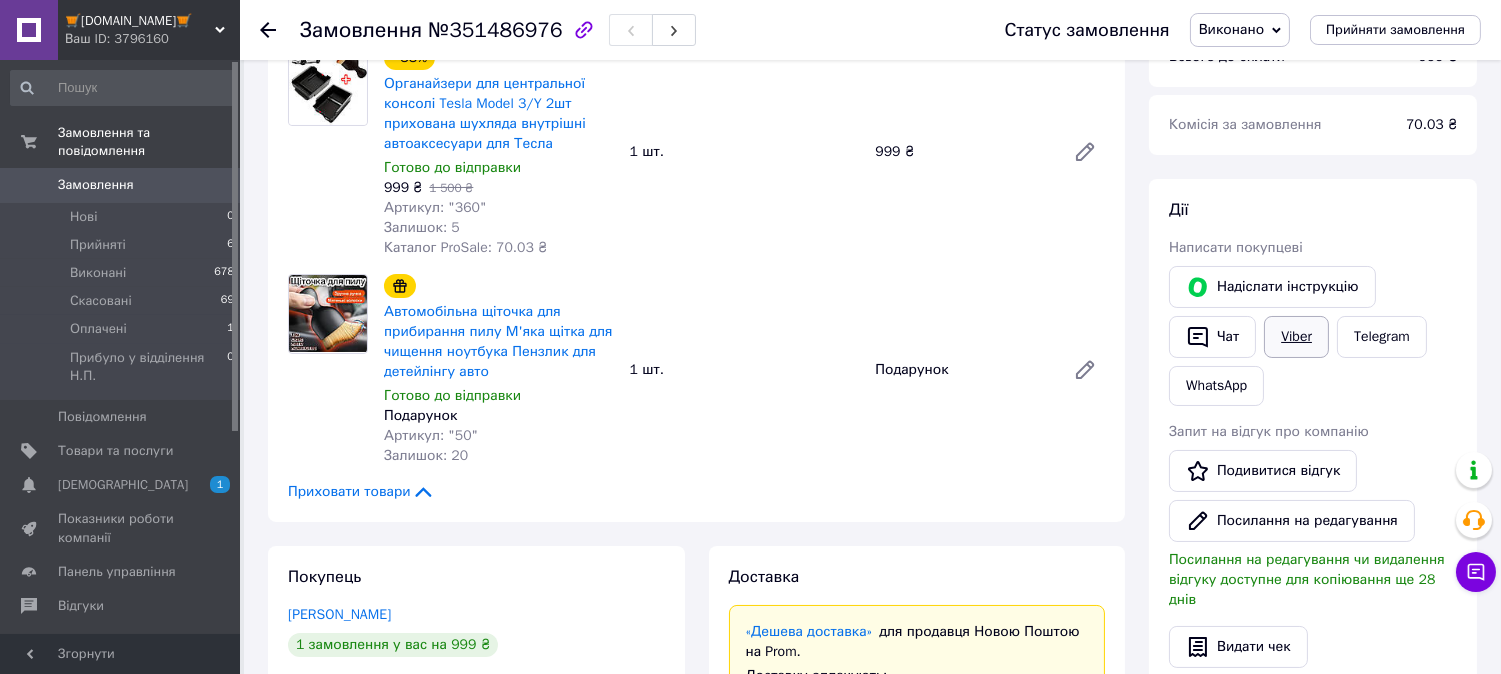 click on "Viber" at bounding box center (1296, 337) 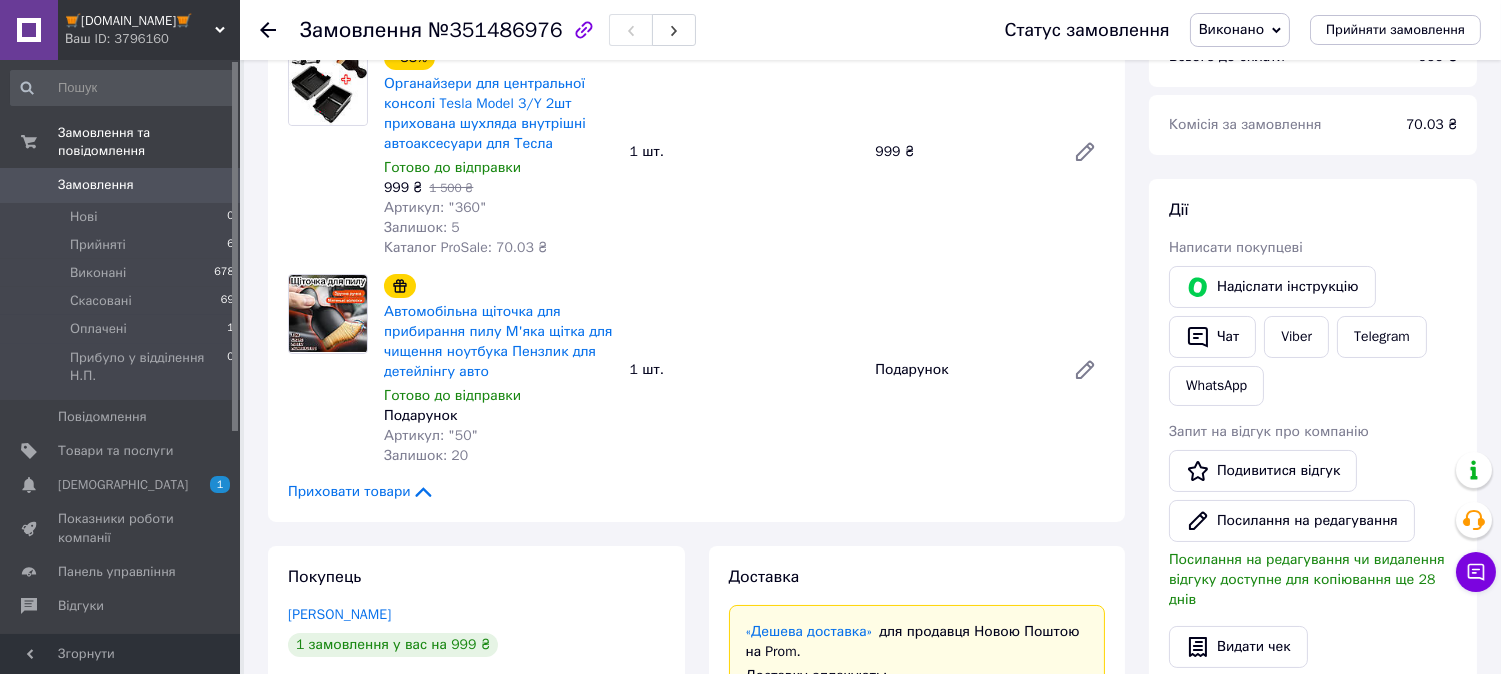 click on "Відгуки" at bounding box center [121, 606] 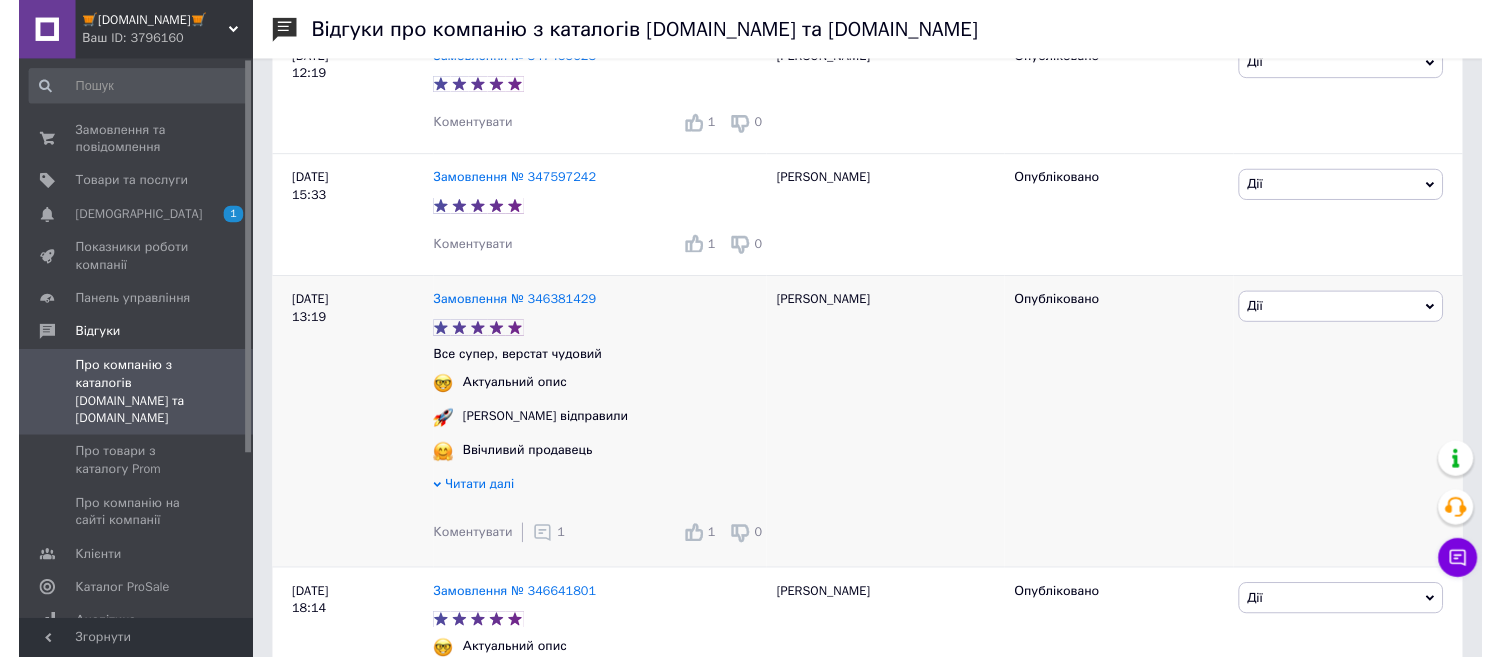 scroll, scrollTop: 2036, scrollLeft: 0, axis: vertical 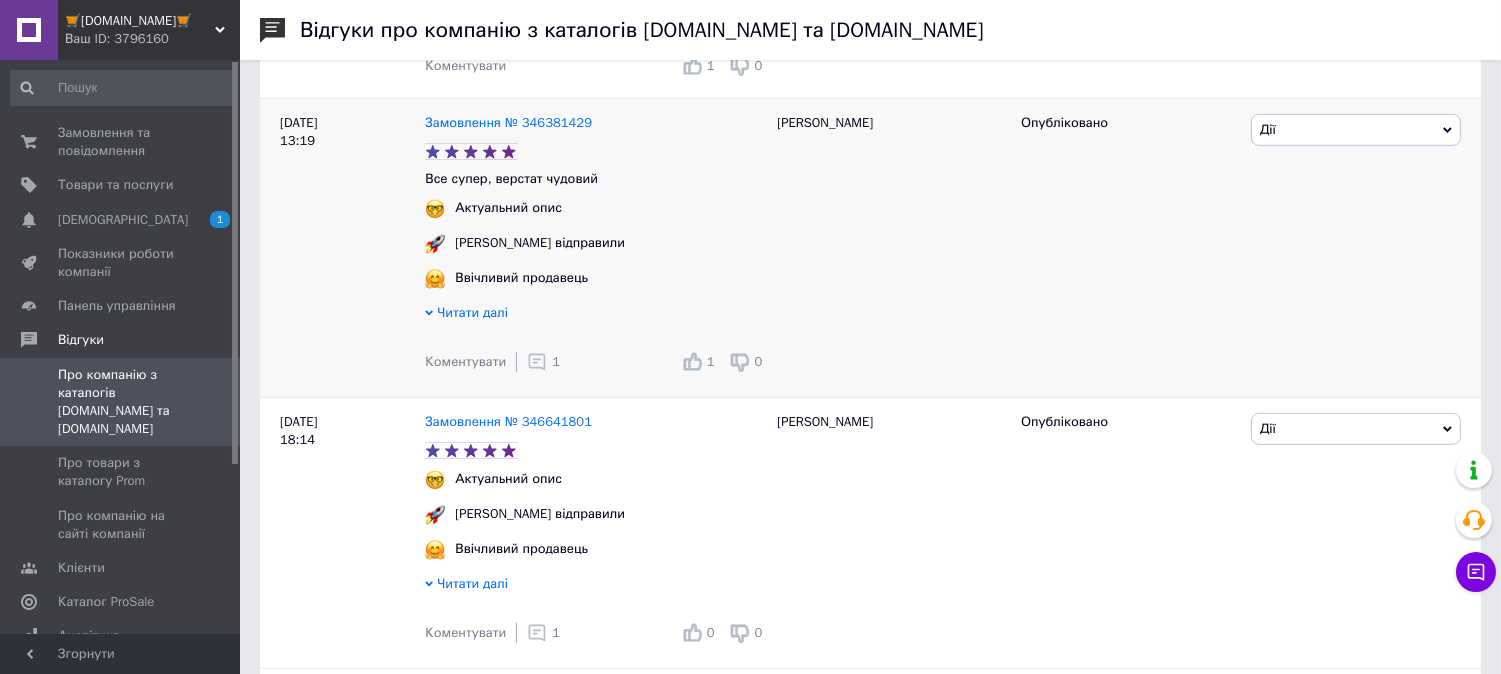 click 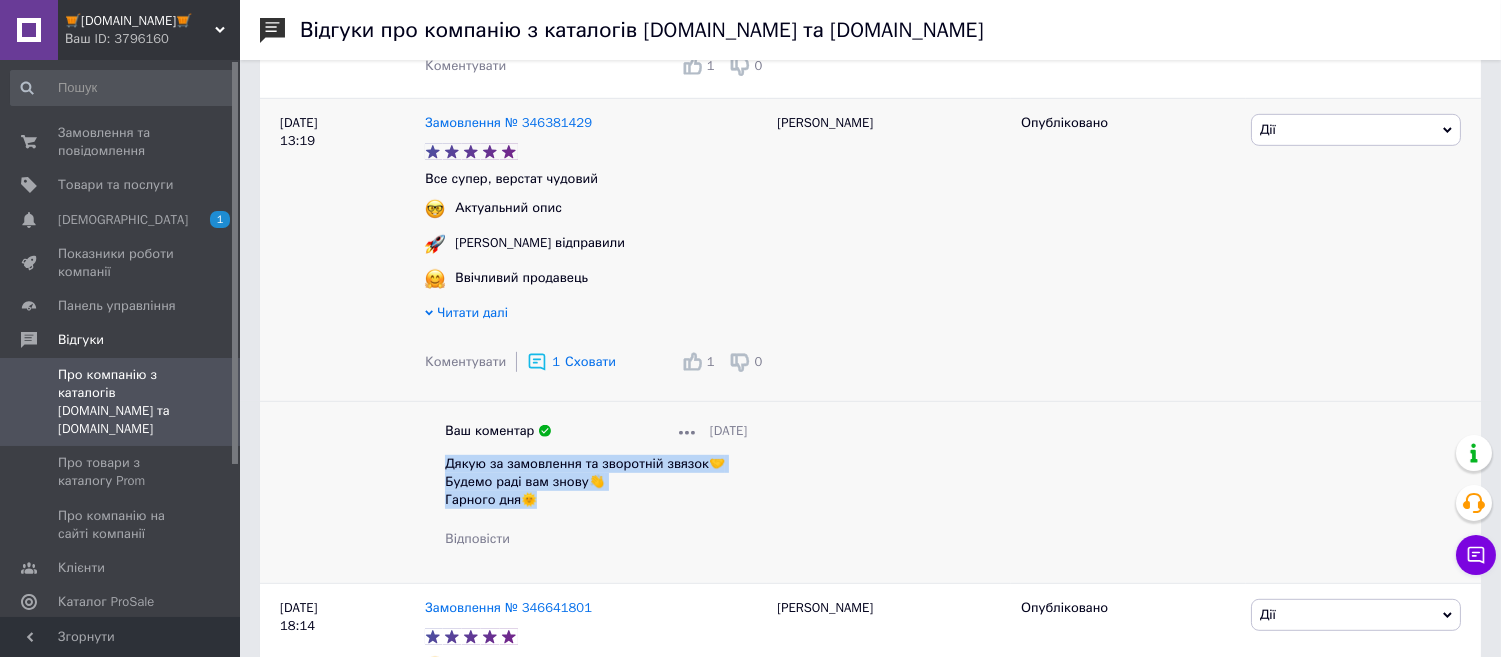 drag, startPoint x: 545, startPoint y: 527, endPoint x: 445, endPoint y: 495, distance: 104.99524 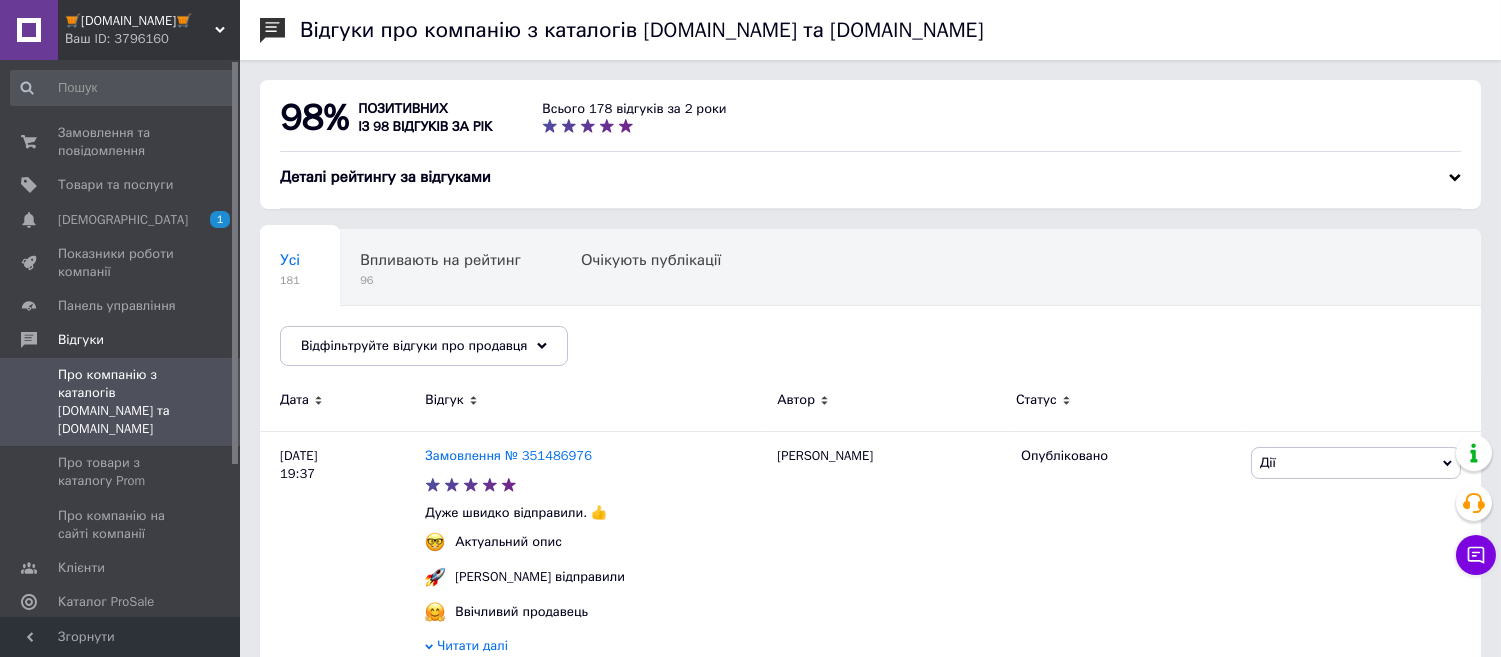 scroll, scrollTop: 370, scrollLeft: 0, axis: vertical 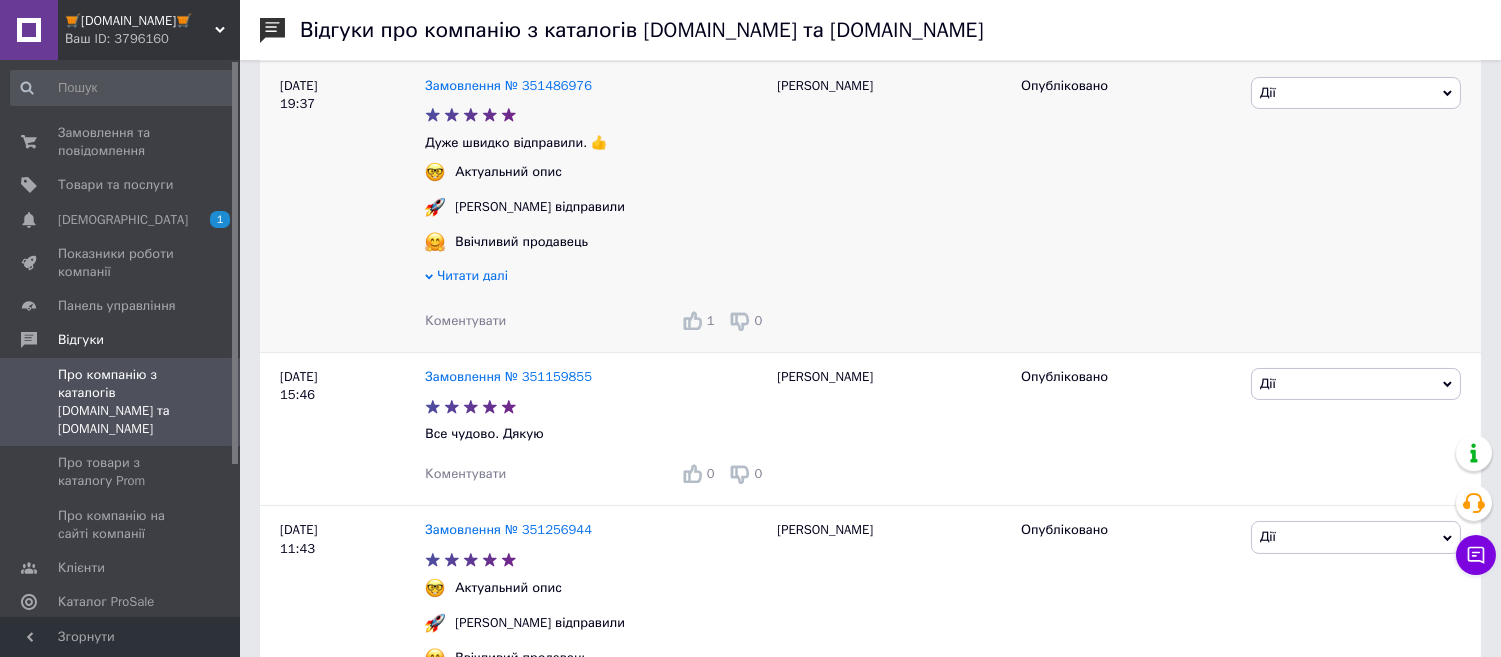click on "Коментувати" at bounding box center (465, 320) 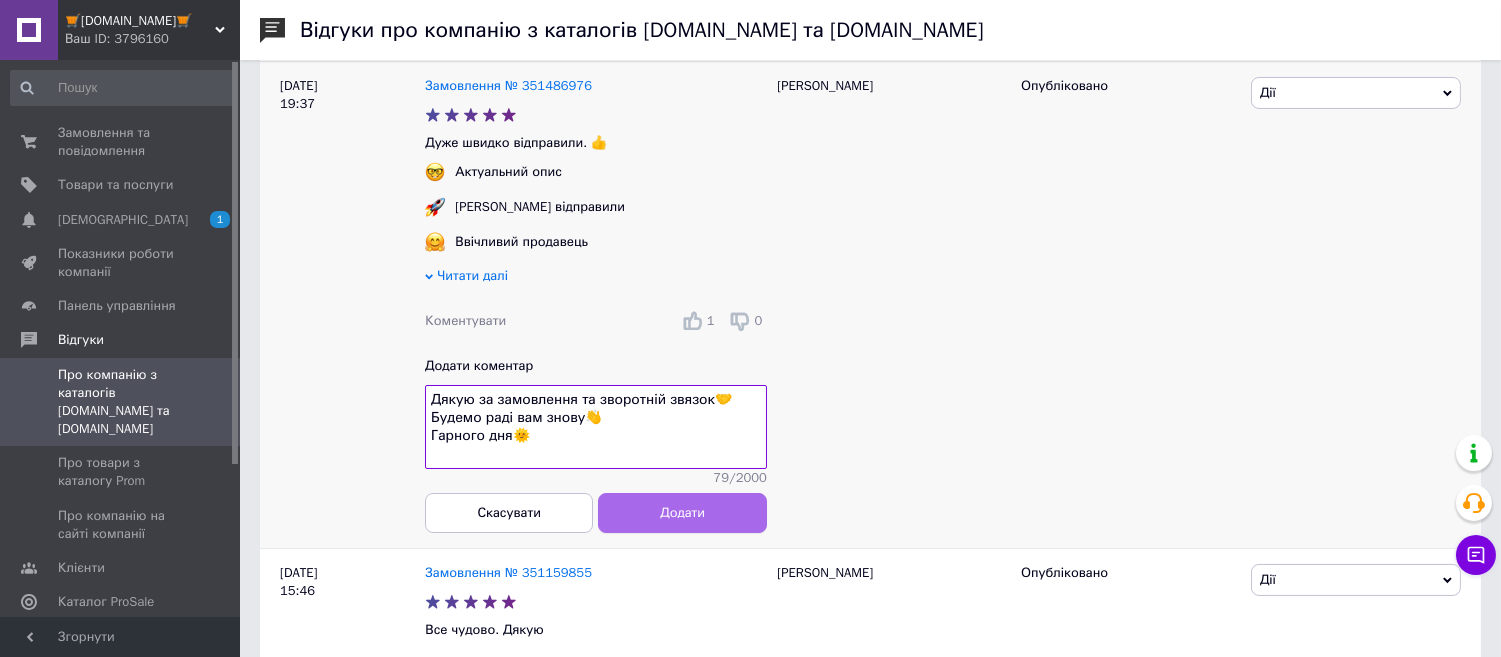 type on "Дякую за замовлення та зворотній звязок🤝
Будемо раді вам знову👋
Гарного дня🌞" 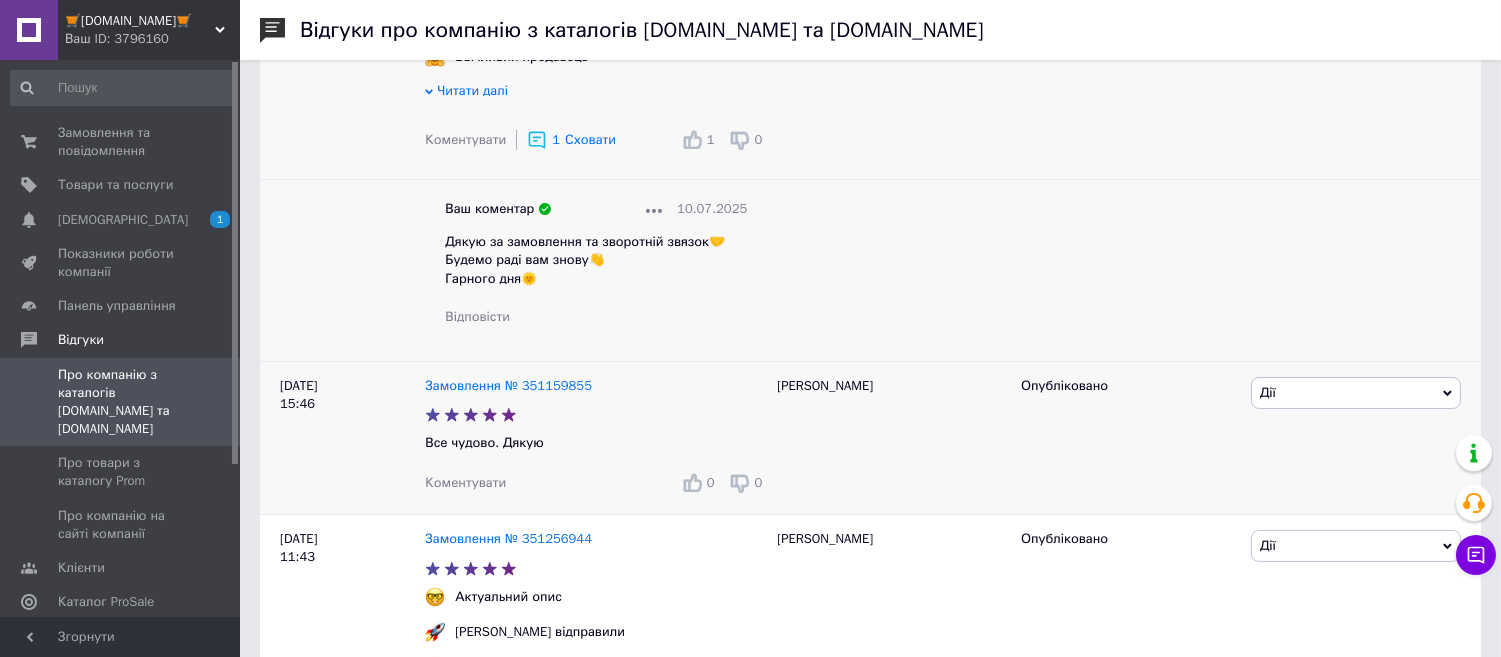 scroll, scrollTop: 741, scrollLeft: 0, axis: vertical 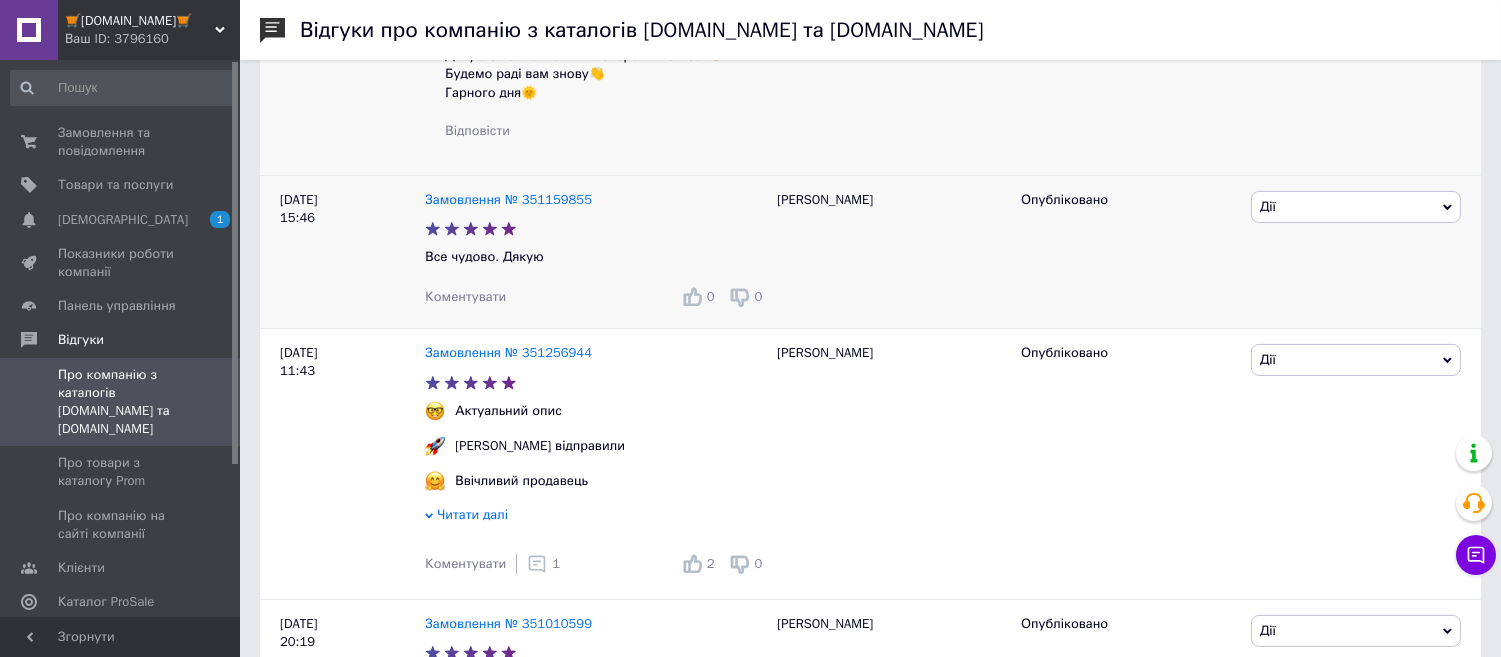 click on "Коментувати" at bounding box center (465, 296) 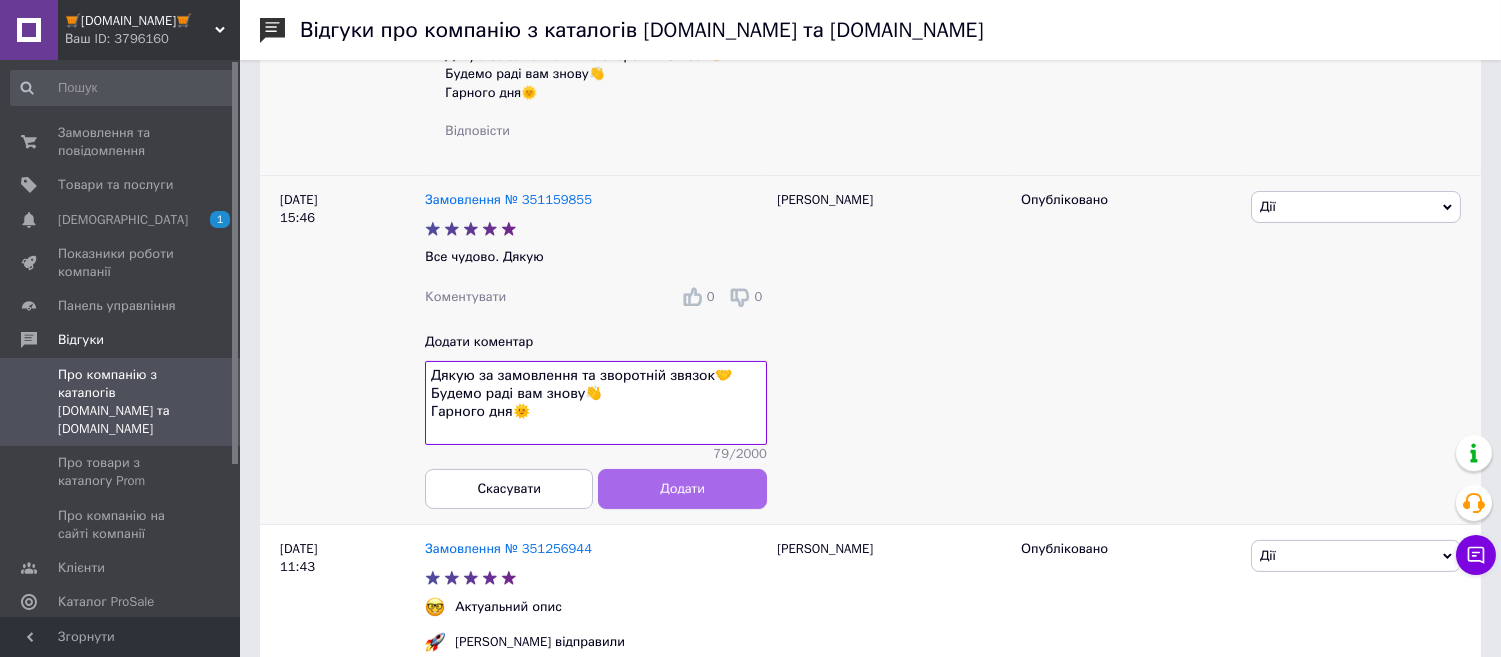 type on "Дякую за замовлення та зворотній звязок🤝
Будемо раді вам знову👋
Гарного дня🌞" 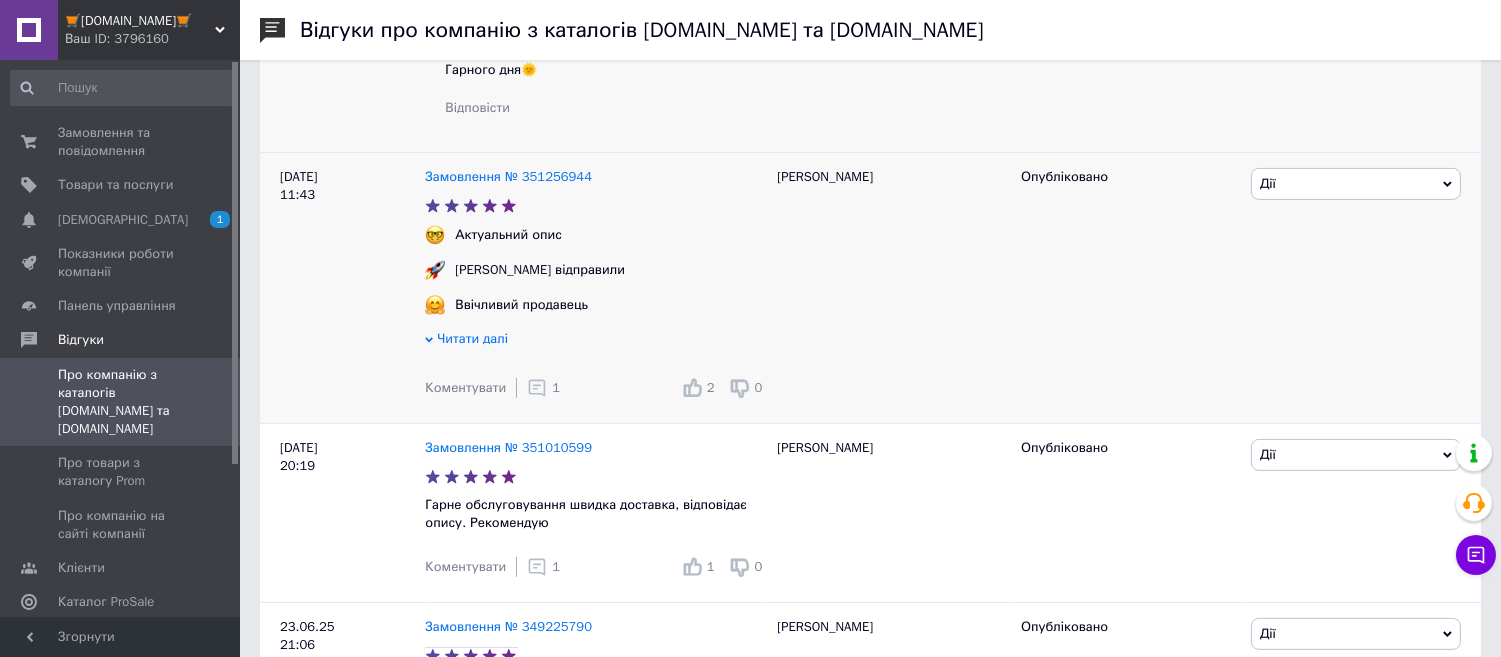 scroll, scrollTop: 1296, scrollLeft: 0, axis: vertical 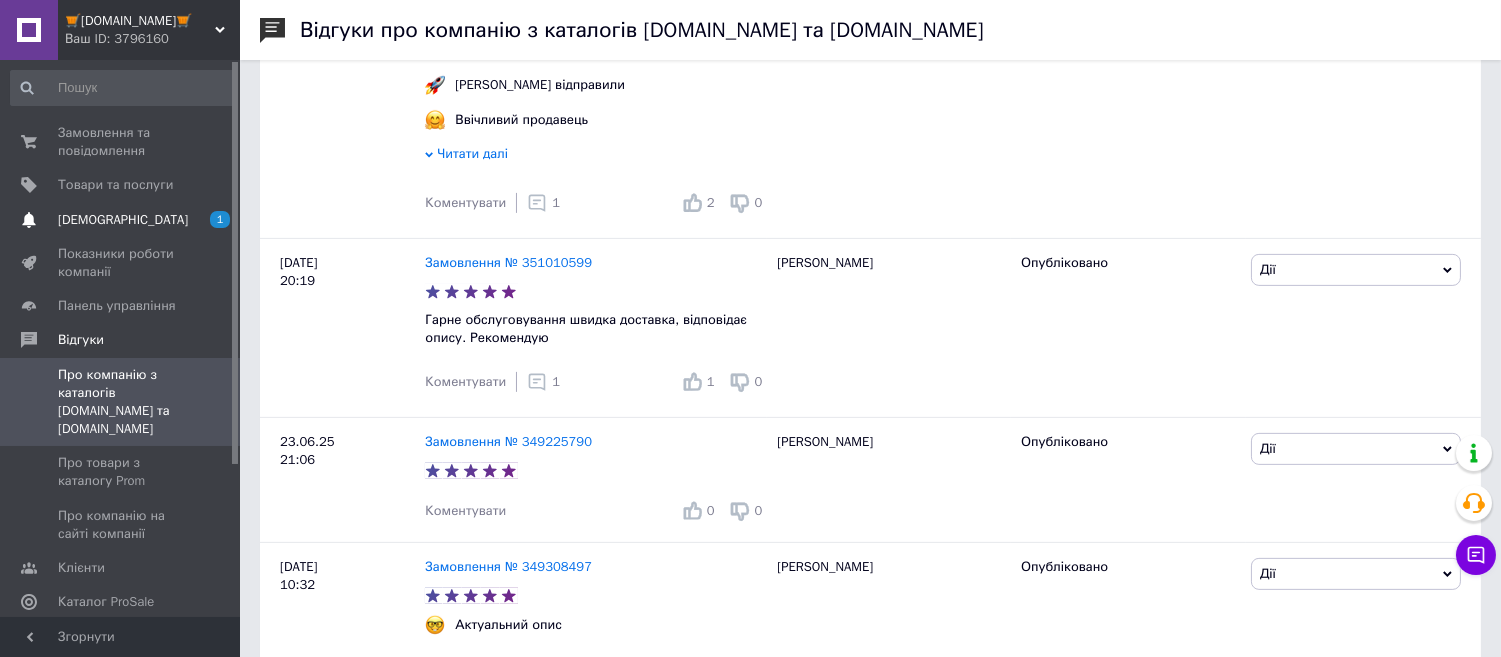 click on "[DEMOGRAPHIC_DATA]" at bounding box center [121, 220] 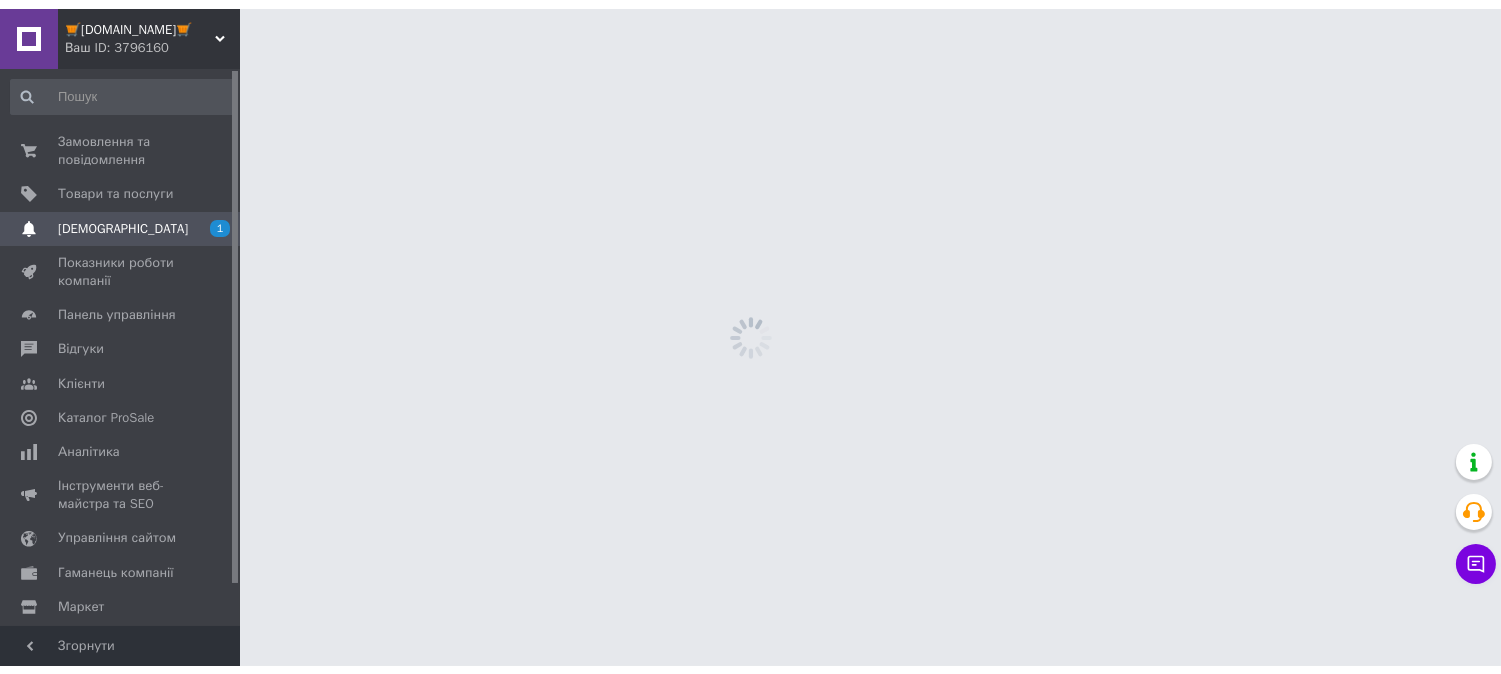 scroll, scrollTop: 0, scrollLeft: 0, axis: both 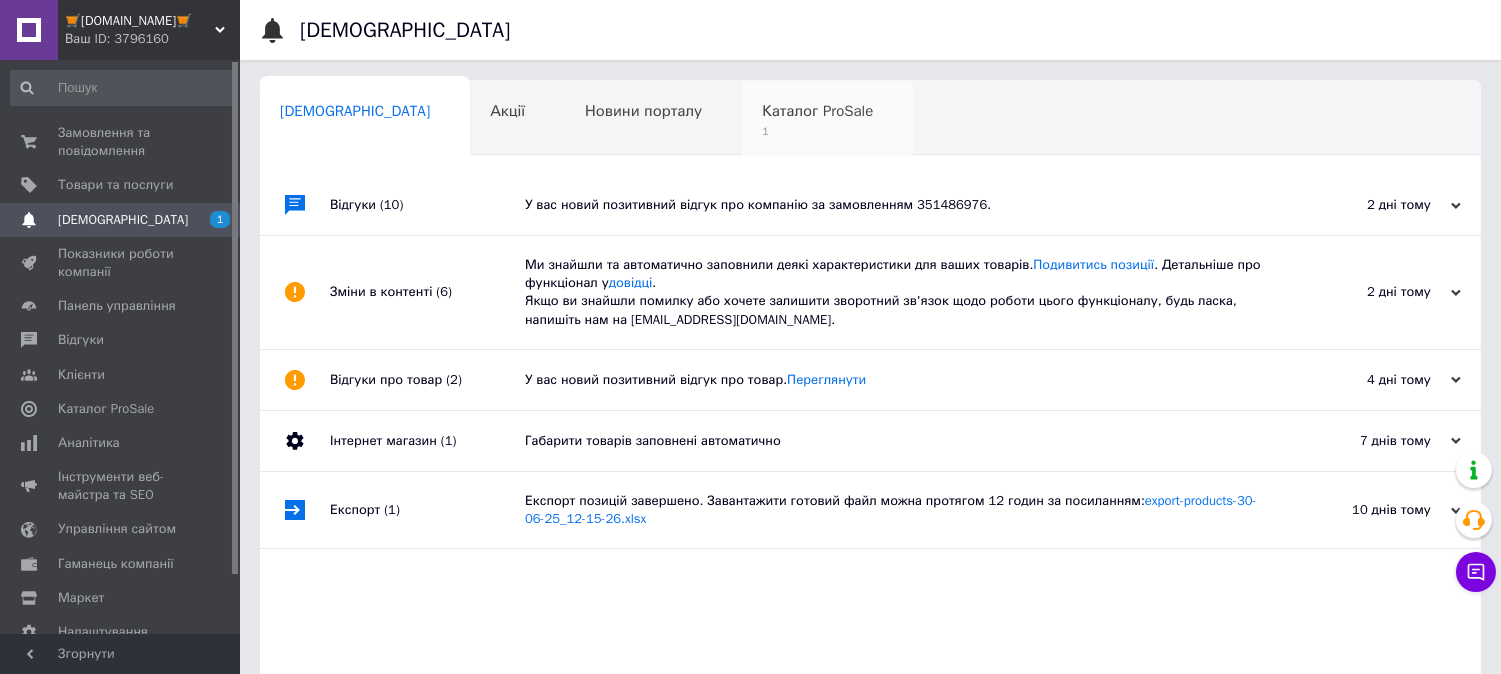 click on "Каталог ProSale 1" at bounding box center (827, 119) 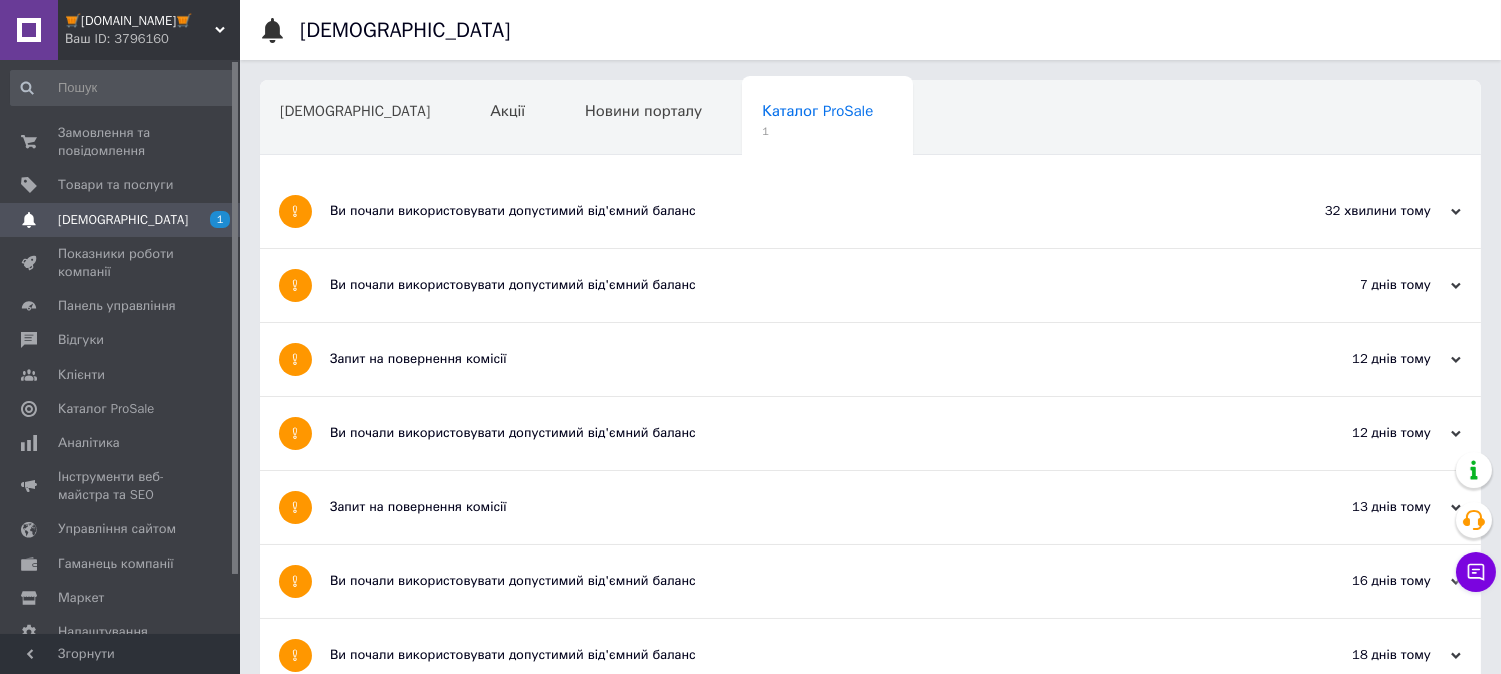 click on "Ви почали використовувати допустимий від'ємний баланс" at bounding box center (795, 211) 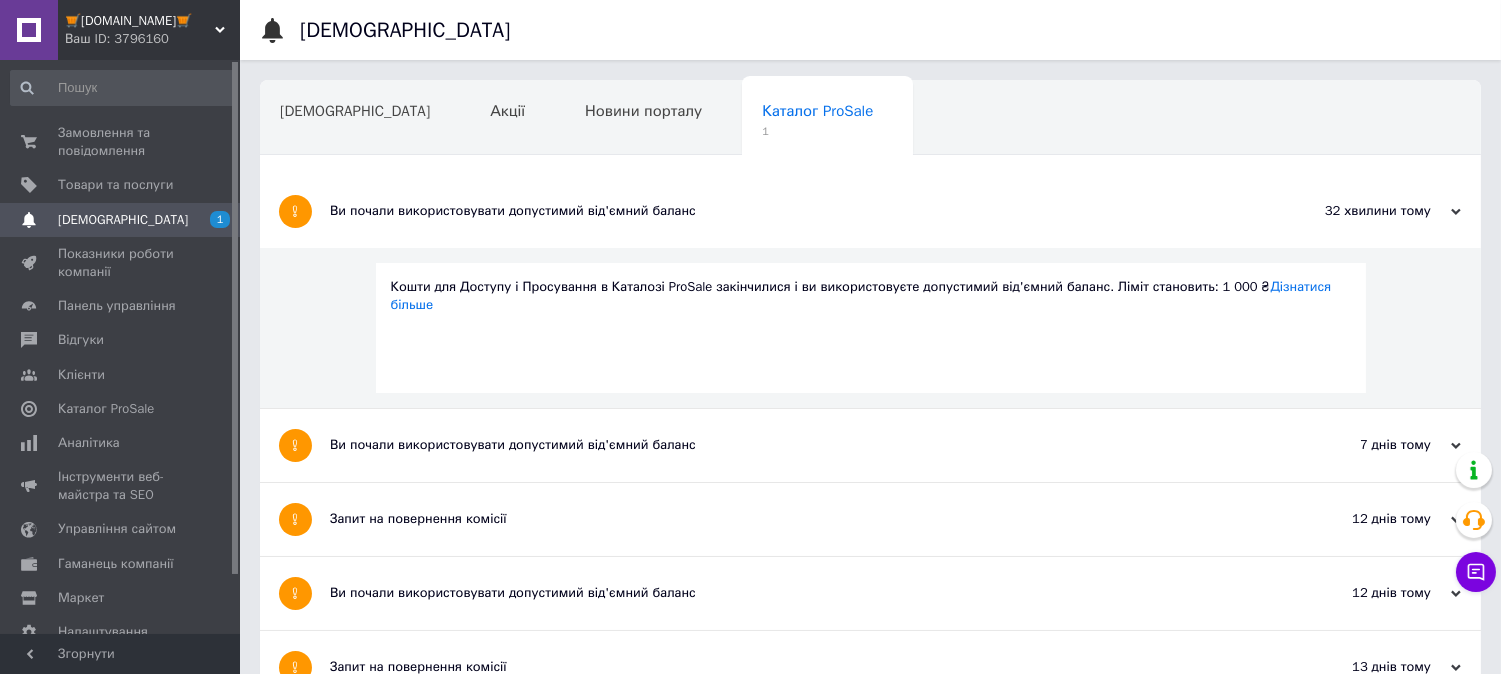 click on "[DEMOGRAPHIC_DATA]" at bounding box center [121, 220] 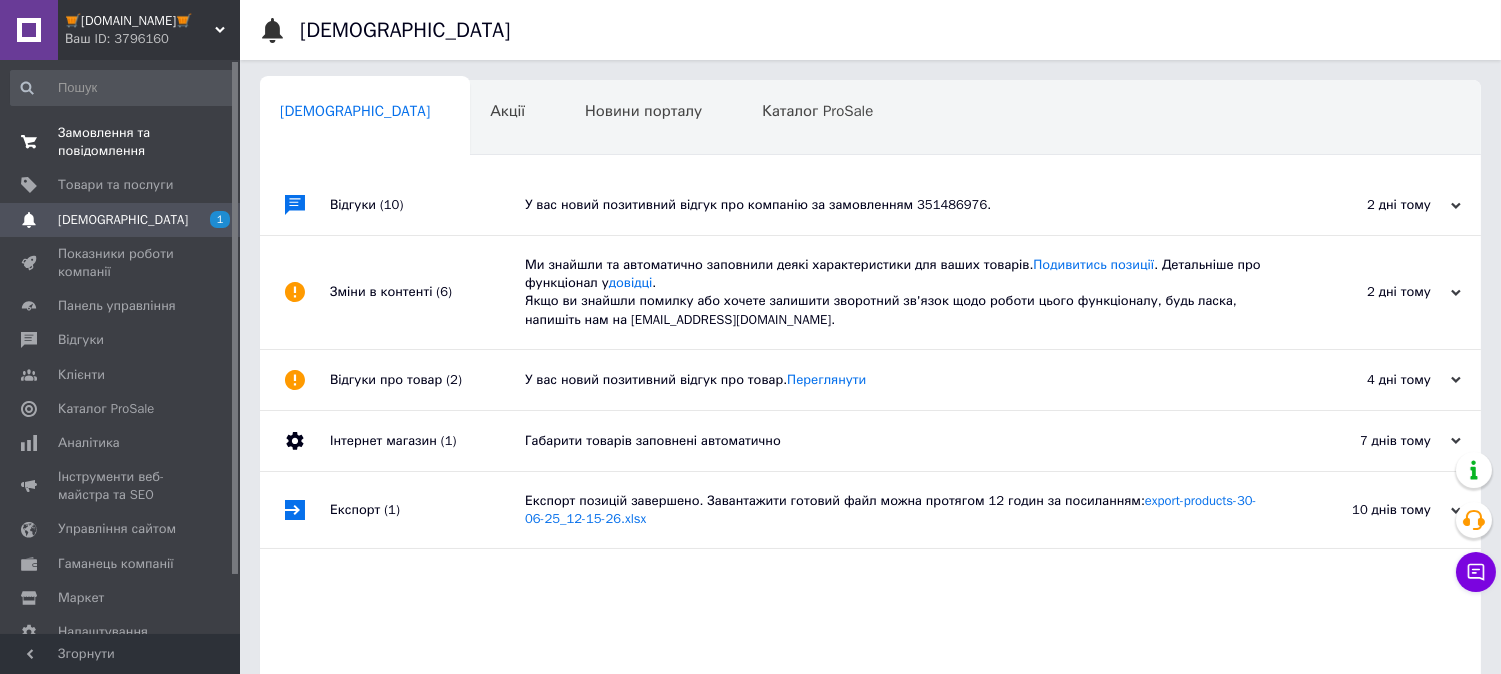 click on "Замовлення та повідомлення" at bounding box center (121, 142) 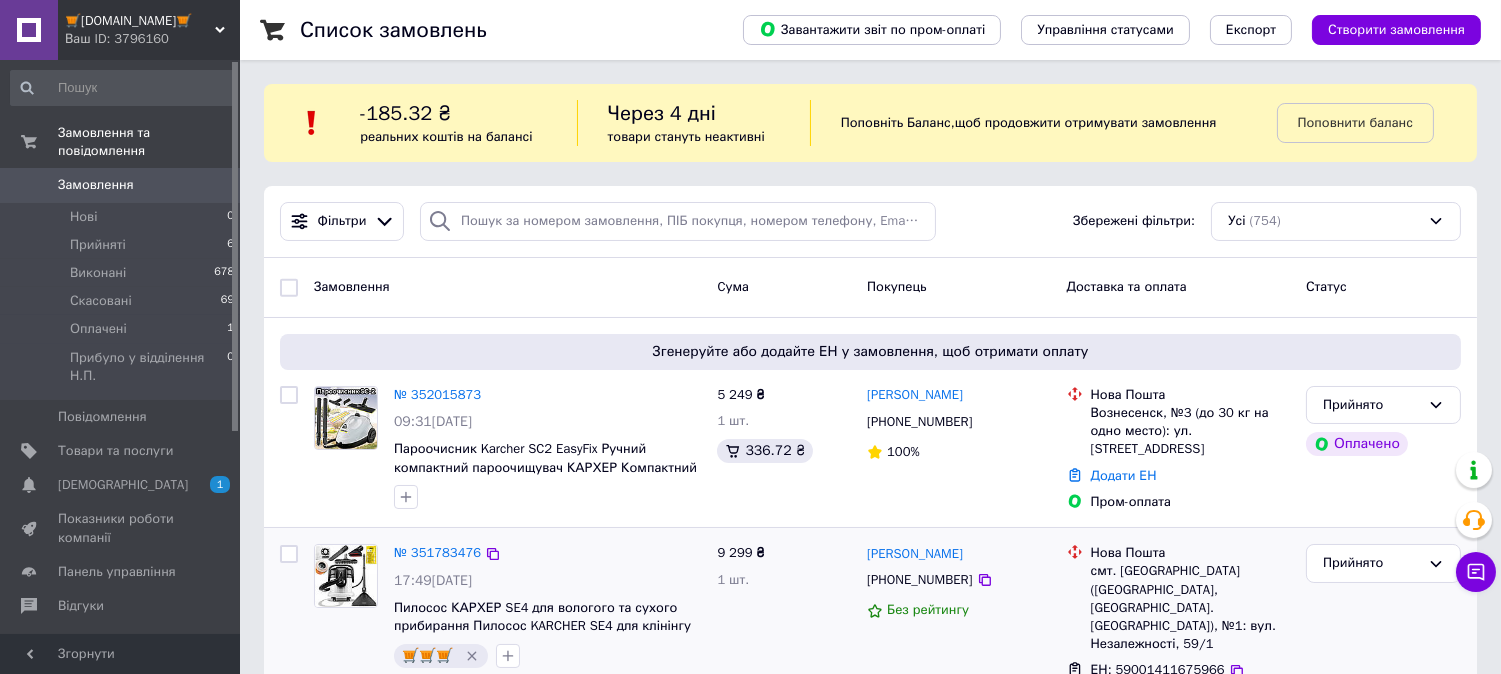 scroll, scrollTop: 370, scrollLeft: 0, axis: vertical 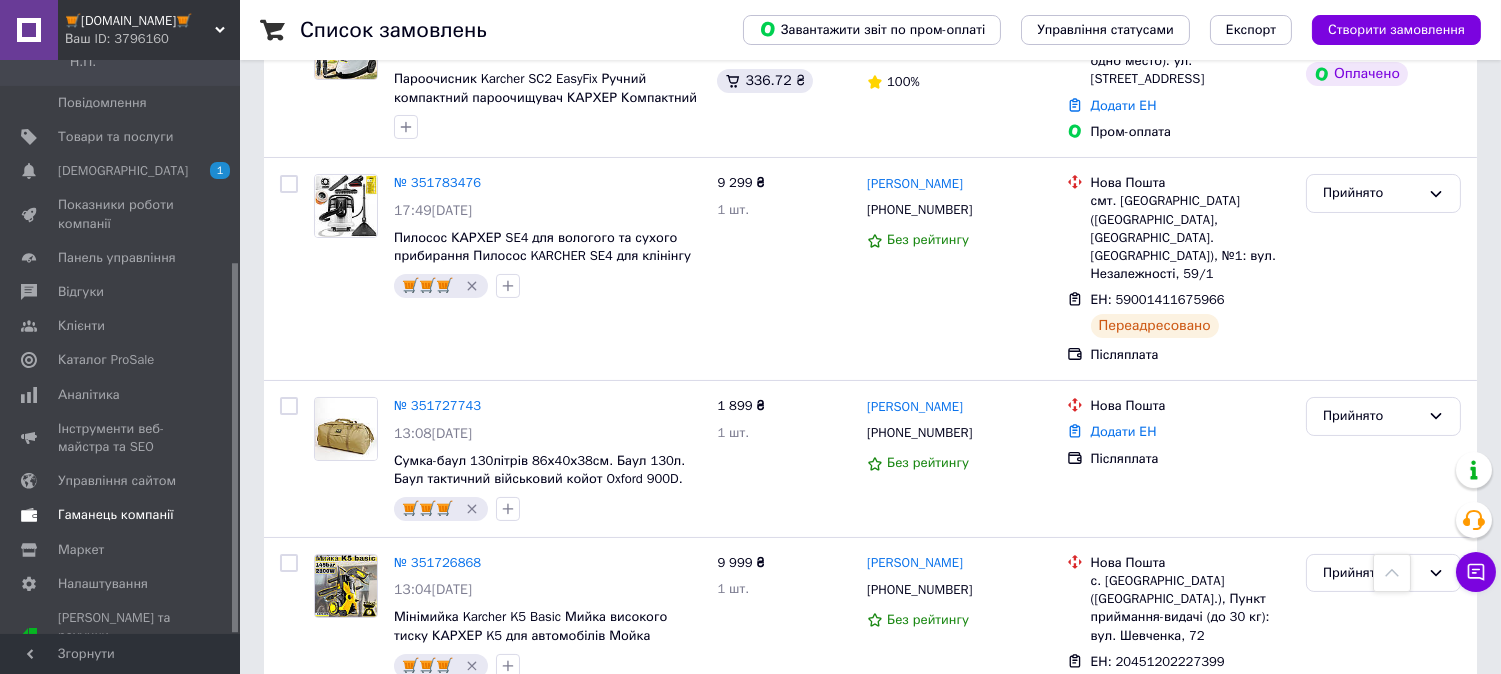 click on "Гаманець компанії" at bounding box center [123, 515] 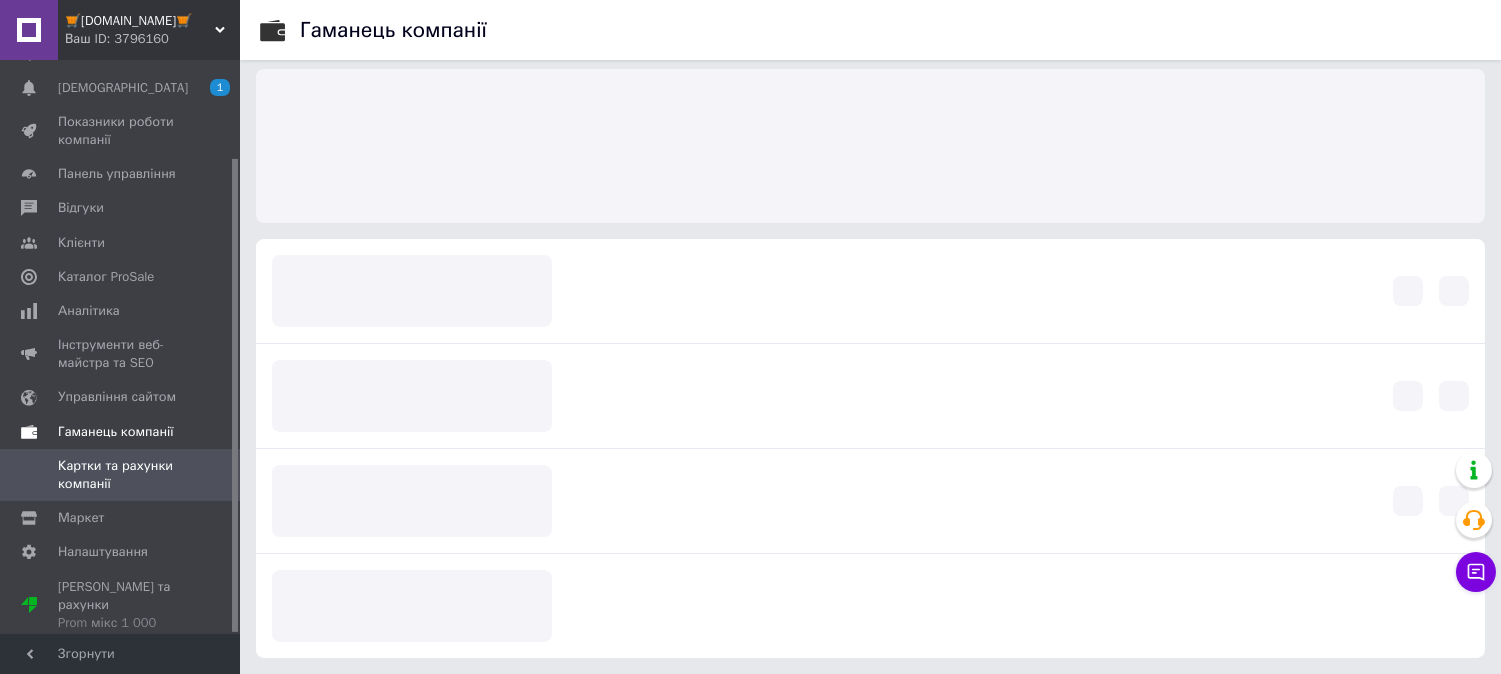 scroll, scrollTop: 71, scrollLeft: 0, axis: vertical 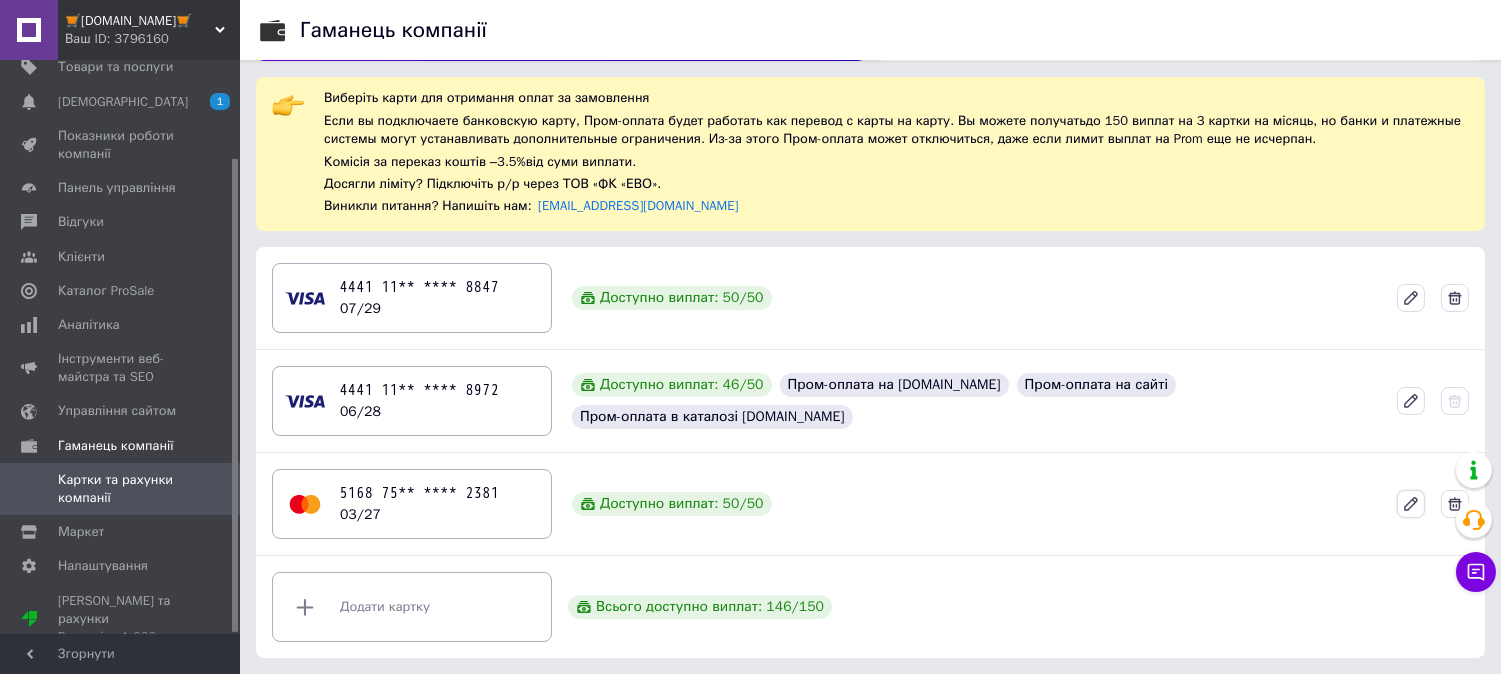 click 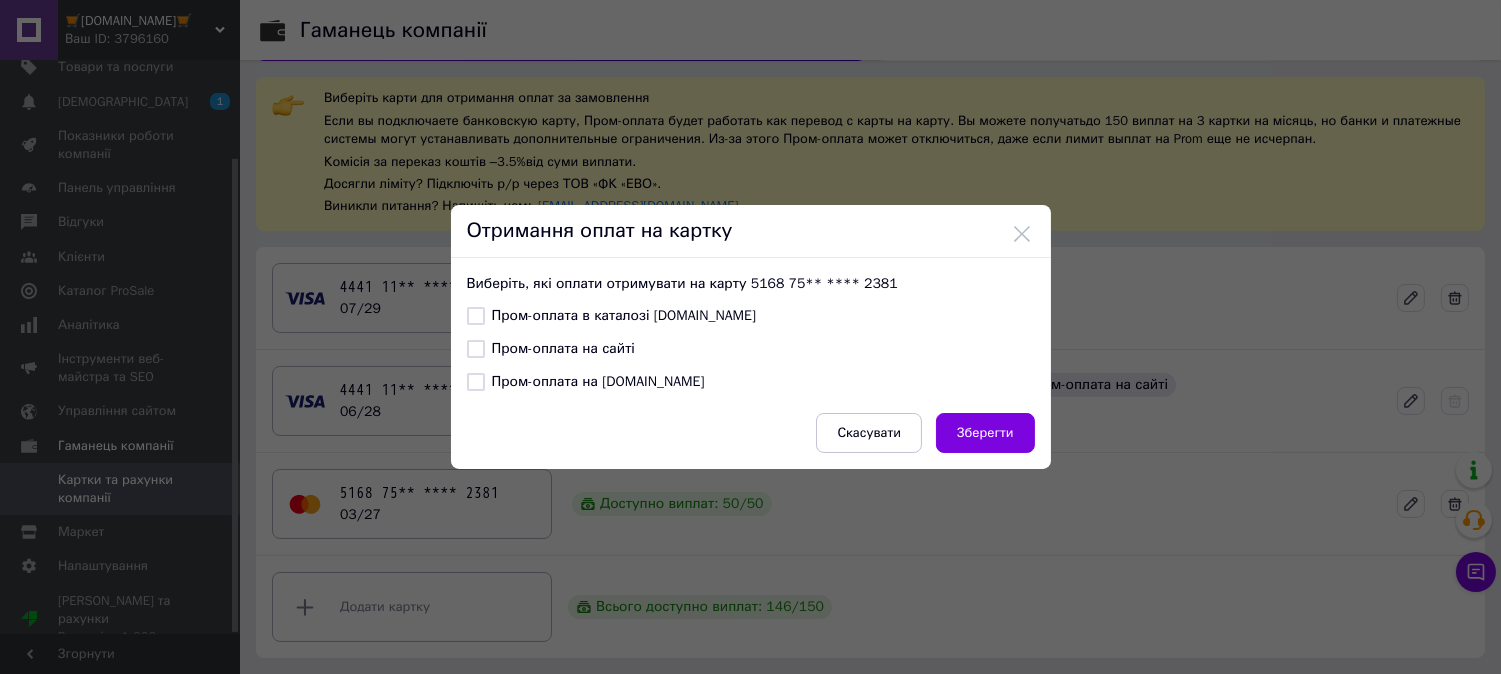 click on "Пром-оплата в каталозі [DOMAIN_NAME]" at bounding box center [476, 316] 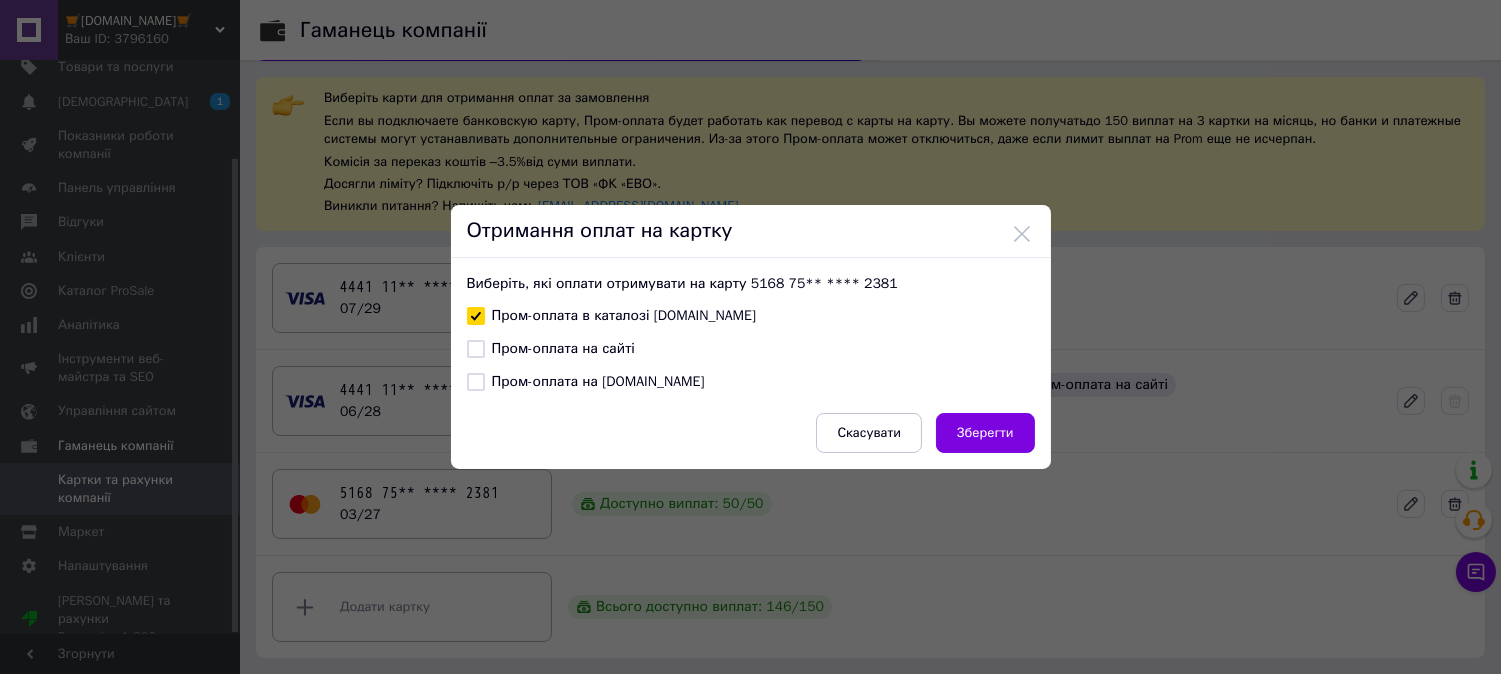 checkbox on "true" 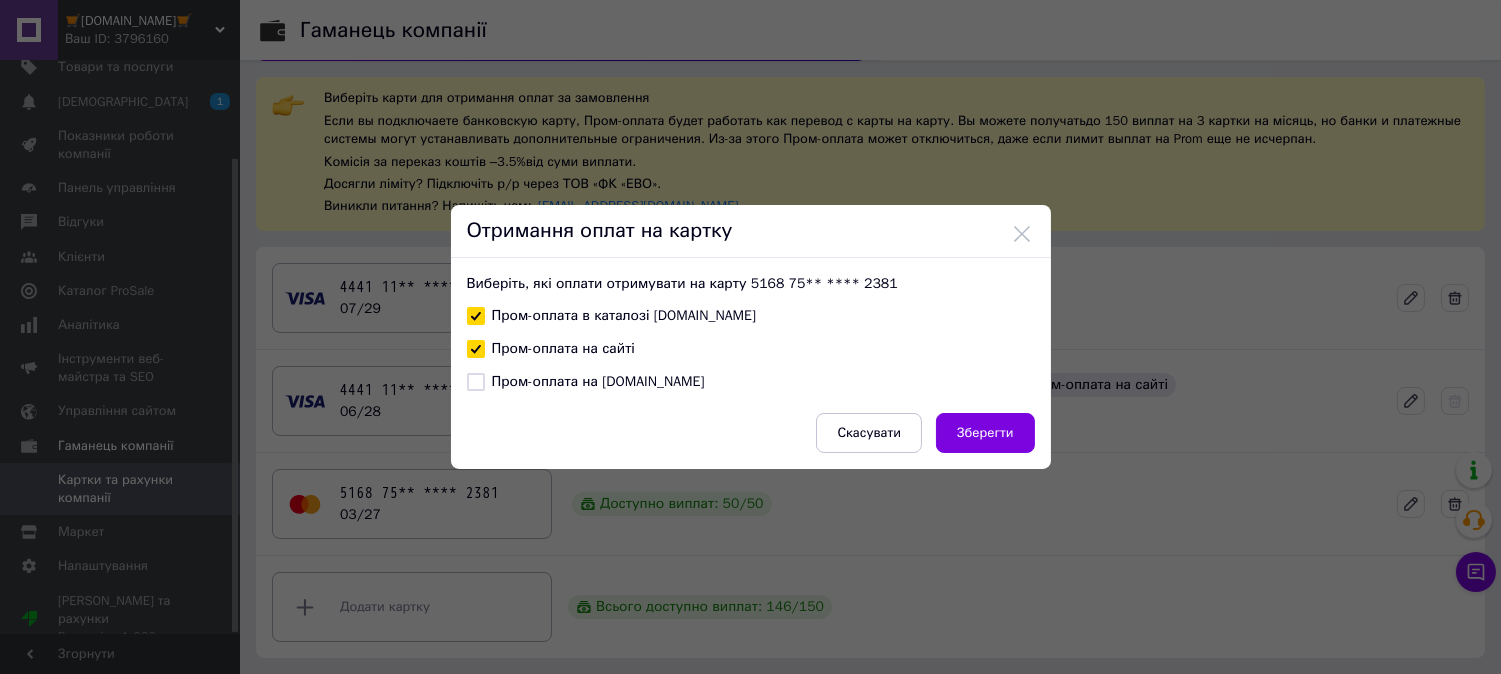 checkbox on "true" 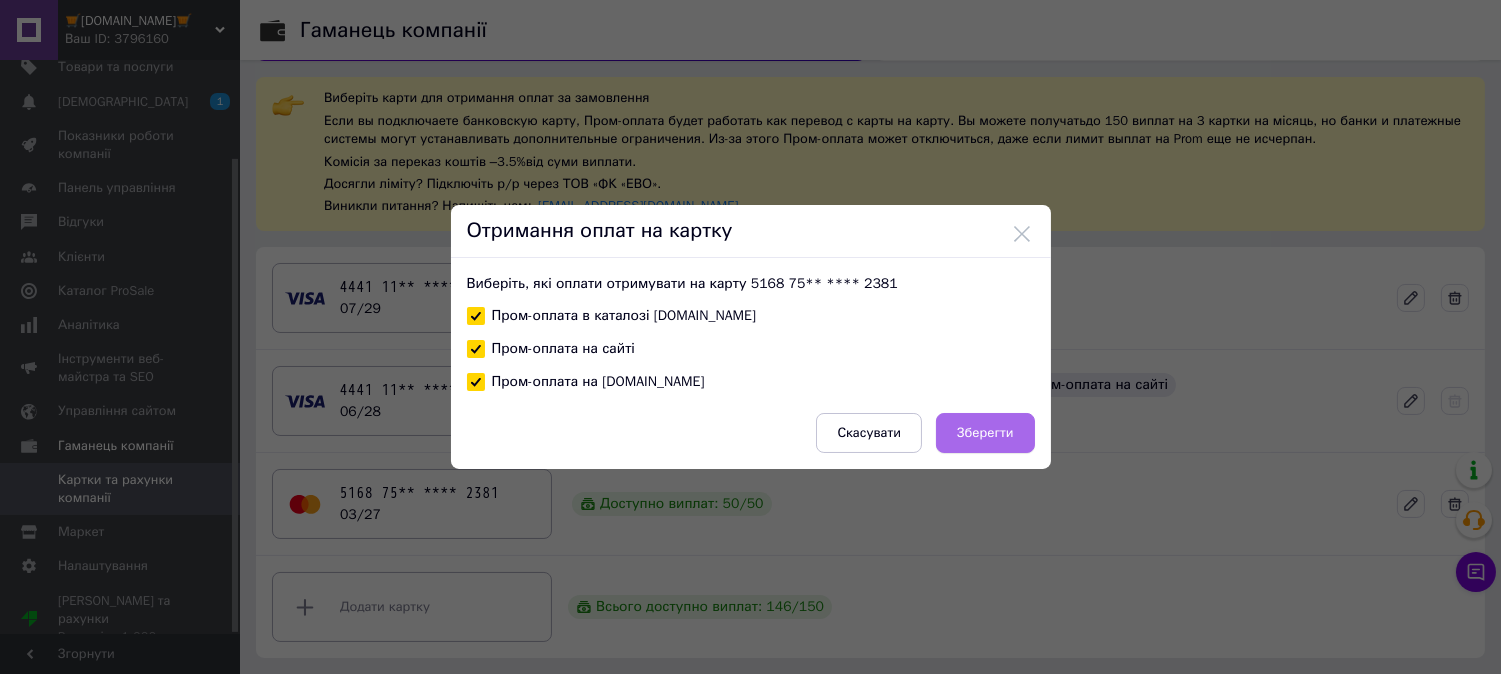 click on "Зберегти" at bounding box center (985, 433) 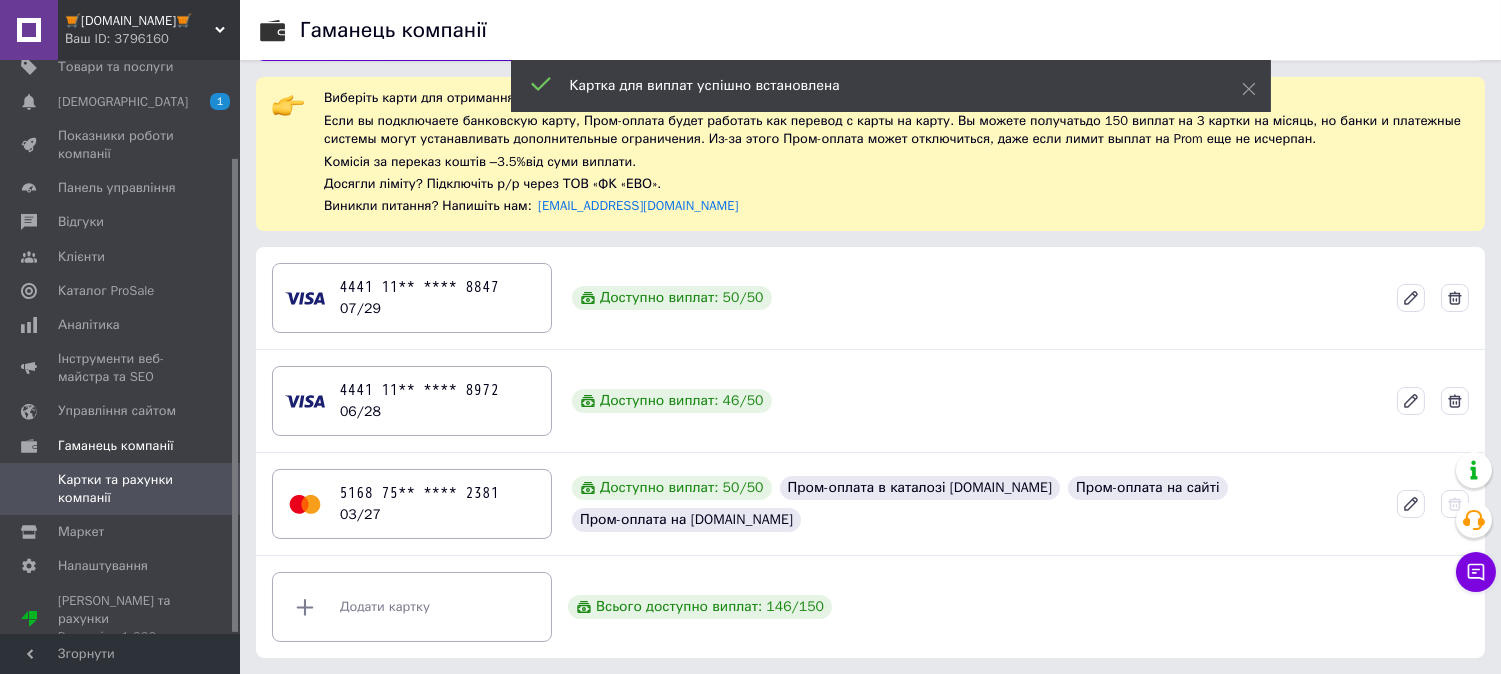 scroll, scrollTop: 0, scrollLeft: 0, axis: both 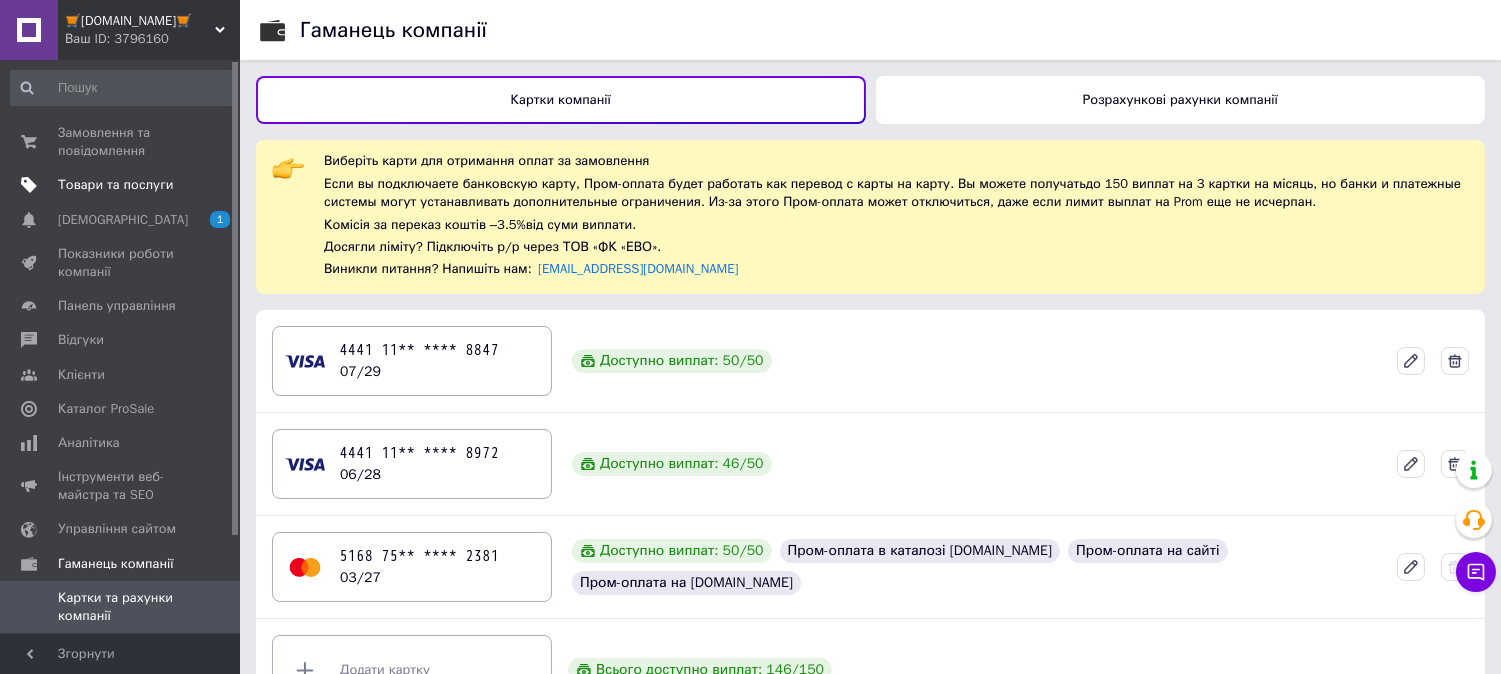 click on "Товари та послуги" at bounding box center [115, 185] 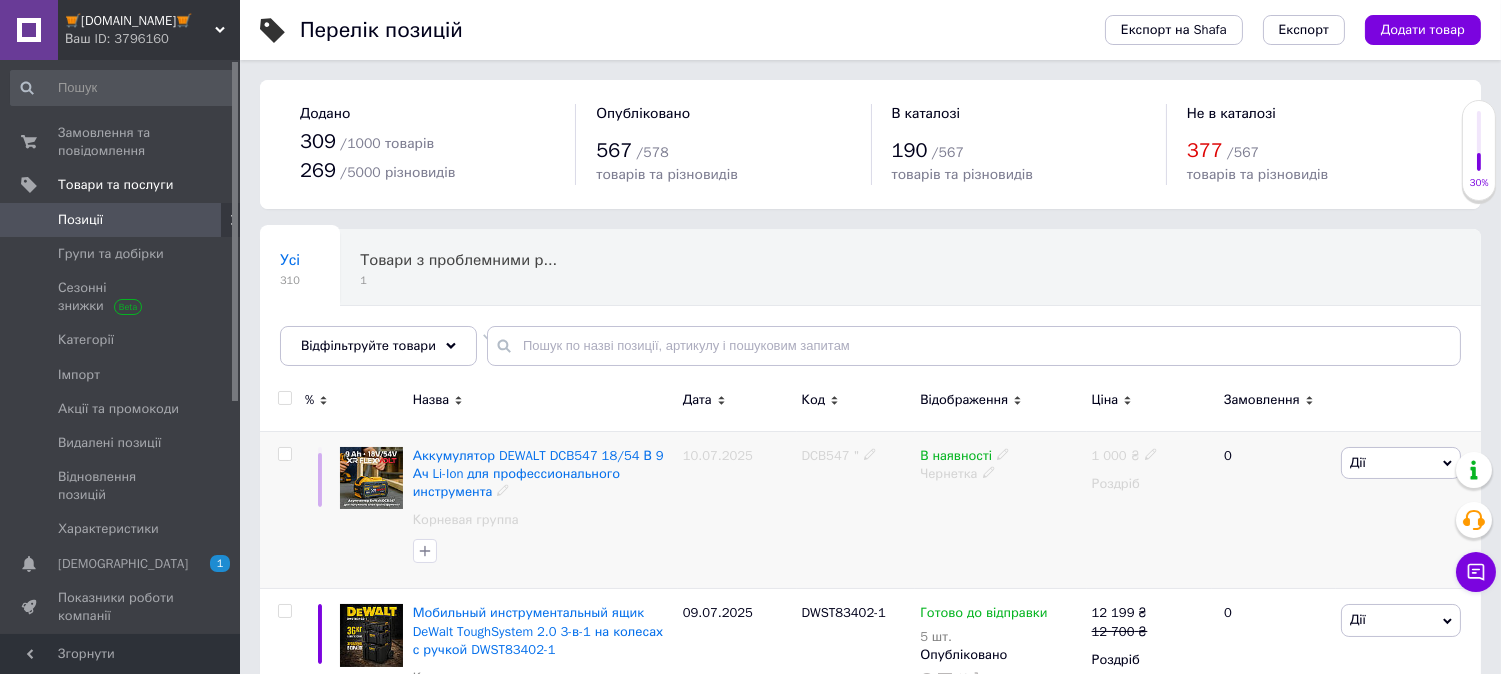 click at bounding box center [371, 478] 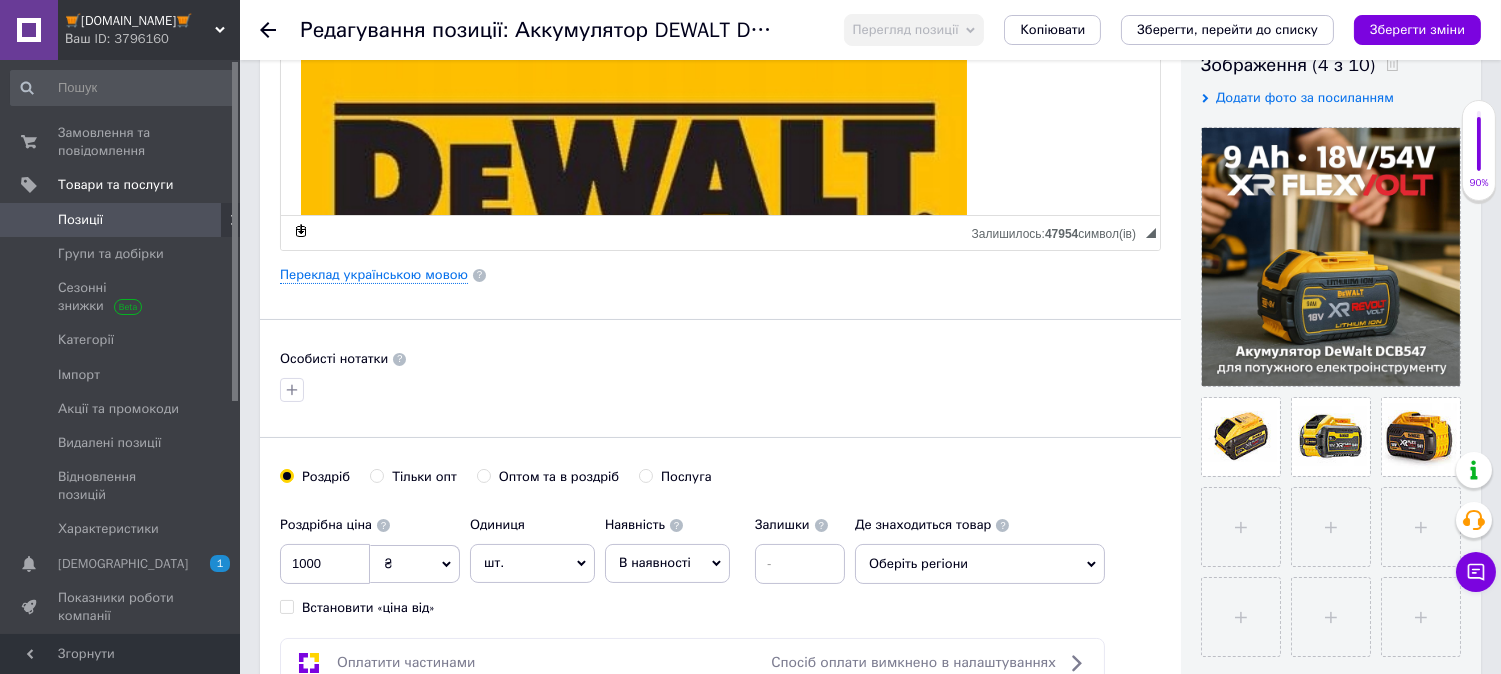 scroll, scrollTop: 555, scrollLeft: 0, axis: vertical 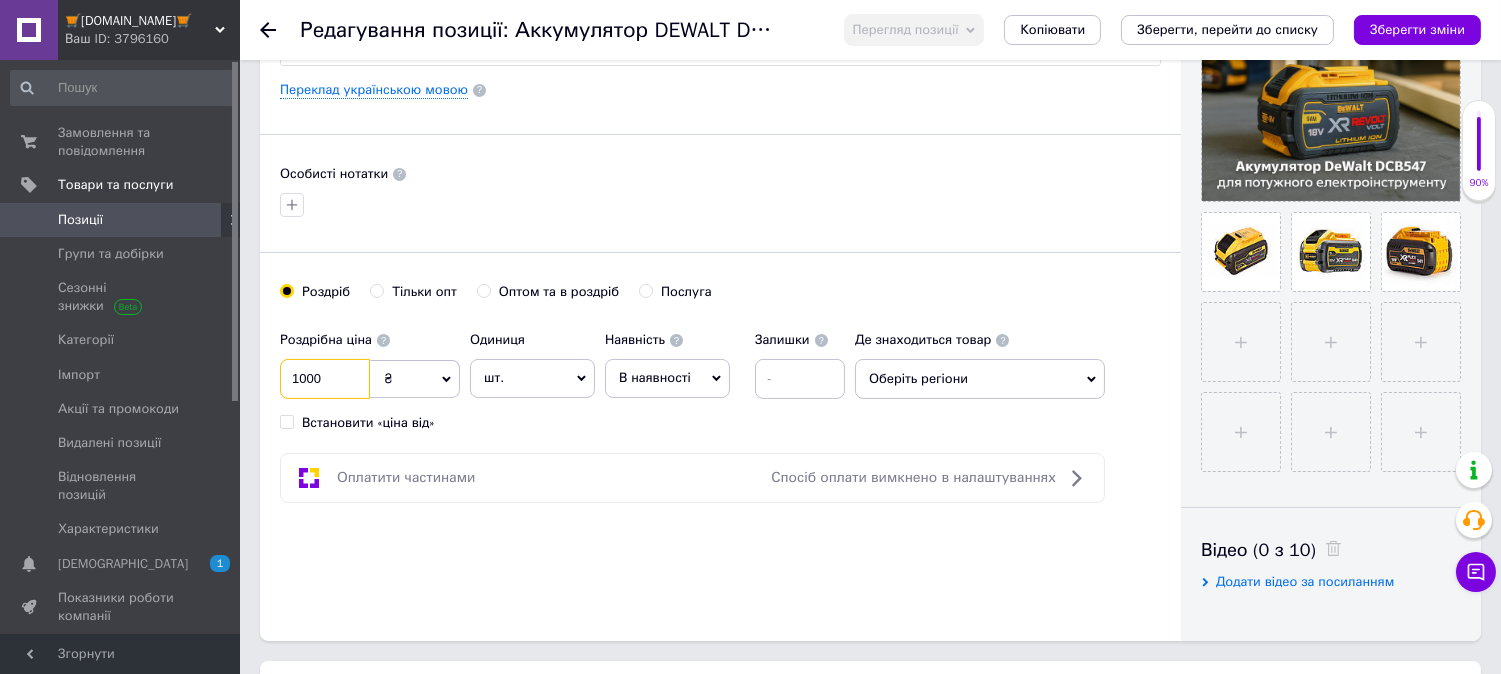 click on "1000" at bounding box center (325, 379) 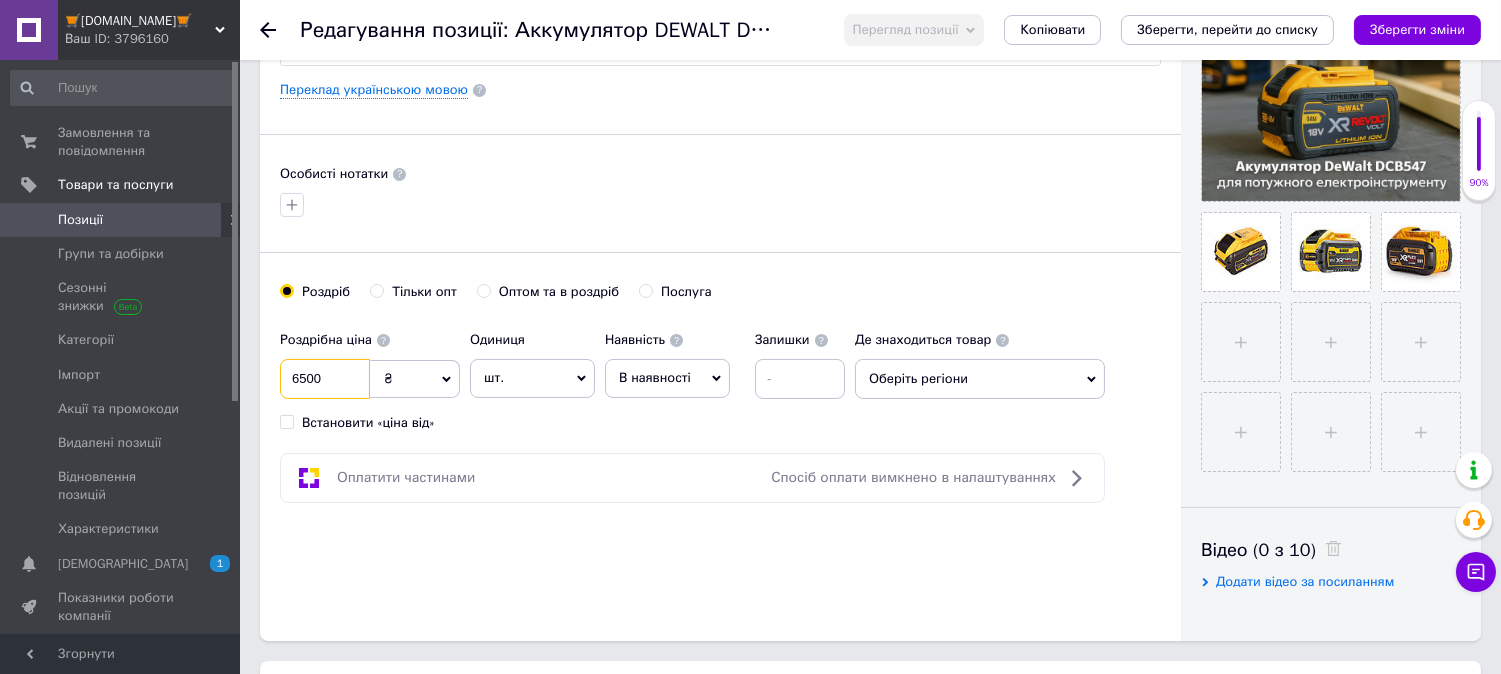 type on "6500" 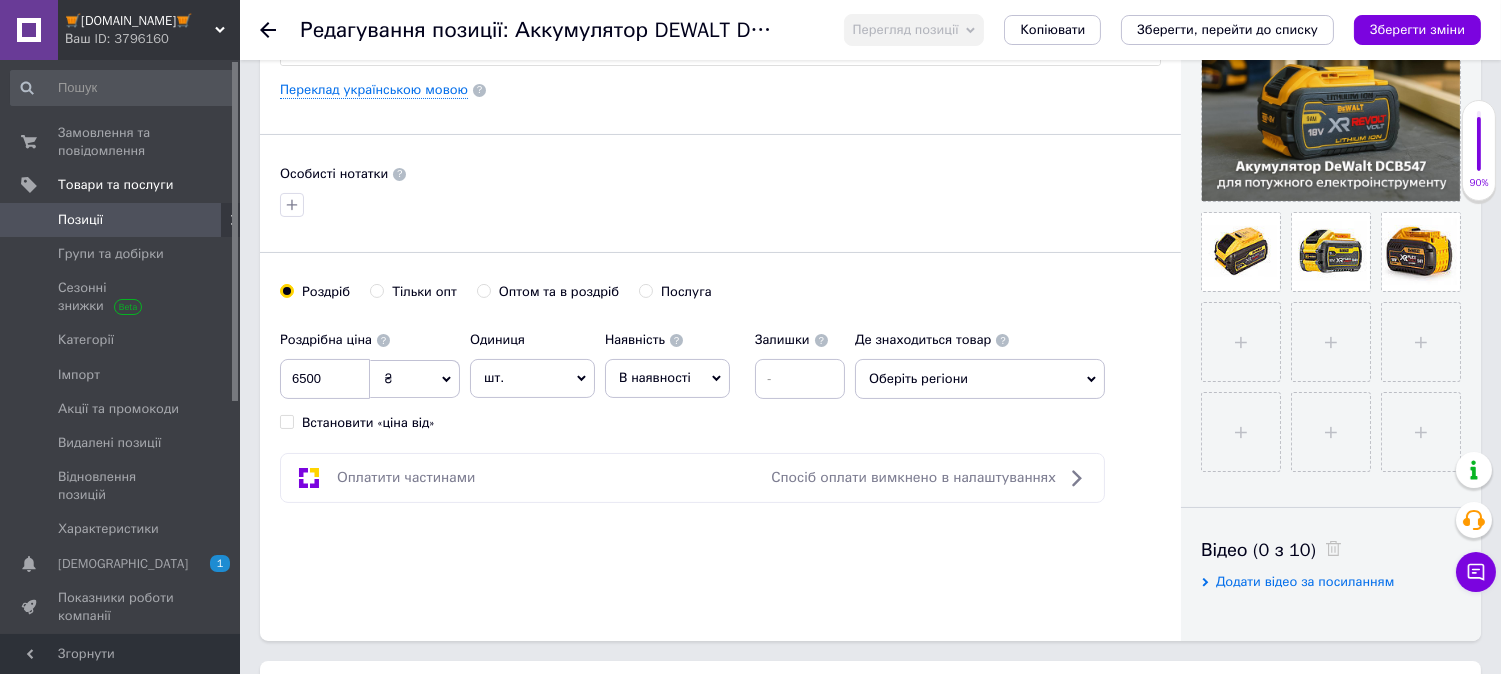 click on "В наявності" at bounding box center [655, 377] 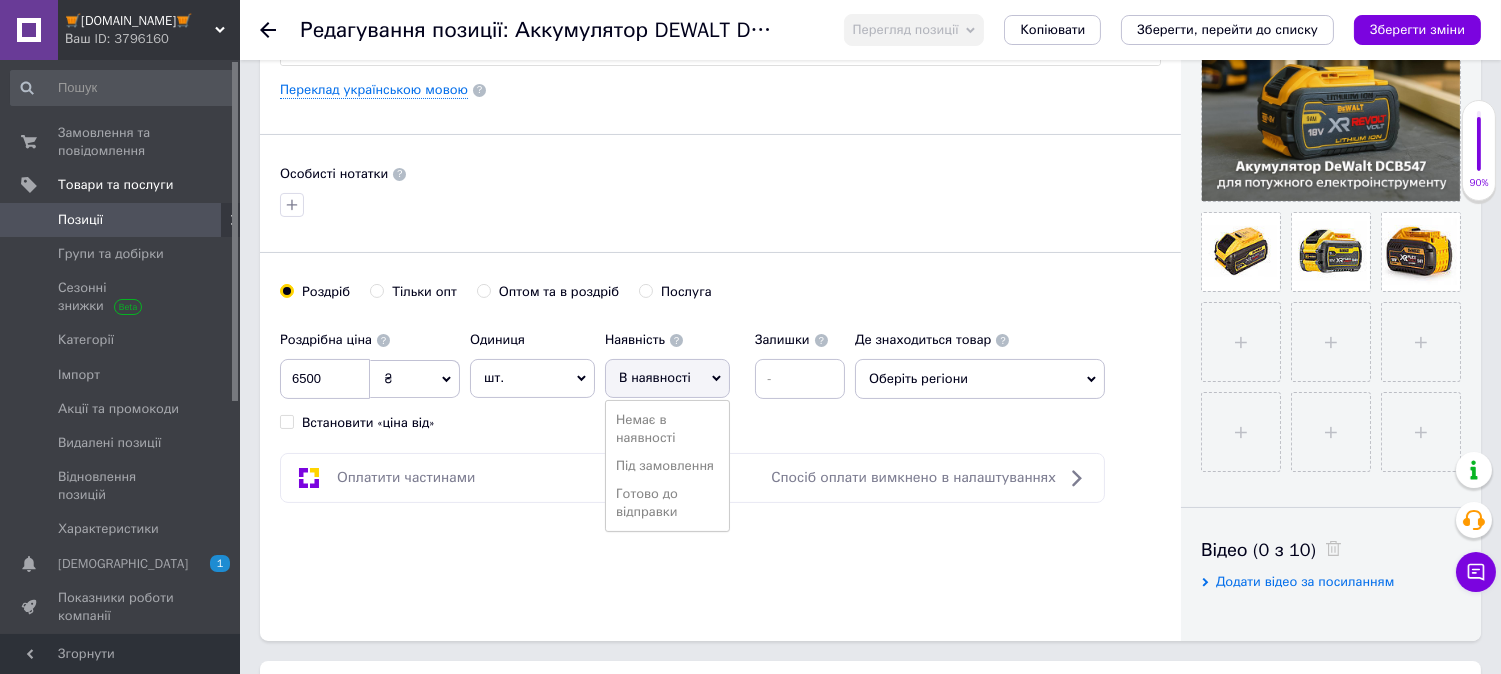 click on "Готово до відправки" at bounding box center [667, 503] 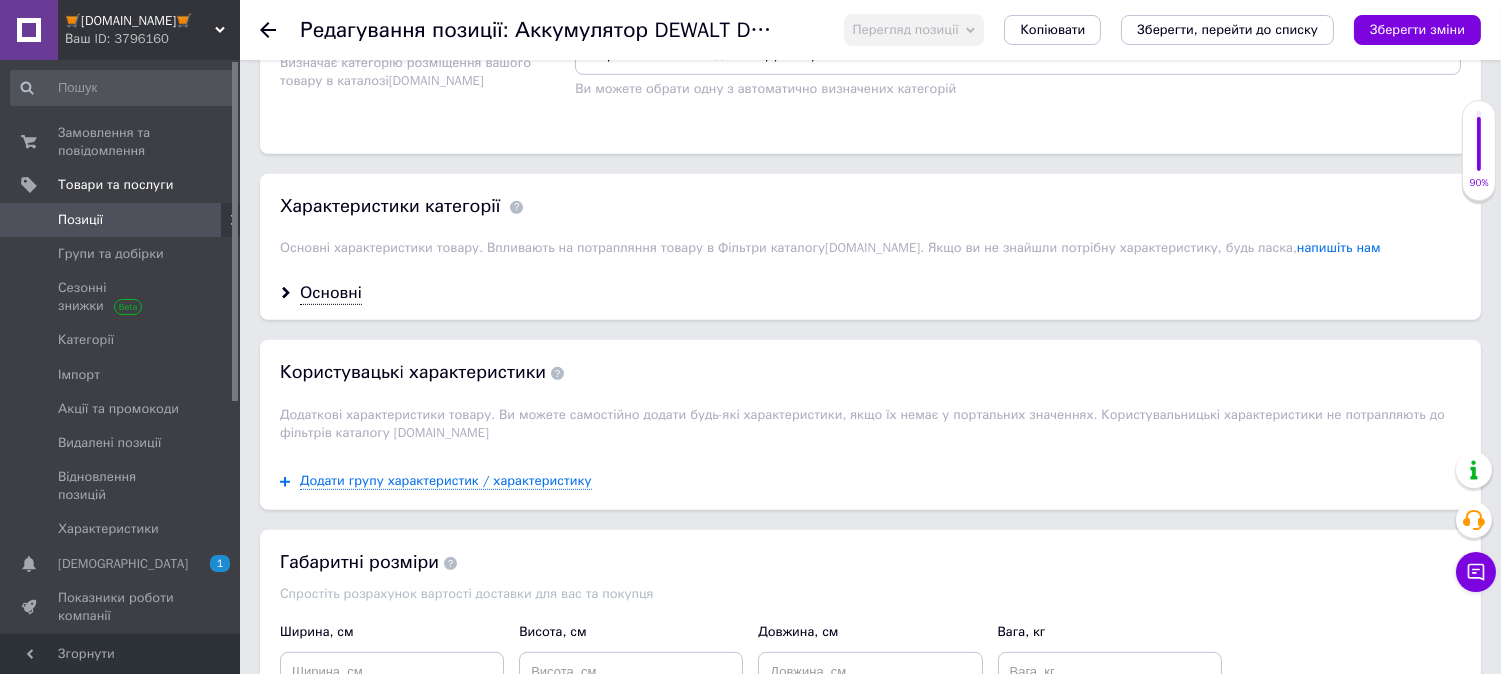scroll, scrollTop: 1852, scrollLeft: 0, axis: vertical 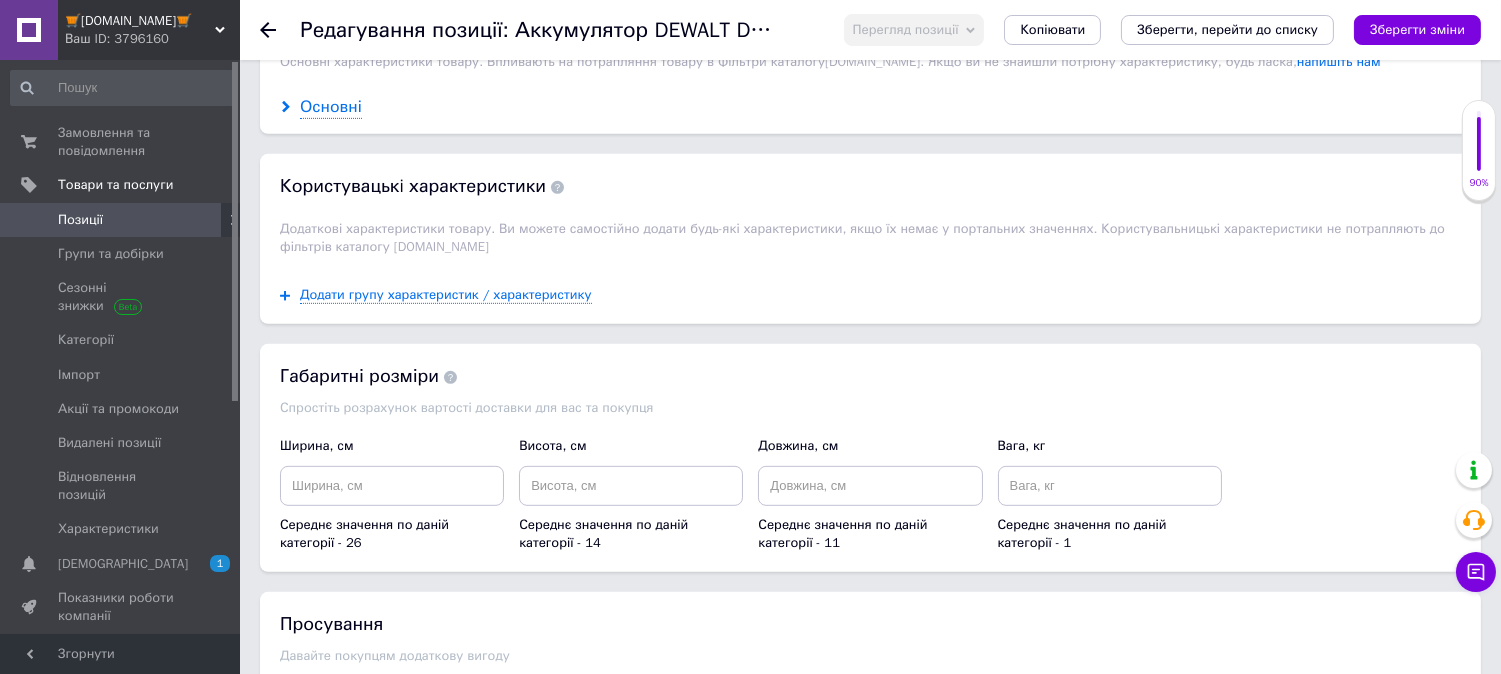 click on "Основні" at bounding box center (331, 107) 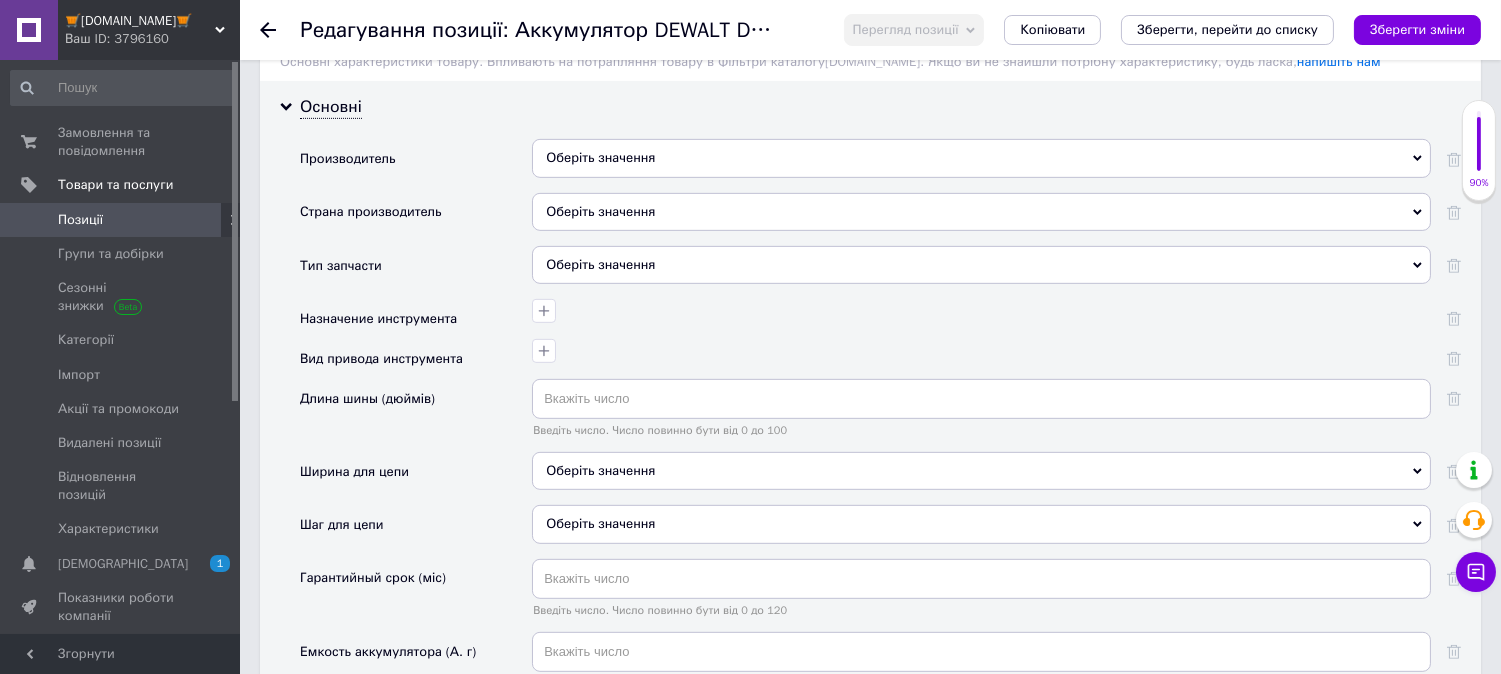 click on "Оберіть значення" at bounding box center [981, 158] 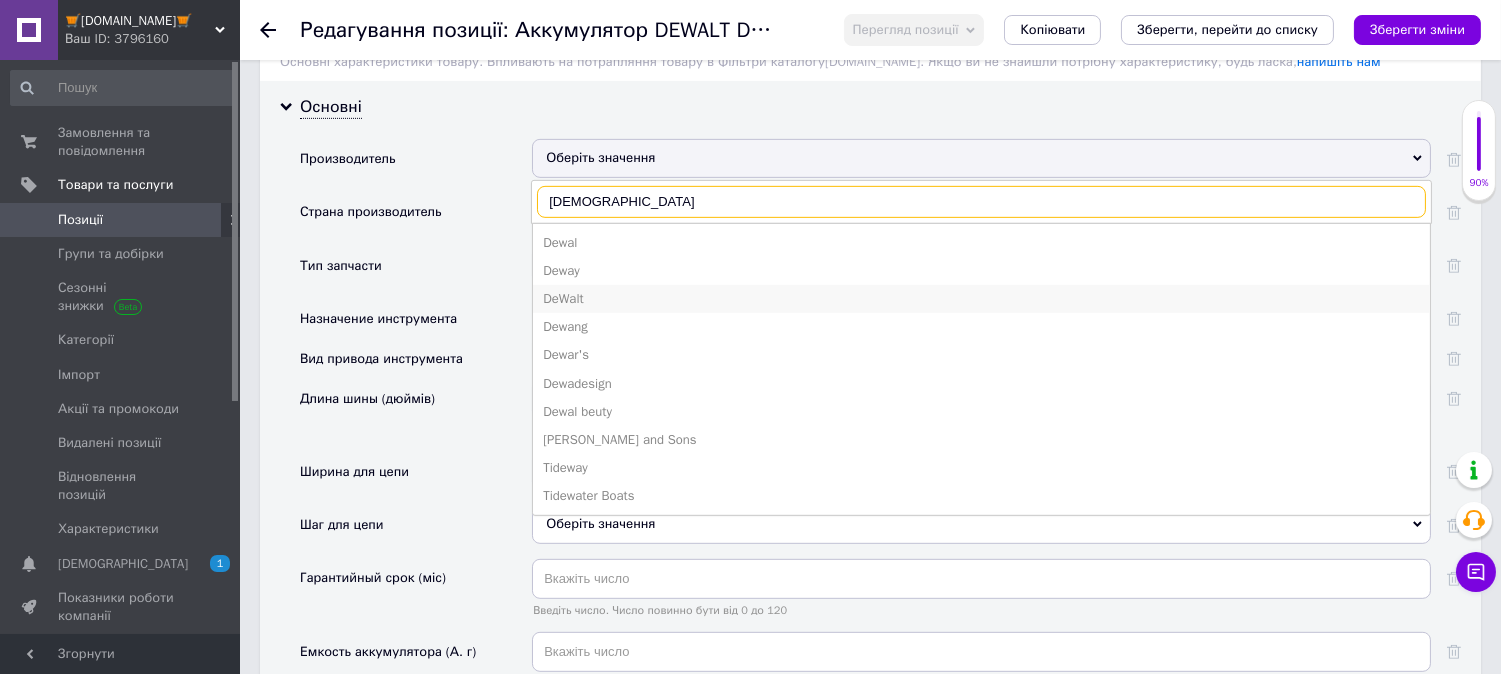 type on "[DEMOGRAPHIC_DATA]" 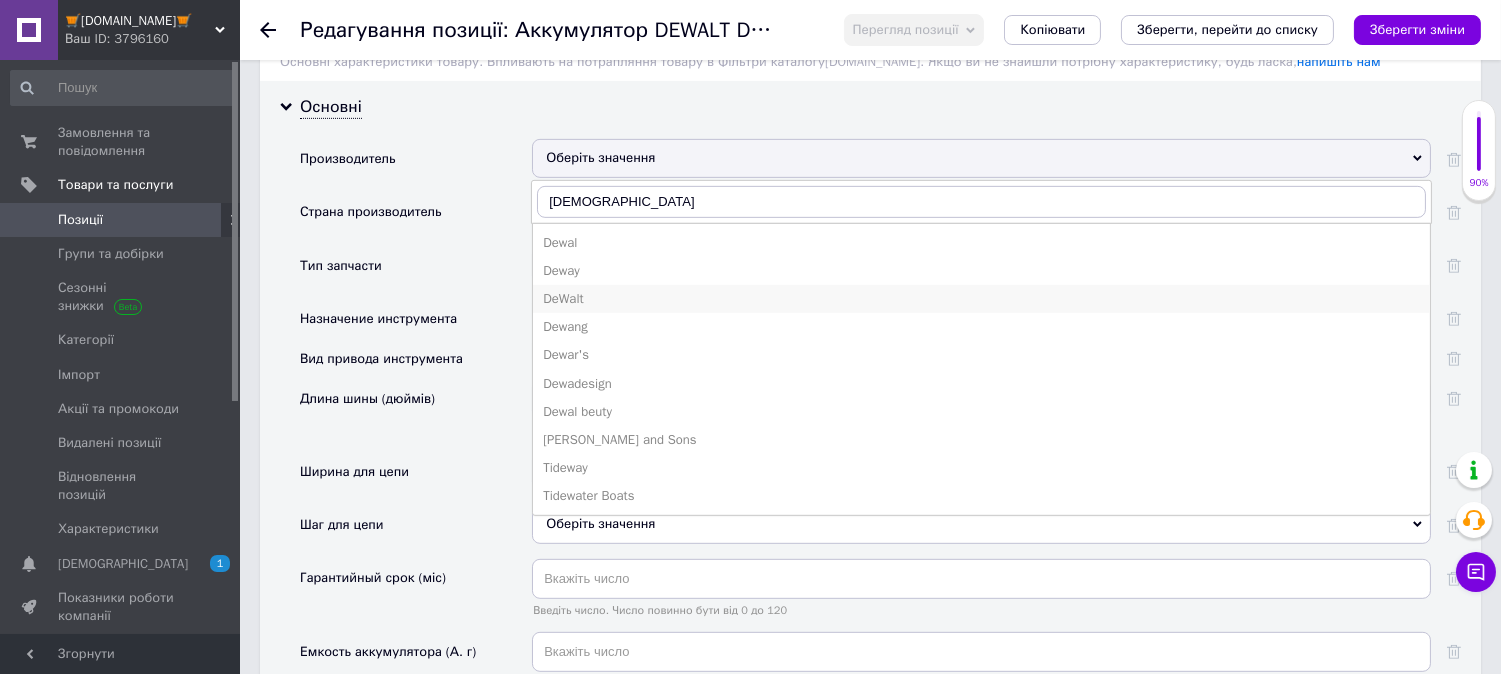 click on "DeWalt" at bounding box center (981, 299) 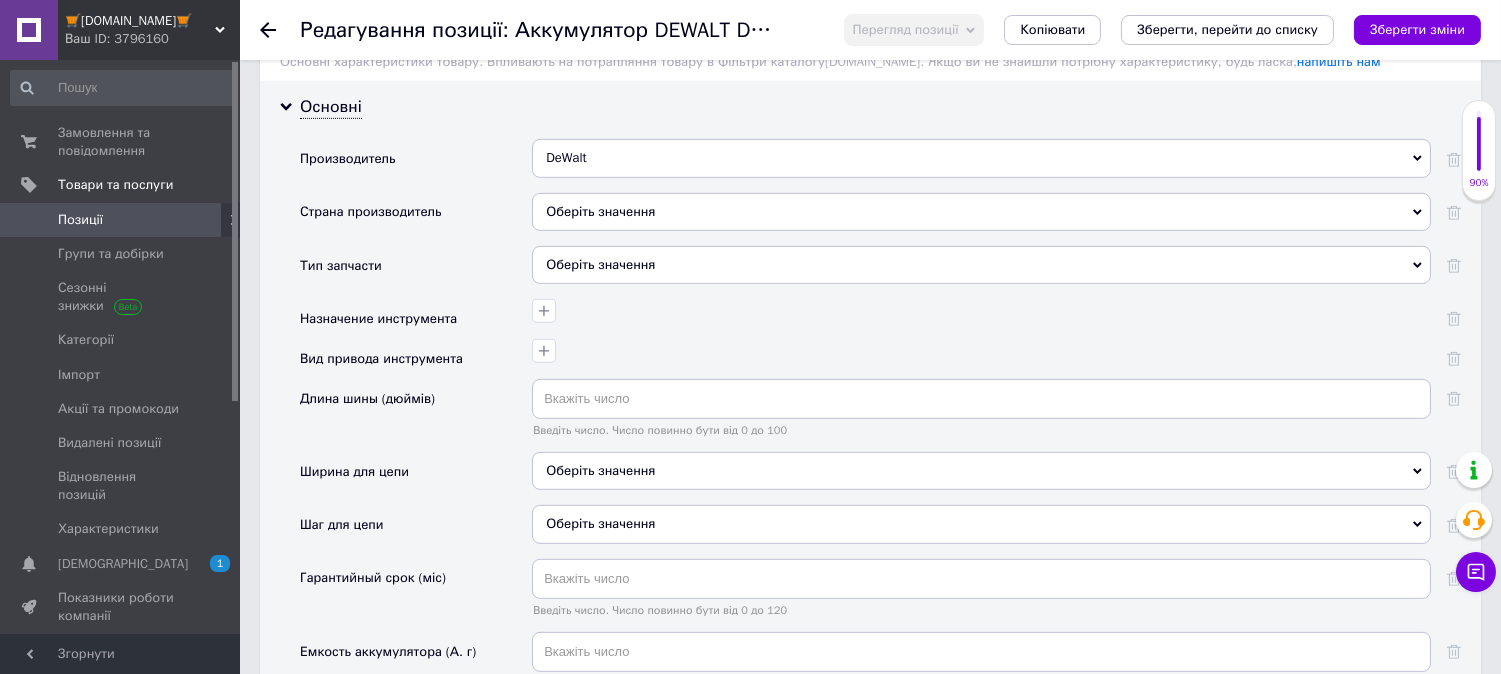 click on "Оберіть значення" at bounding box center [981, 212] 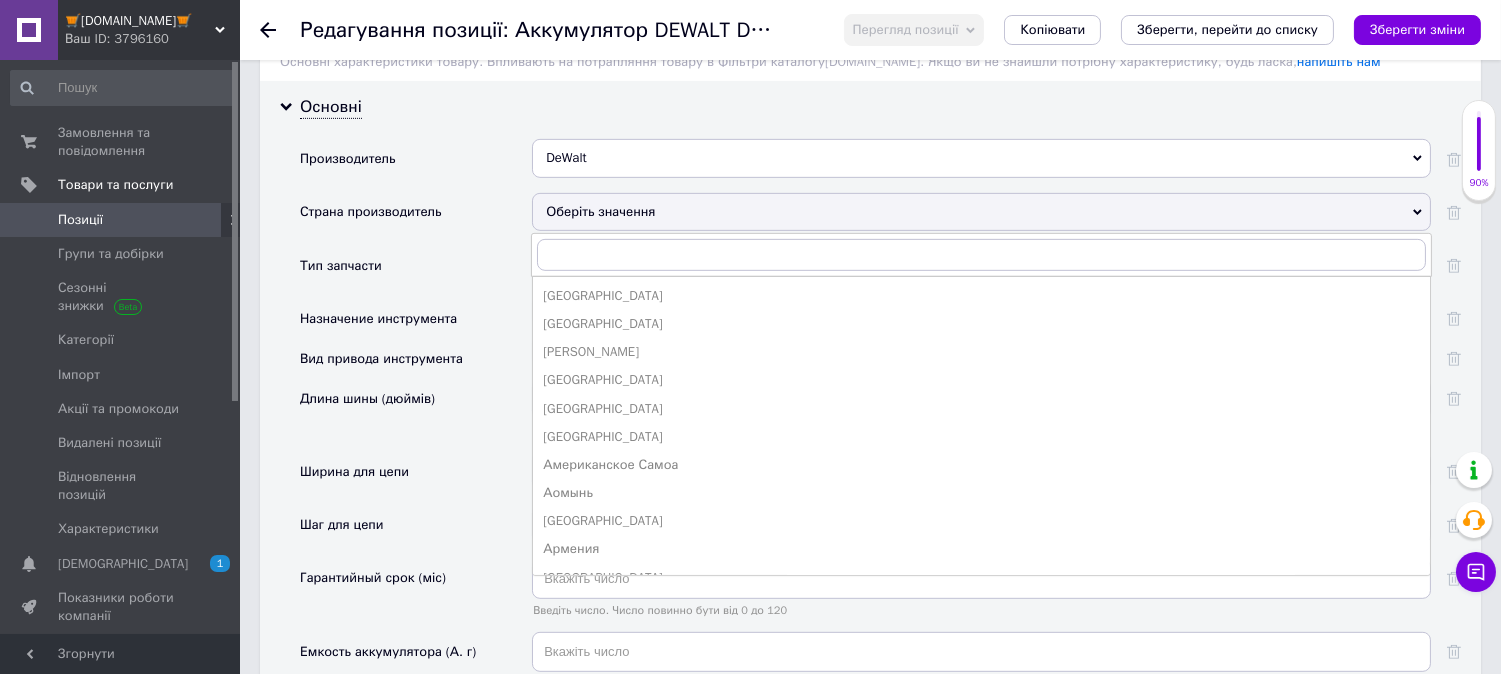 click on "Страна производитель" at bounding box center [416, 219] 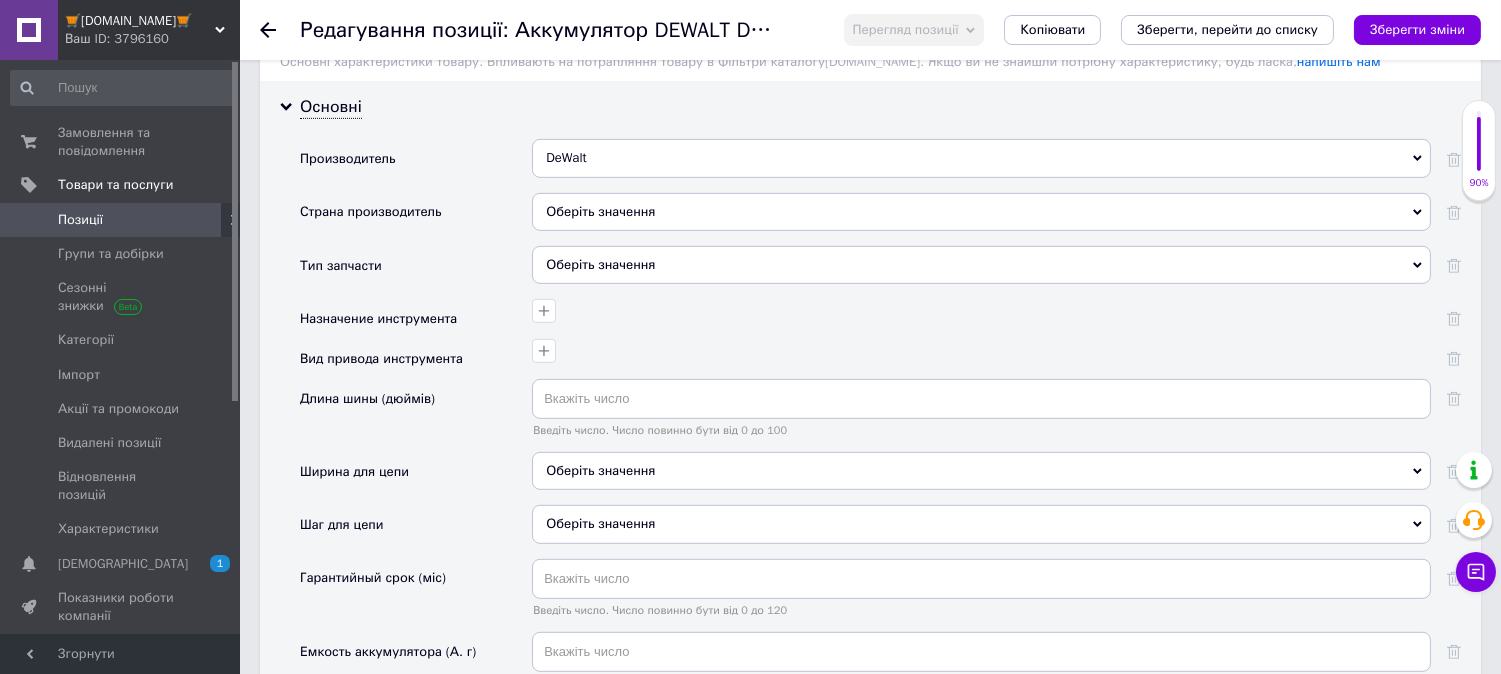 click on "Оберіть значення" at bounding box center (981, 265) 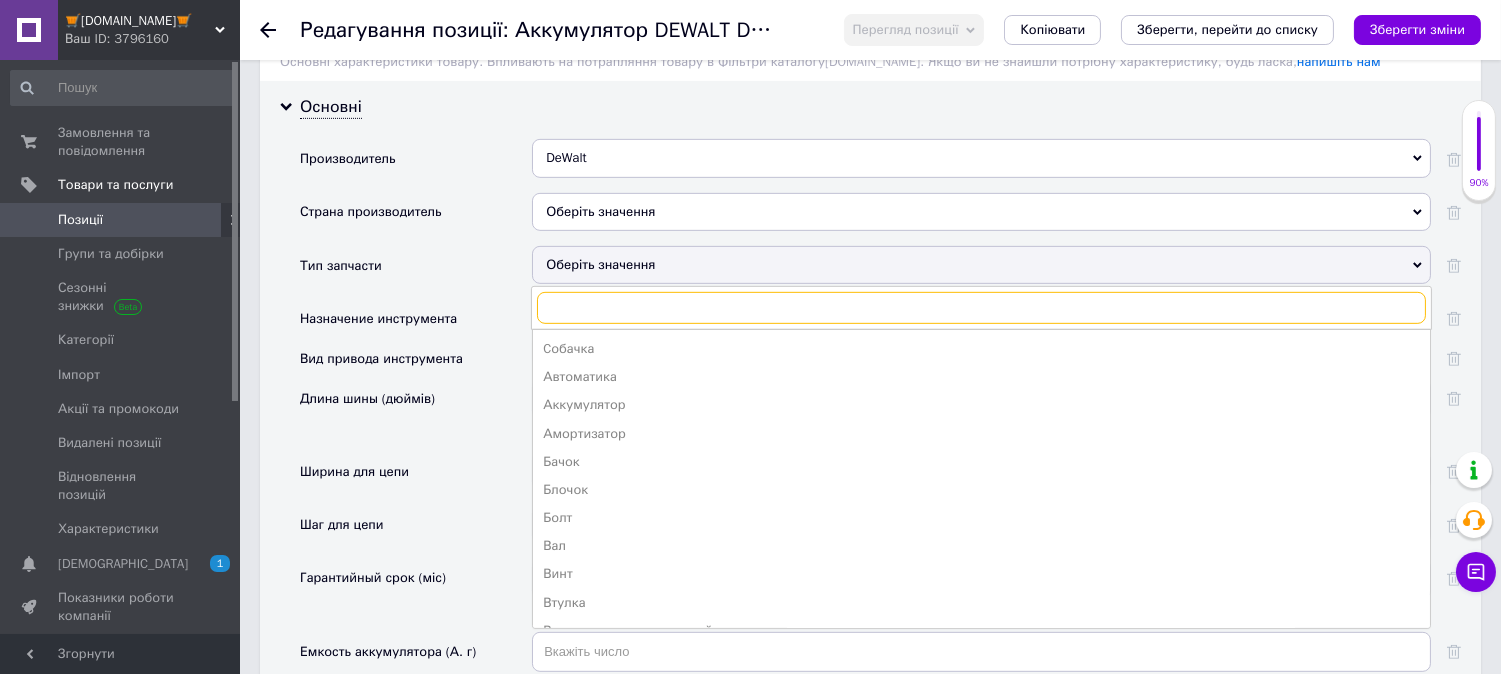 scroll, scrollTop: 2036, scrollLeft: 0, axis: vertical 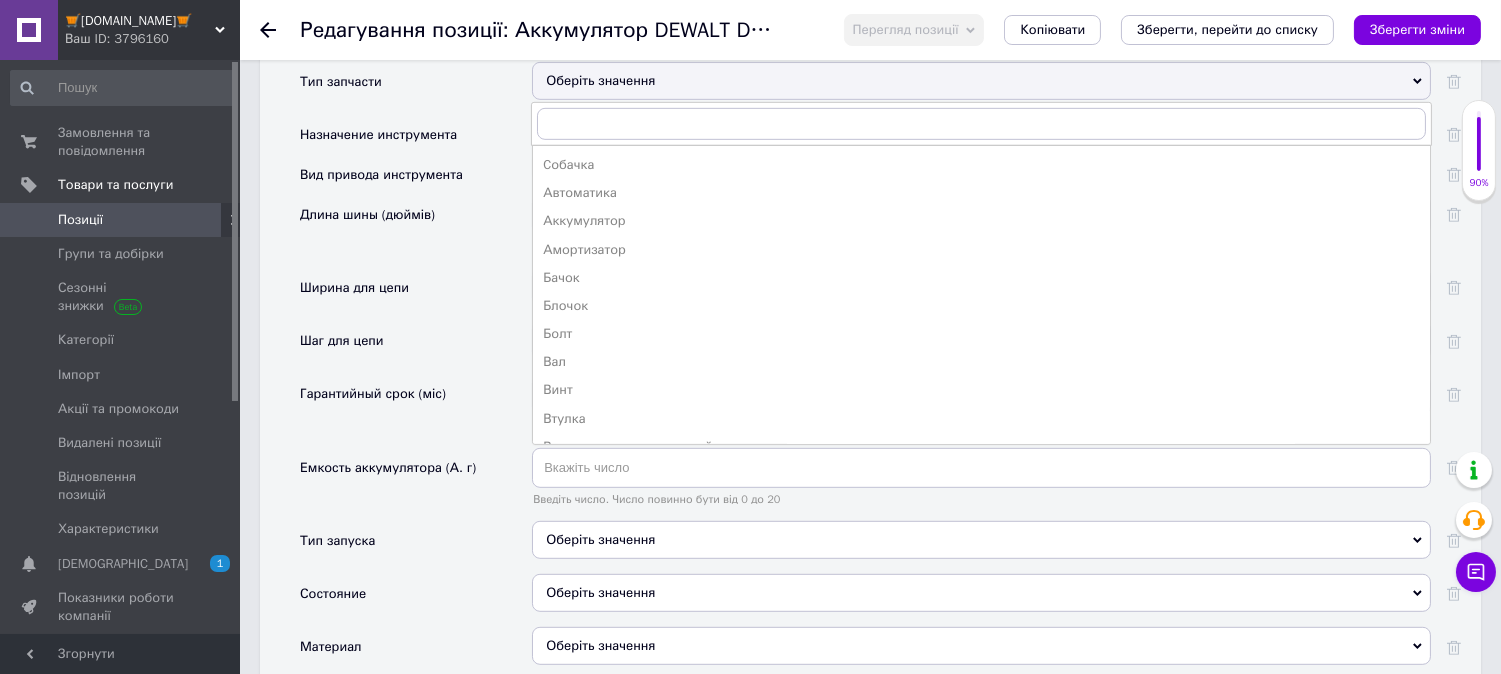 click on "Аккумулятор" at bounding box center (981, 221) 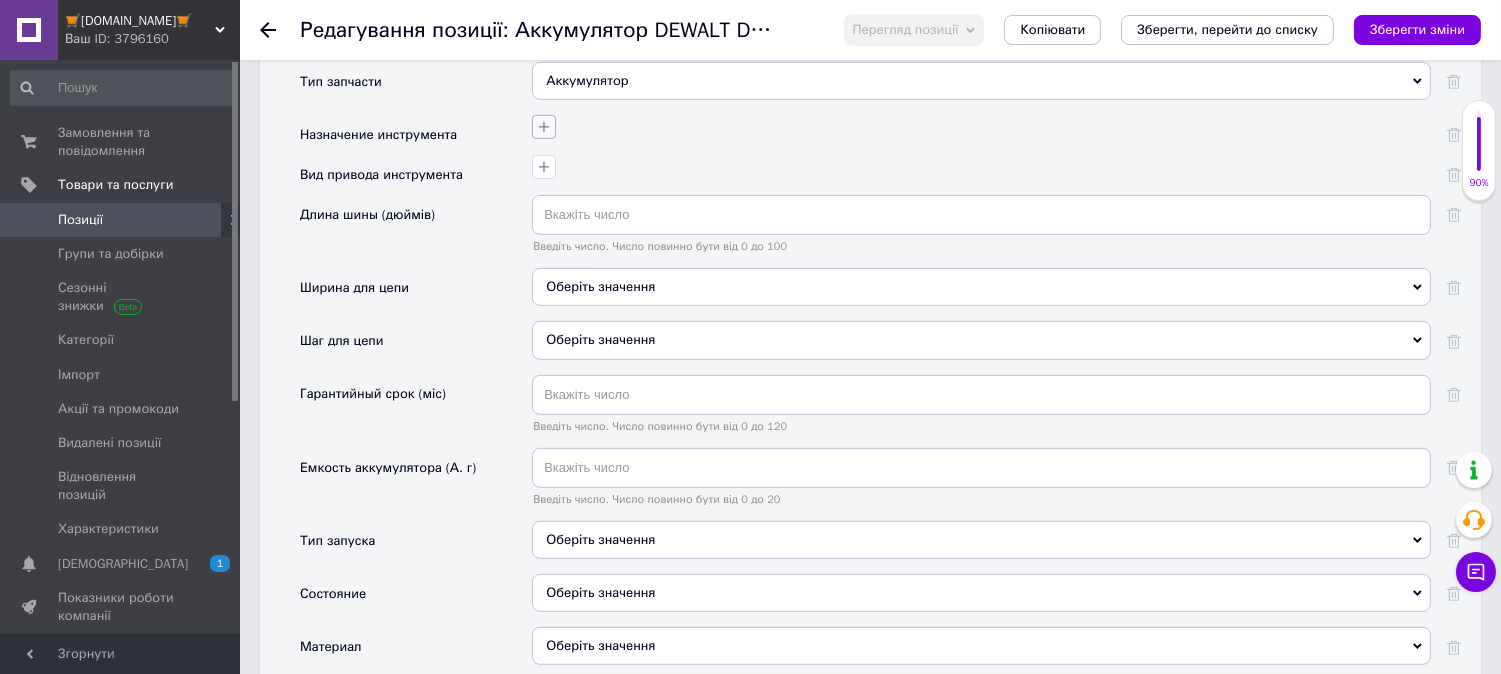 click 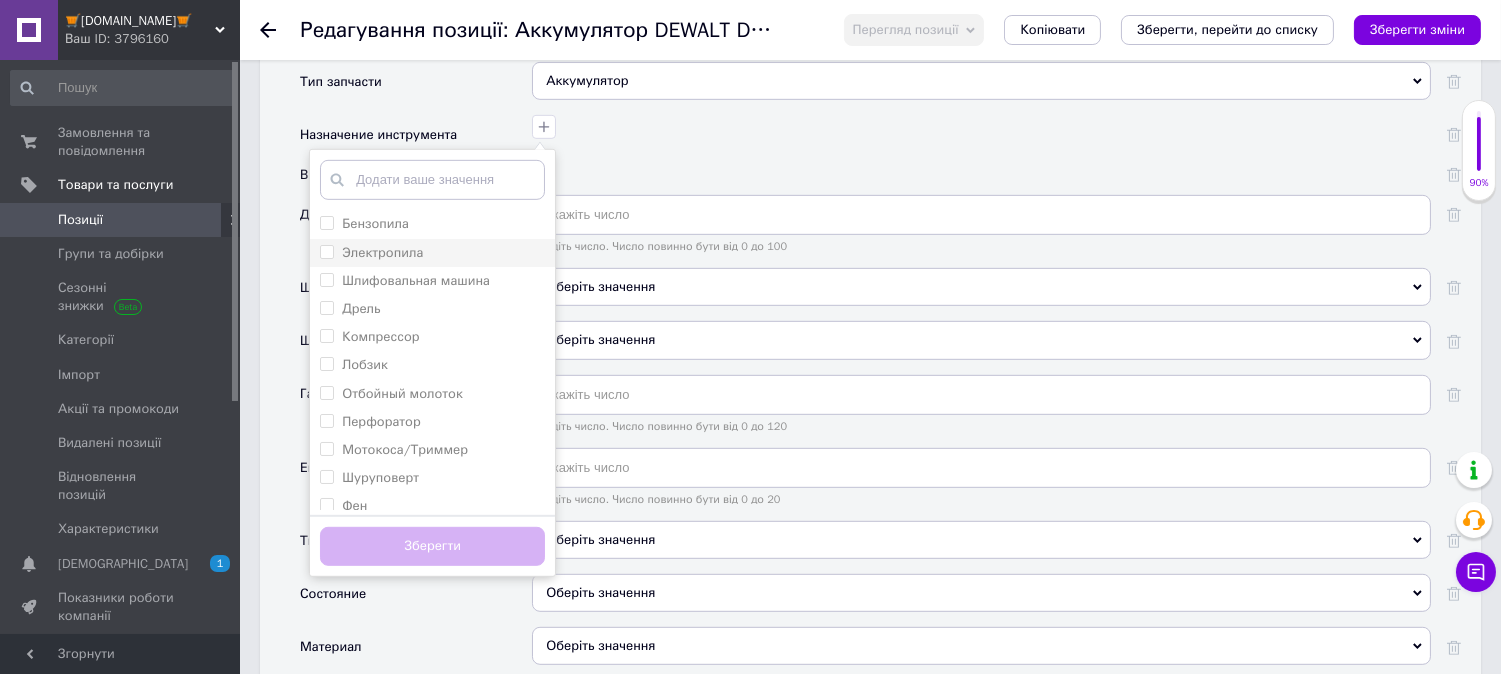 click on "Электропила" at bounding box center (326, 251) 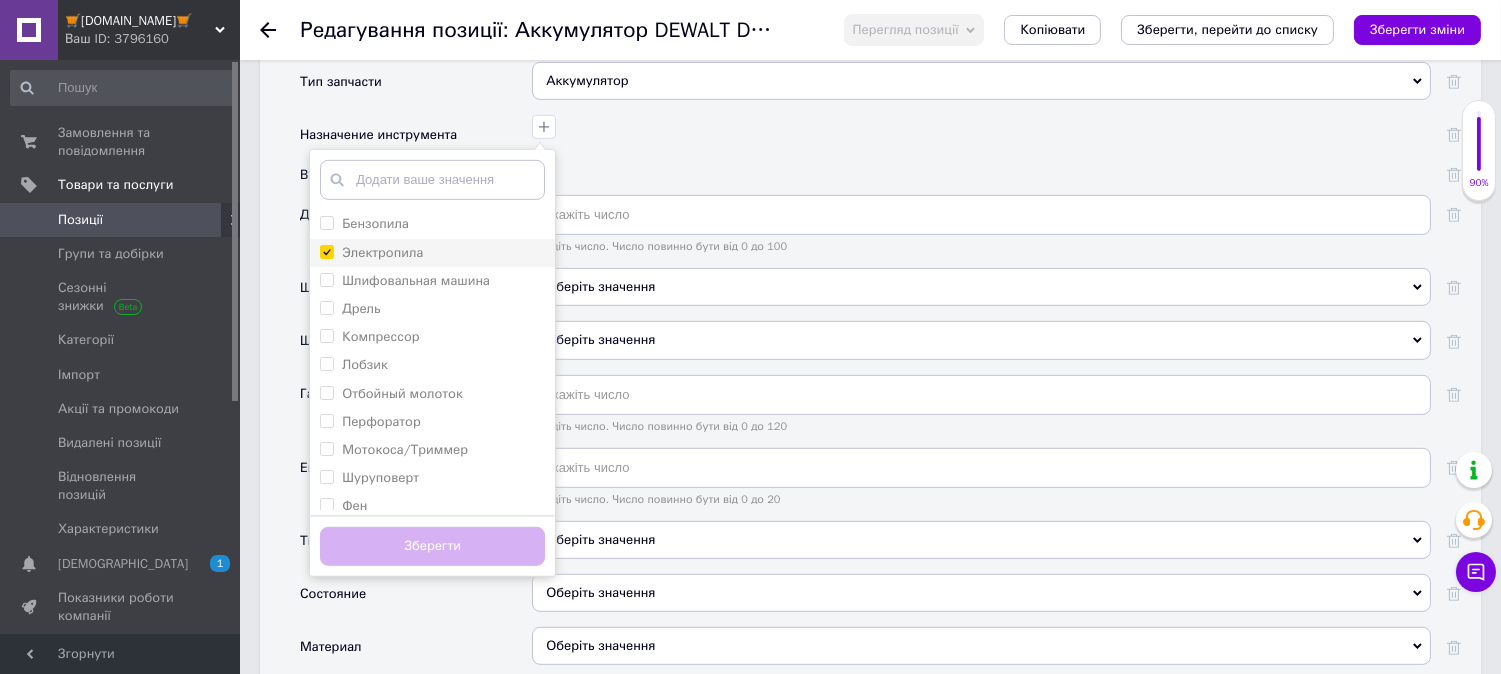 checkbox on "true" 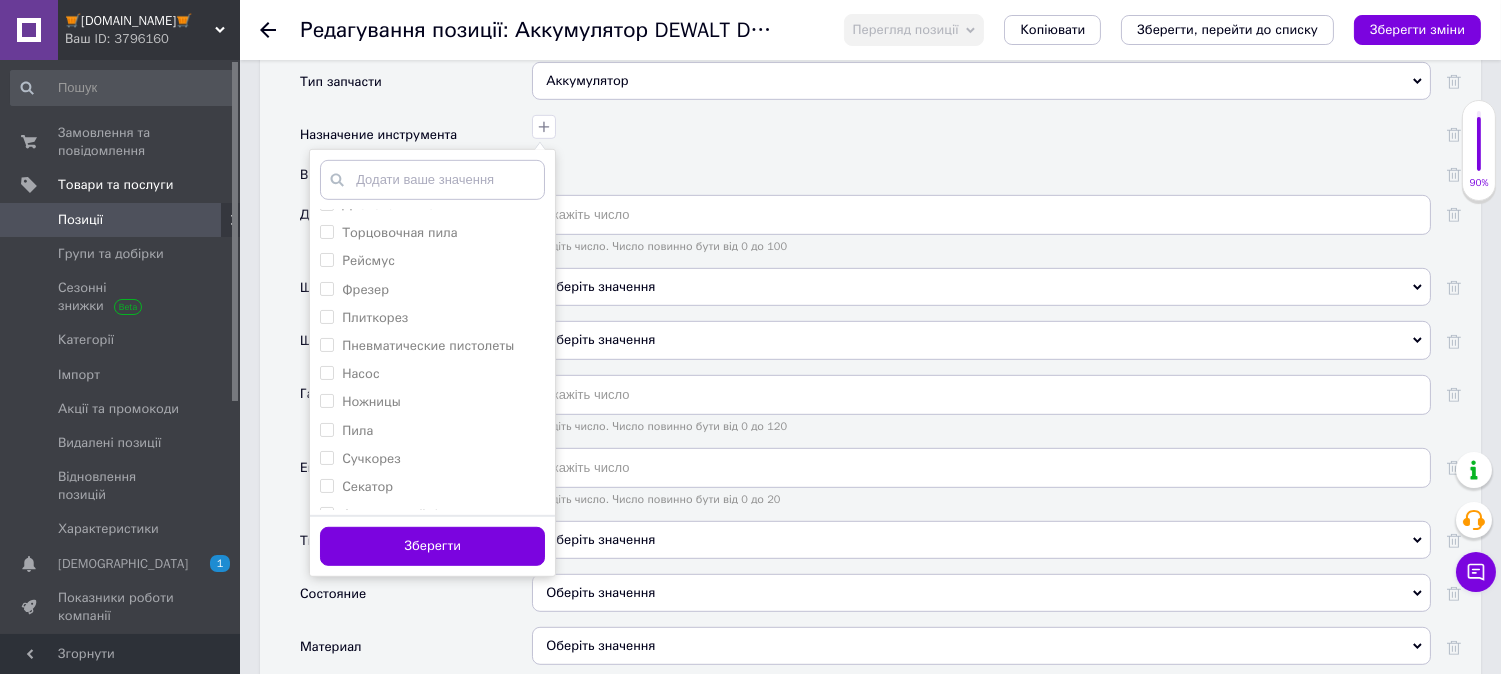 scroll, scrollTop: 658, scrollLeft: 0, axis: vertical 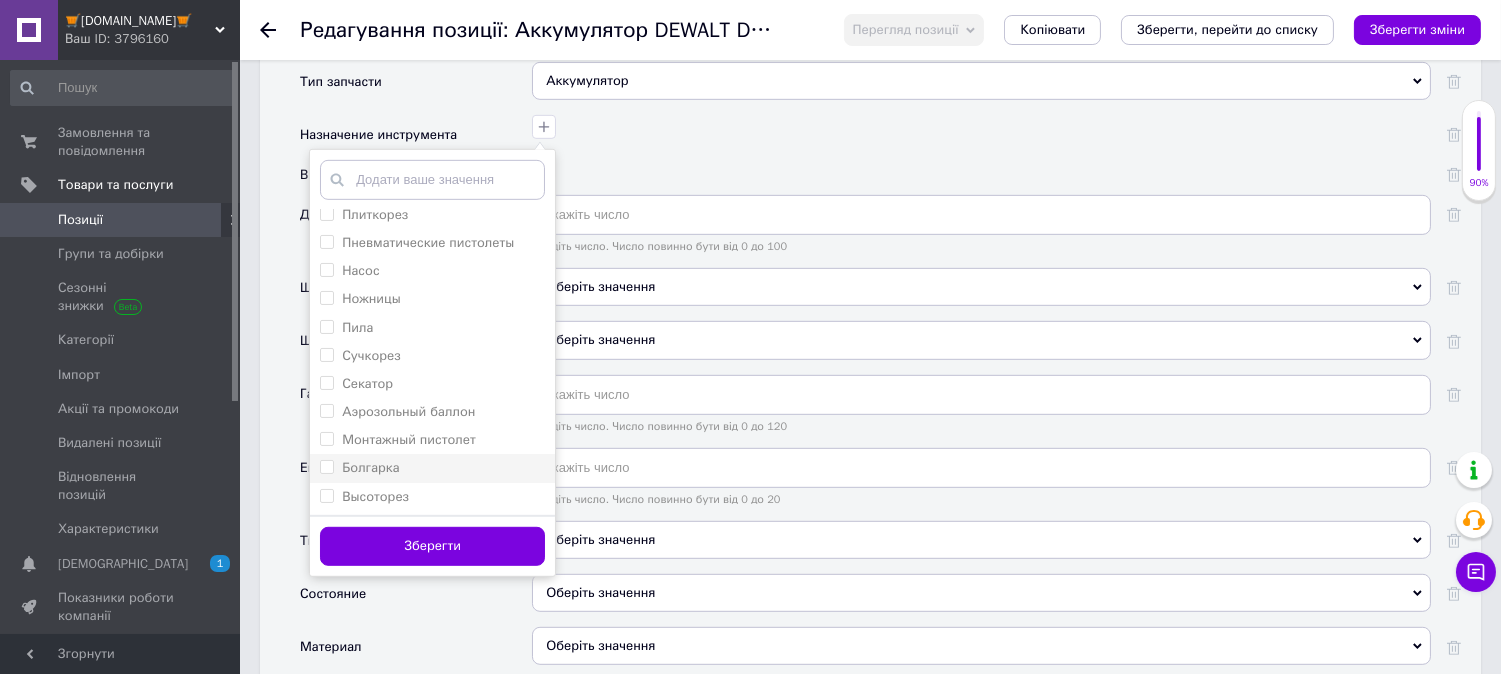 click on "Болгарка" at bounding box center [326, 466] 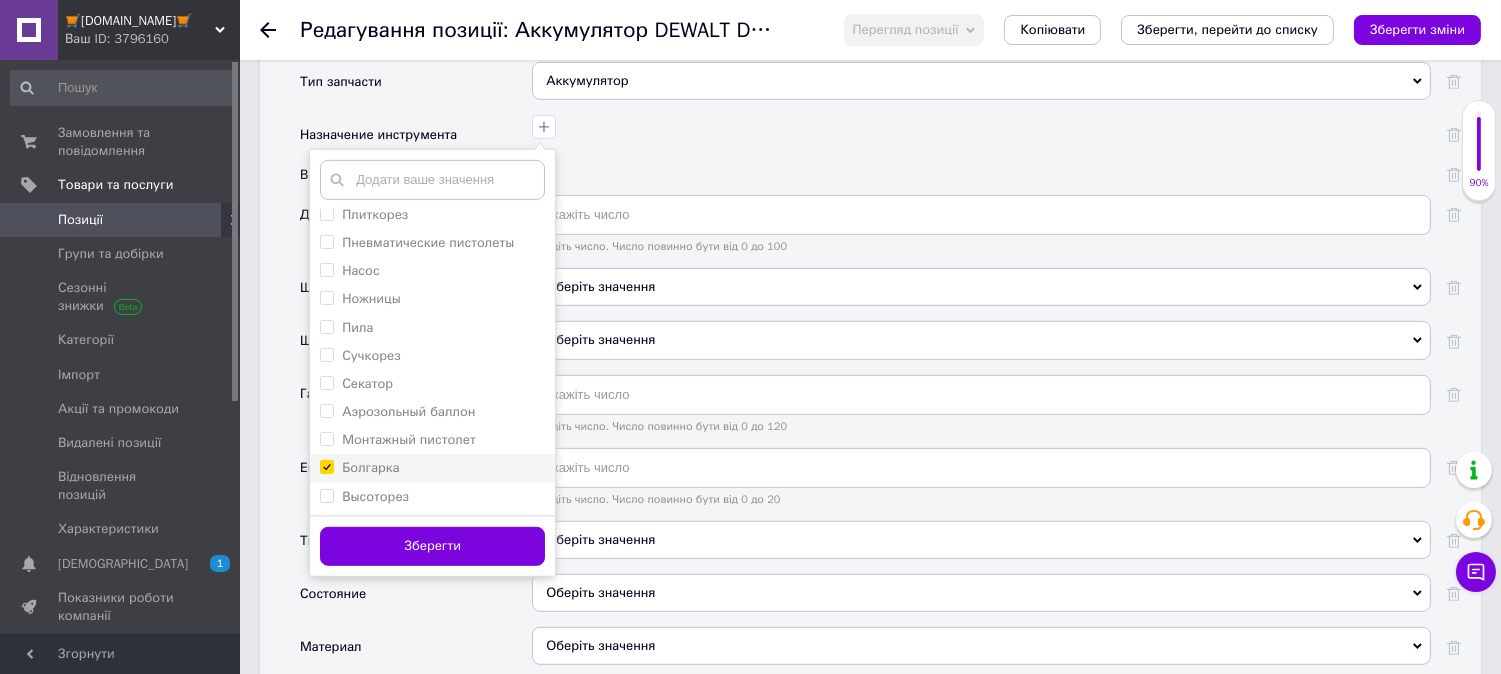 checkbox on "true" 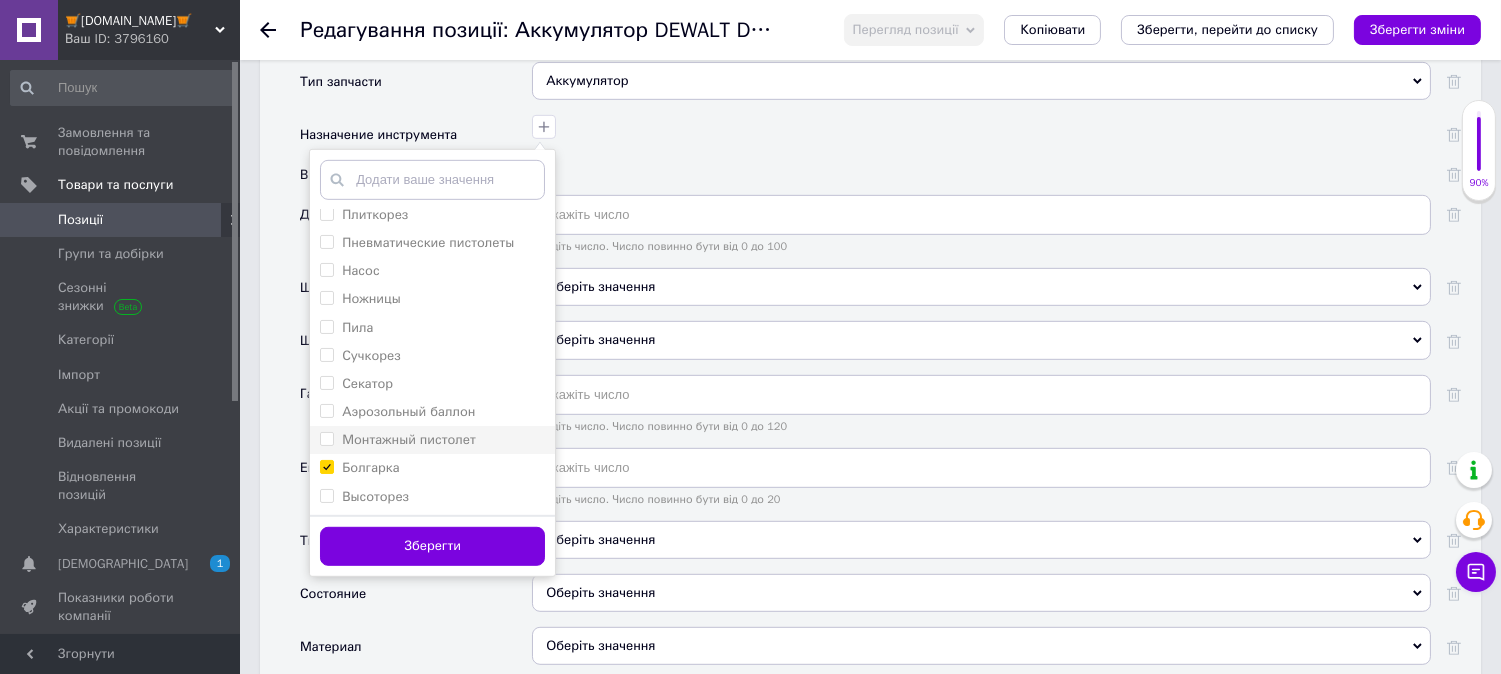 click on "Монтажный пистолет" at bounding box center [326, 438] 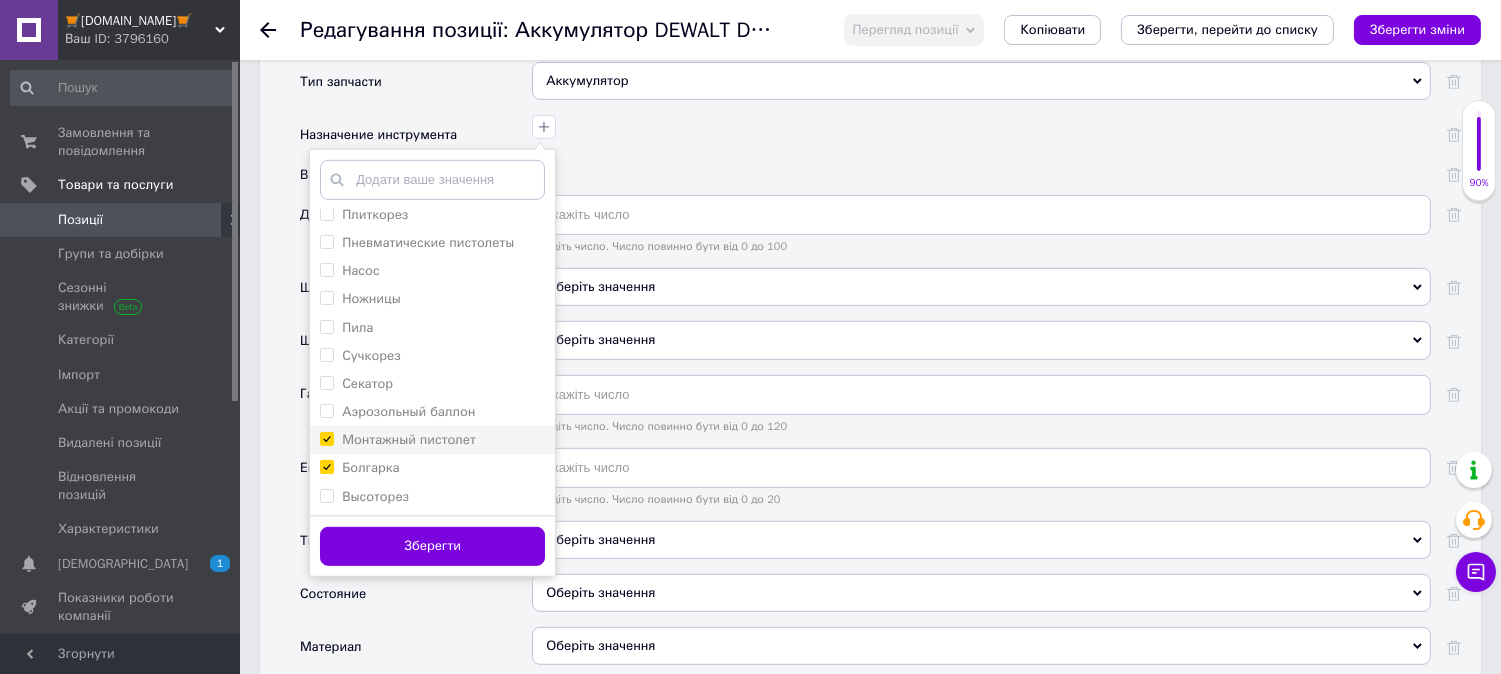 checkbox on "true" 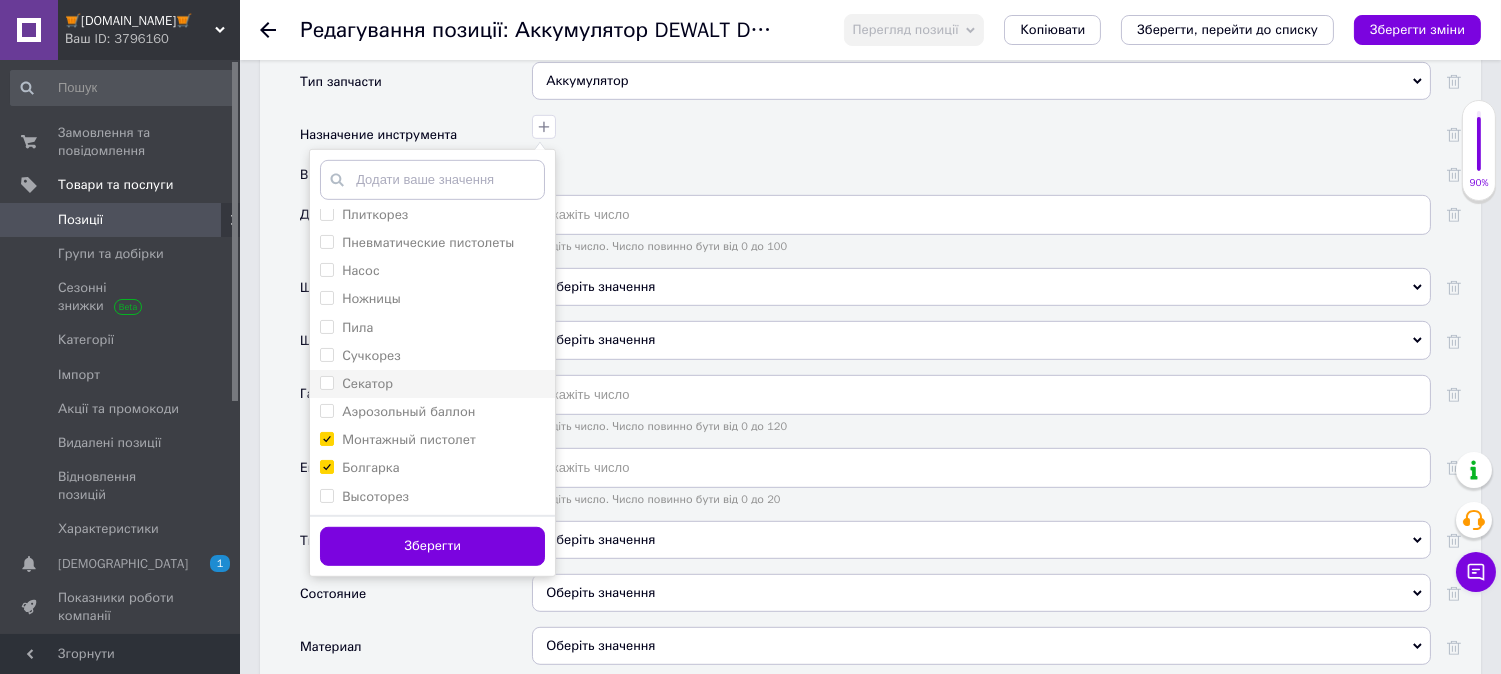 click on "Секатор" at bounding box center [326, 382] 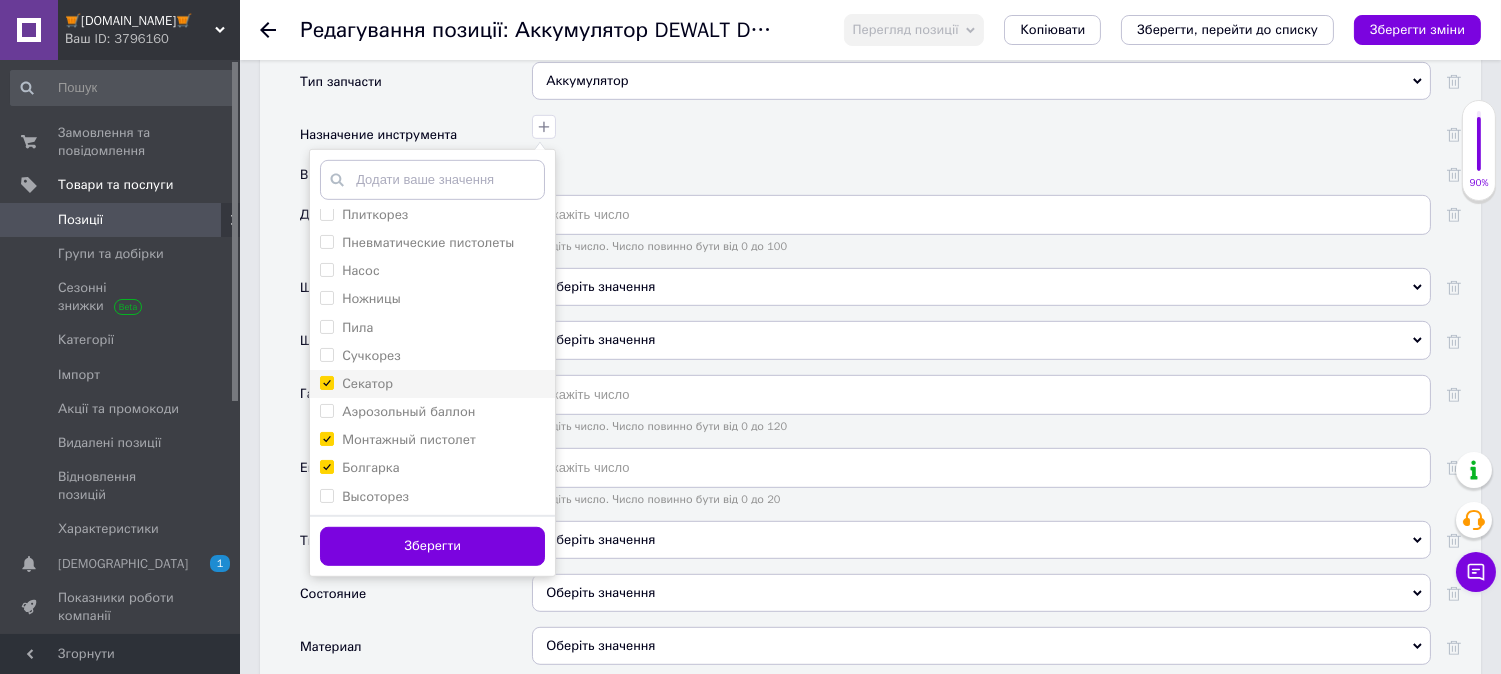 checkbox on "true" 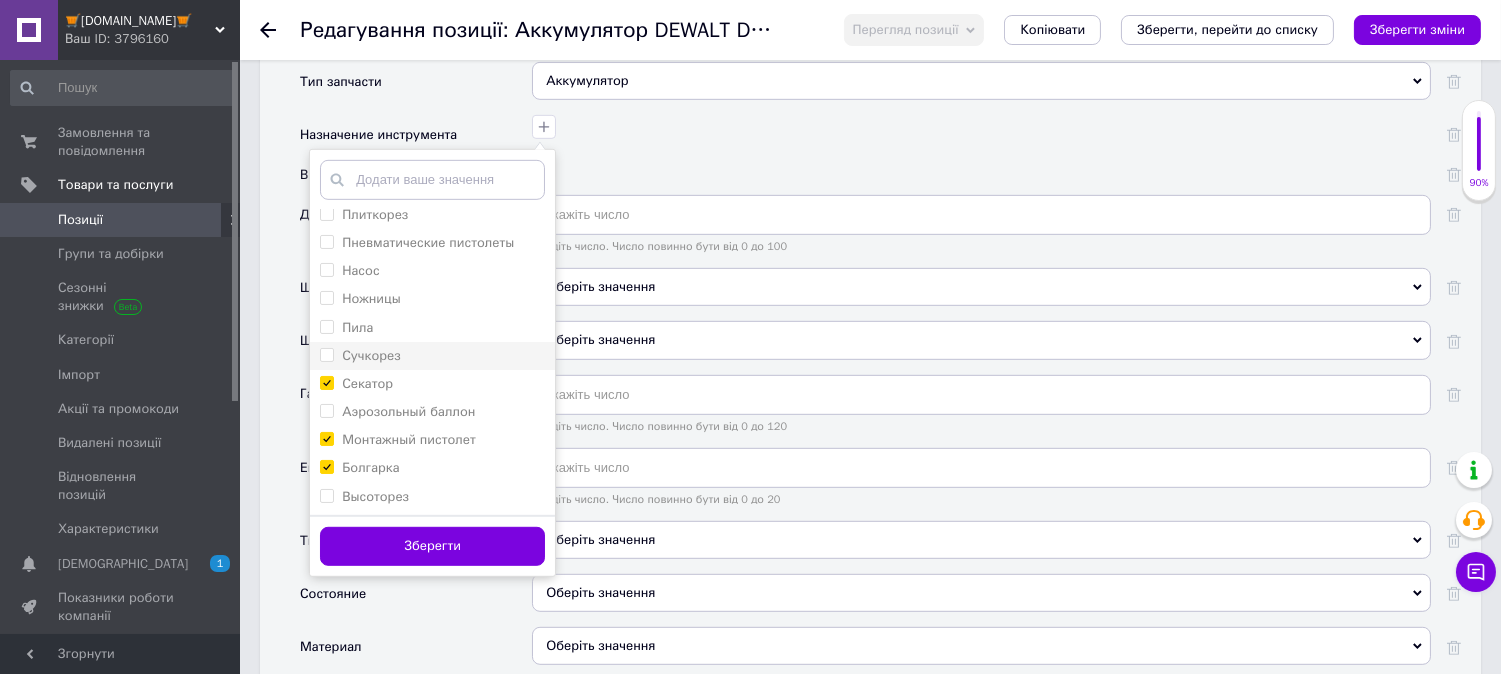 click on "Сучкорез" at bounding box center [326, 354] 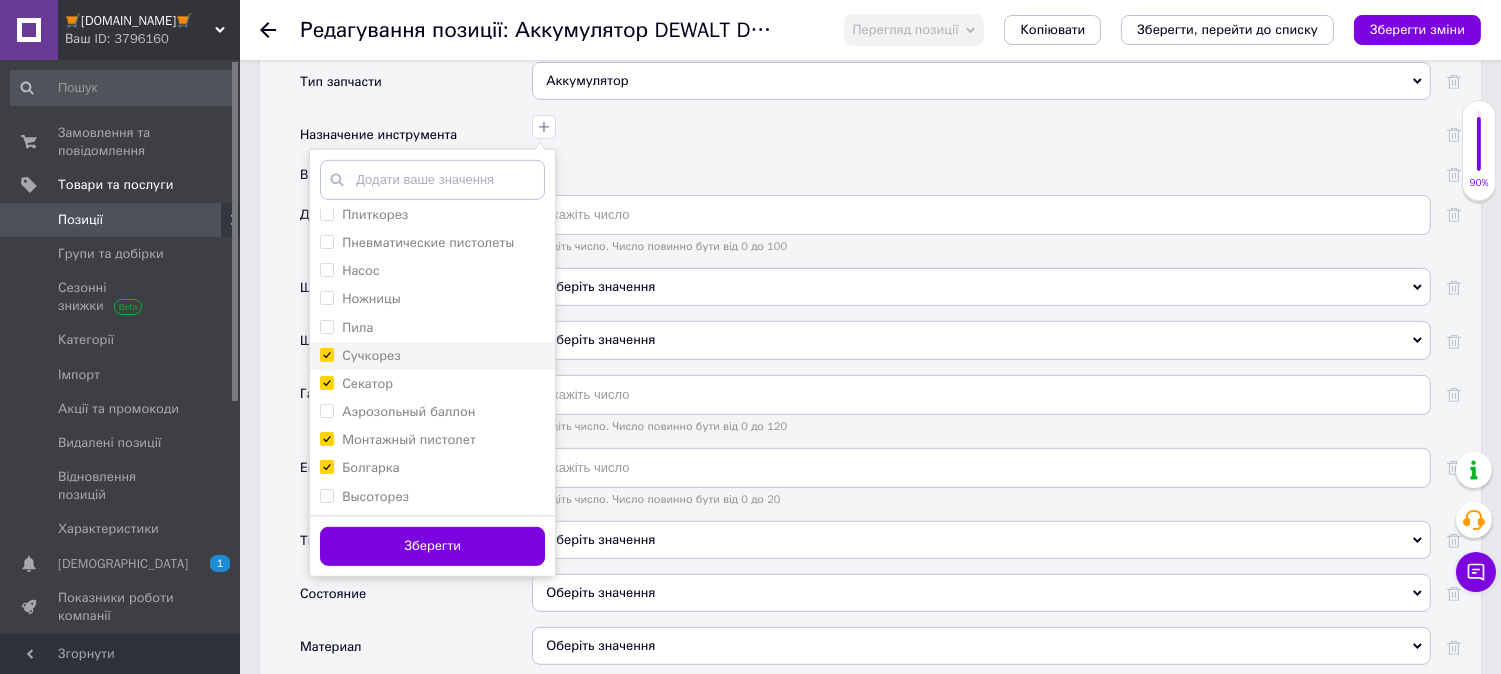 checkbox on "true" 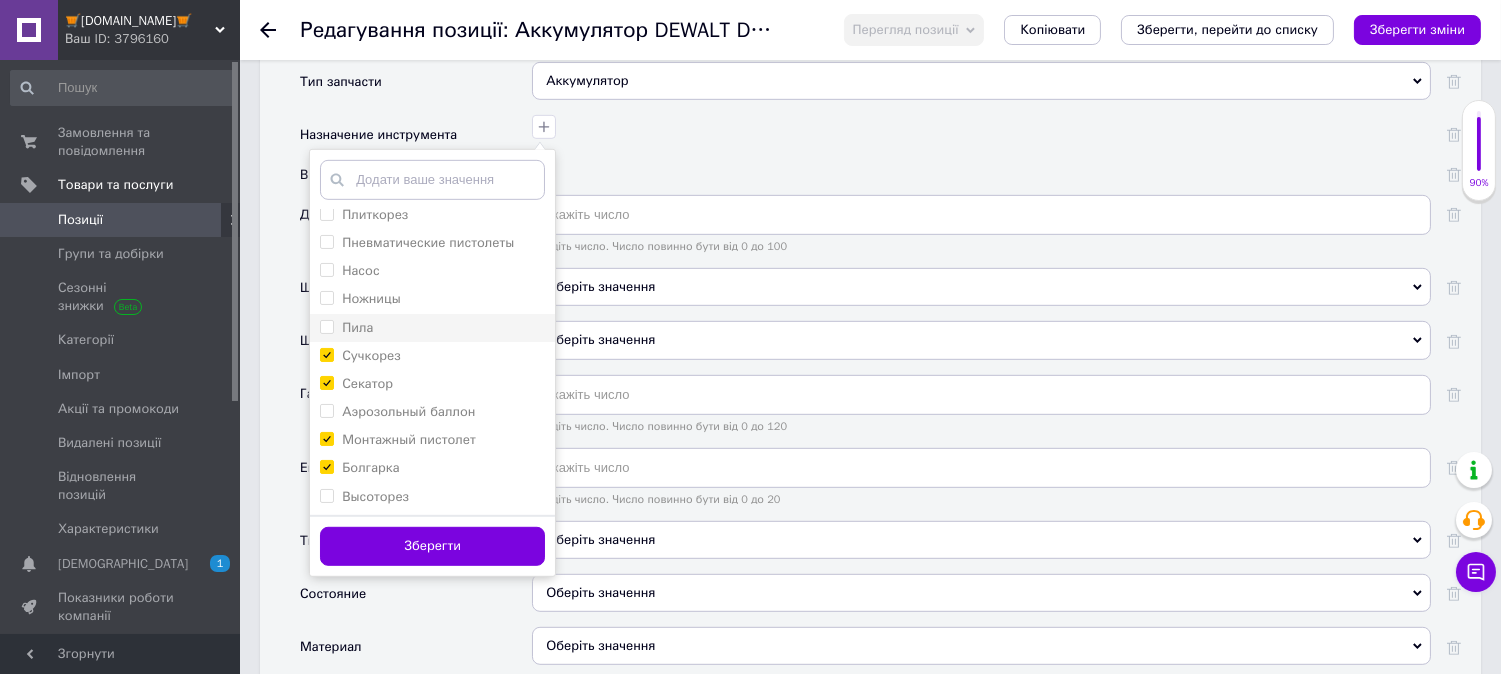 click on "Пила" at bounding box center (346, 328) 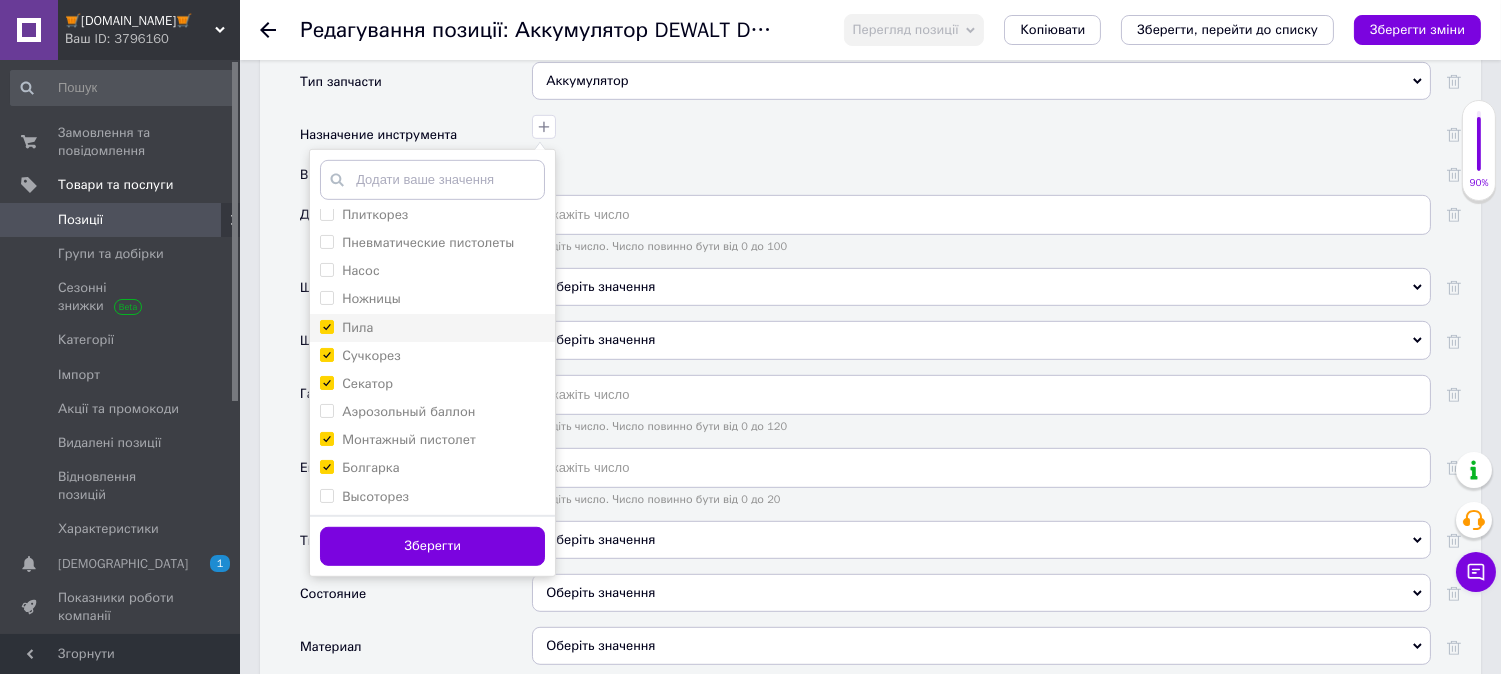 click on "Пила" at bounding box center (326, 326) 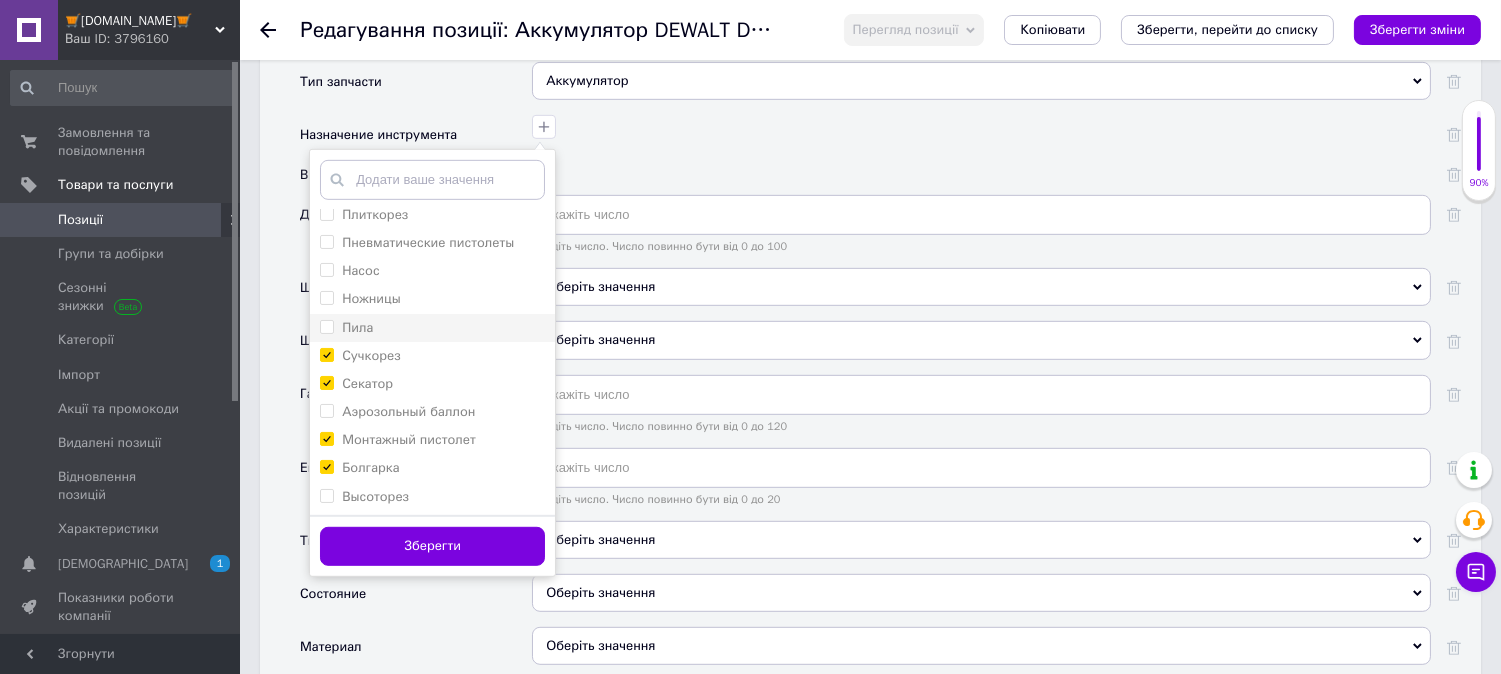 checkbox on "false" 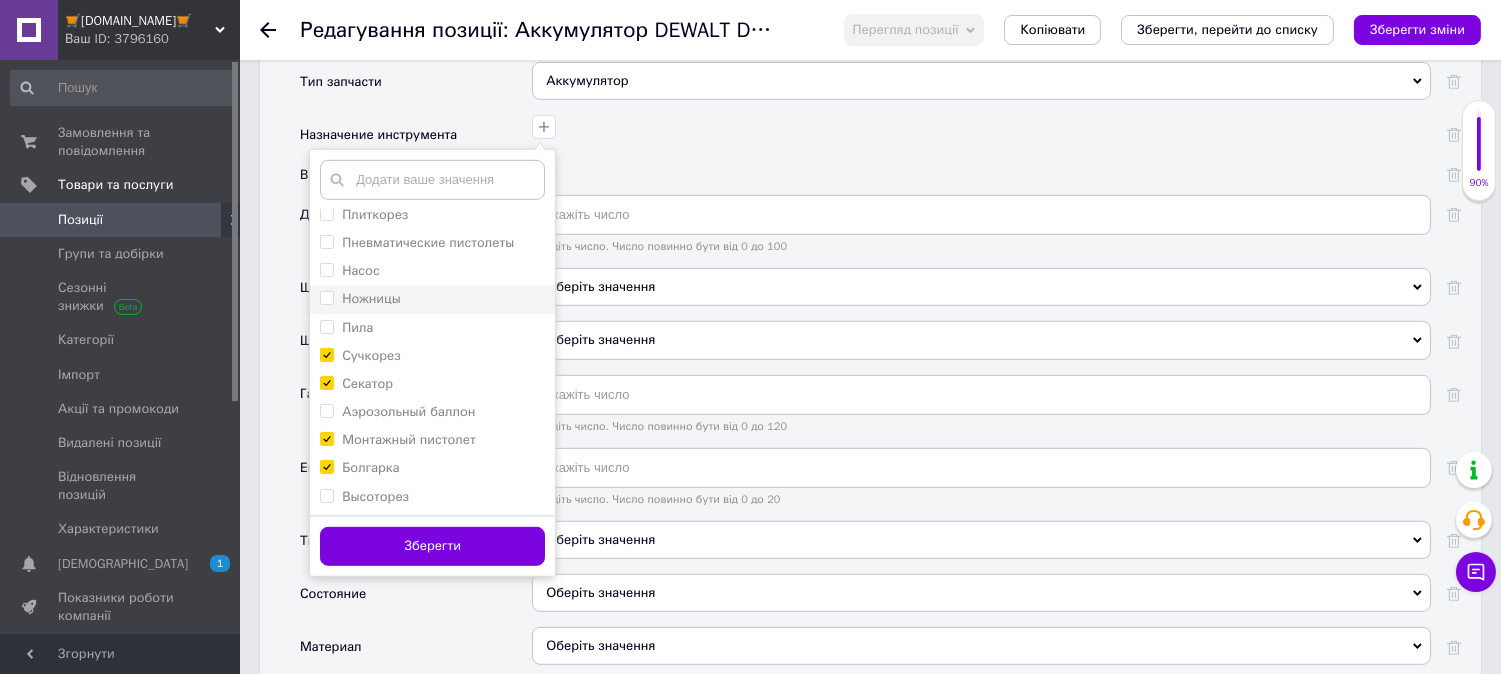 click on "Ножницы" at bounding box center [326, 297] 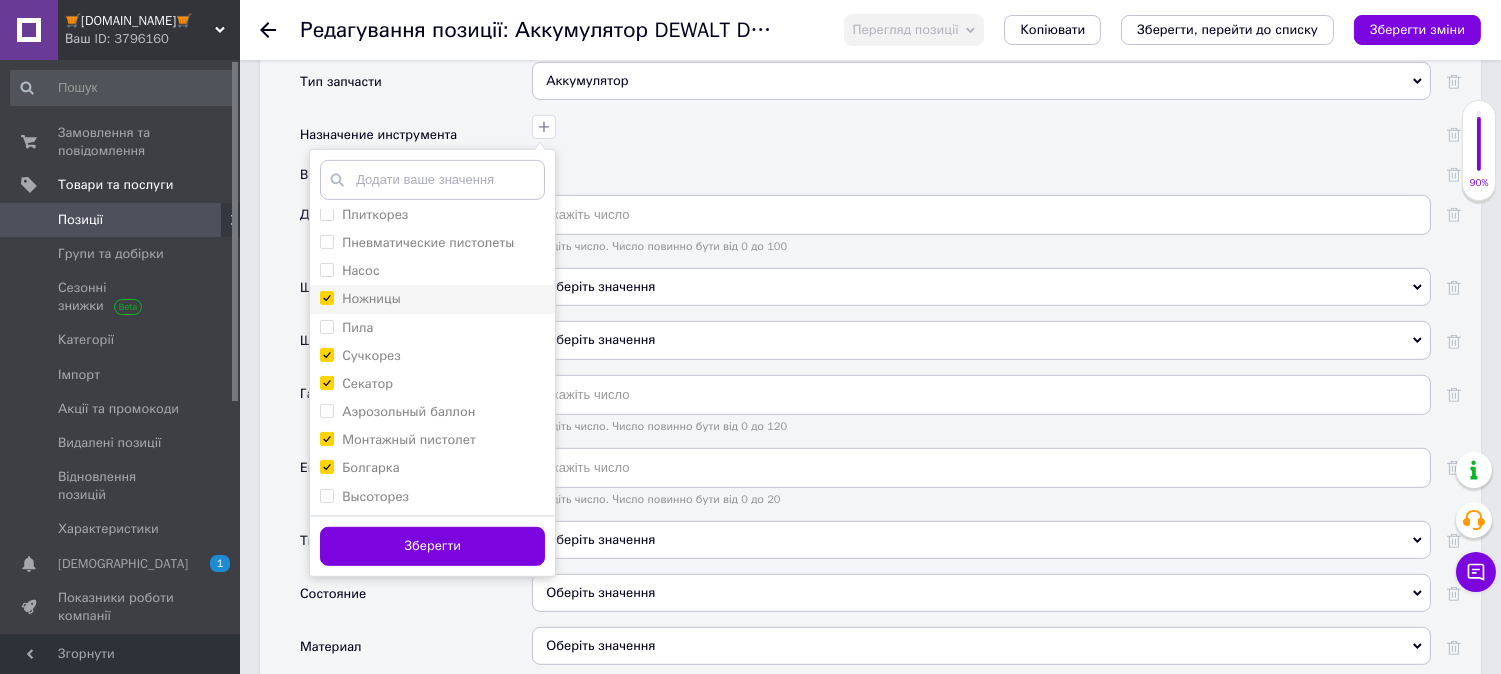 checkbox on "true" 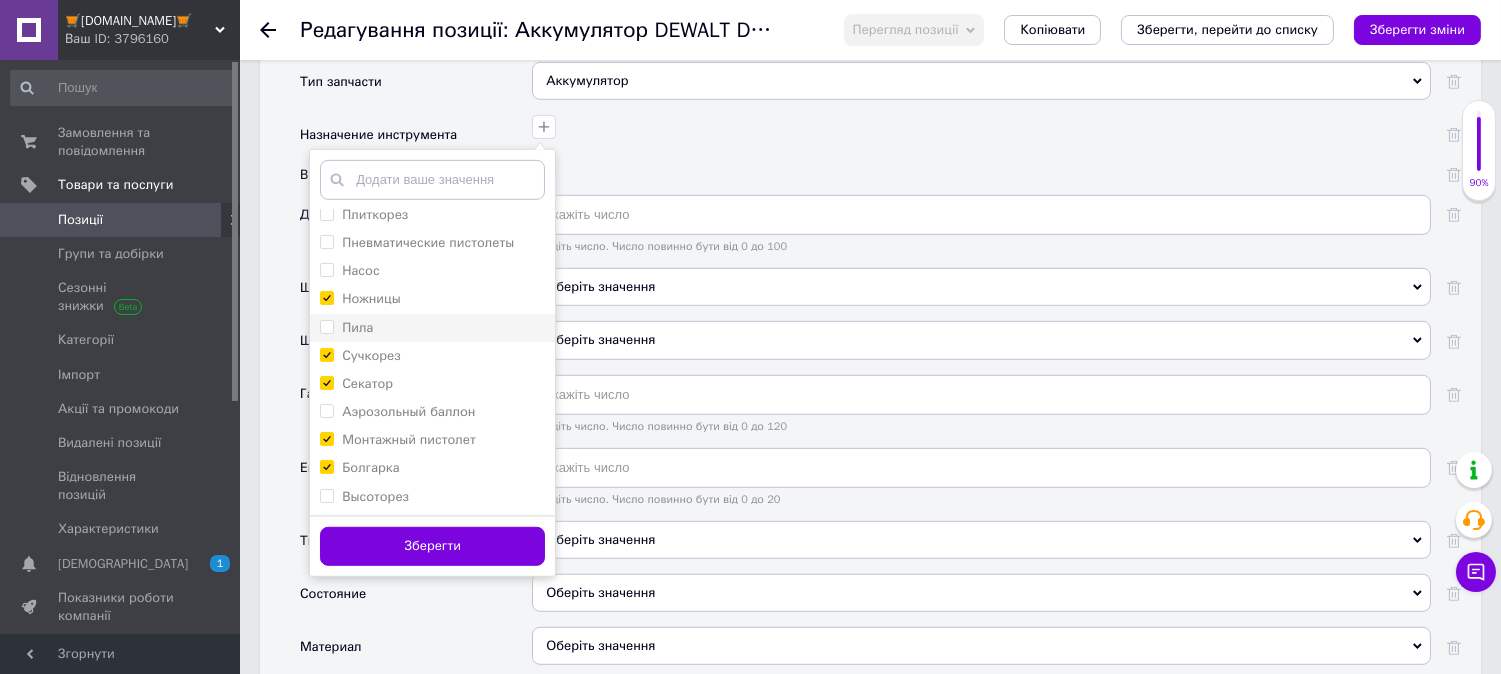click on "Пила" at bounding box center (326, 326) 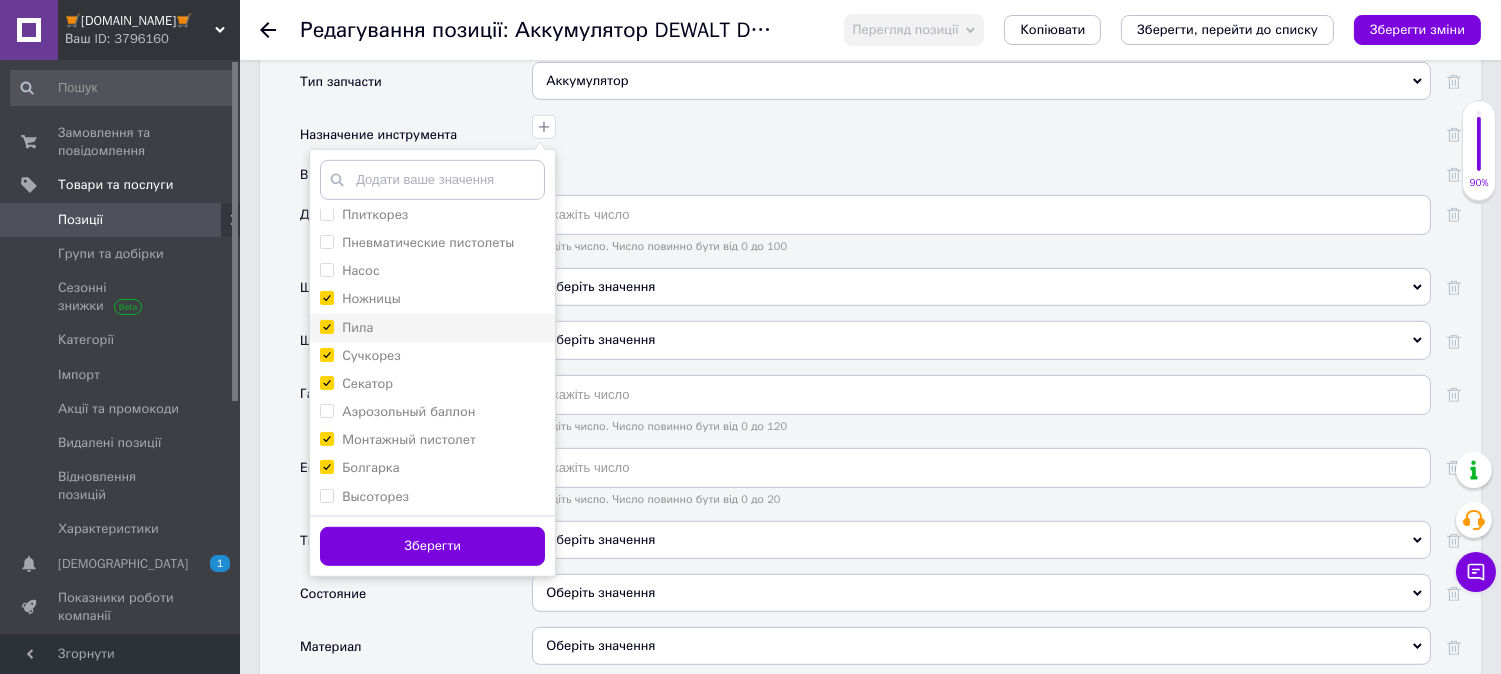 checkbox on "true" 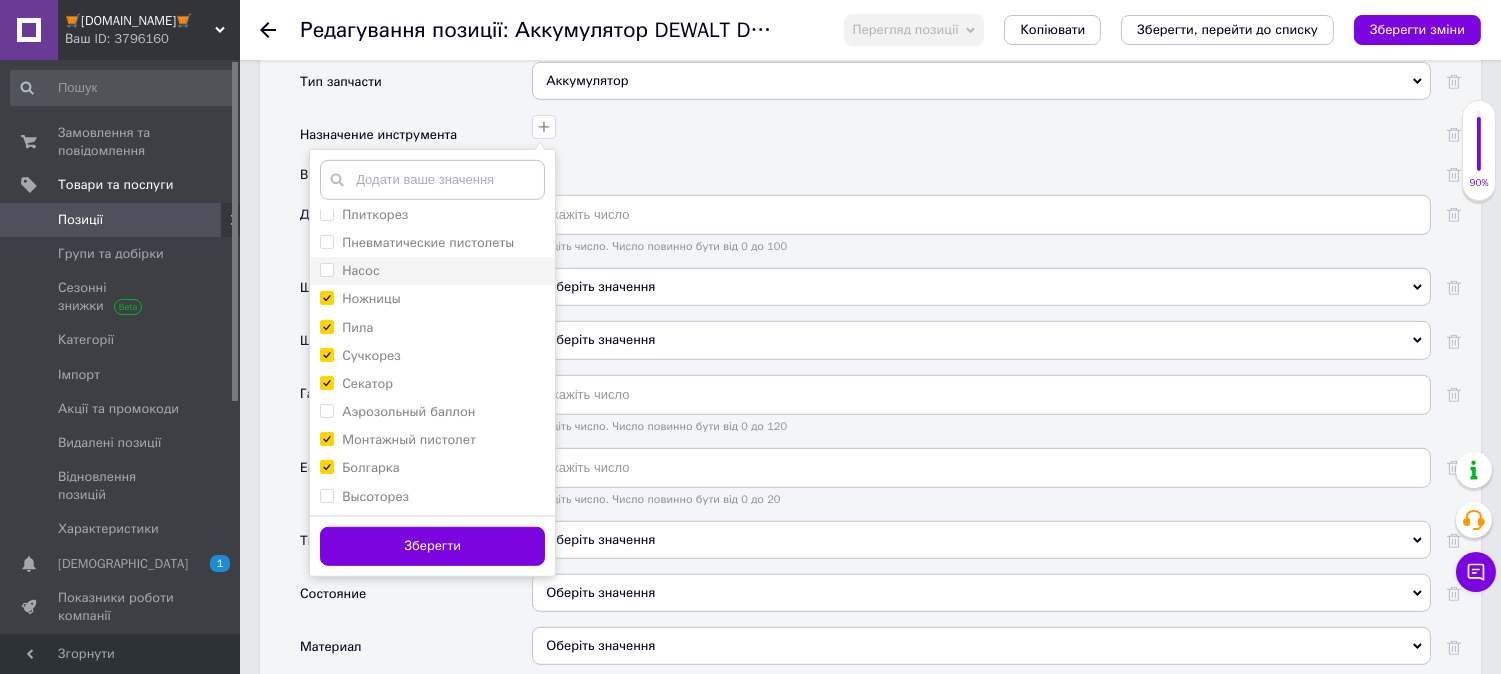 click on "Насос" at bounding box center (326, 269) 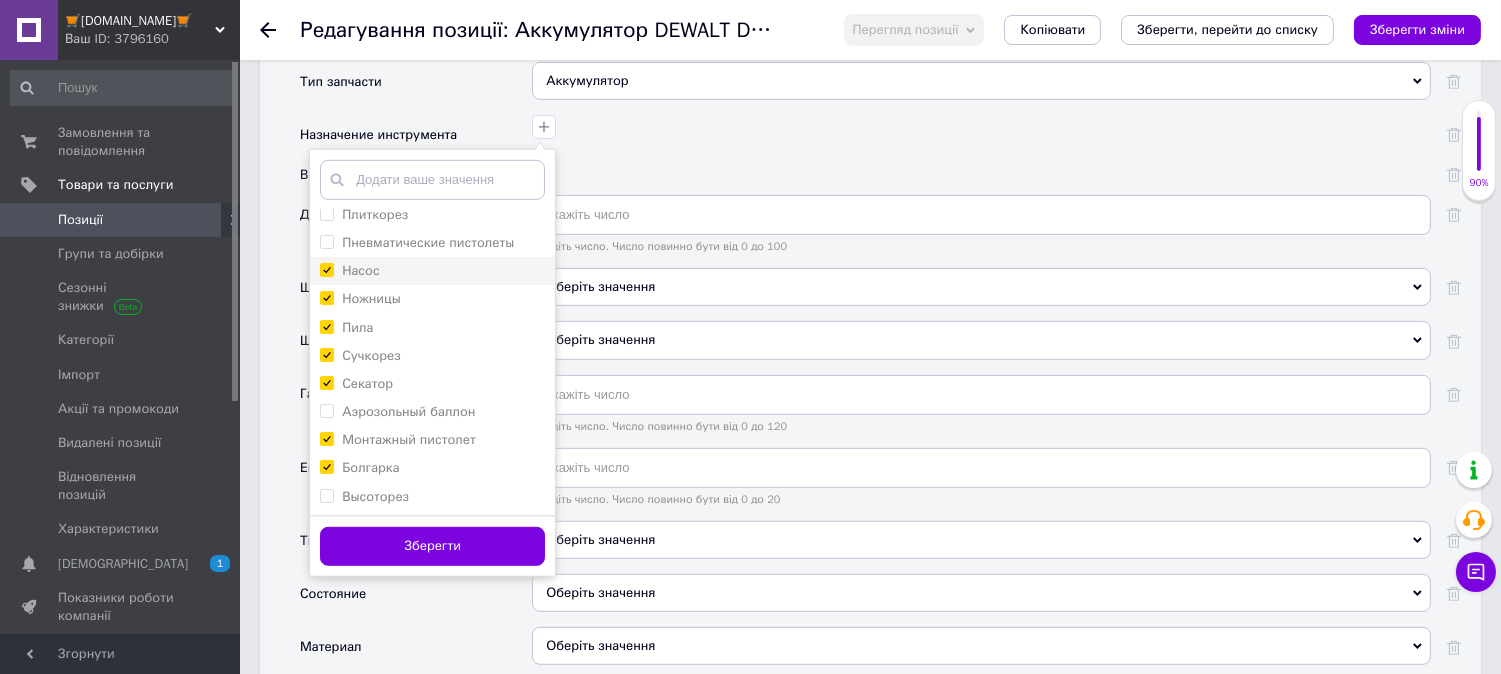 checkbox on "true" 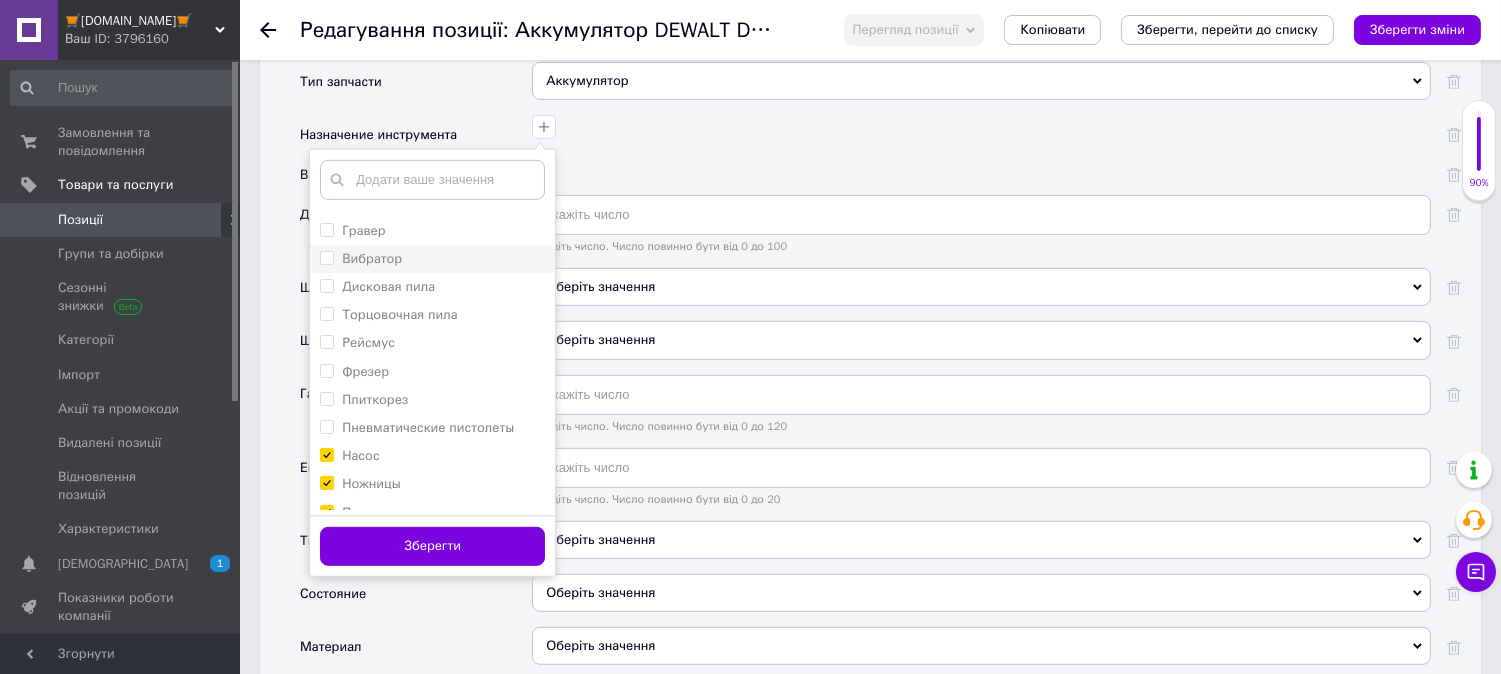 click on "Вибратор" at bounding box center [361, 259] 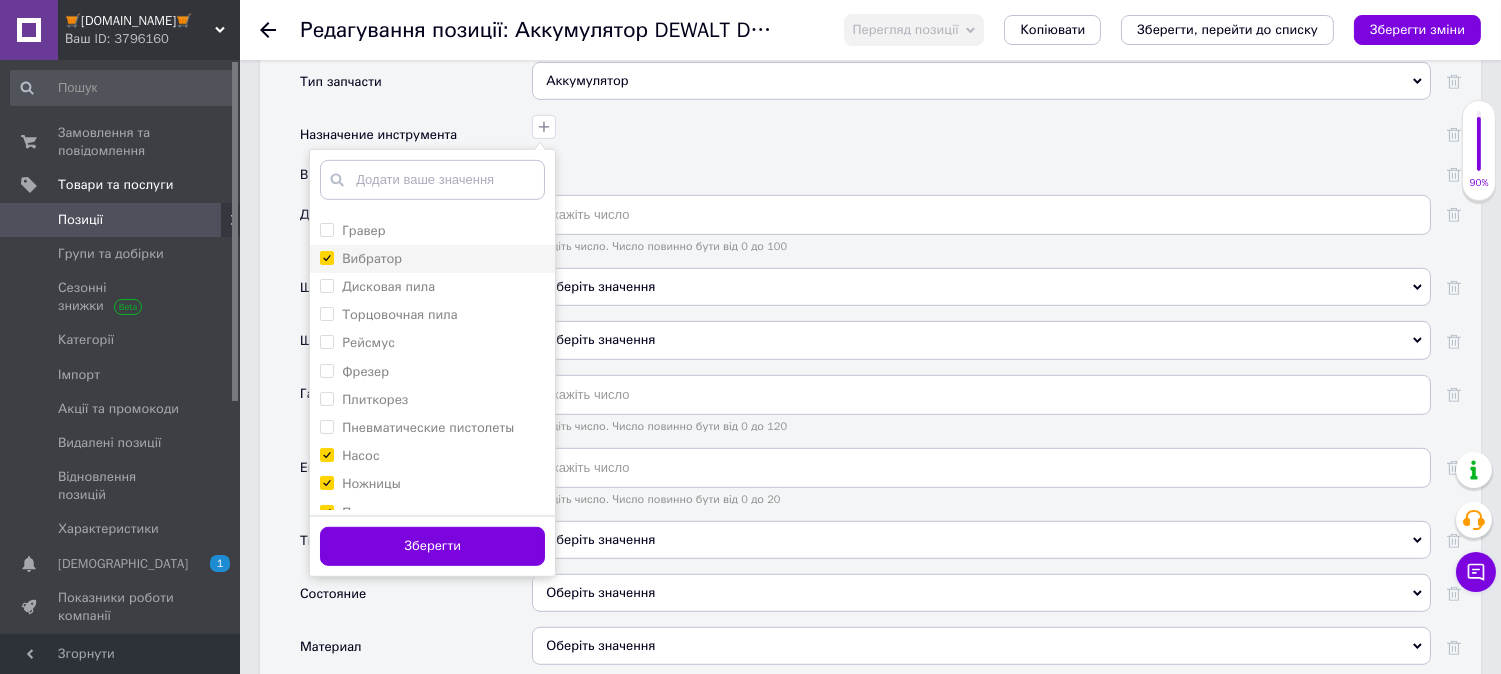 click on "Вибратор" at bounding box center [326, 257] 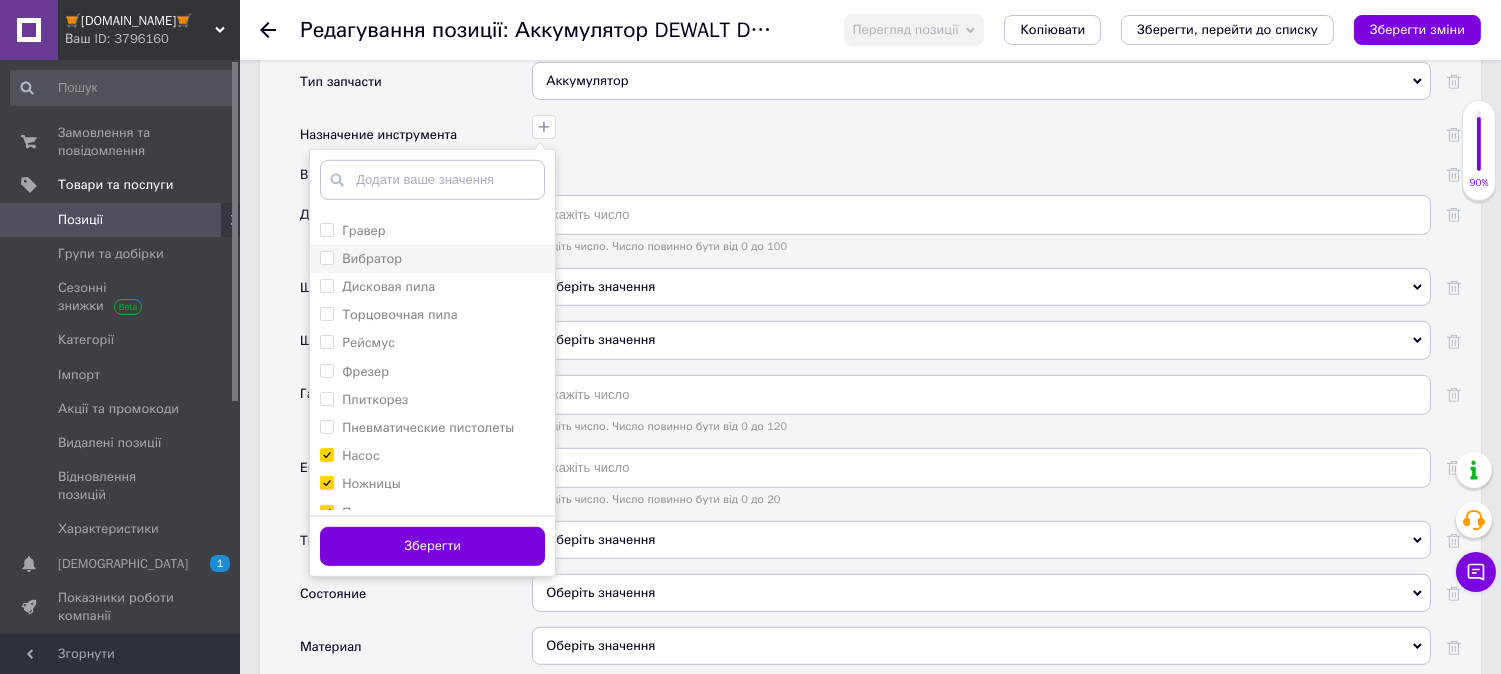 click on "Вибратор" at bounding box center [326, 257] 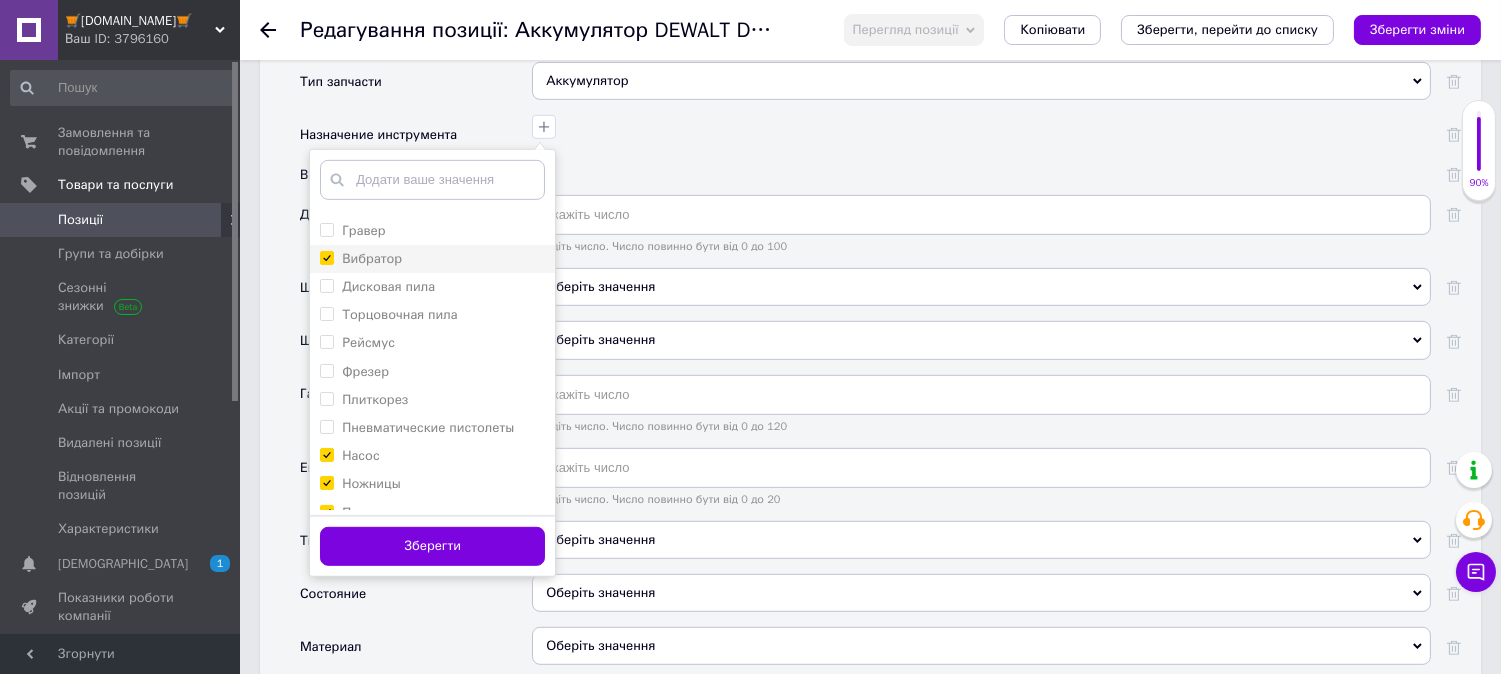 checkbox on "true" 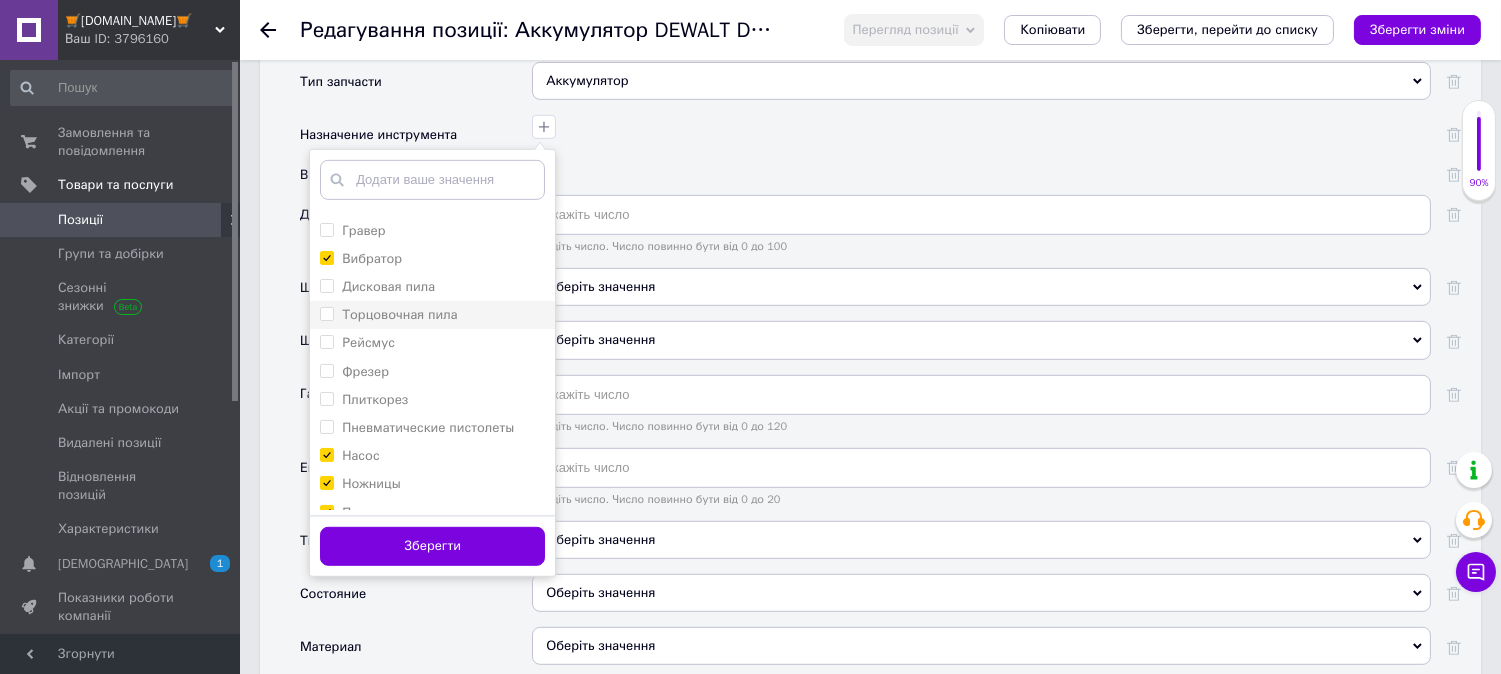 scroll, scrollTop: 288, scrollLeft: 0, axis: vertical 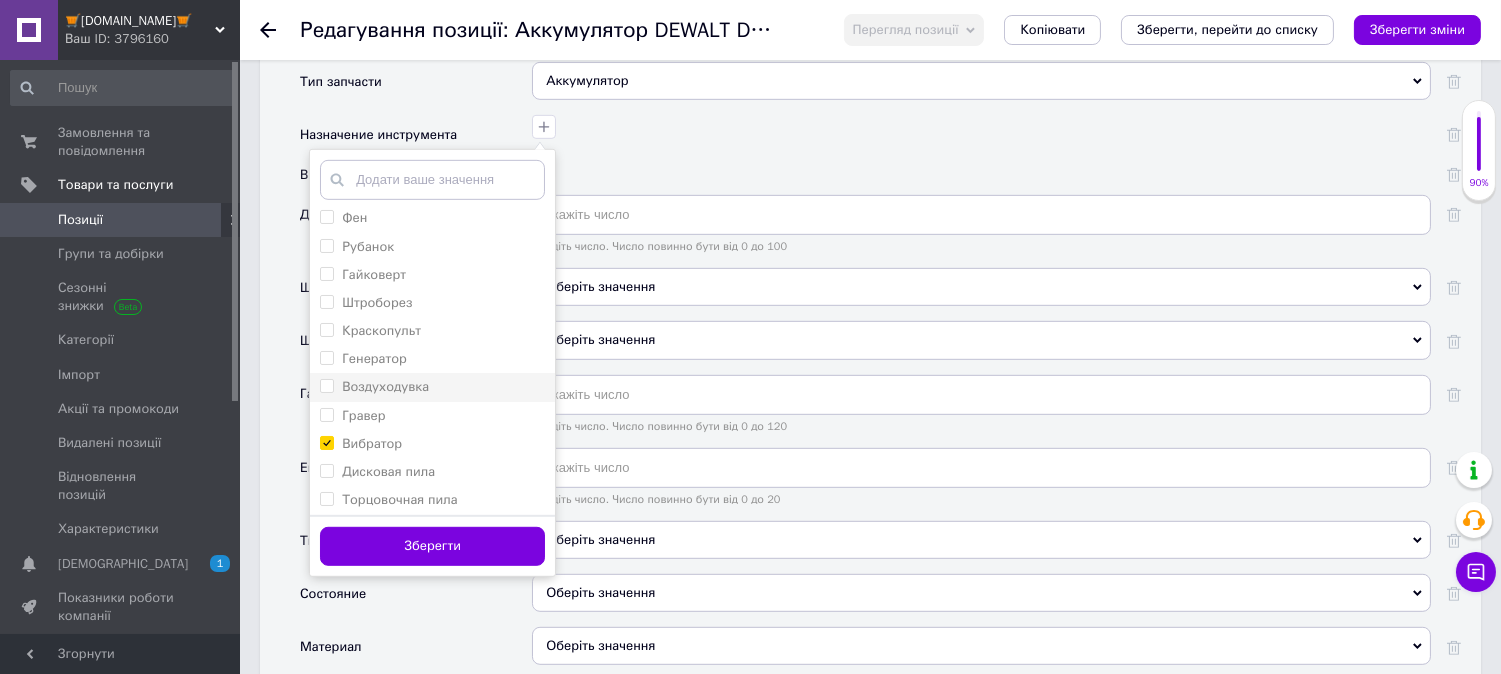 click on "Воздуходувка" at bounding box center (326, 385) 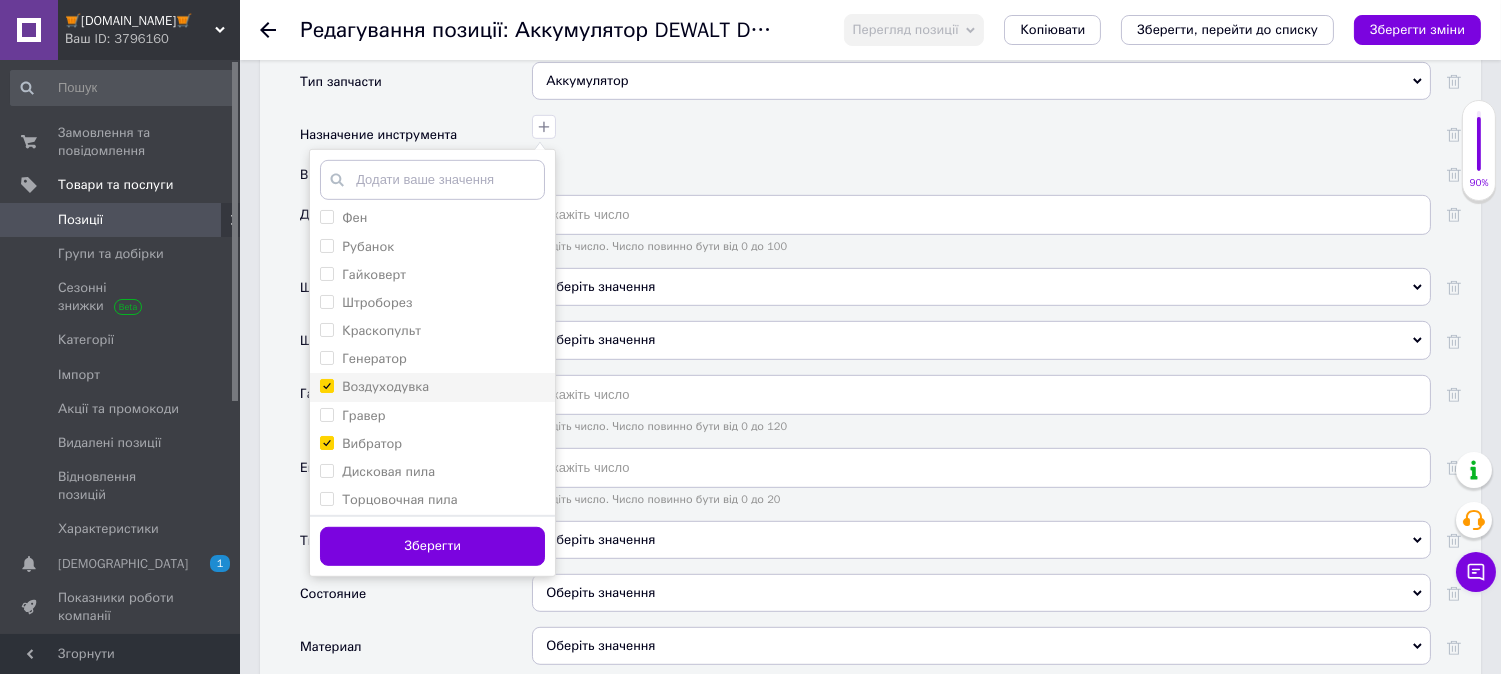 checkbox on "true" 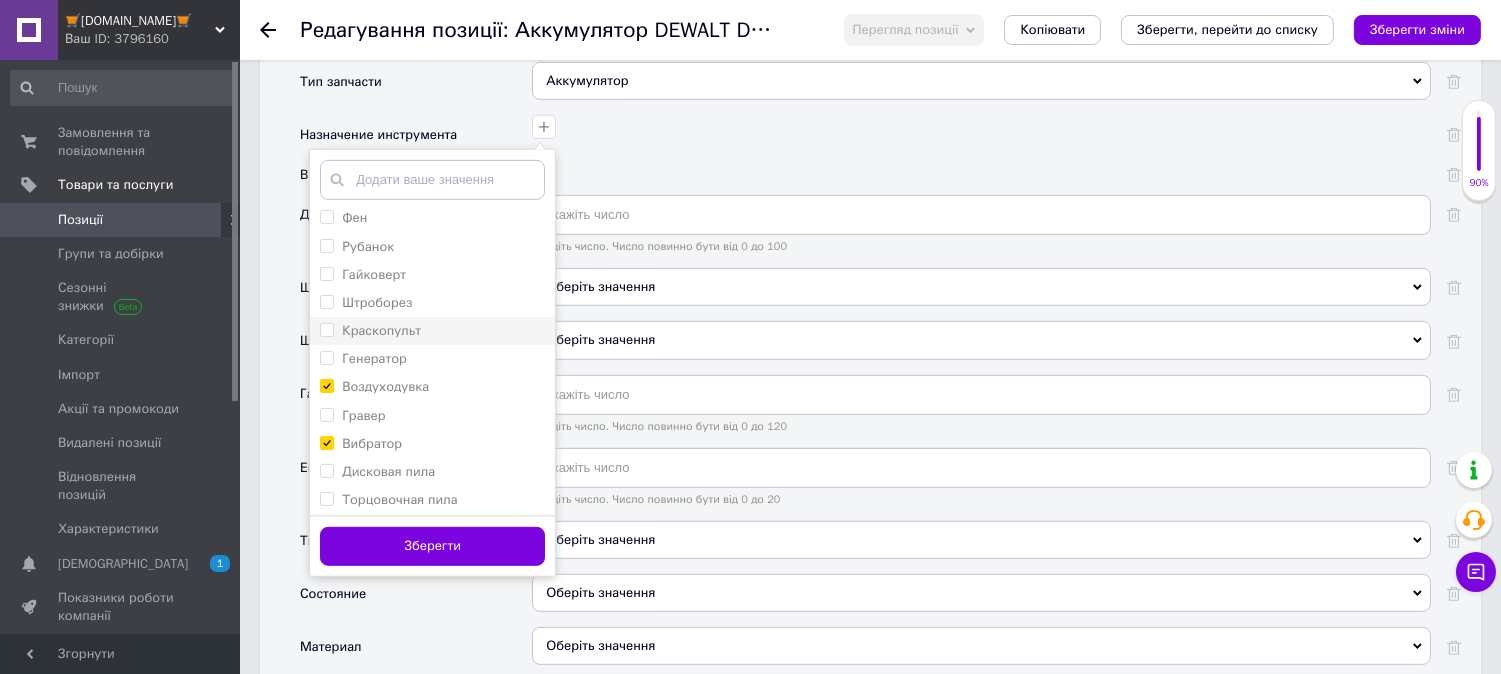 click on "Краскопульт" at bounding box center (326, 329) 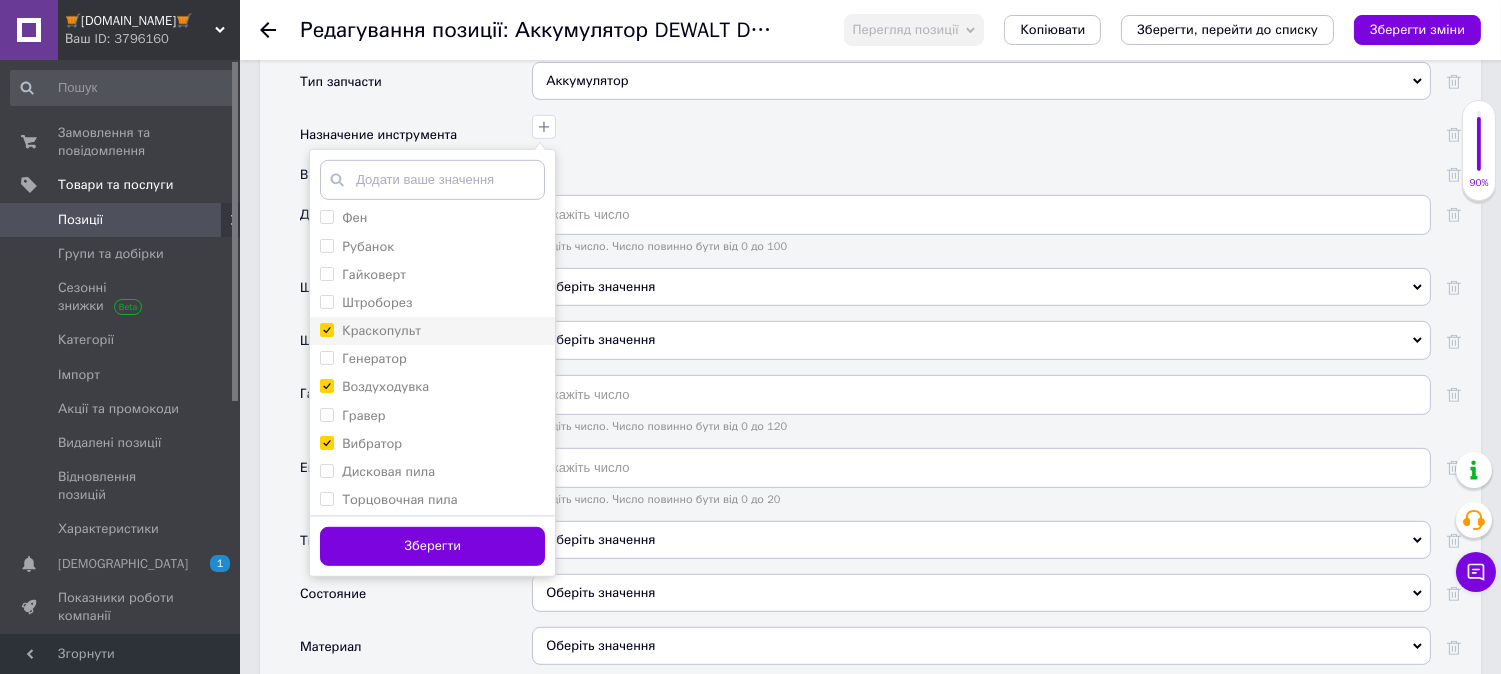 checkbox on "true" 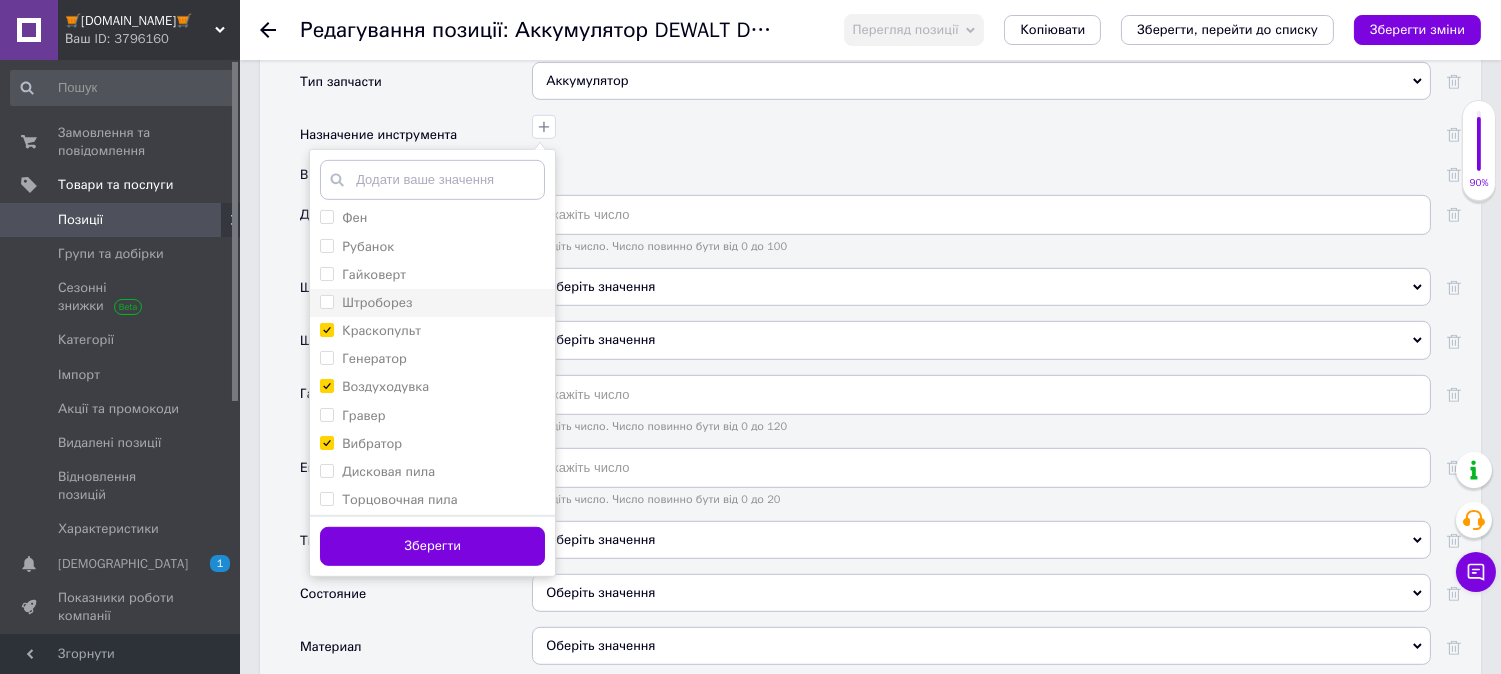 click on "Штроборез" at bounding box center [326, 301] 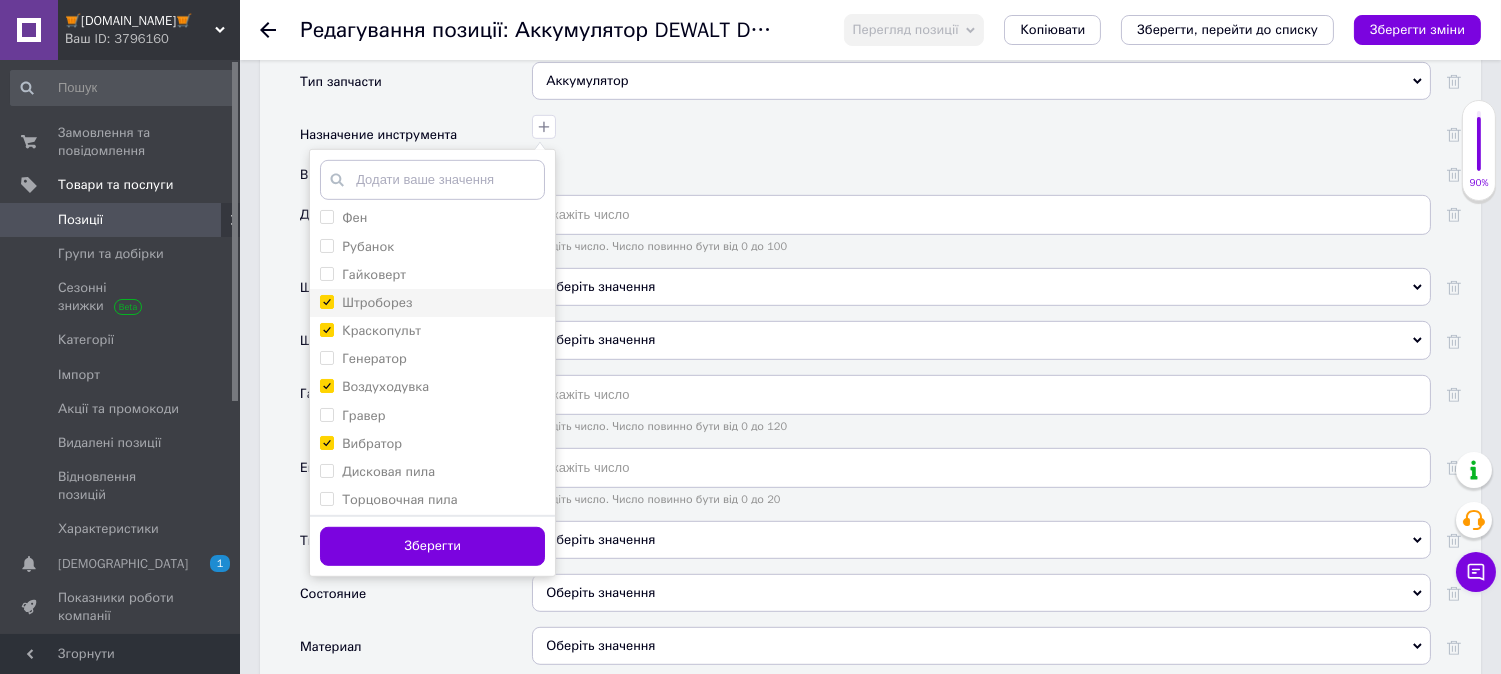 checkbox on "true" 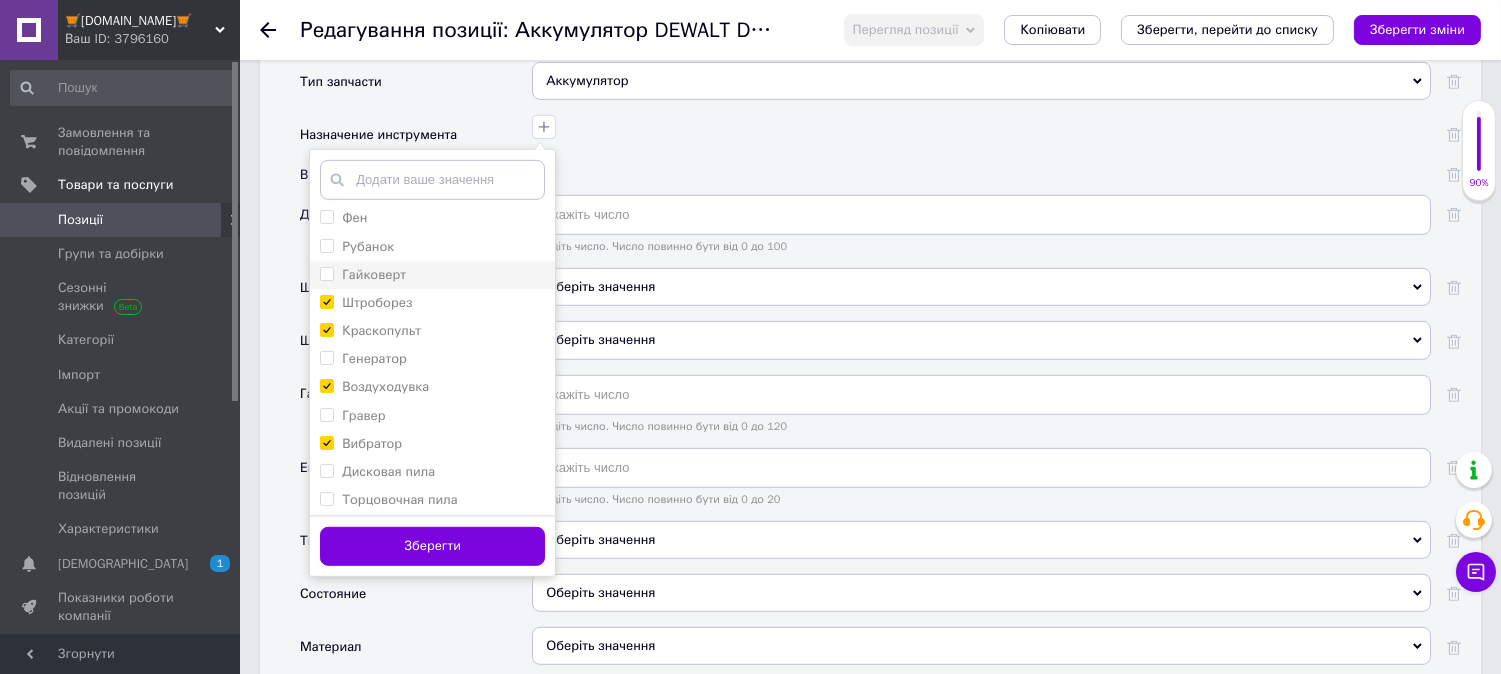 click on "Гайковерт" at bounding box center [326, 273] 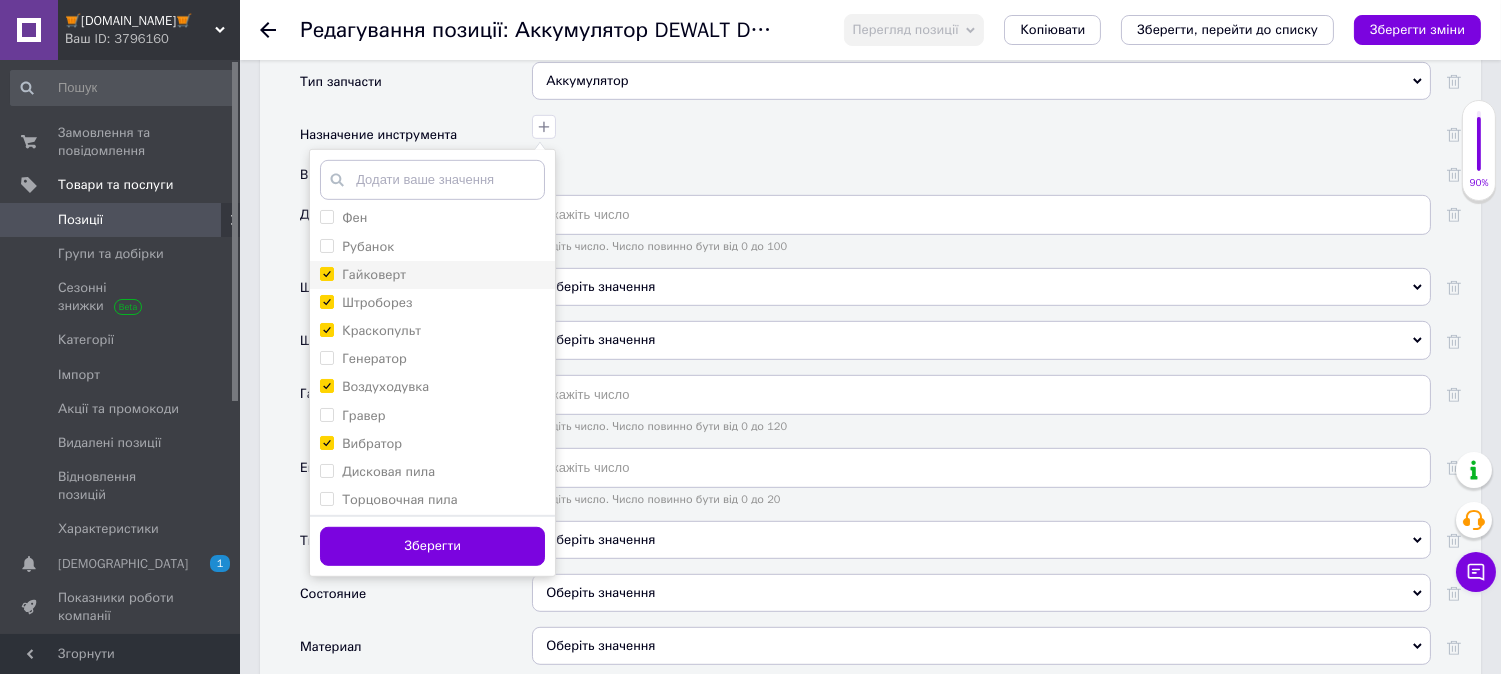 checkbox on "true" 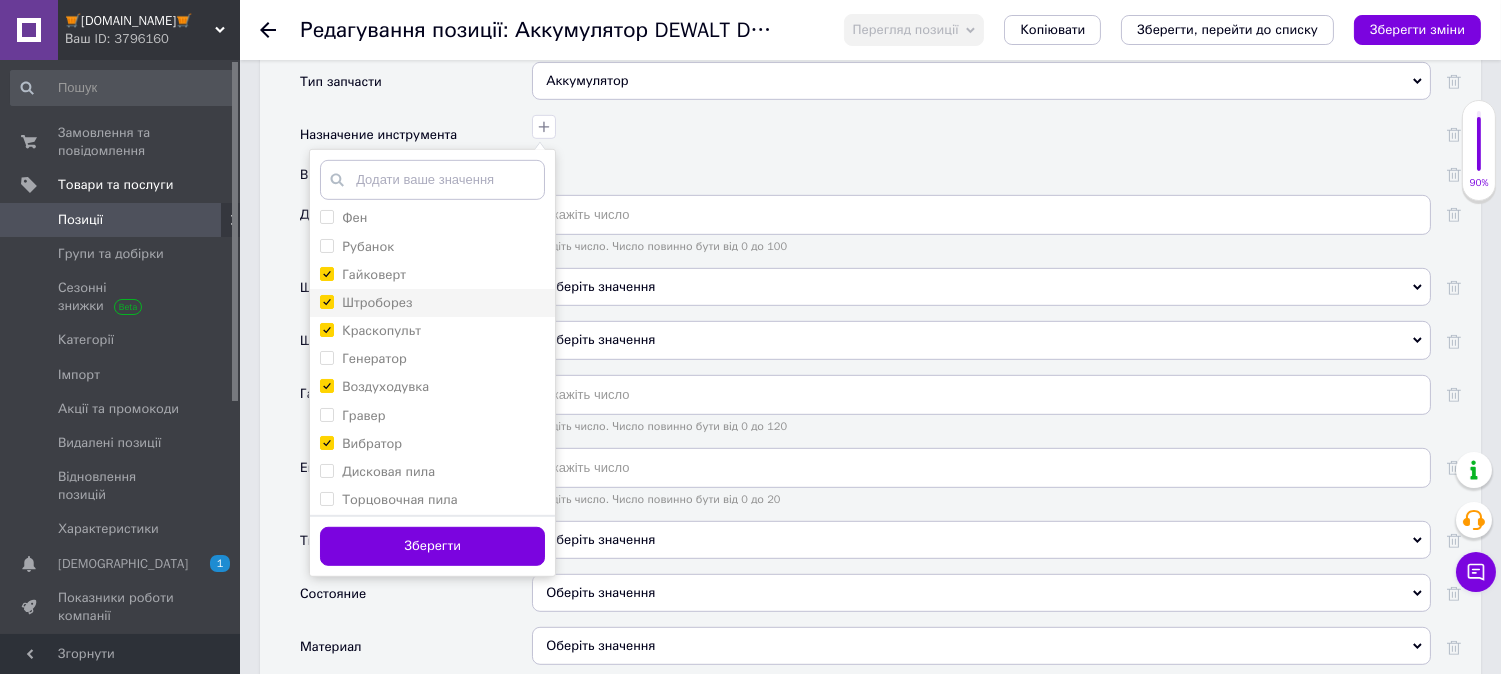 scroll, scrollTop: 103, scrollLeft: 0, axis: vertical 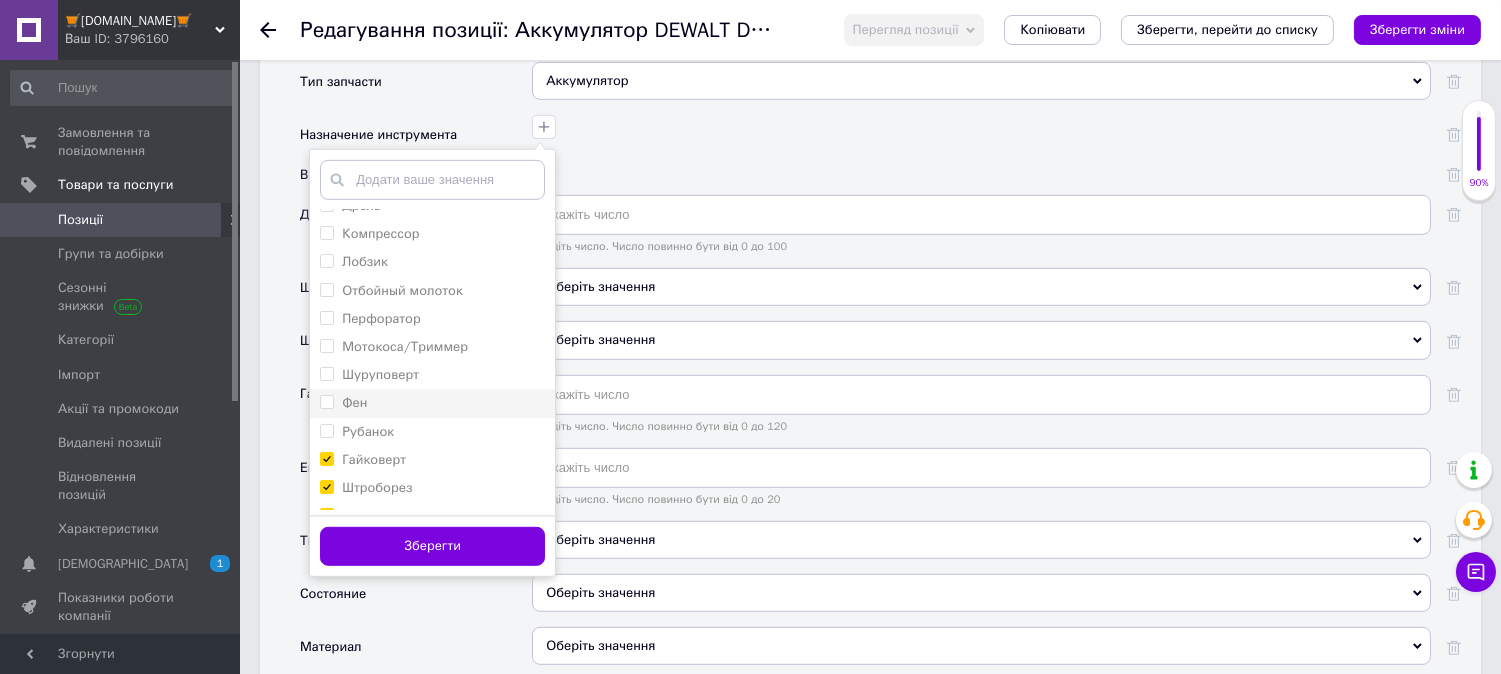 click on "Фен" at bounding box center (326, 401) 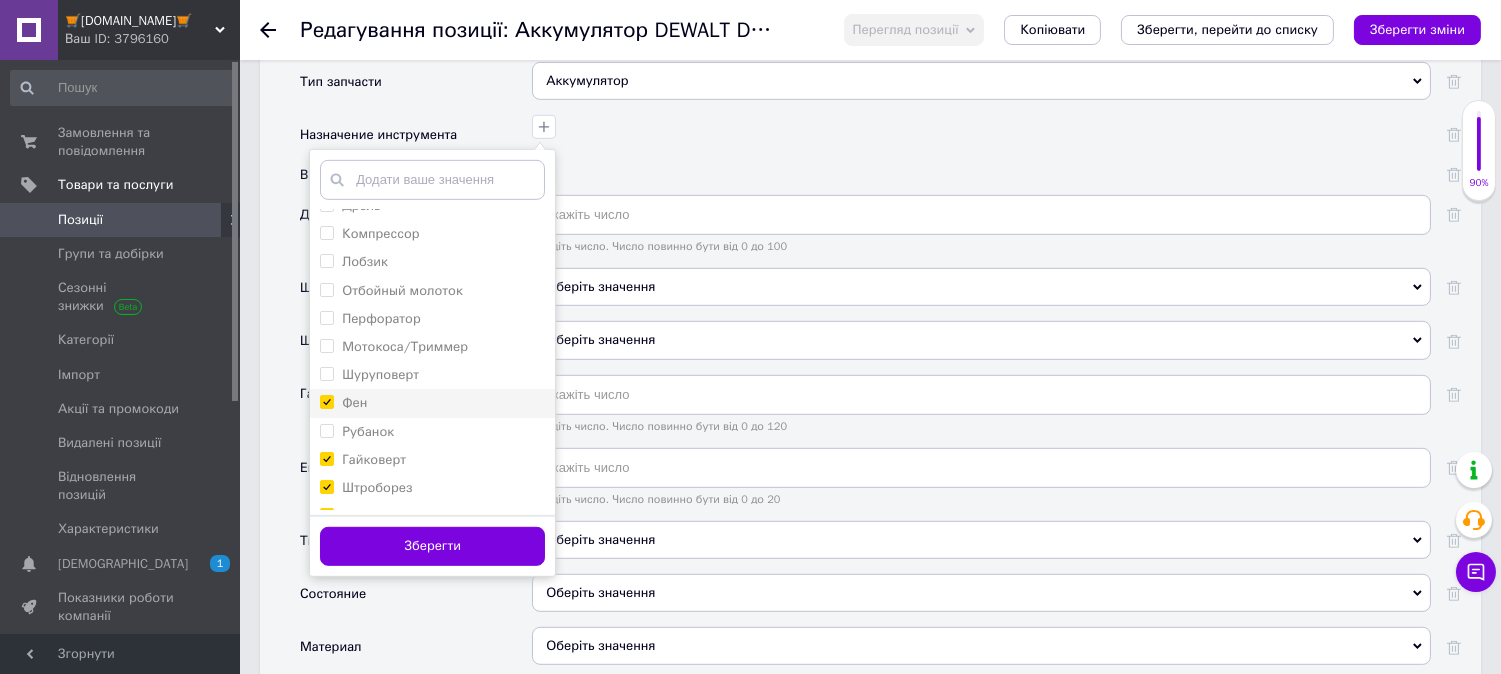 checkbox on "true" 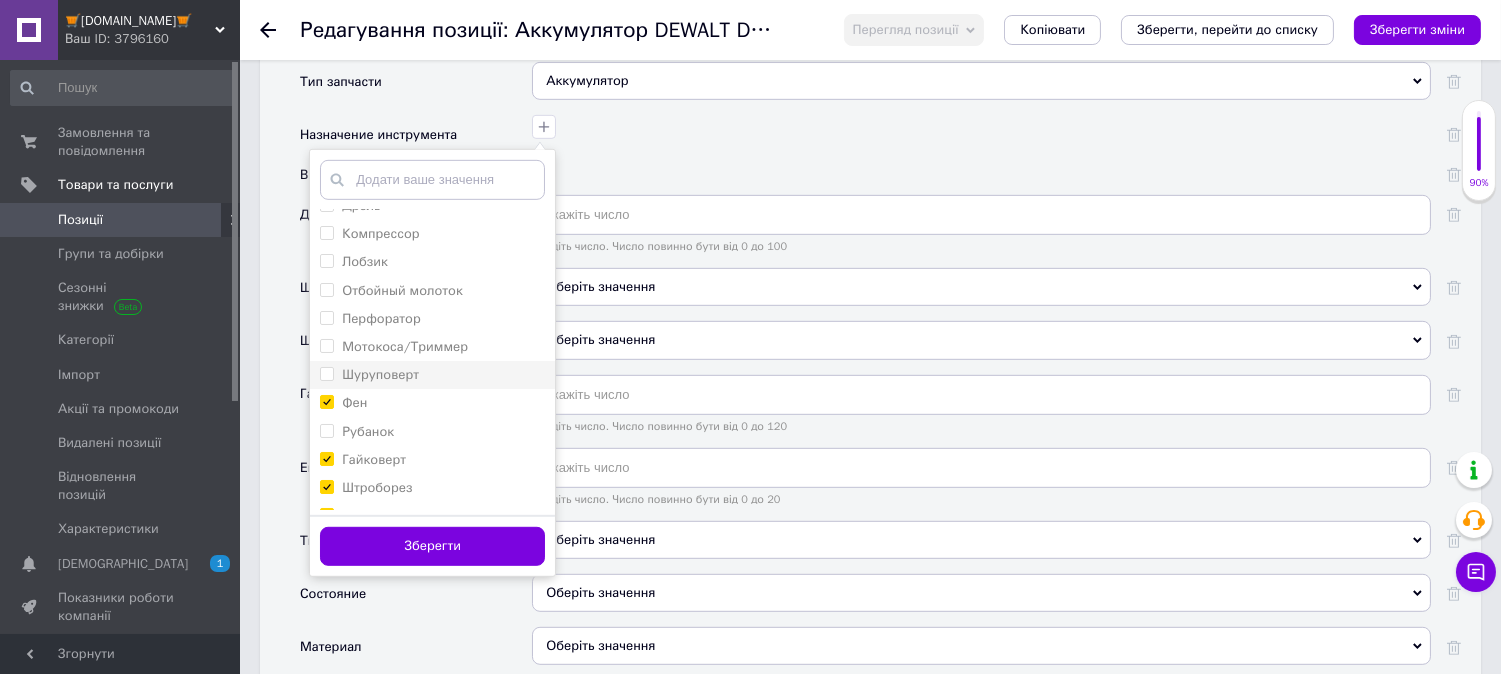 click on "Шуруповерт" at bounding box center (326, 373) 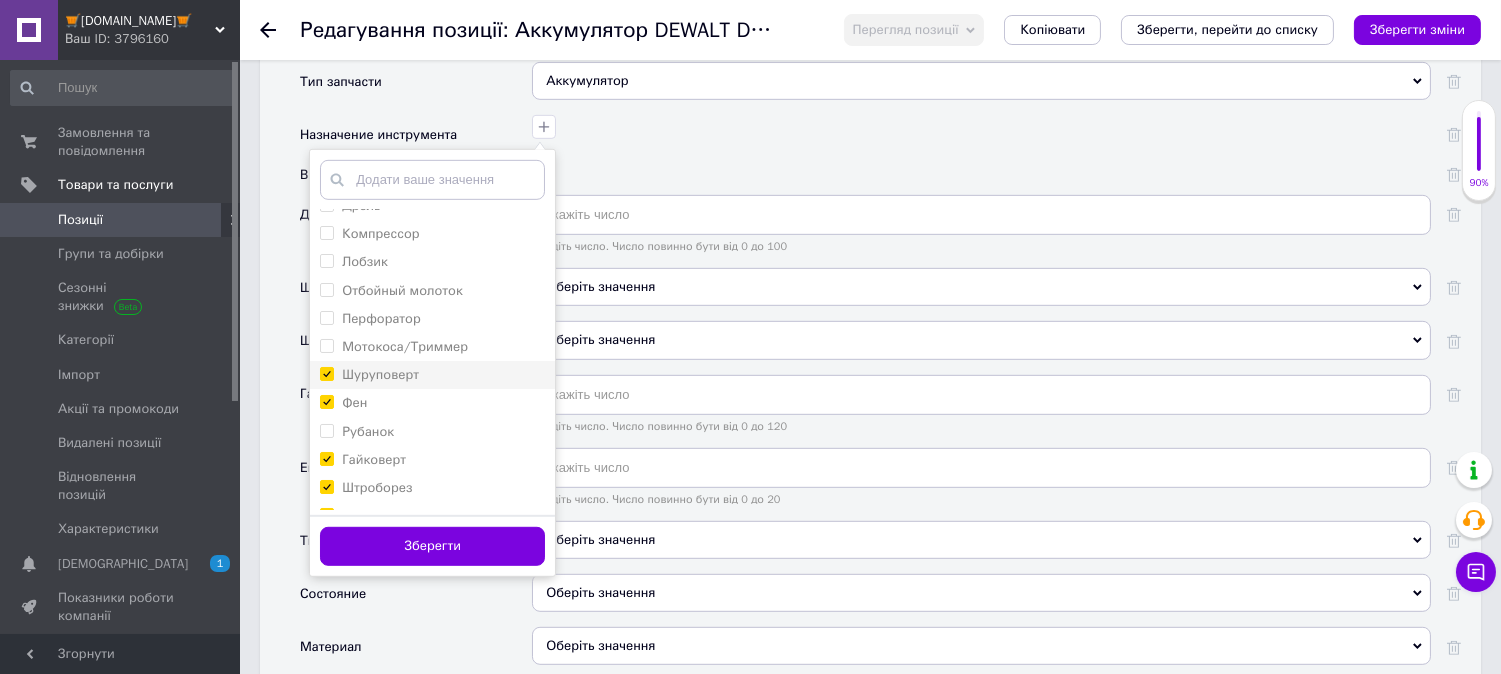checkbox on "true" 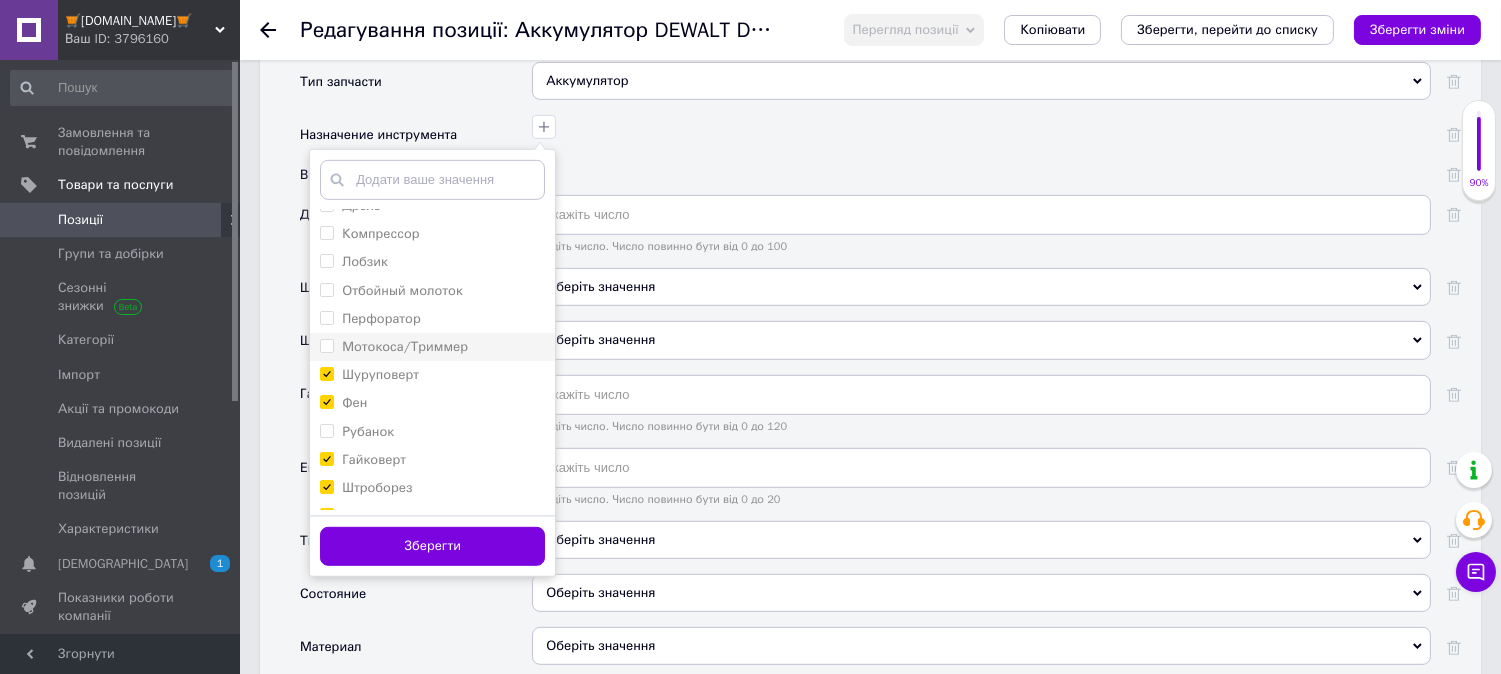 click on "Мотокоса/Триммер" at bounding box center (326, 345) 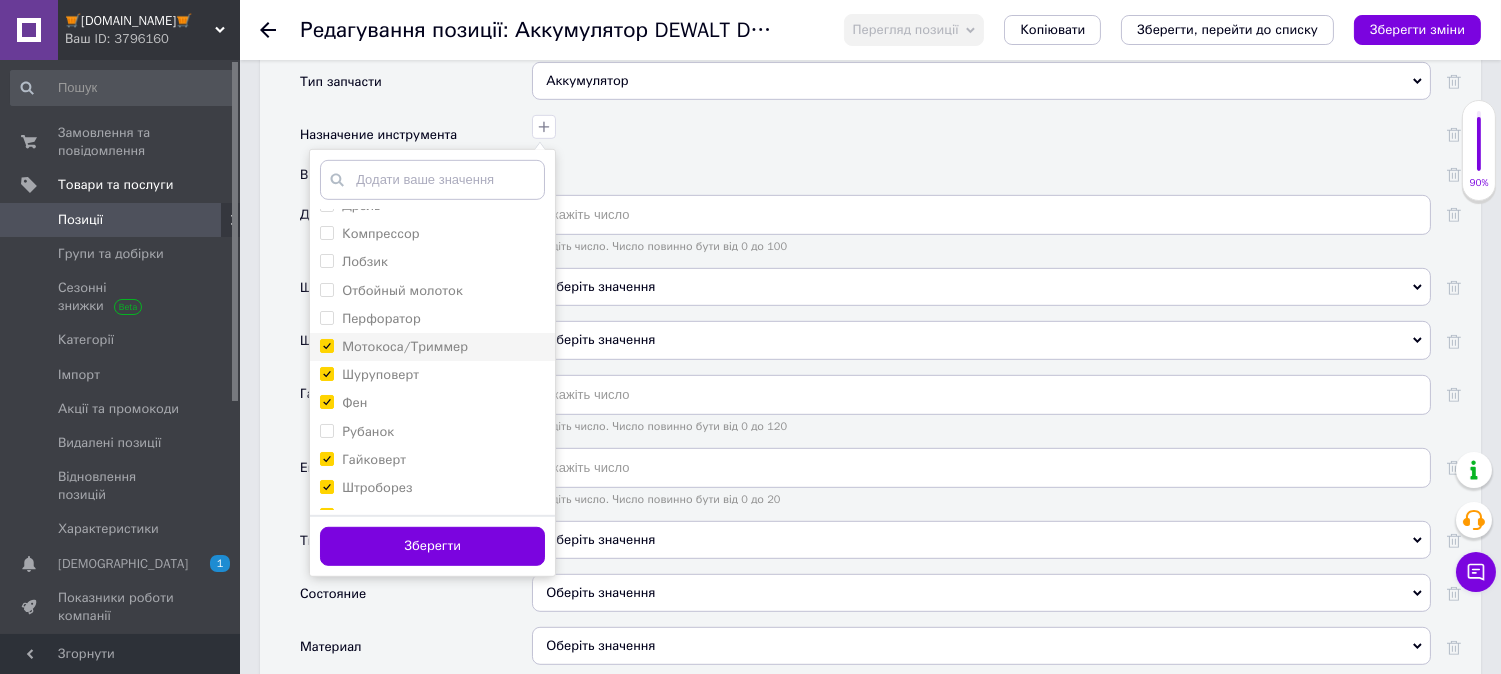 checkbox on "true" 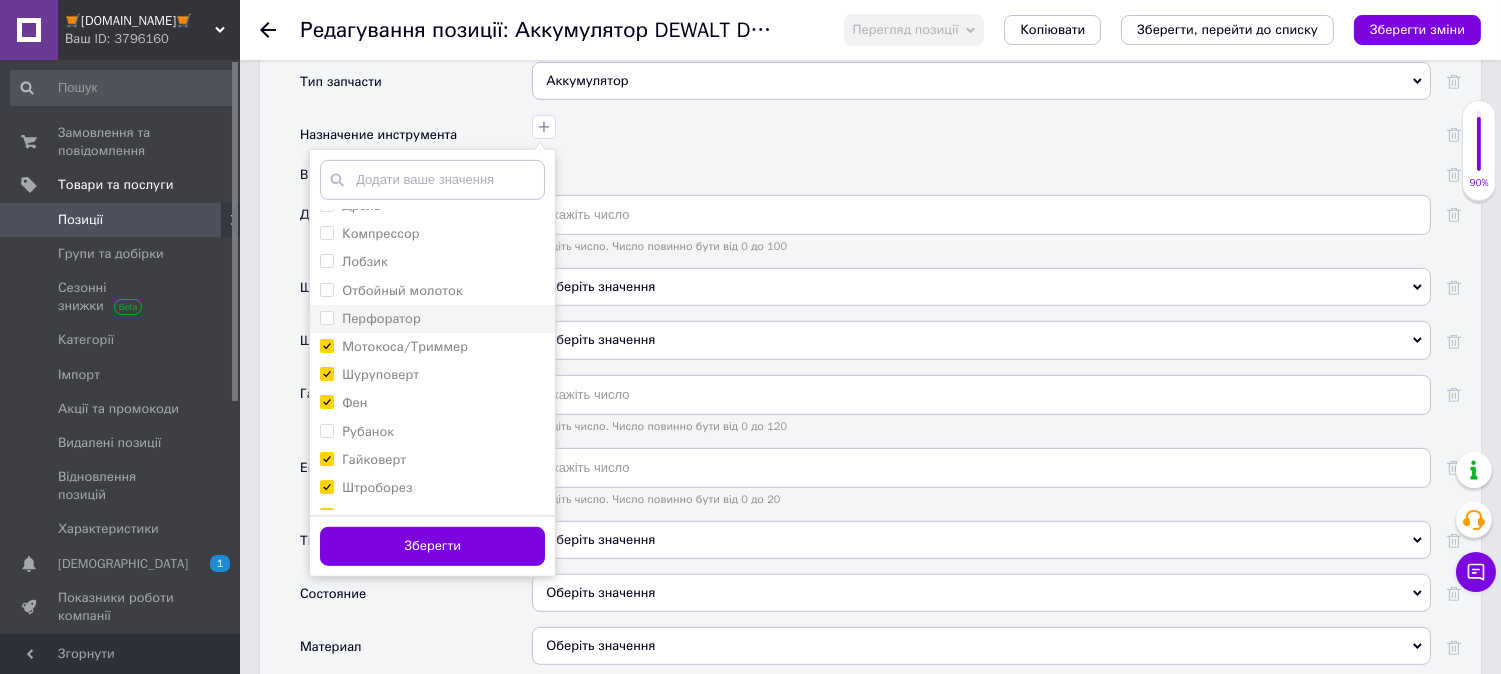 click on "Перфоратор" at bounding box center [326, 317] 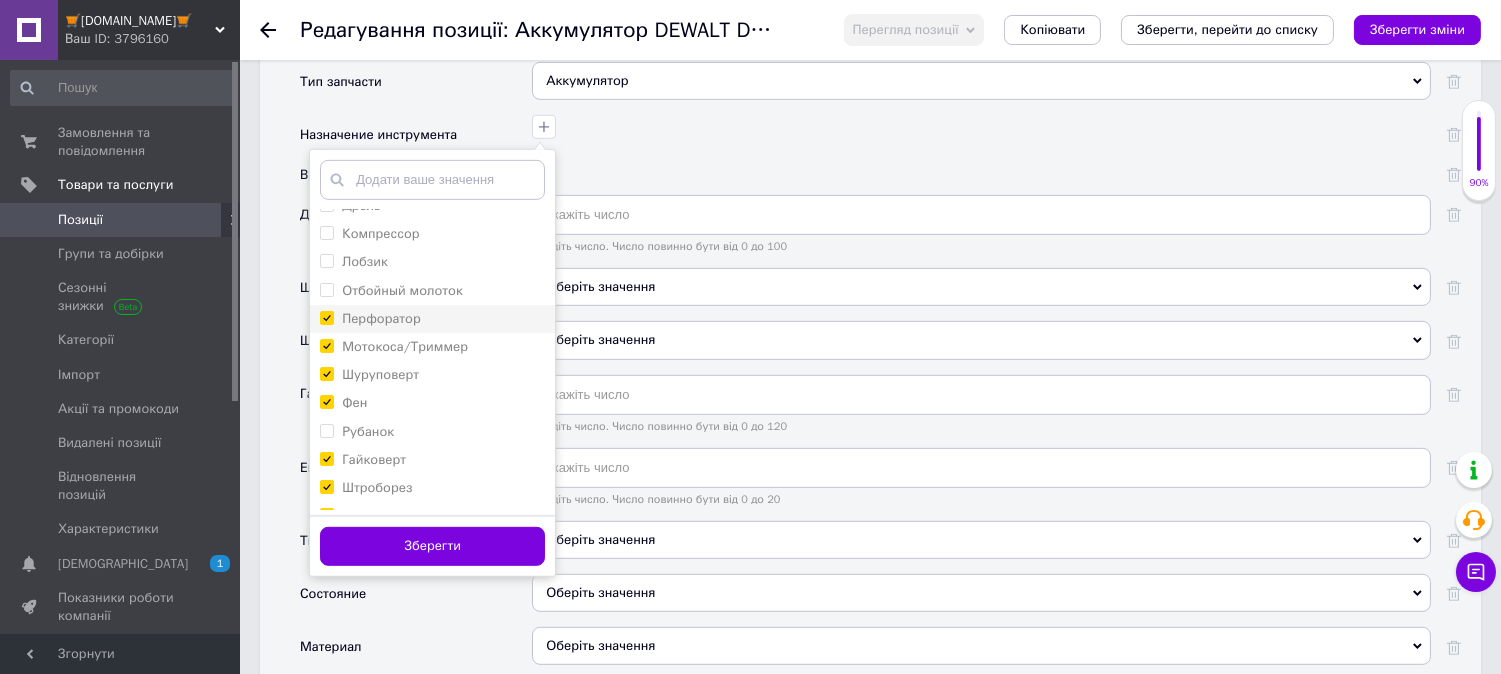 checkbox on "true" 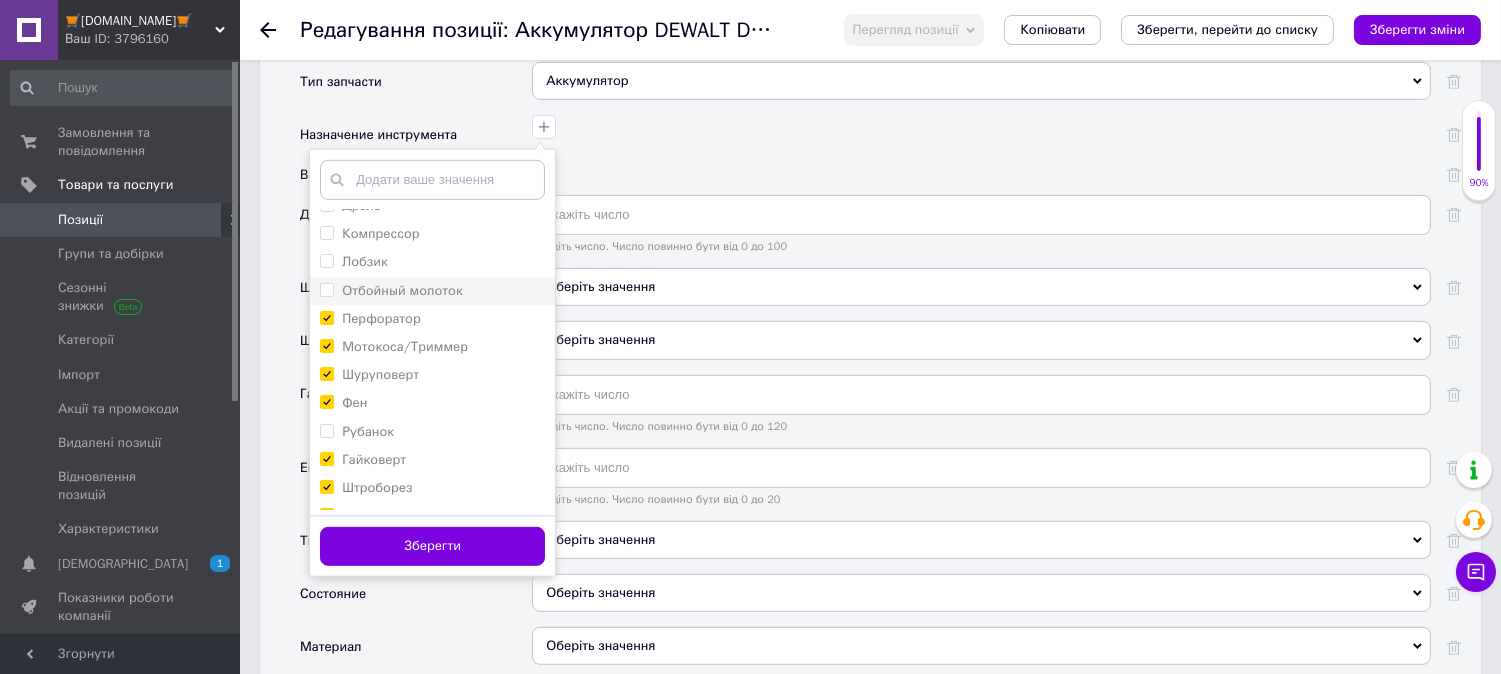 click on "Отбойный молоток" at bounding box center (326, 289) 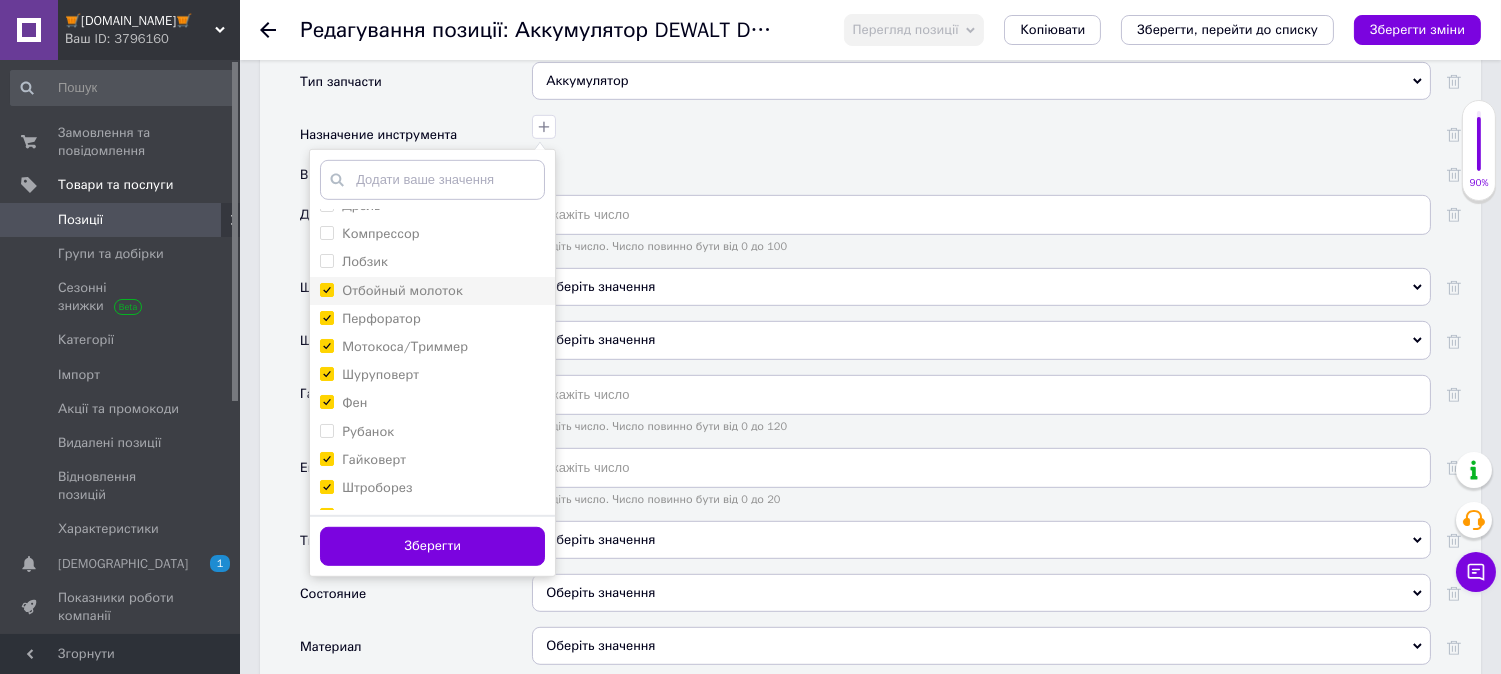 checkbox on "true" 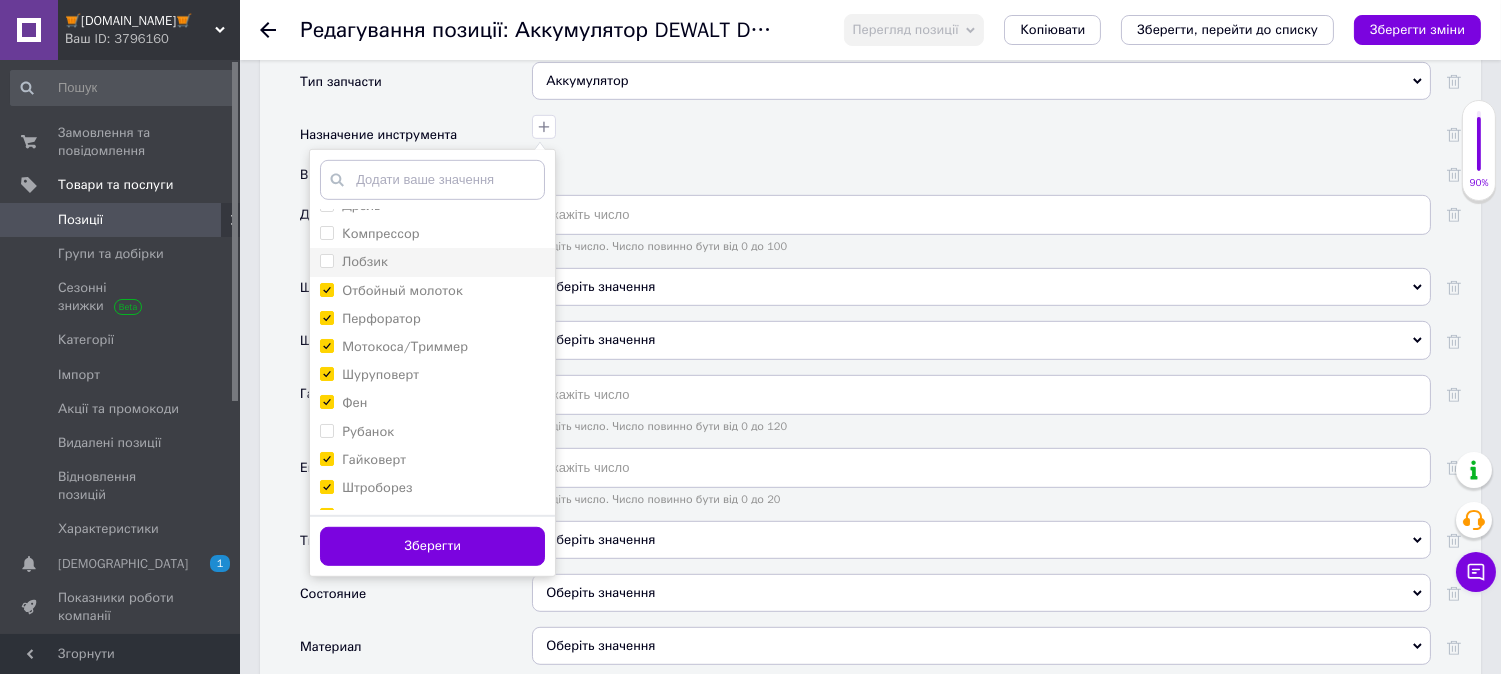 click on "Лобзик" at bounding box center (326, 260) 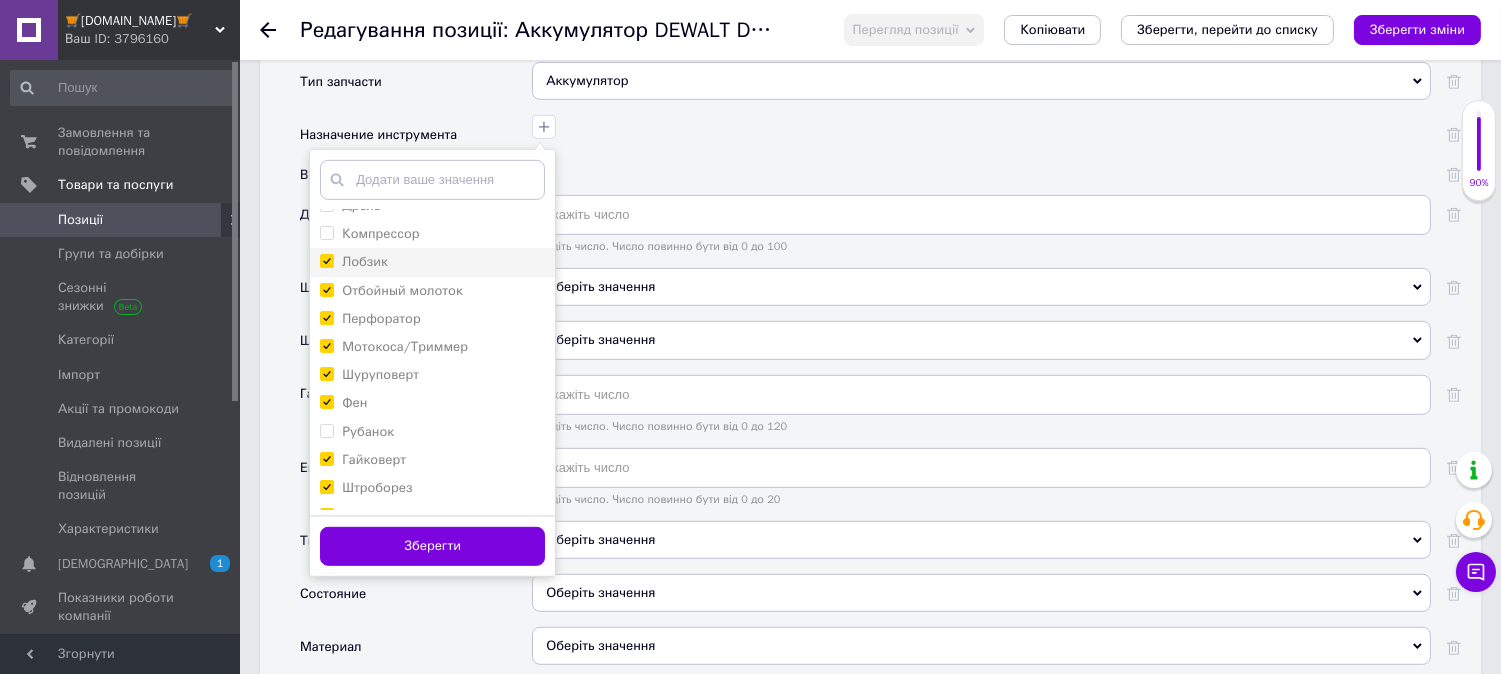 checkbox on "true" 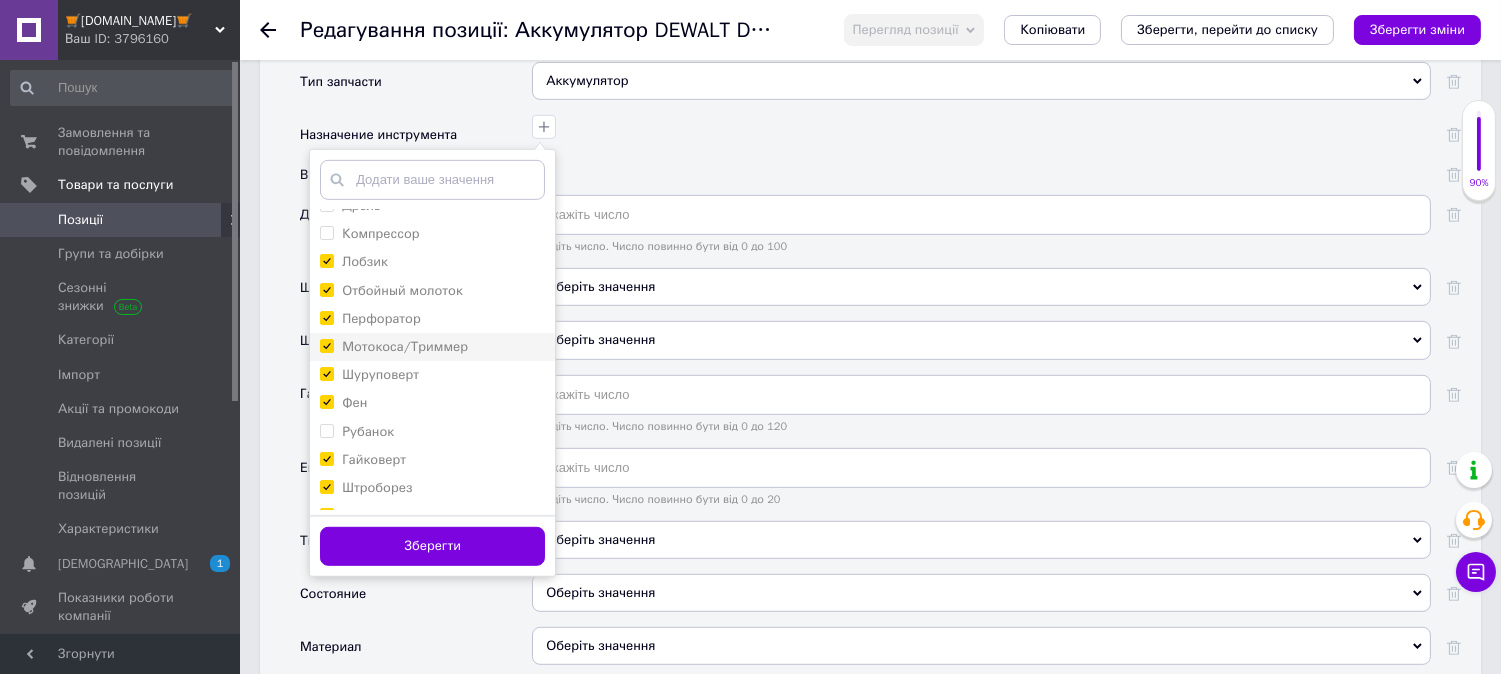 scroll, scrollTop: 0, scrollLeft: 0, axis: both 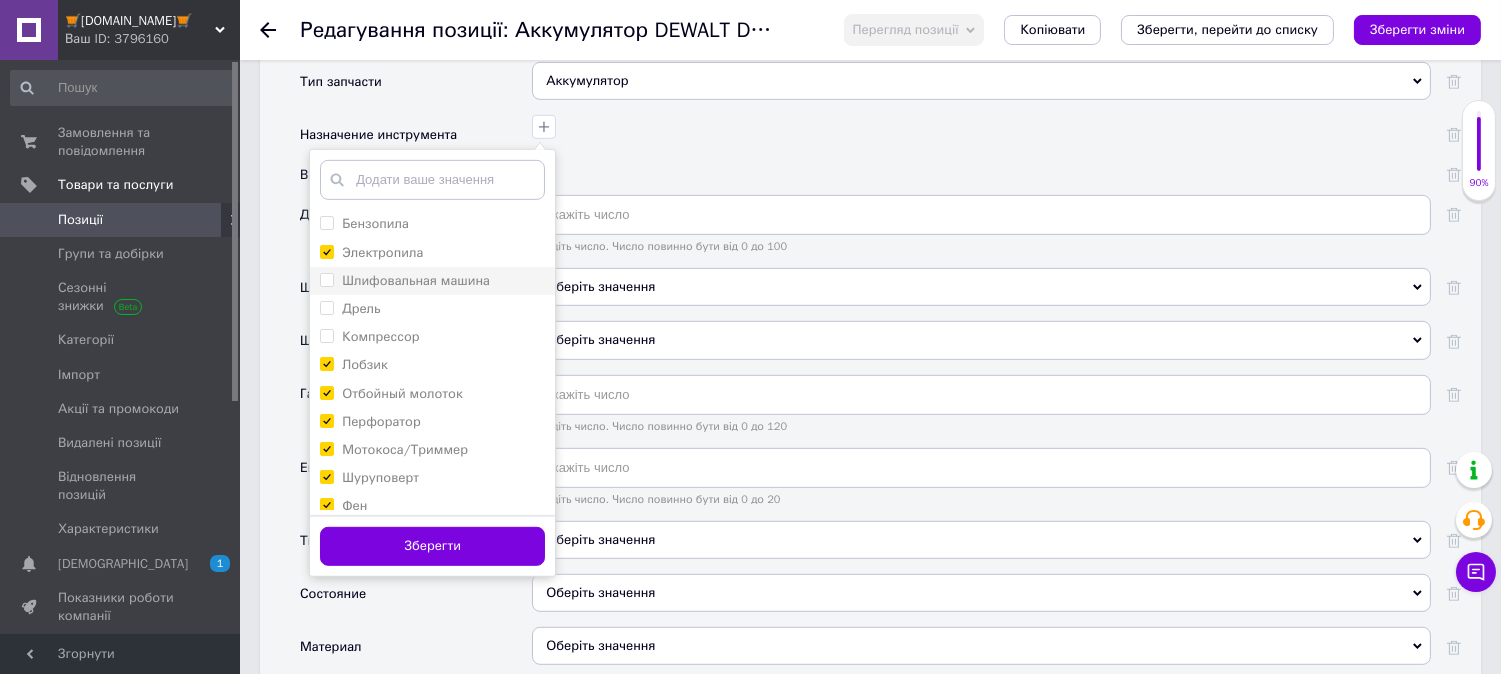 click on "Шлифовальная машина" at bounding box center (326, 279) 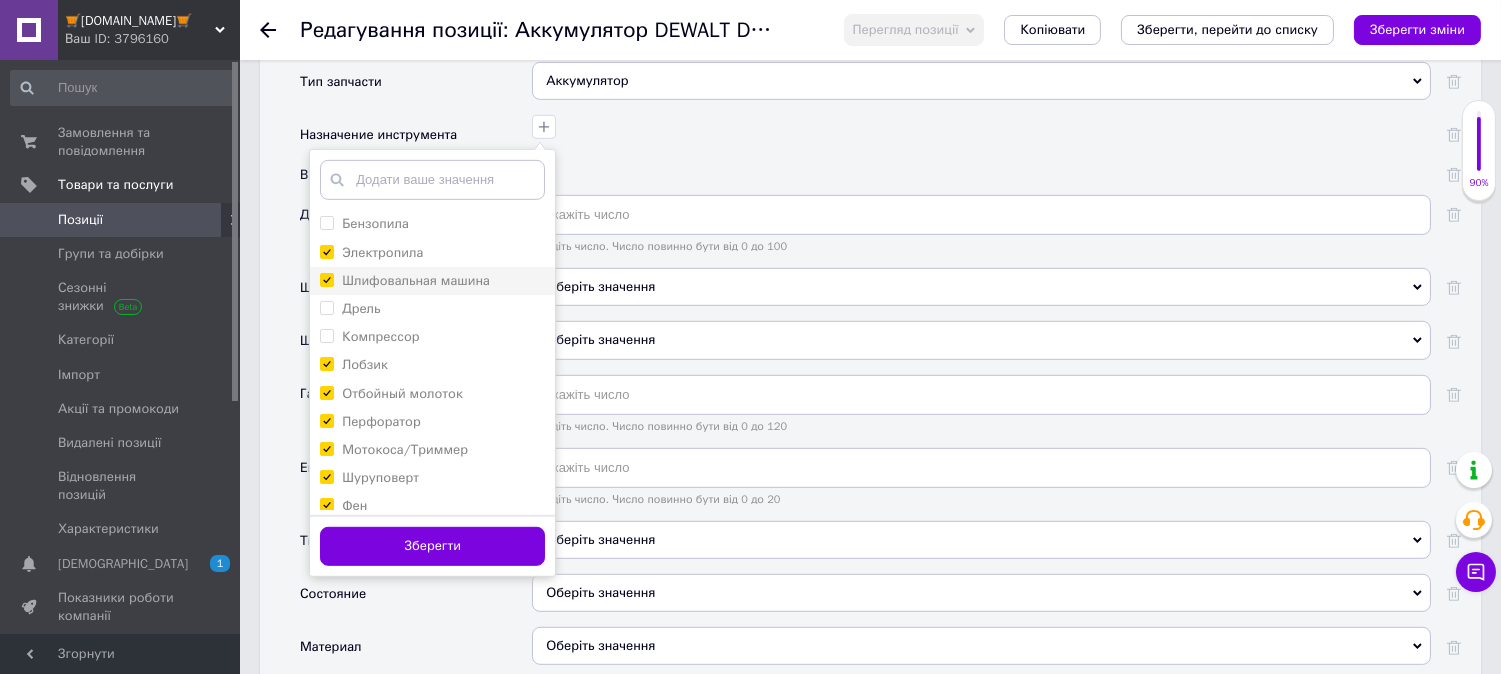 checkbox on "true" 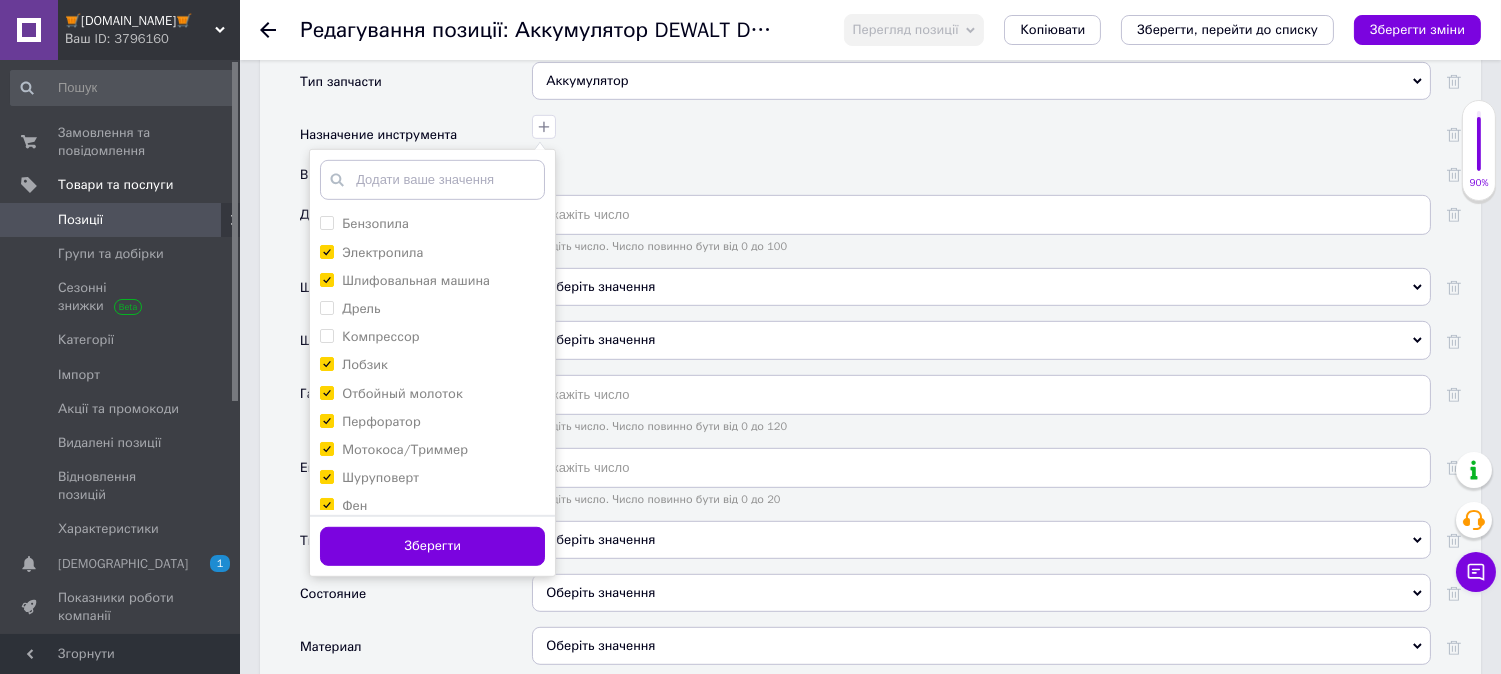 scroll, scrollTop: 658, scrollLeft: 0, axis: vertical 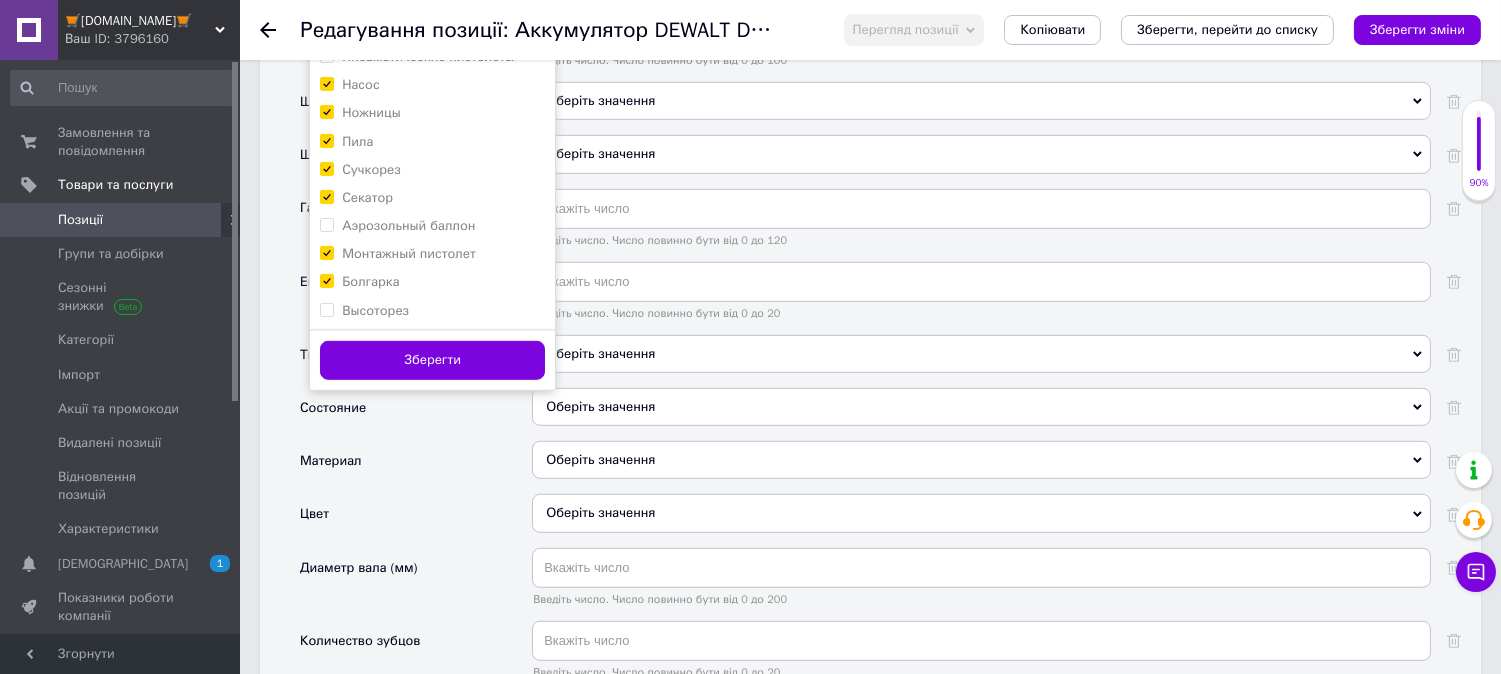 click on "Зберегти" at bounding box center [432, 360] 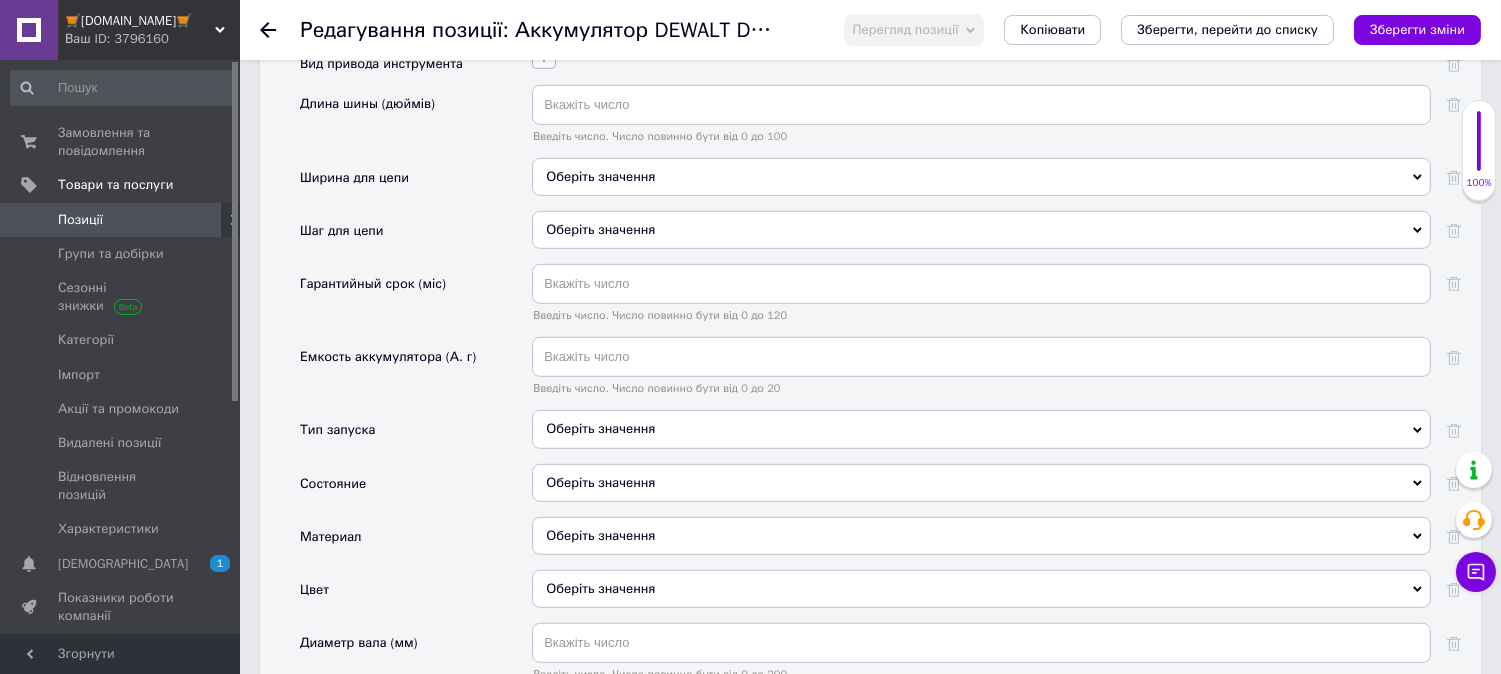 click 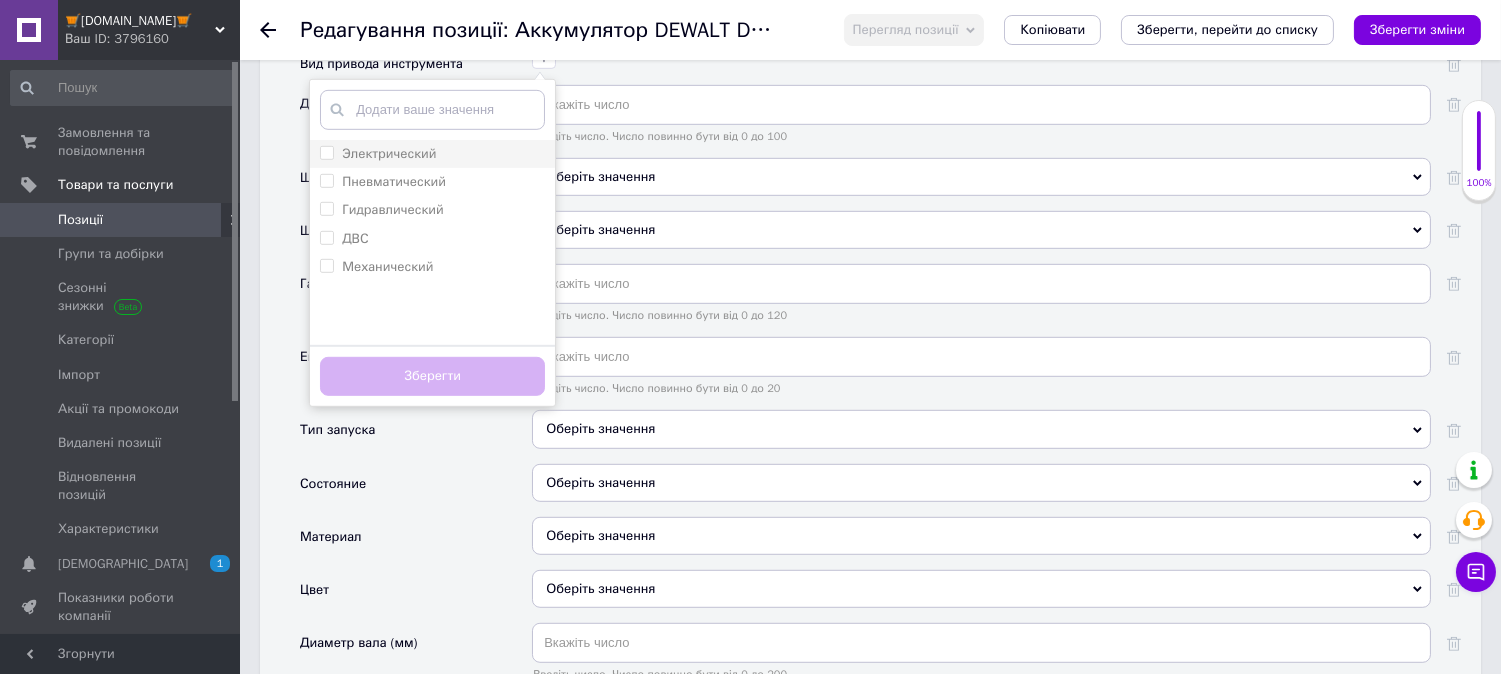 click on "Электрический" at bounding box center (326, 152) 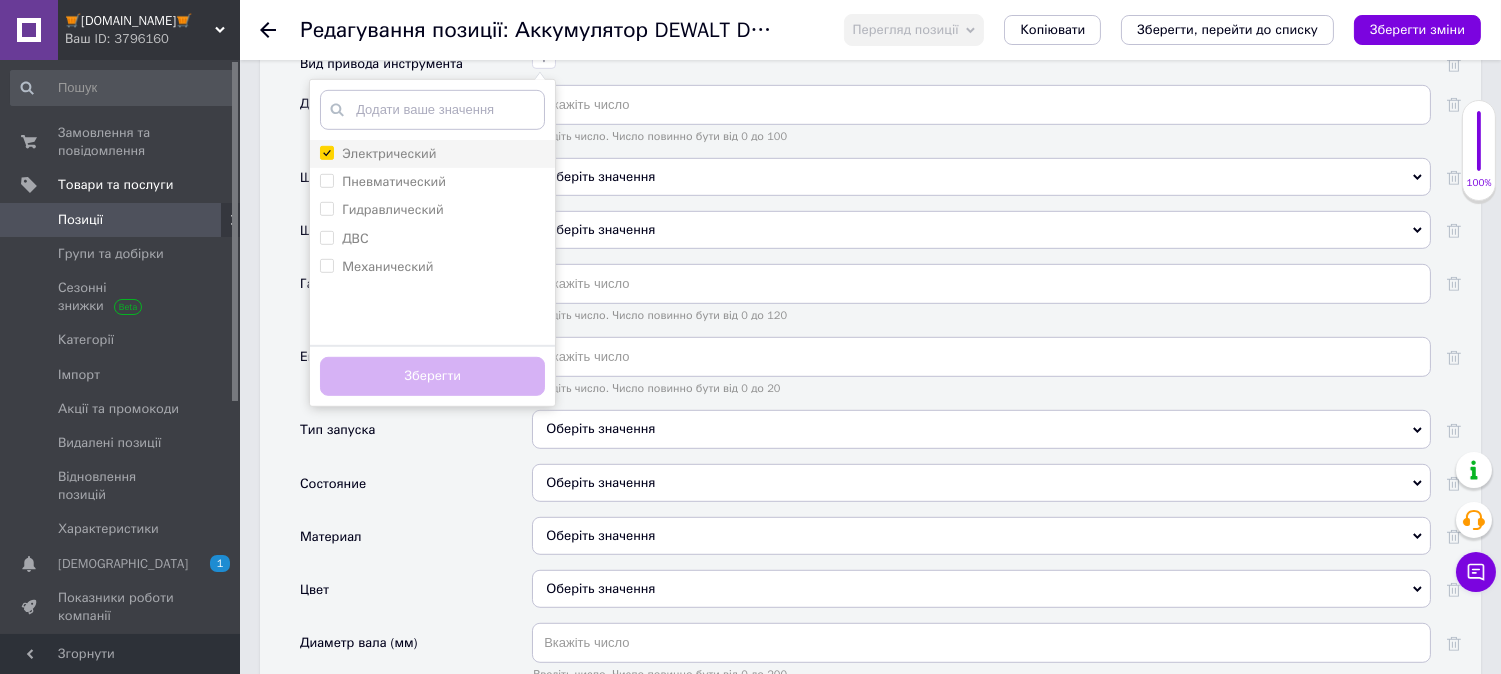 checkbox on "true" 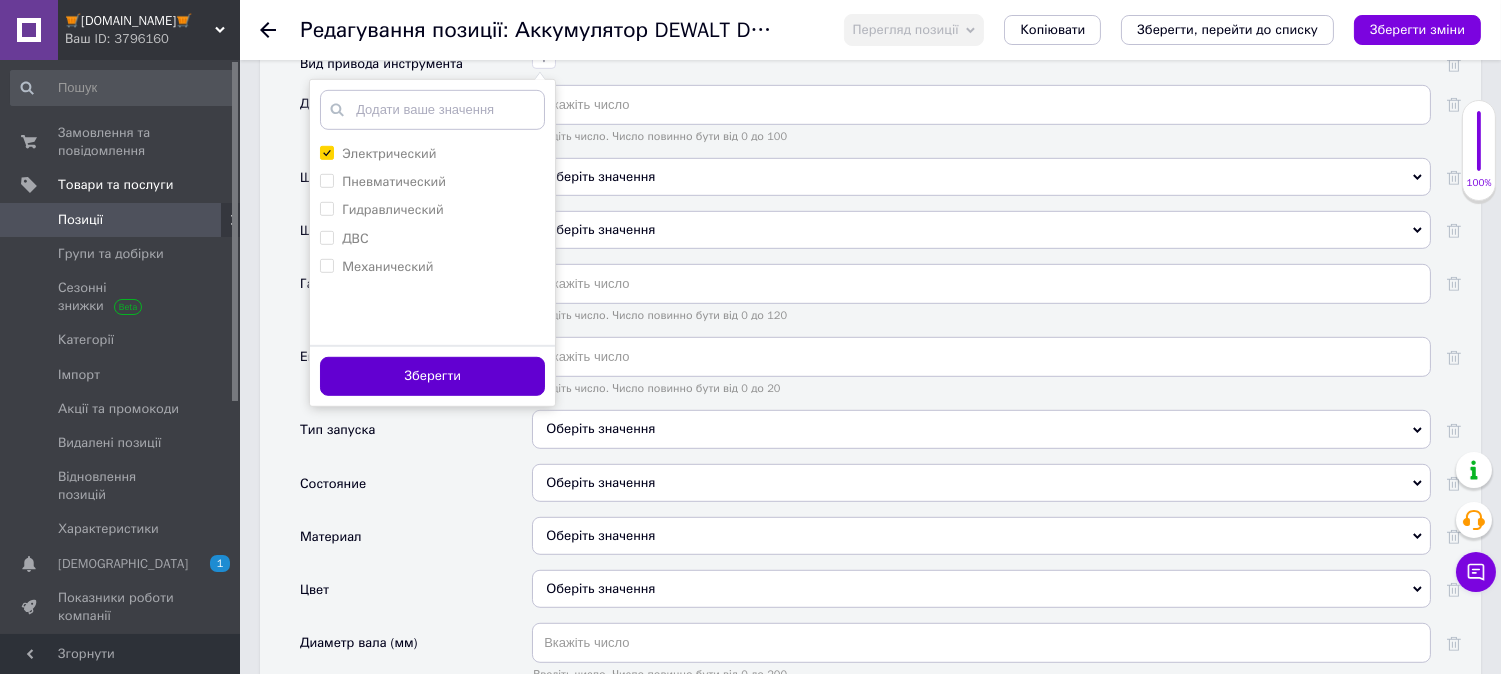 click on "Зберегти" at bounding box center [432, 376] 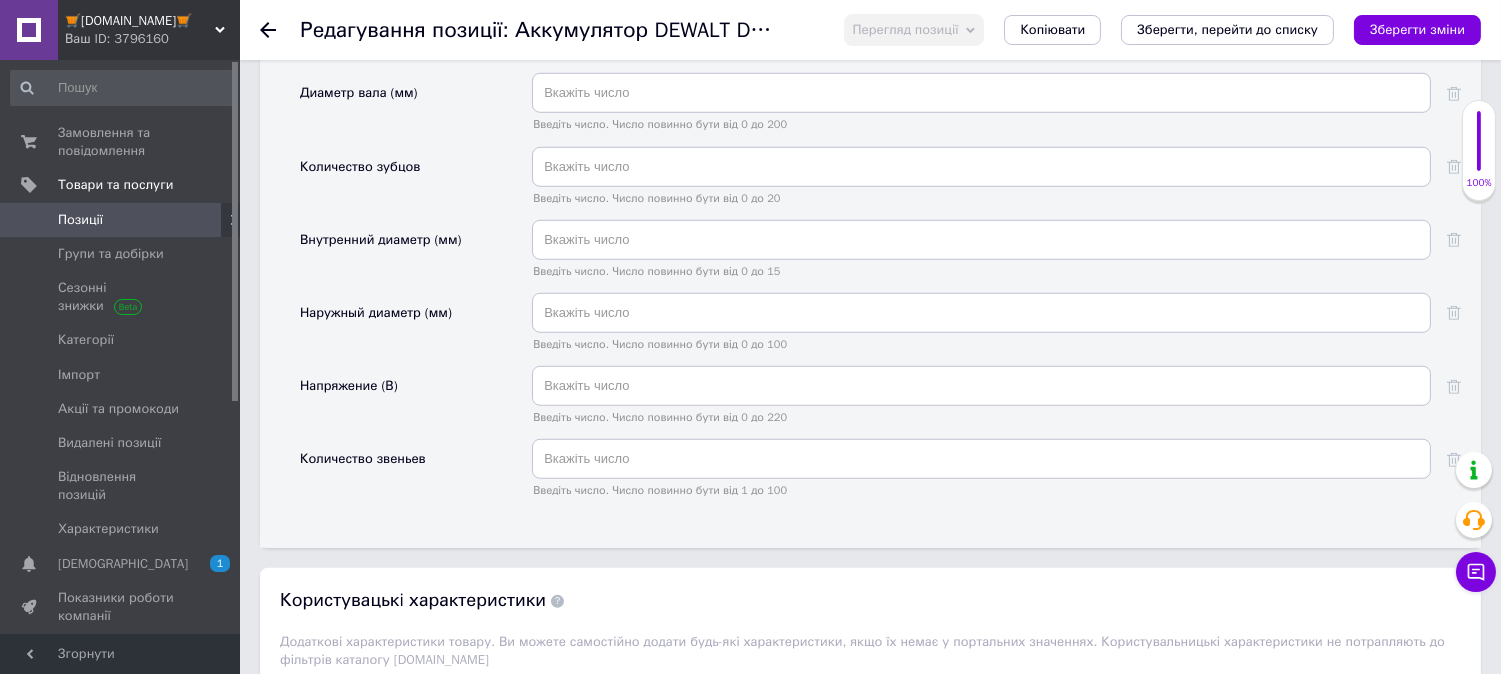 scroll, scrollTop: 2963, scrollLeft: 0, axis: vertical 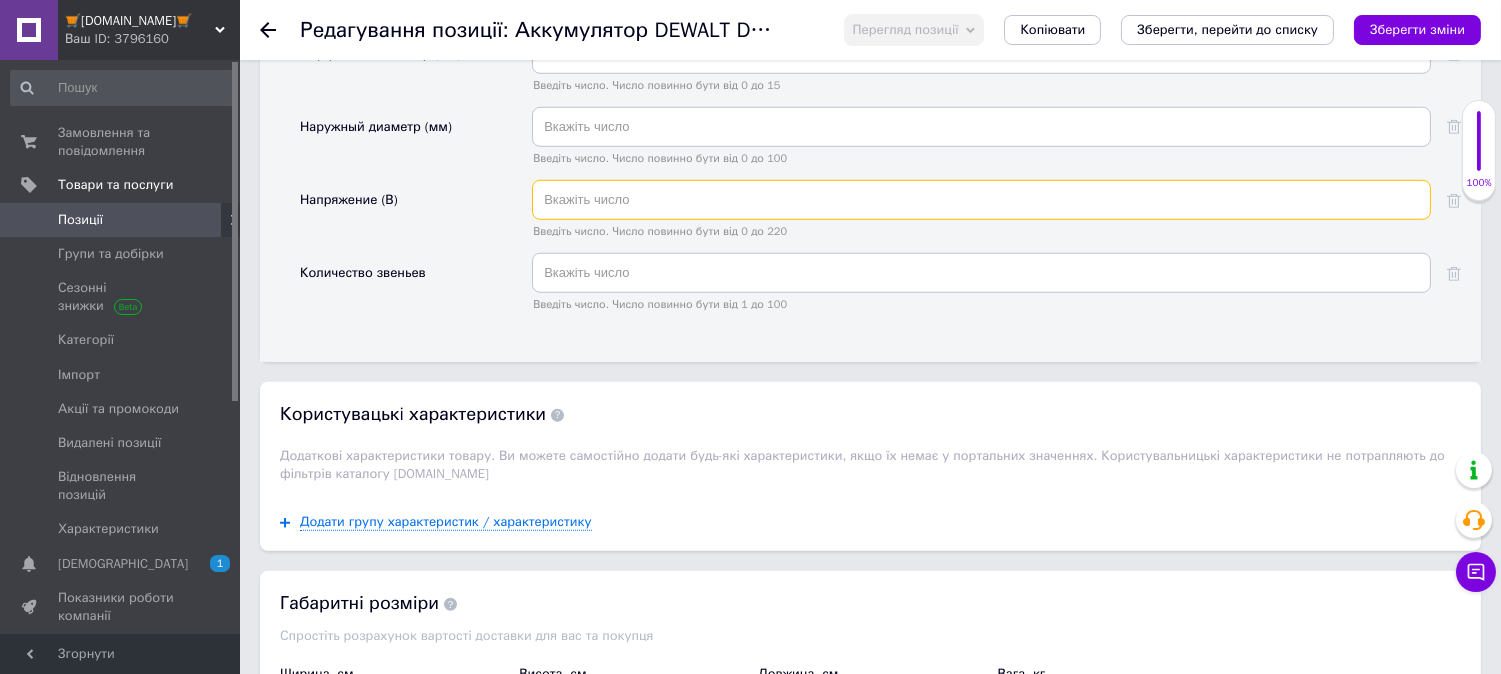 click at bounding box center [981, 200] 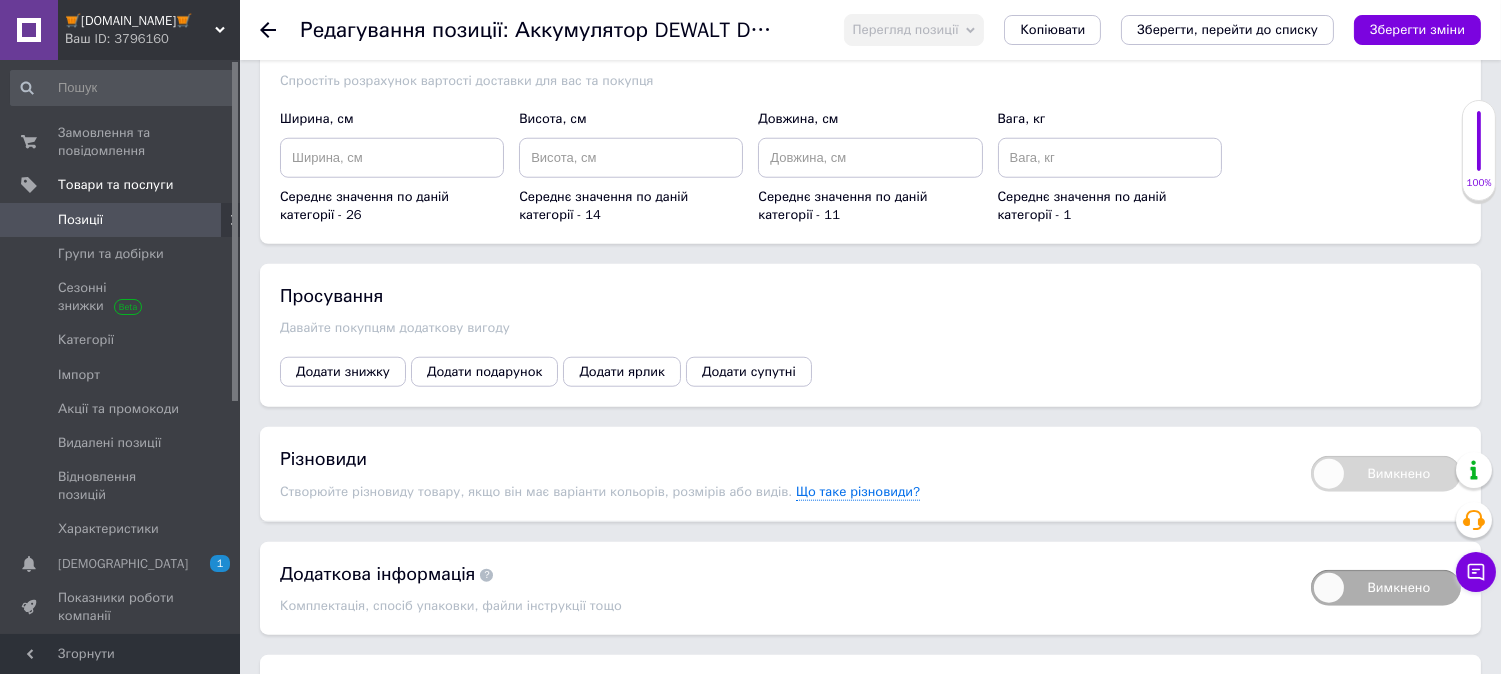 scroll, scrollTop: 3703, scrollLeft: 0, axis: vertical 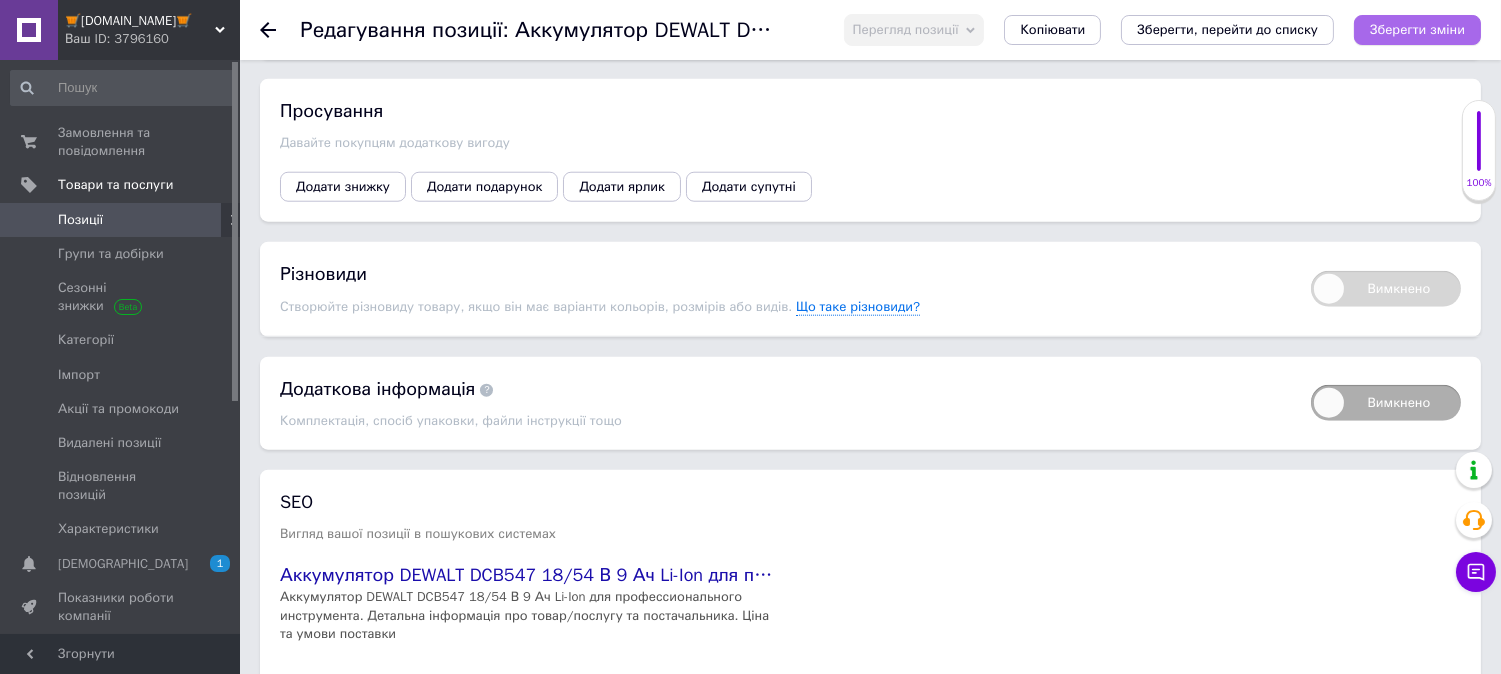 type on "18" 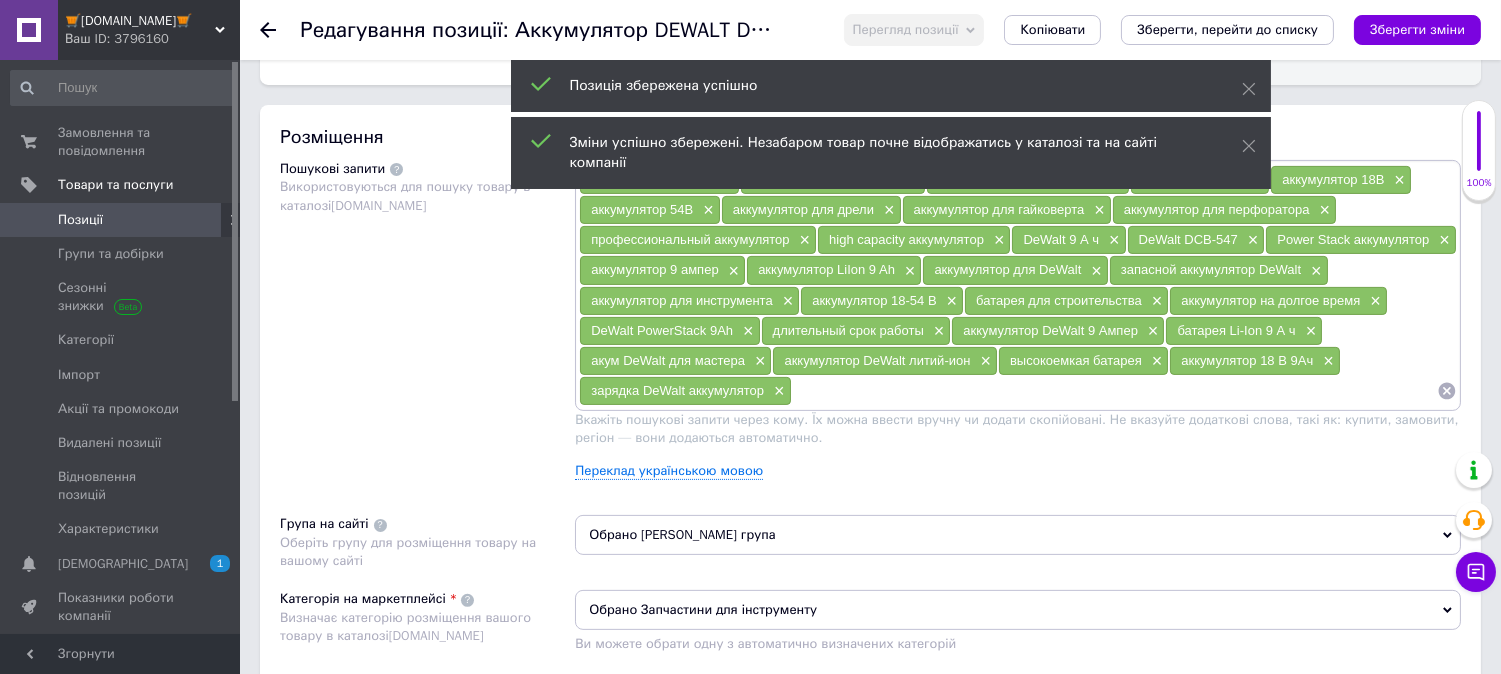 scroll, scrollTop: 741, scrollLeft: 0, axis: vertical 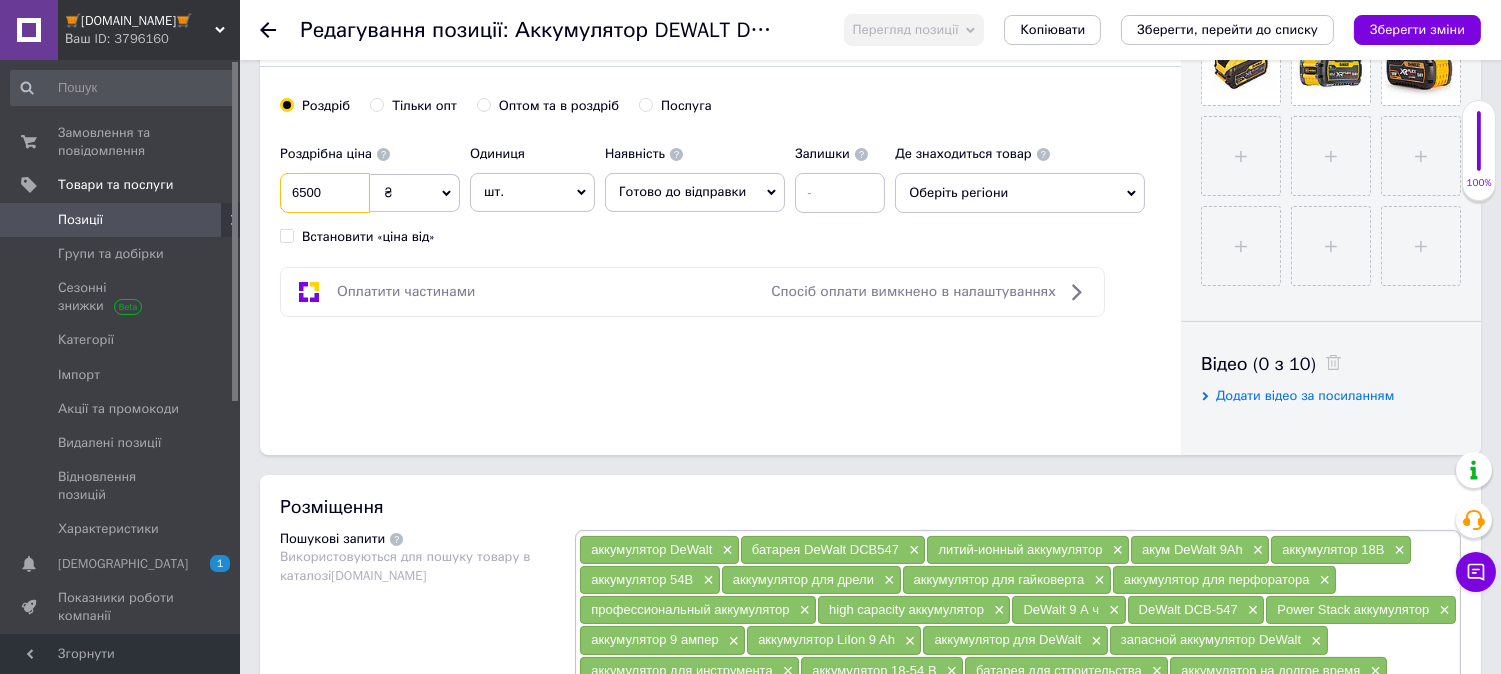 click on "6500" at bounding box center [325, 193] 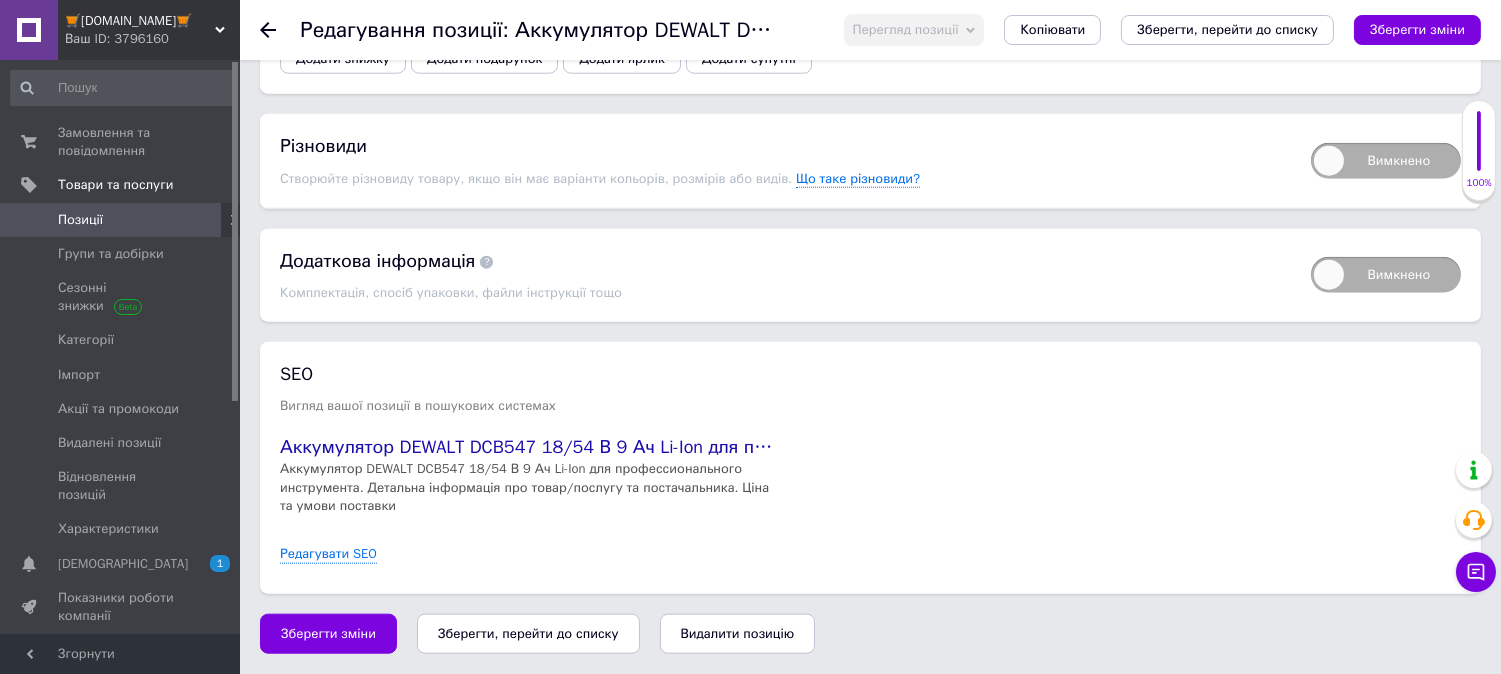 scroll, scrollTop: 3835, scrollLeft: 0, axis: vertical 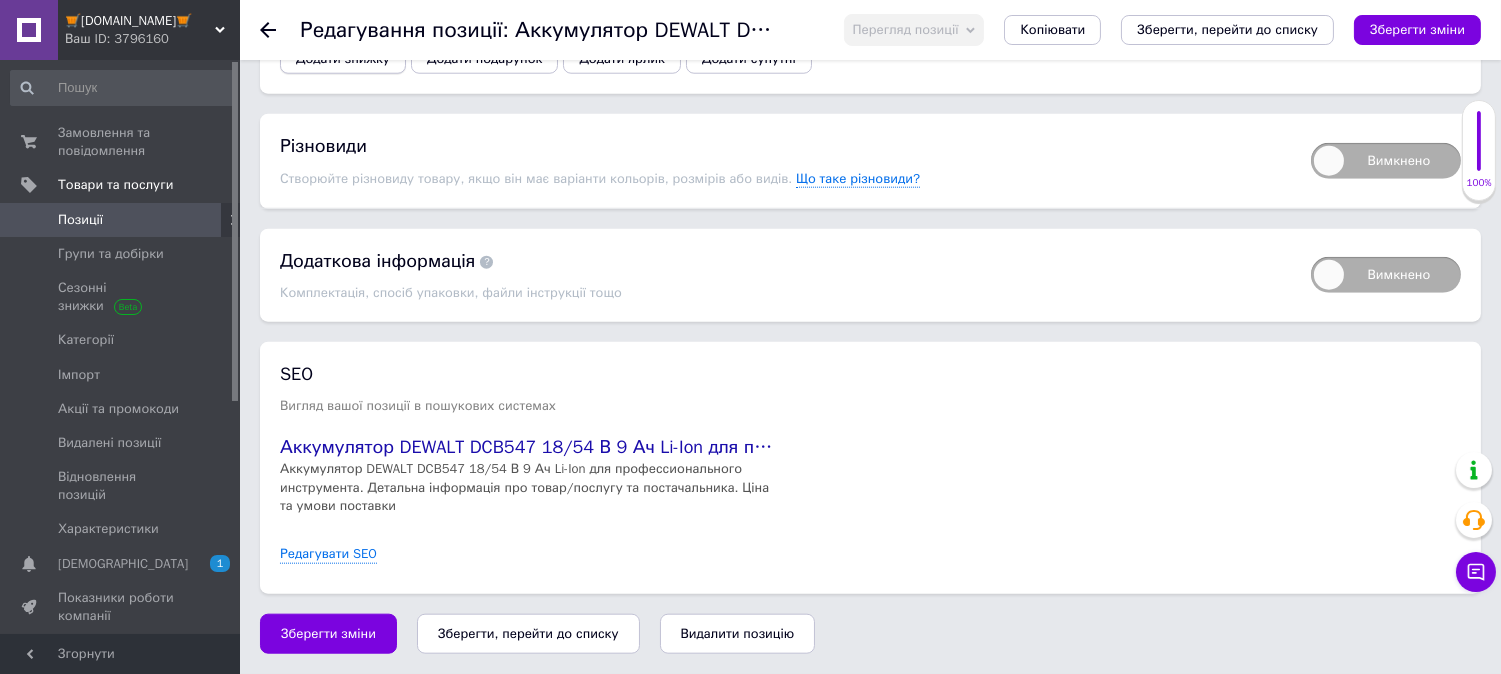 type on "7000" 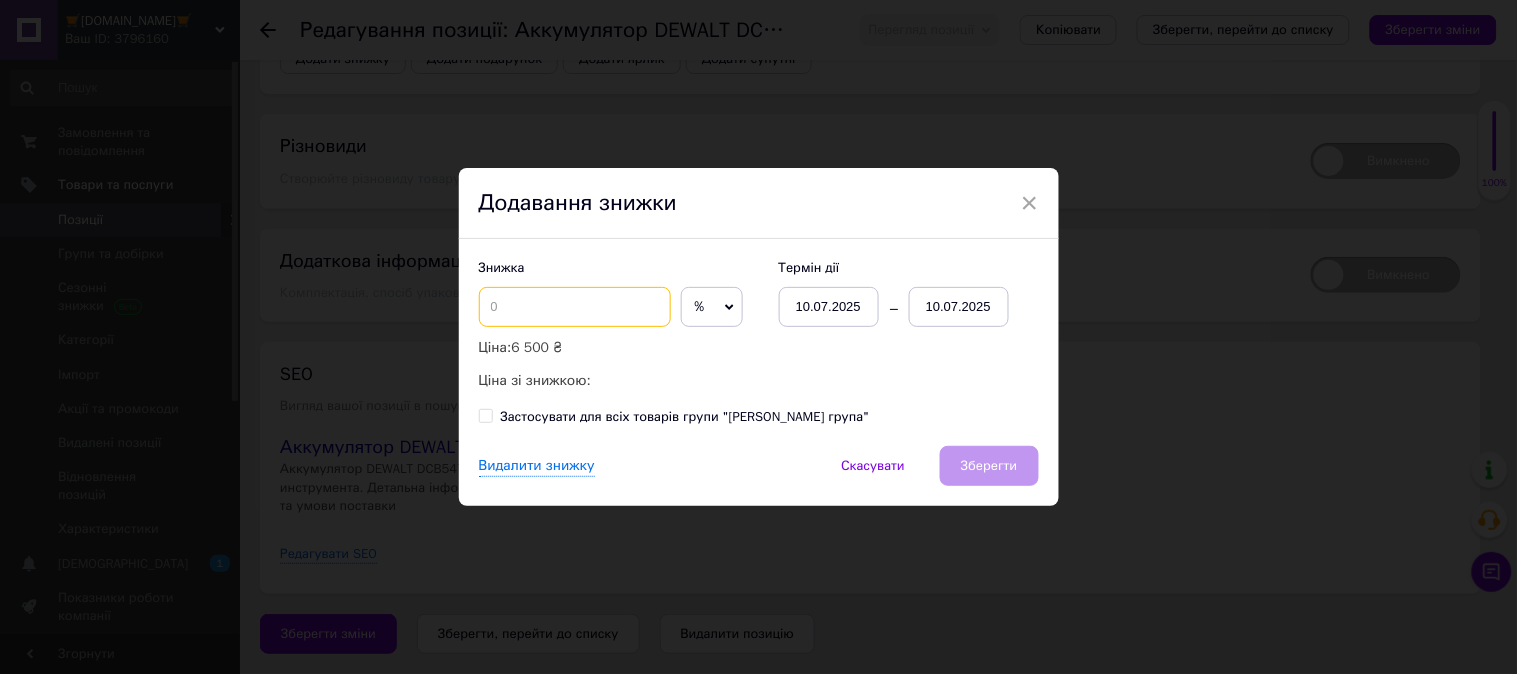 click at bounding box center [575, 307] 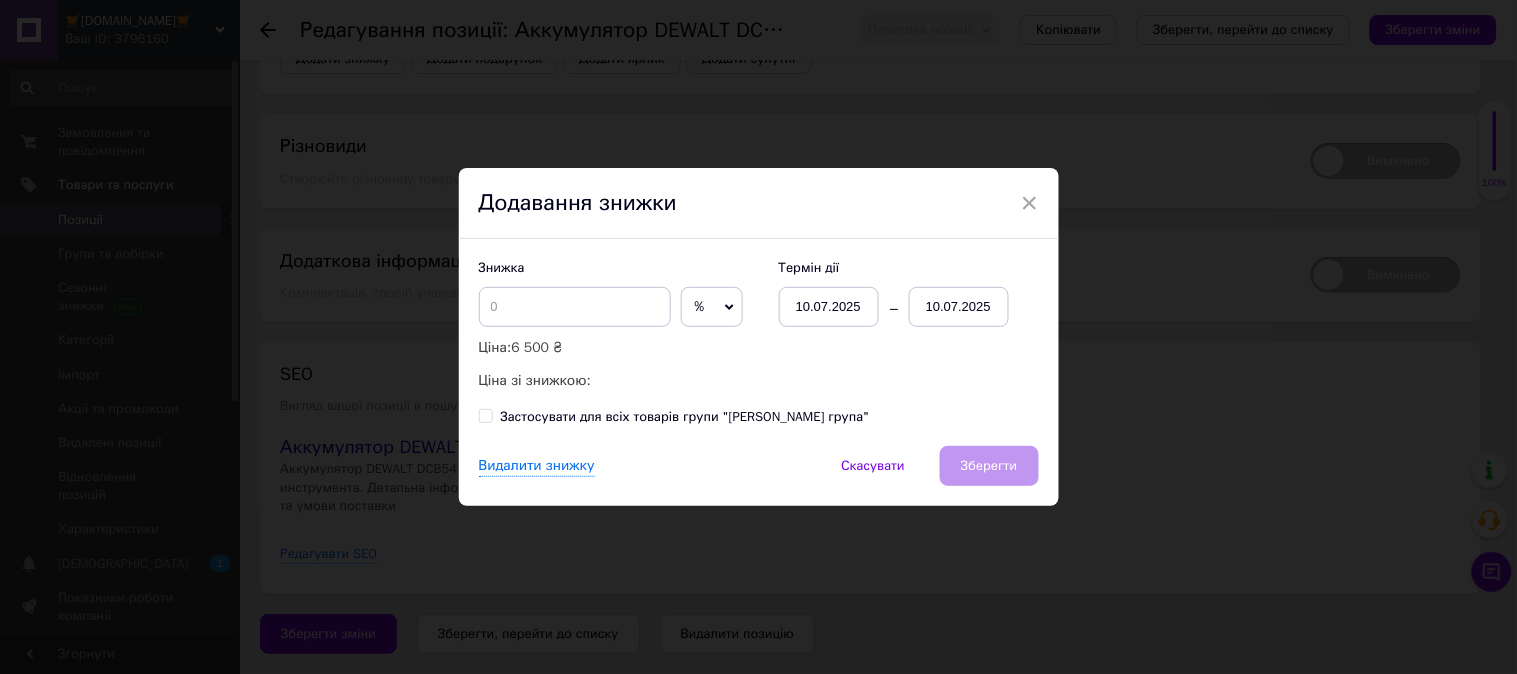 click on "%" at bounding box center (712, 307) 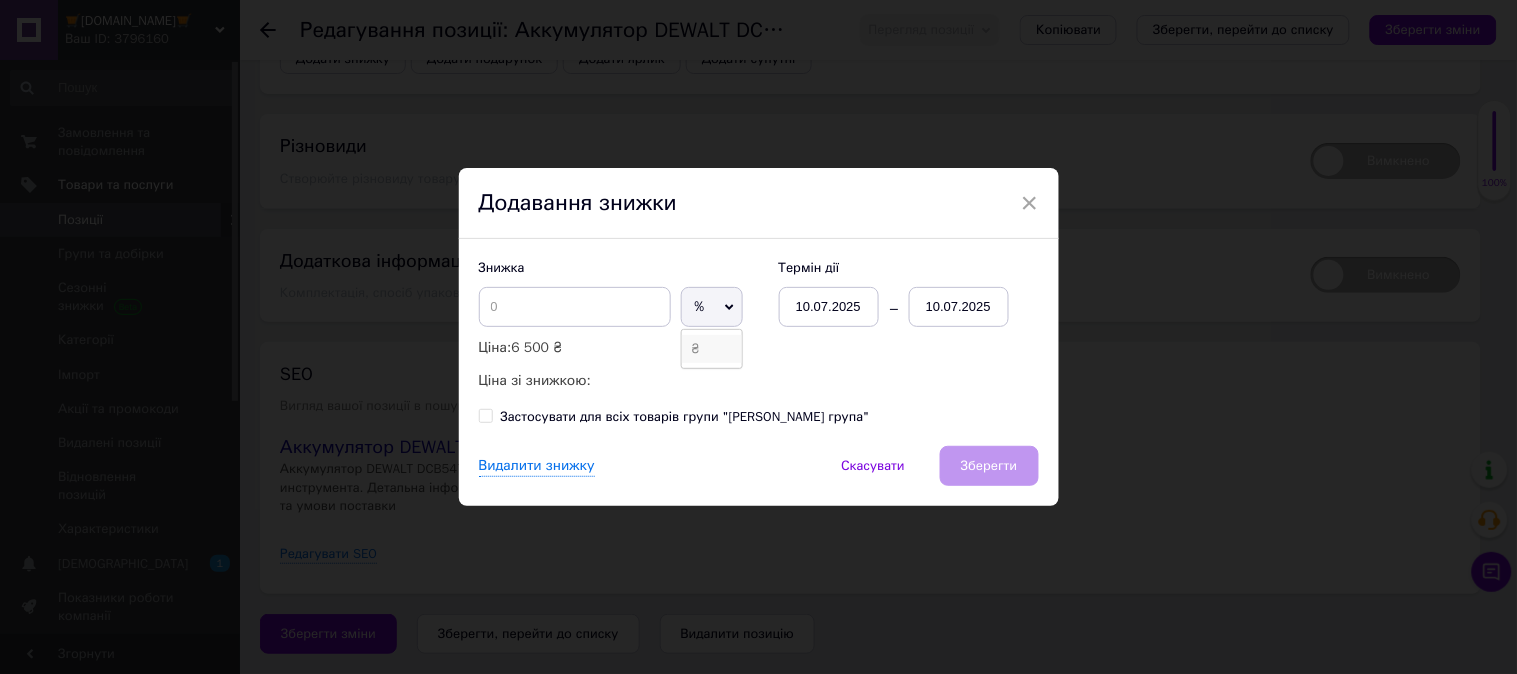 click on "₴" at bounding box center [712, 349] 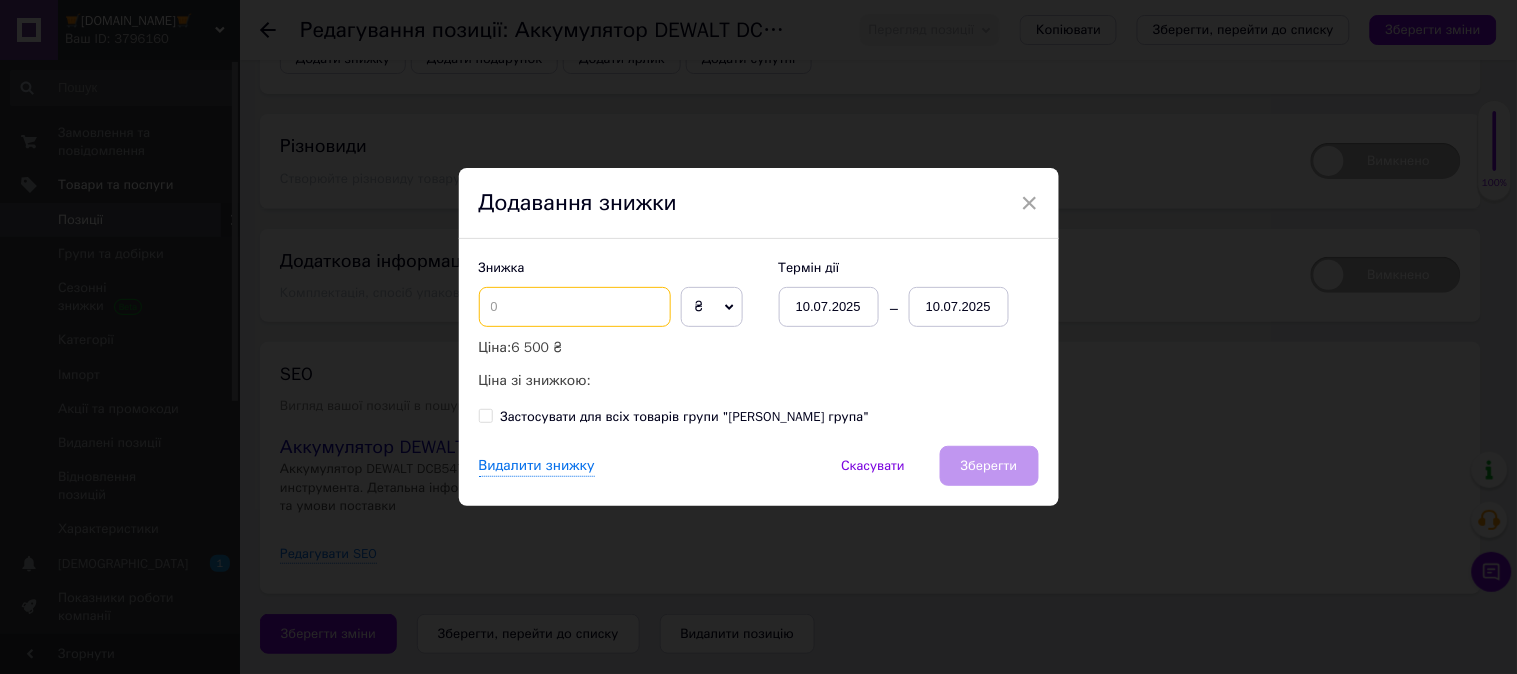click at bounding box center (575, 307) 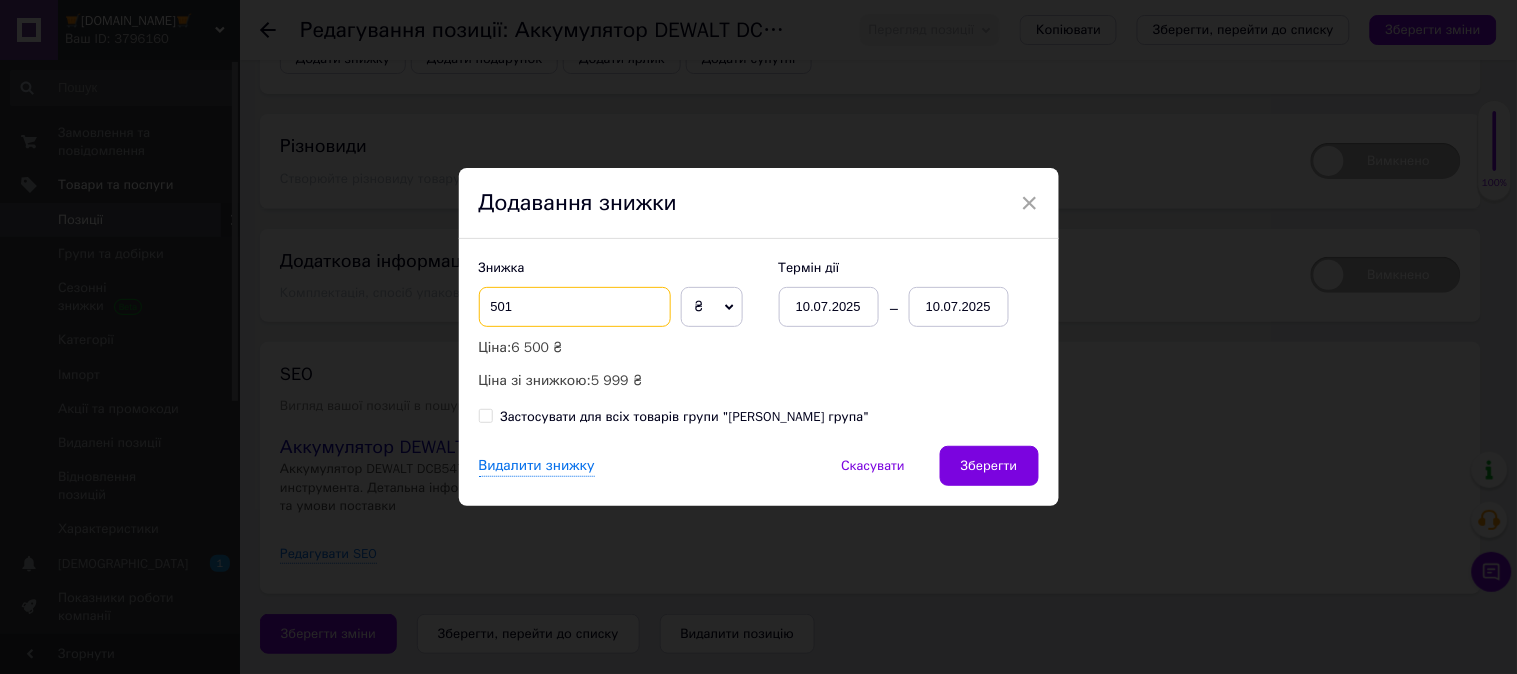 type on "501" 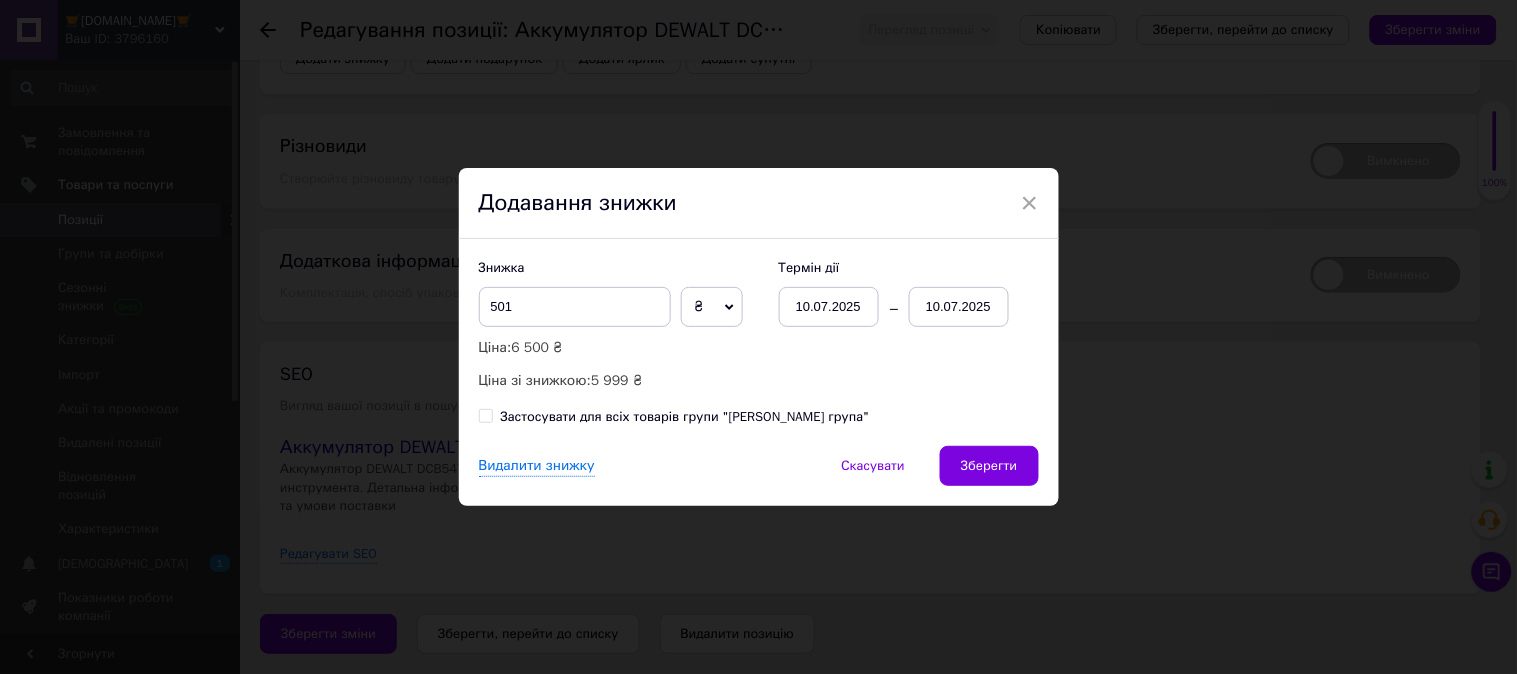 click on "Застосувати для всіх товарів групи "[PERSON_NAME] група"" at bounding box center (485, 415) 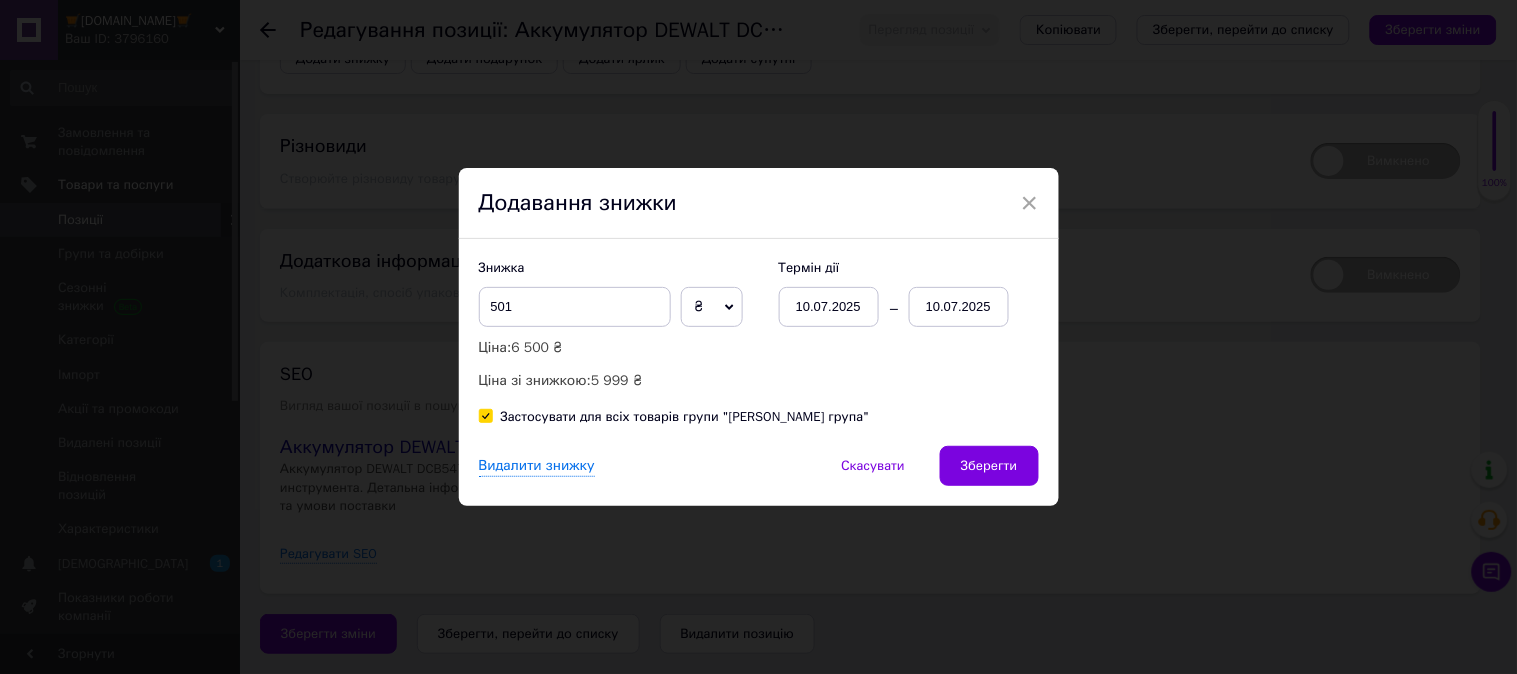 checkbox on "true" 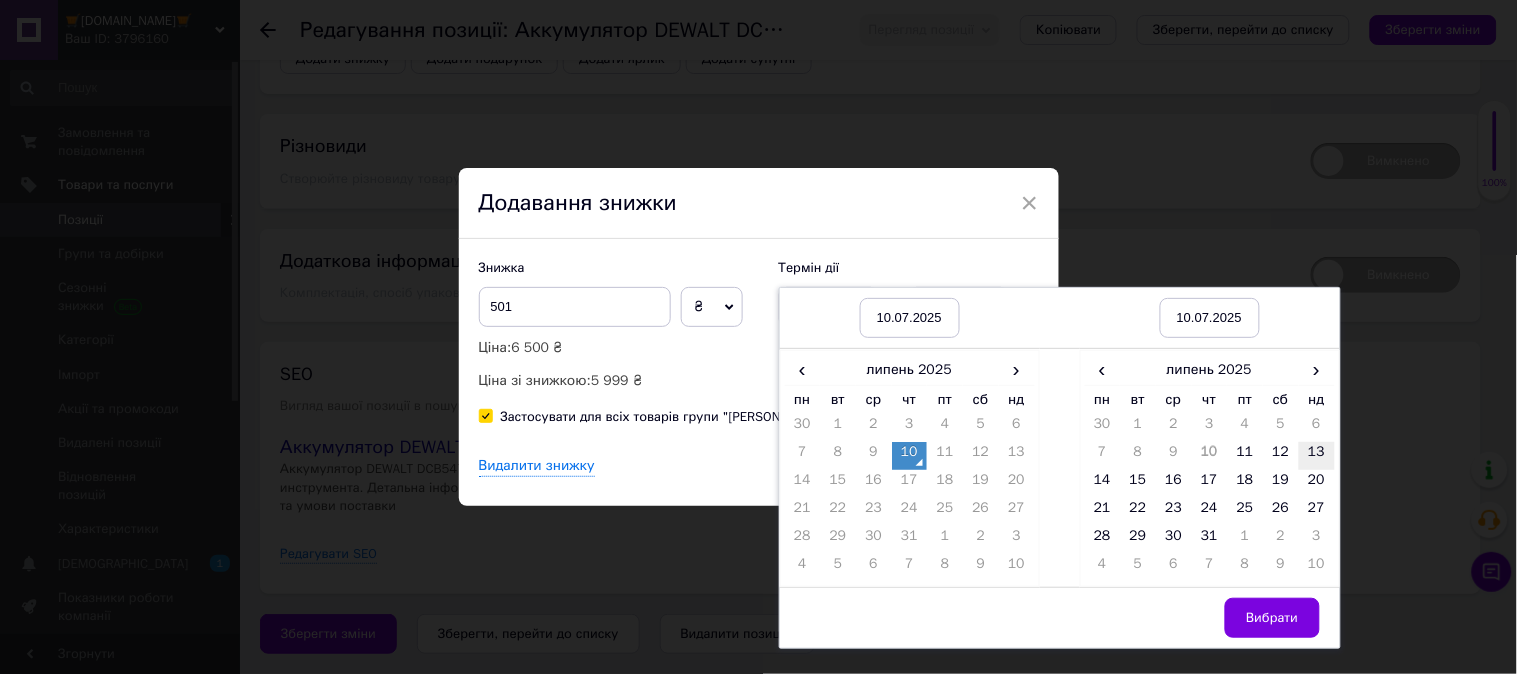 click on "13" at bounding box center (1317, 456) 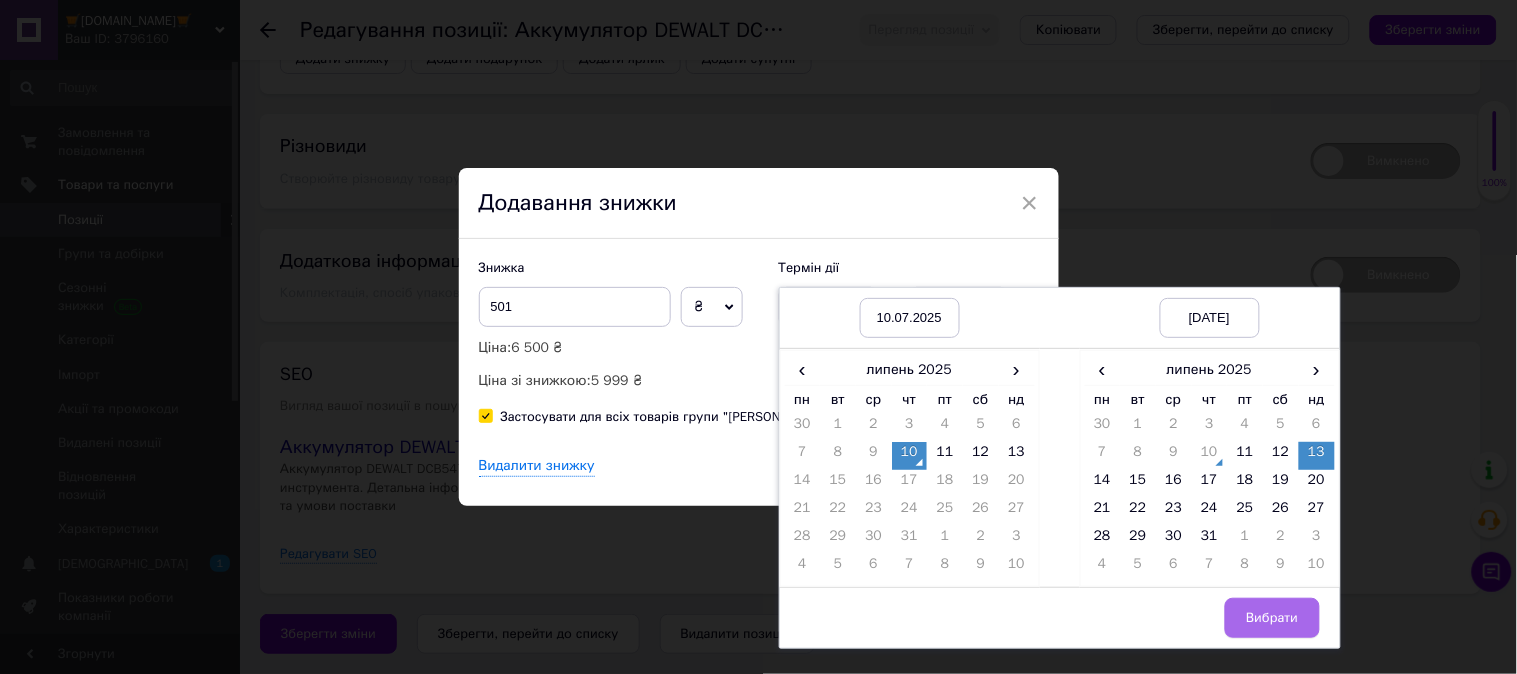 click on "Вибрати" at bounding box center [1272, 618] 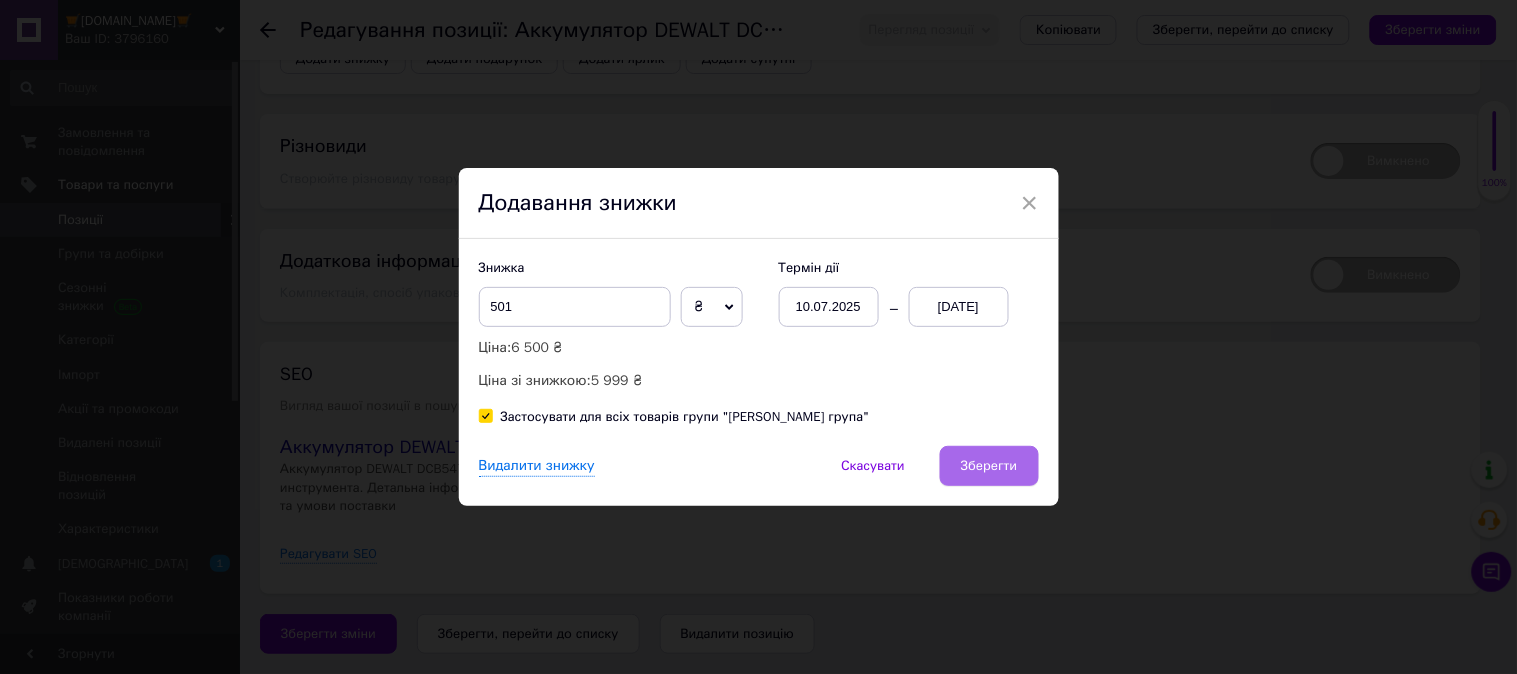 click on "Зберегти" at bounding box center (989, 466) 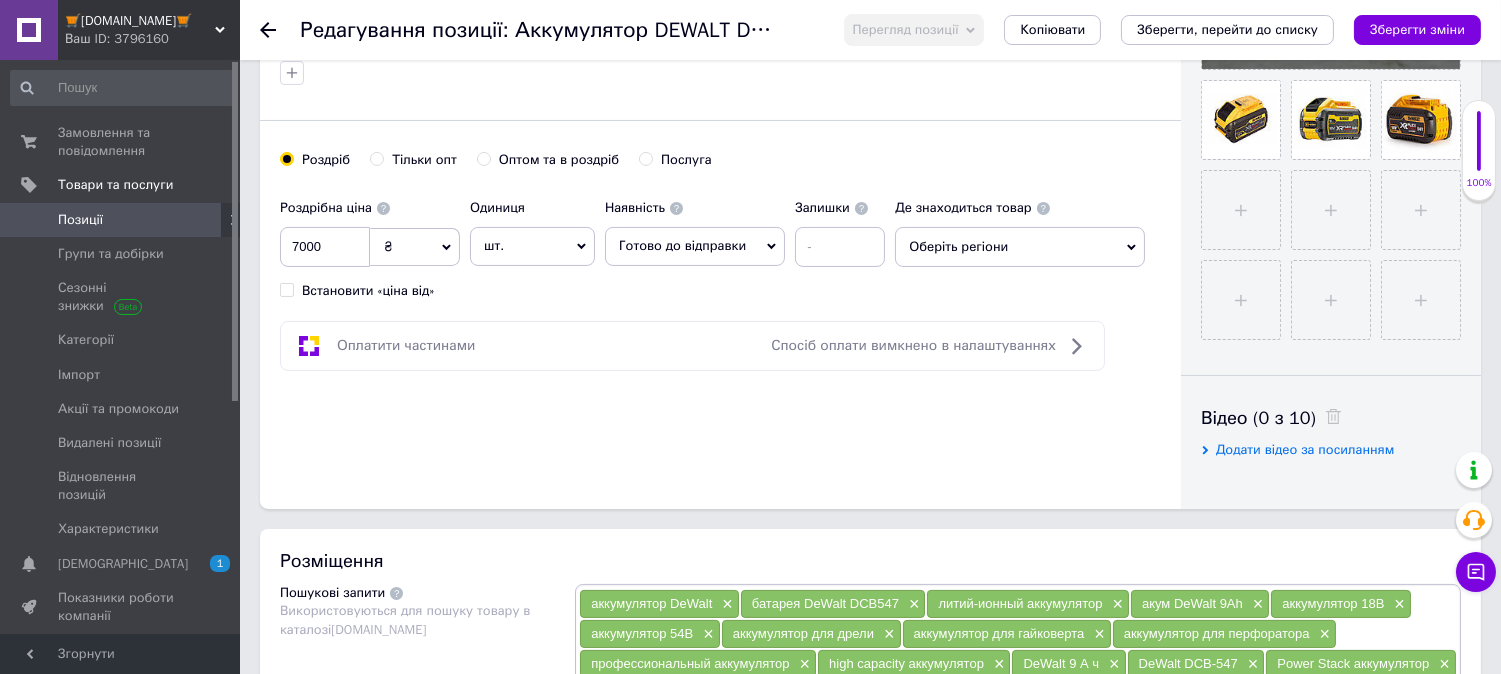 scroll, scrollTop: 0, scrollLeft: 0, axis: both 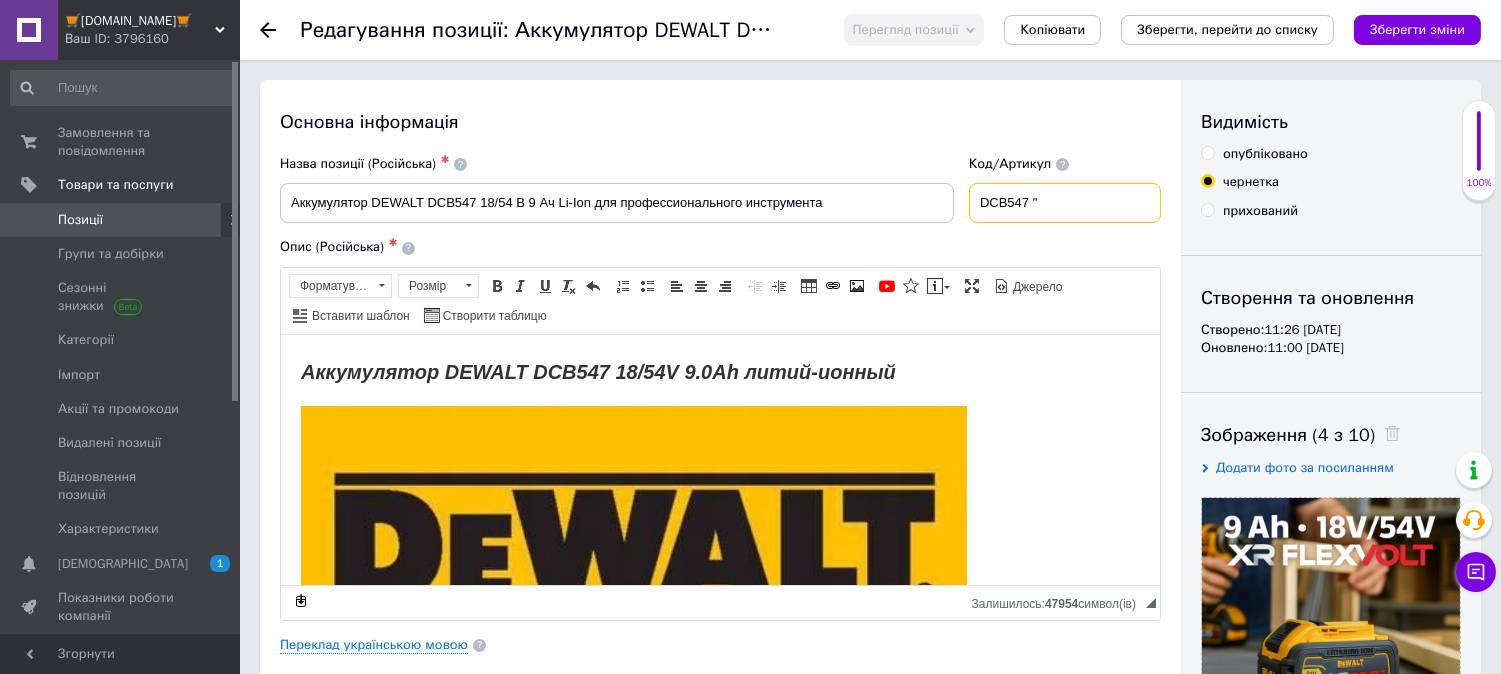click on "DCB547 "" at bounding box center (1065, 203) 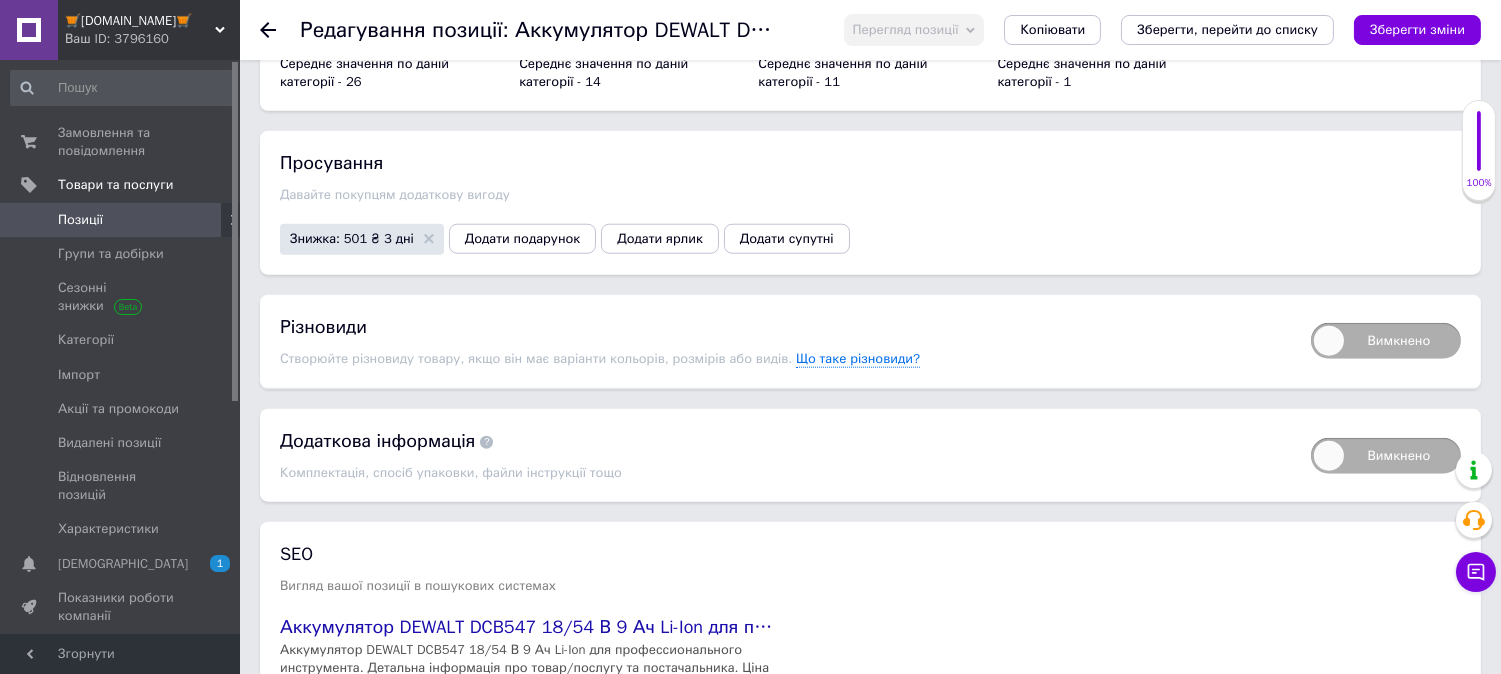 scroll, scrollTop: 4021, scrollLeft: 0, axis: vertical 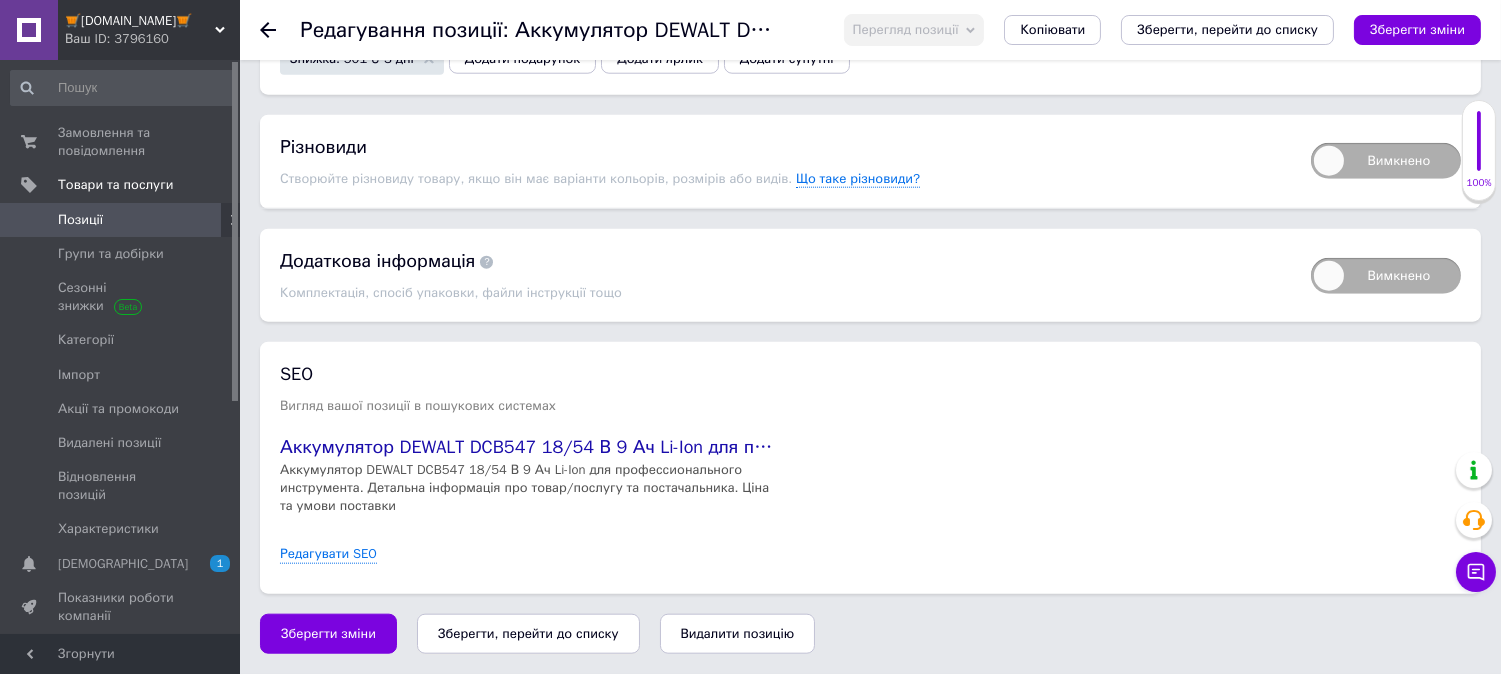 type on "DCB547 "6000"" 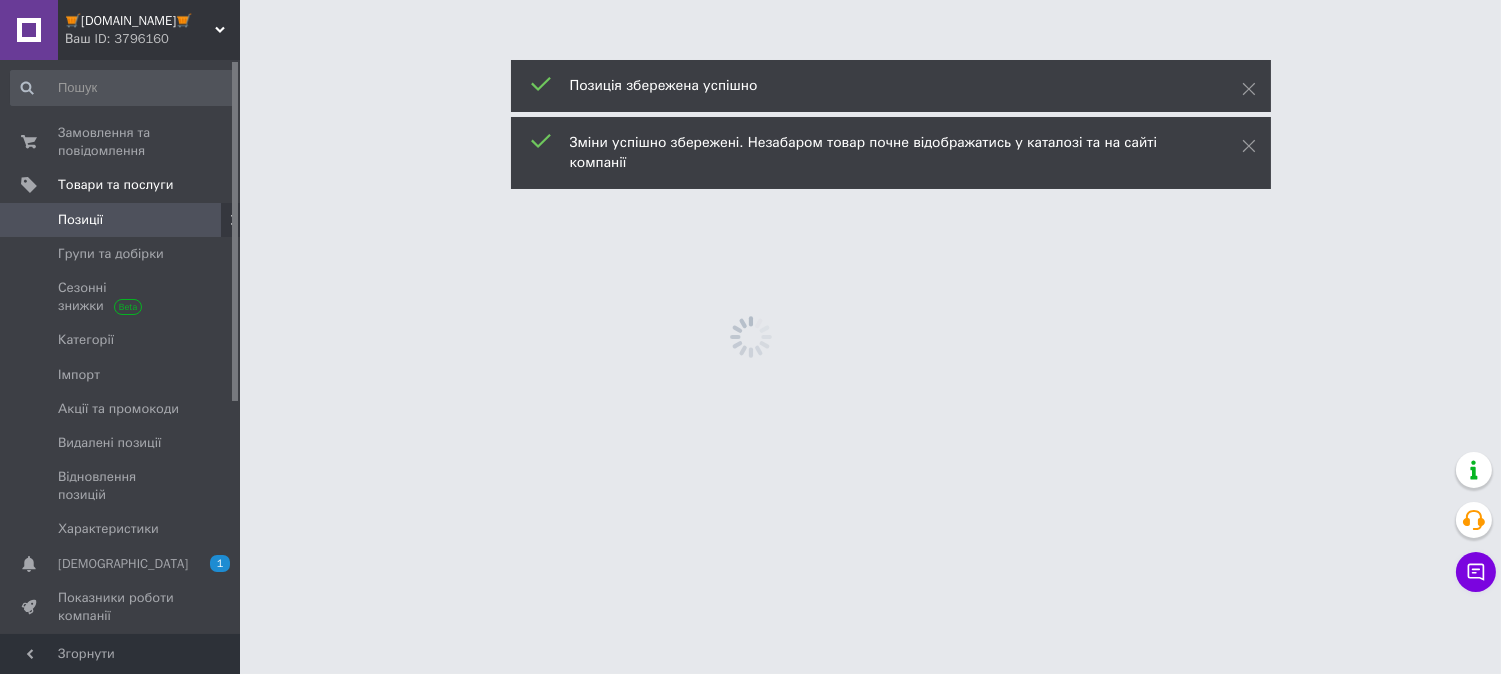 scroll, scrollTop: 0, scrollLeft: 0, axis: both 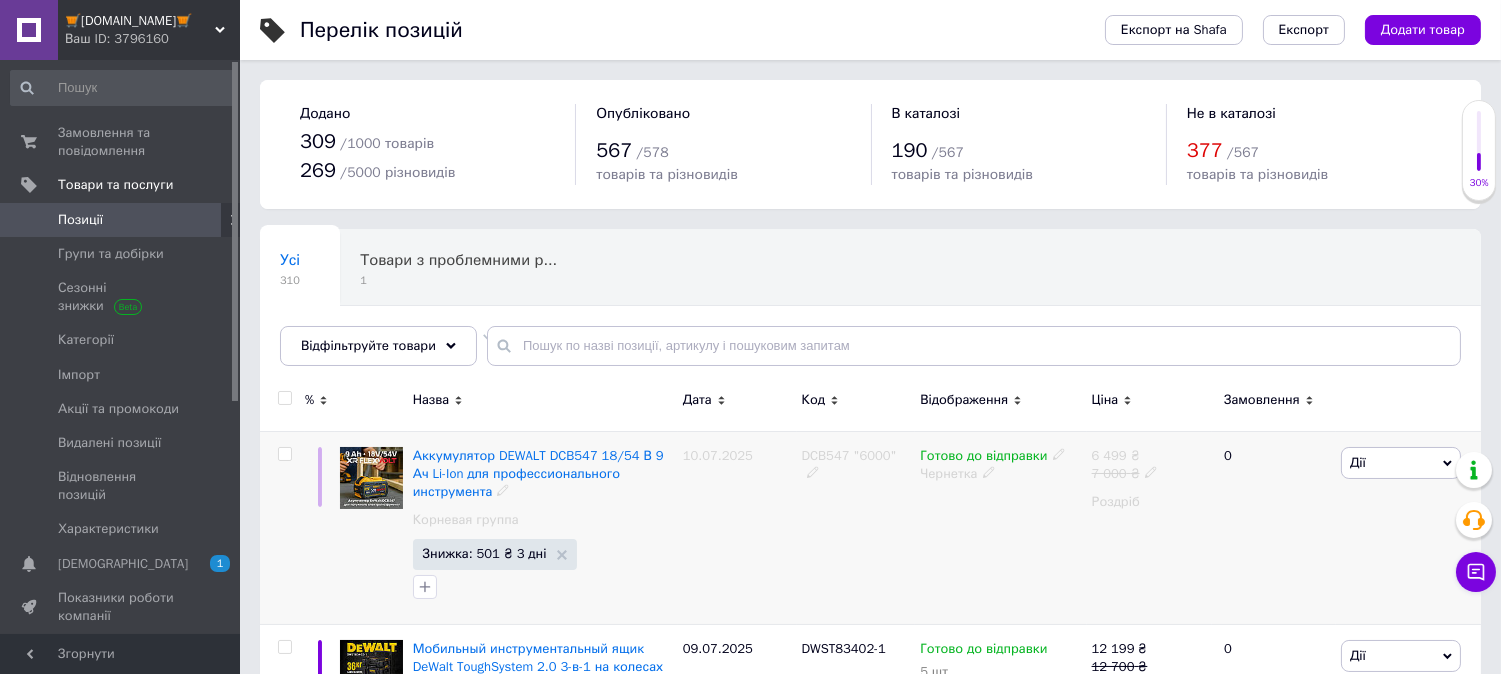 click 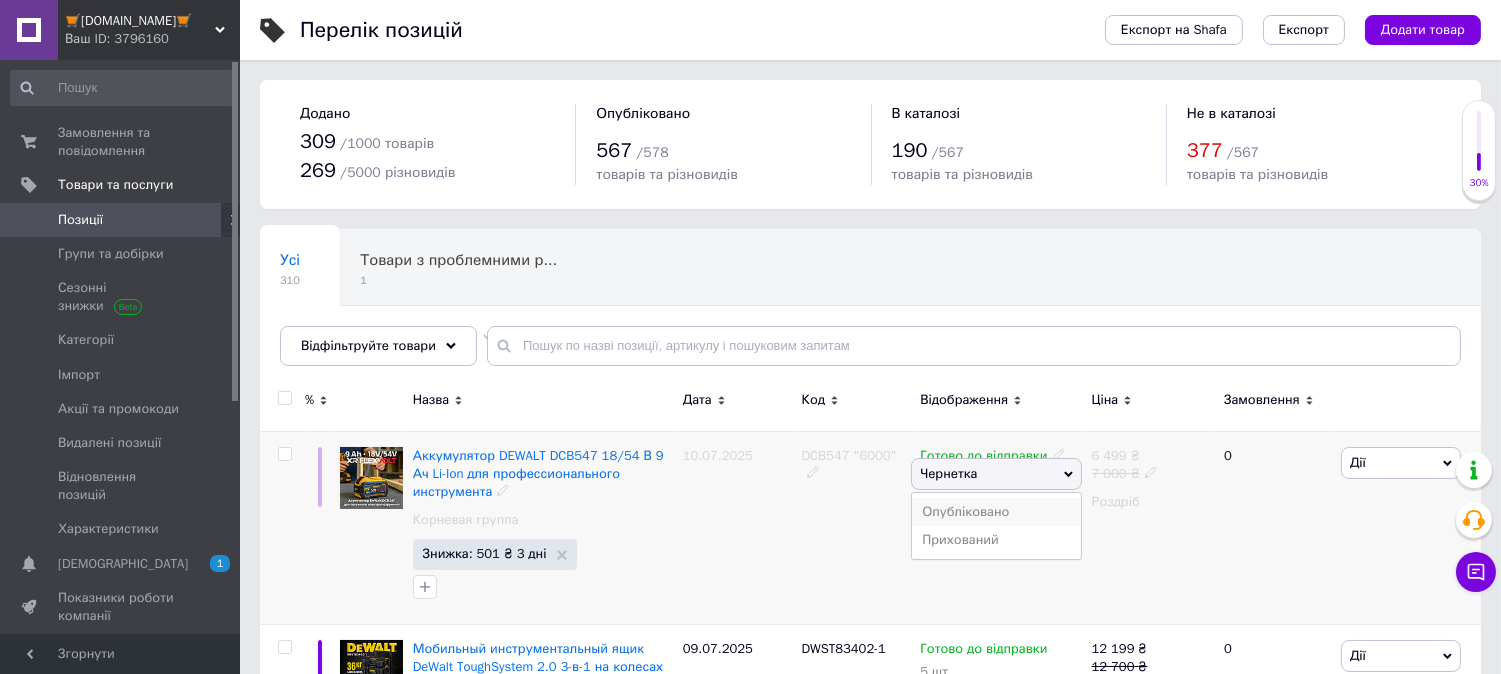 click on "Опубліковано" at bounding box center [996, 512] 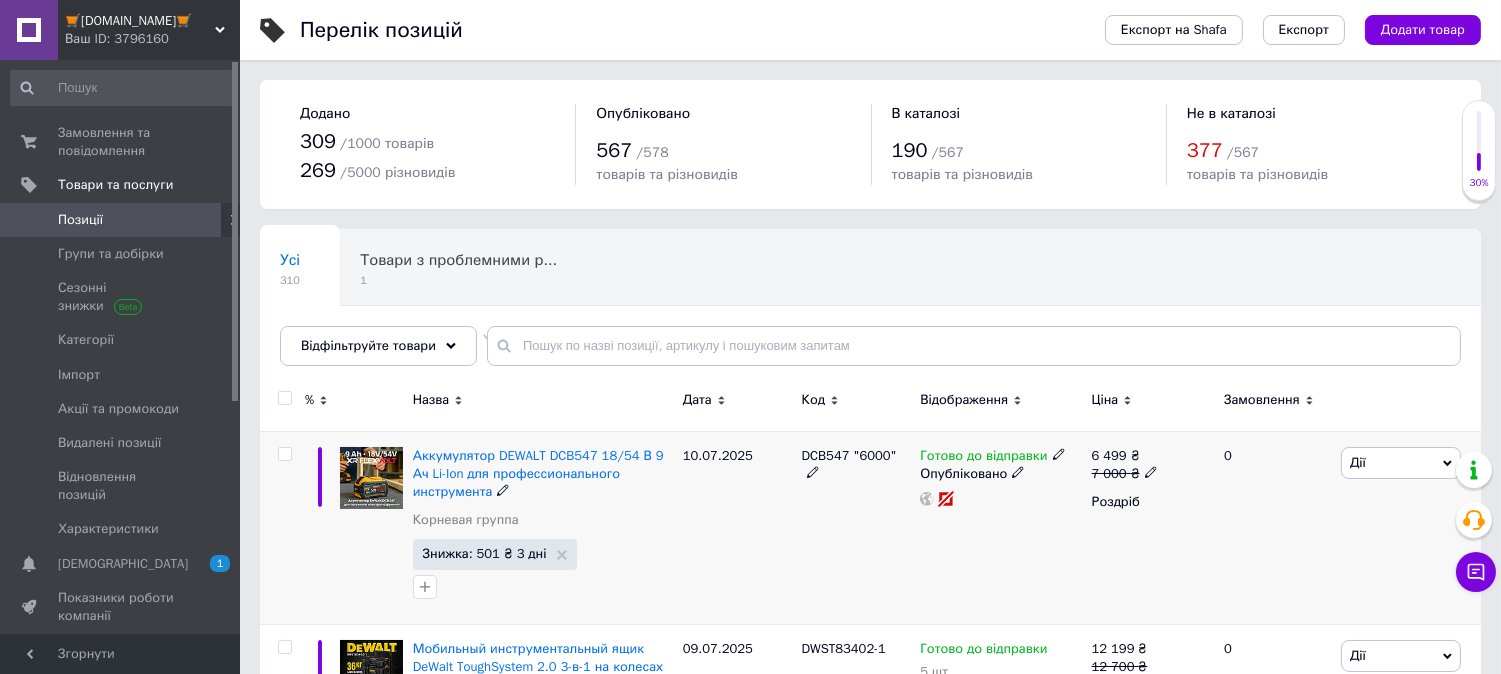 scroll, scrollTop: 185, scrollLeft: 0, axis: vertical 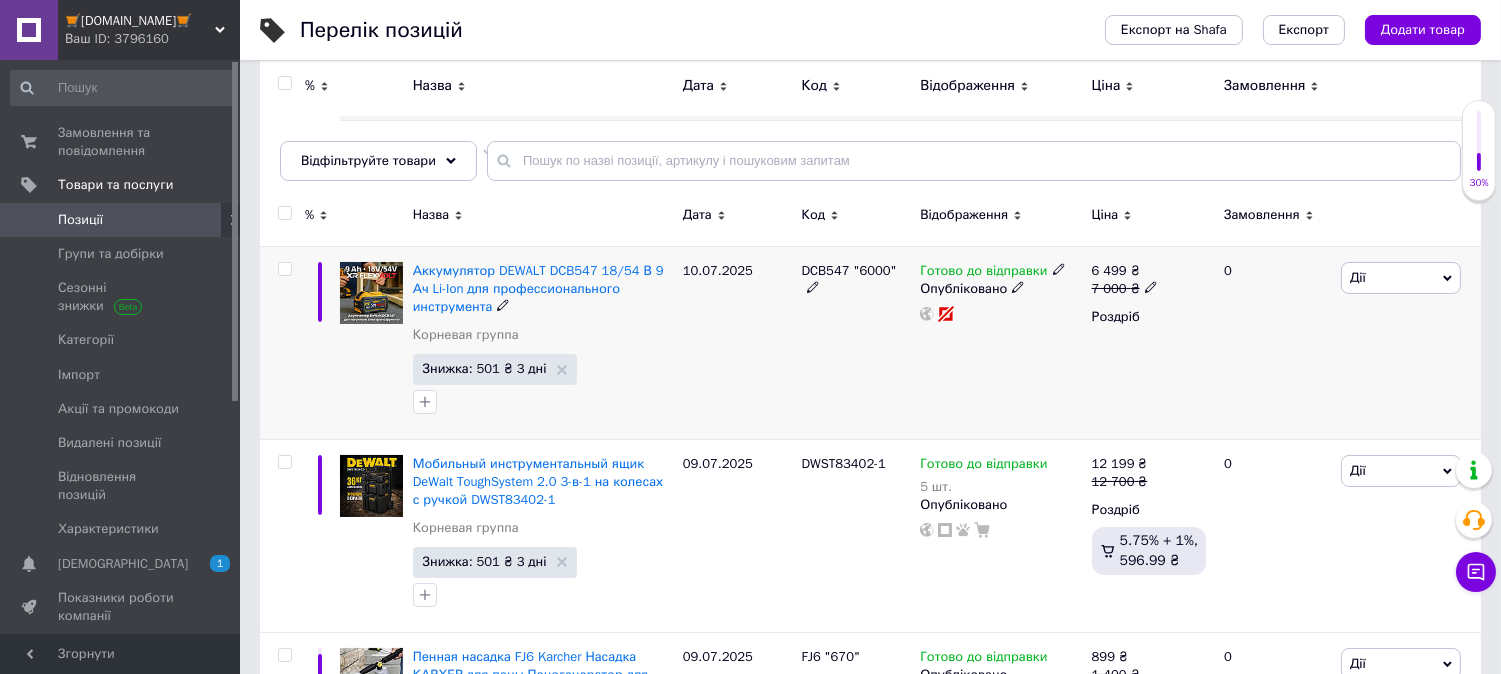 click at bounding box center (284, 269) 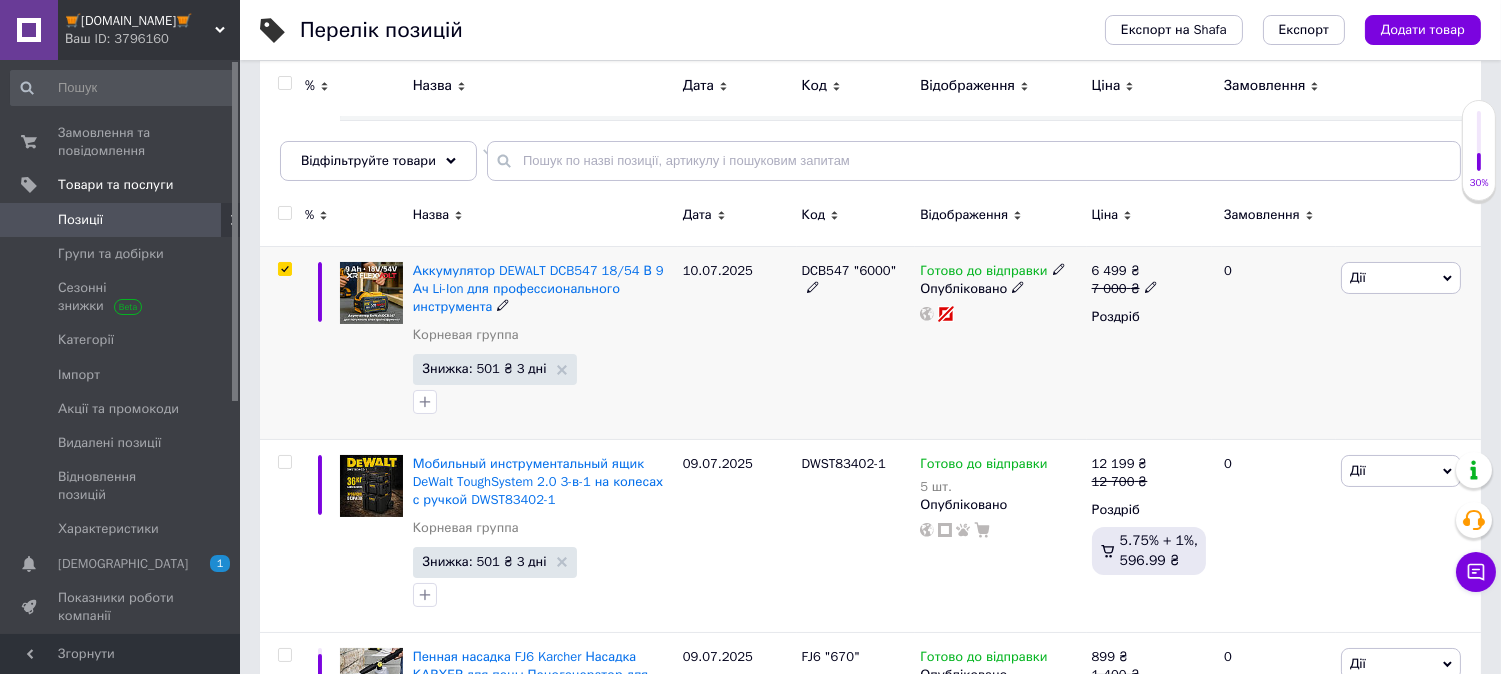 checkbox on "true" 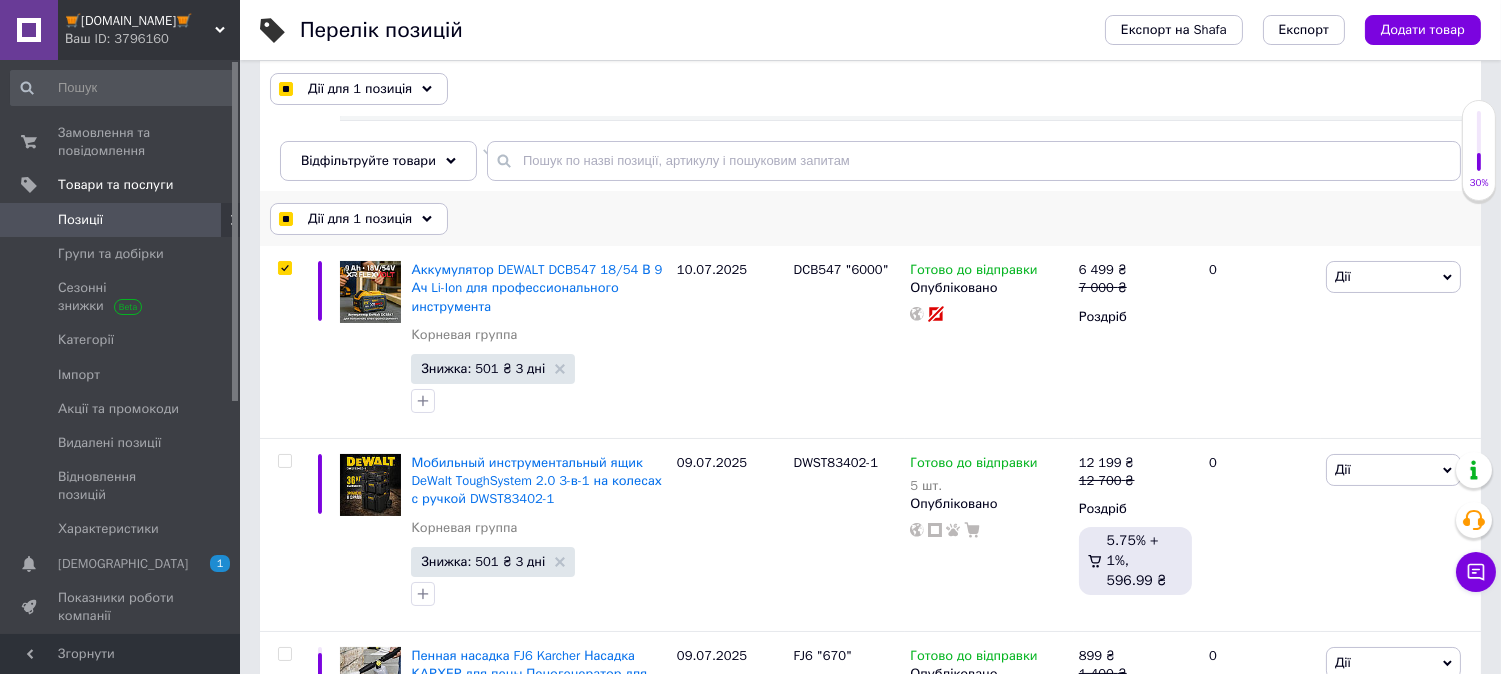 click on "Дії для 1 позиція" at bounding box center [360, 219] 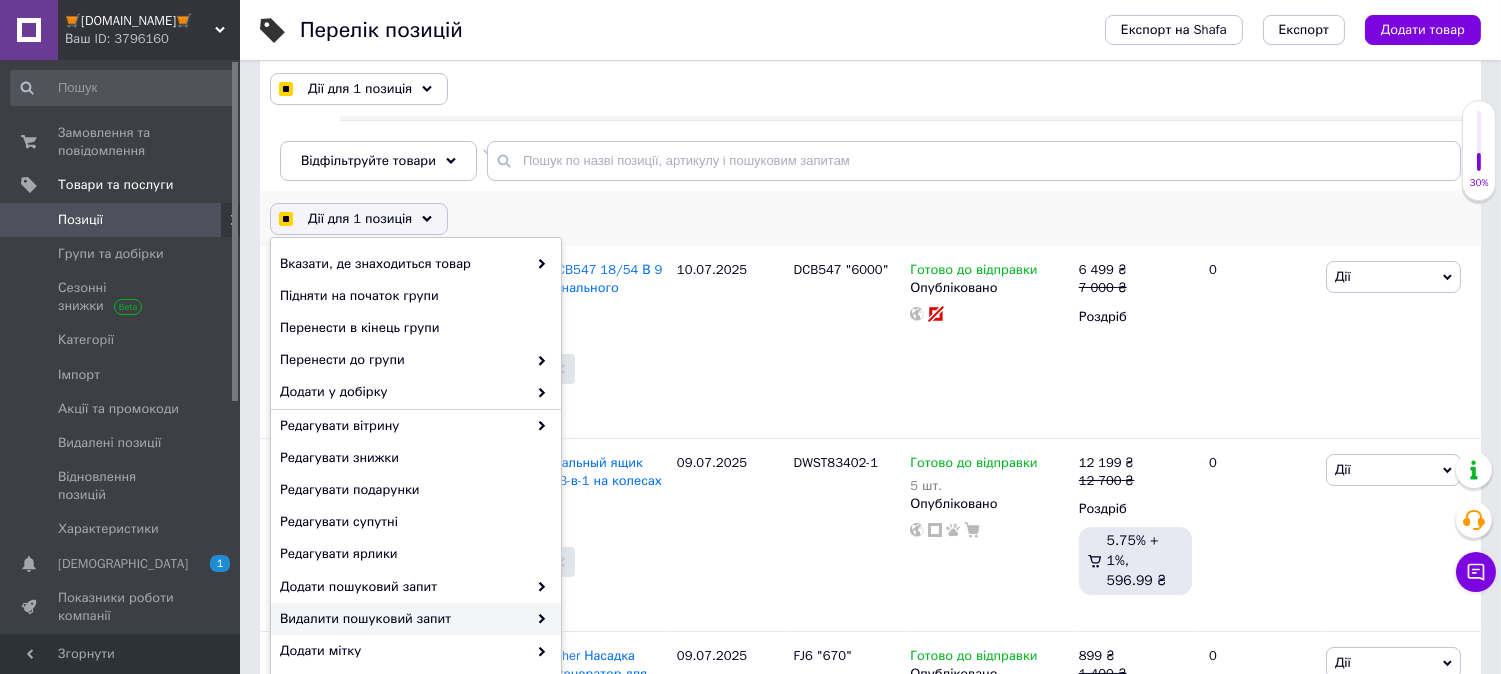scroll, scrollTop: 174, scrollLeft: 0, axis: vertical 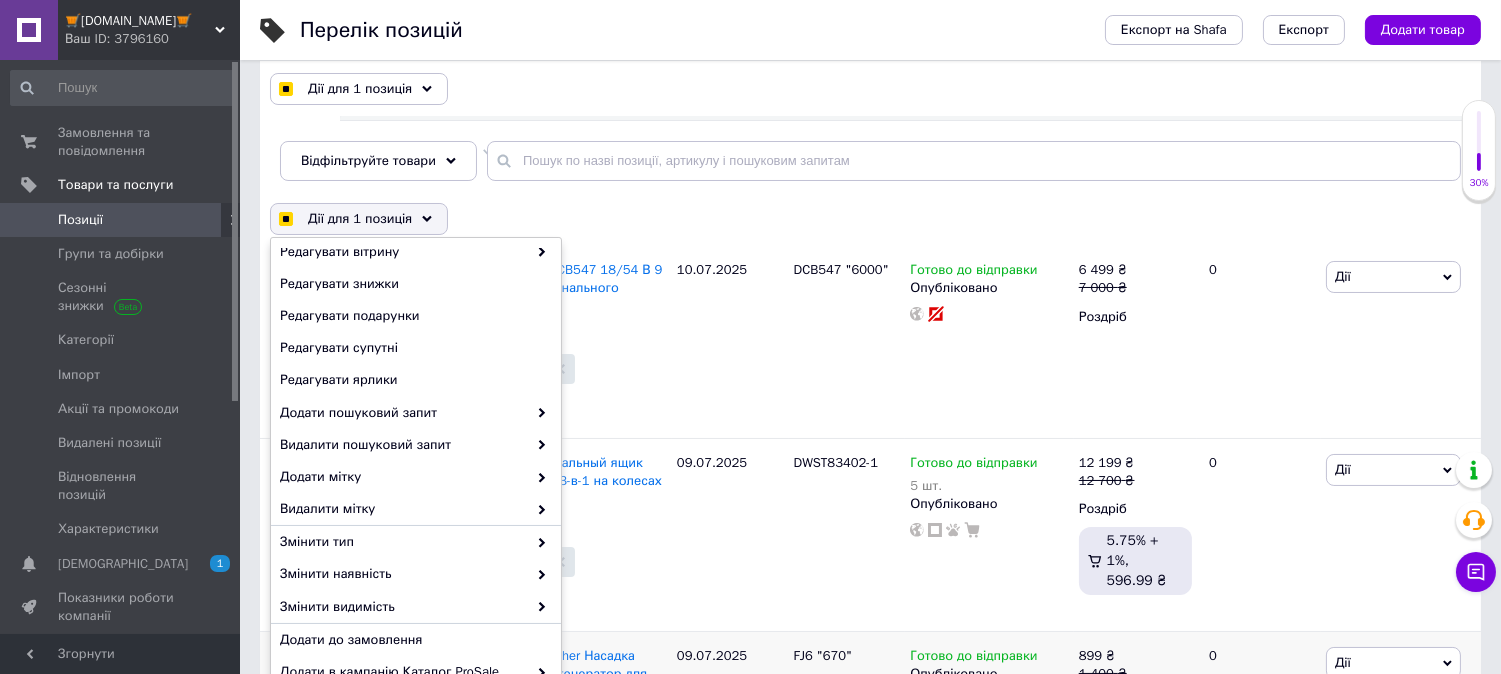checkbox on "true" 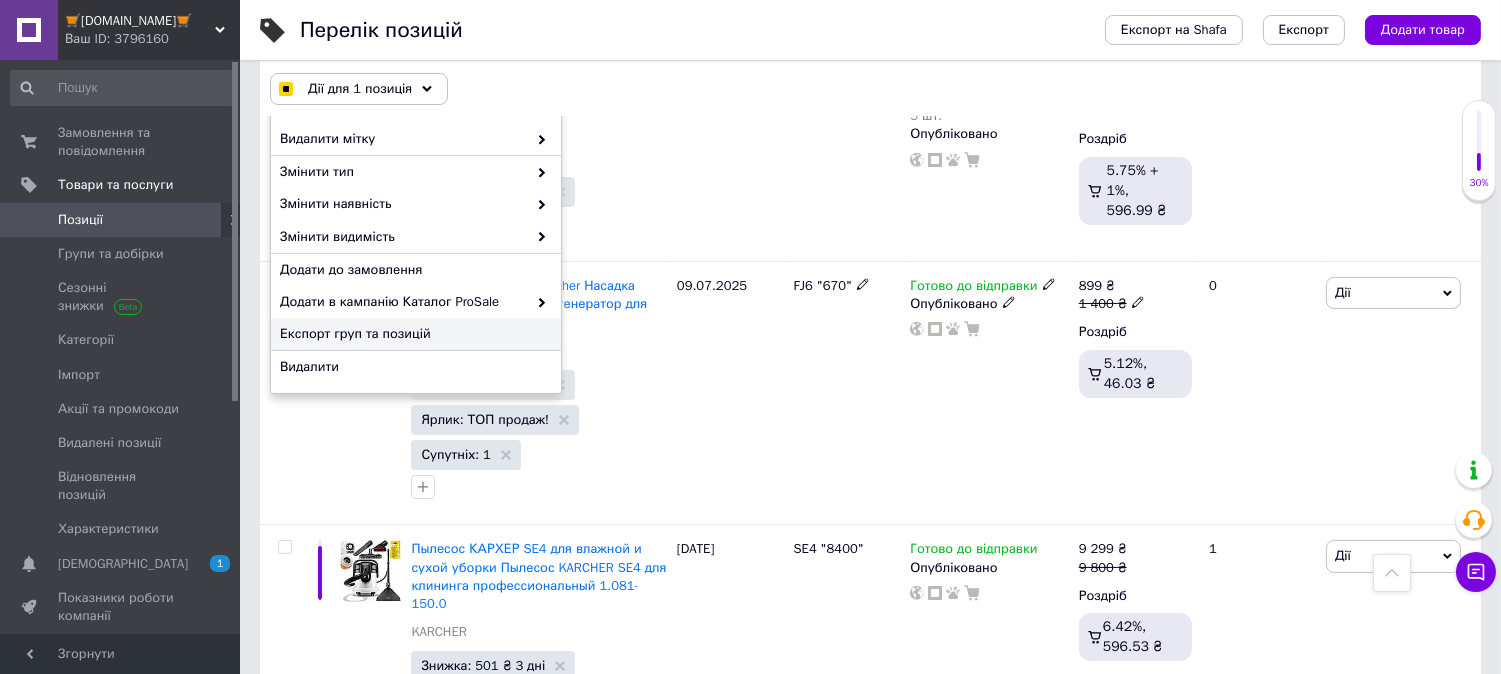 checkbox on "true" 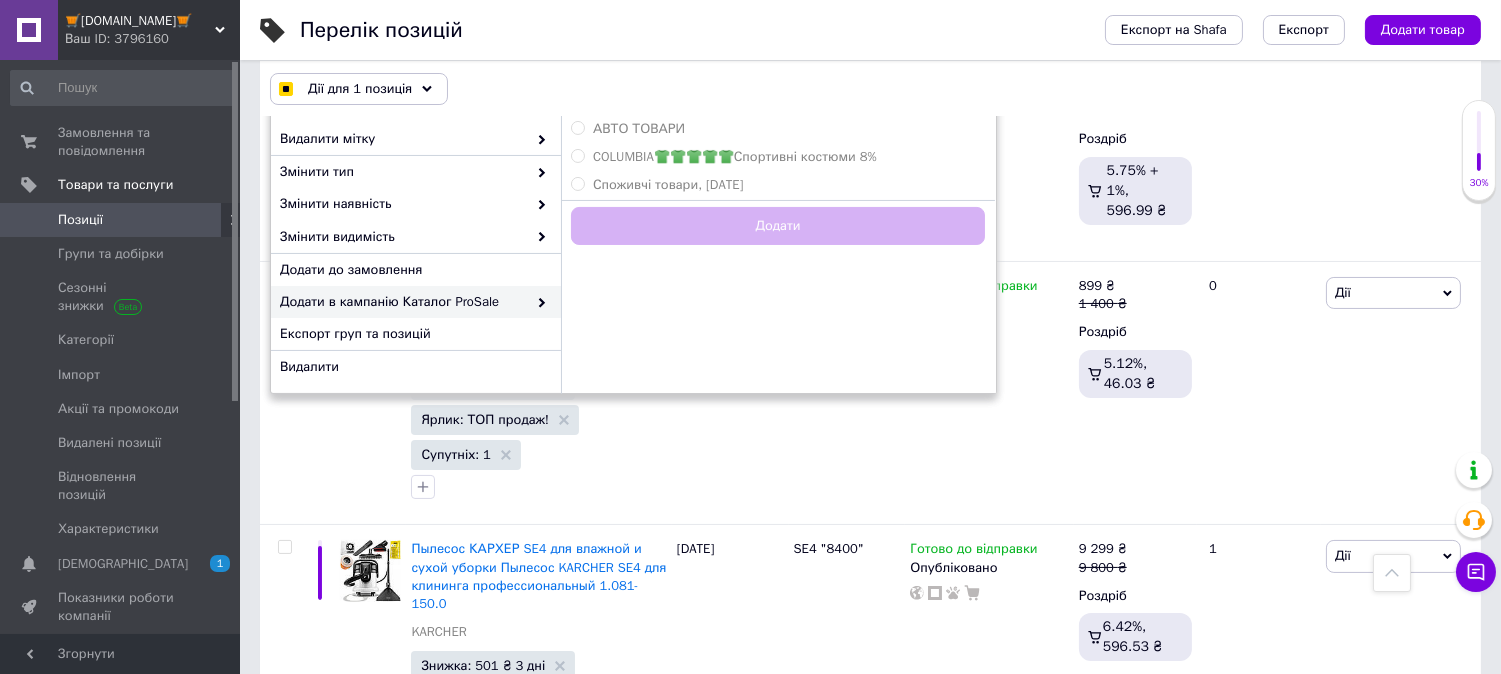 checkbox on "true" 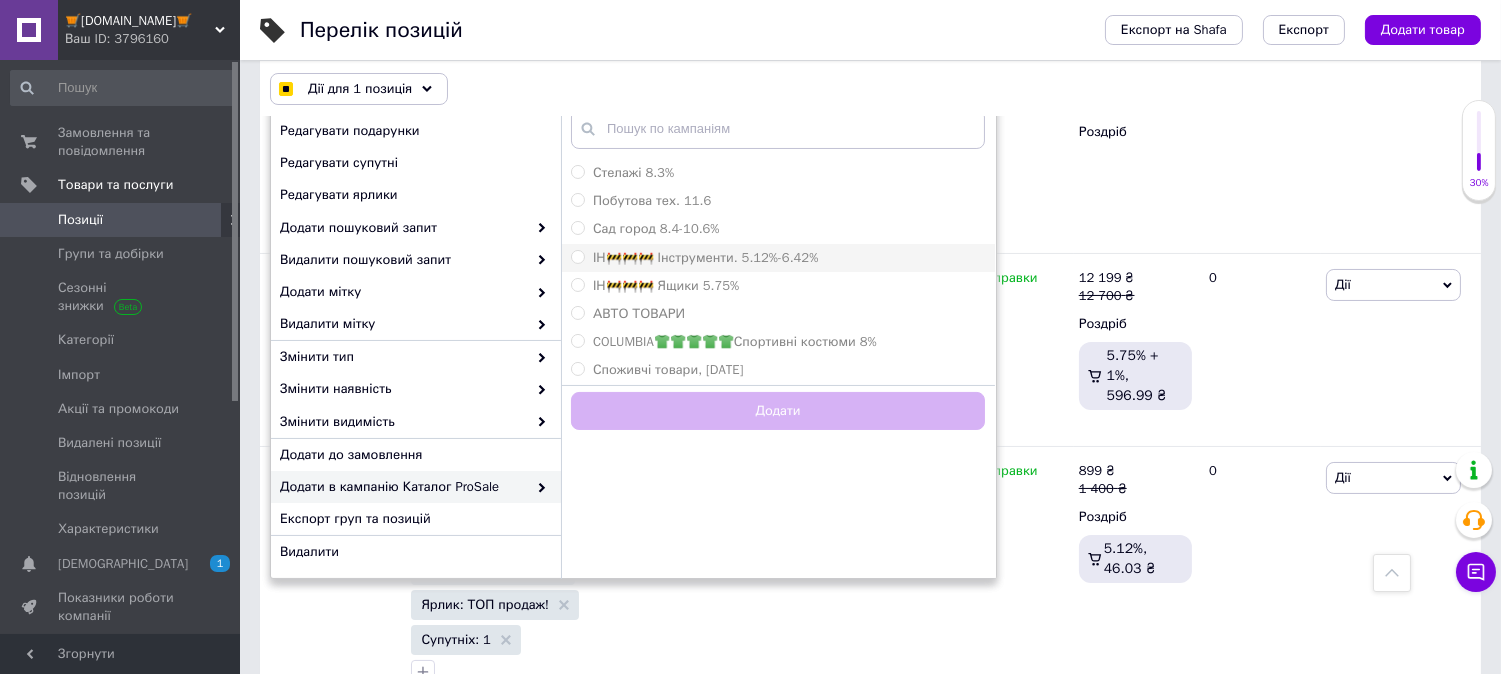 checkbox on "true" 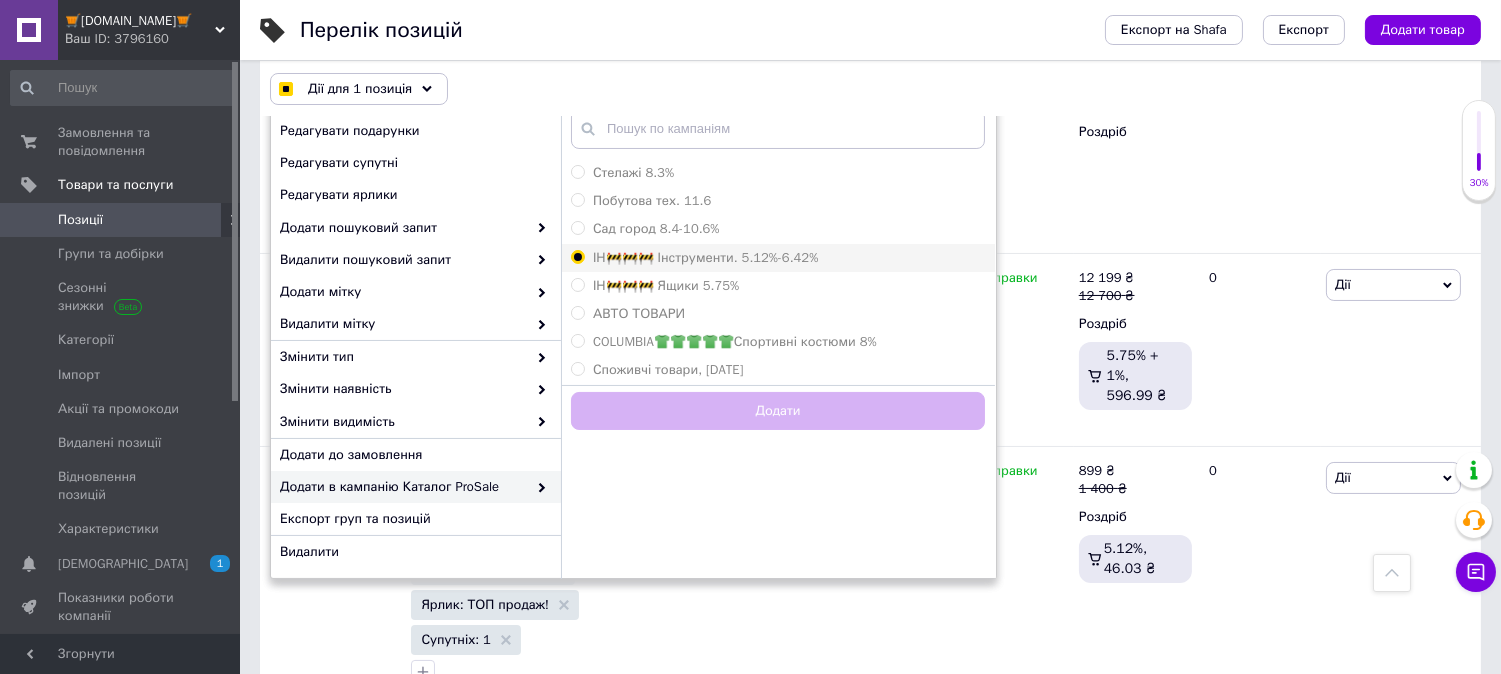 click on "ІН🚧🚧🚧 Інструменти. 5.12%-6.42%" at bounding box center (577, 256) 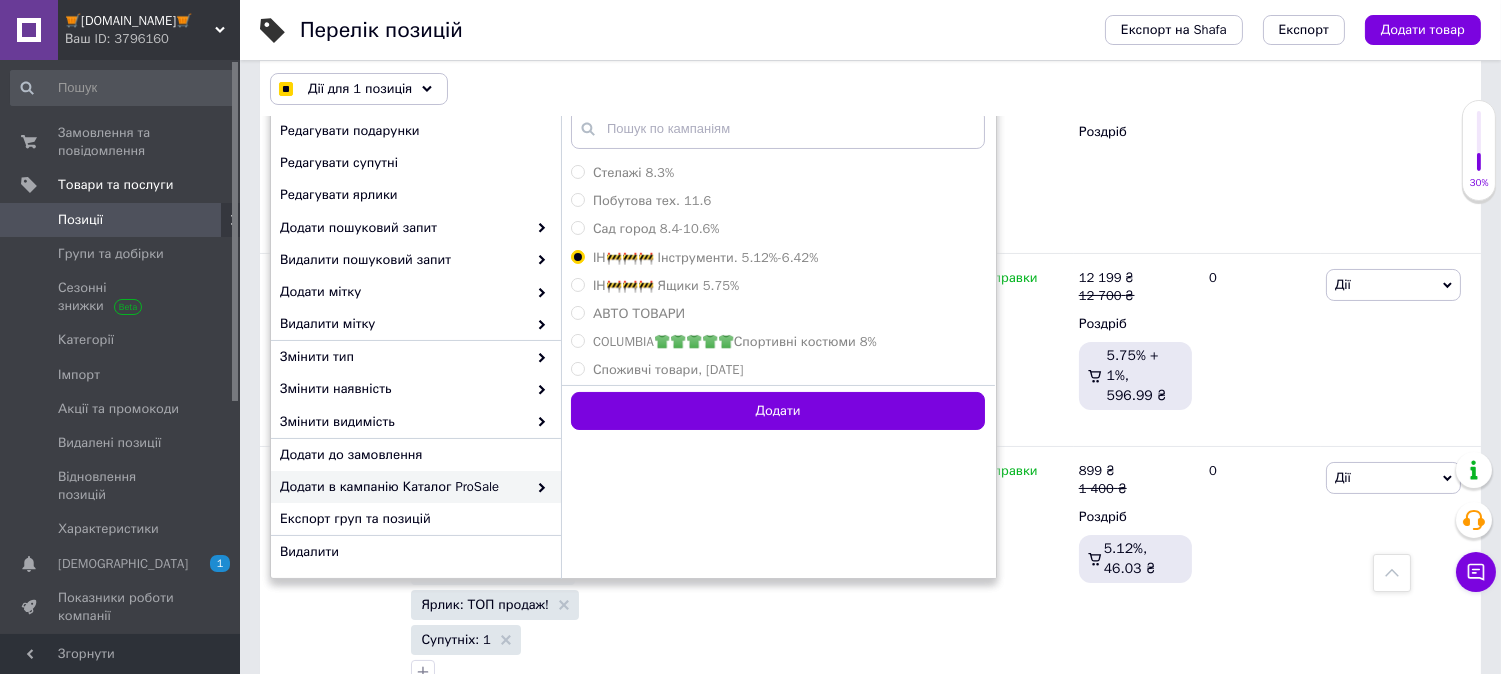 checkbox on "true" 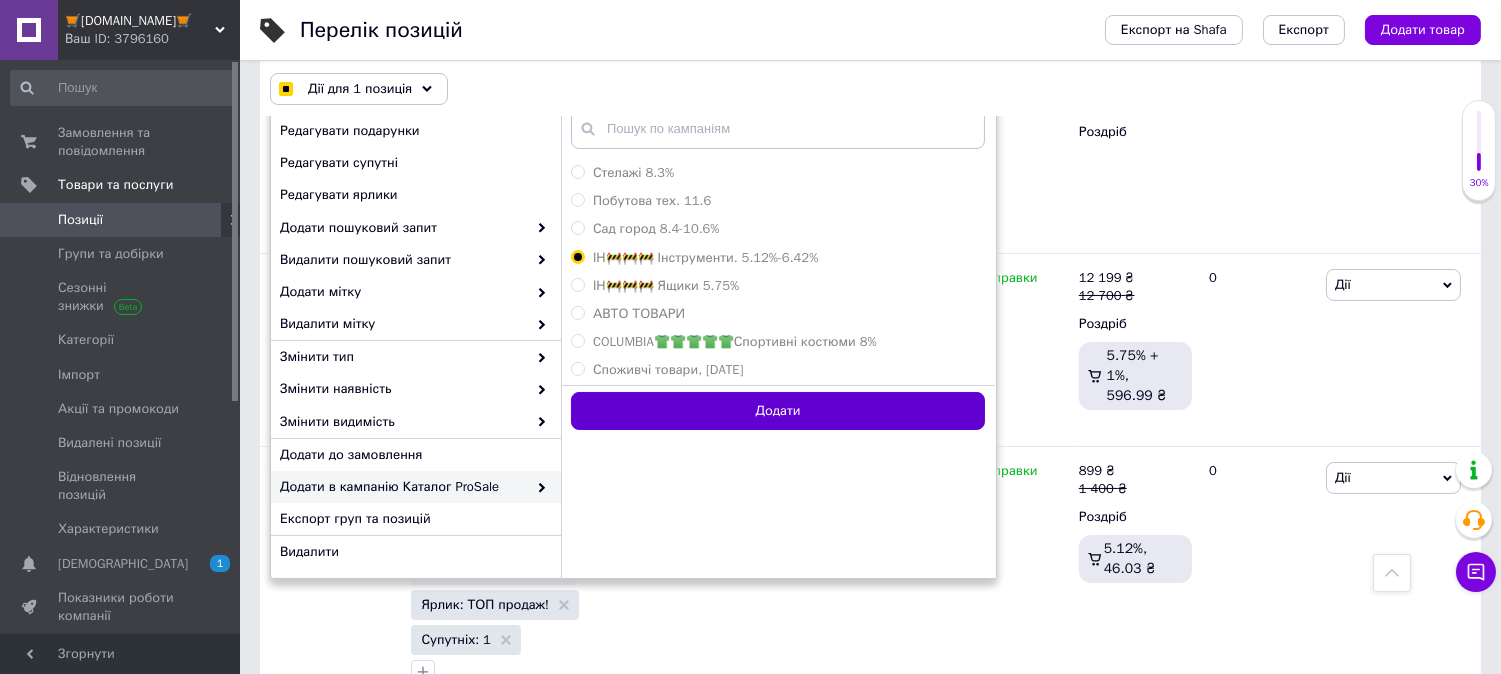 click on "Додати" at bounding box center (778, 411) 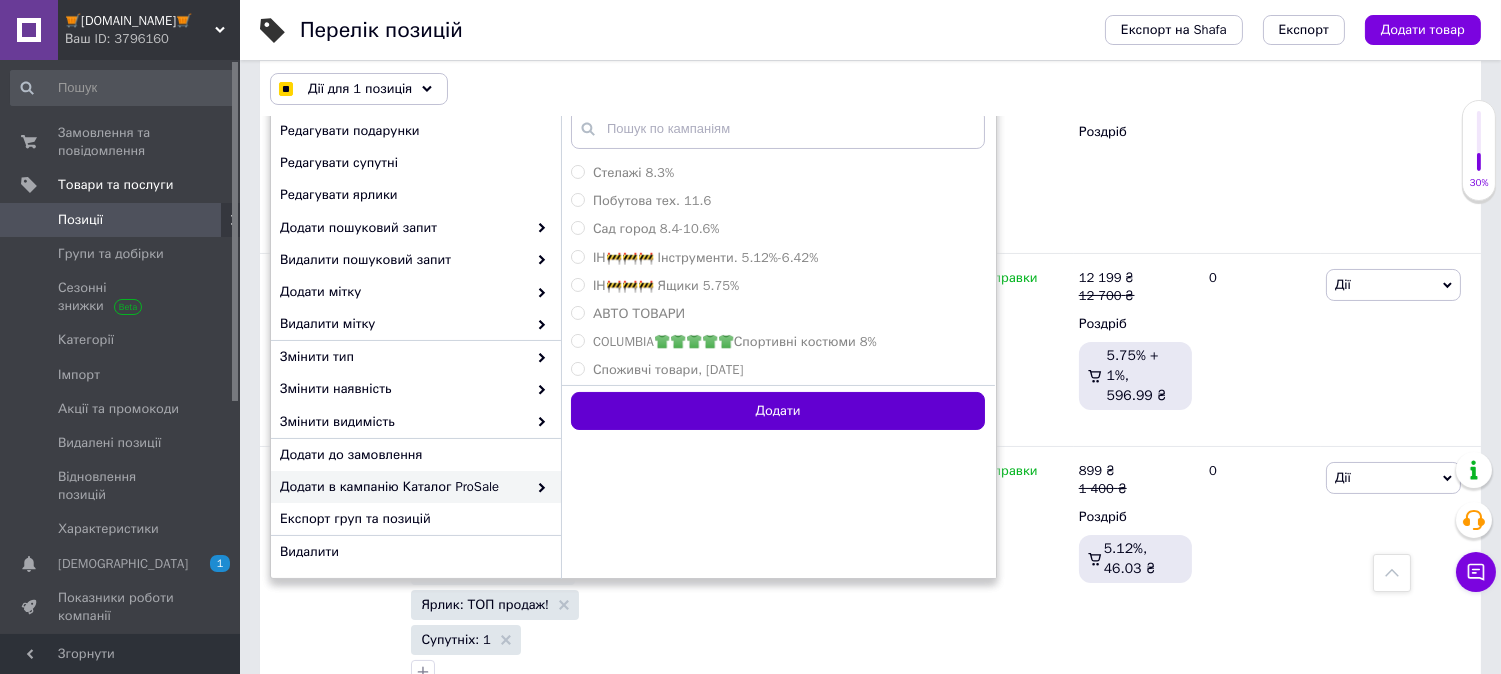 checkbox on "true" 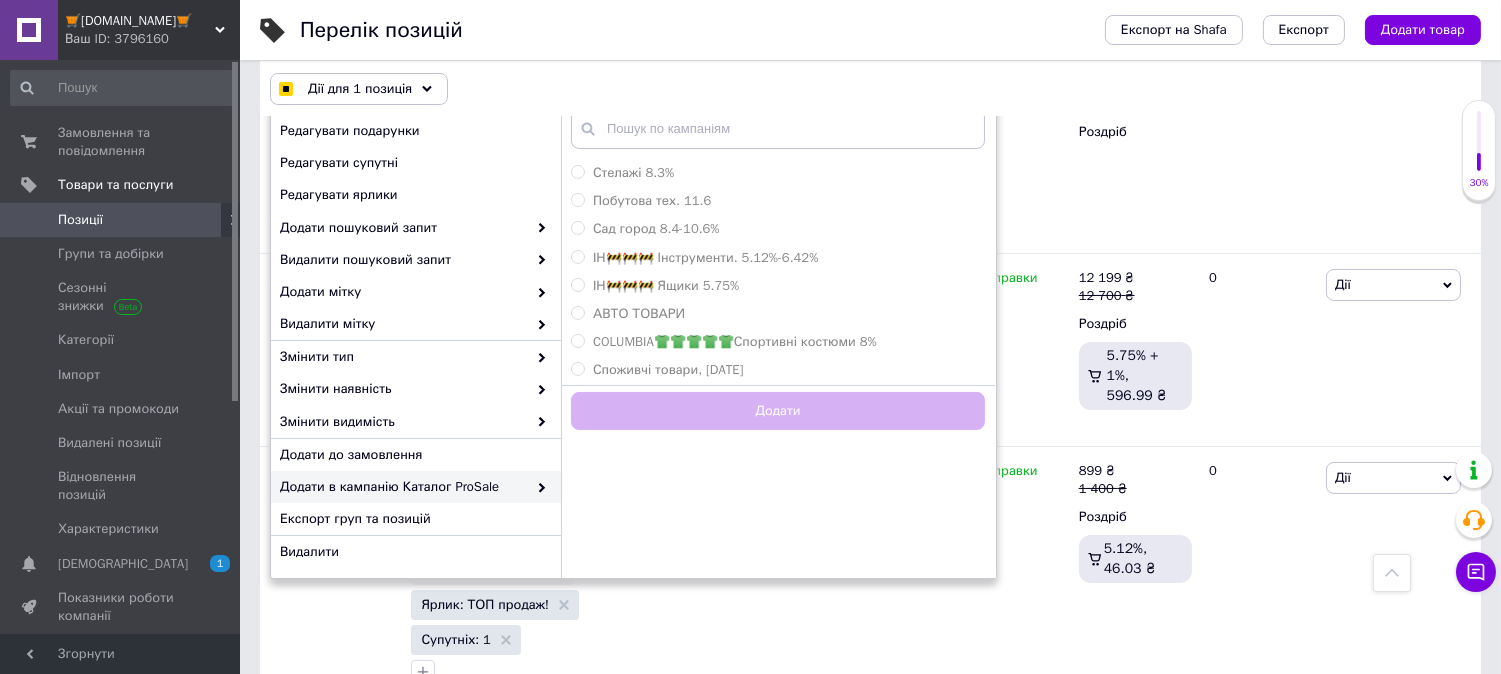 checkbox on "false" 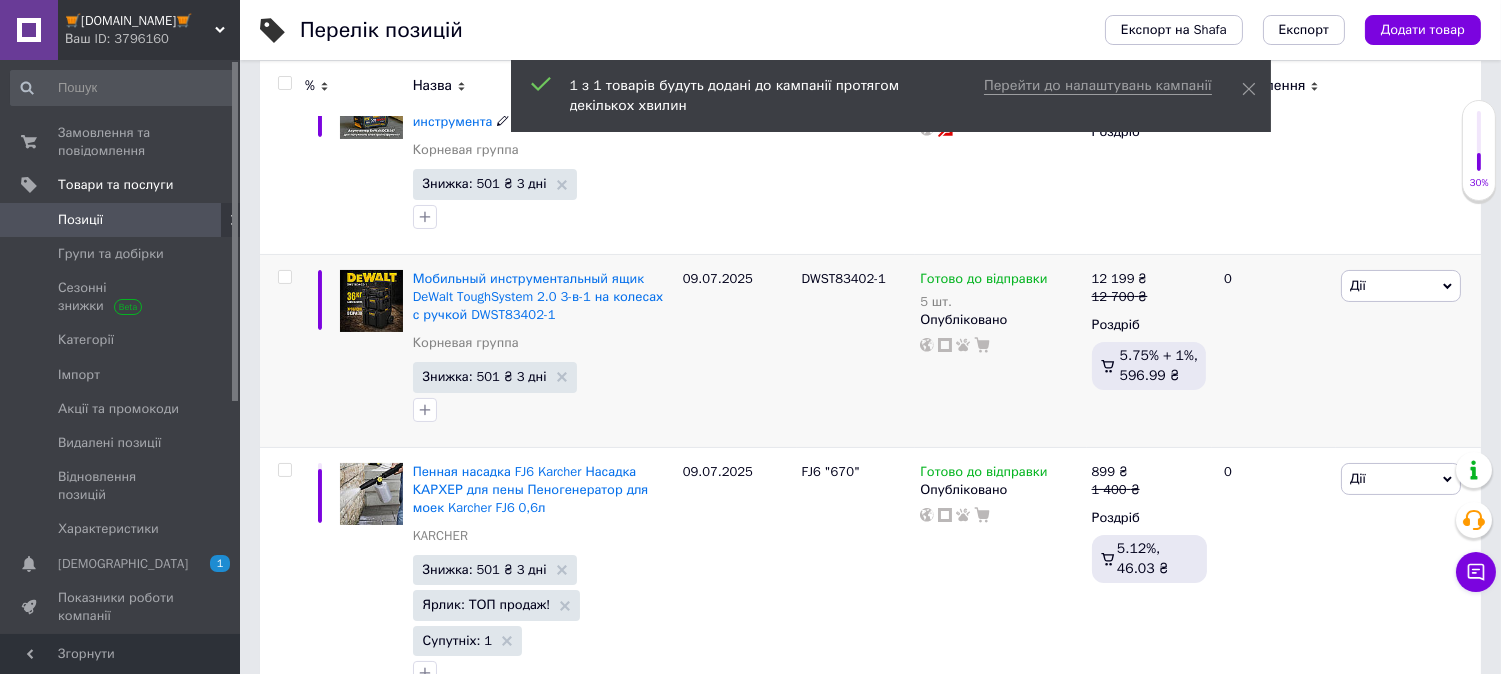 scroll, scrollTop: 185, scrollLeft: 0, axis: vertical 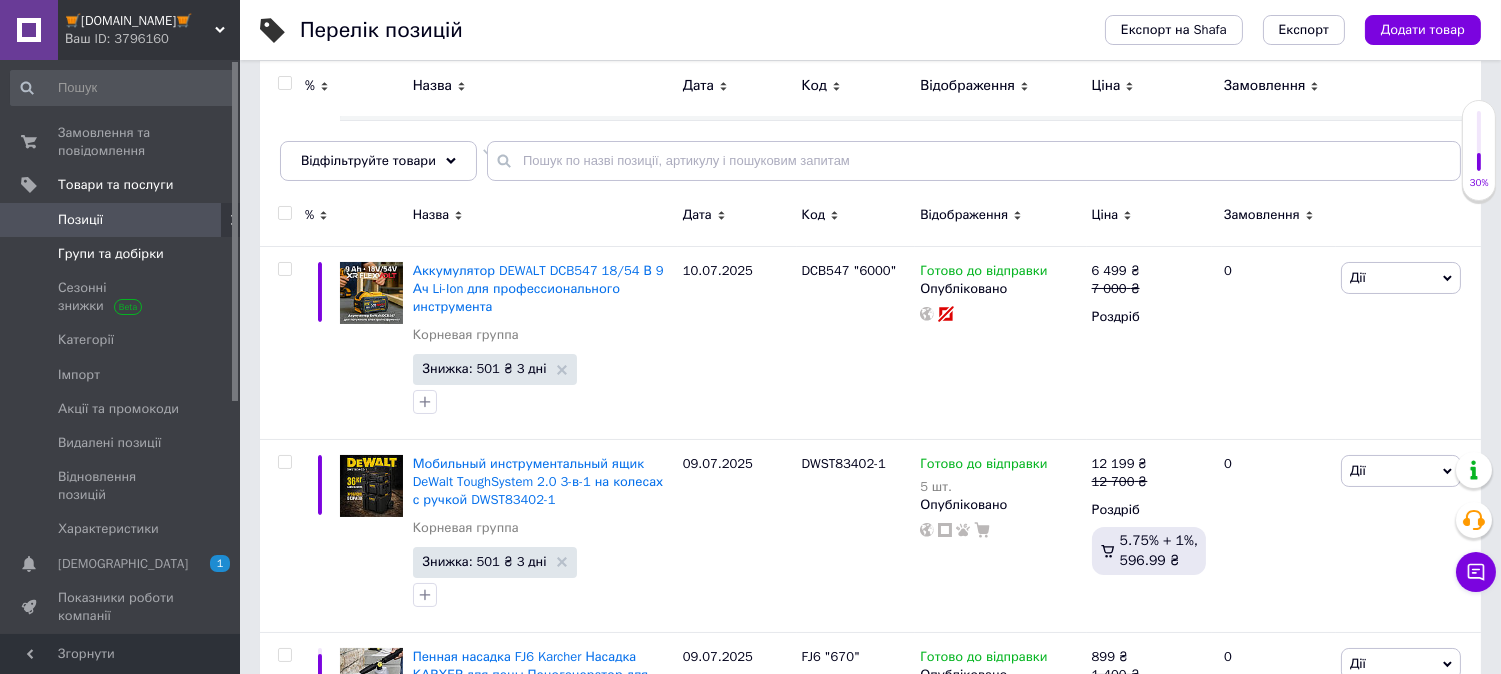 click on "Групи та добірки" at bounding box center [111, 254] 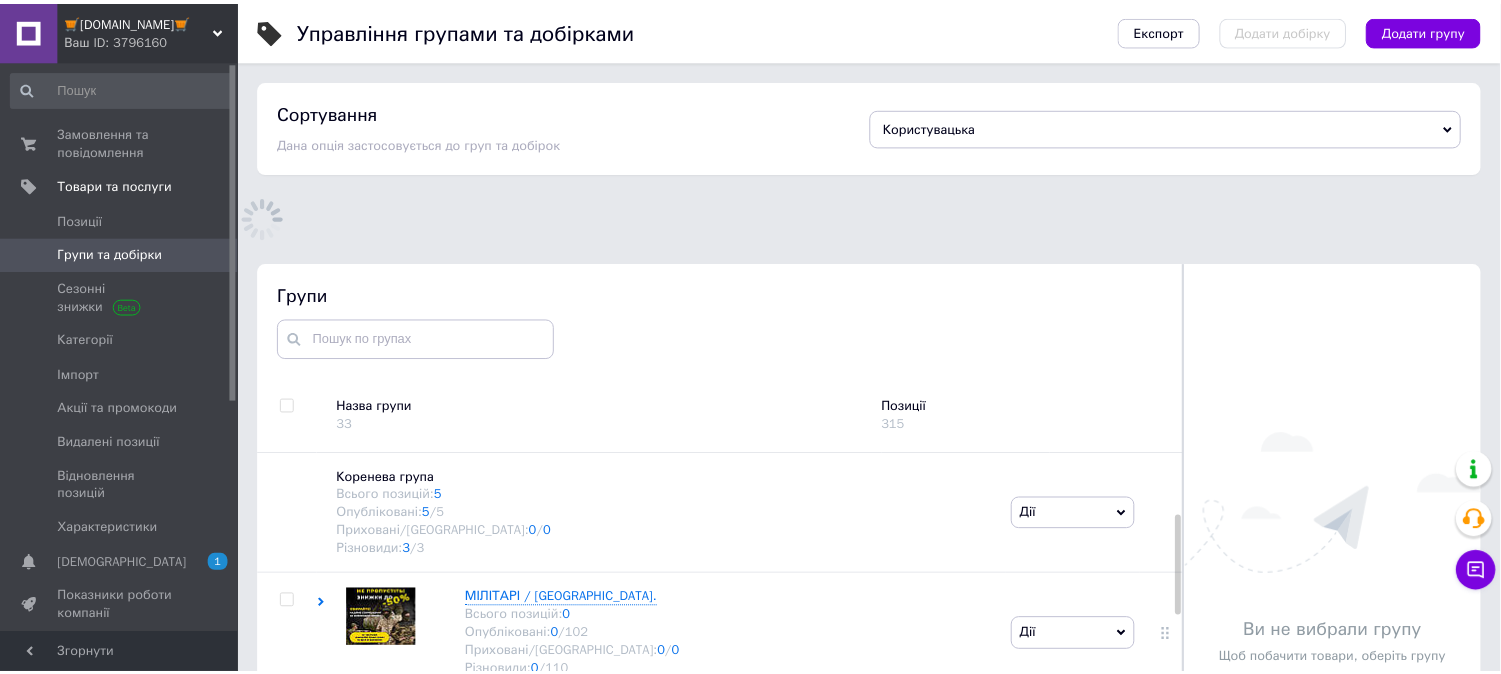 scroll, scrollTop: 183, scrollLeft: 0, axis: vertical 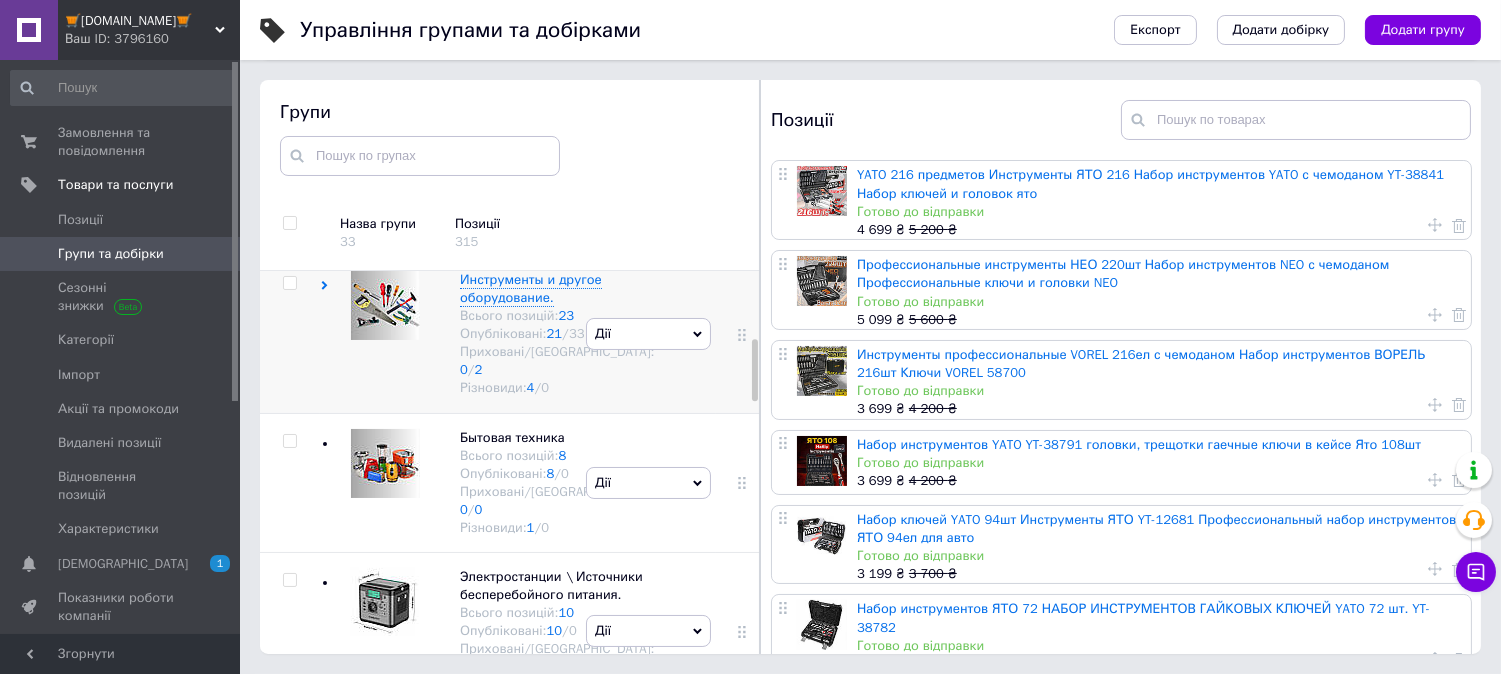 click at bounding box center [385, 305] 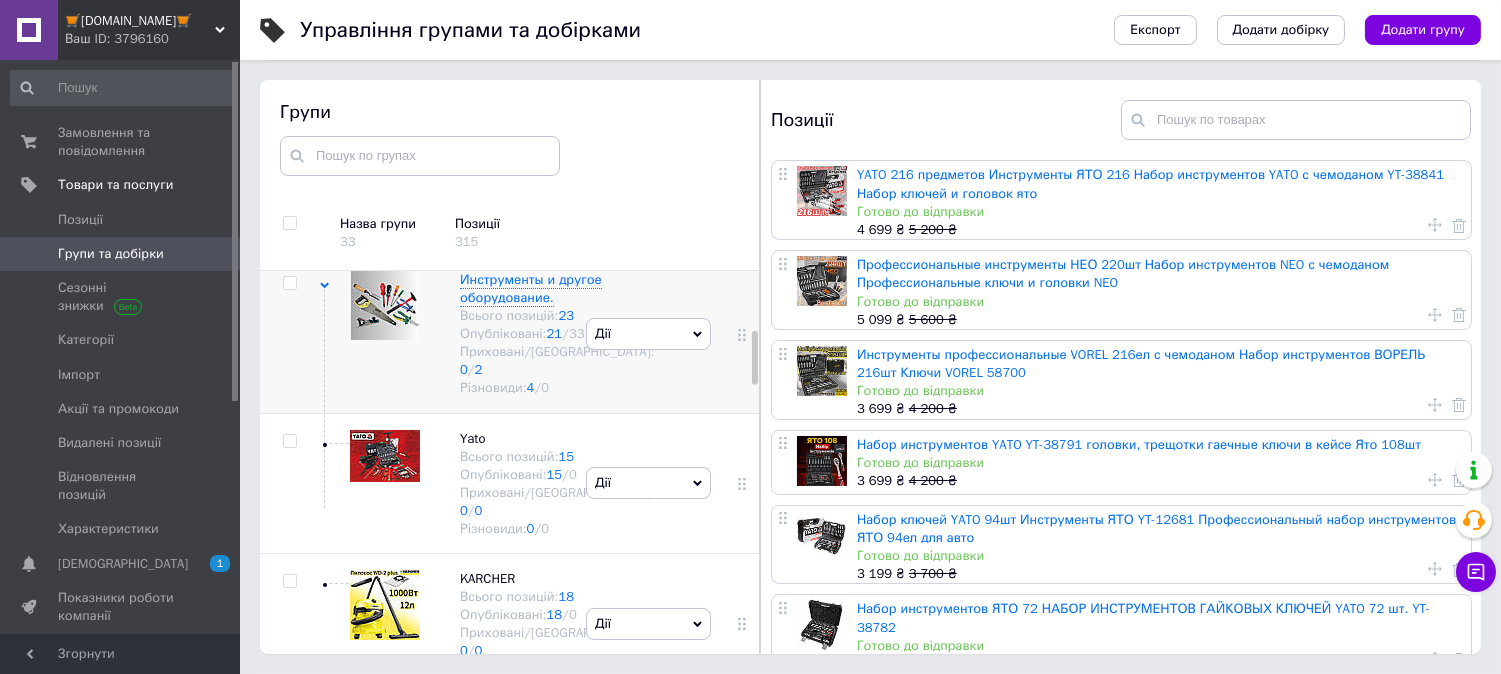 scroll, scrollTop: 600, scrollLeft: 0, axis: vertical 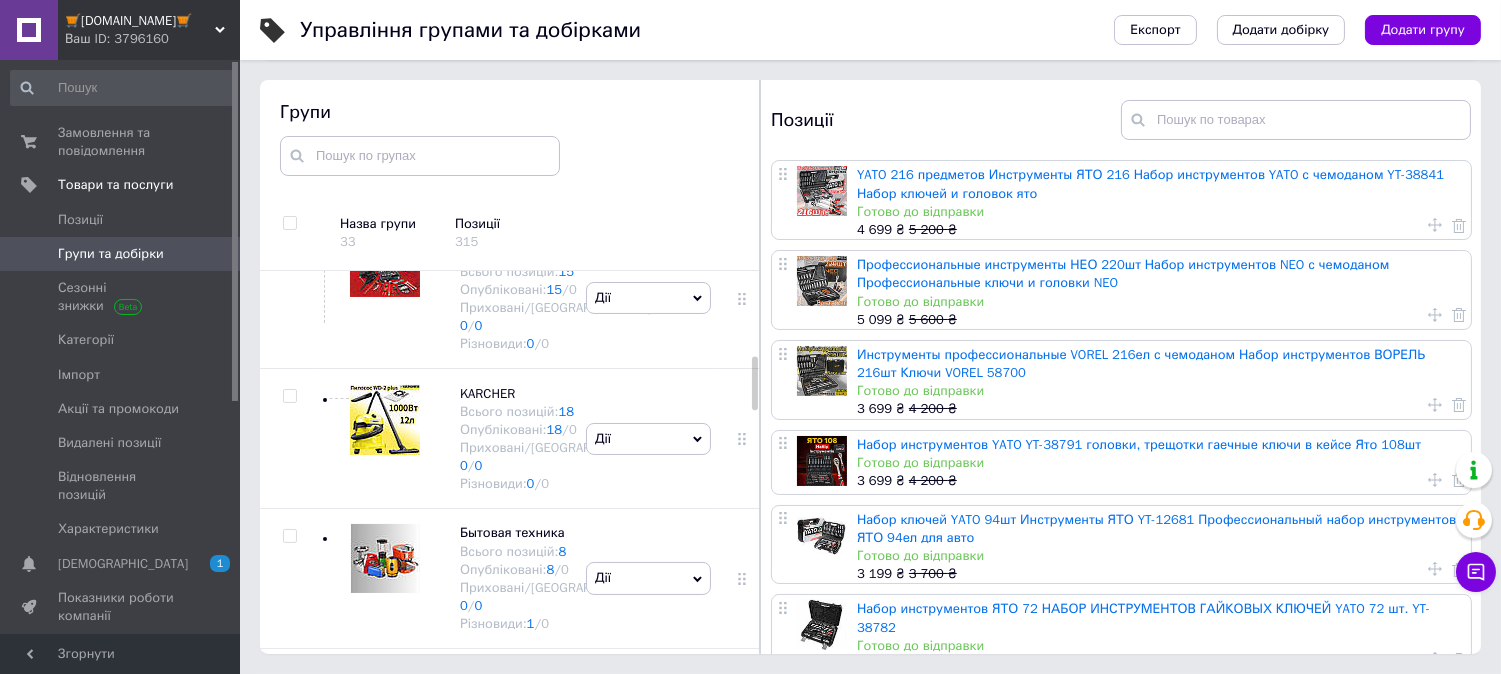 click on "Дії" at bounding box center (648, 149) 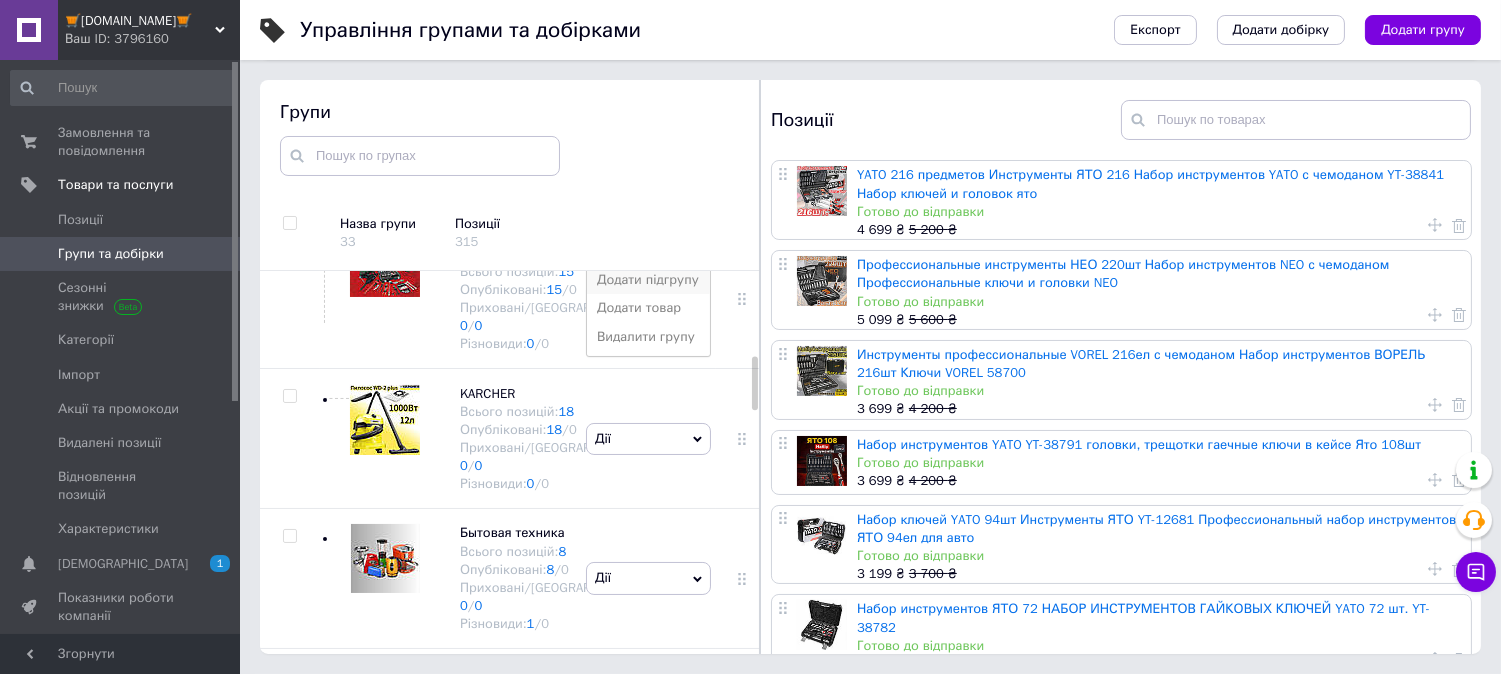 click on "Додати підгрупу" at bounding box center [648, 280] 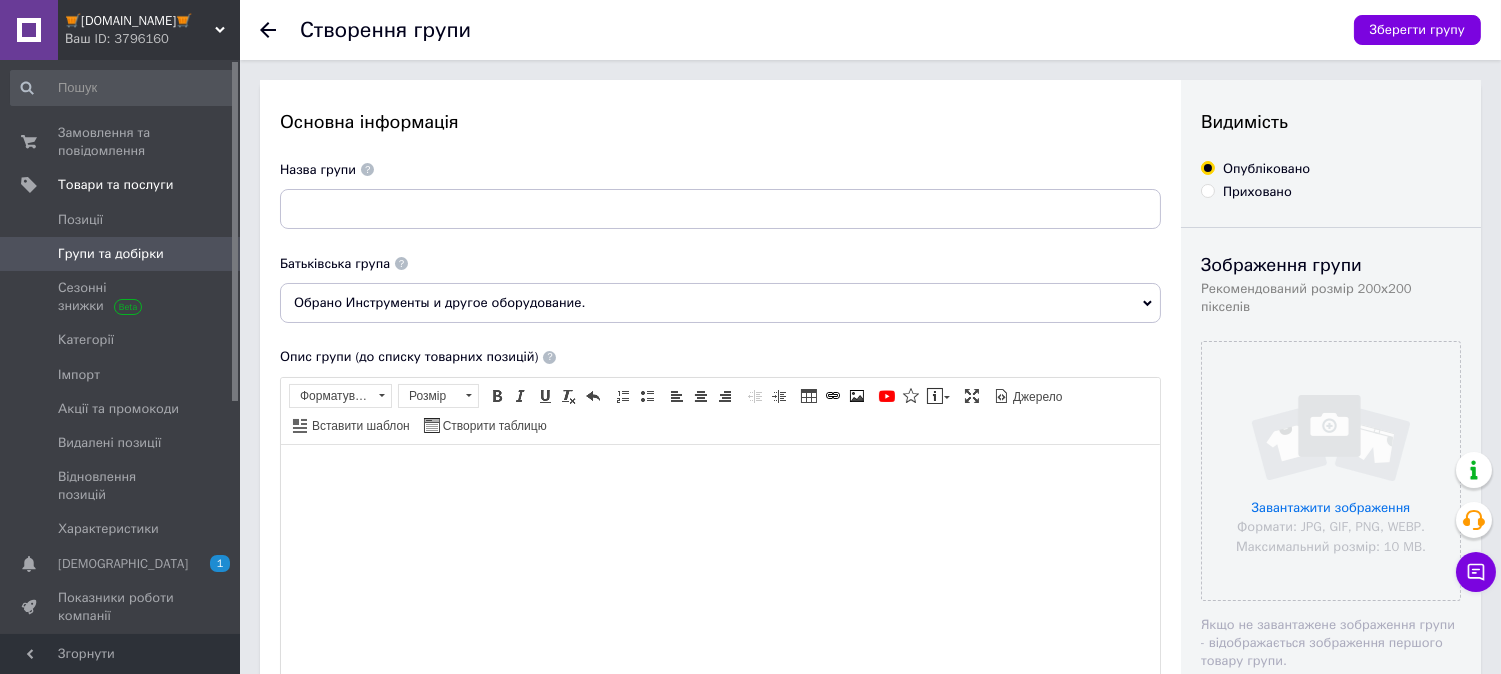 scroll, scrollTop: 0, scrollLeft: 0, axis: both 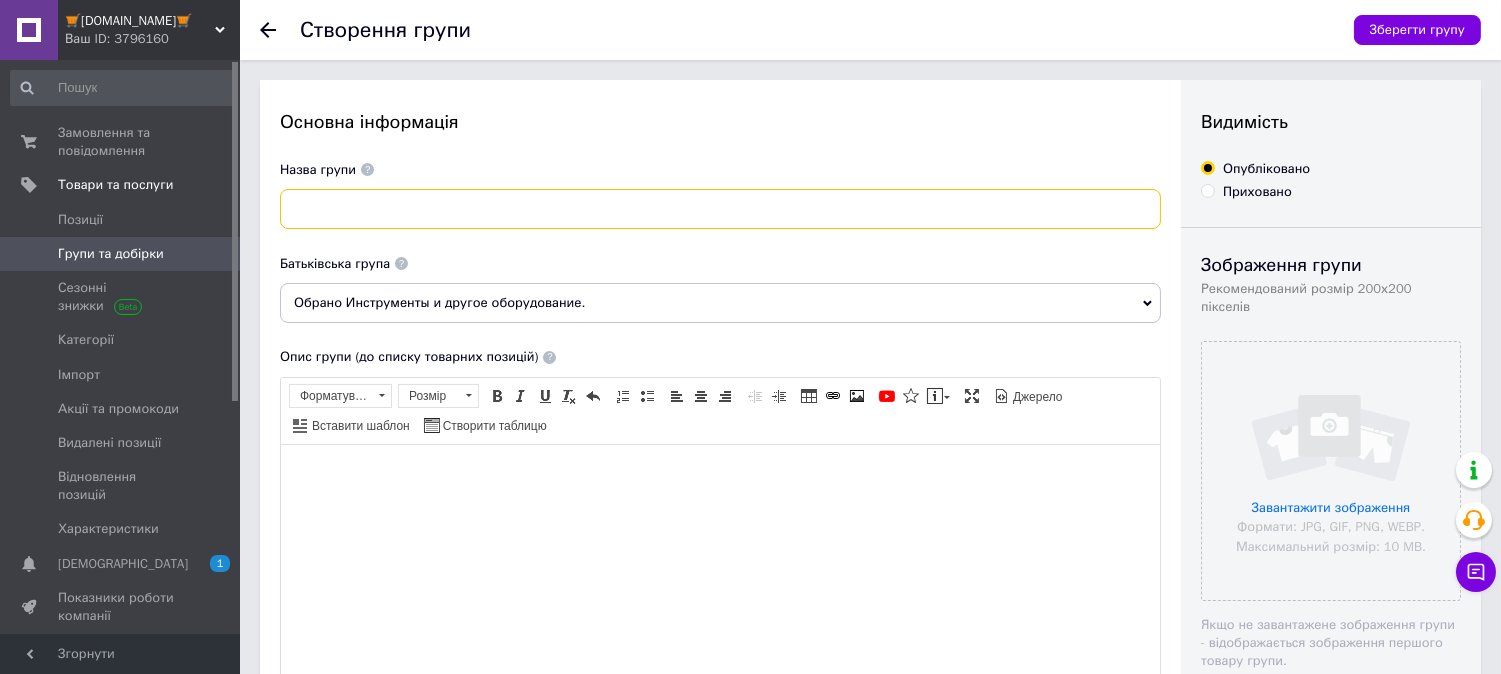 click at bounding box center [720, 209] 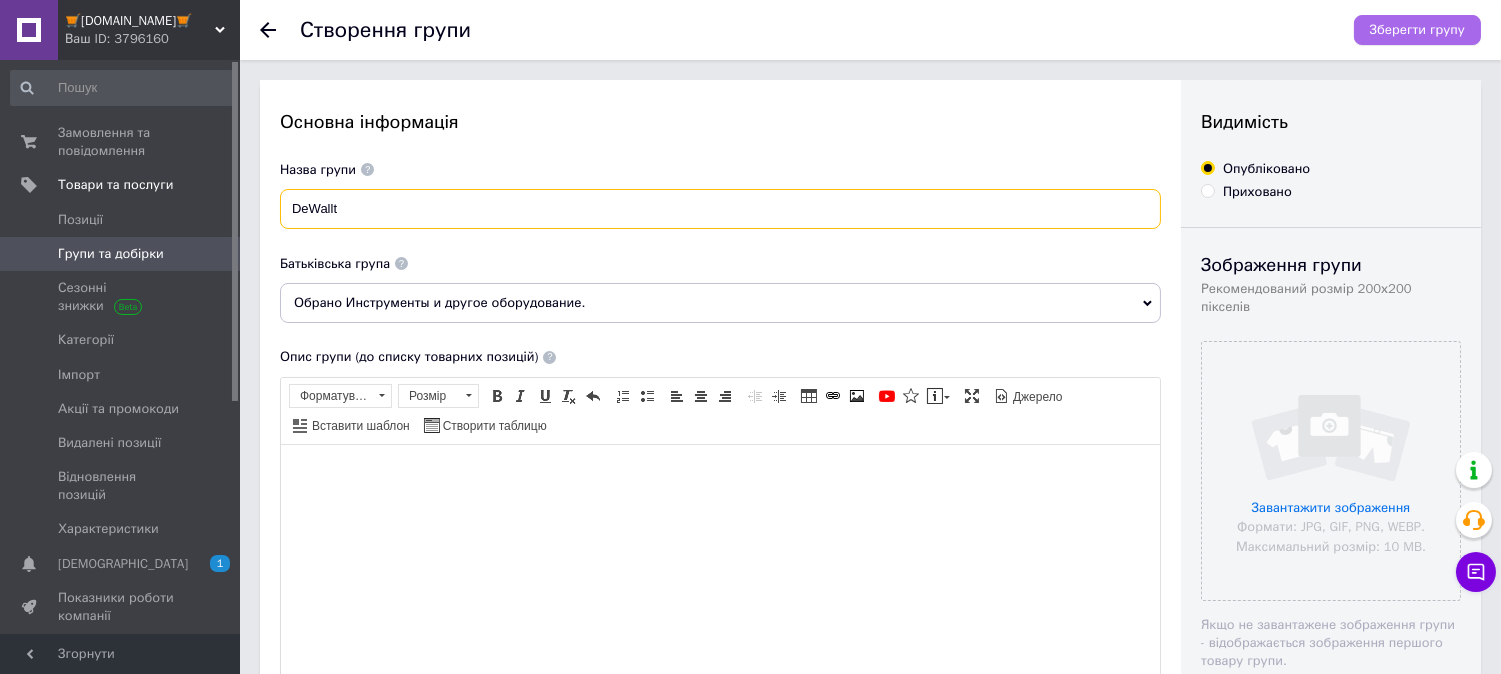 type on "DeWallt" 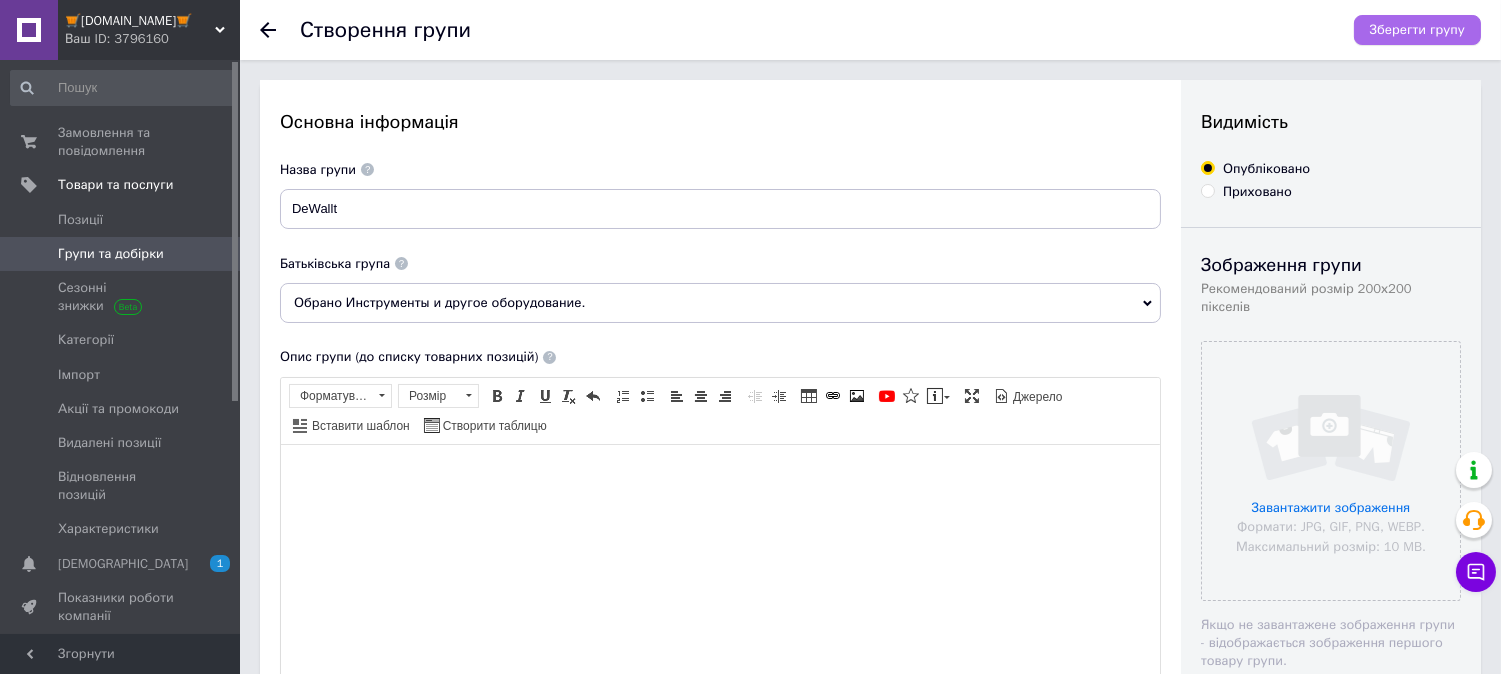 click on "Зберегти групу" at bounding box center [1417, 30] 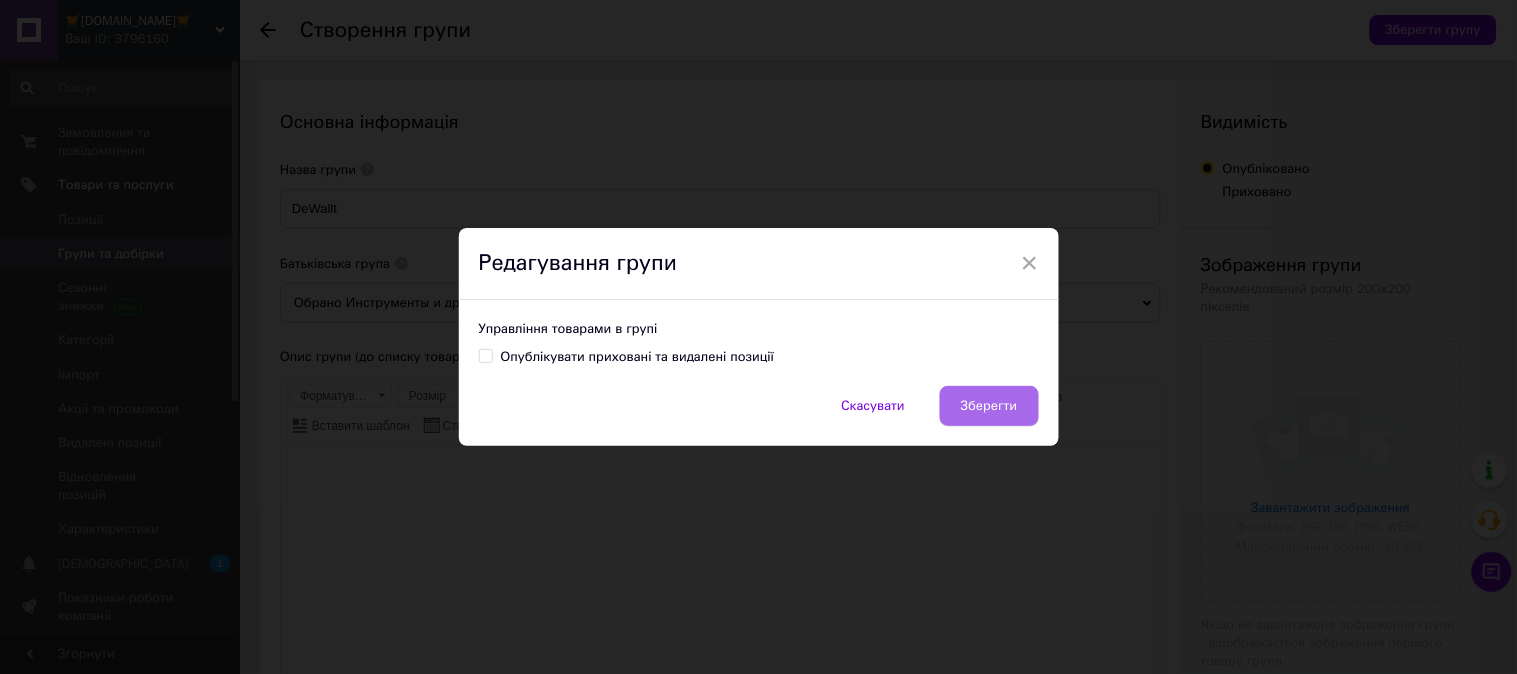 click on "Зберегти" at bounding box center (989, 406) 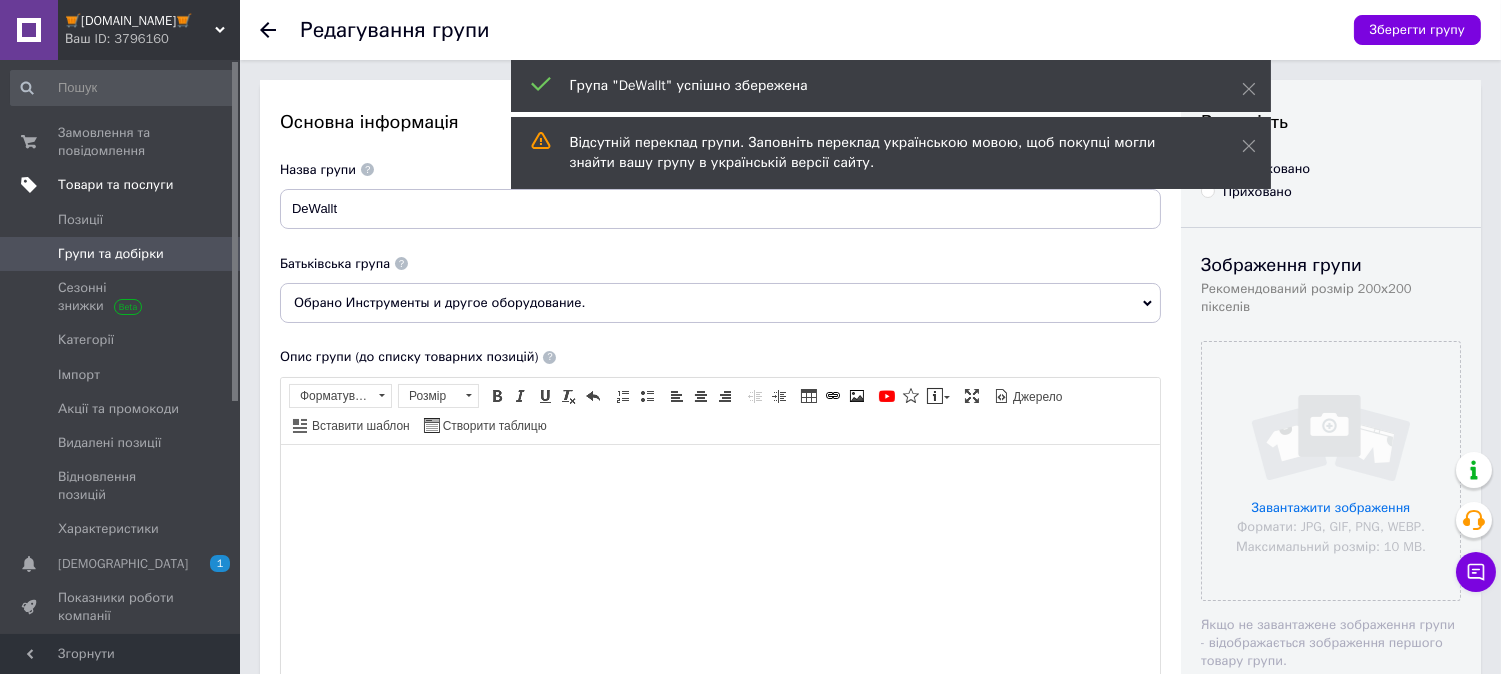 scroll, scrollTop: 0, scrollLeft: 0, axis: both 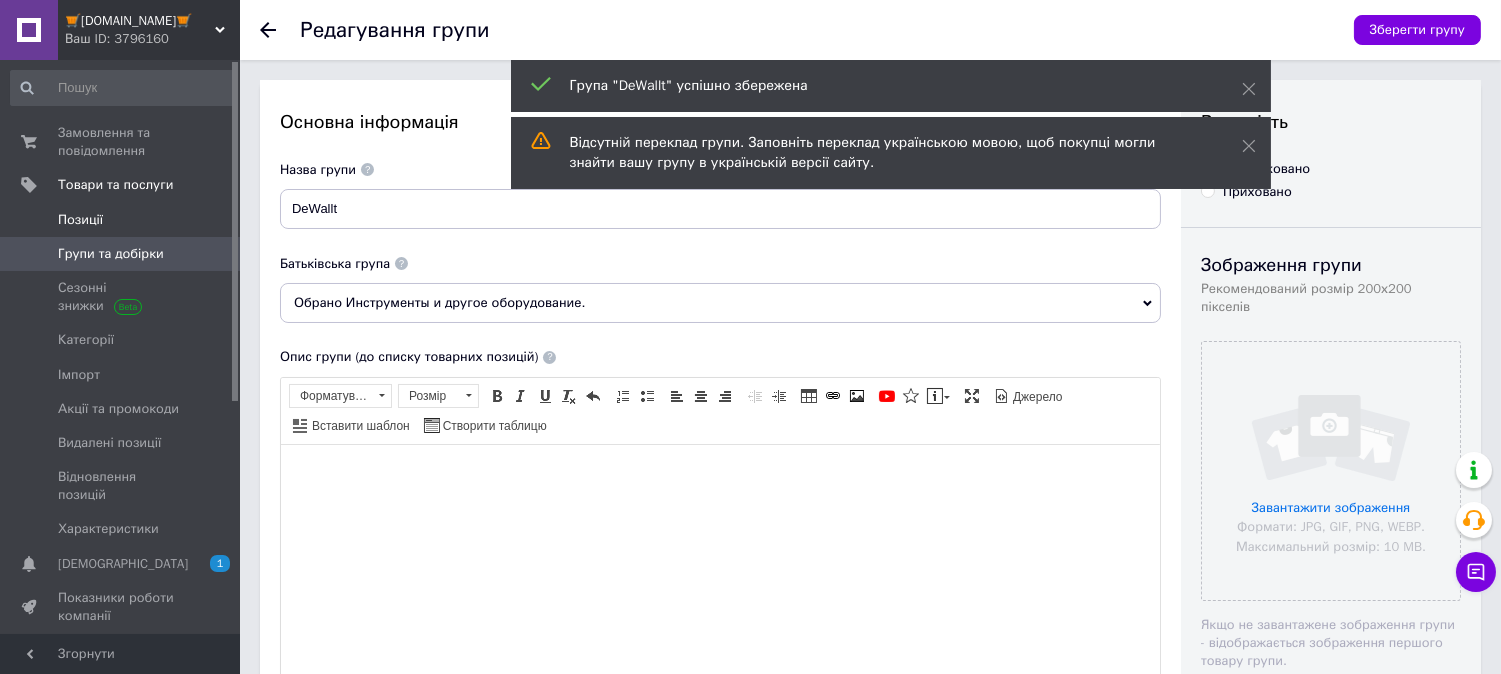 click on "Позиції" at bounding box center (80, 220) 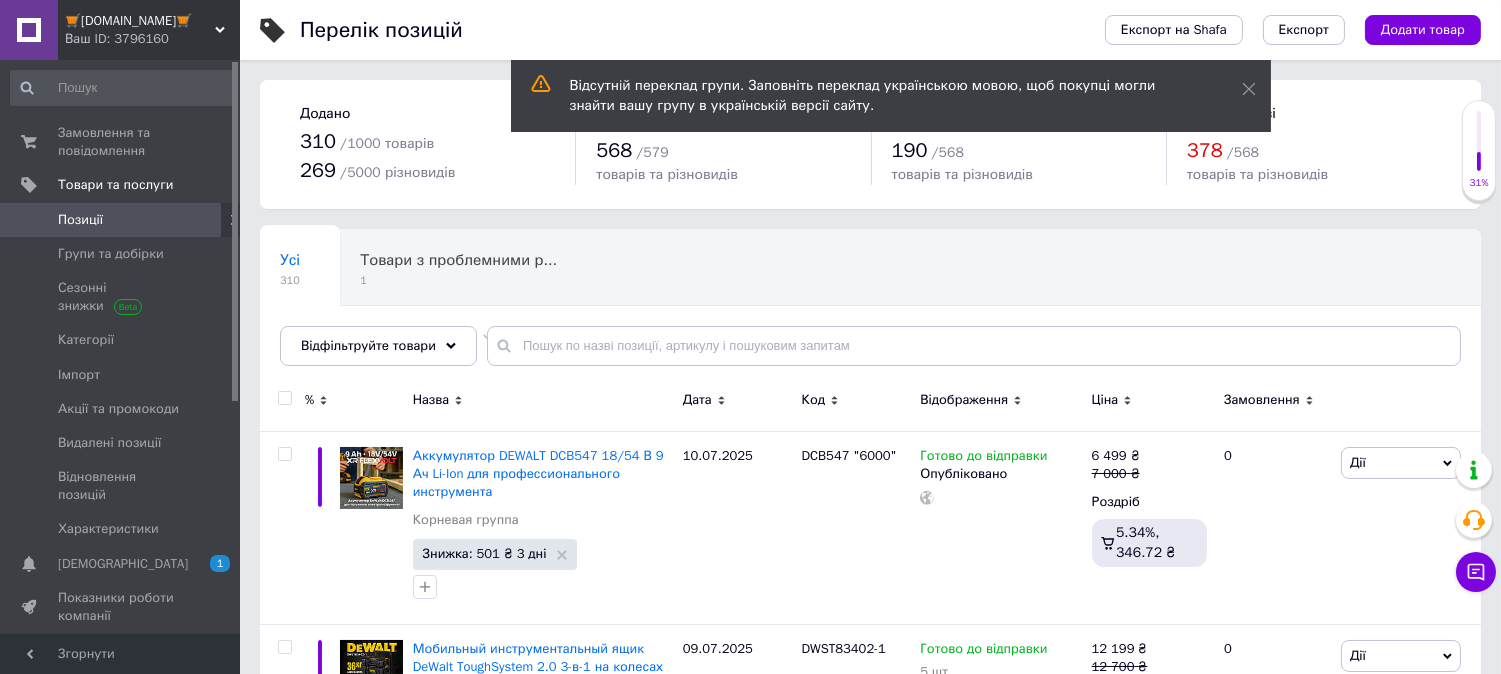 scroll, scrollTop: 185, scrollLeft: 0, axis: vertical 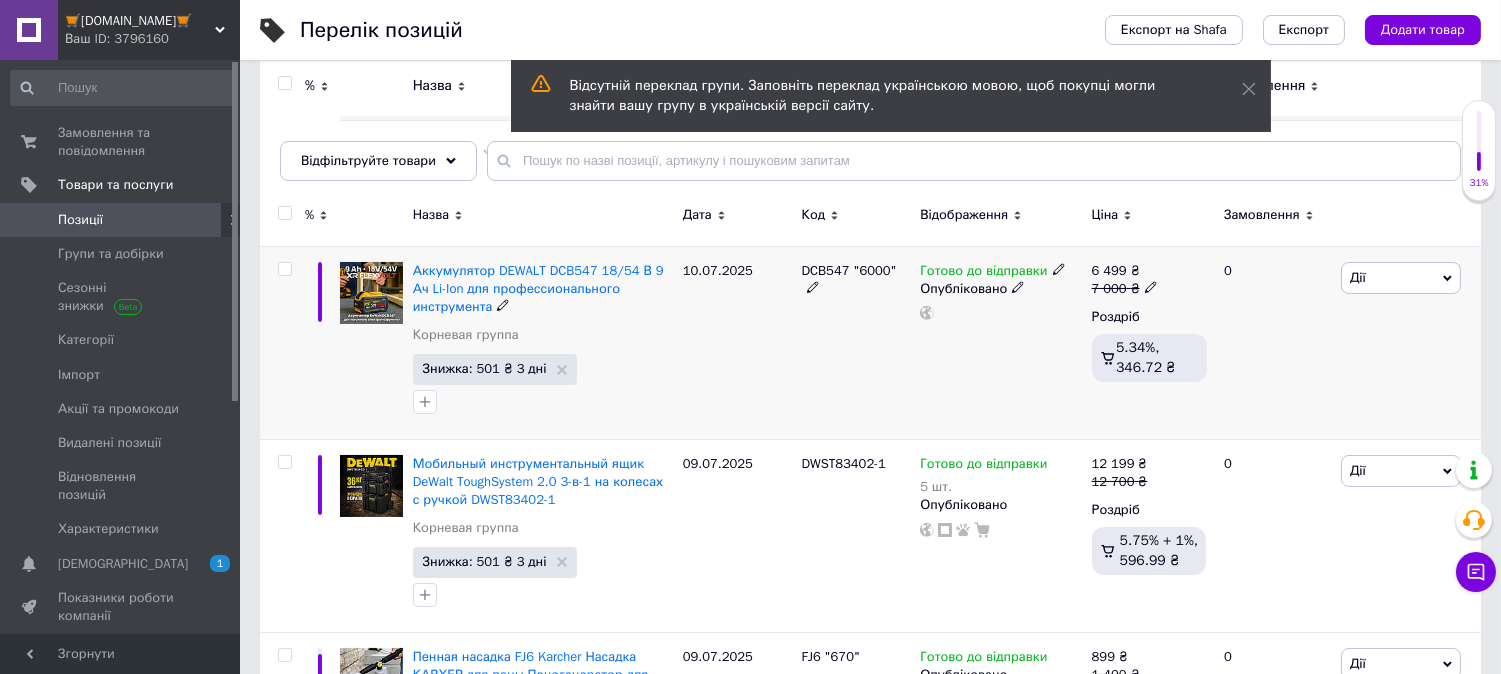 click at bounding box center [284, 269] 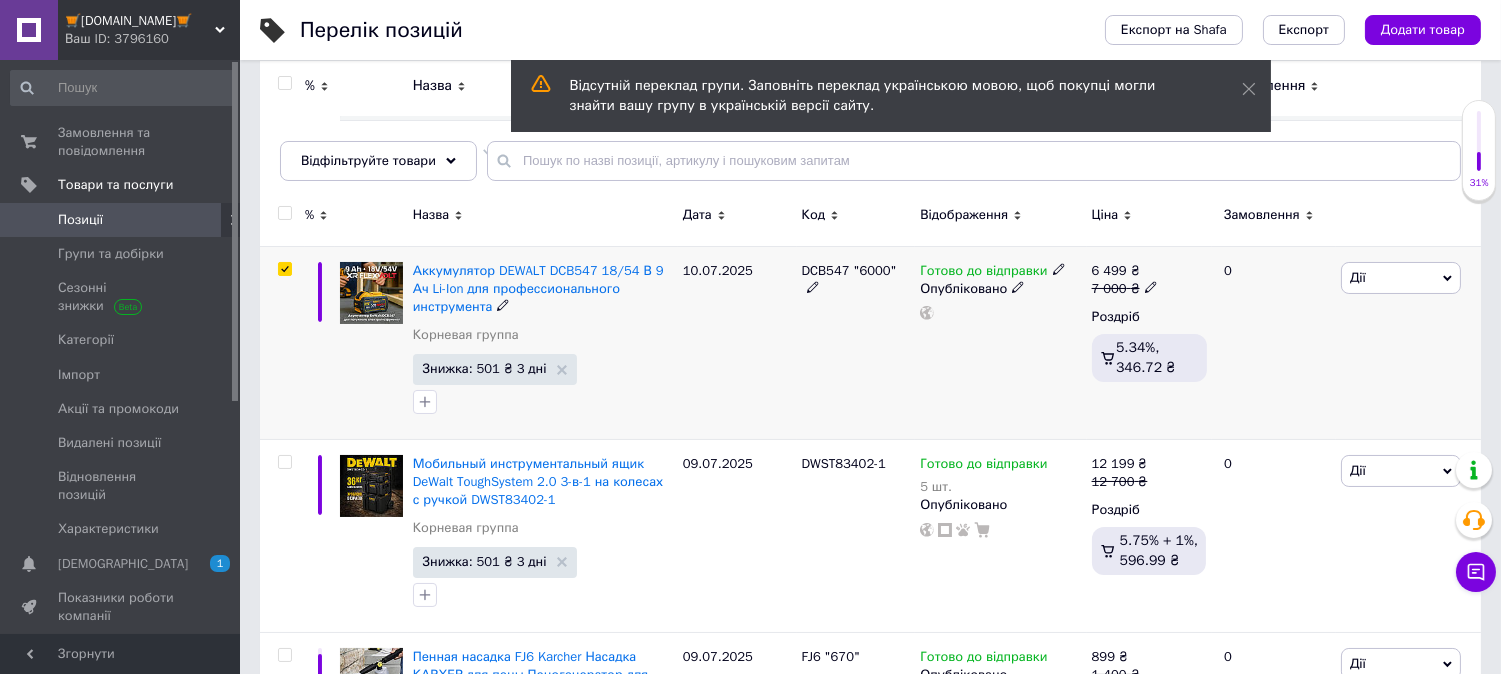 checkbox on "true" 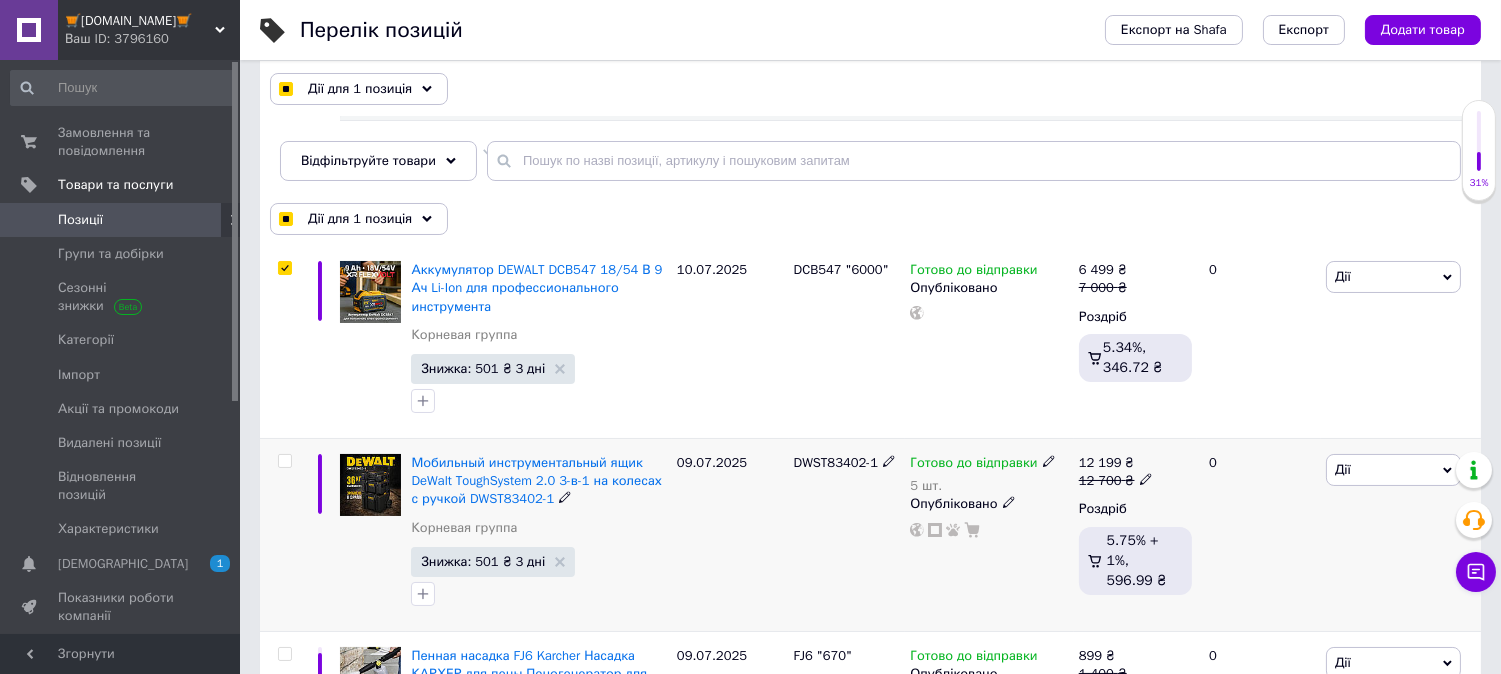 click at bounding box center [284, 461] 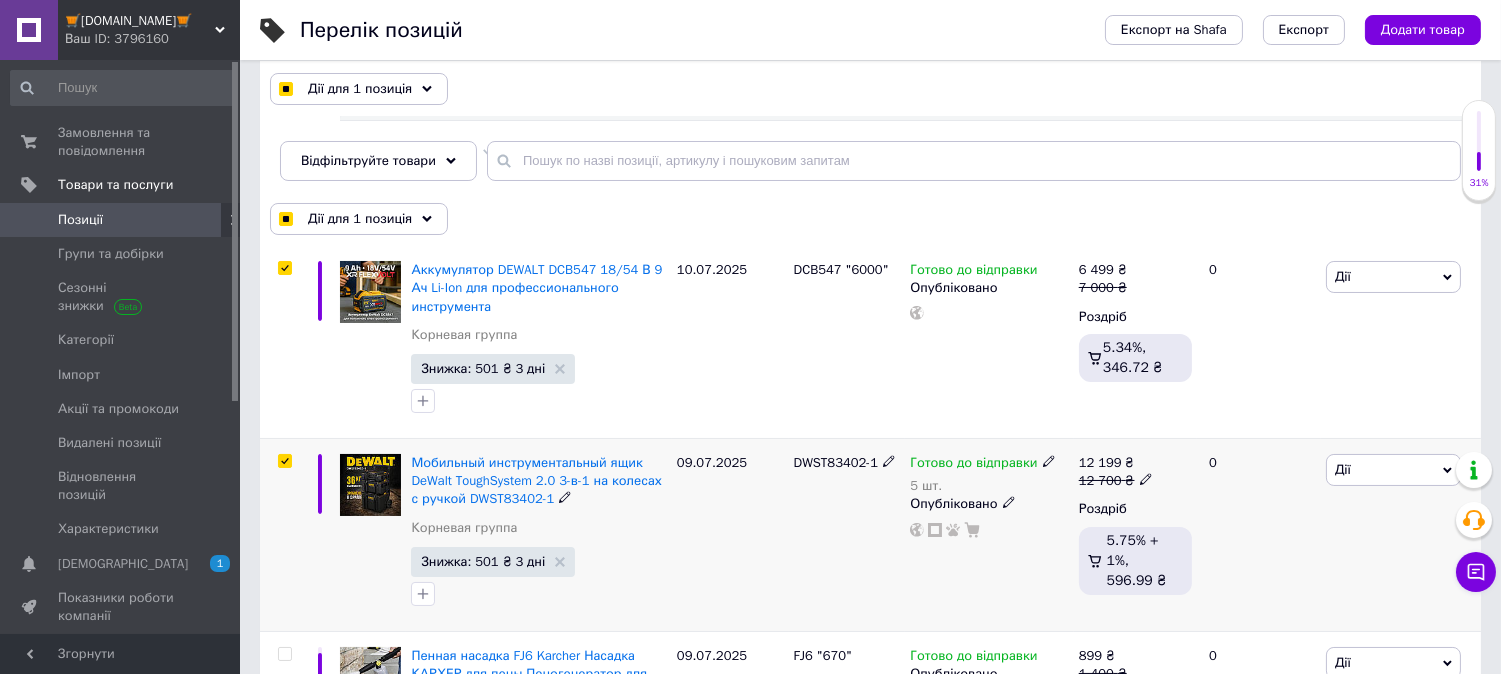 checkbox on "true" 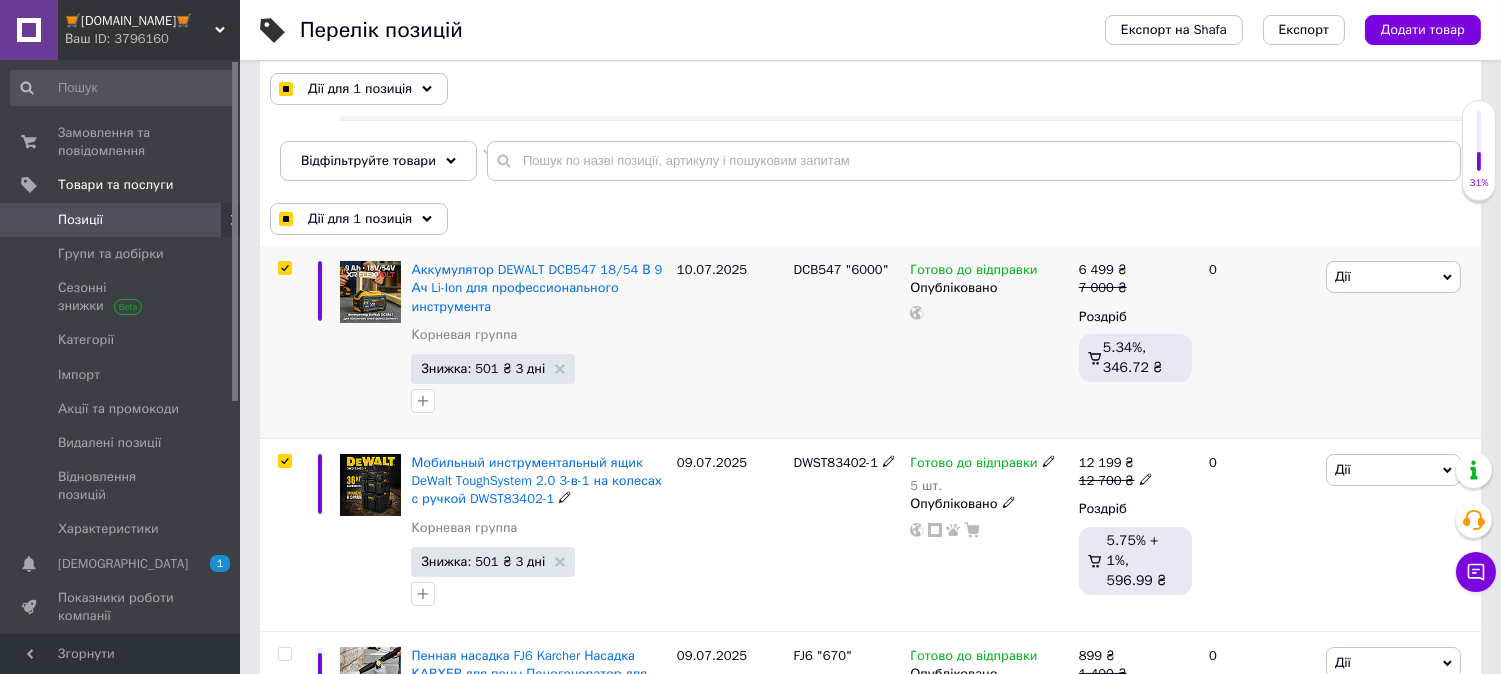 checkbox on "true" 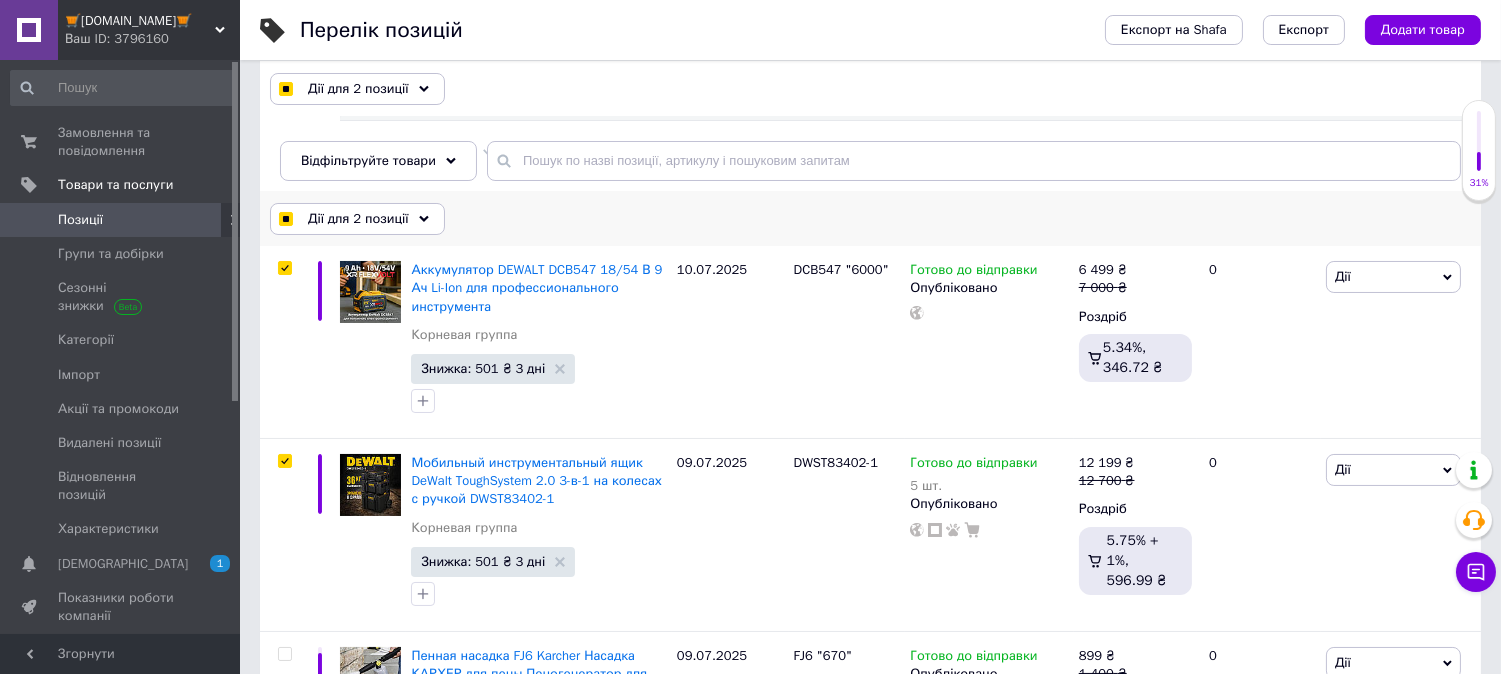 click on "Дії для 2 позиції" at bounding box center (358, 219) 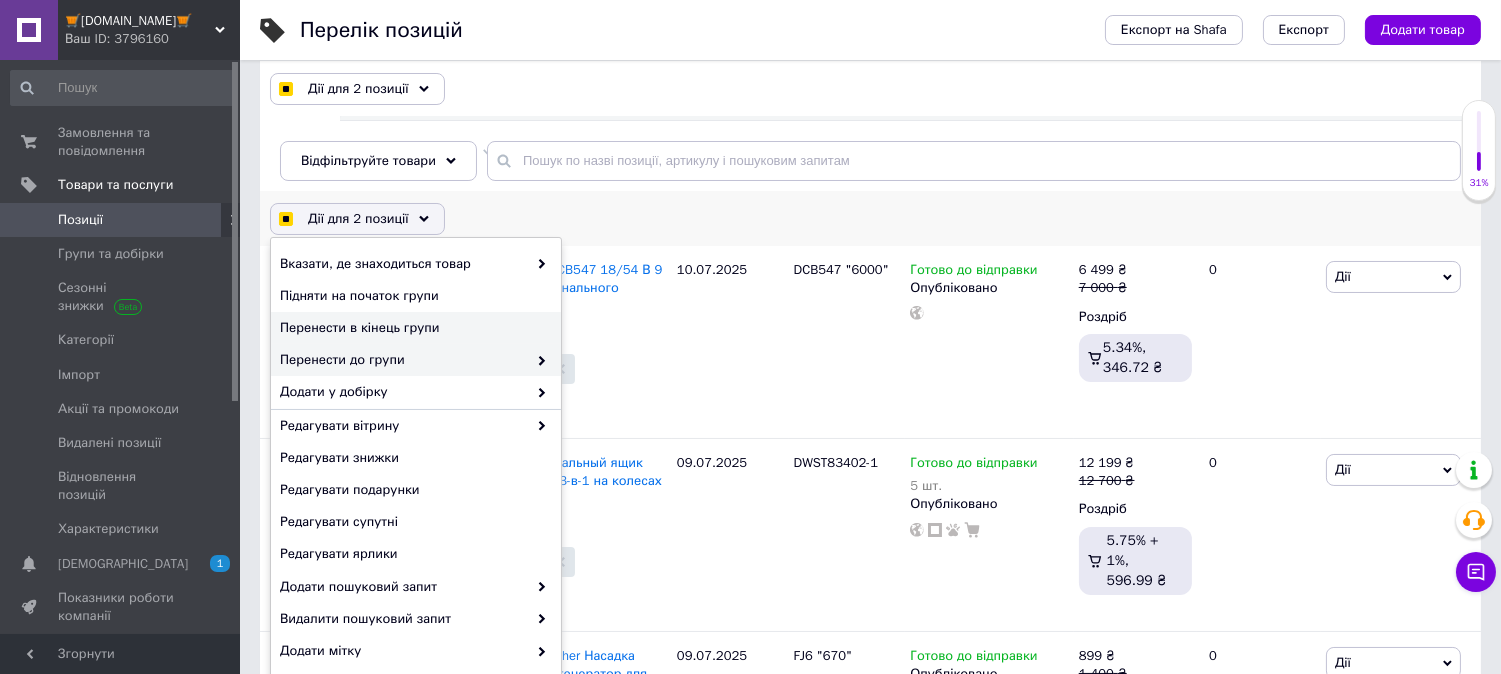 checkbox on "true" 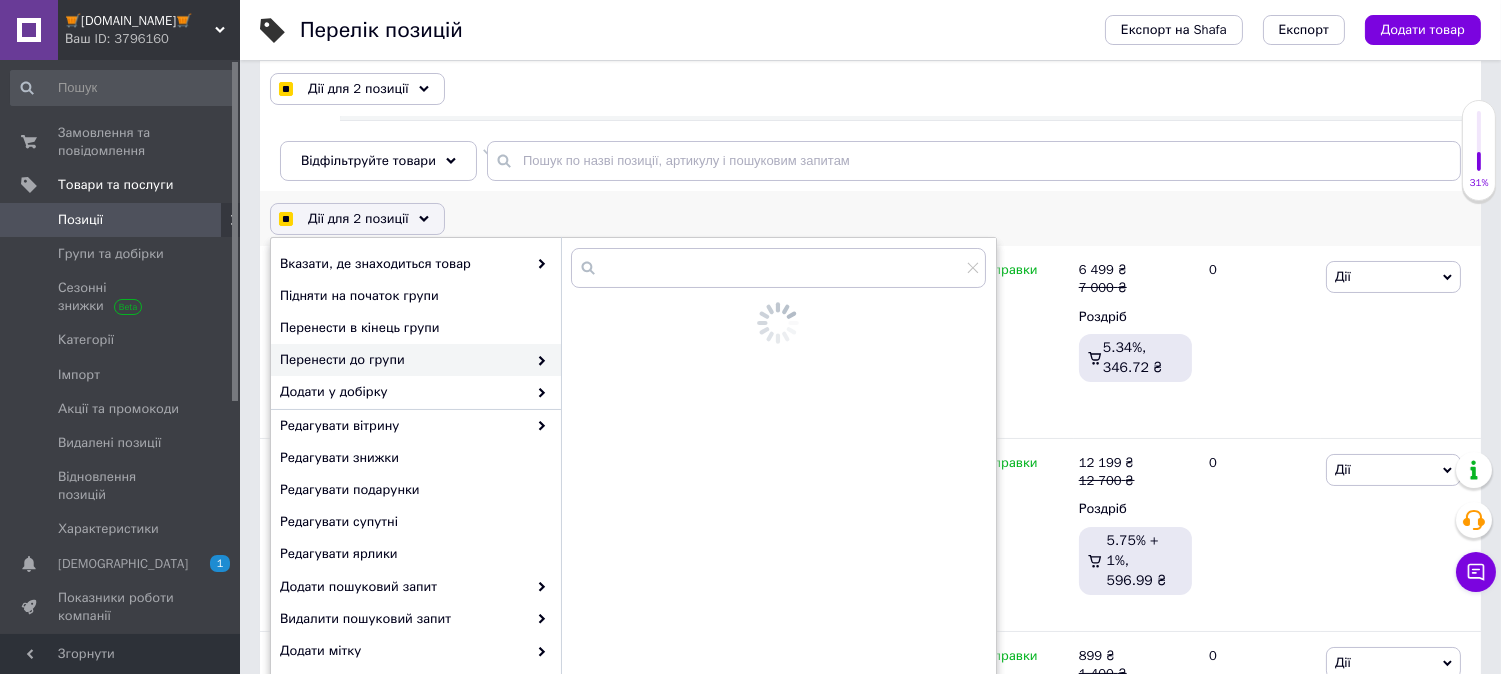 checkbox on "true" 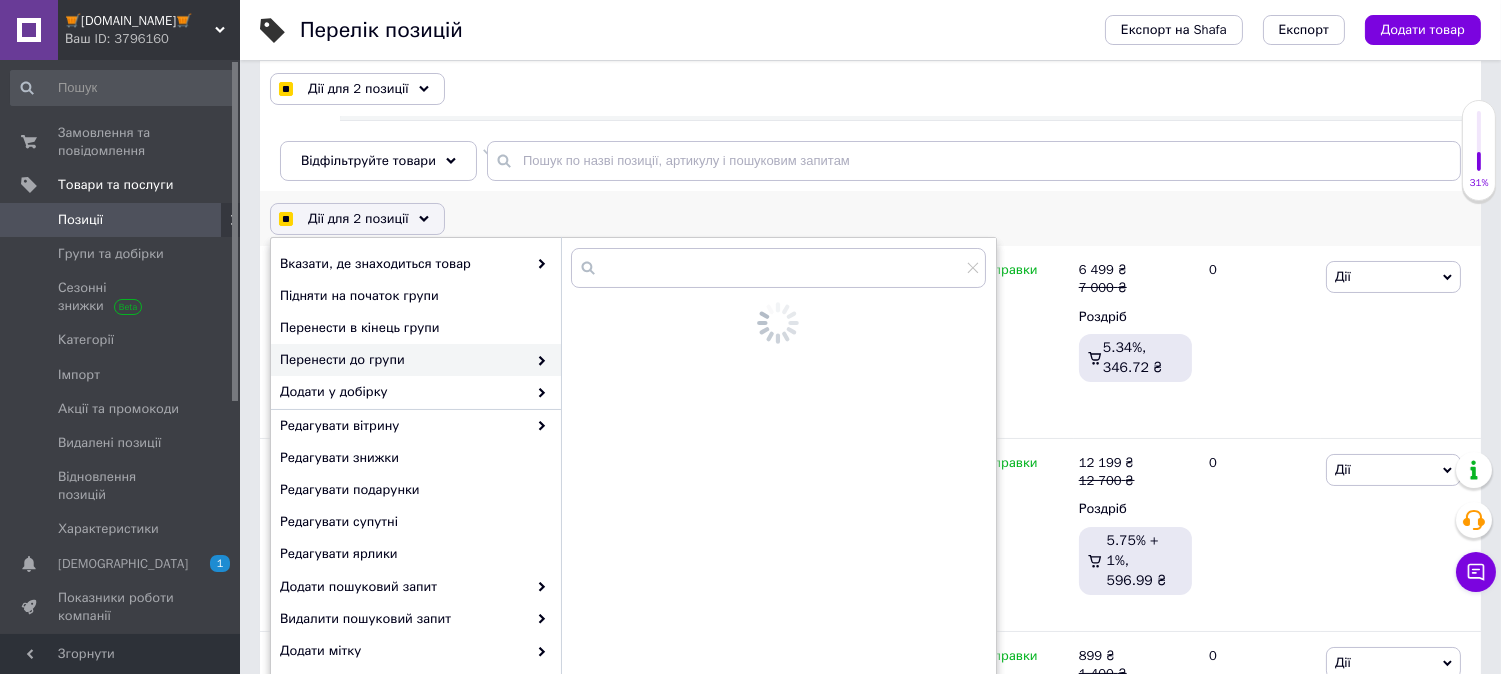 checkbox on "true" 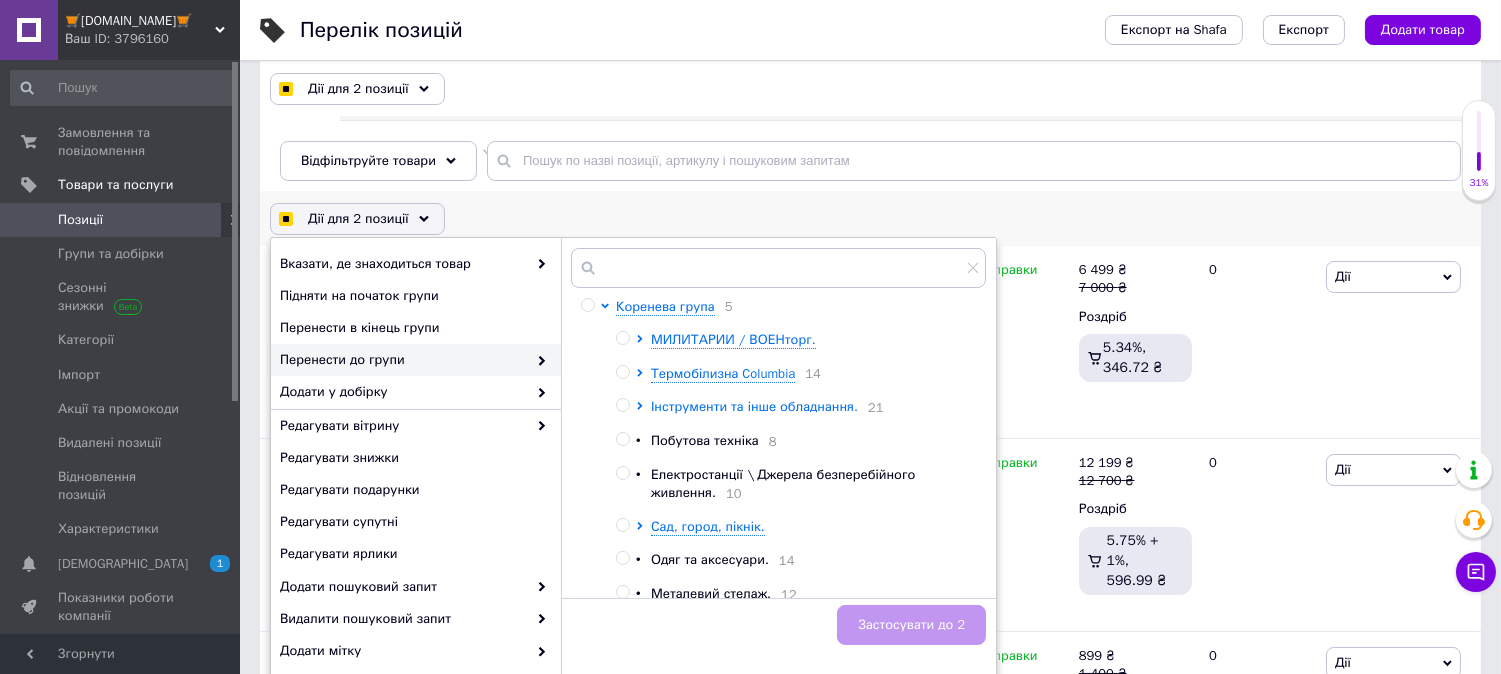 click on "Інструменти та інше обладнання." at bounding box center (754, 406) 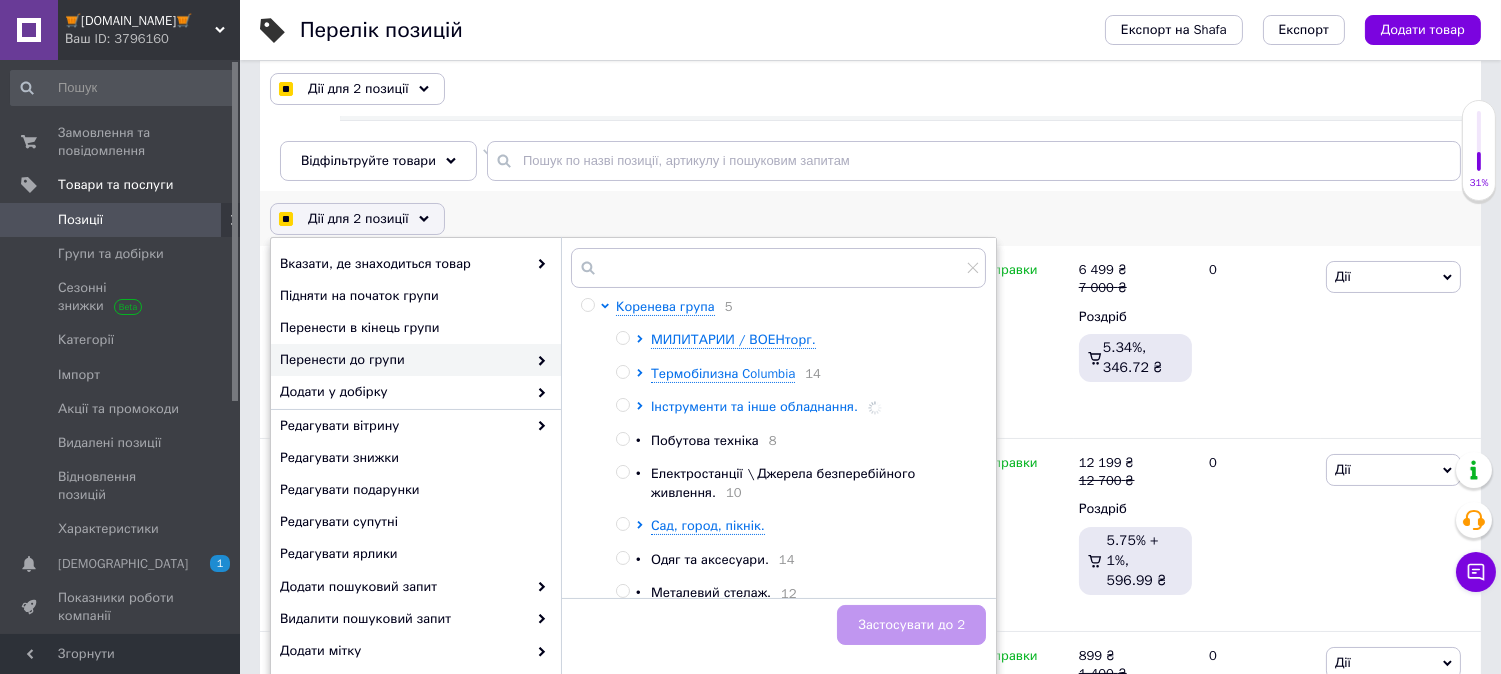 checkbox on "true" 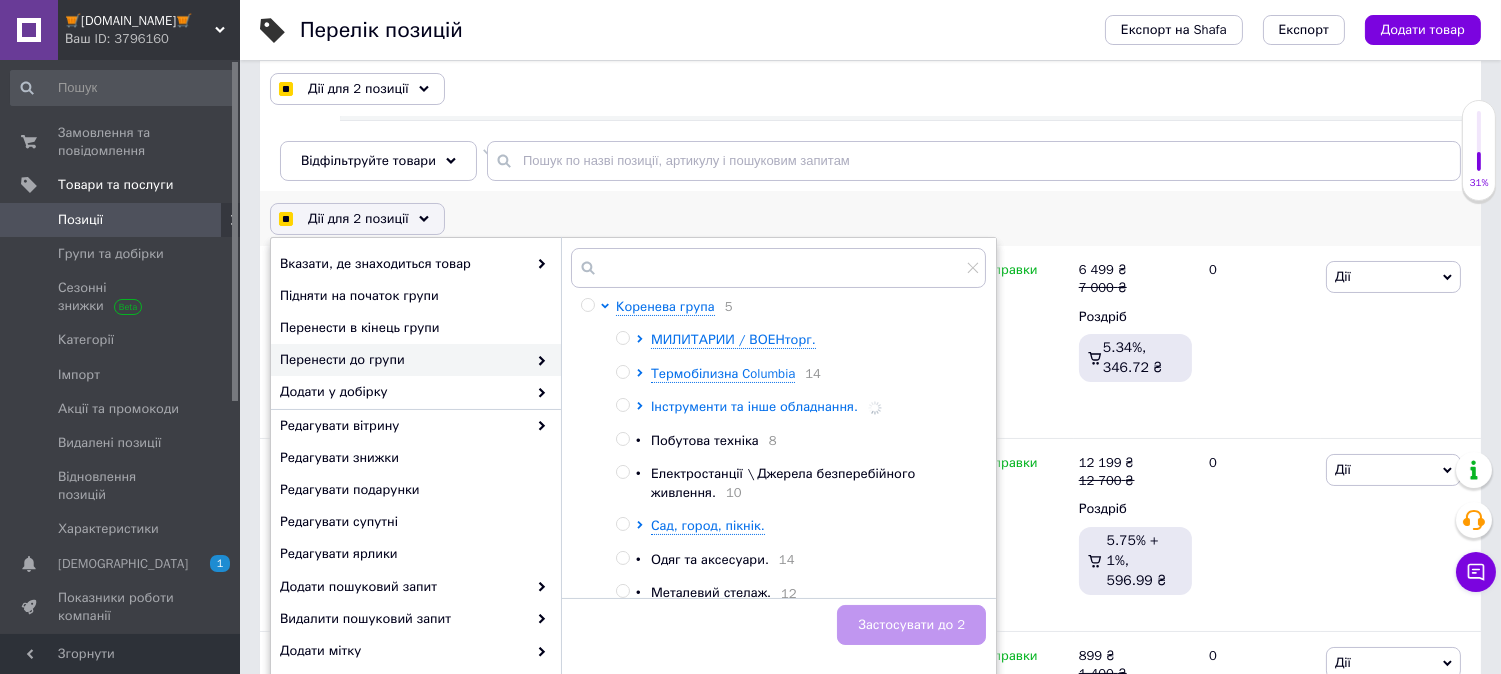checkbox on "true" 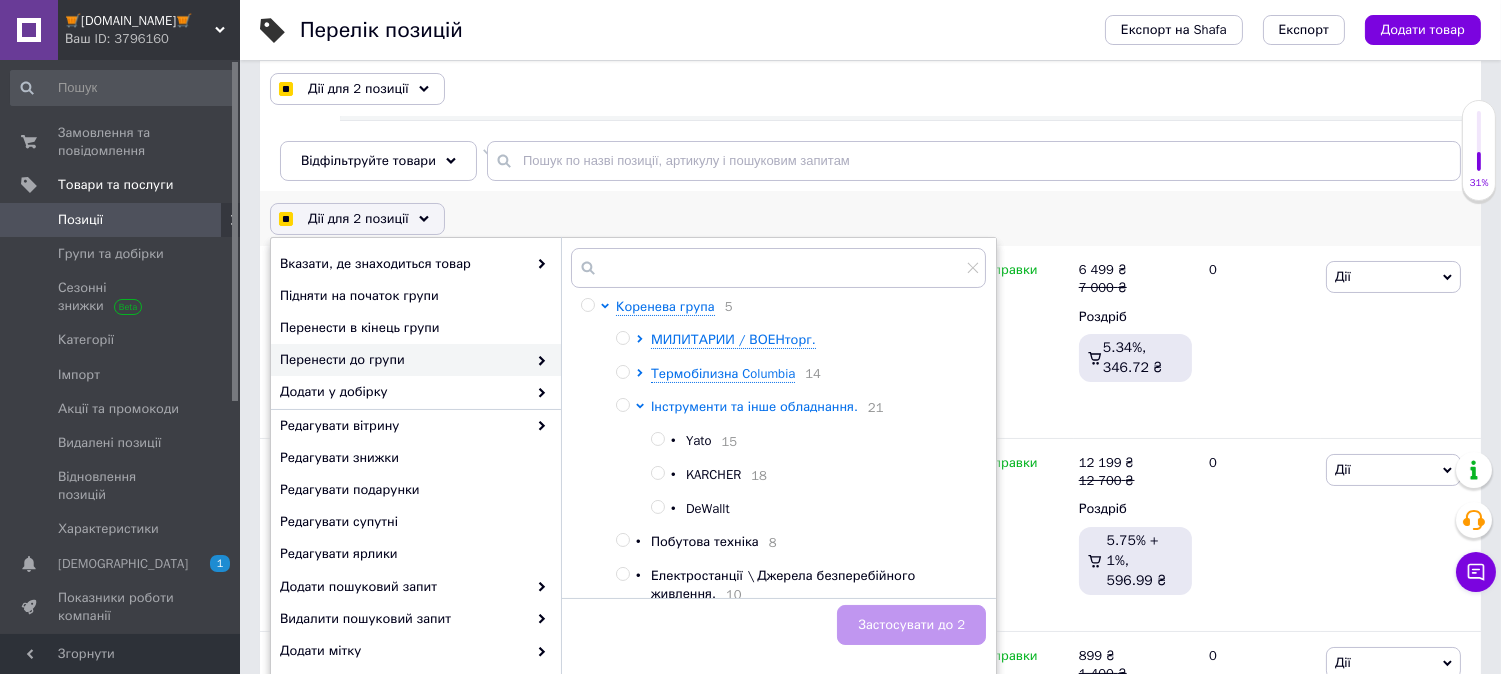 checkbox on "true" 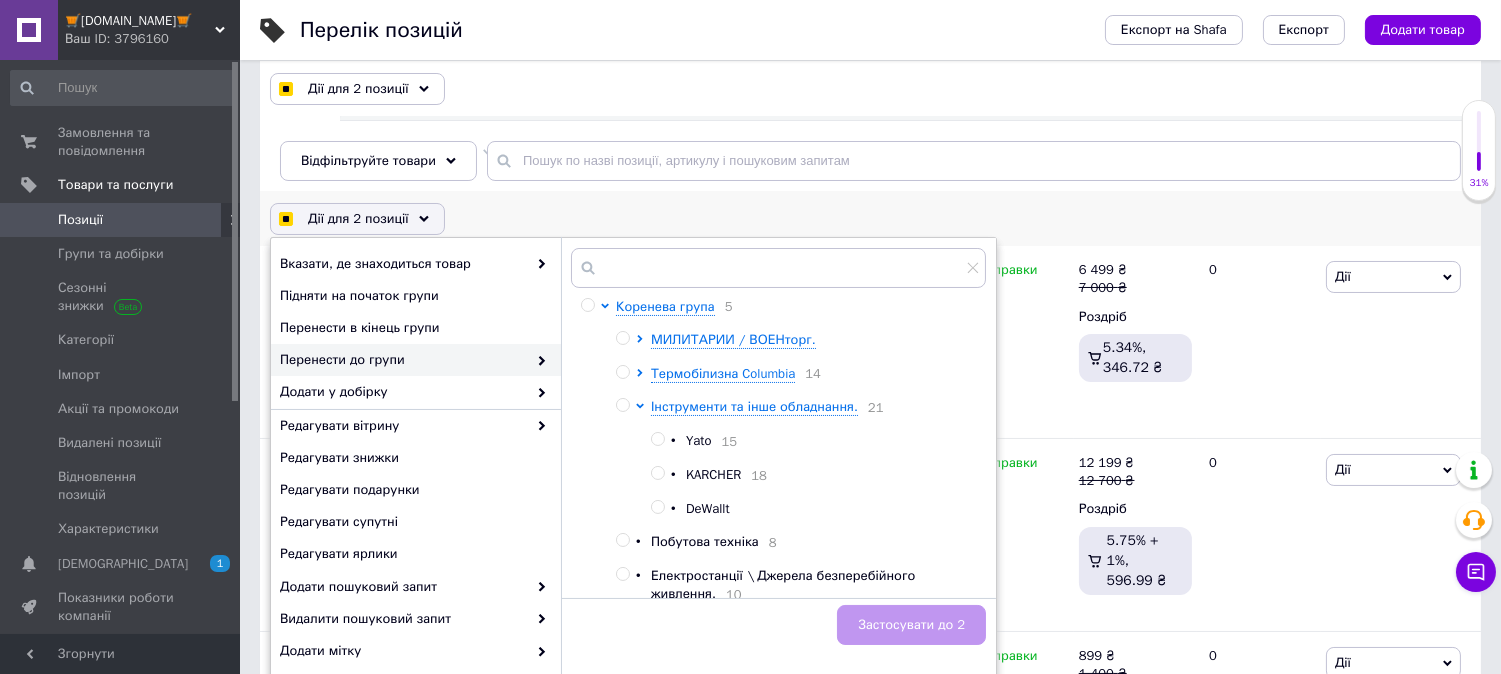 click at bounding box center [657, 507] 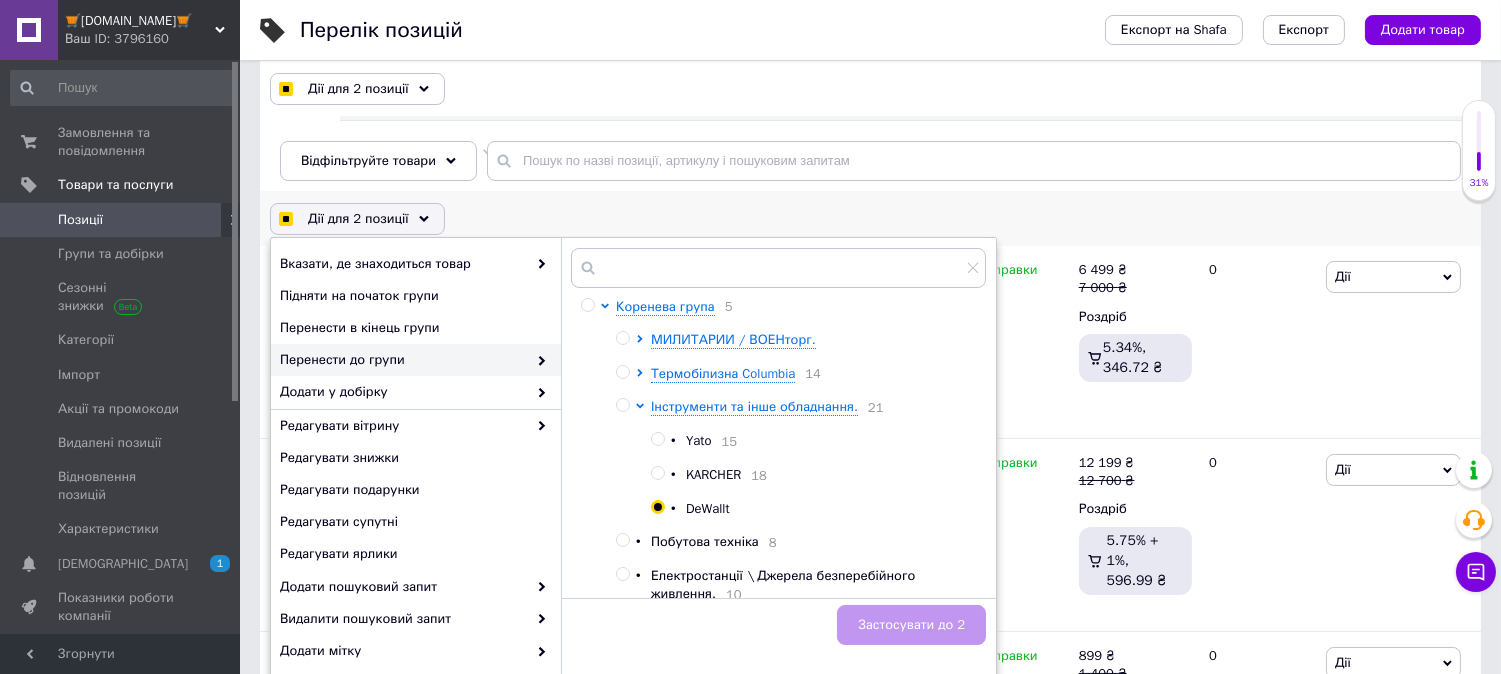 radio on "true" 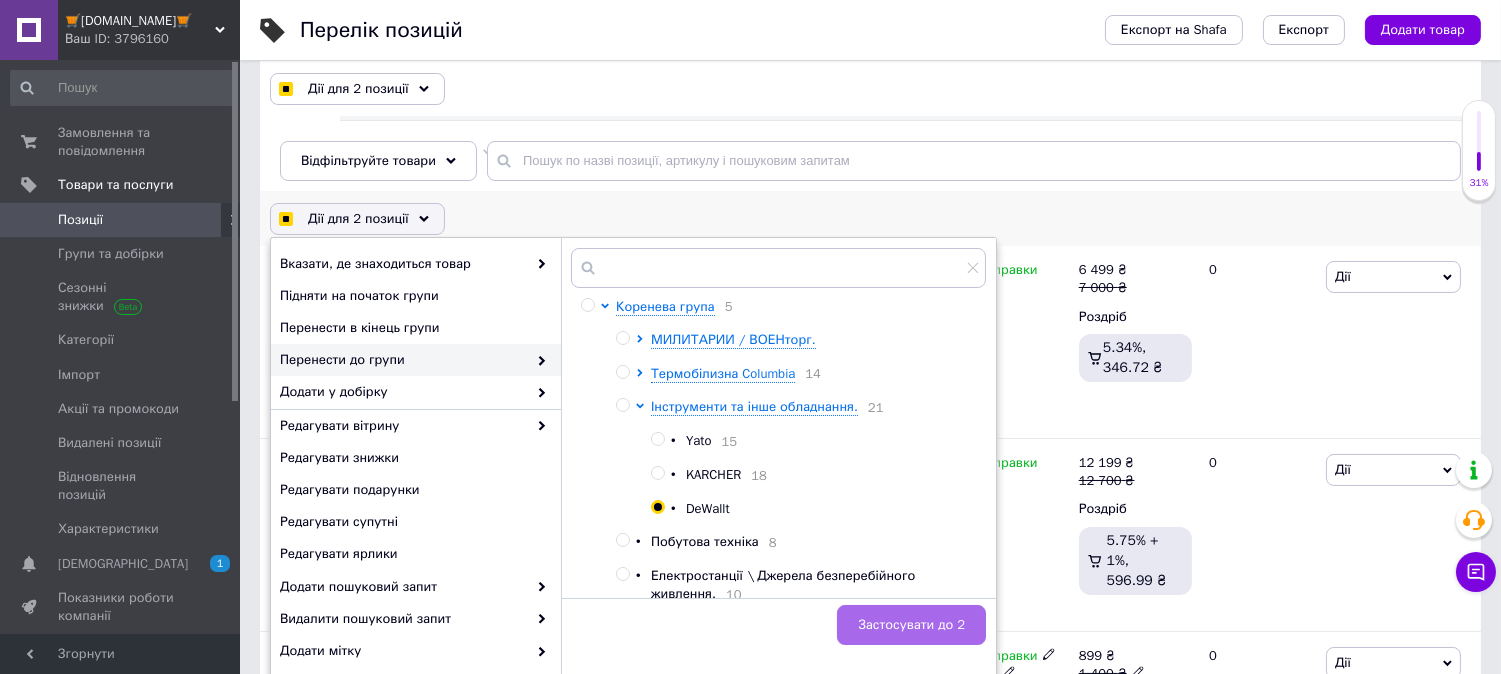 checkbox on "true" 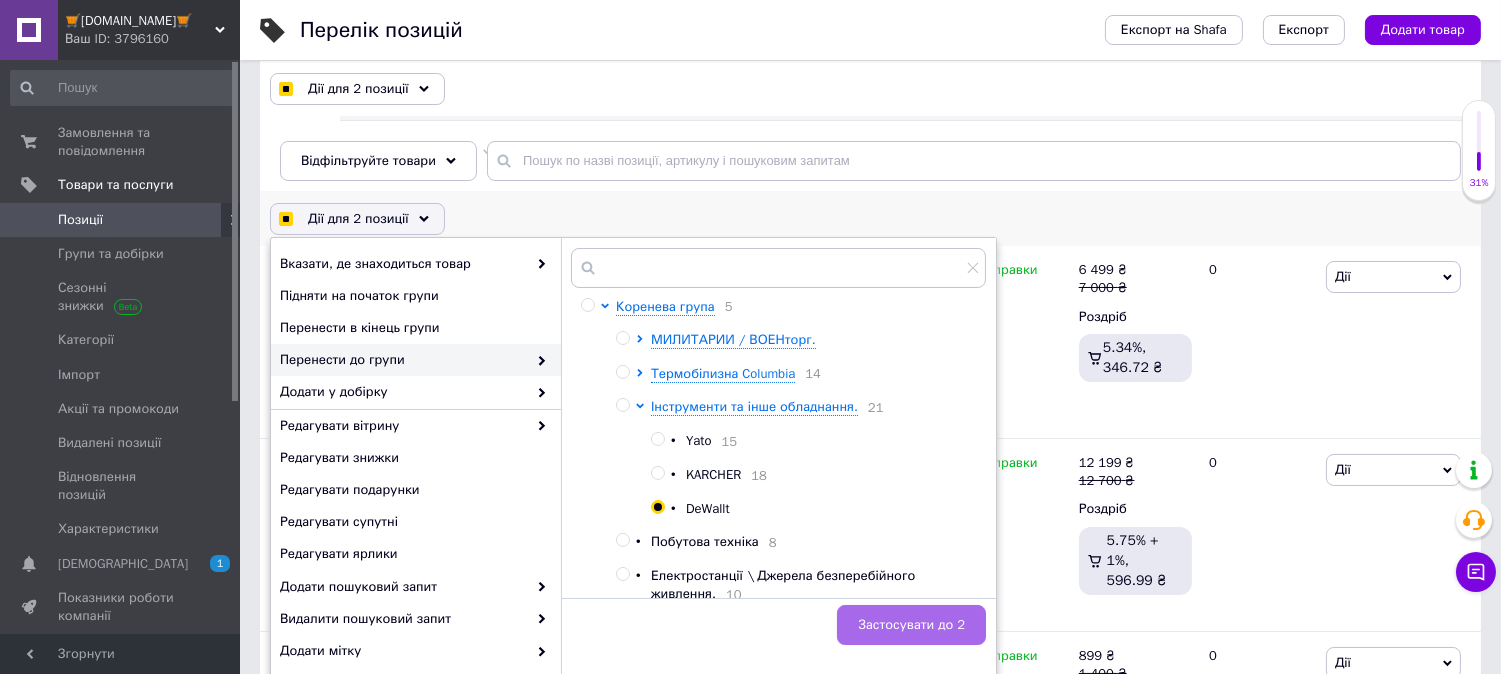 click on "Застосувати до 2" at bounding box center [911, 625] 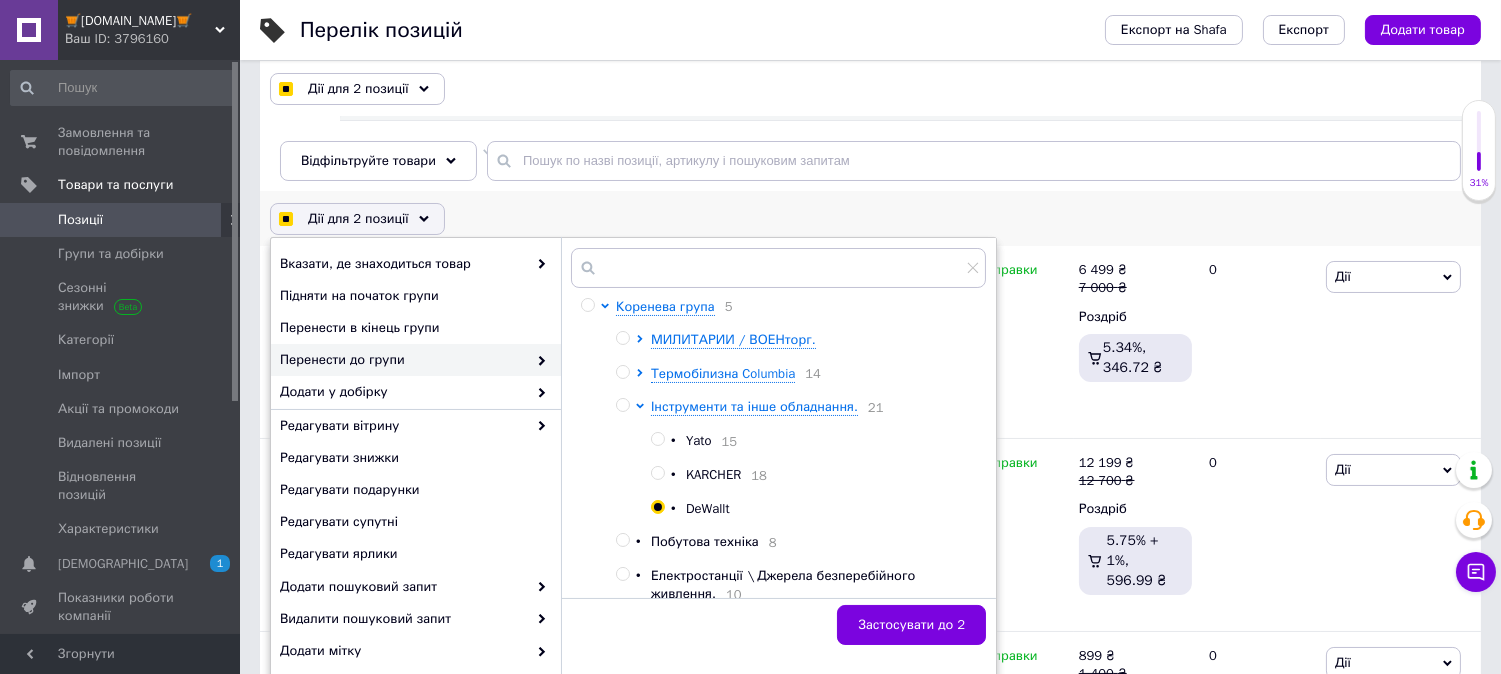 checkbox on "false" 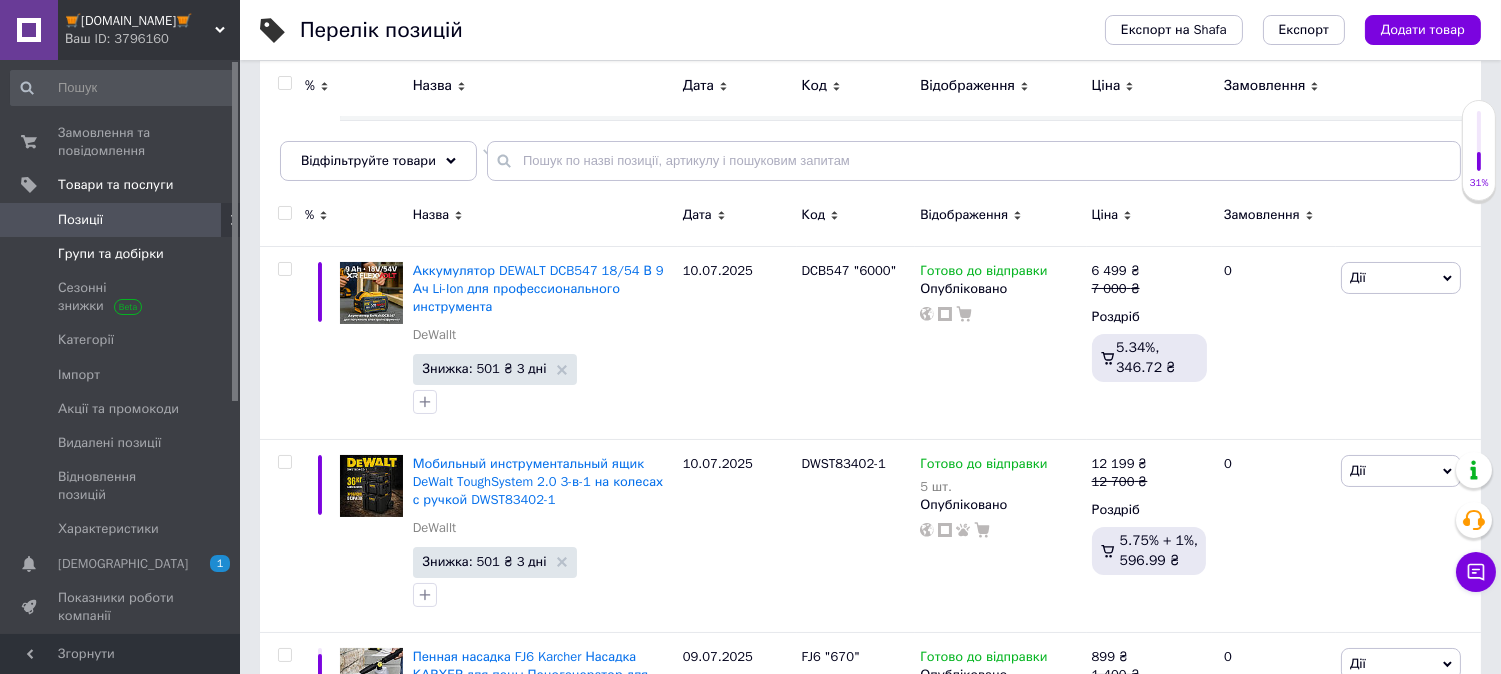 click on "Групи та добірки" at bounding box center (111, 254) 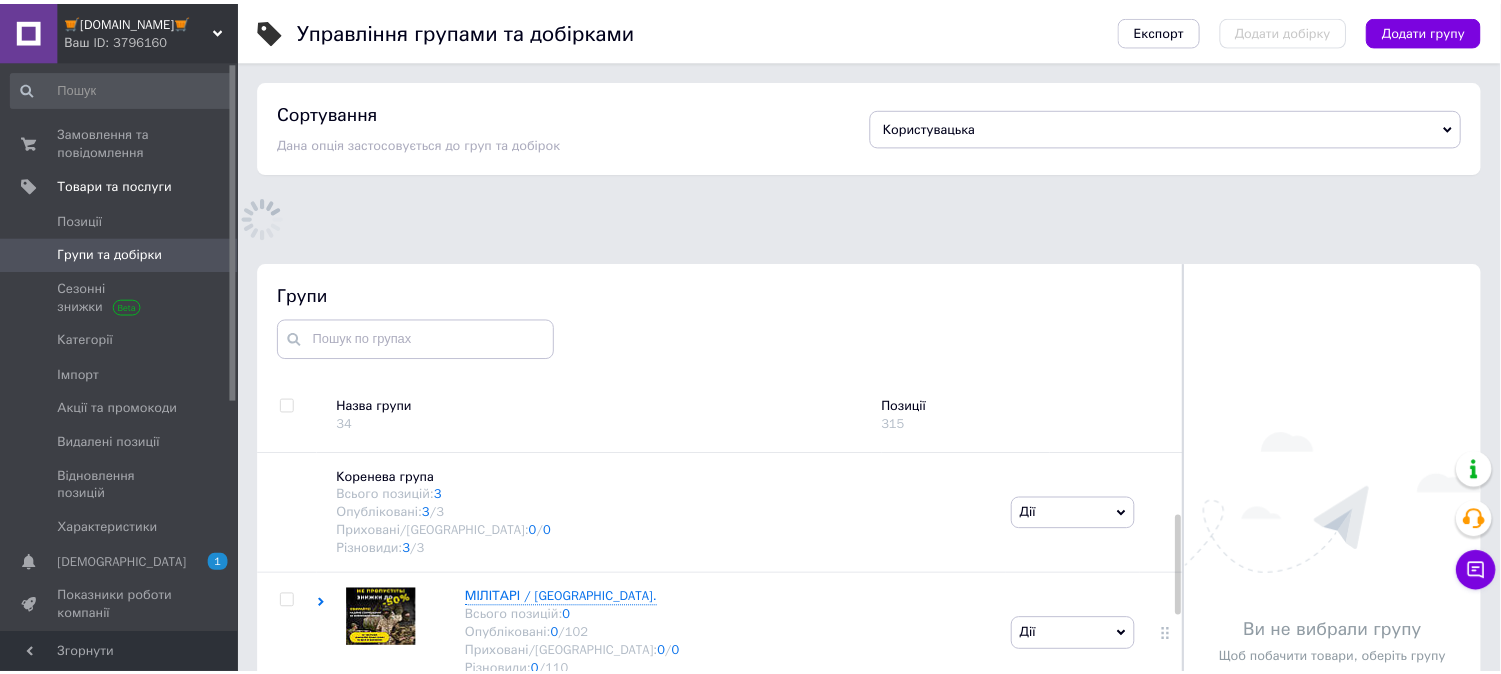 scroll, scrollTop: 183, scrollLeft: 0, axis: vertical 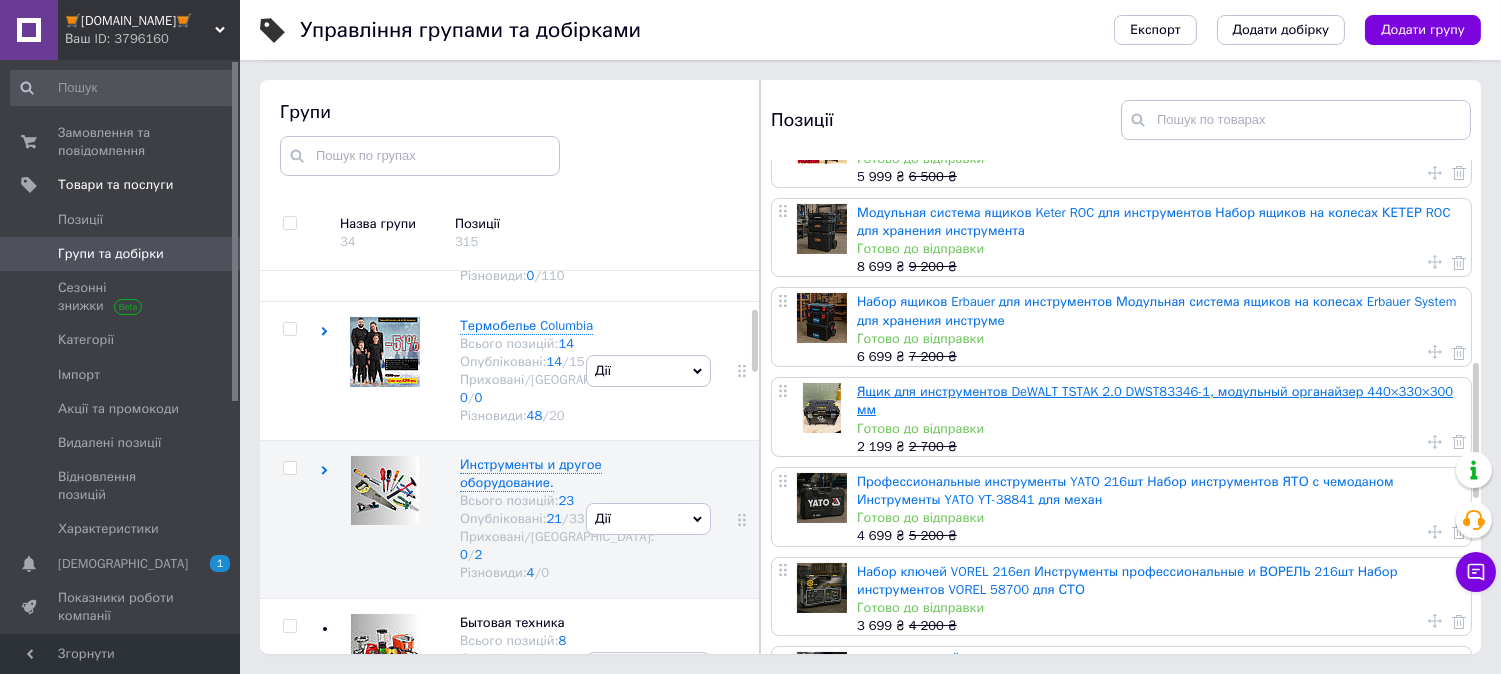 click on "Ящик для инструментов DeWALT TSTAK 2.0 DWST83346-1, модульный органайзер 440×330×300 мм" at bounding box center [1155, 400] 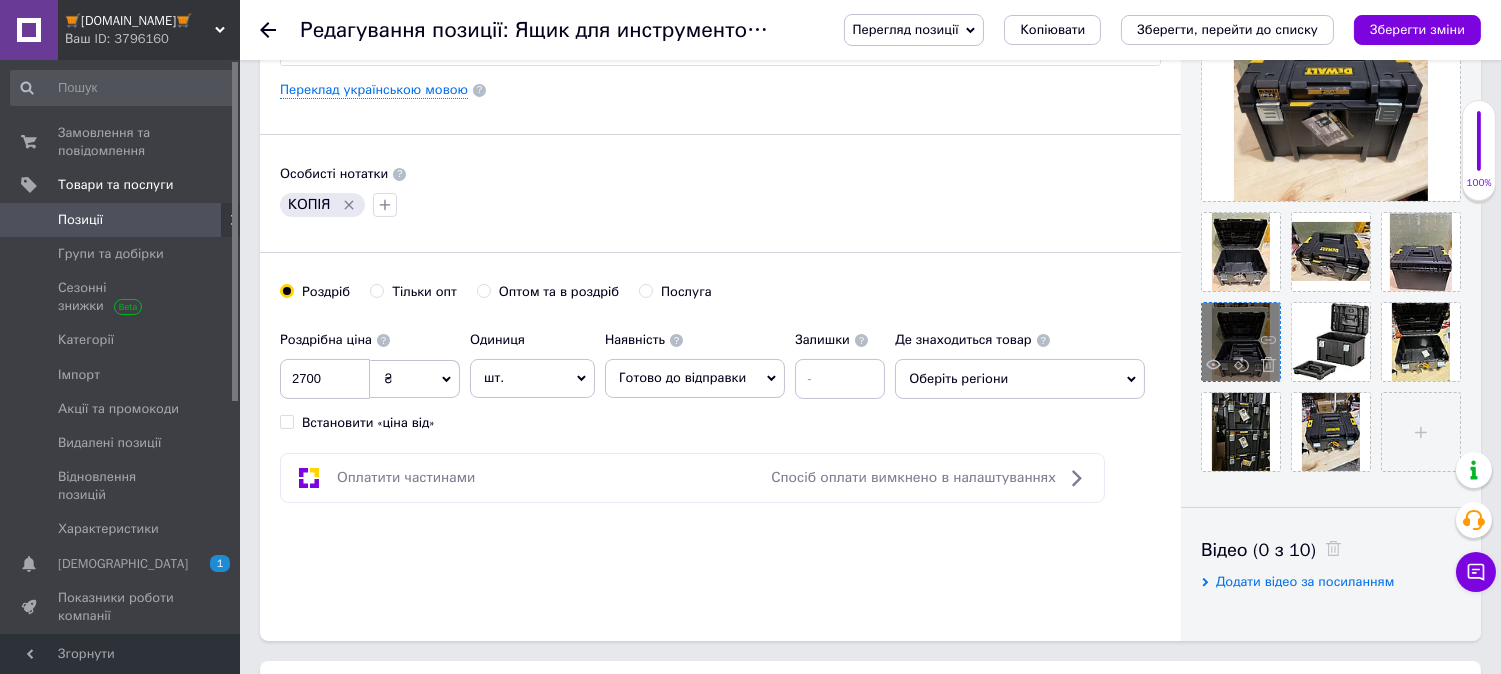 scroll, scrollTop: 0, scrollLeft: 0, axis: both 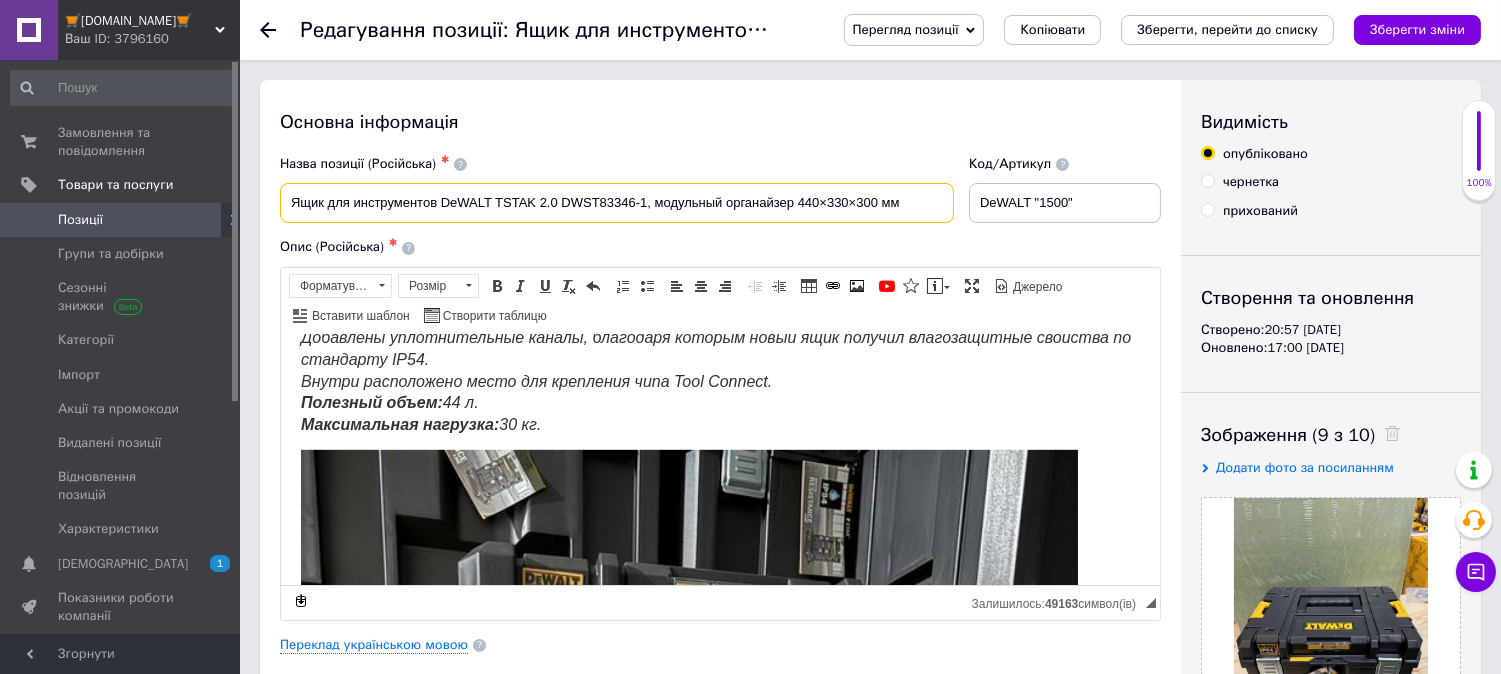 drag, startPoint x: 634, startPoint y: 204, endPoint x: 565, endPoint y: 198, distance: 69.260376 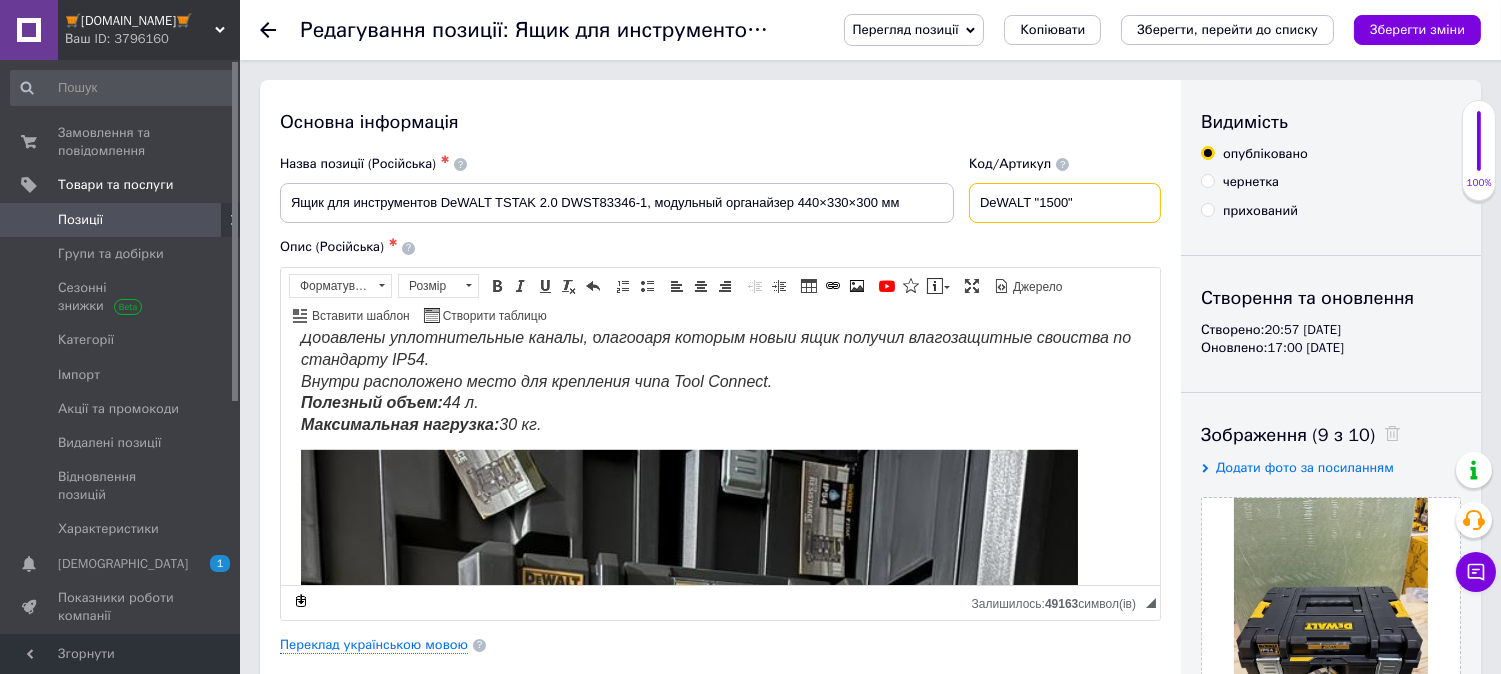 drag, startPoint x: 1036, startPoint y: 201, endPoint x: 981, endPoint y: 201, distance: 55 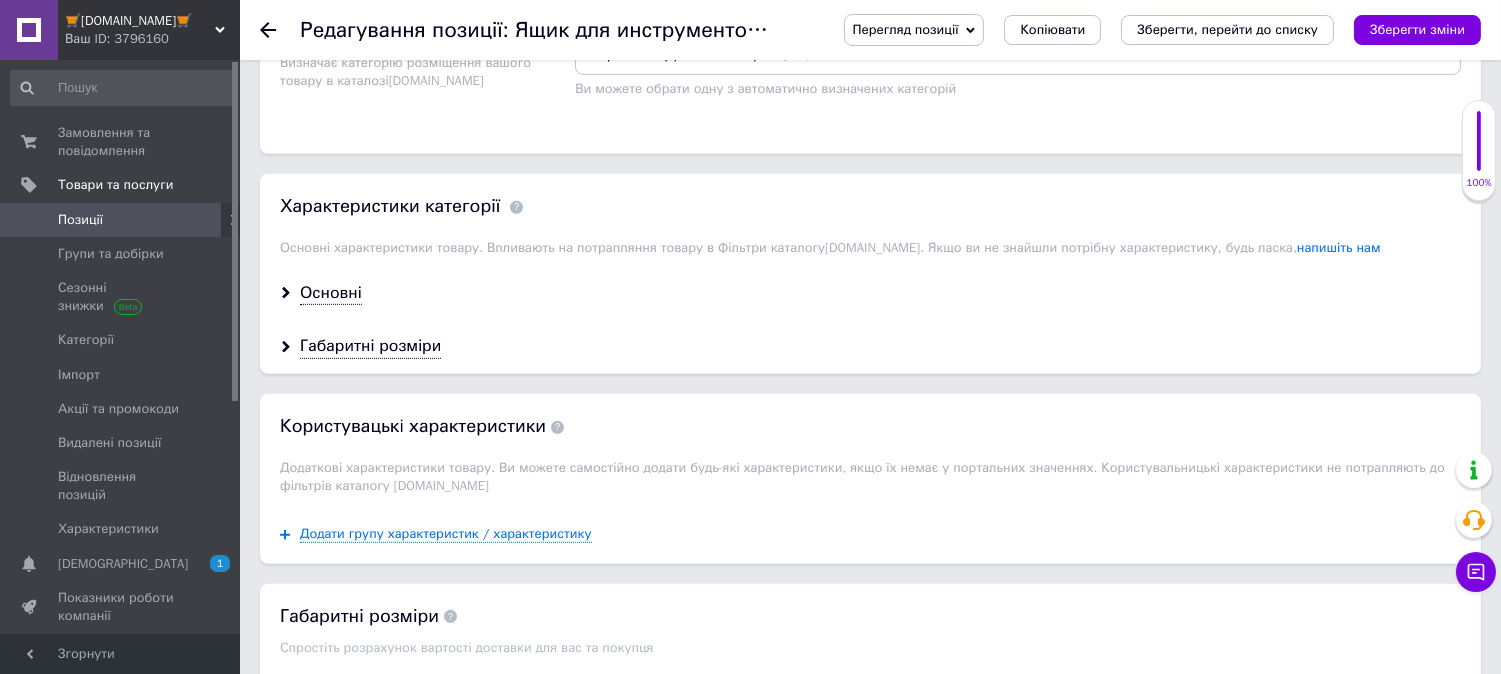 scroll, scrollTop: 1481, scrollLeft: 0, axis: vertical 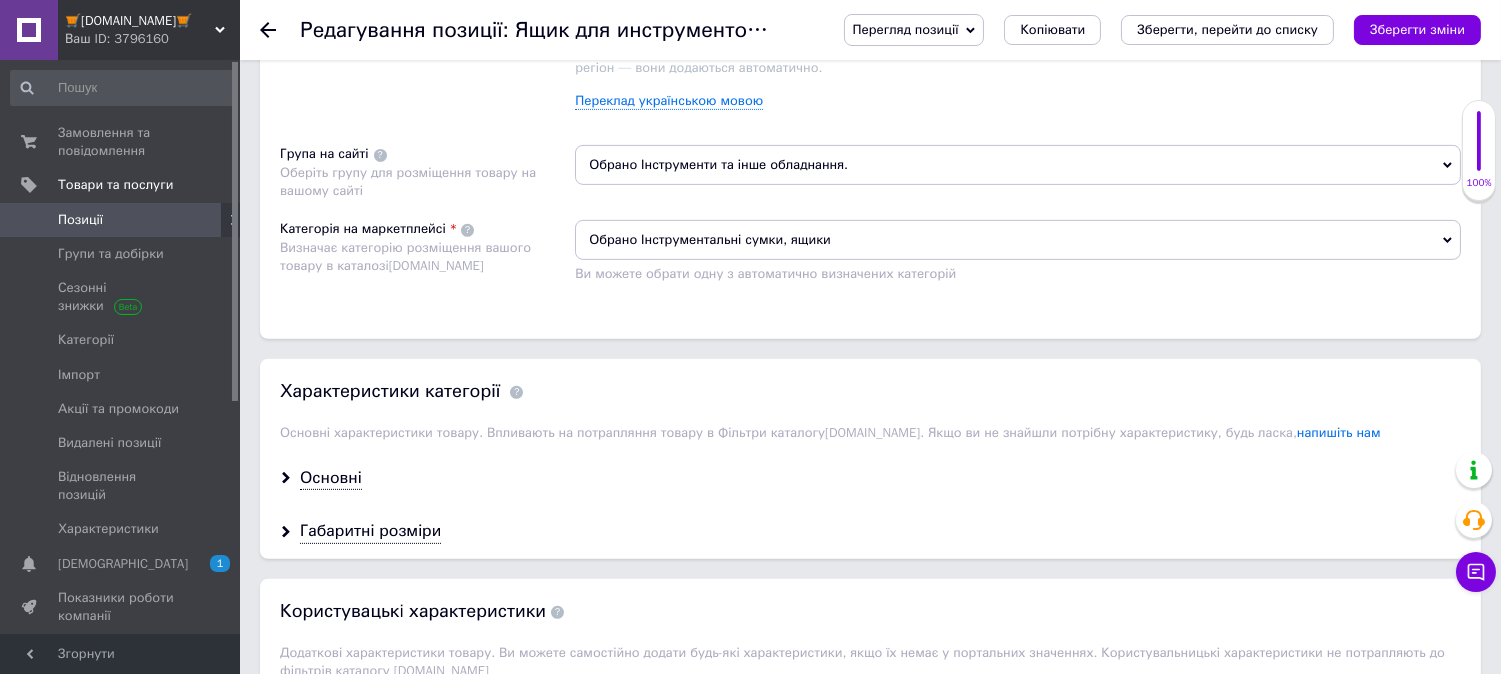 type on "DWST83346 "1500"" 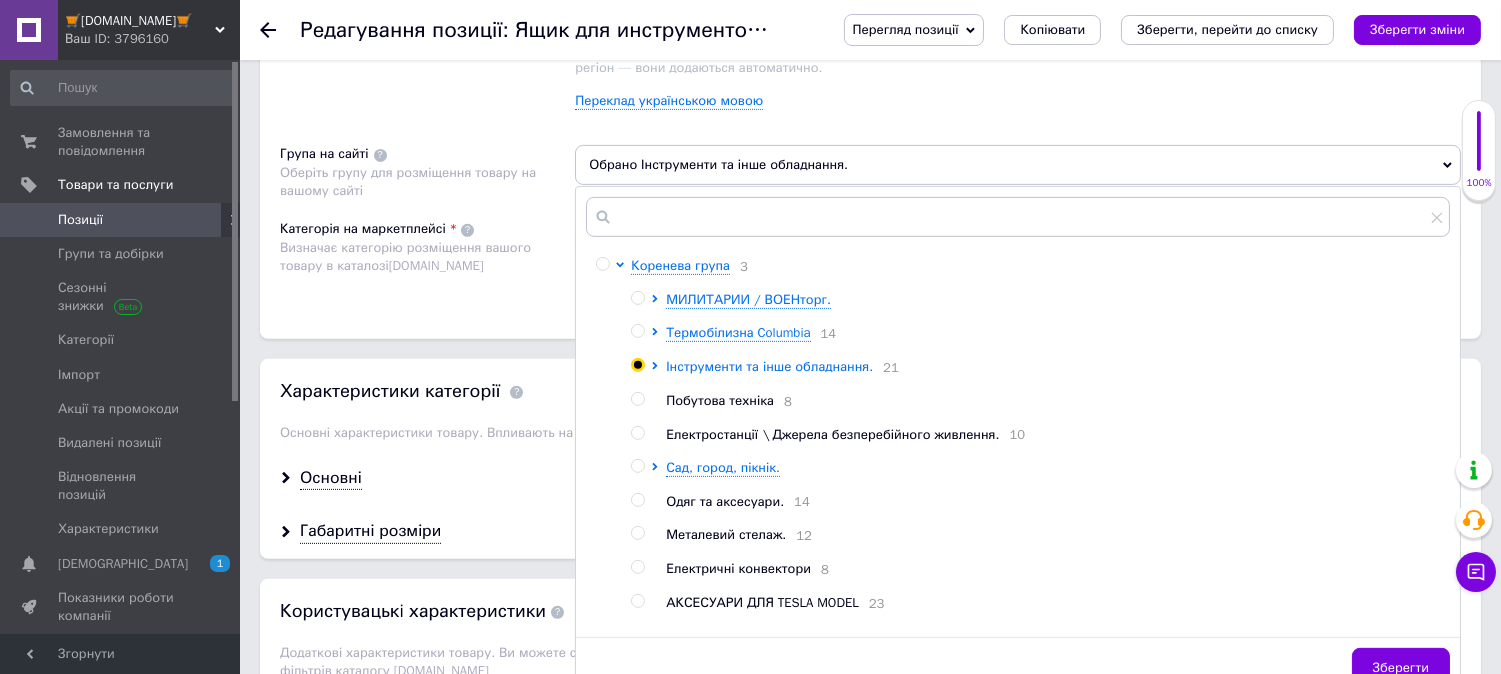 click on "Інструменти та інше обладнання." at bounding box center [769, 366] 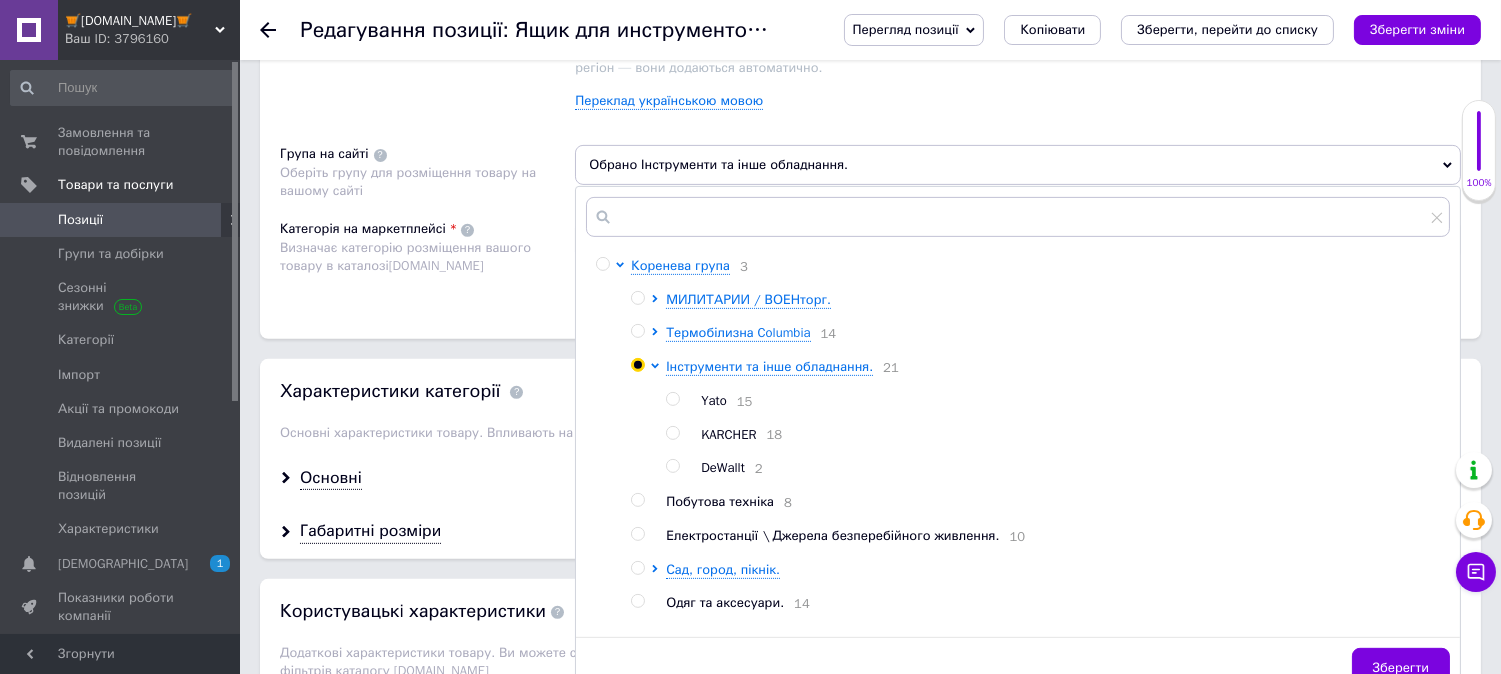 drag, startPoint x: 670, startPoint y: 658, endPoint x: 696, endPoint y: 650, distance: 27.202942 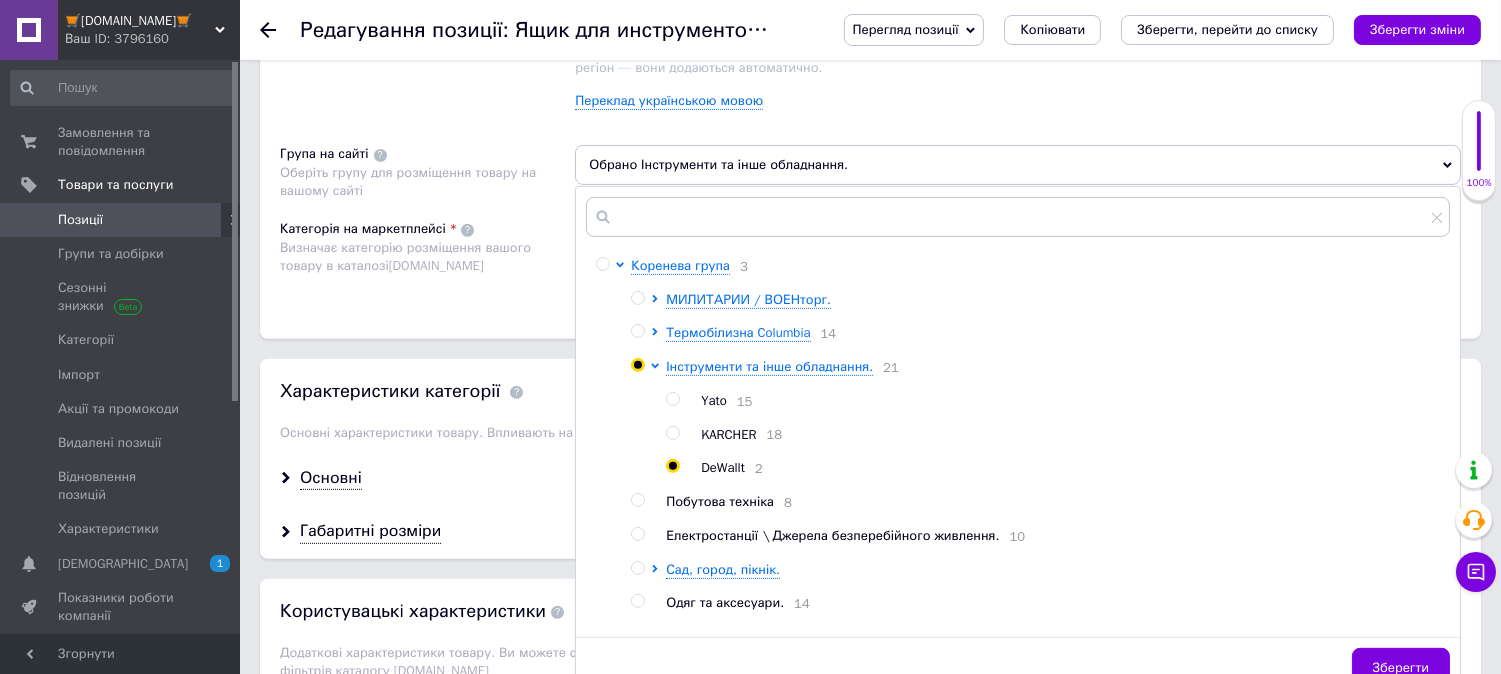 radio on "true" 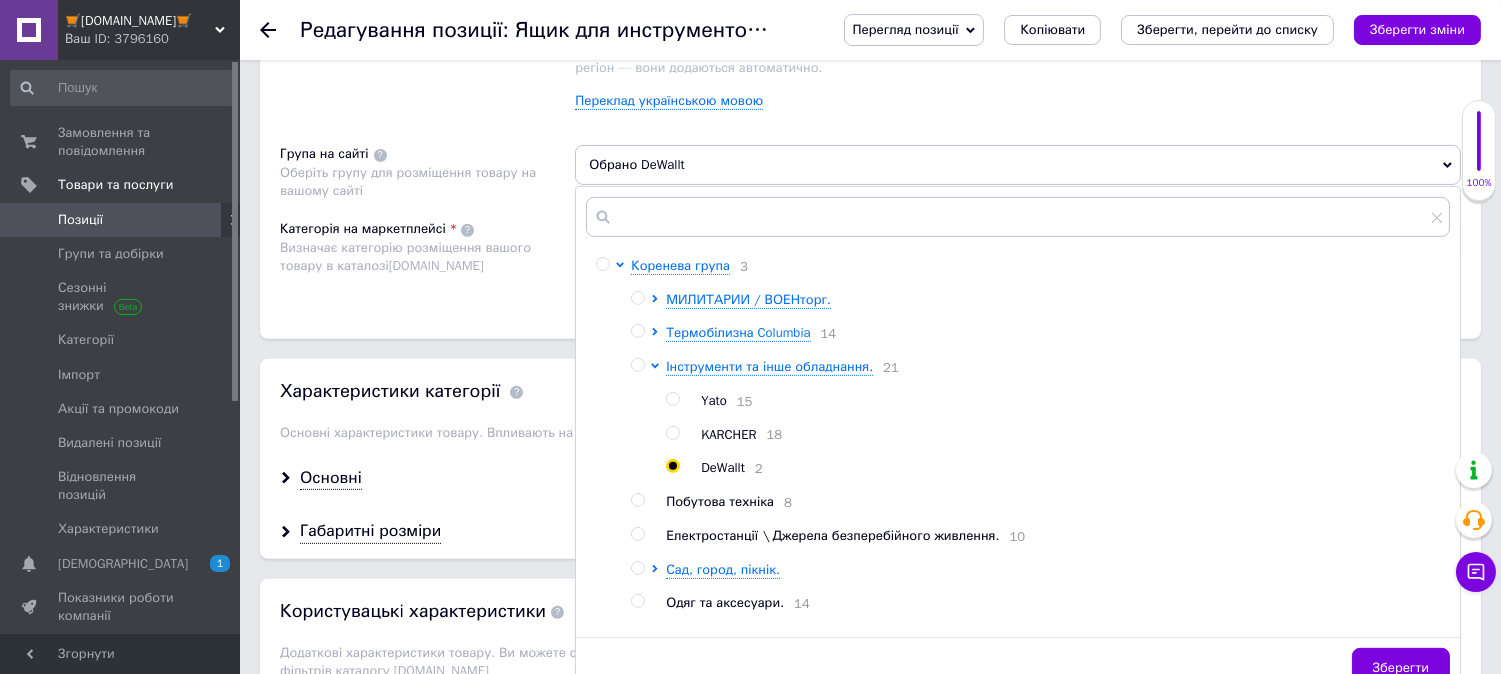 scroll, scrollTop: 140, scrollLeft: 0, axis: vertical 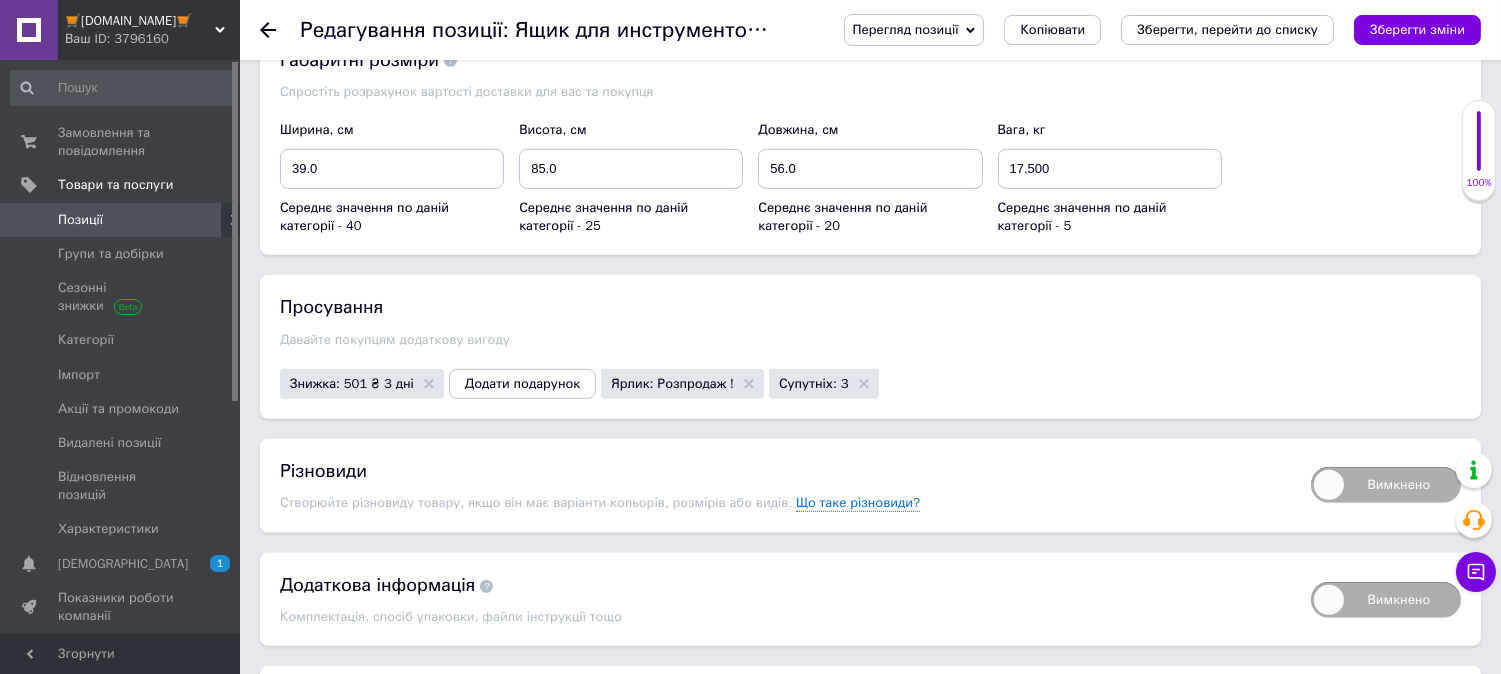 click on "Зберегти" at bounding box center (1401, -73) 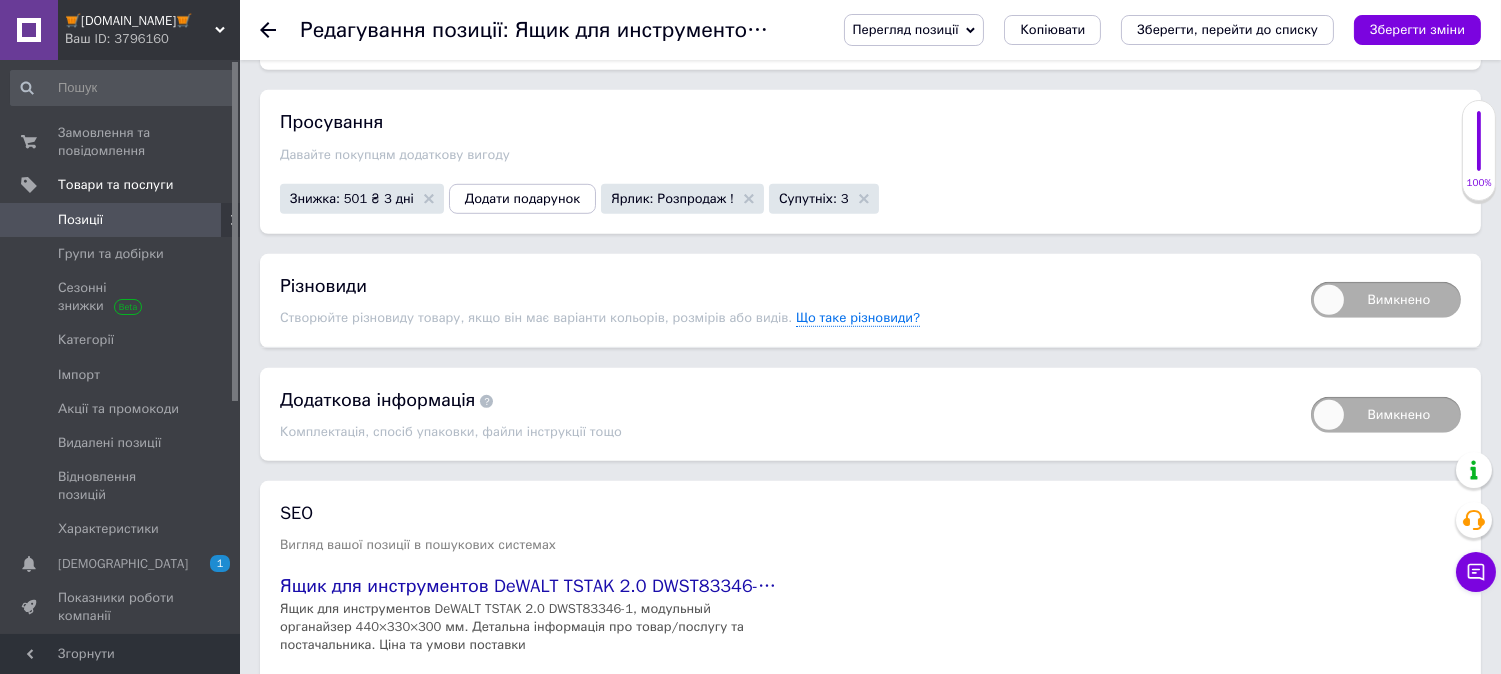 scroll, scrollTop: 2732, scrollLeft: 0, axis: vertical 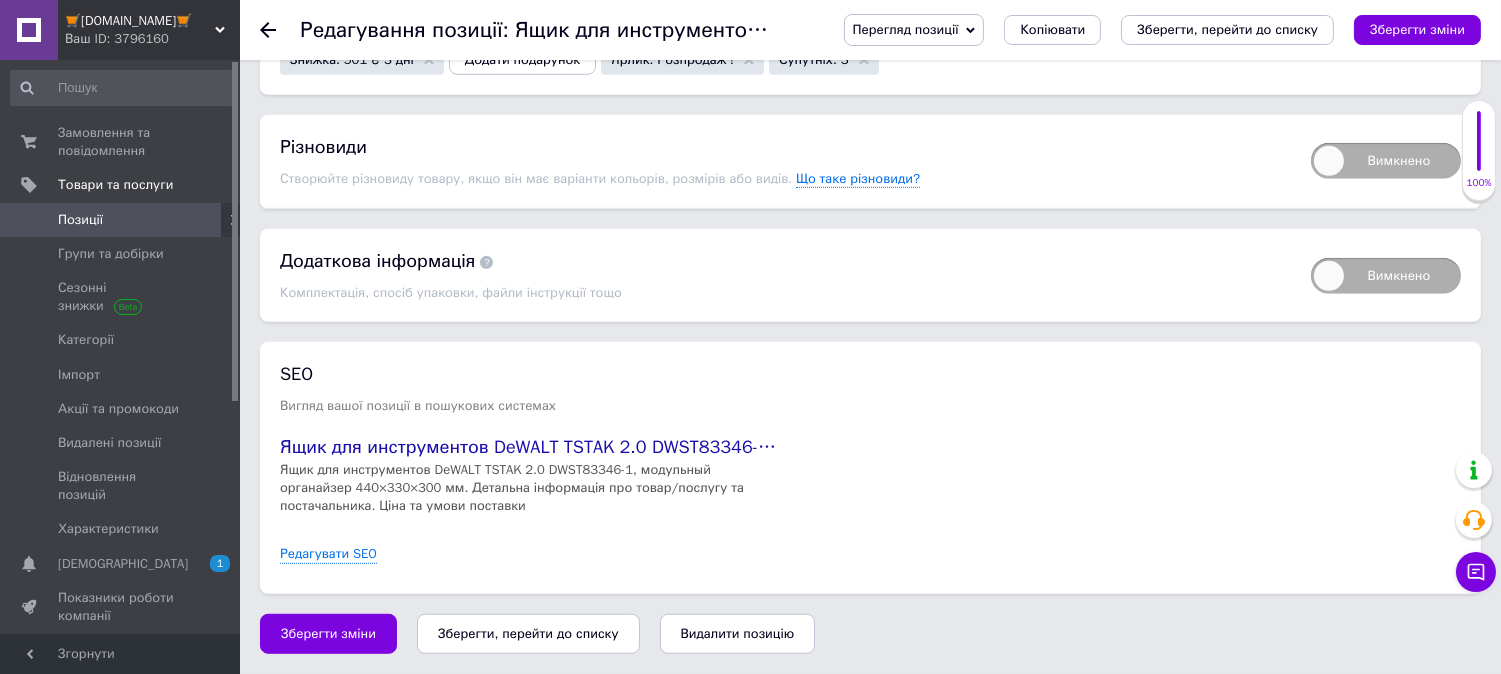 click on "Зберегти, перейти до списку" at bounding box center (528, 633) 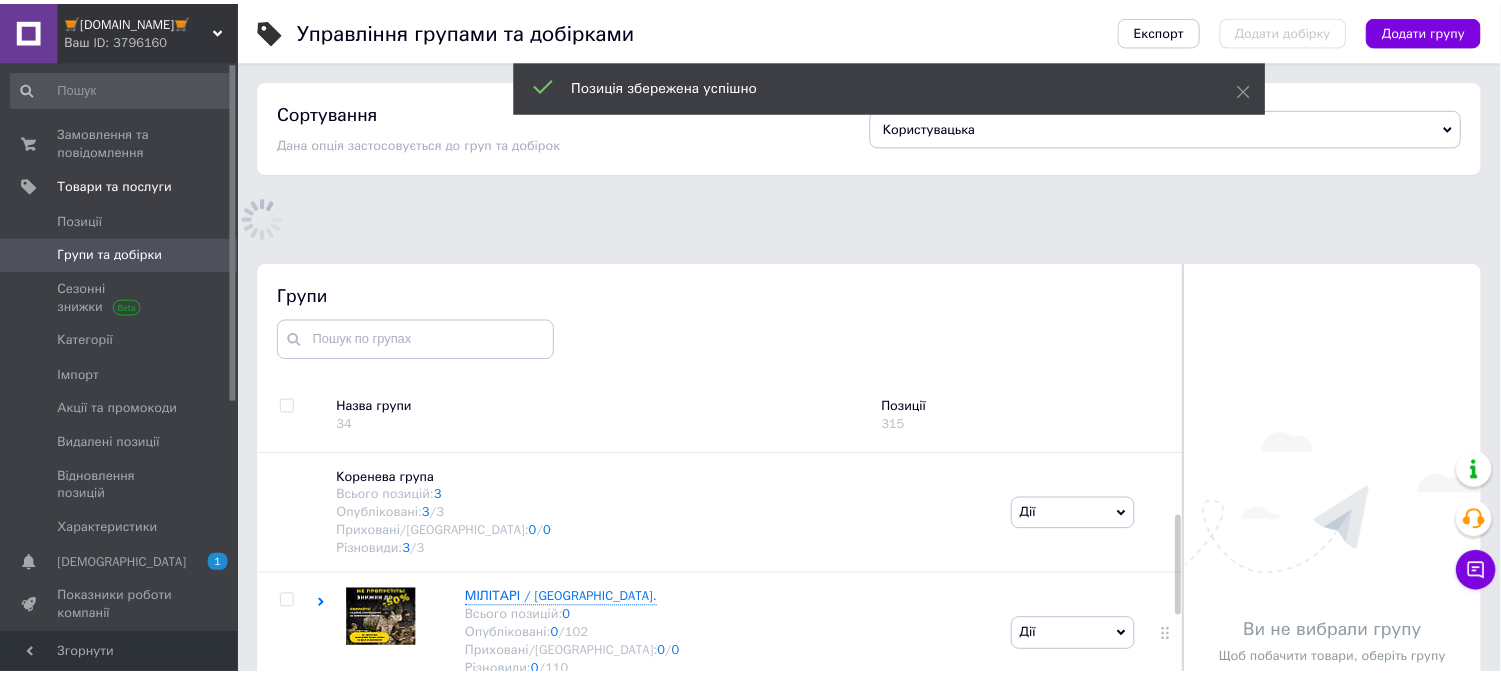 scroll, scrollTop: 183, scrollLeft: 0, axis: vertical 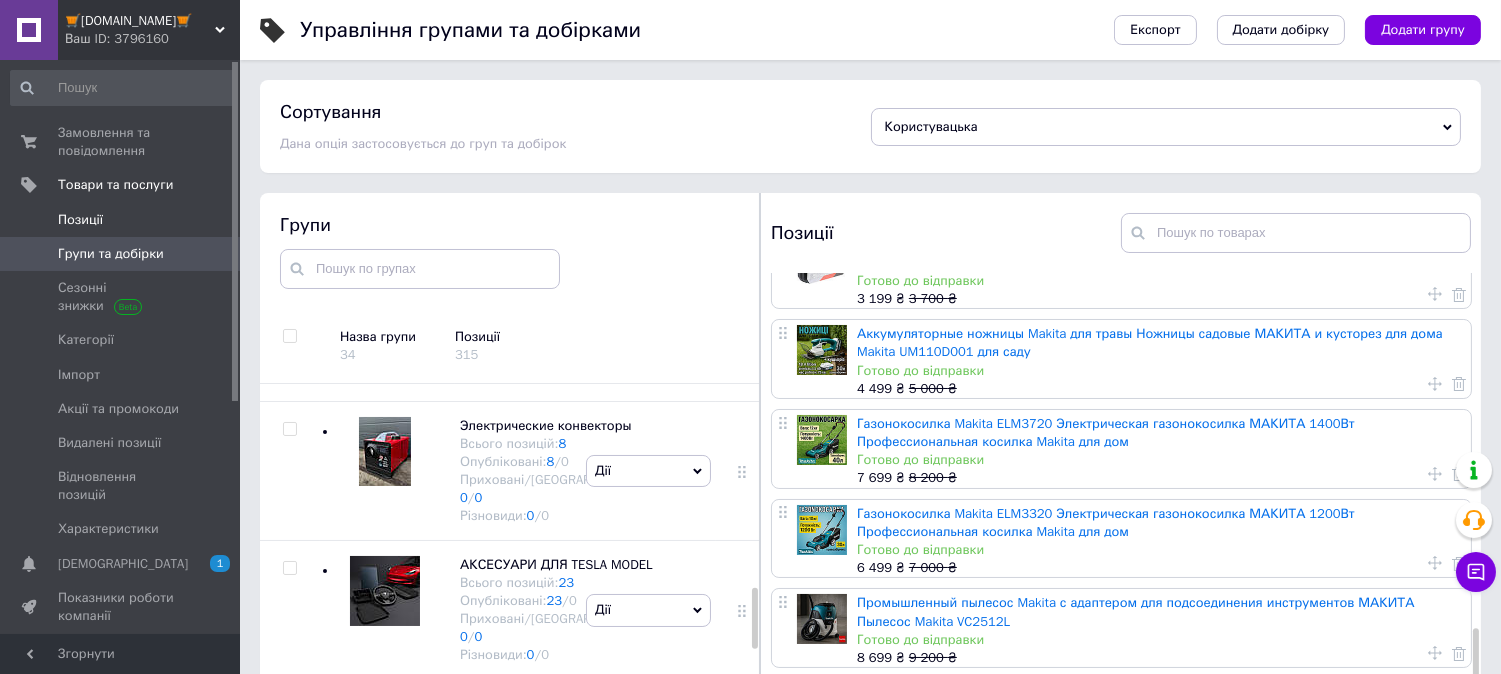 click on "Позиції" at bounding box center (121, 220) 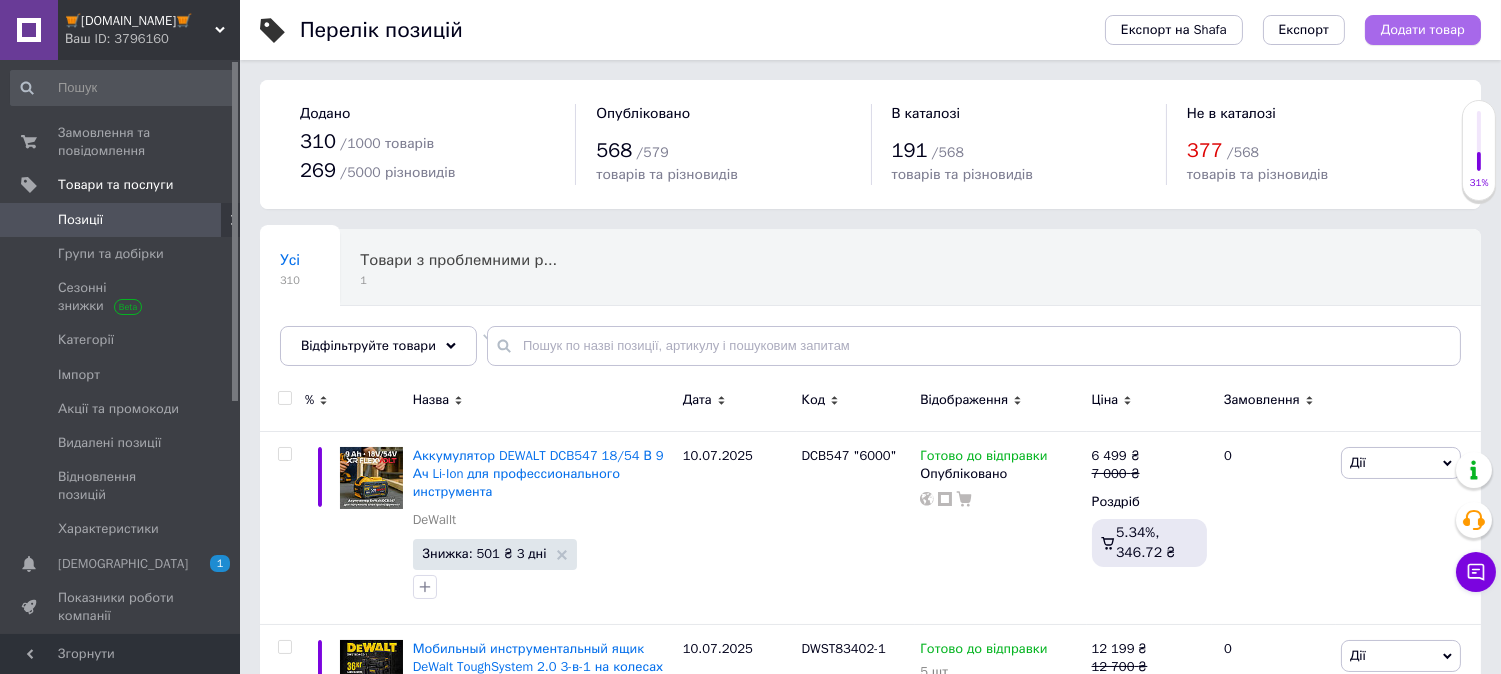 click on "Додати товар" at bounding box center (1423, 30) 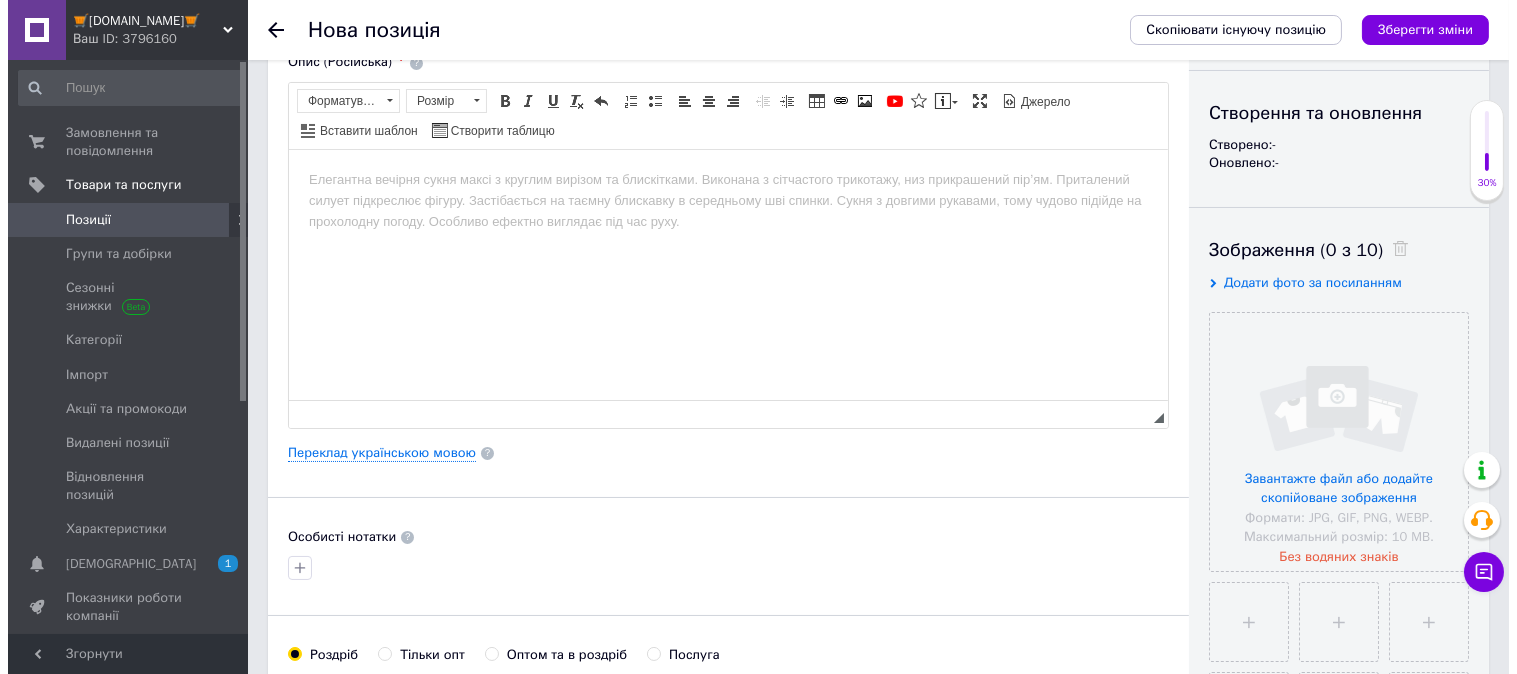 scroll, scrollTop: 370, scrollLeft: 0, axis: vertical 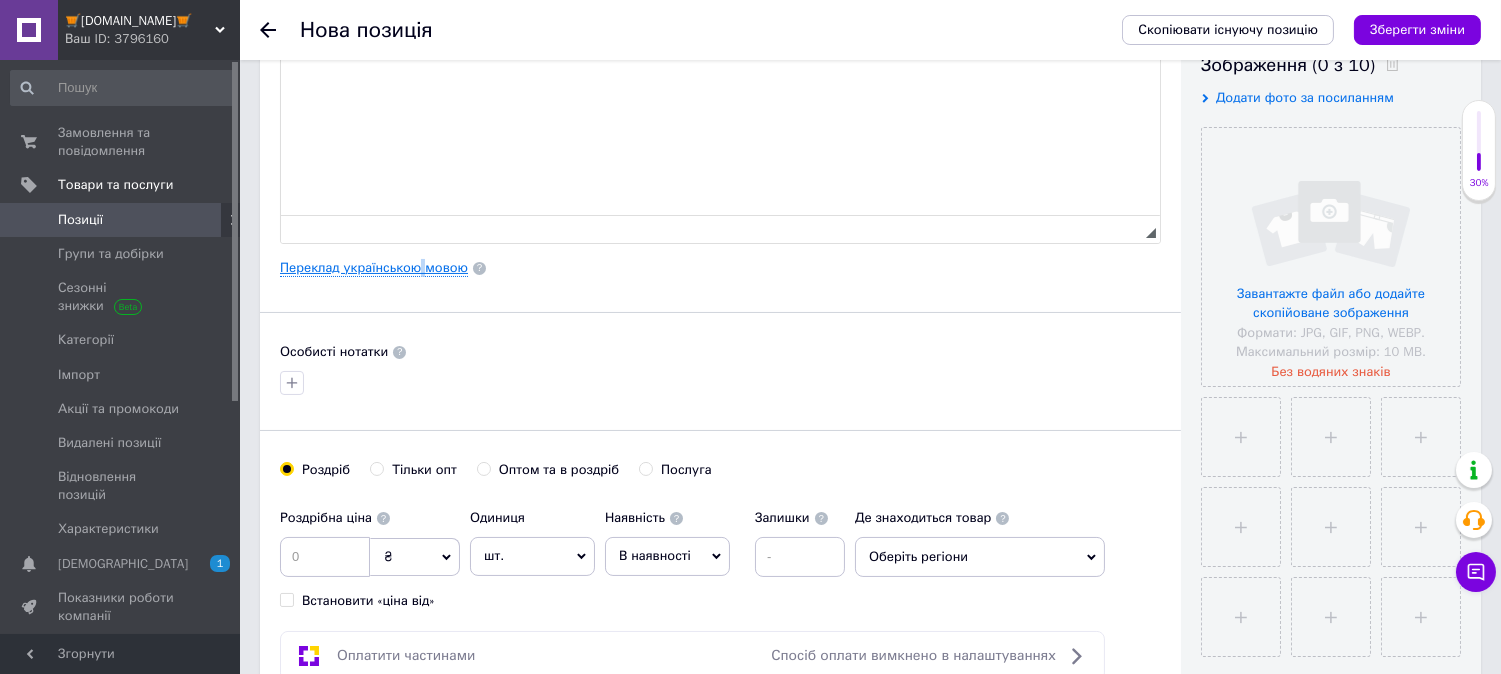 click on "Переклад українською мовою" at bounding box center (374, 268) 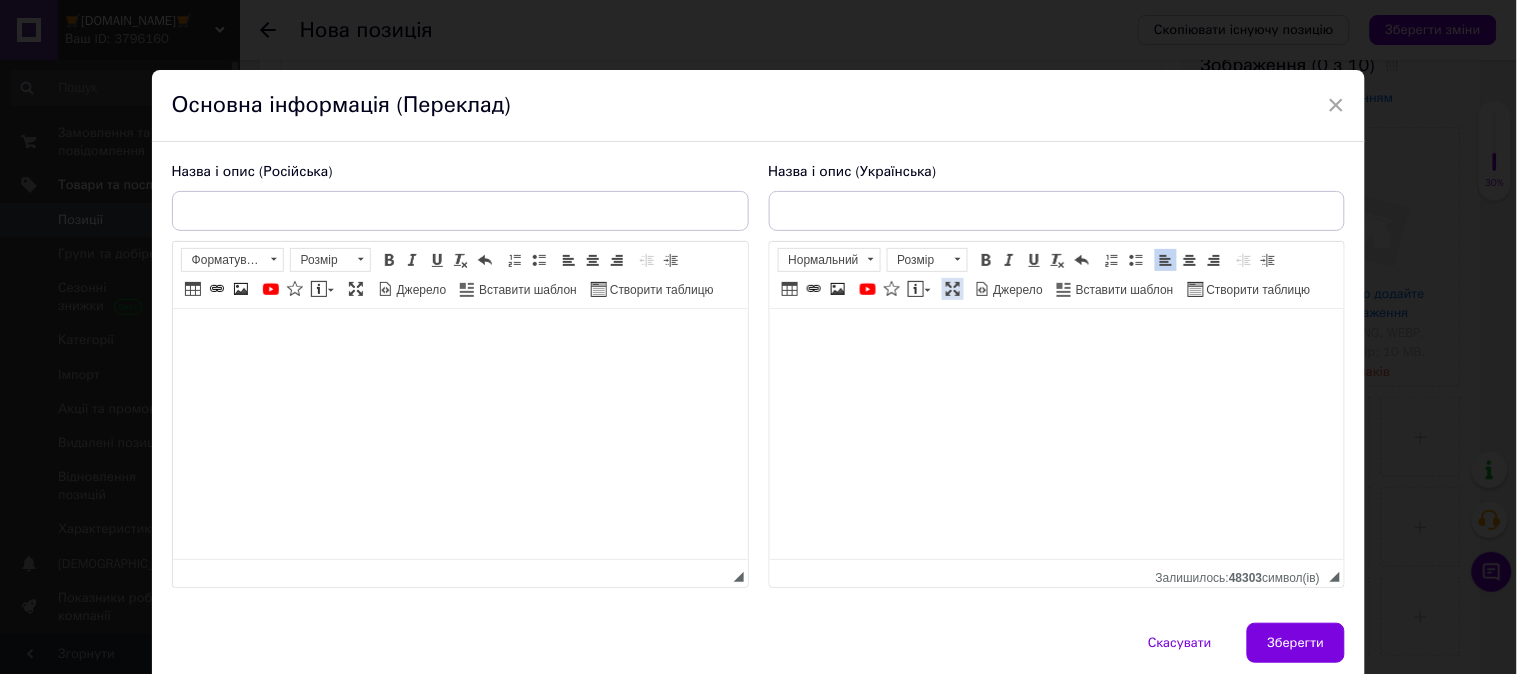 click at bounding box center [953, 289] 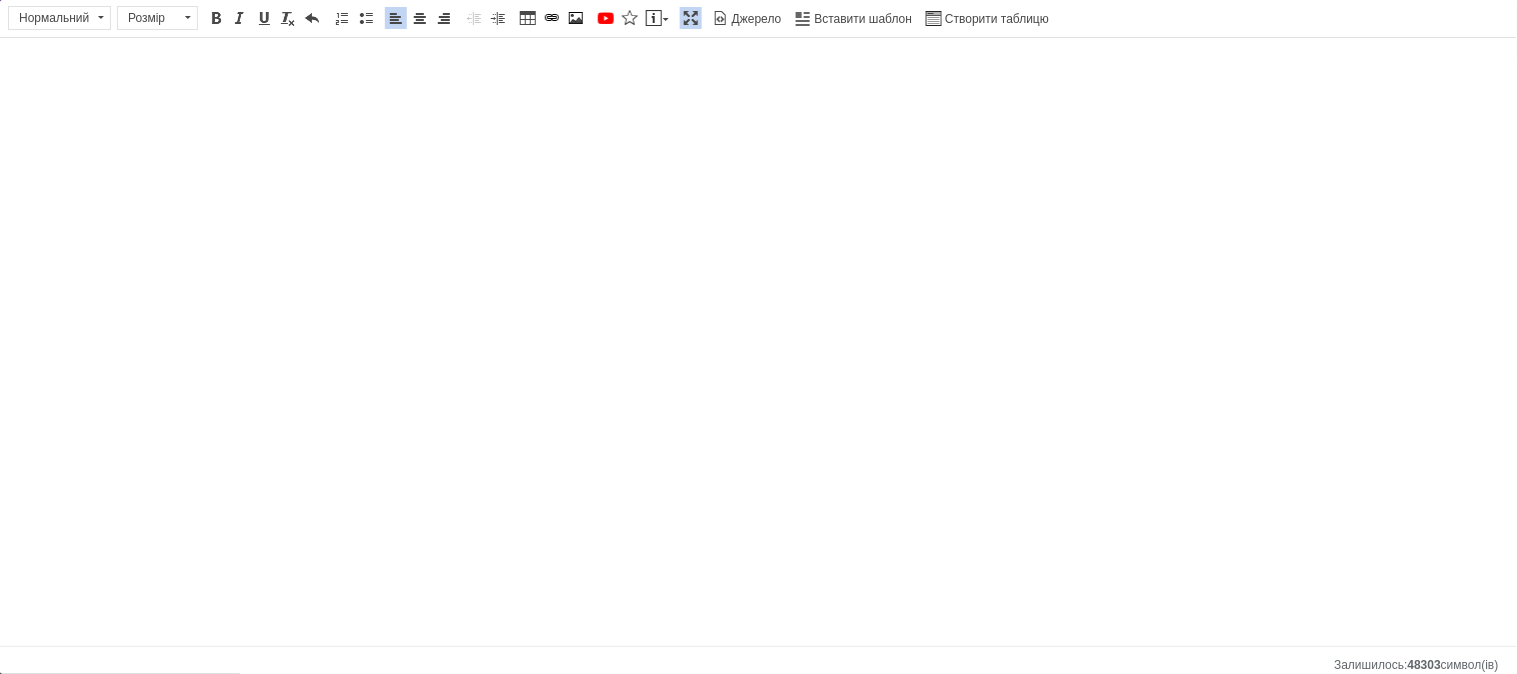 scroll, scrollTop: 0, scrollLeft: 0, axis: both 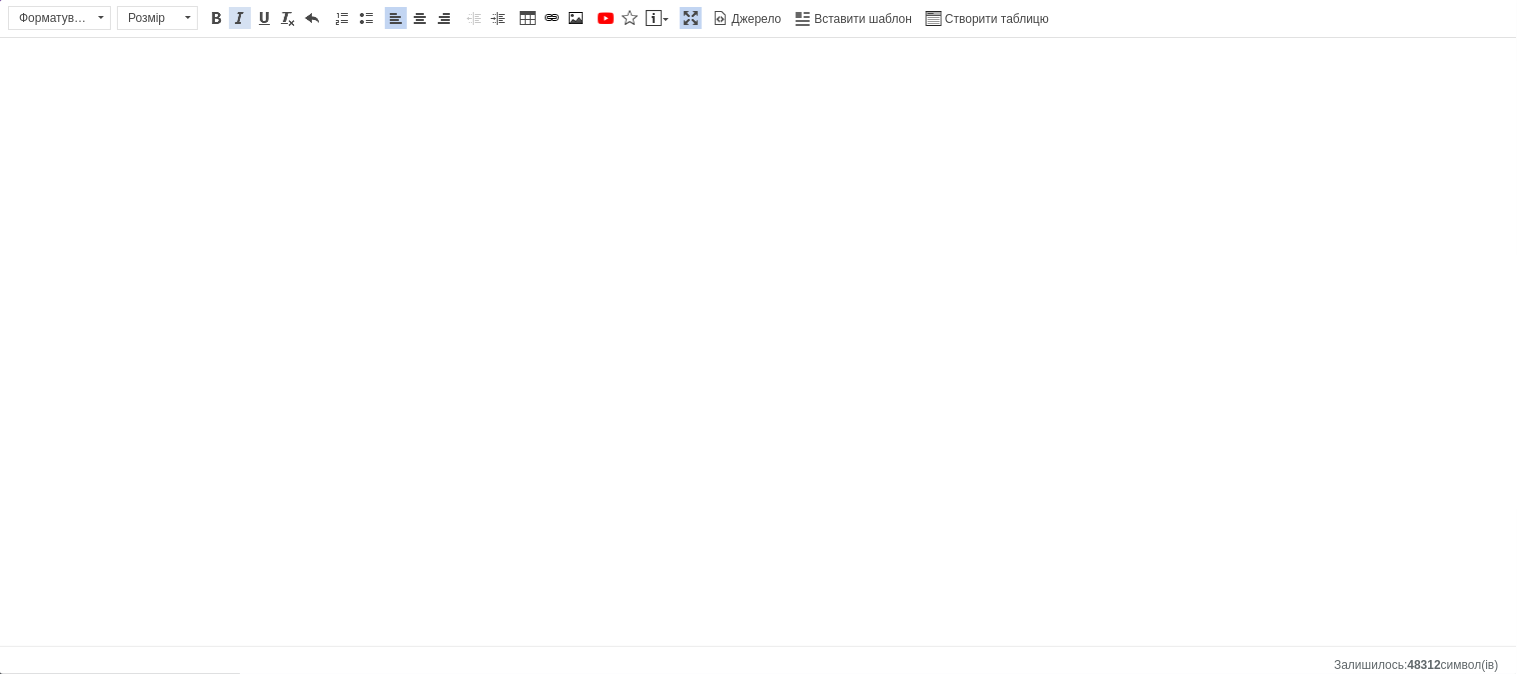click at bounding box center (240, 18) 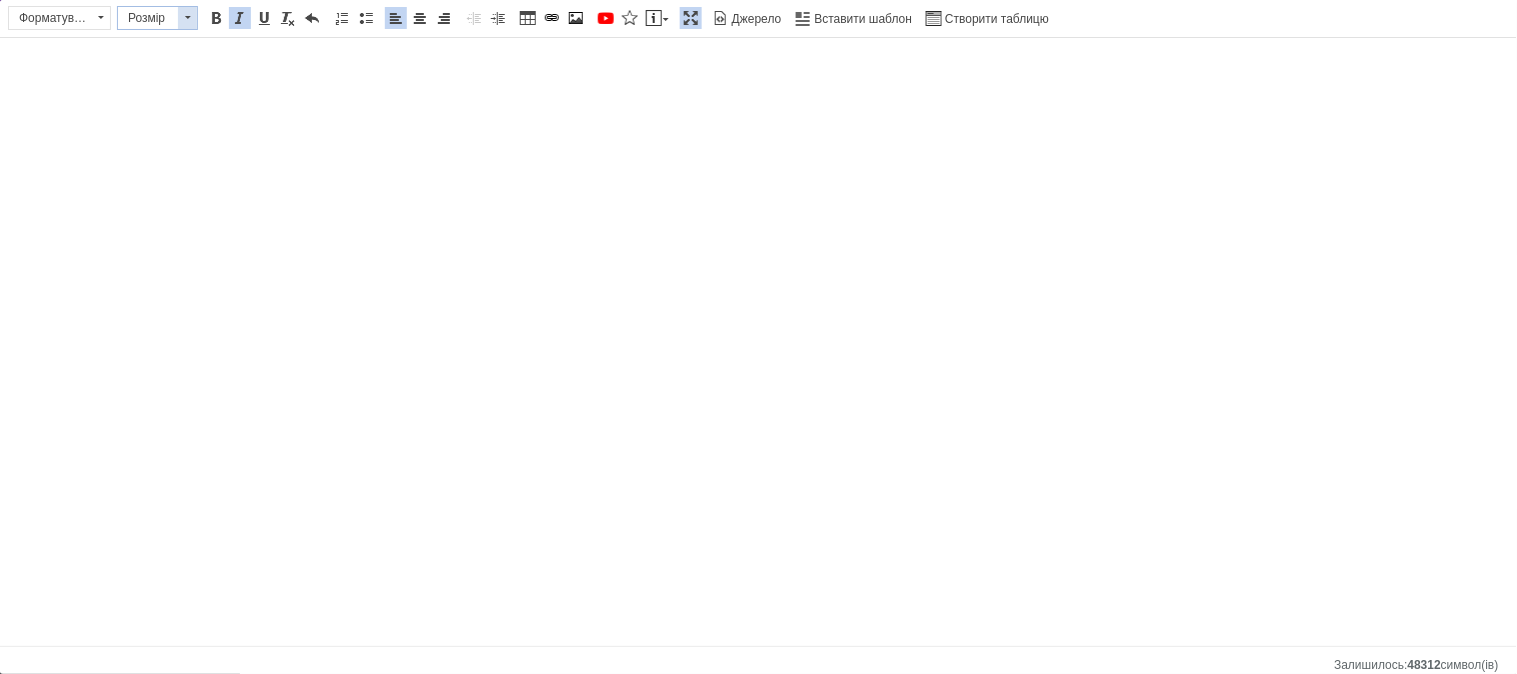click on "Розмір" at bounding box center (148, 18) 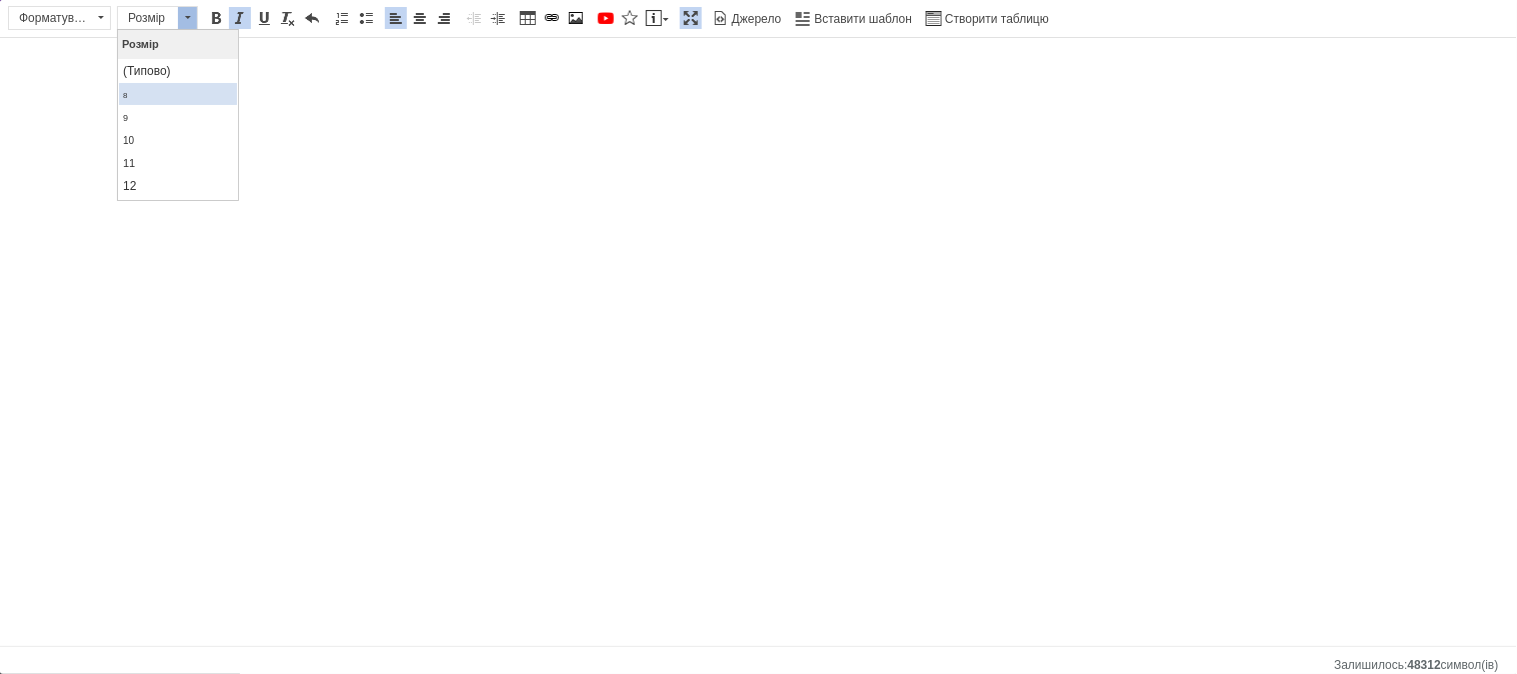 scroll, scrollTop: 185, scrollLeft: 0, axis: vertical 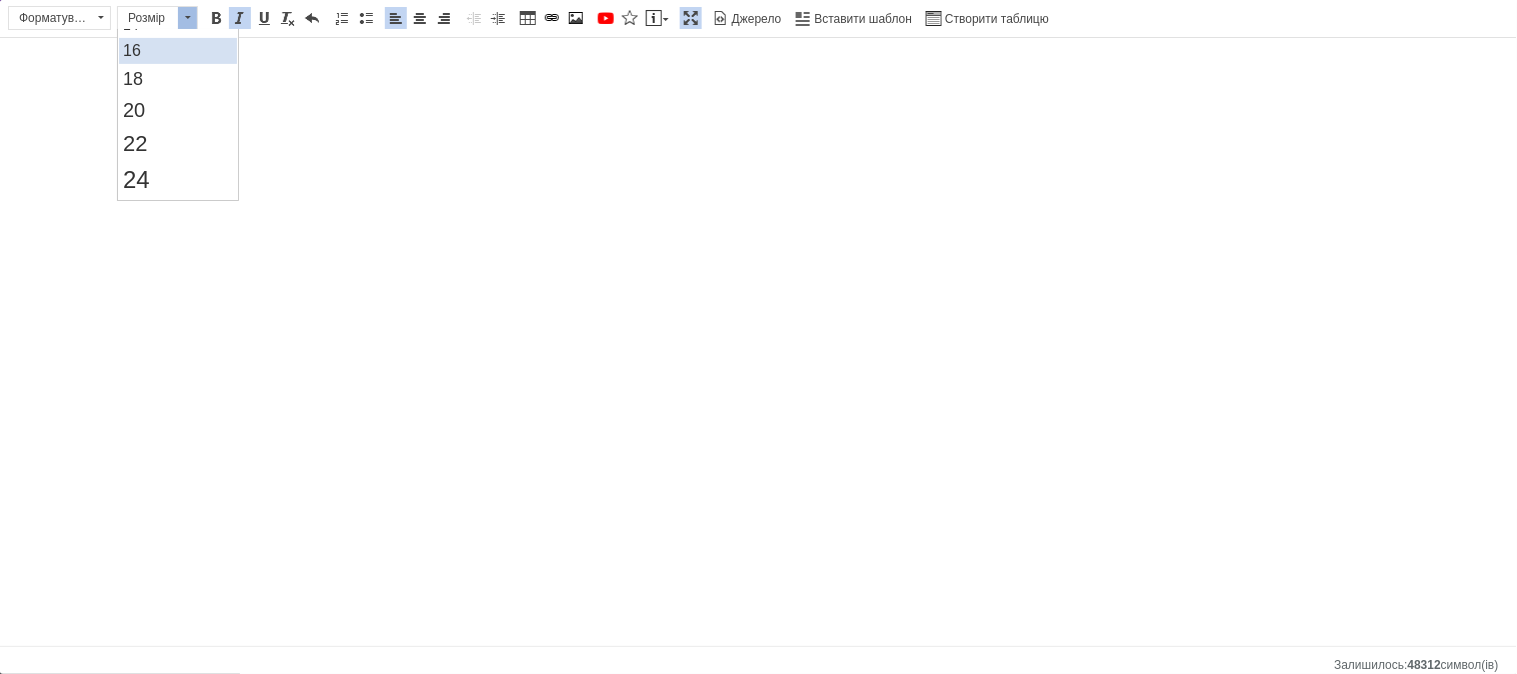 click on "16" at bounding box center (178, 50) 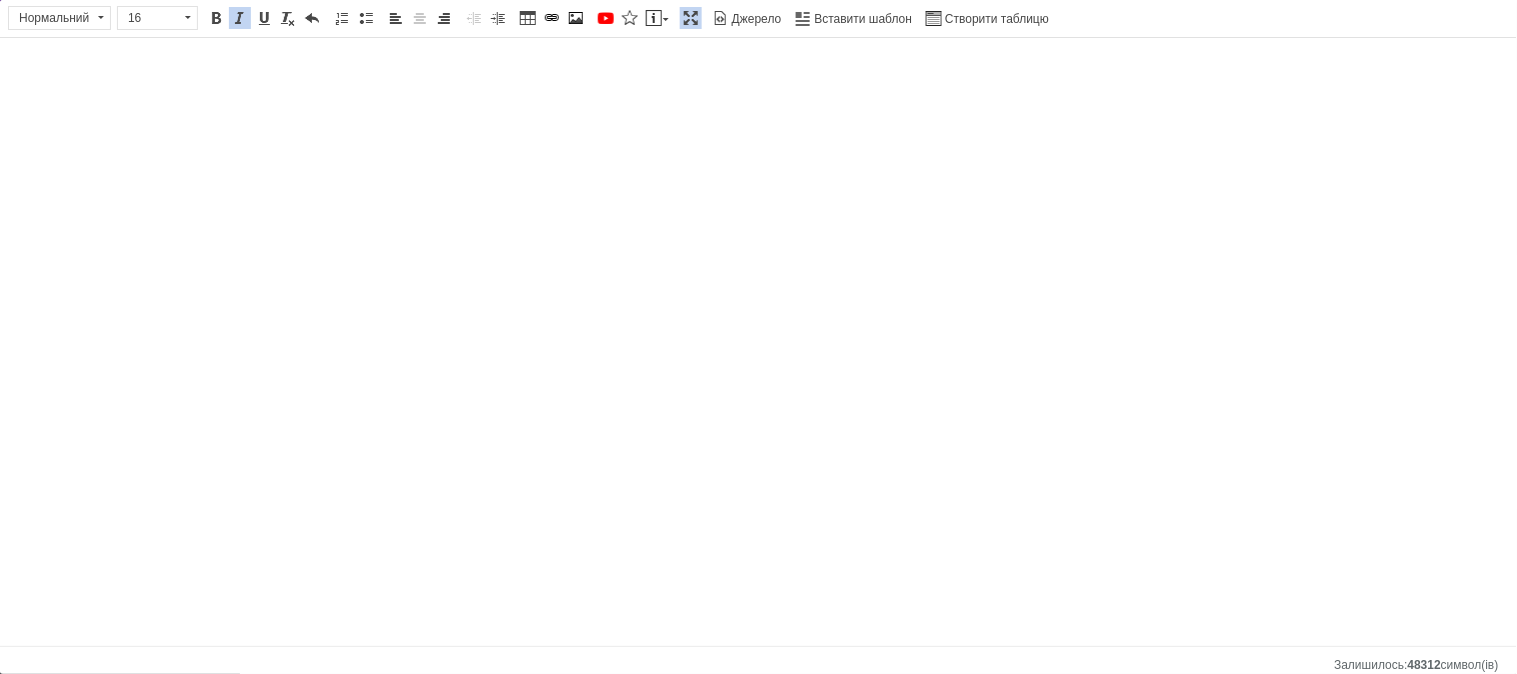 select 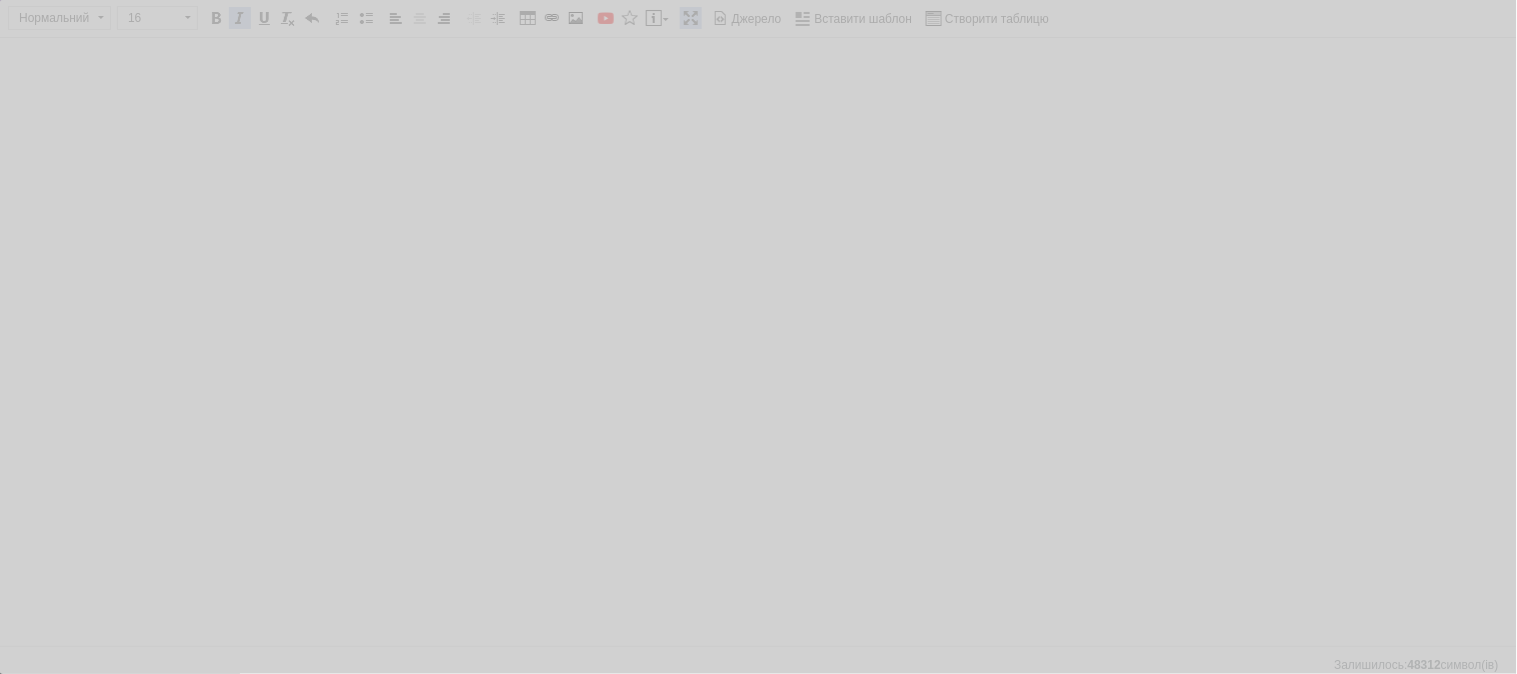 click on "🛒[DOMAIN_NAME]🛒 Ваш ID: 3796160 Сайт 🛒[DOMAIN_NAME]🛒 Кабінет покупця Перевірити стан системи Сторінка на порталі Довідка Вийти Замовлення та повідомлення 0 0 Товари та послуги Позиції Групи та добірки Сезонні знижки Категорії Імпорт Акції та промокоди Видалені позиції Відновлення позицій Характеристики Сповіщення 1 Показники роботи компанії Панель управління Відгуки Клієнти Каталог ProSale Аналітика Інструменти веб-майстра та SEO Управління сайтом Гаманець компанії [PERSON_NAME] Тарифи та рахунки Prom мікс 1 000 ✱ ✱" at bounding box center (0, 0) 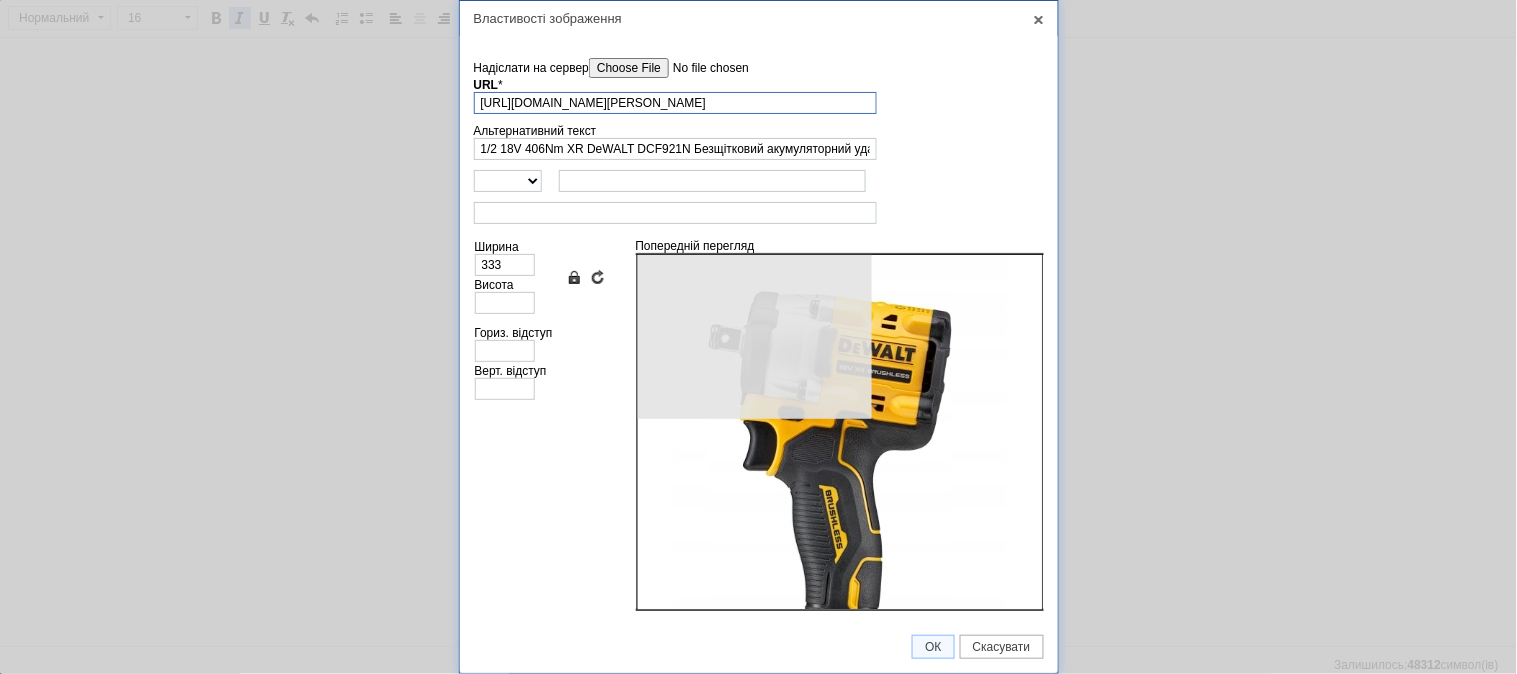 scroll, scrollTop: 0, scrollLeft: 541, axis: horizontal 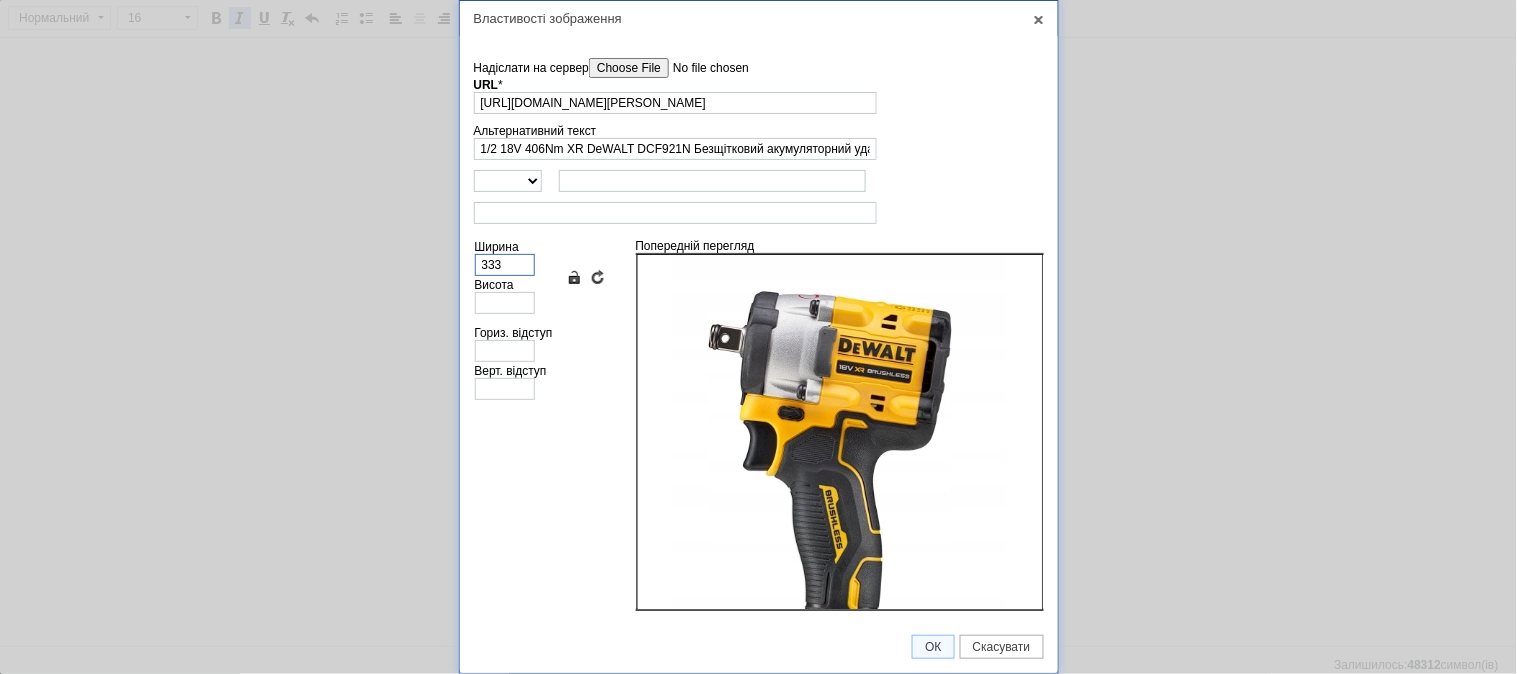 click on "333" at bounding box center [505, 265] 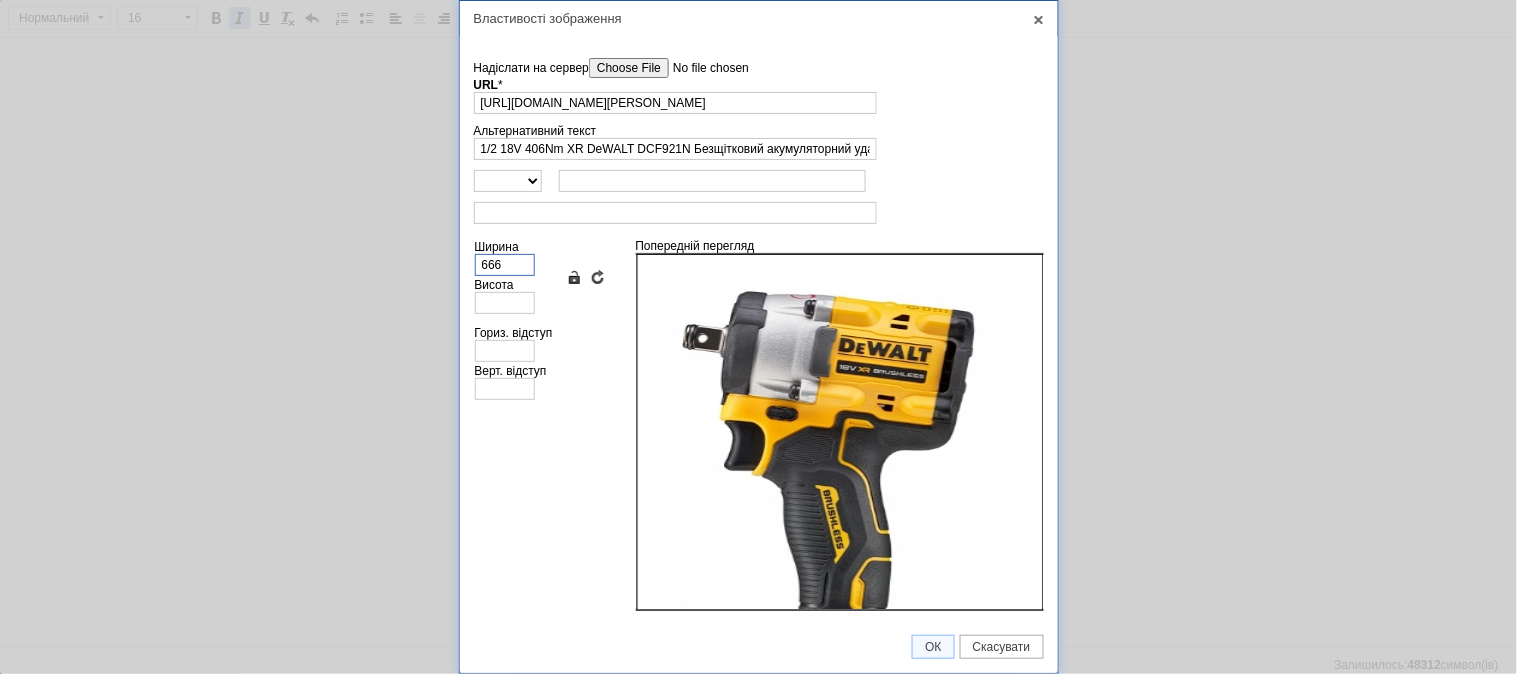 type on "666" 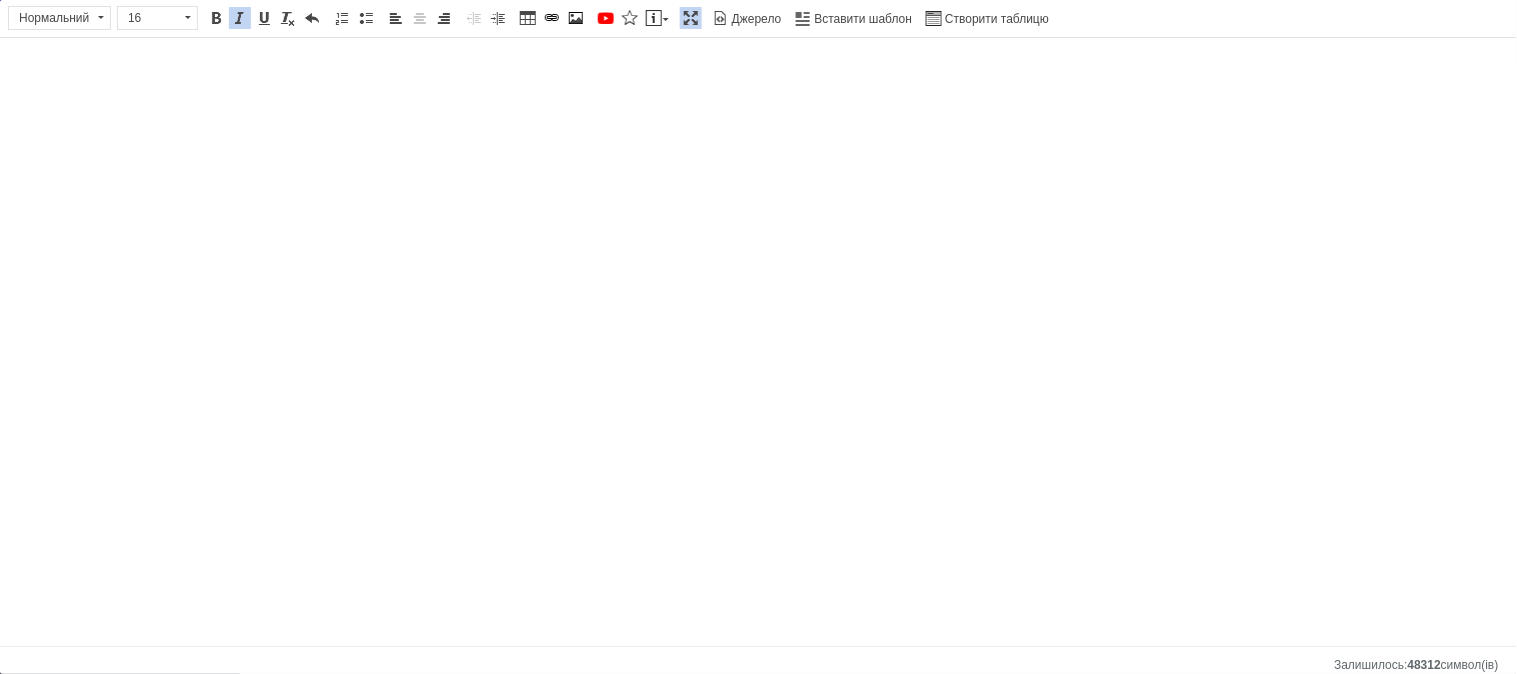 type 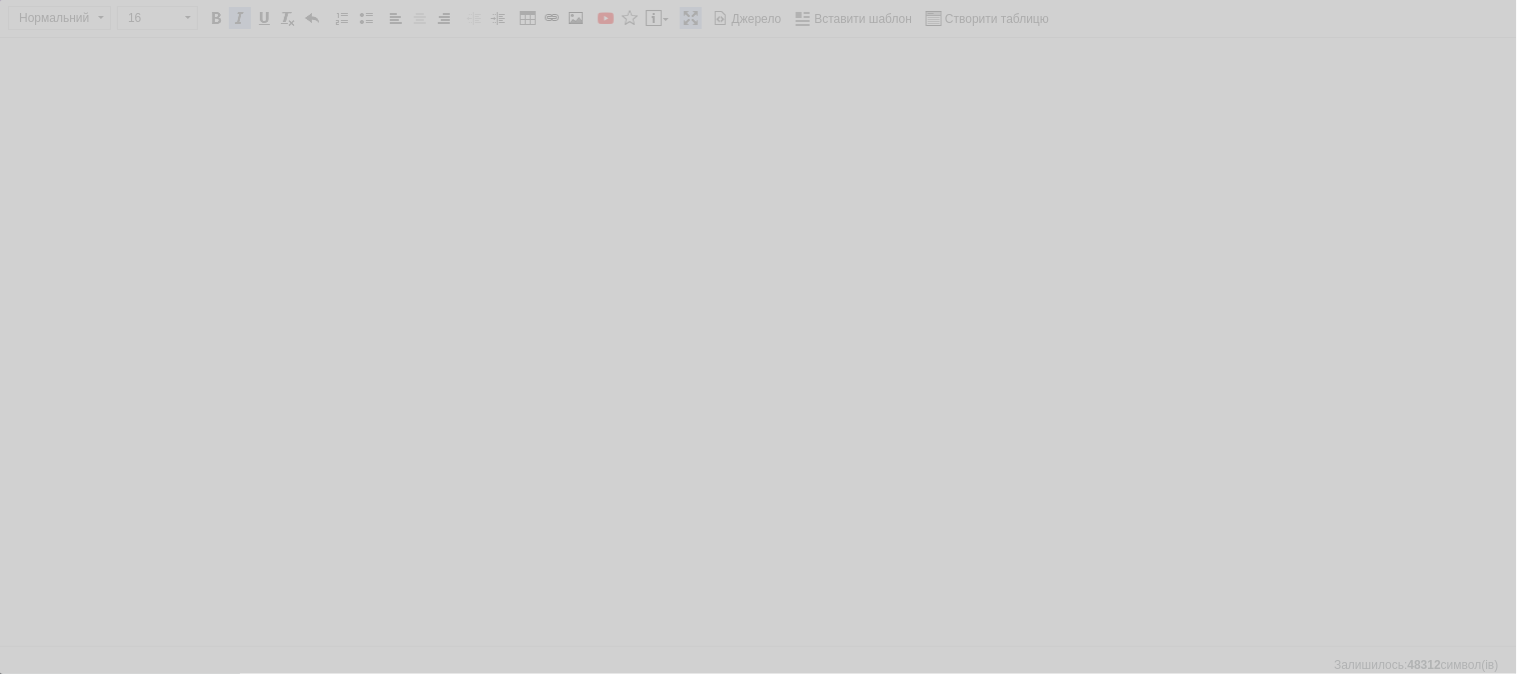 type on "[URL][DOMAIN_NAME]" 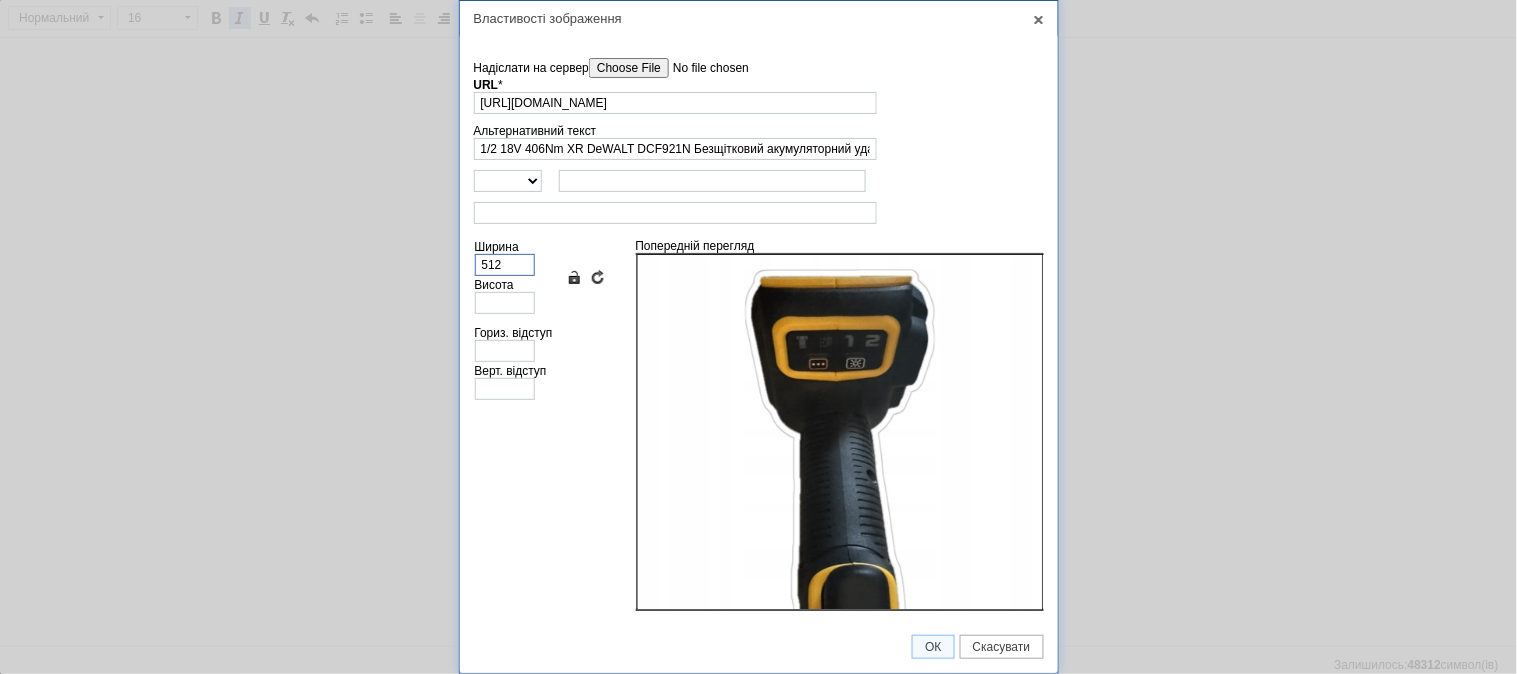 click on "512" at bounding box center [505, 265] 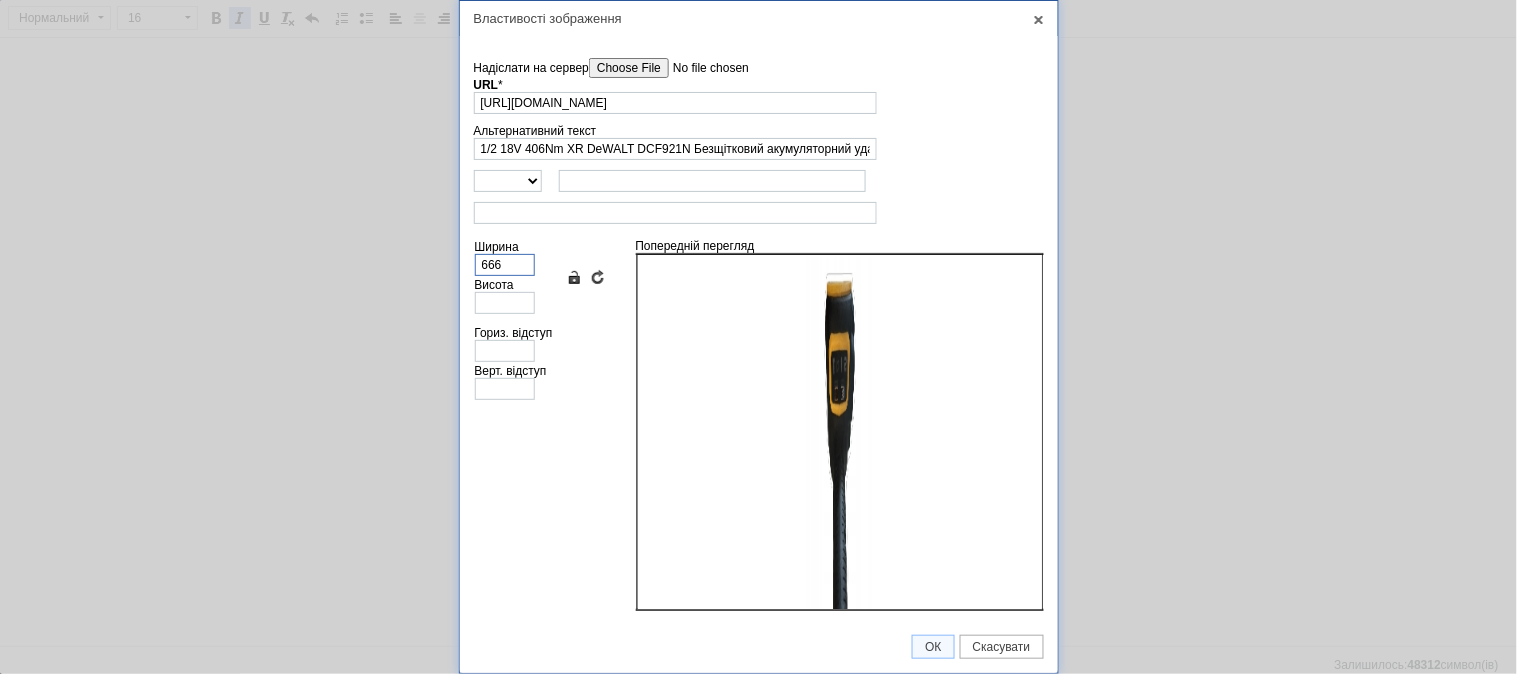type on "666" 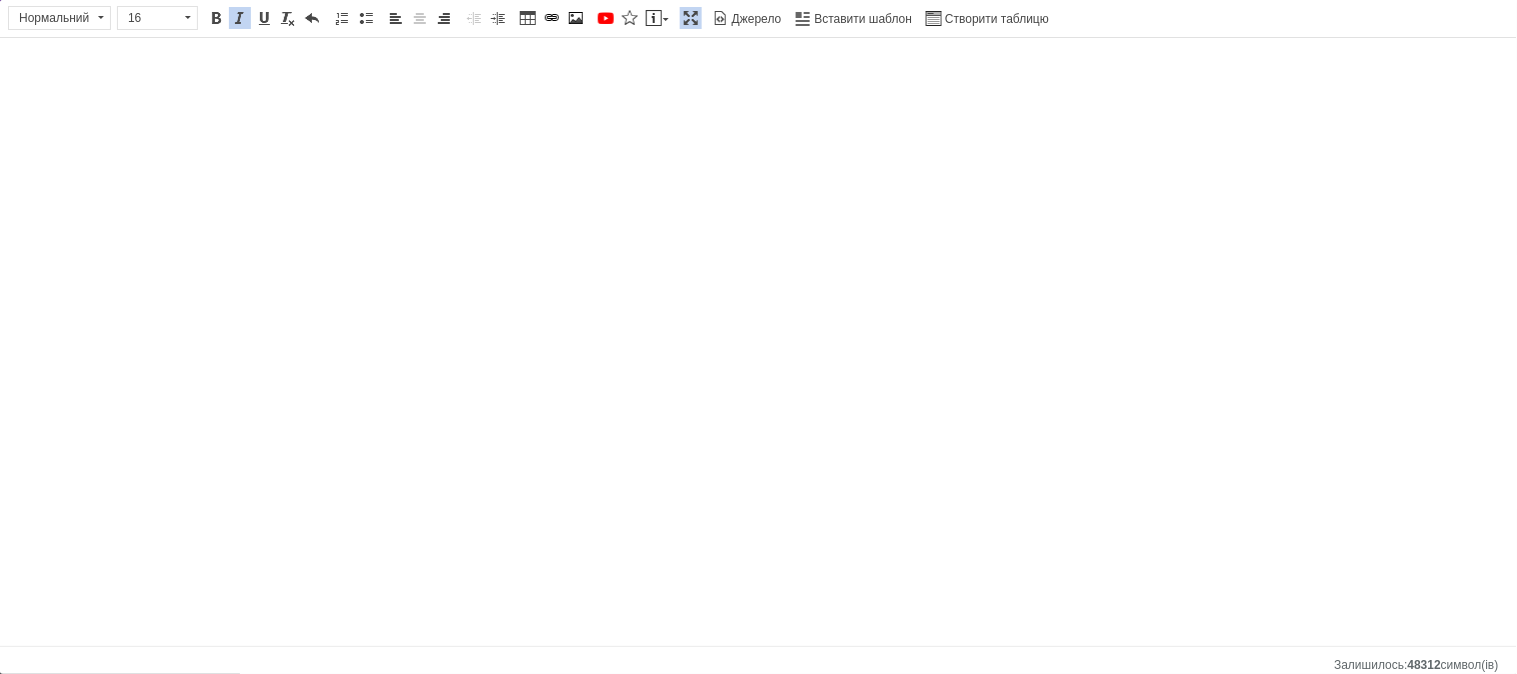 type 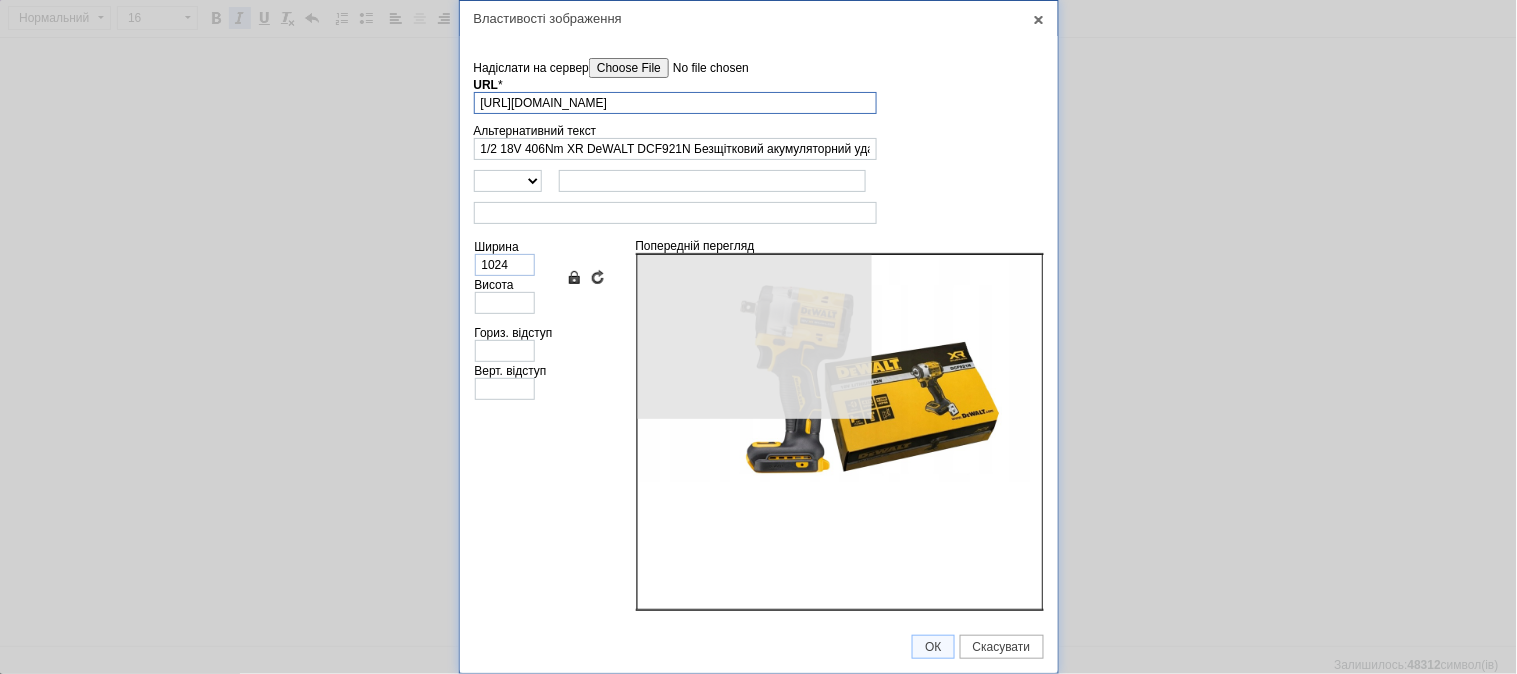 scroll, scrollTop: 0, scrollLeft: 464, axis: horizontal 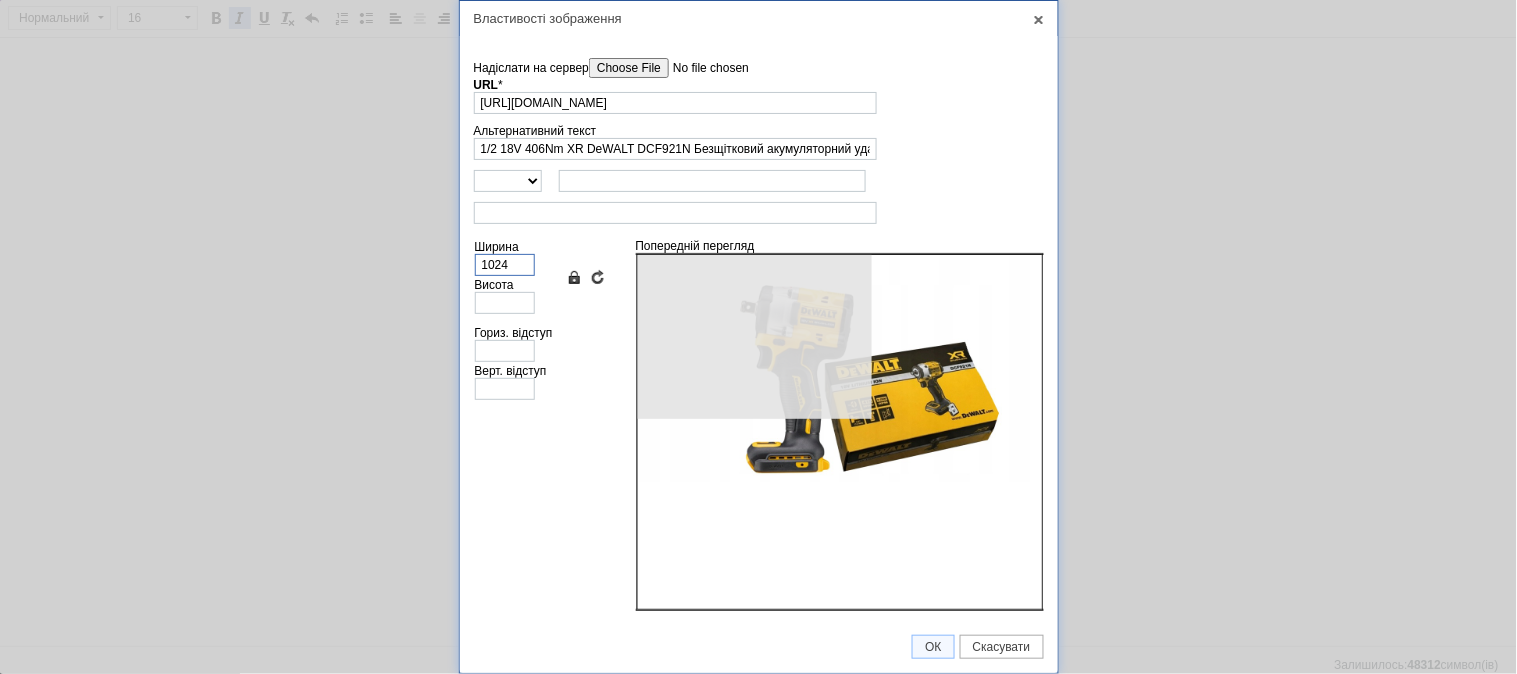 click on "1024" at bounding box center (505, 265) 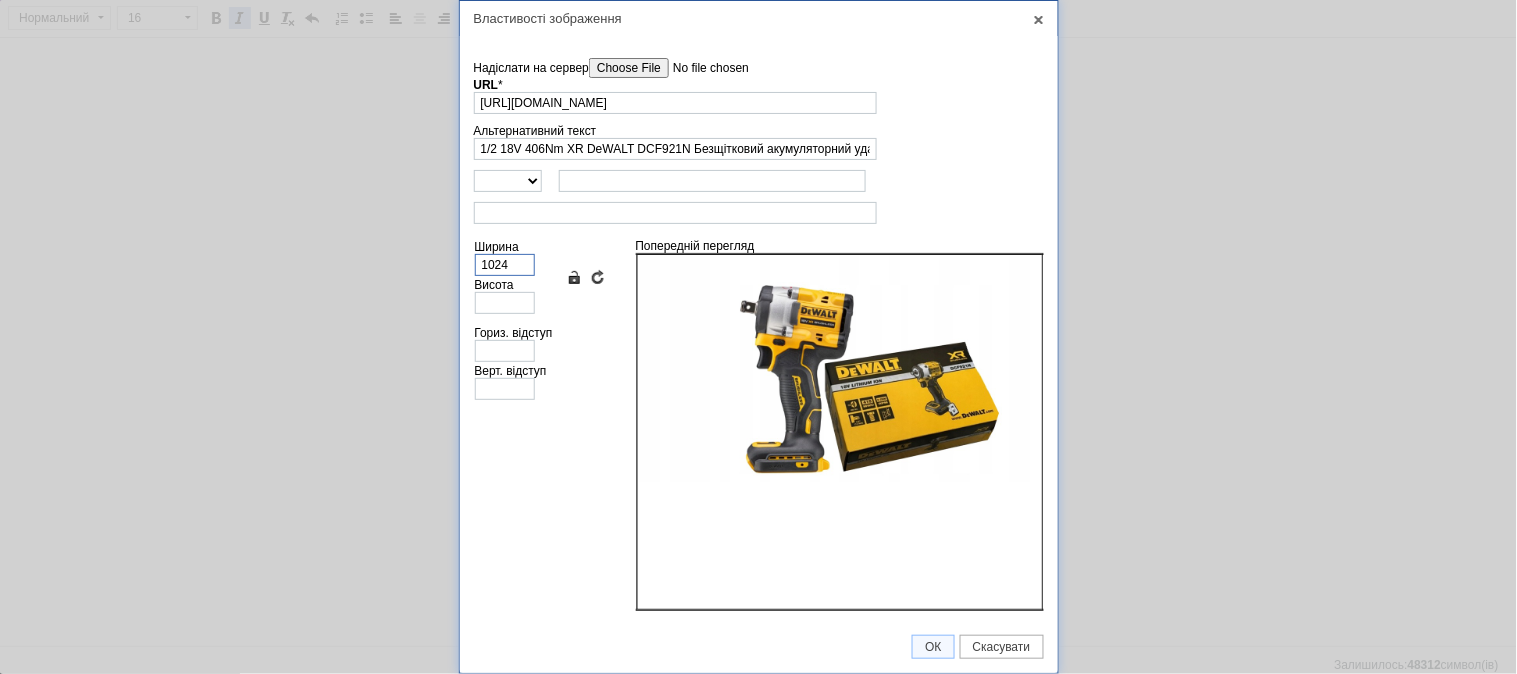 click on "1024" at bounding box center (505, 265) 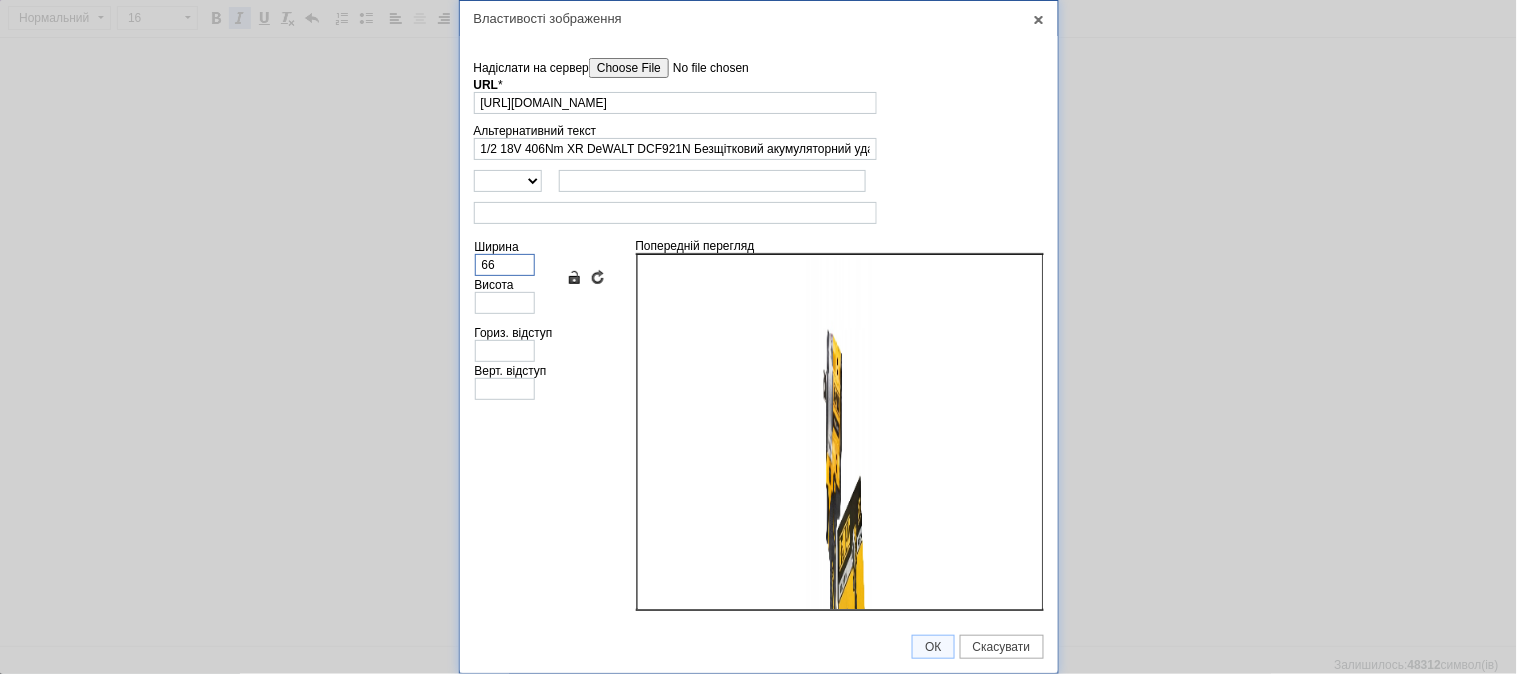 type on "666" 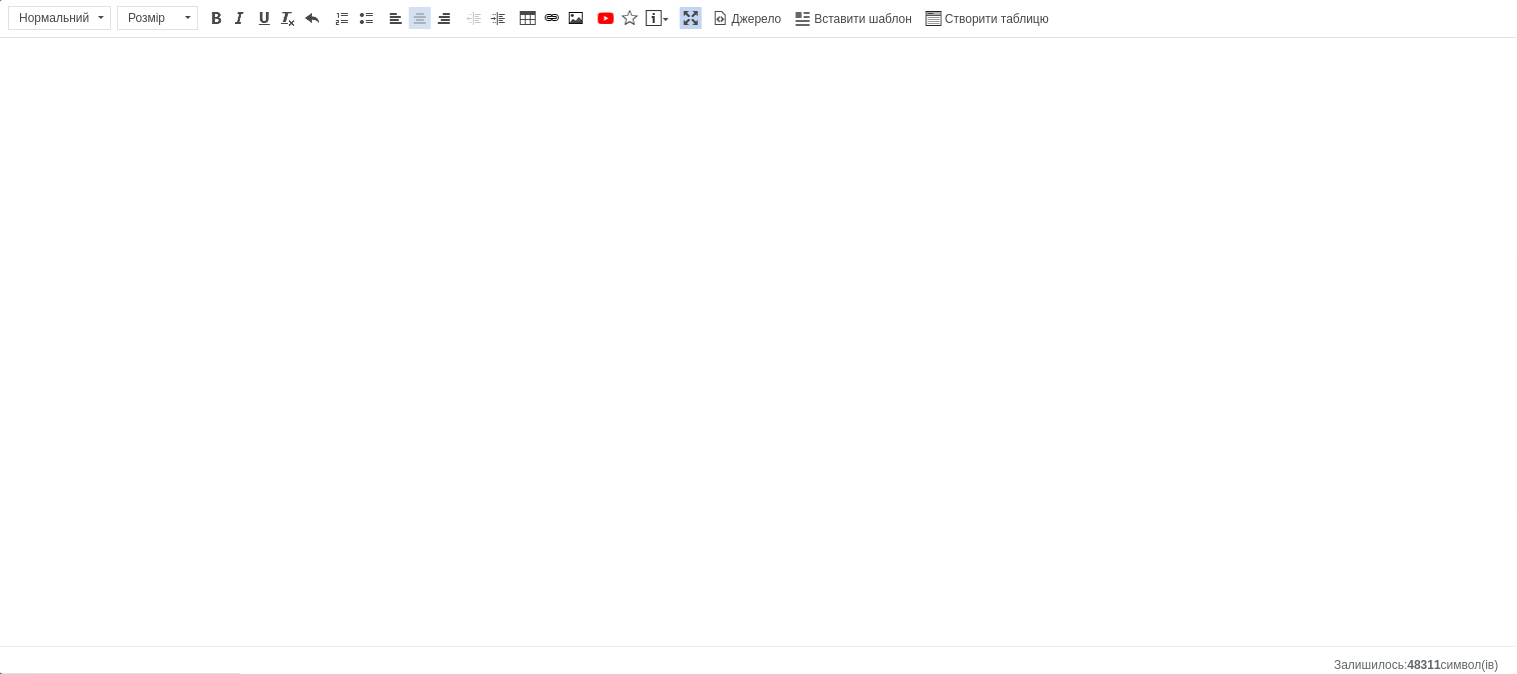 type 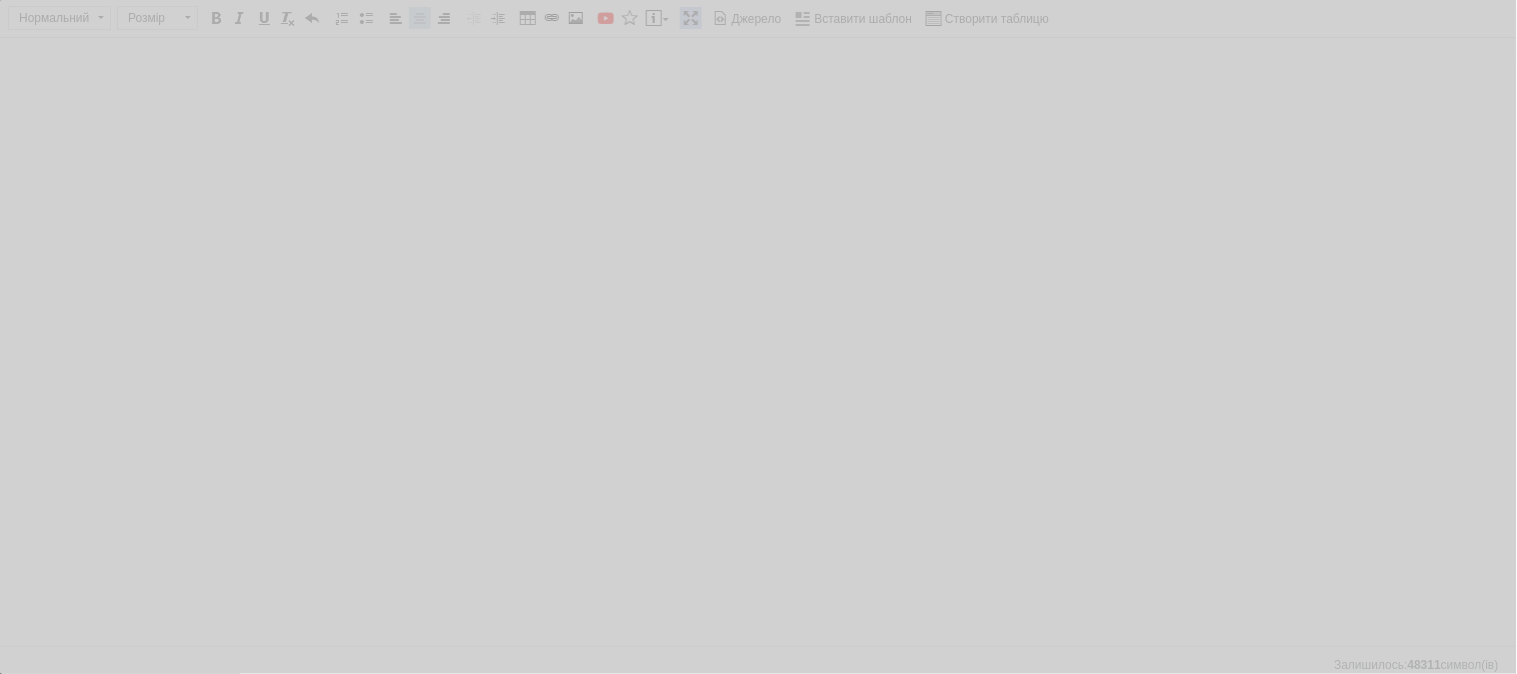 type on "[URL][DOMAIN_NAME]" 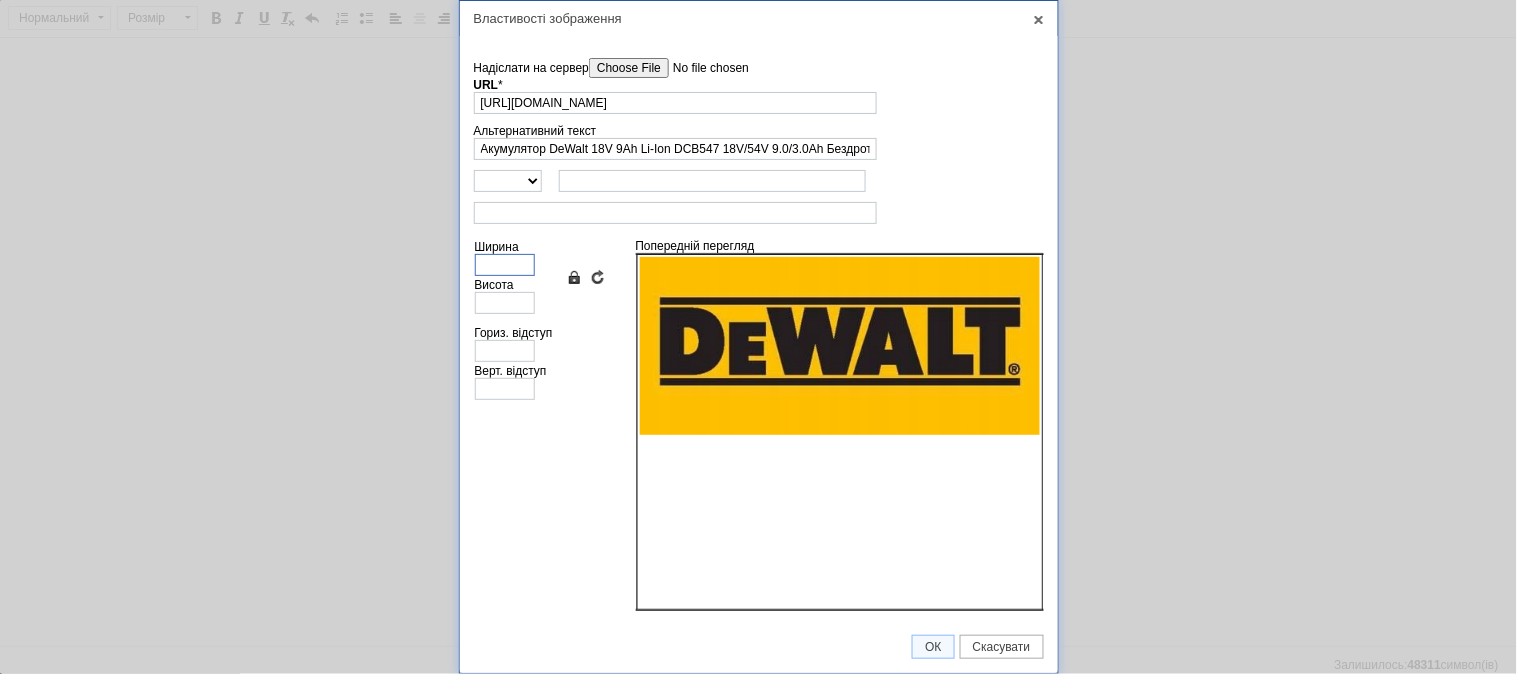 scroll, scrollTop: 0, scrollLeft: 0, axis: both 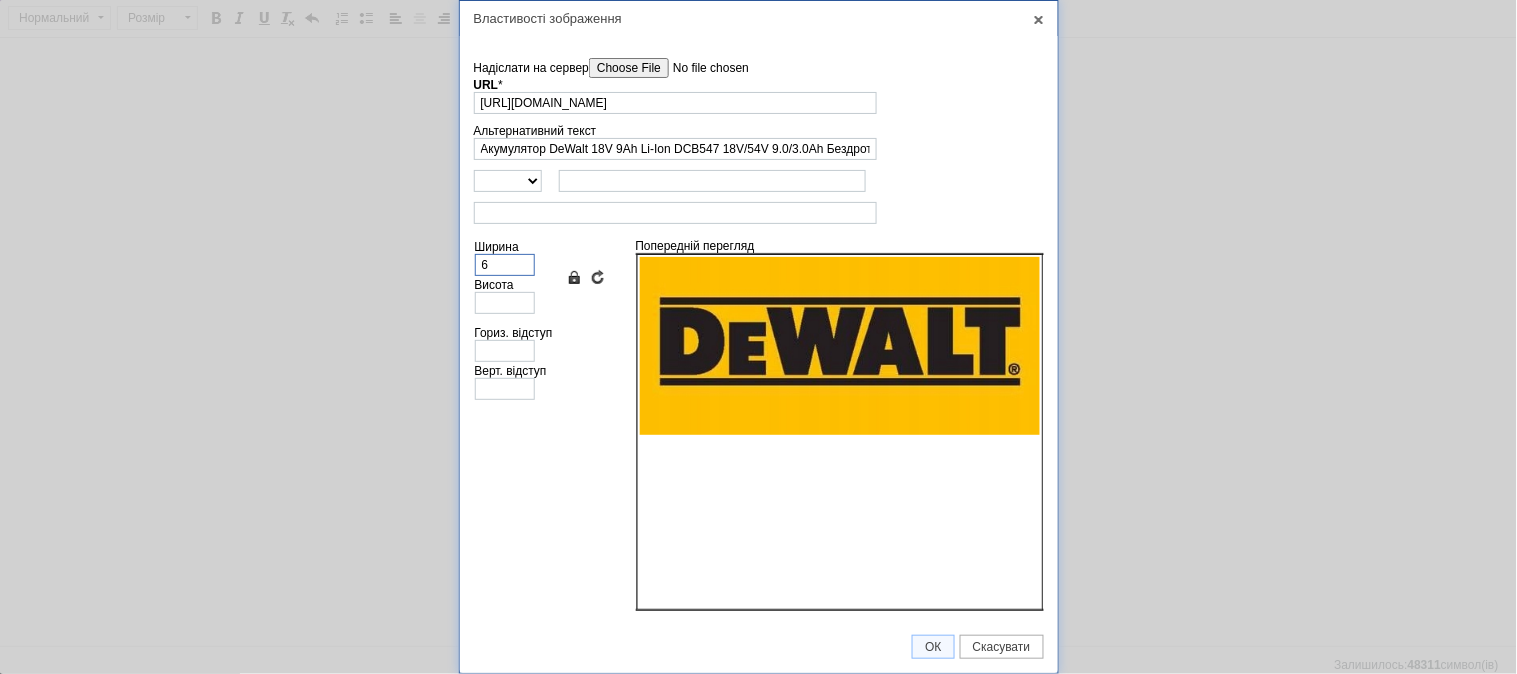 type on "3" 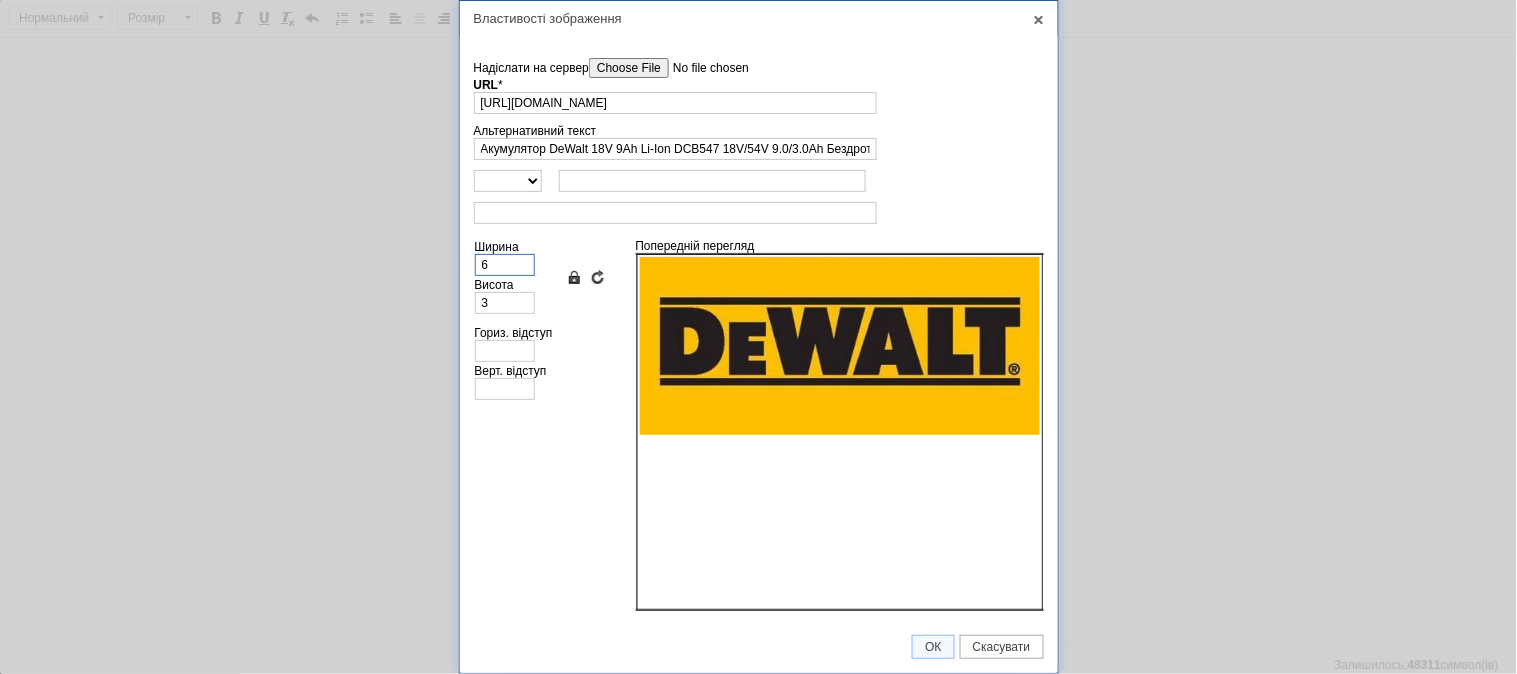 type on "66" 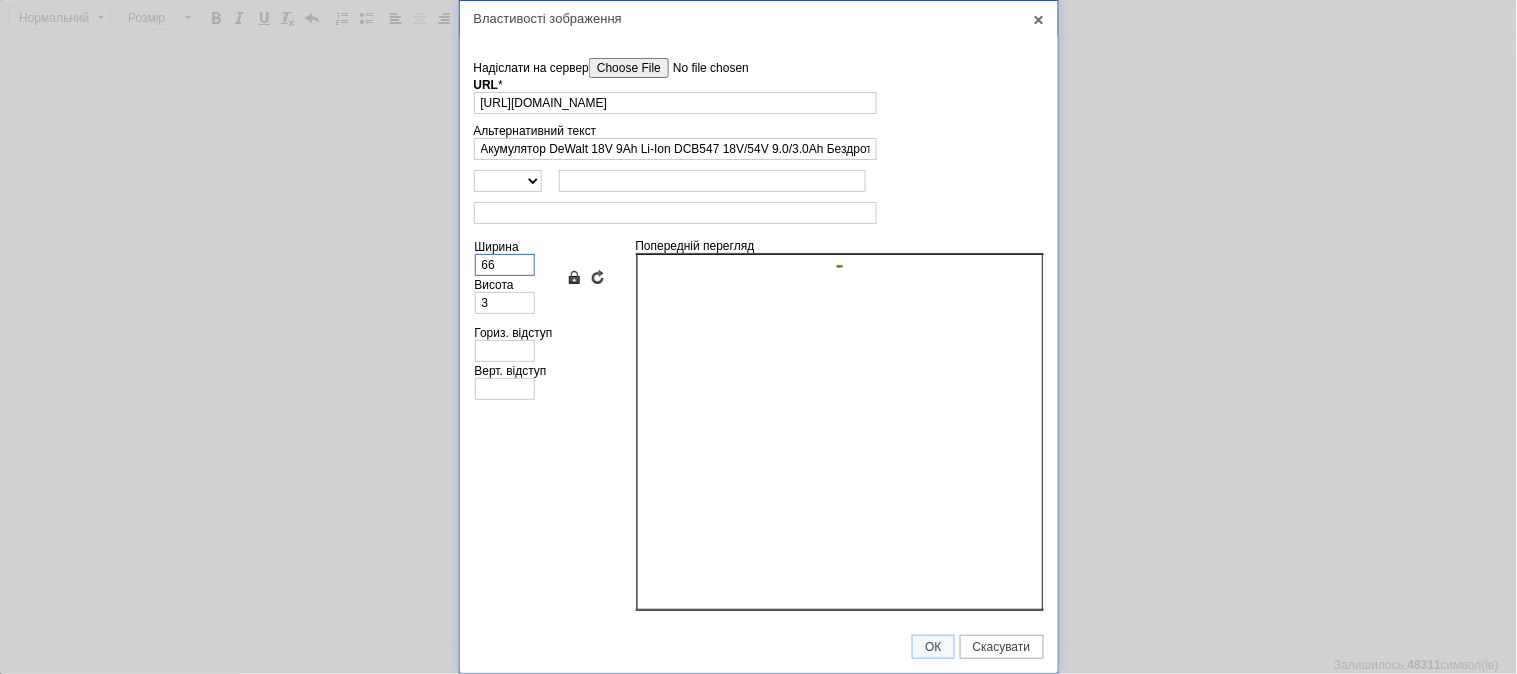 type on "29" 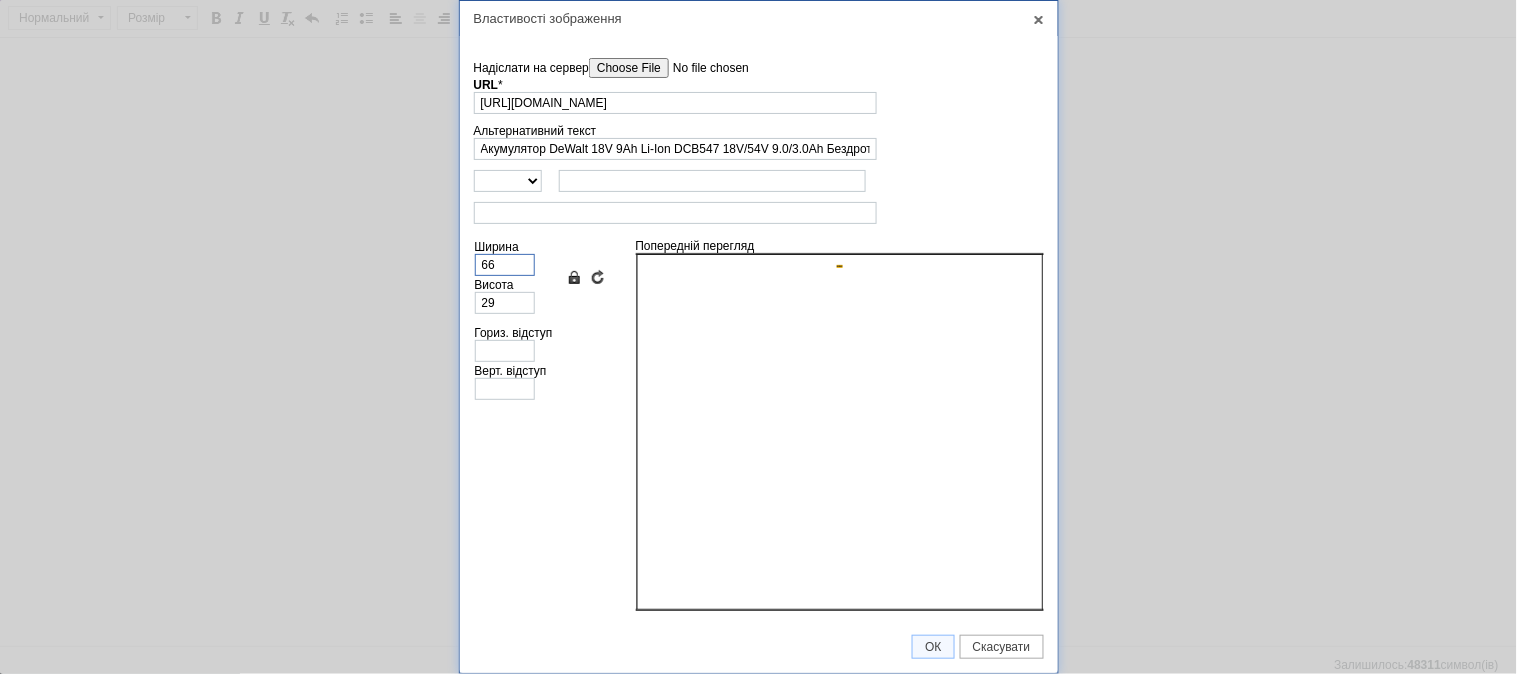 type on "666" 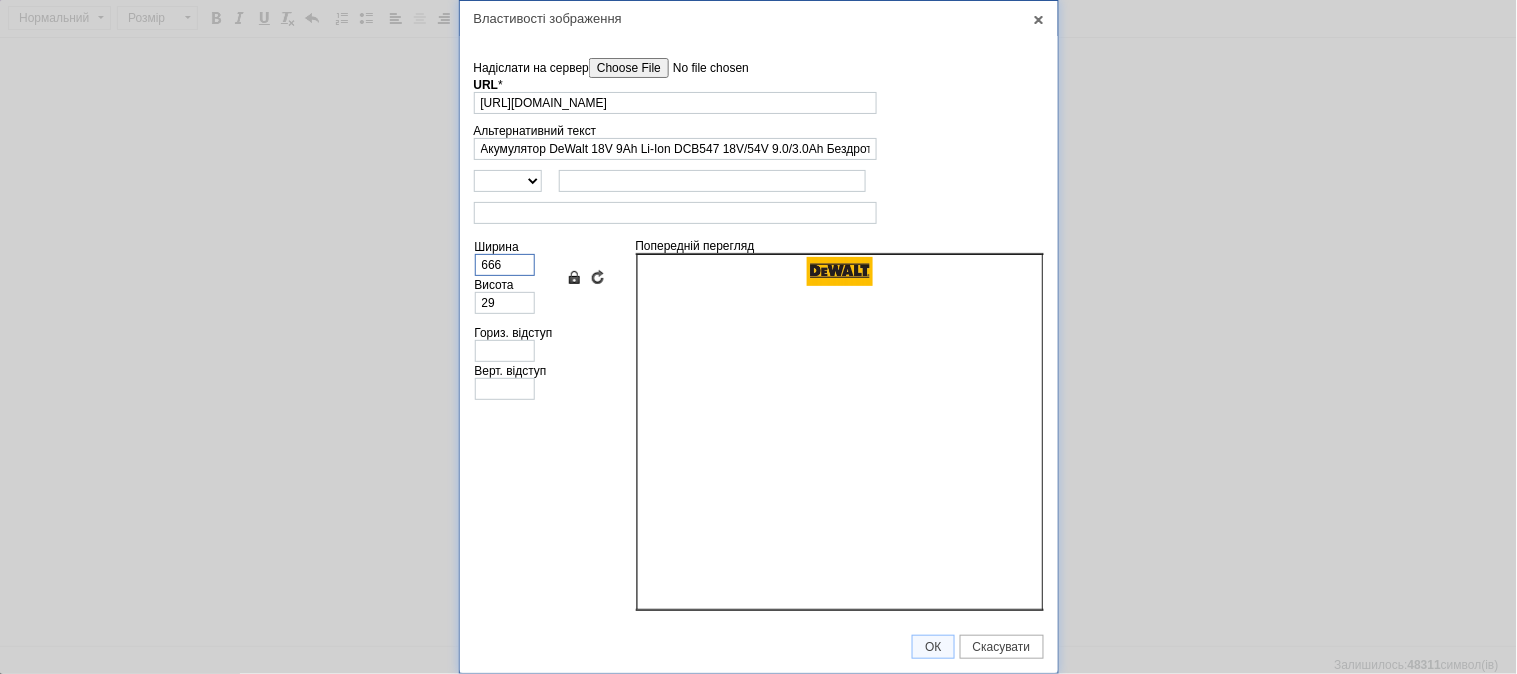 type on "296" 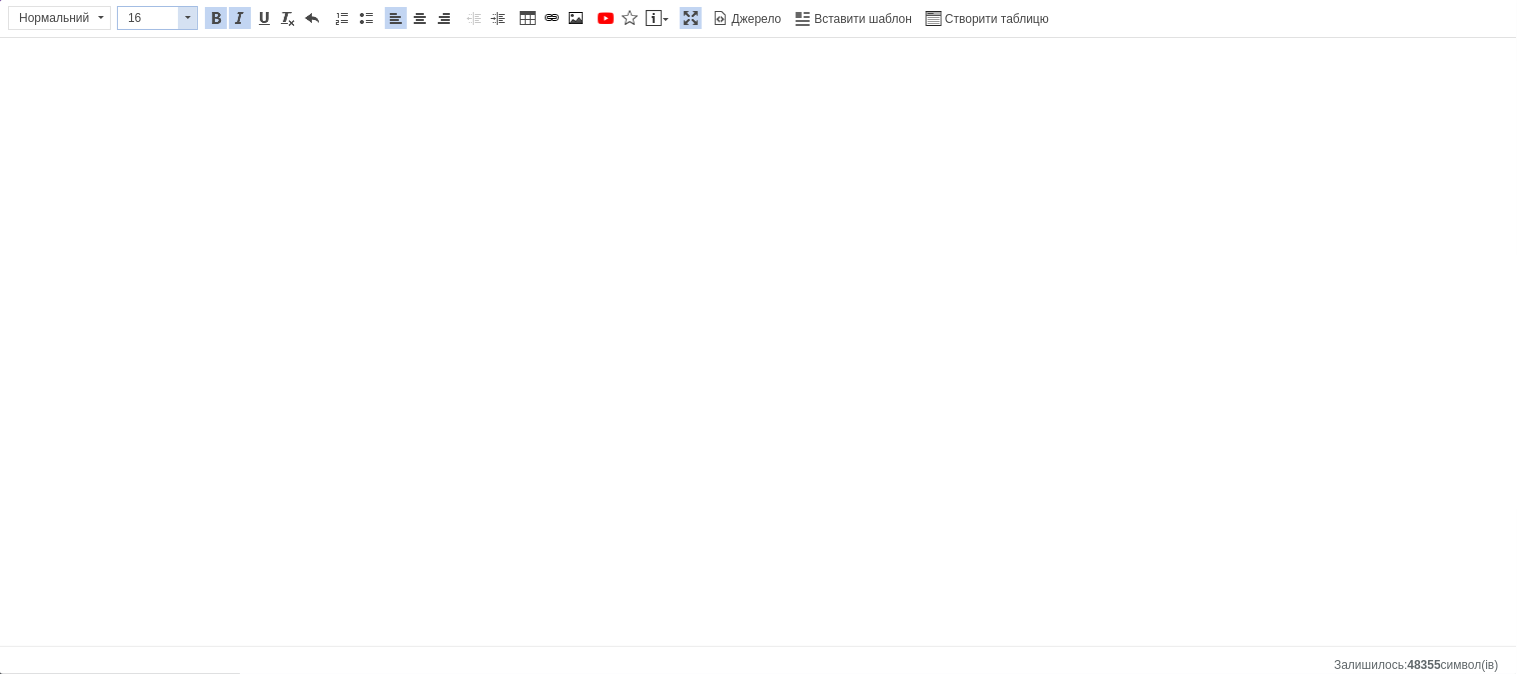 click at bounding box center [187, 18] 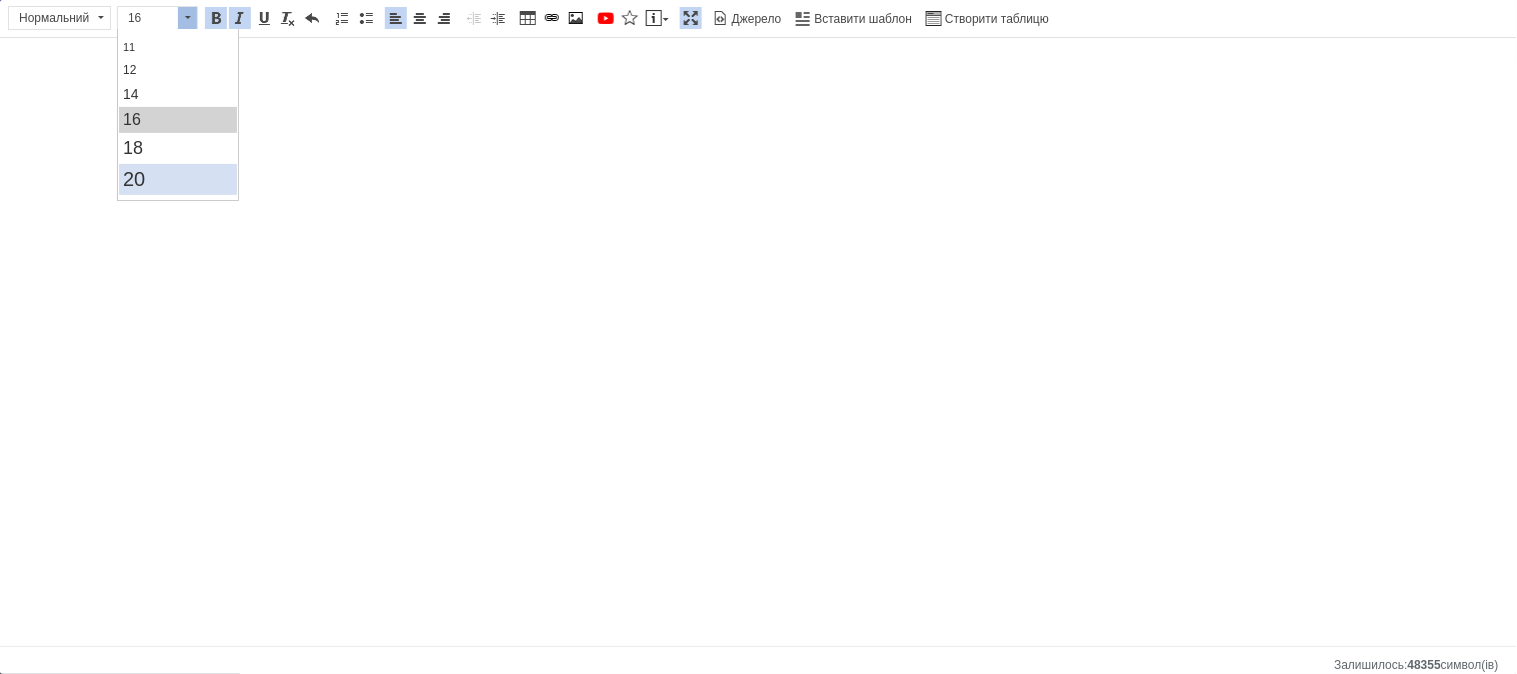 click on "20" at bounding box center (178, 178) 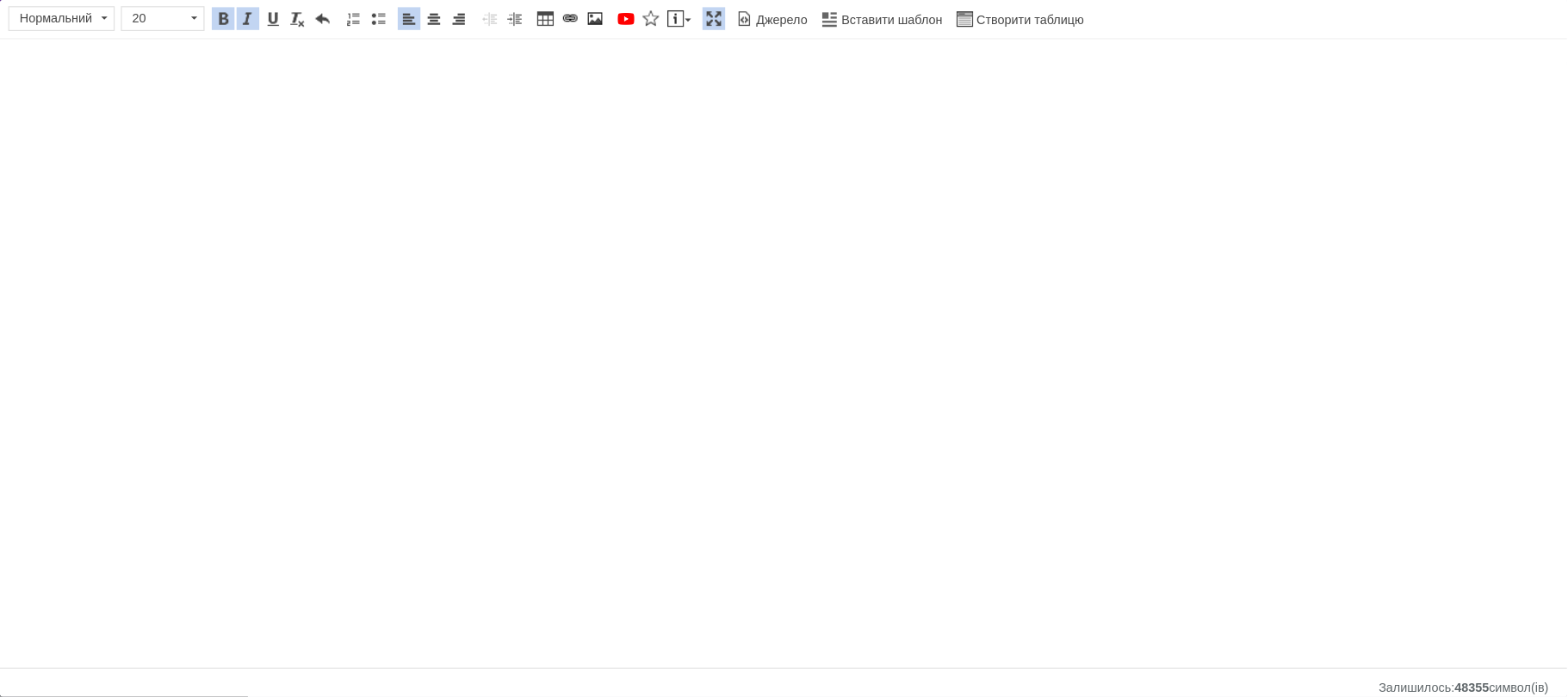 scroll, scrollTop: 0, scrollLeft: 0, axis: both 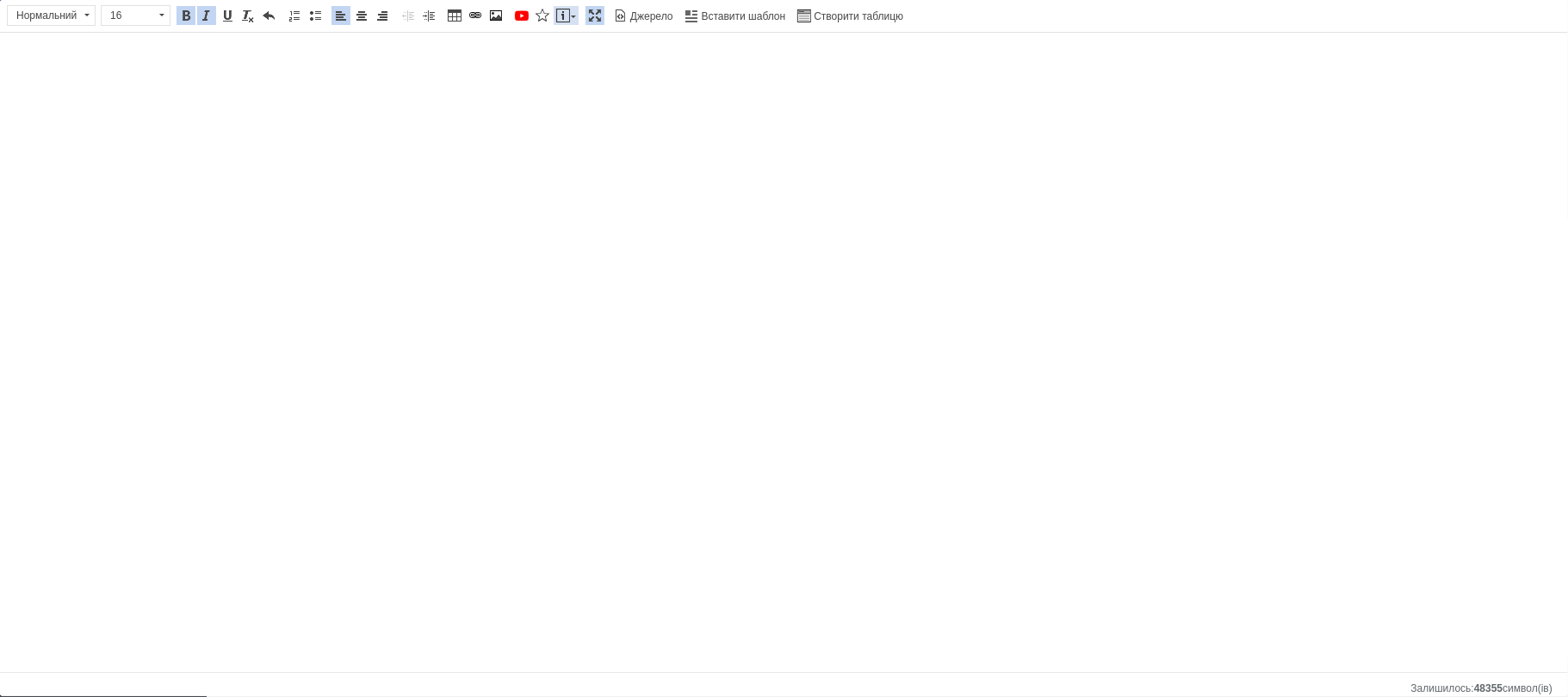 click on "Вставити повідомлення" at bounding box center (566, 16) 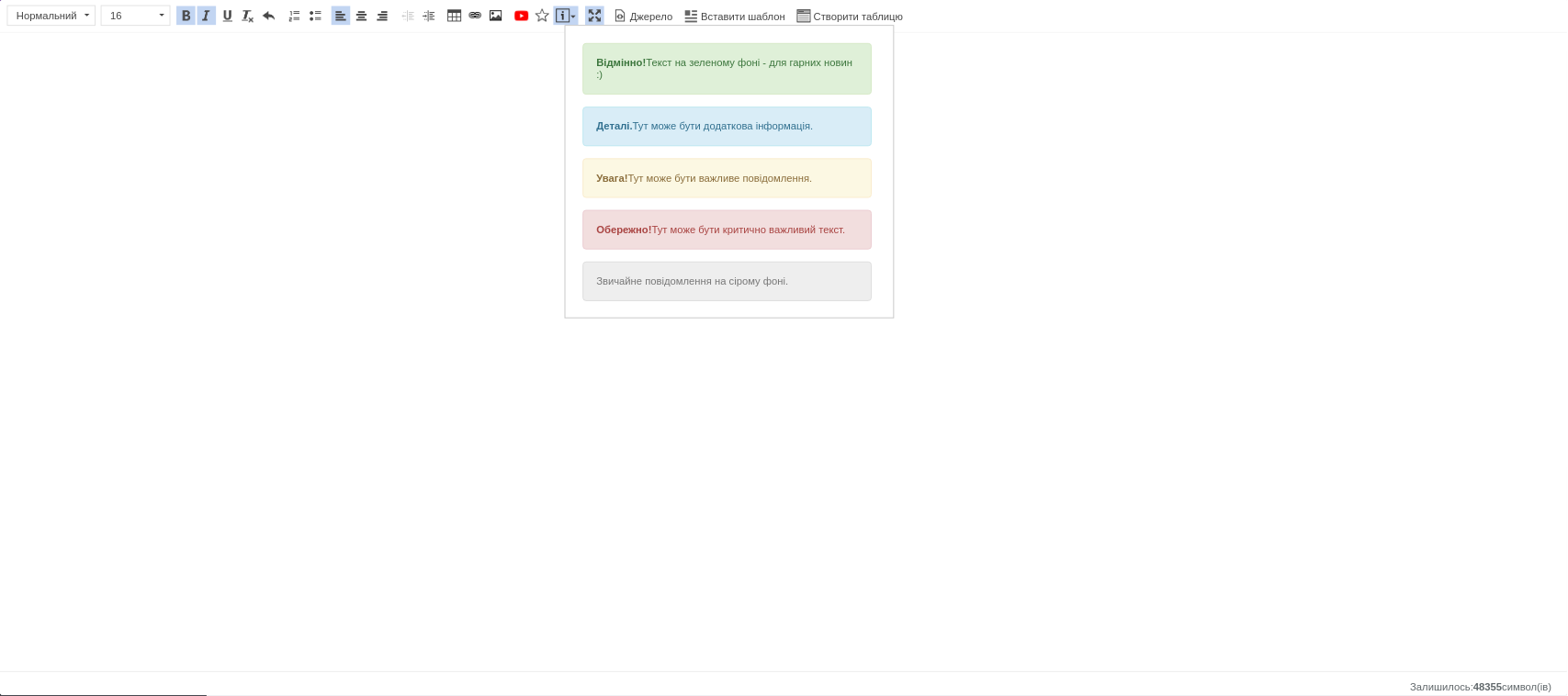 scroll, scrollTop: 0, scrollLeft: 0, axis: both 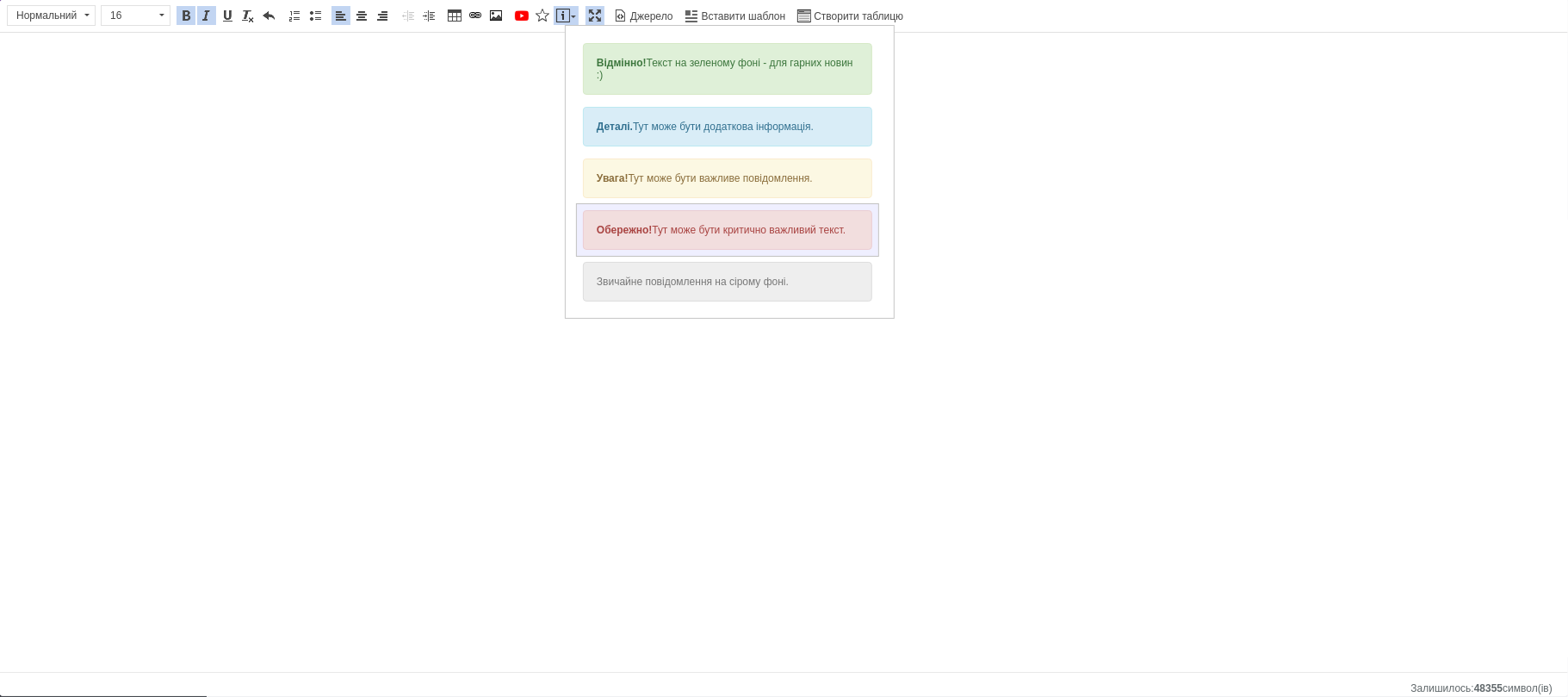 click on "Обережно!  Тут може бути критично важливий текст." at bounding box center (727, 230) 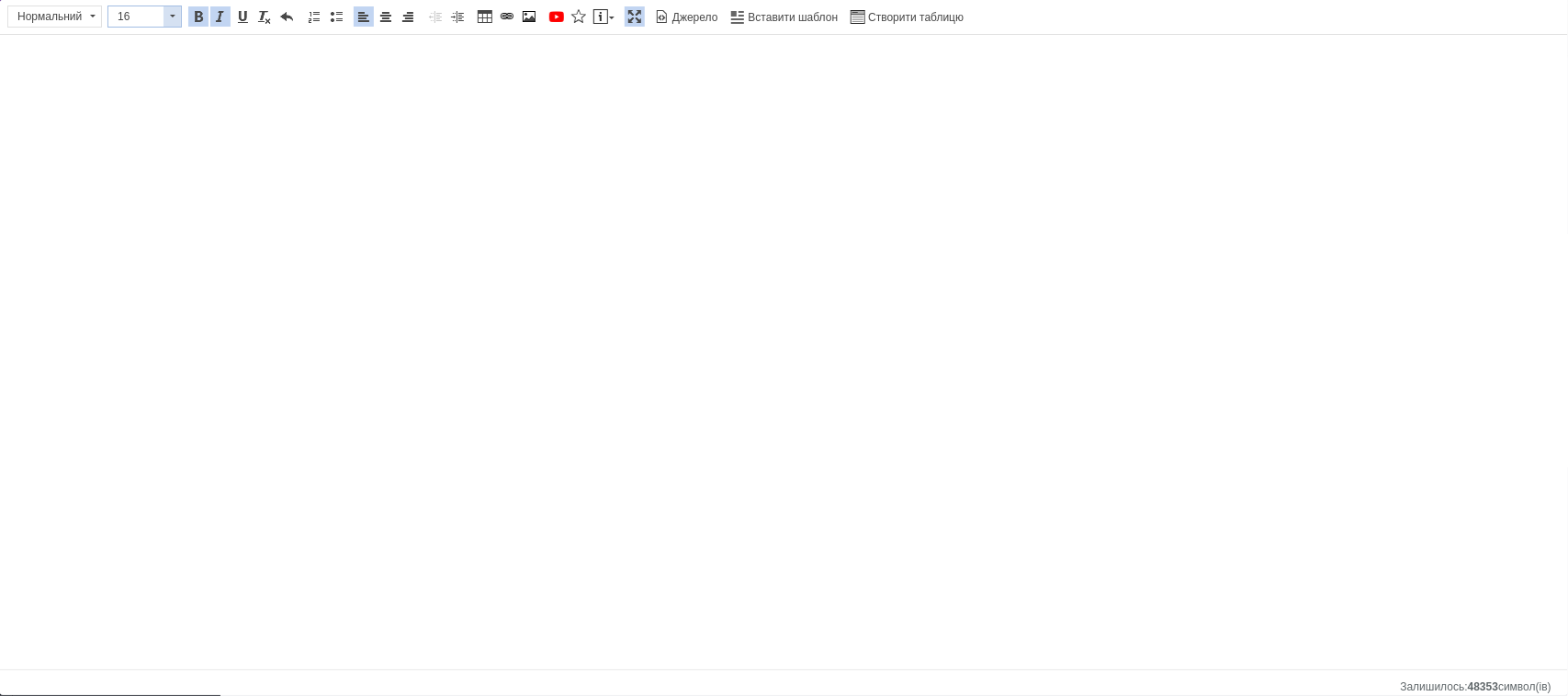 click at bounding box center [173, 16] 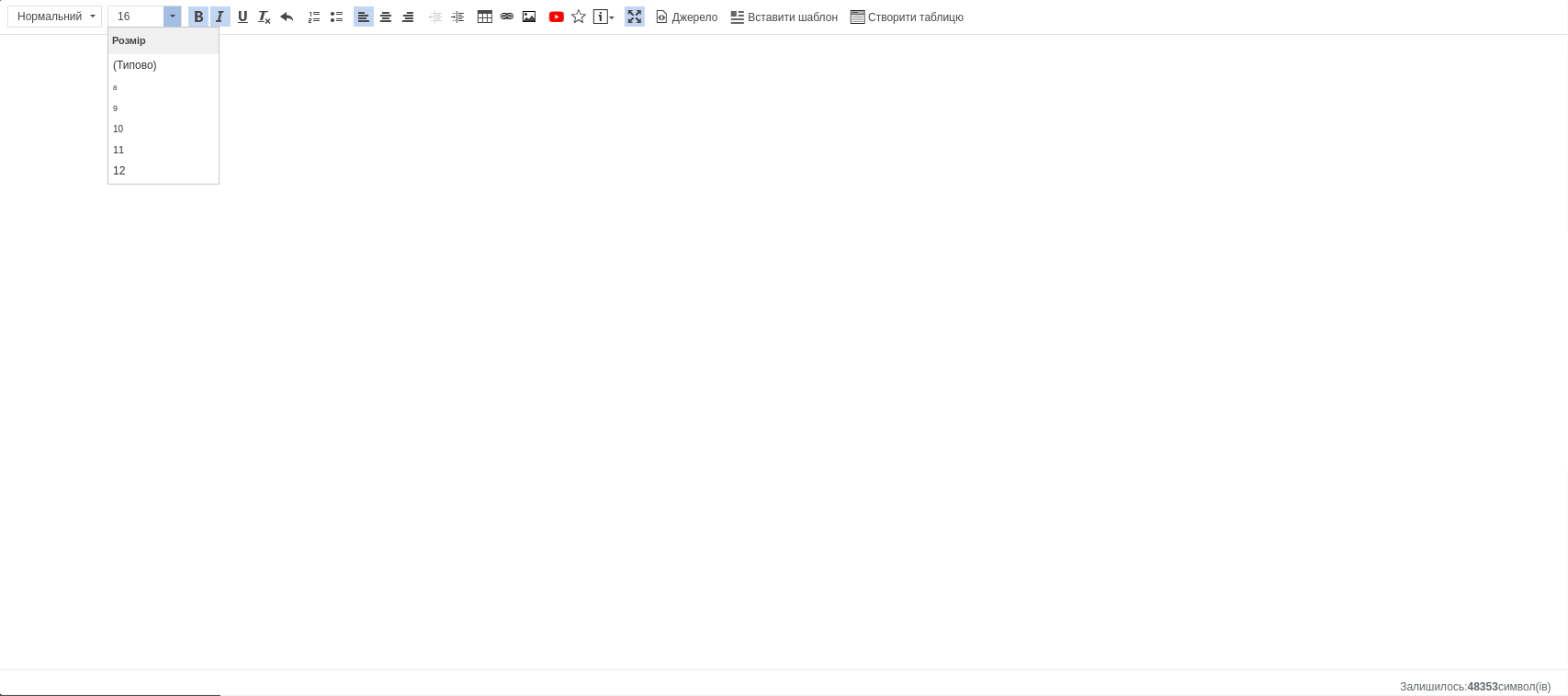 scroll, scrollTop: 108, scrollLeft: 0, axis: vertical 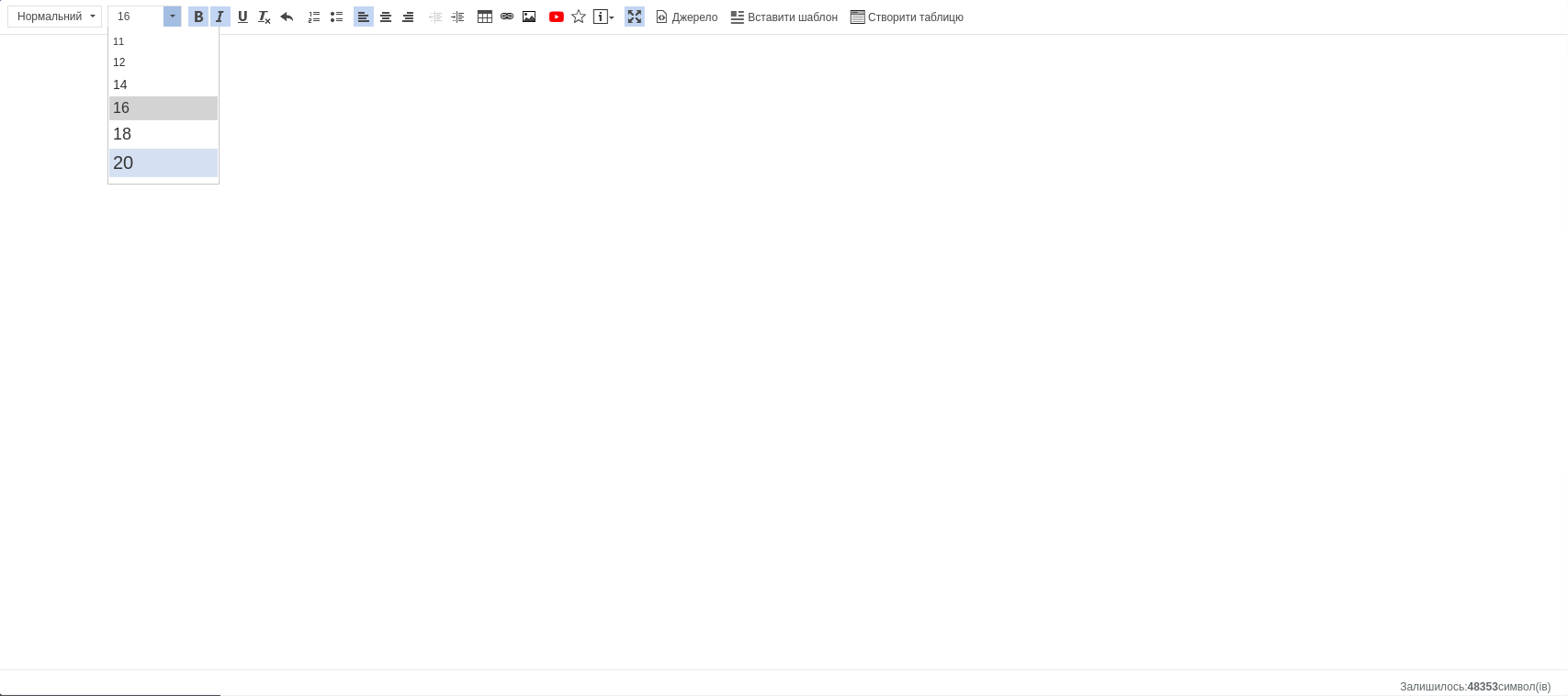 click on "20" at bounding box center (164, 162) 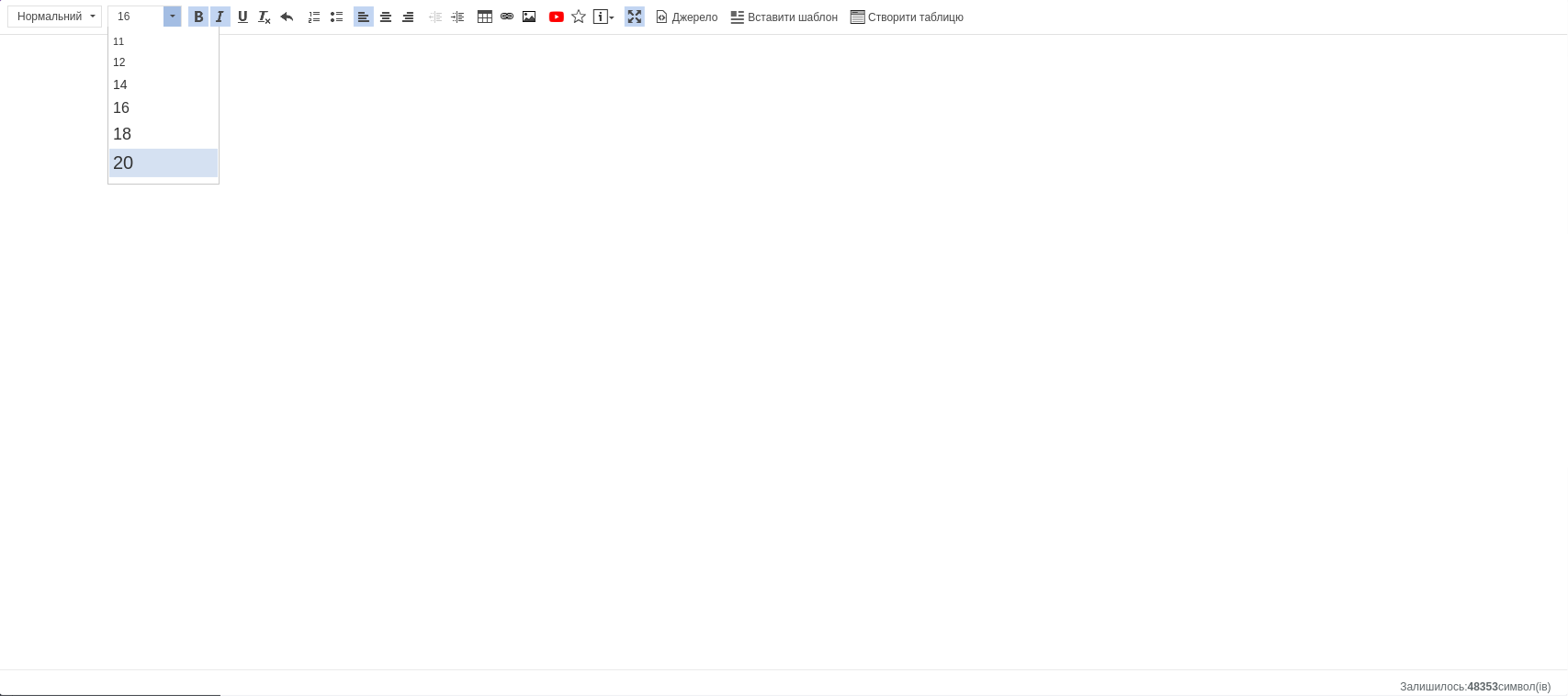 scroll, scrollTop: 0, scrollLeft: 0, axis: both 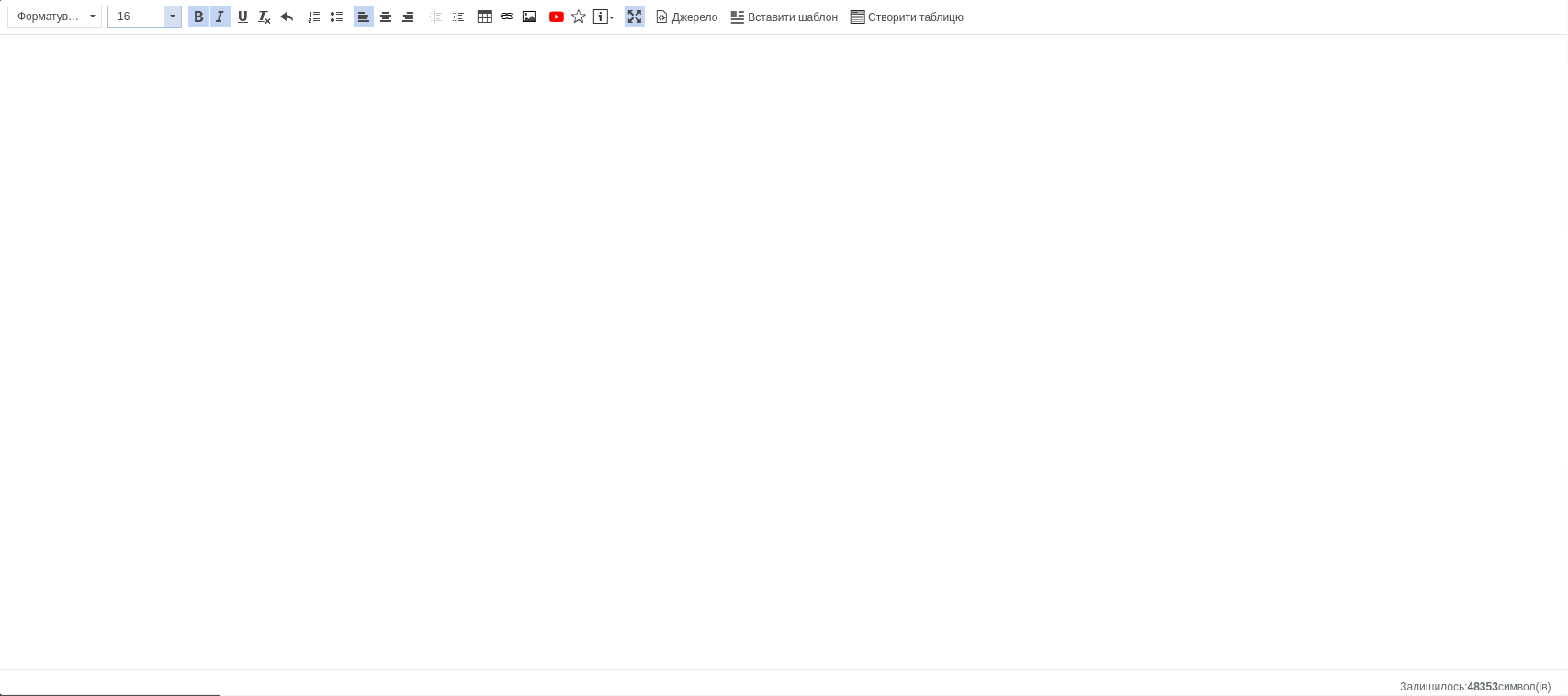 click at bounding box center [172, 17] 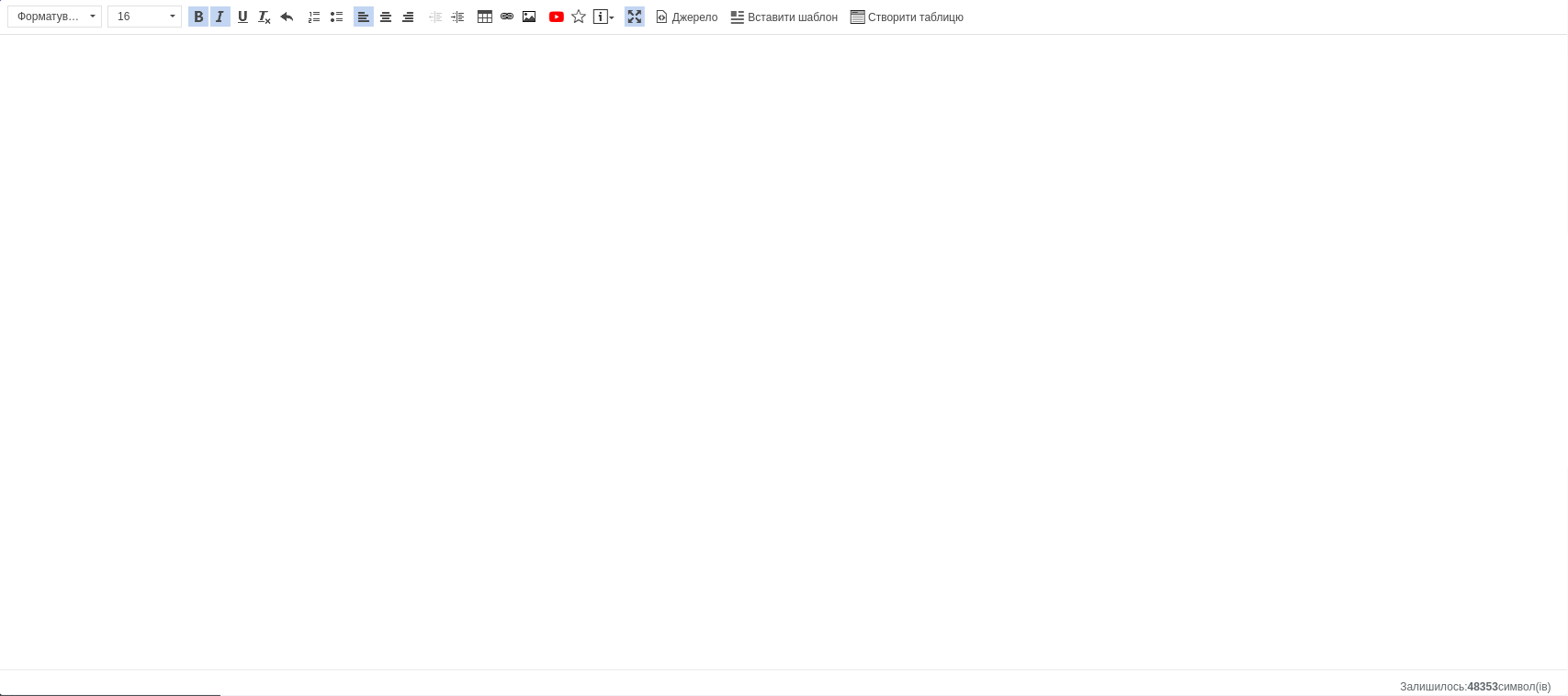 scroll, scrollTop: 108, scrollLeft: 0, axis: vertical 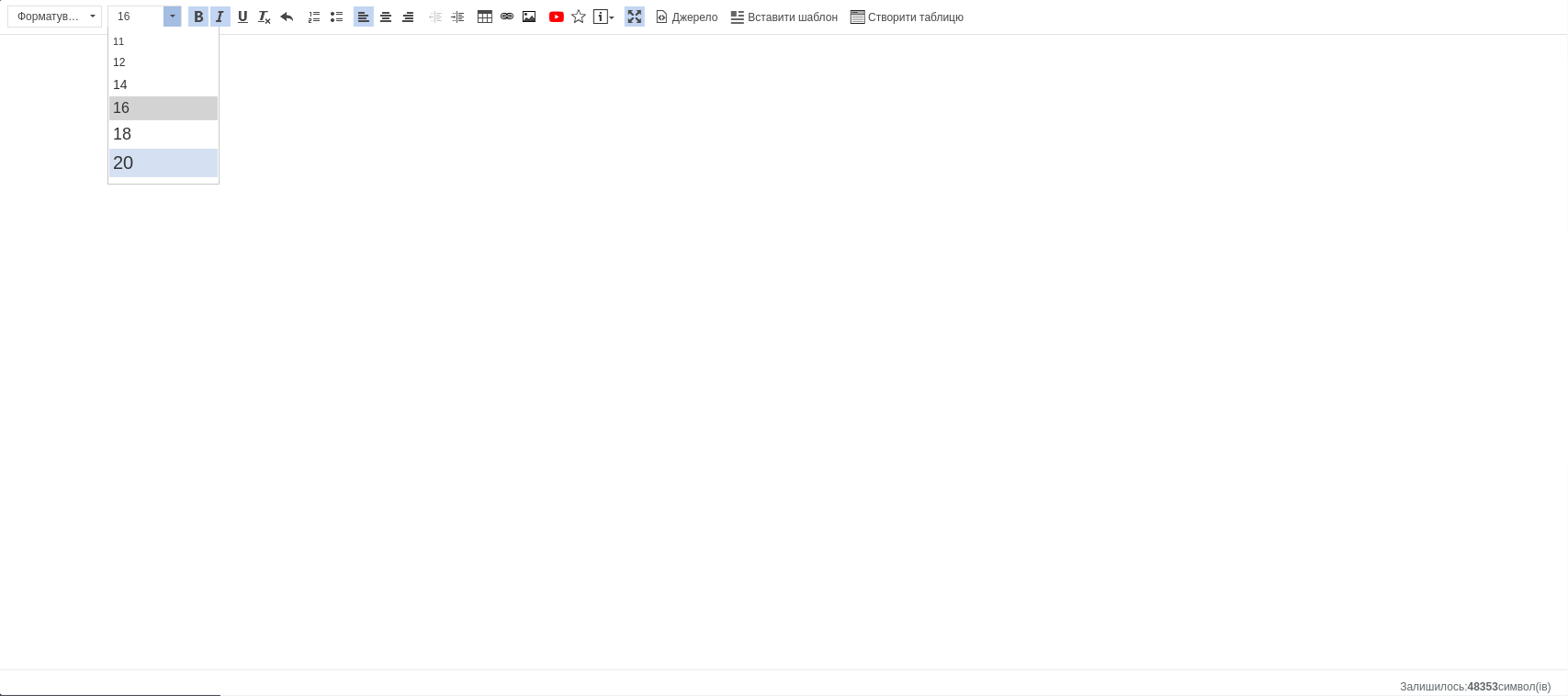 click on "20" at bounding box center [164, 162] 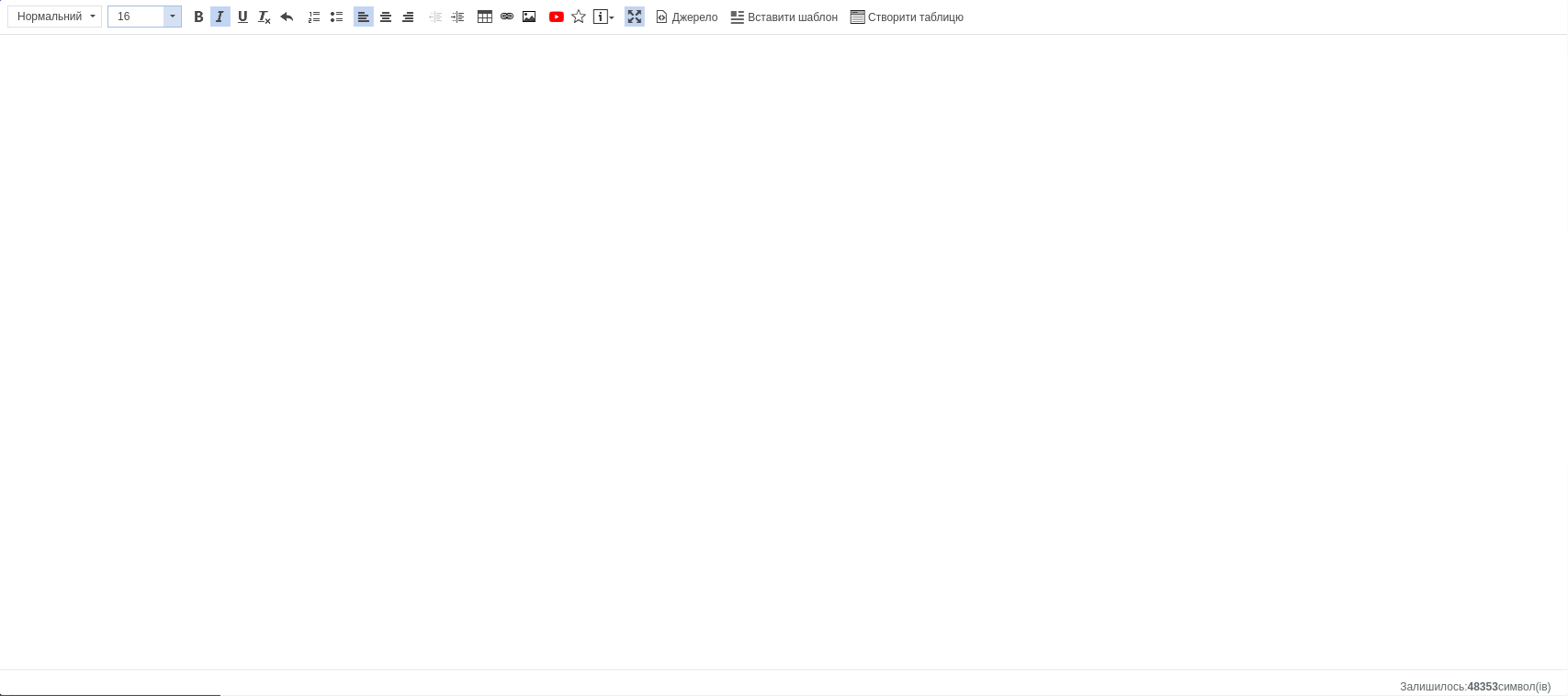 click at bounding box center [172, 17] 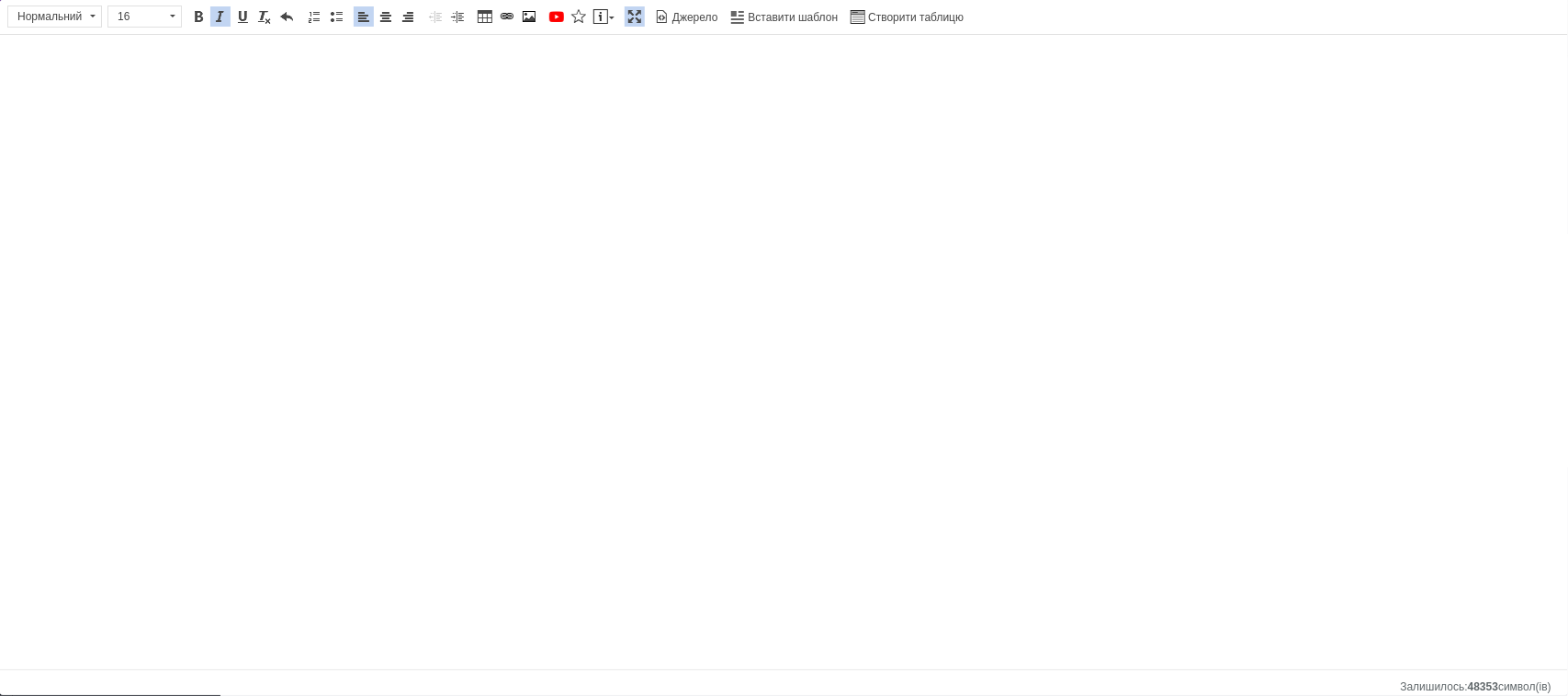 scroll, scrollTop: 108, scrollLeft: 0, axis: vertical 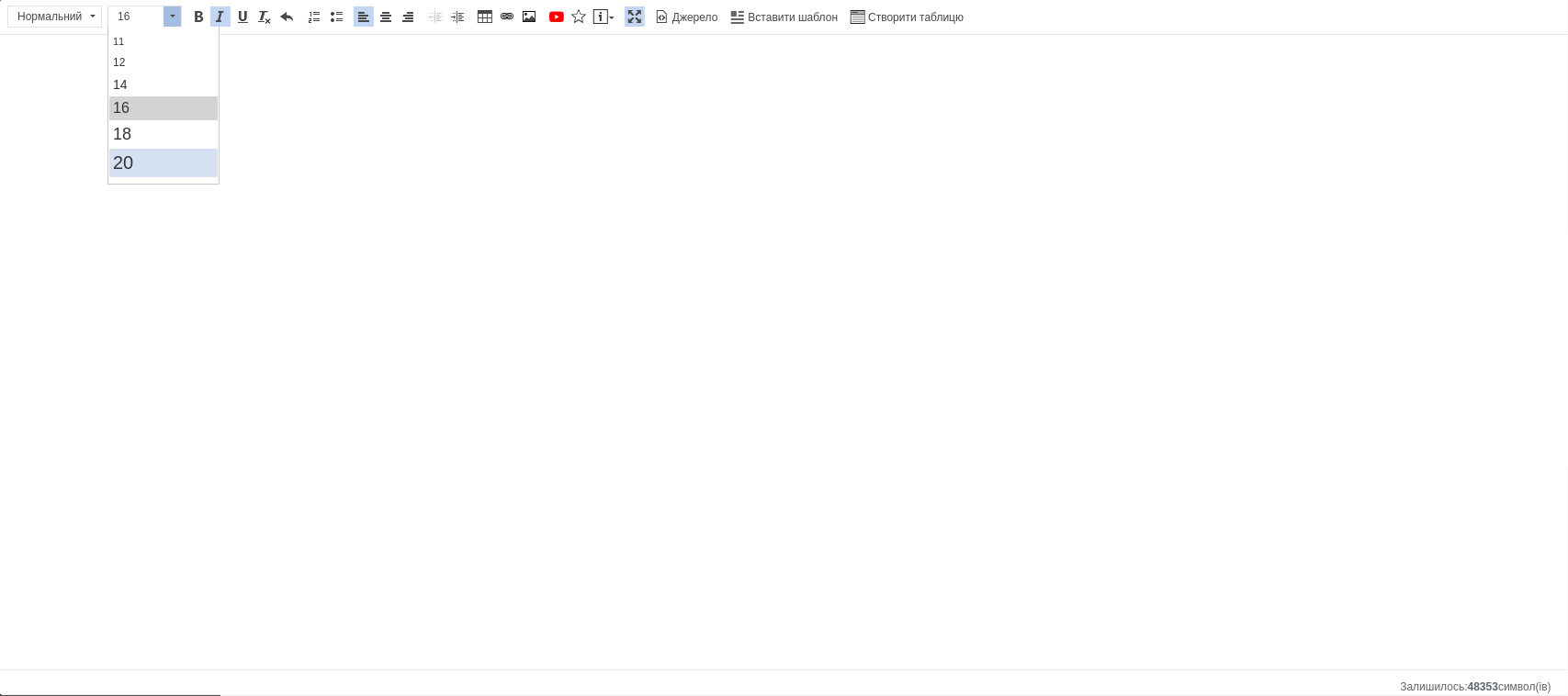 click on "20" at bounding box center [164, 162] 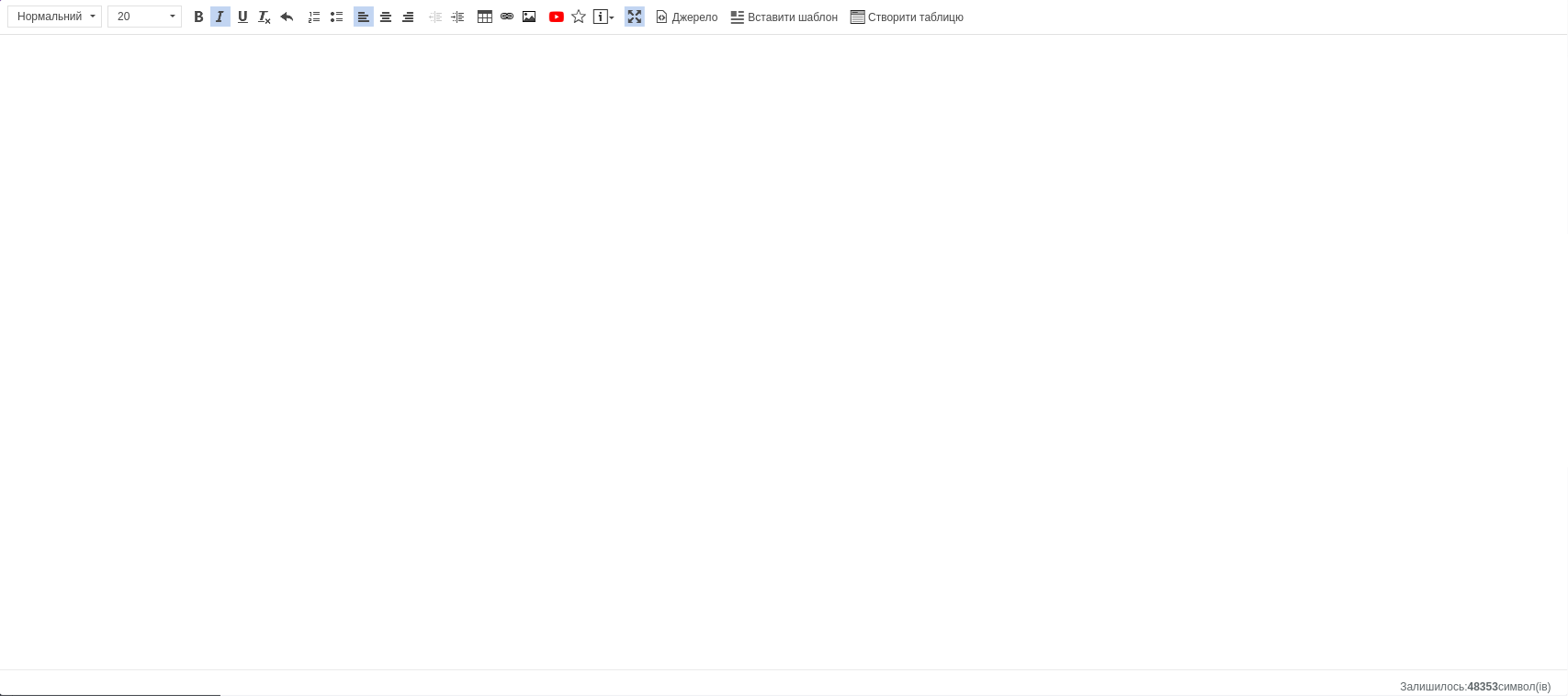 scroll, scrollTop: 0, scrollLeft: 0, axis: both 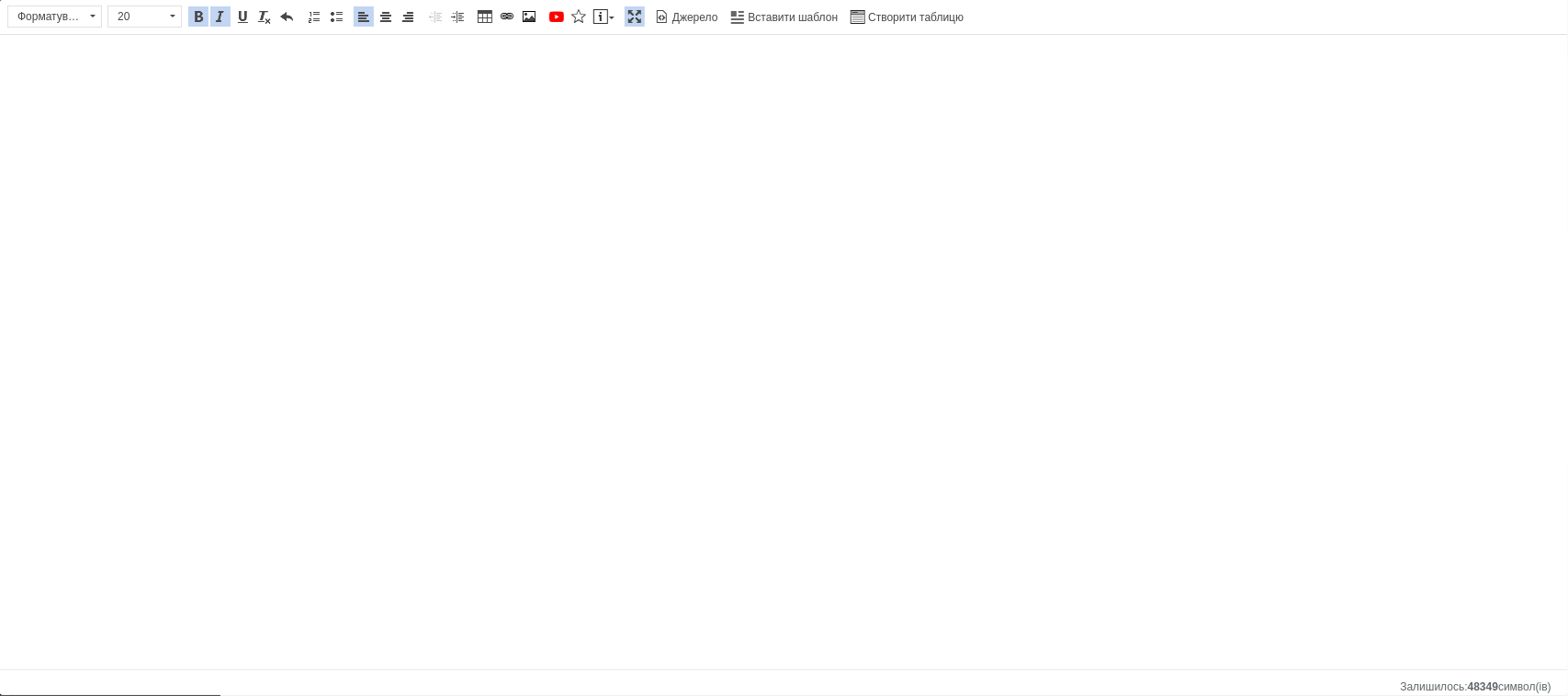 click at bounding box center [635, 17] 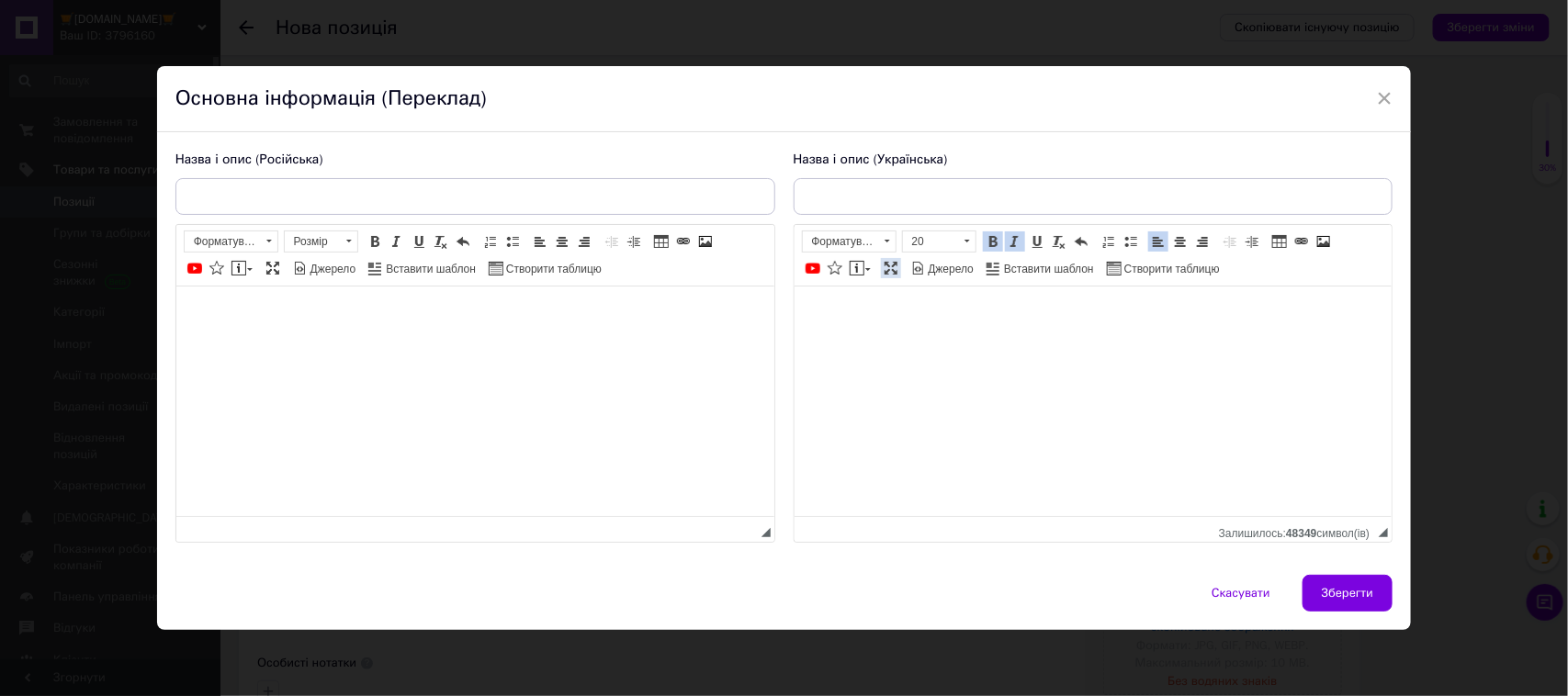 scroll, scrollTop: 340, scrollLeft: 0, axis: vertical 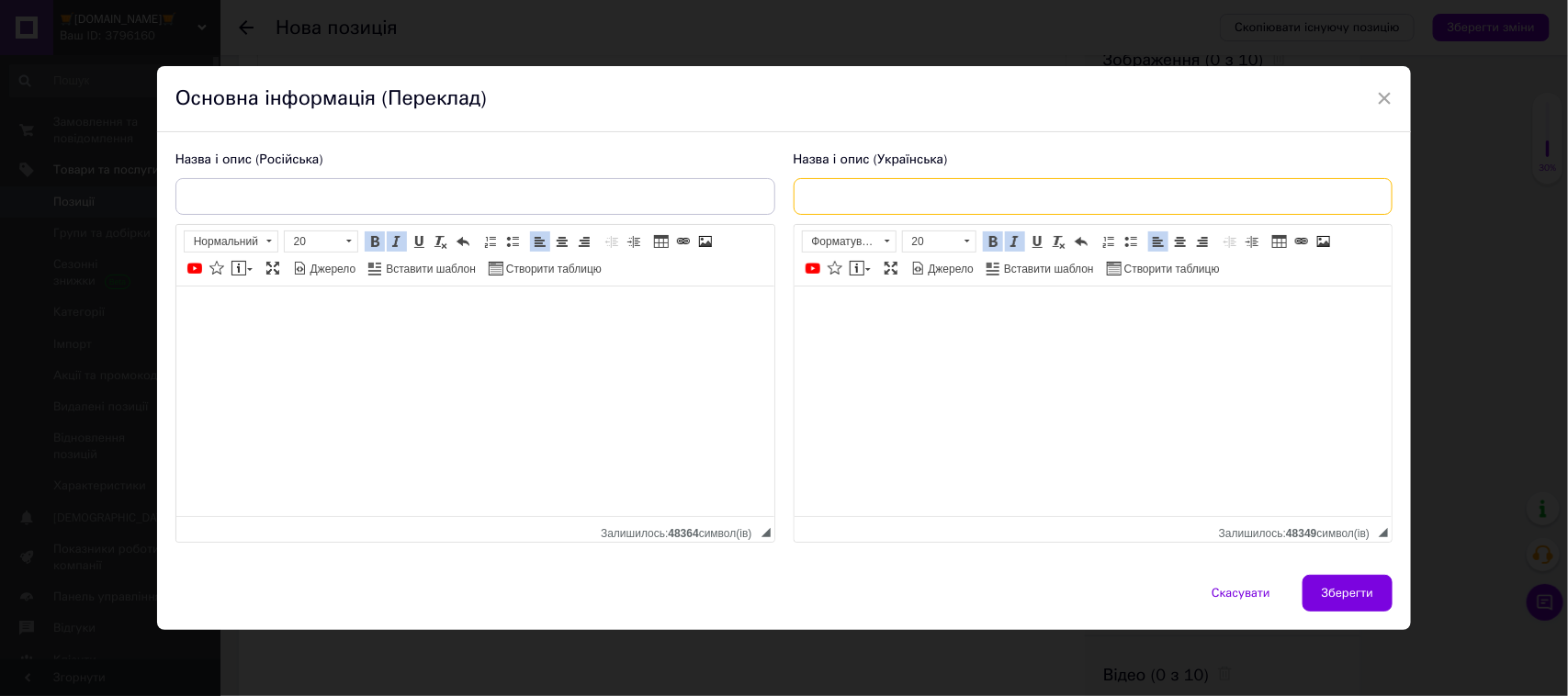 click at bounding box center (1093, 196) 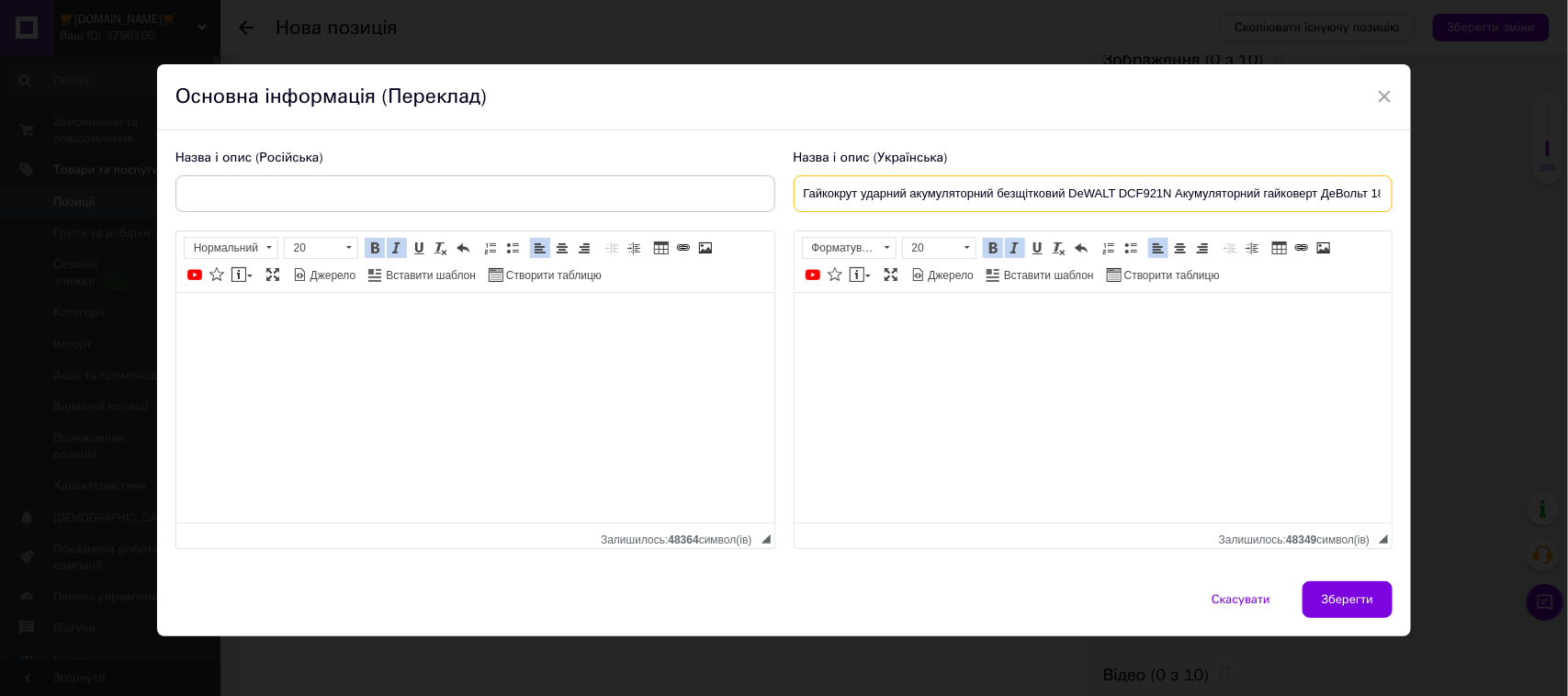 scroll, scrollTop: 0, scrollLeft: 98, axis: horizontal 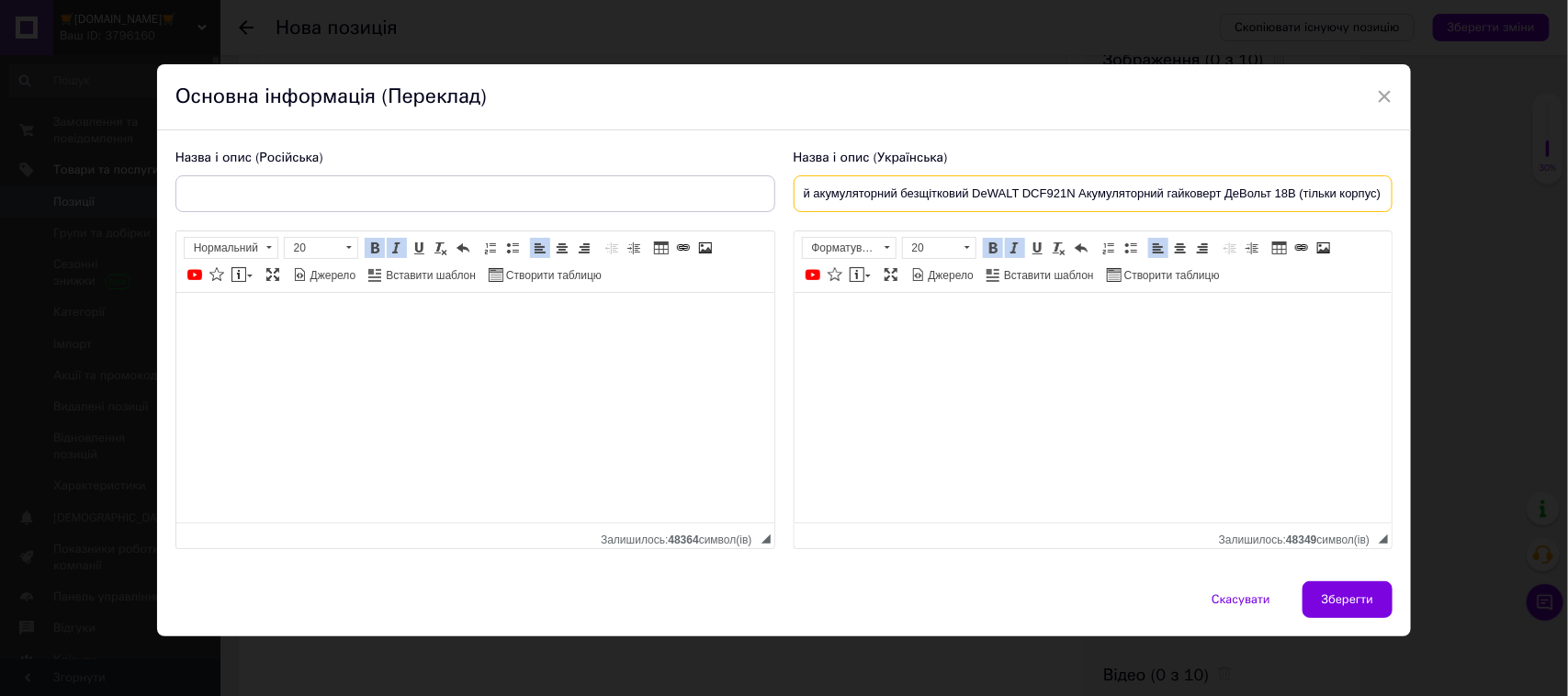 type on "Гайкокрут ударний акумуляторний безщітковий DeWALT DCF921N Акумуляторний гайковерт ДеВольт 18В (тільки корпус)" 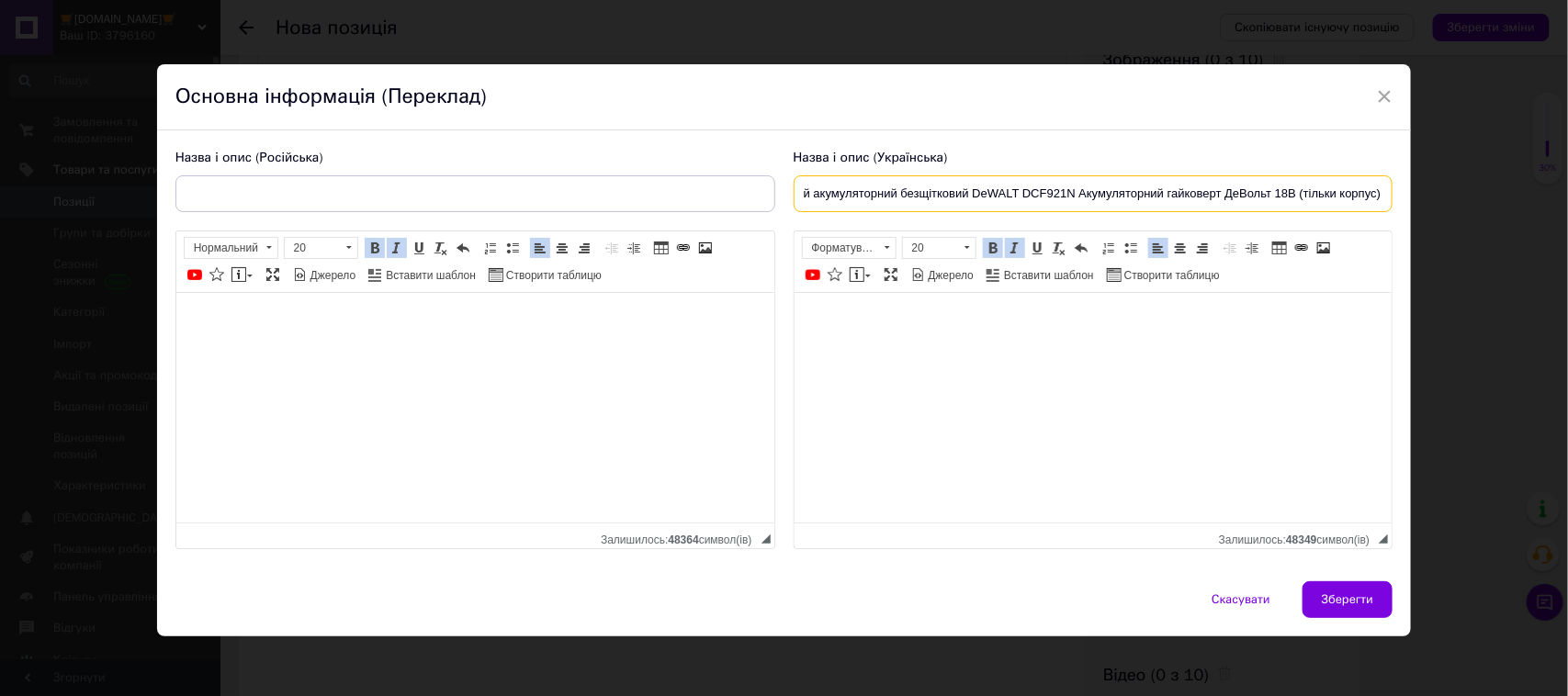 scroll, scrollTop: 0, scrollLeft: 0, axis: both 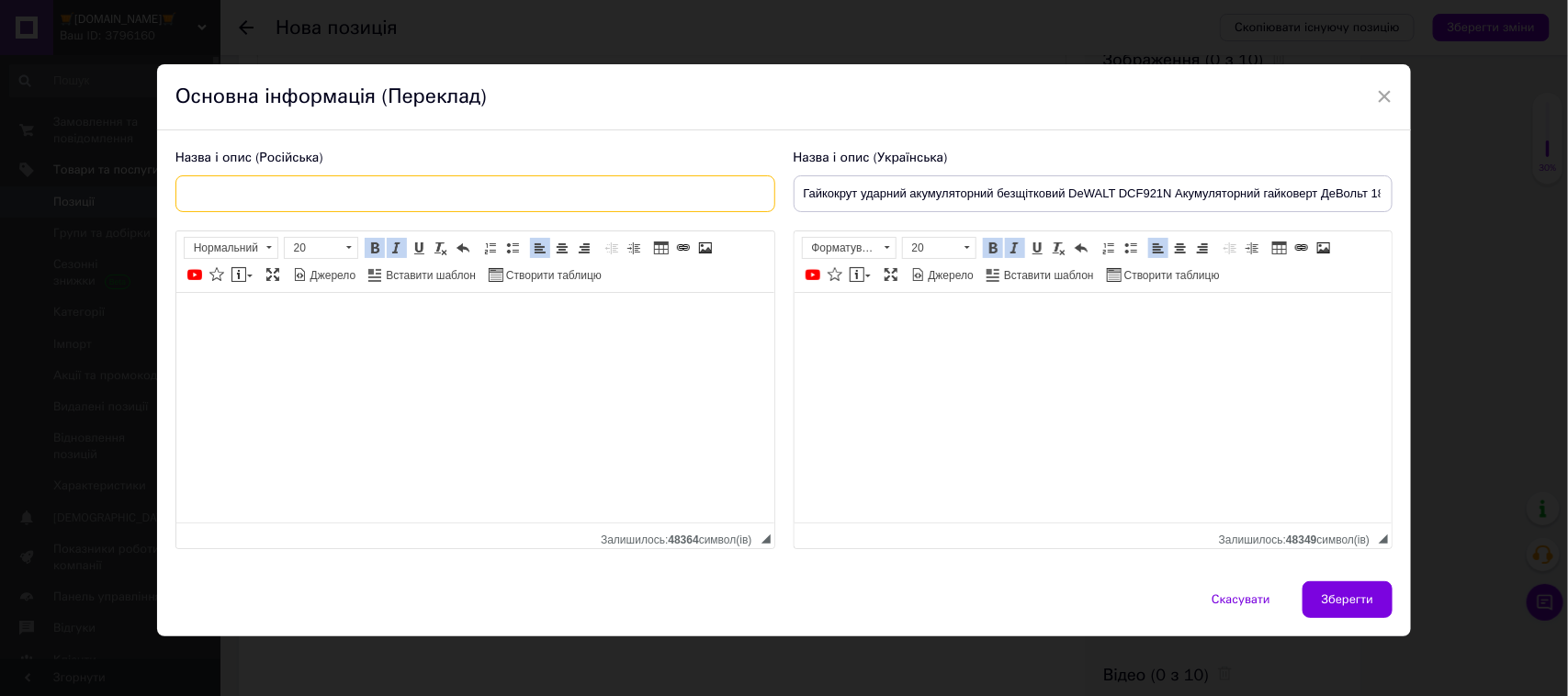 click at bounding box center [475, 194] 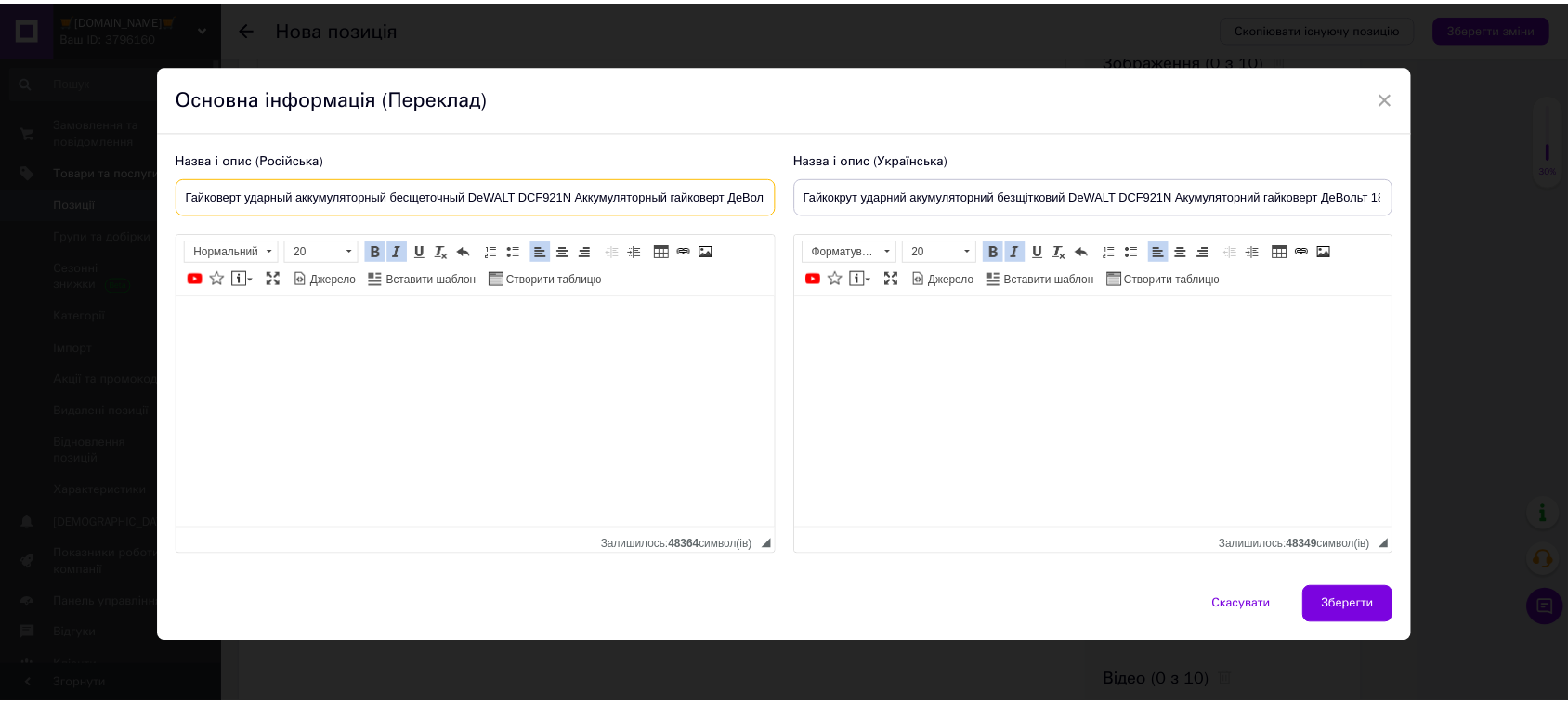 scroll, scrollTop: 0, scrollLeft: 118, axis: horizontal 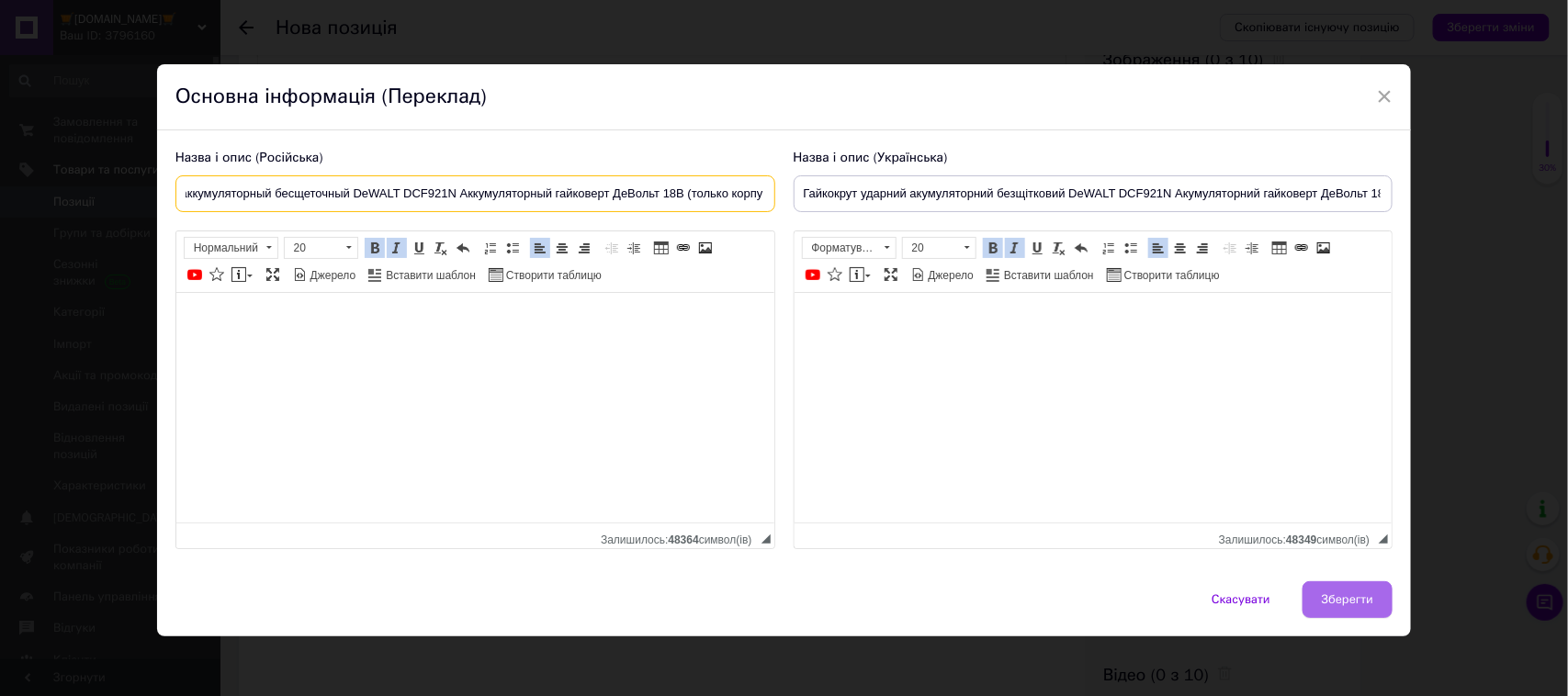 type on "Гайковерт ударный аккумуляторный бесщеточный DeWALT DCF921N Аккумуляторный гайковерт ДеВольт 18В (только корпу" 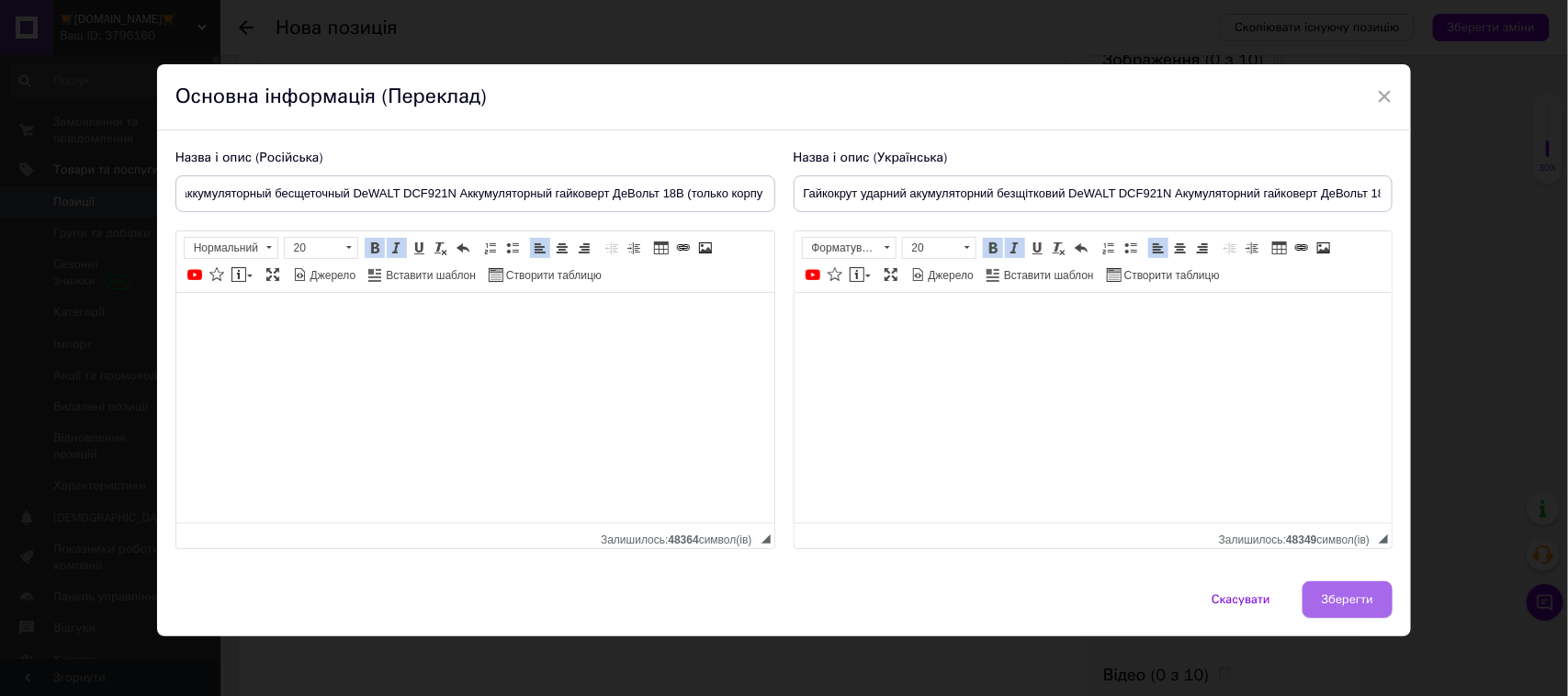 click on "Зберегти" at bounding box center (1348, 600) 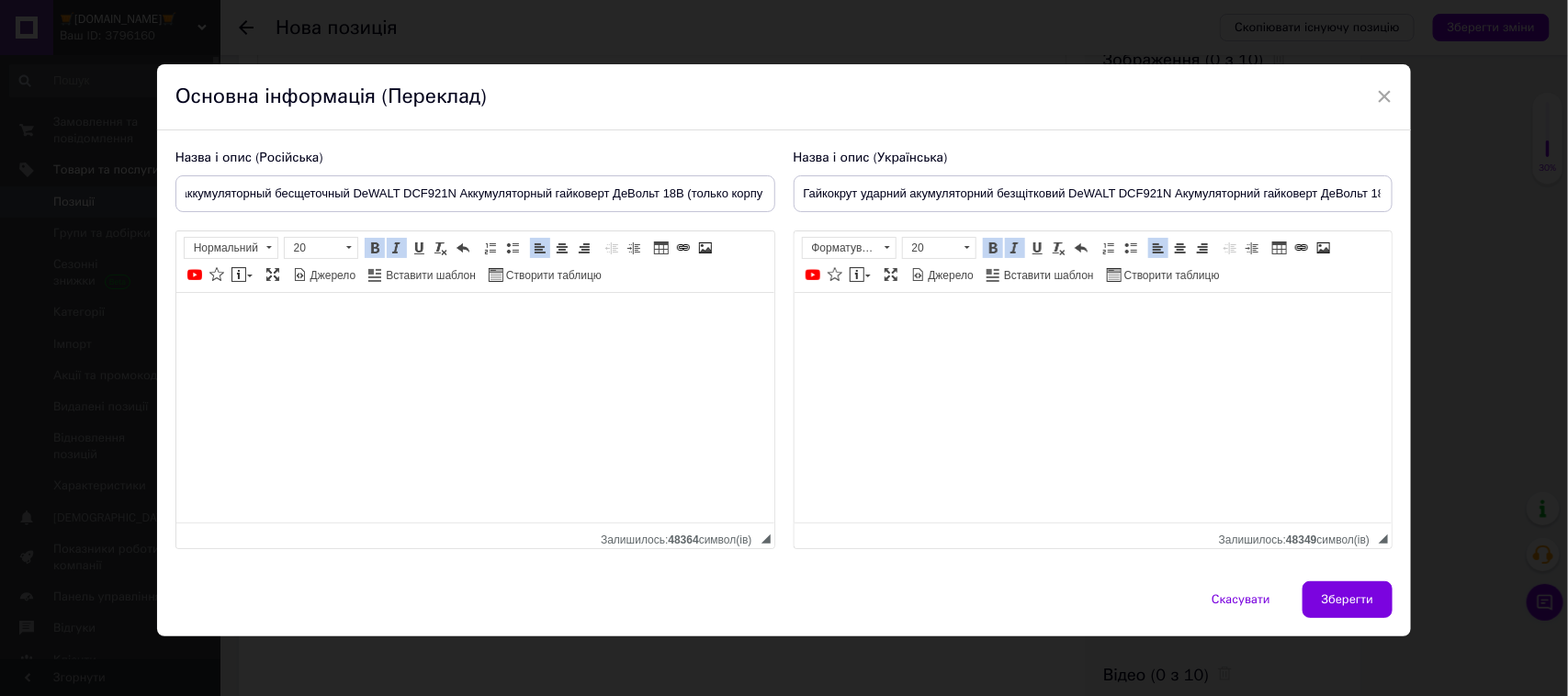 type on "Гайковерт ударный аккумуляторный бесщеточный DeWALT DCF921N Аккумуляторный гайковерт ДеВольт 18В (только корпу" 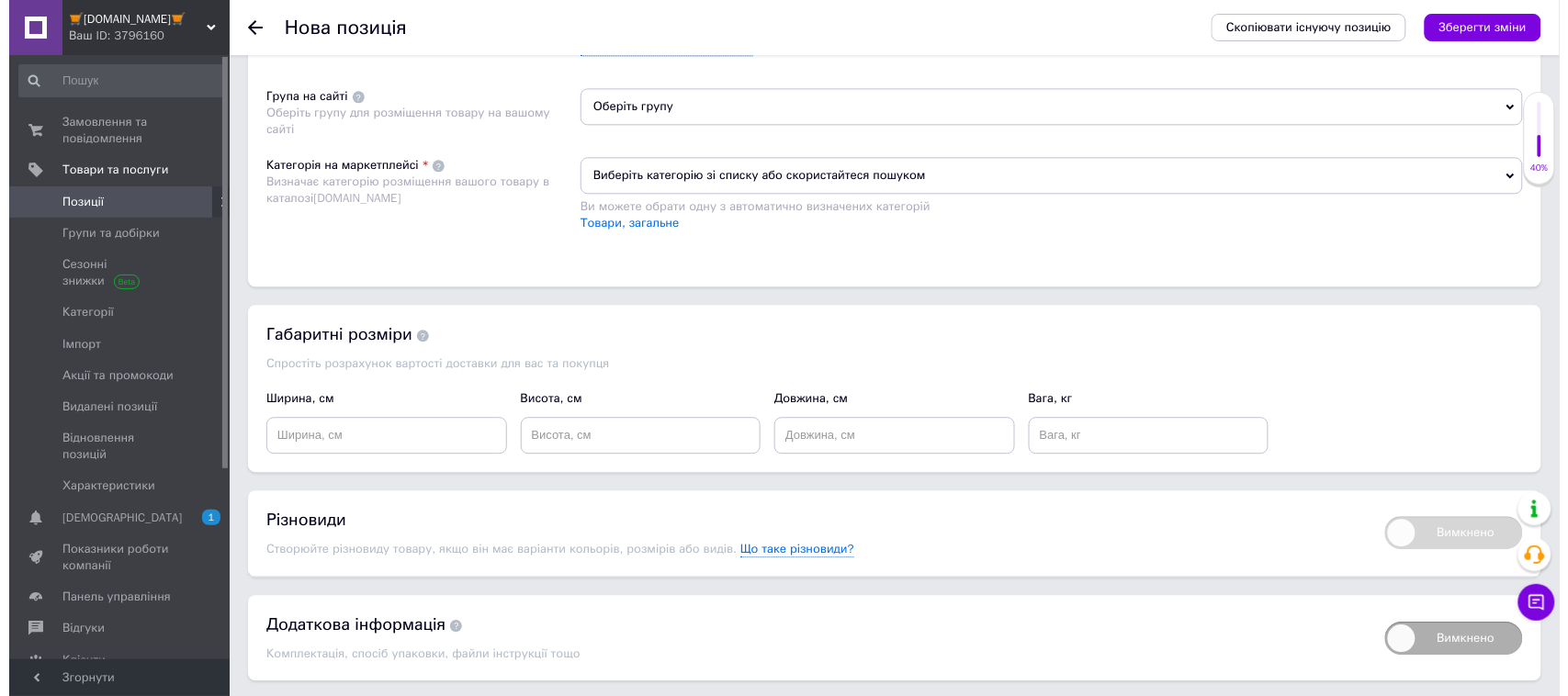scroll, scrollTop: 1020, scrollLeft: 0, axis: vertical 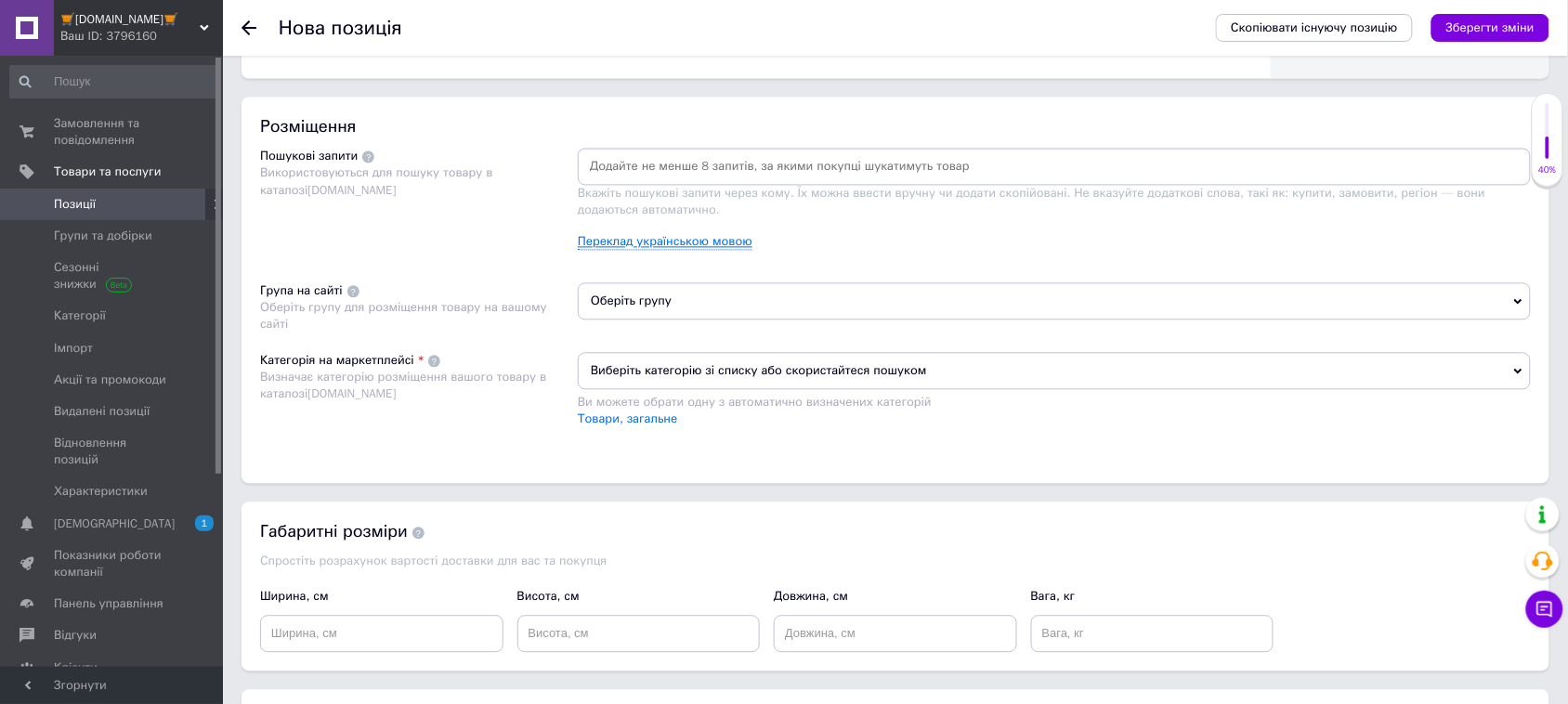 click on "Переклад українською мовою" at bounding box center [665, 242] 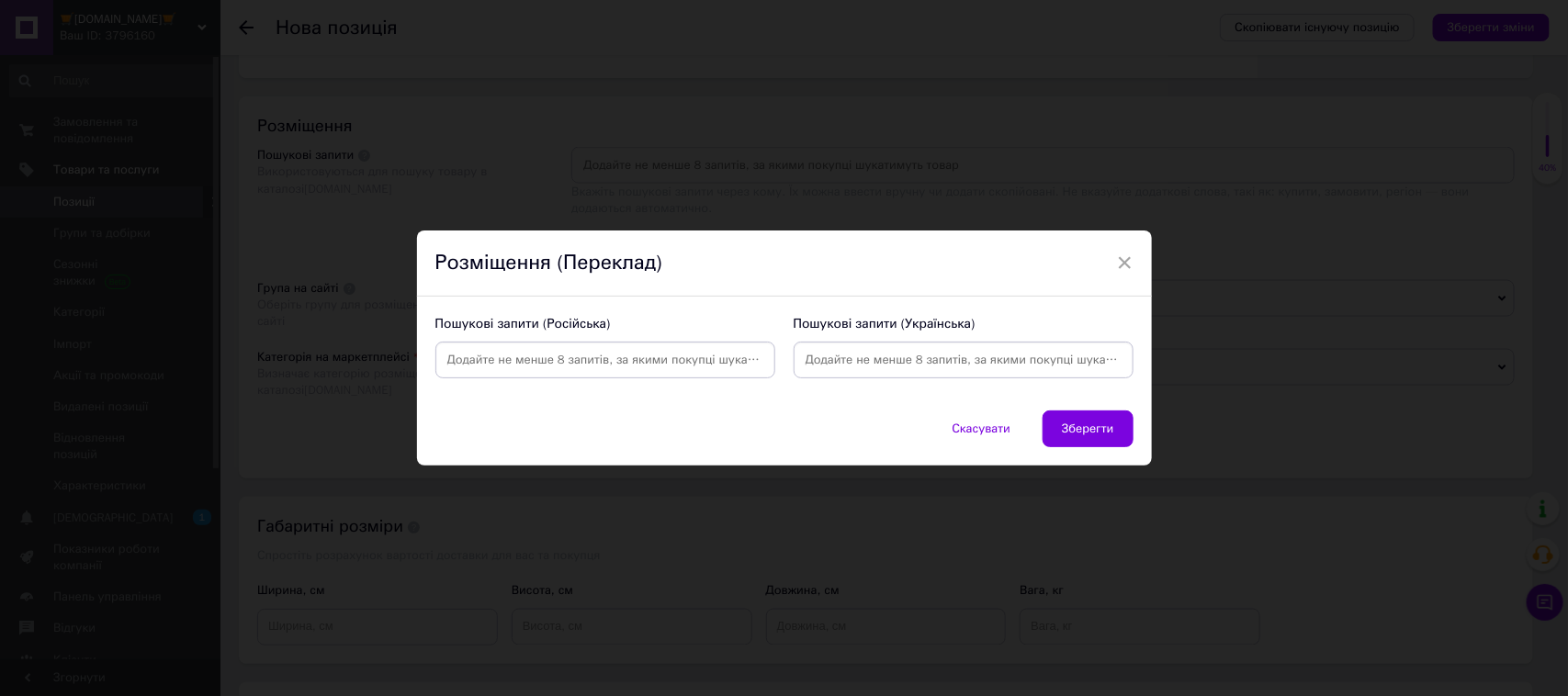 click at bounding box center [964, 360] 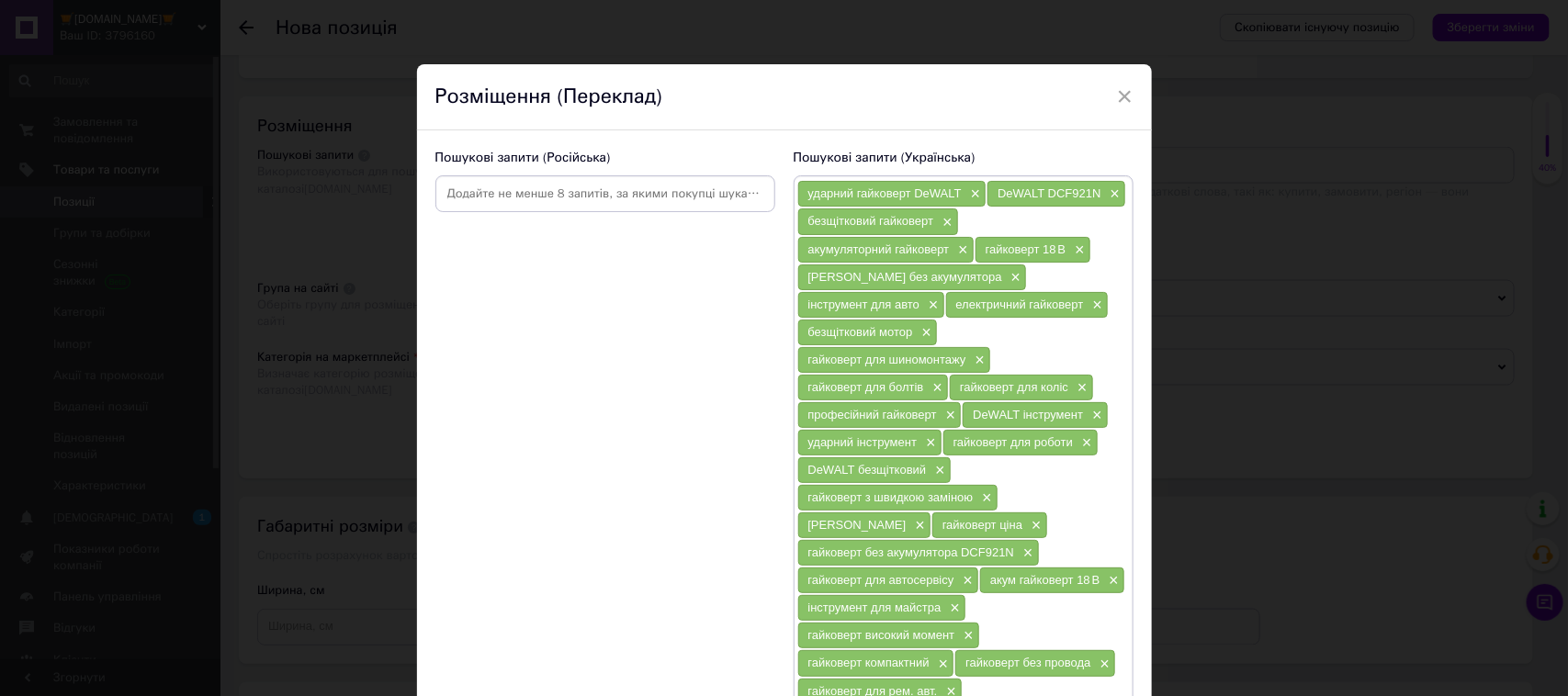 click at bounding box center [605, 194] 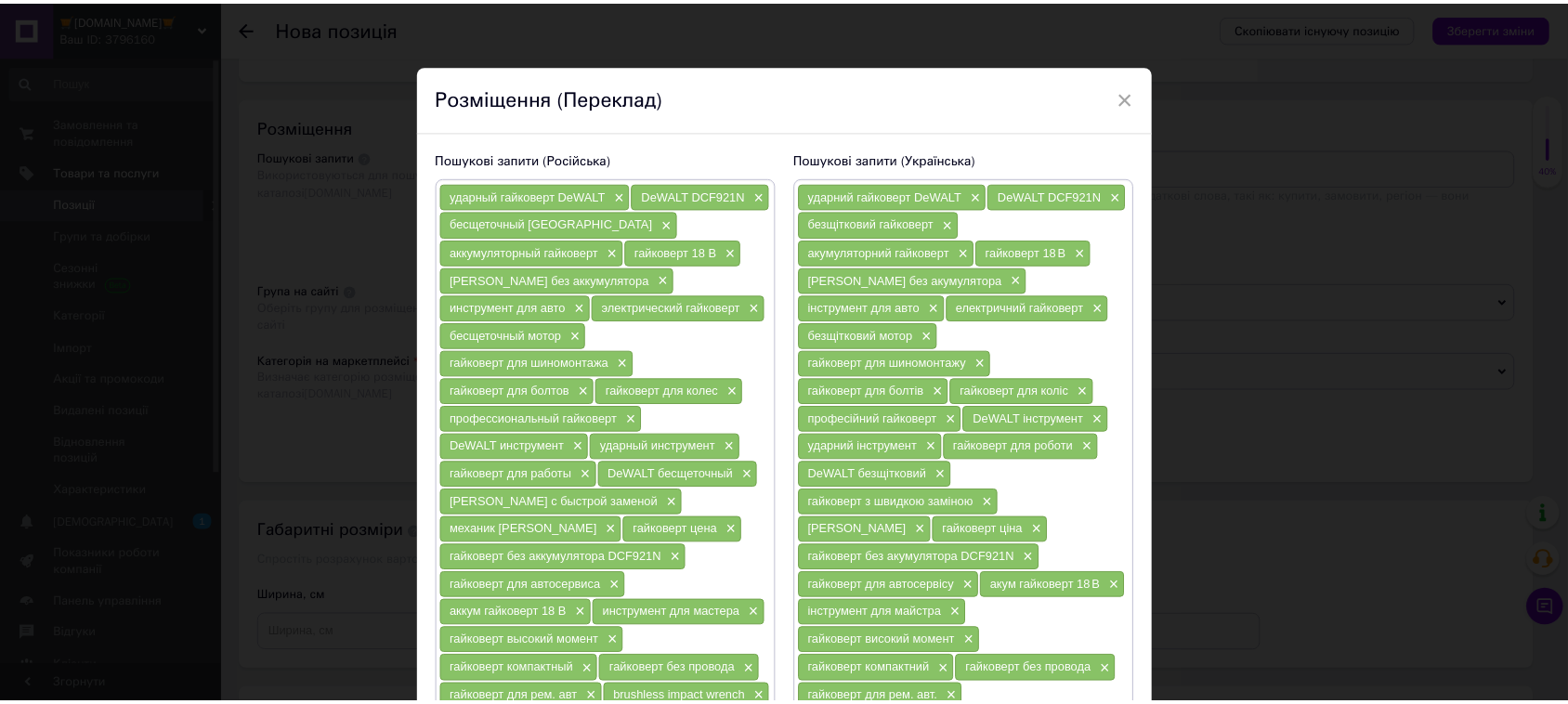 scroll, scrollTop: 334, scrollLeft: 0, axis: vertical 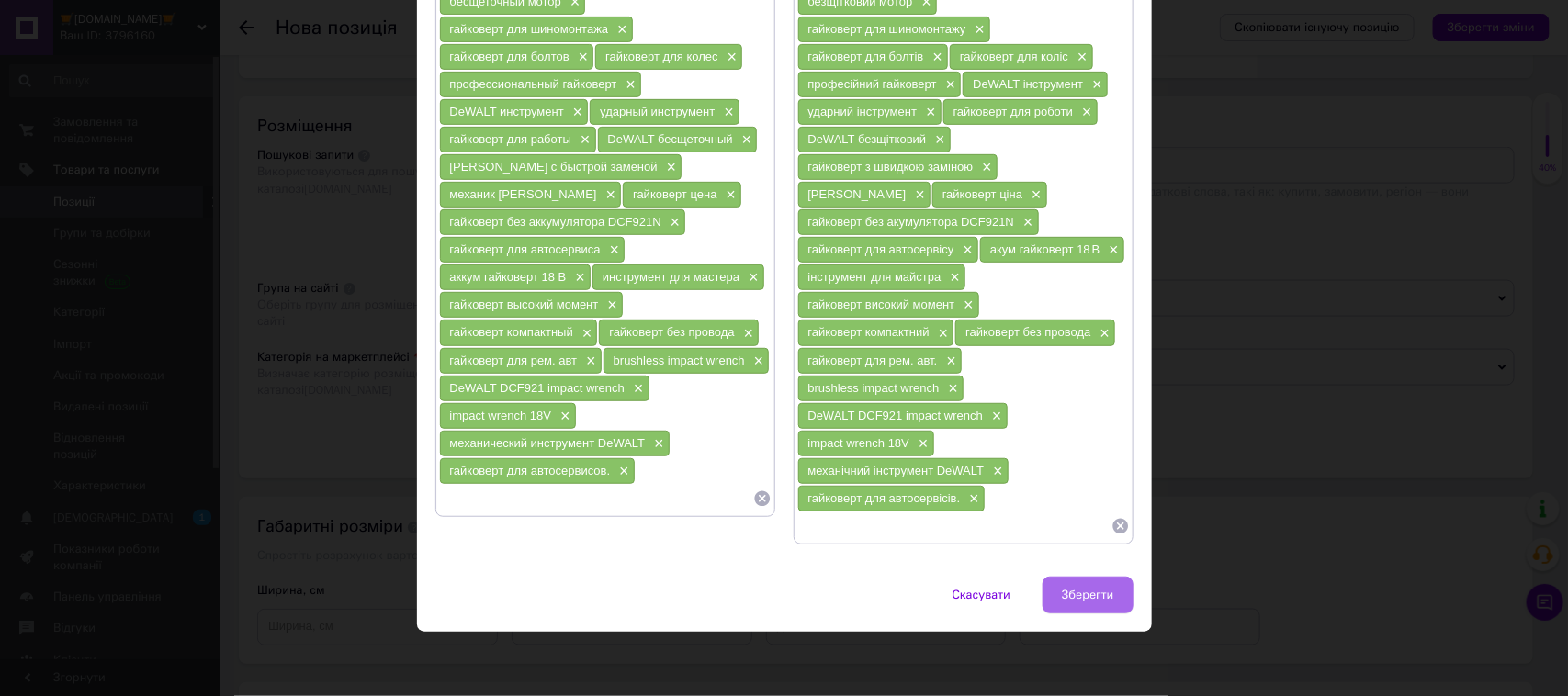 click on "Зберегти" at bounding box center (1088, 595) 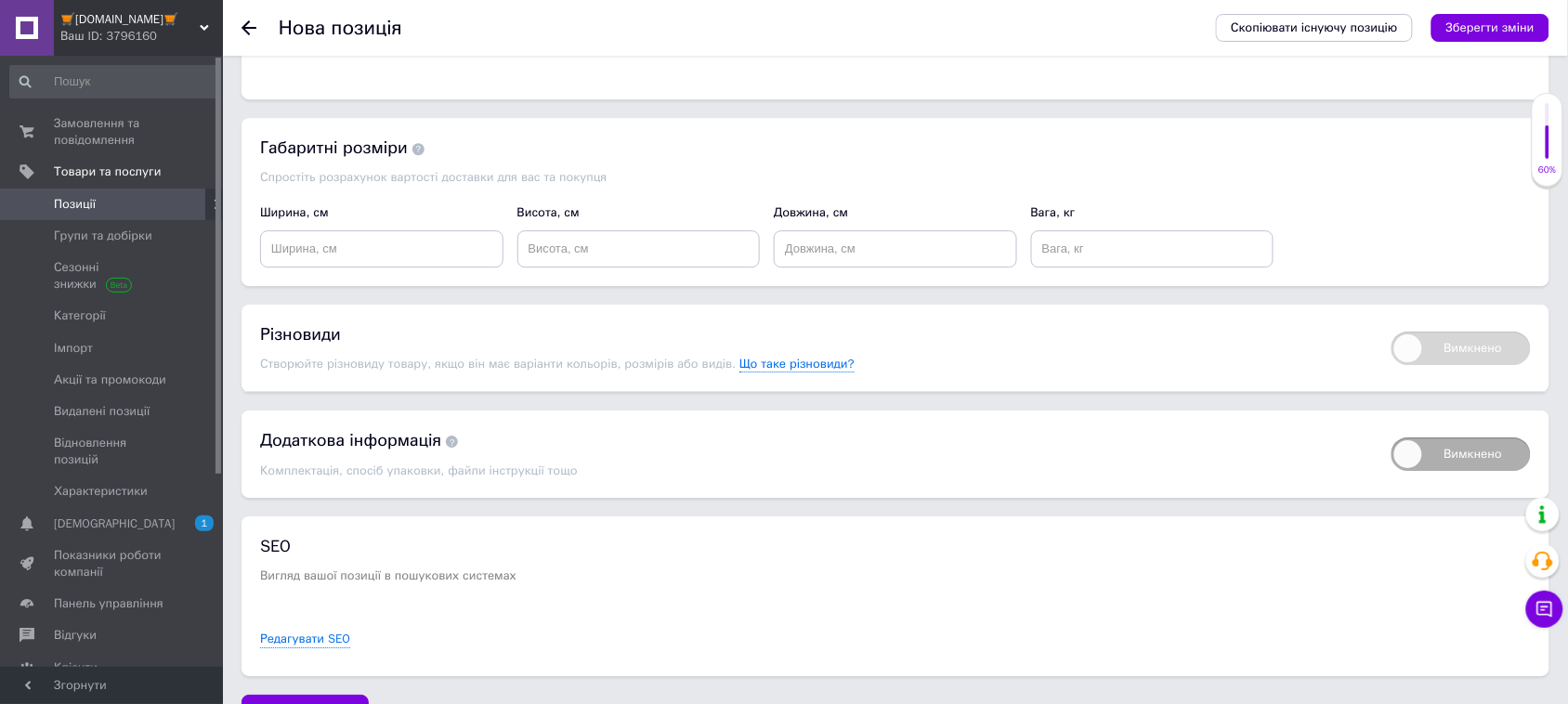 scroll, scrollTop: 1418, scrollLeft: 0, axis: vertical 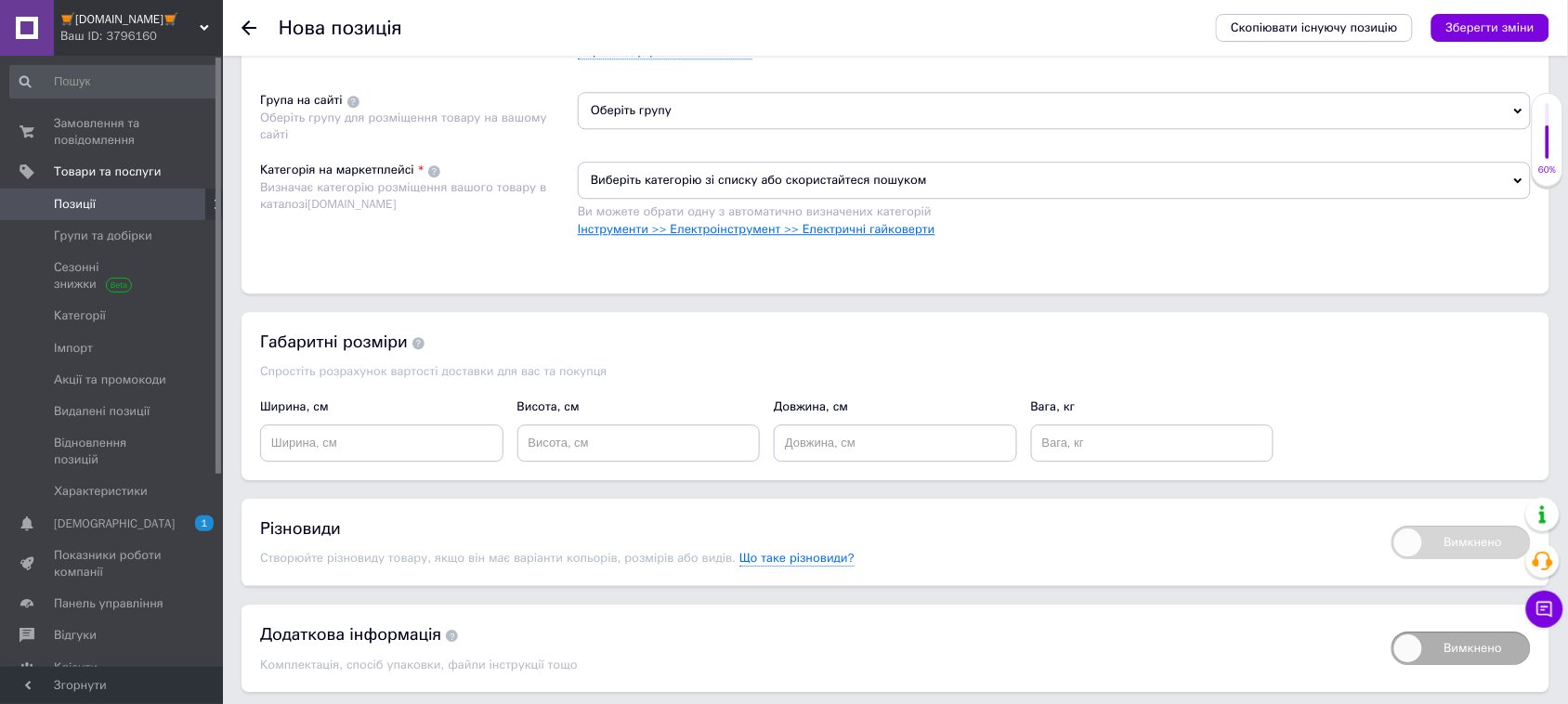 click on "Інструменти >> Електроінструмент >> Електричні гайковерти" at bounding box center [756, 228] 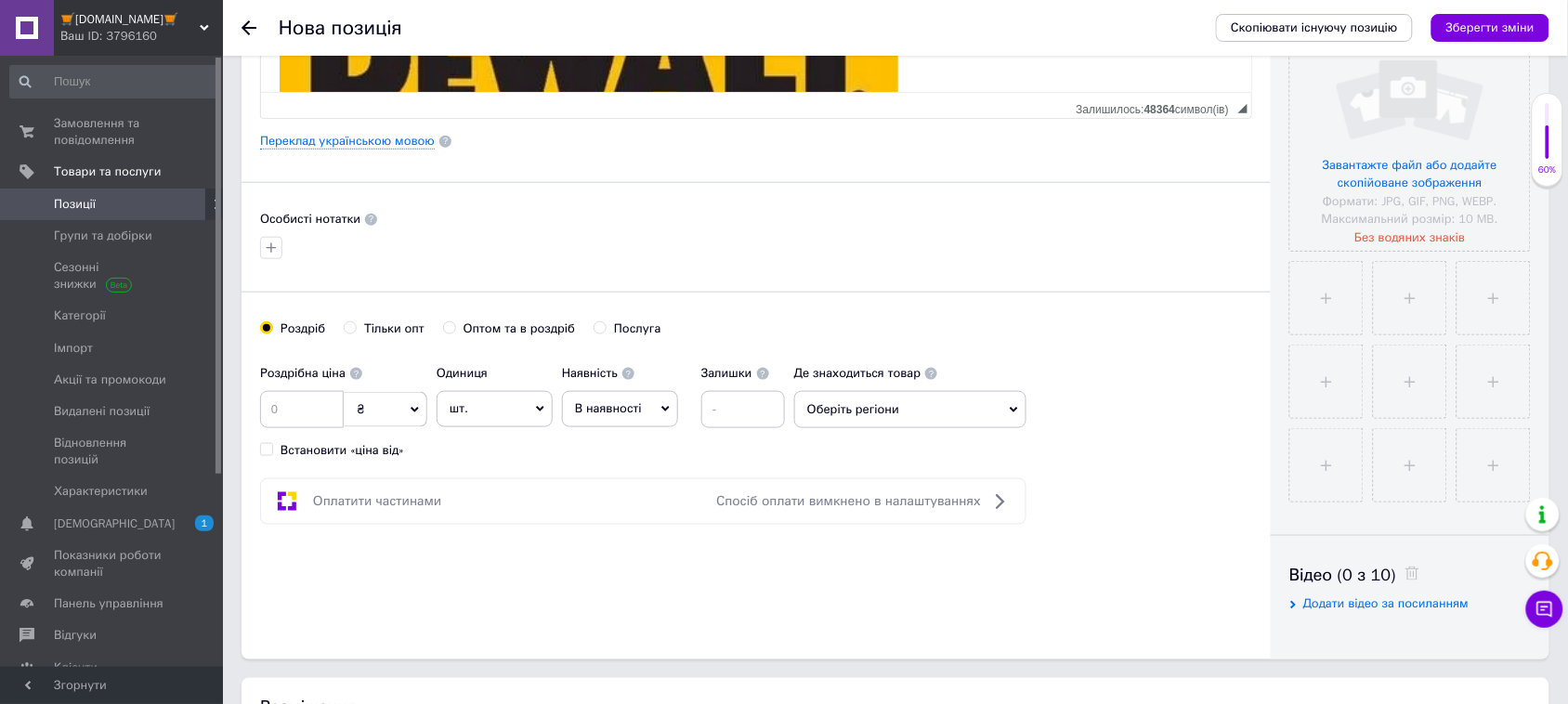 scroll, scrollTop: 257, scrollLeft: 0, axis: vertical 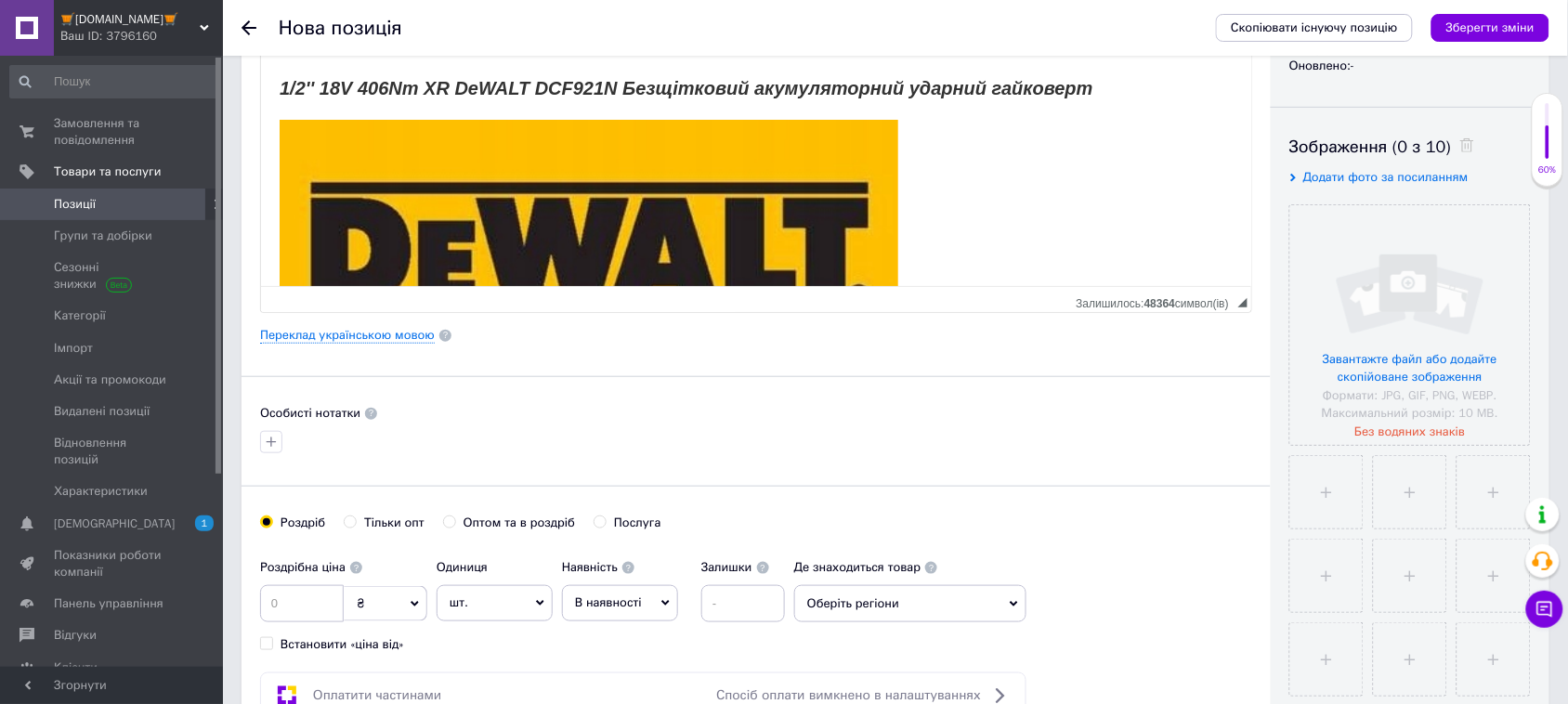 drag, startPoint x: 1480, startPoint y: 20, endPoint x: 1463, endPoint y: 0, distance: 26.24881 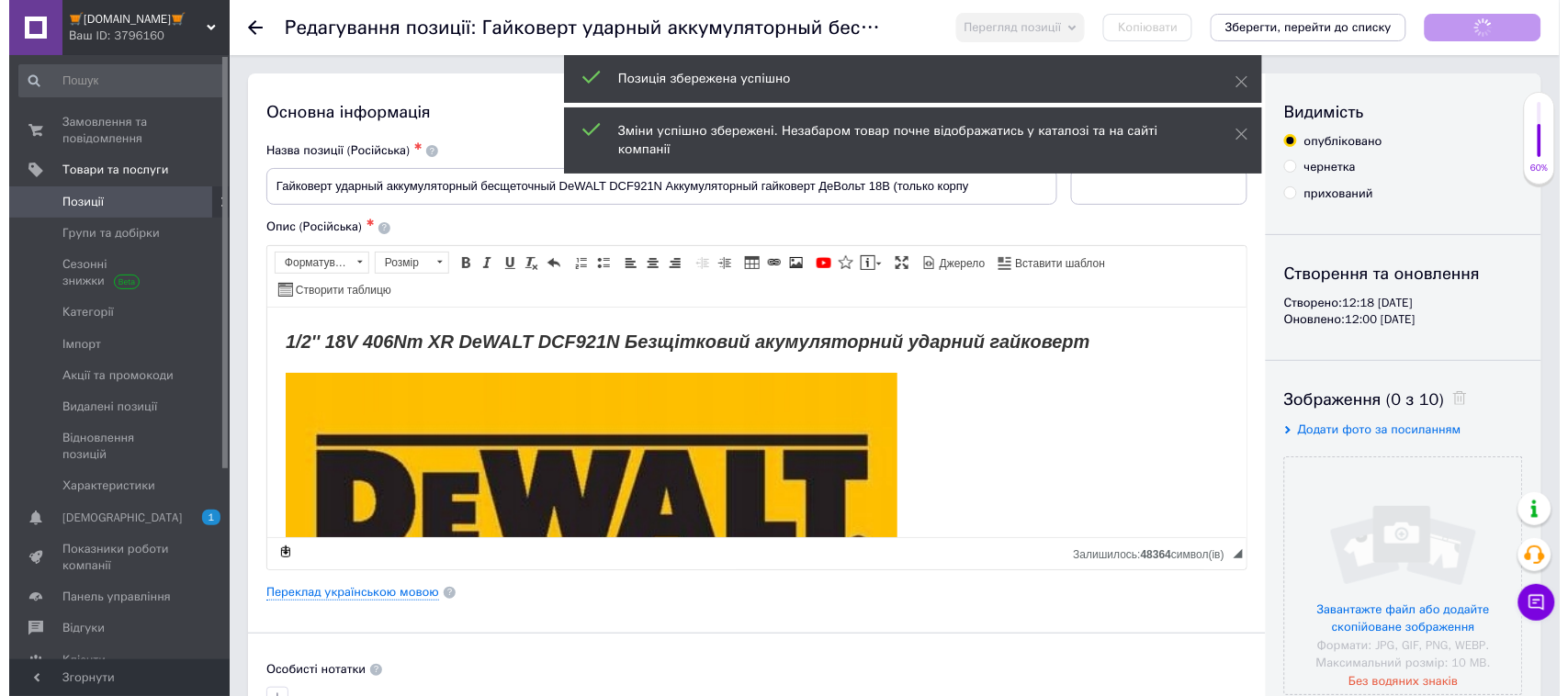 scroll, scrollTop: 0, scrollLeft: 0, axis: both 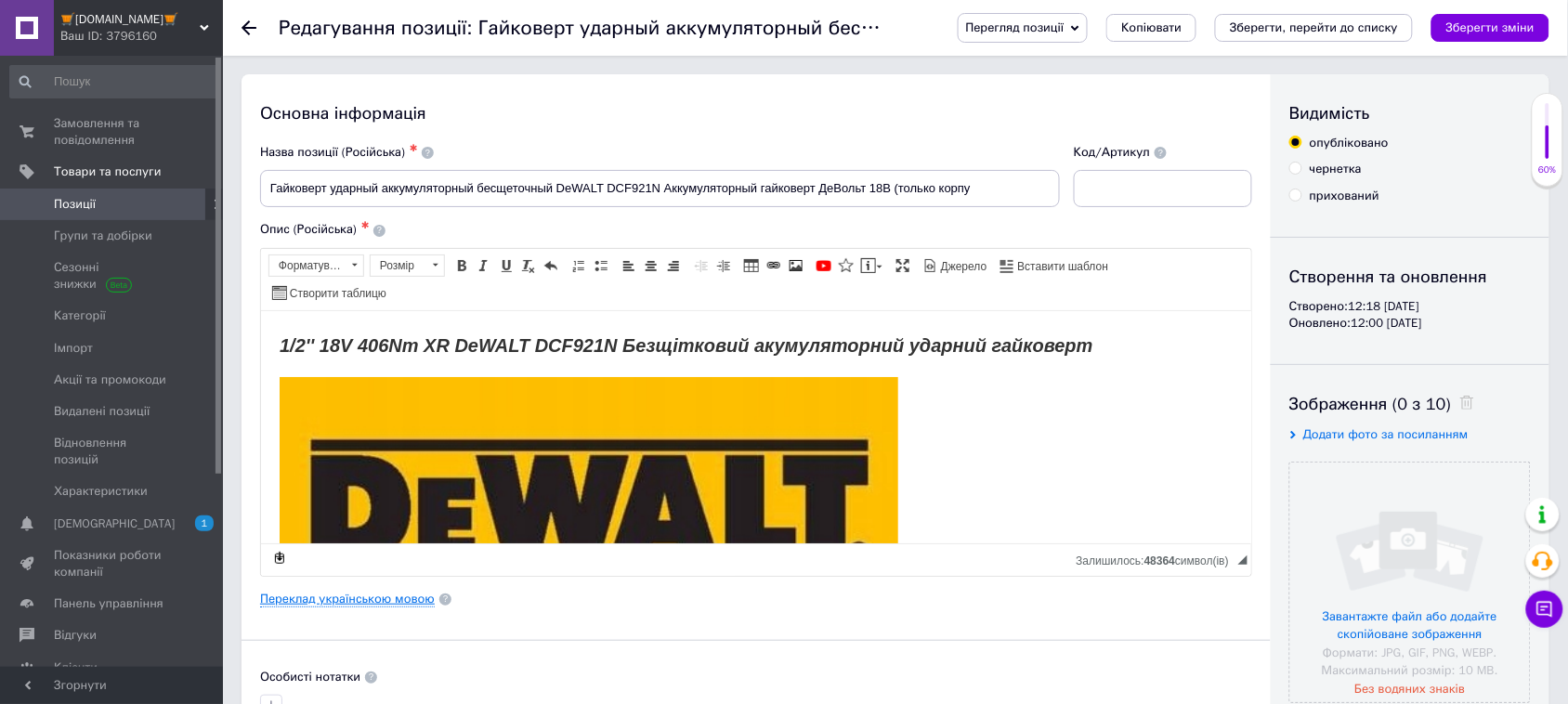 click on "Переклад українською мовою" at bounding box center [347, 599] 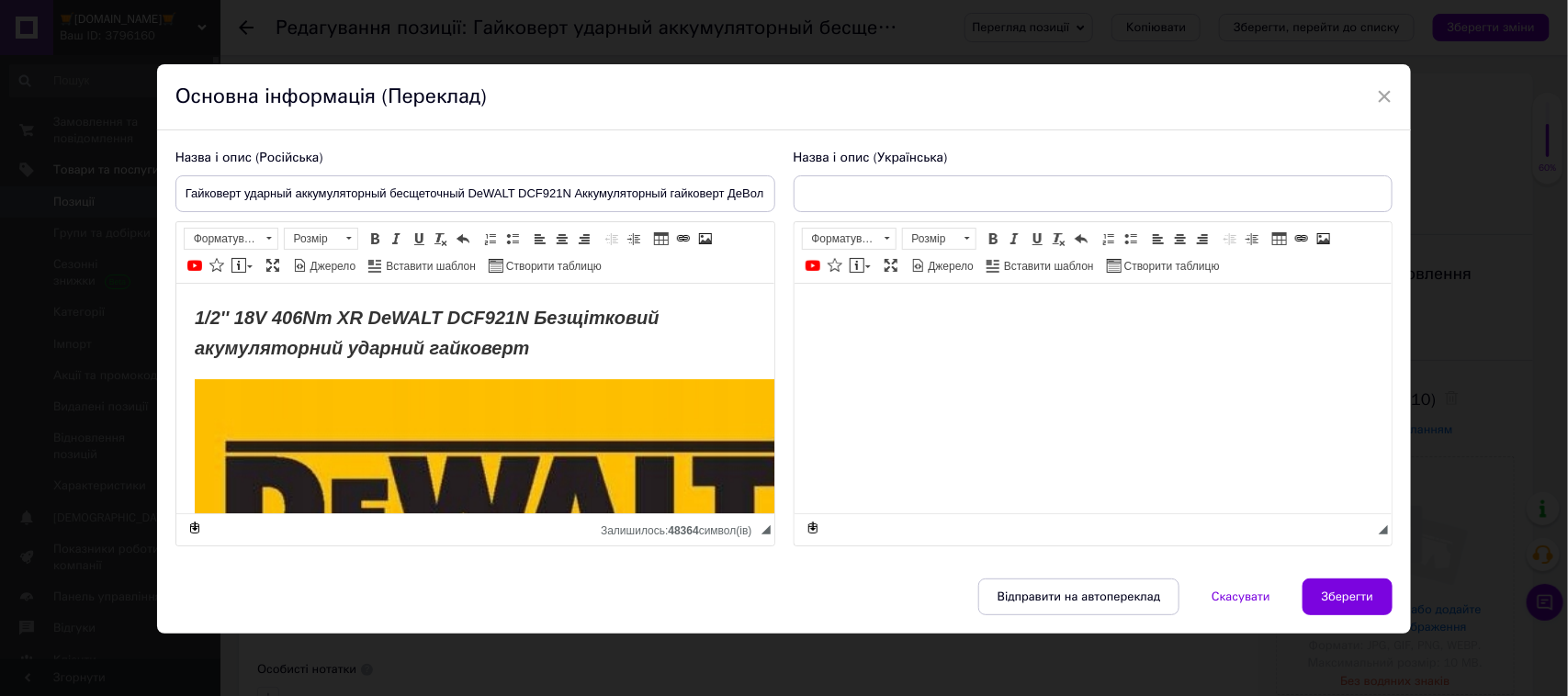 scroll, scrollTop: 0, scrollLeft: 0, axis: both 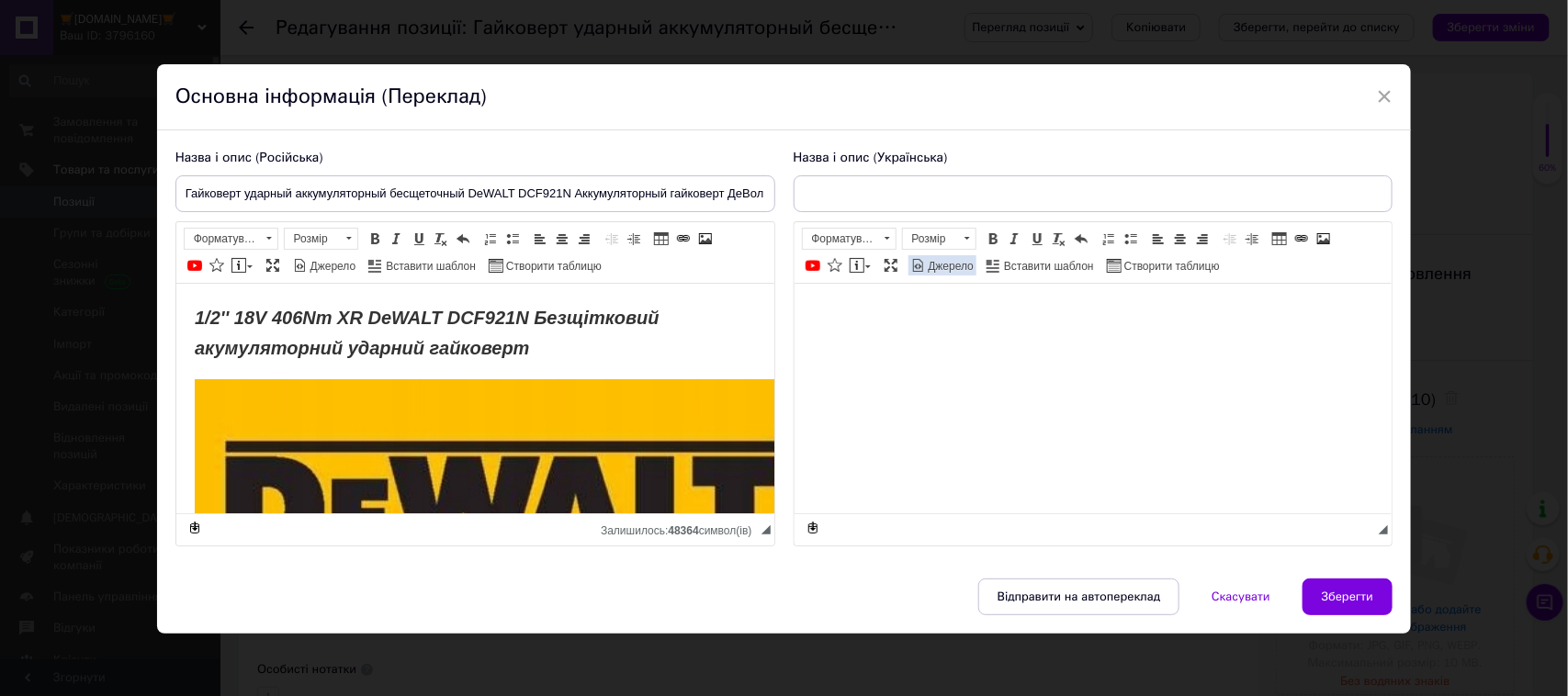 type on "Гайкокрут ударний акумуляторний безщітковий DeWALT DCF921N Акумуляторний гайковерт ДеВольт 18В (тільки корпус)" 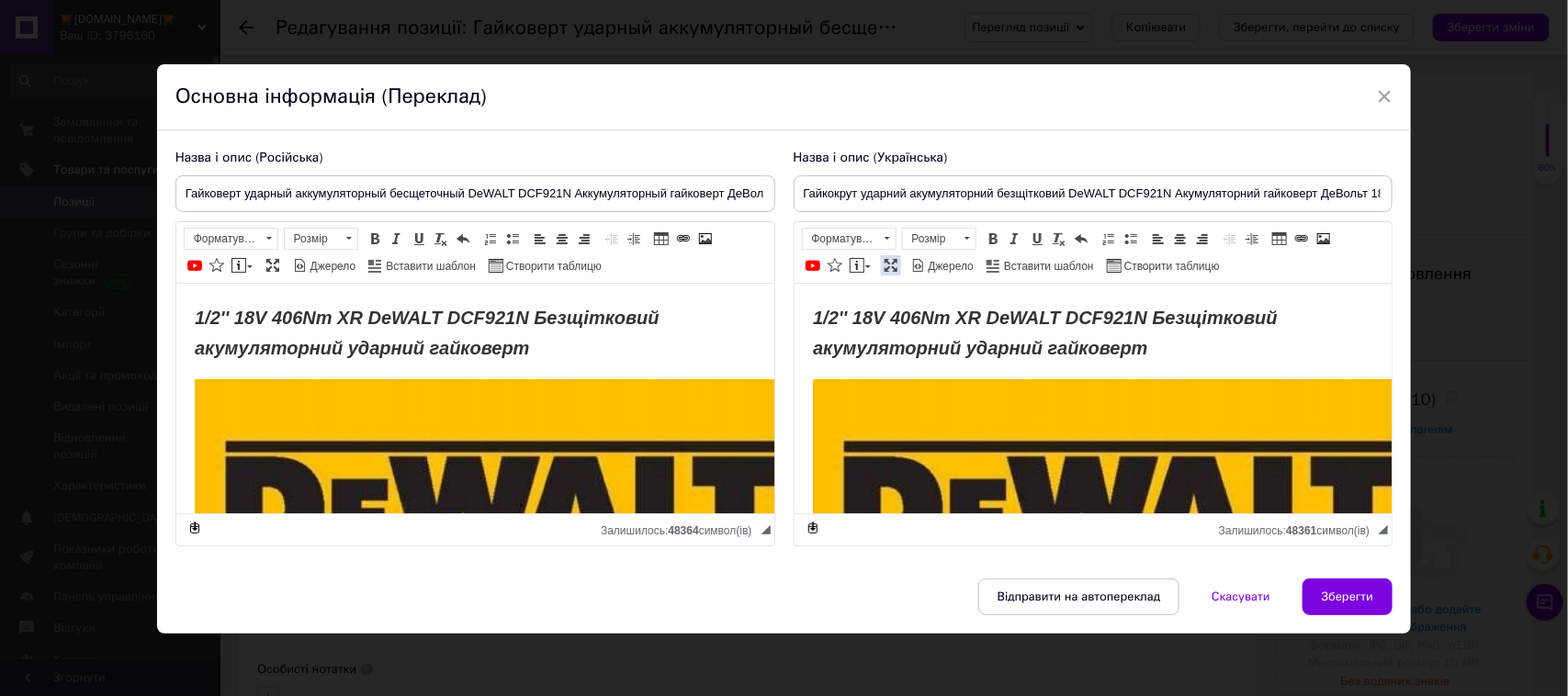 click at bounding box center [891, 265] 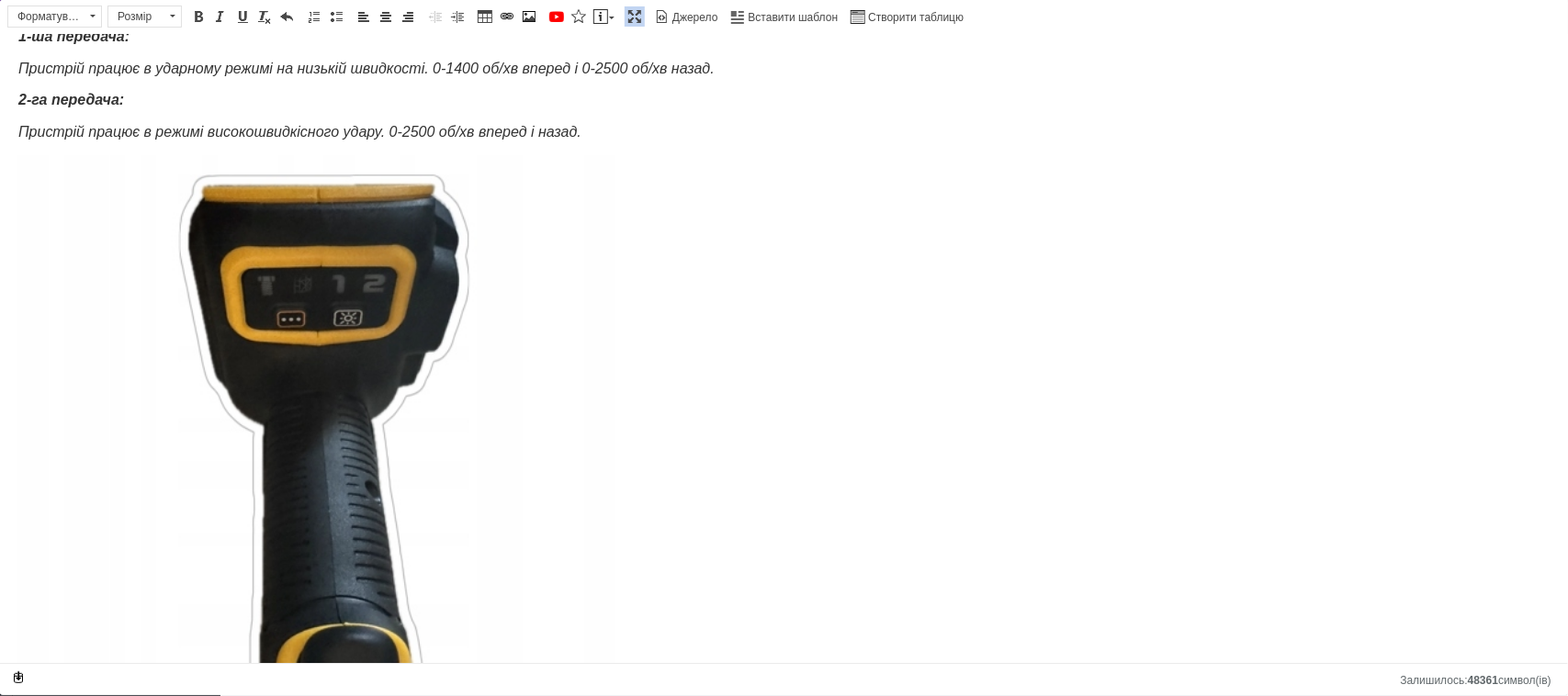 scroll, scrollTop: 2568, scrollLeft: 0, axis: vertical 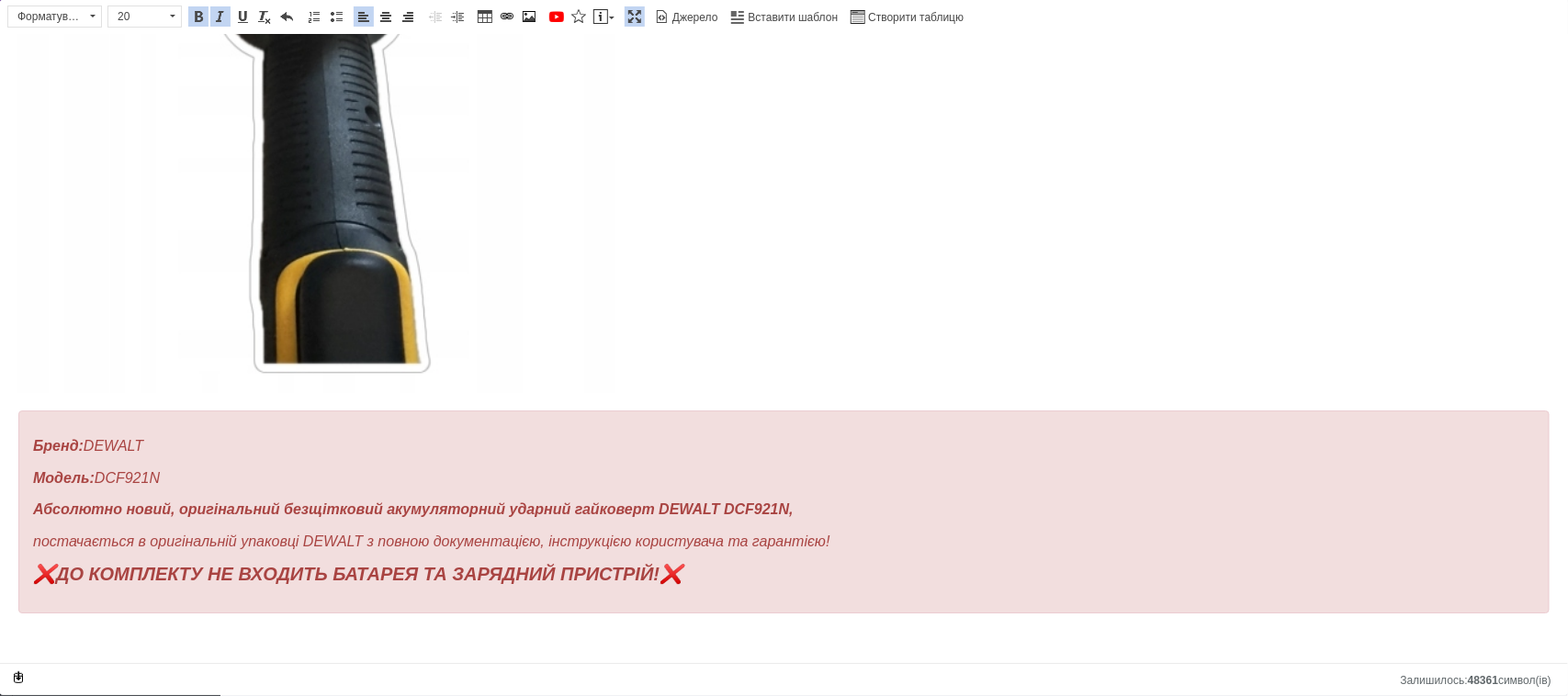 click at bounding box center (784, 88) 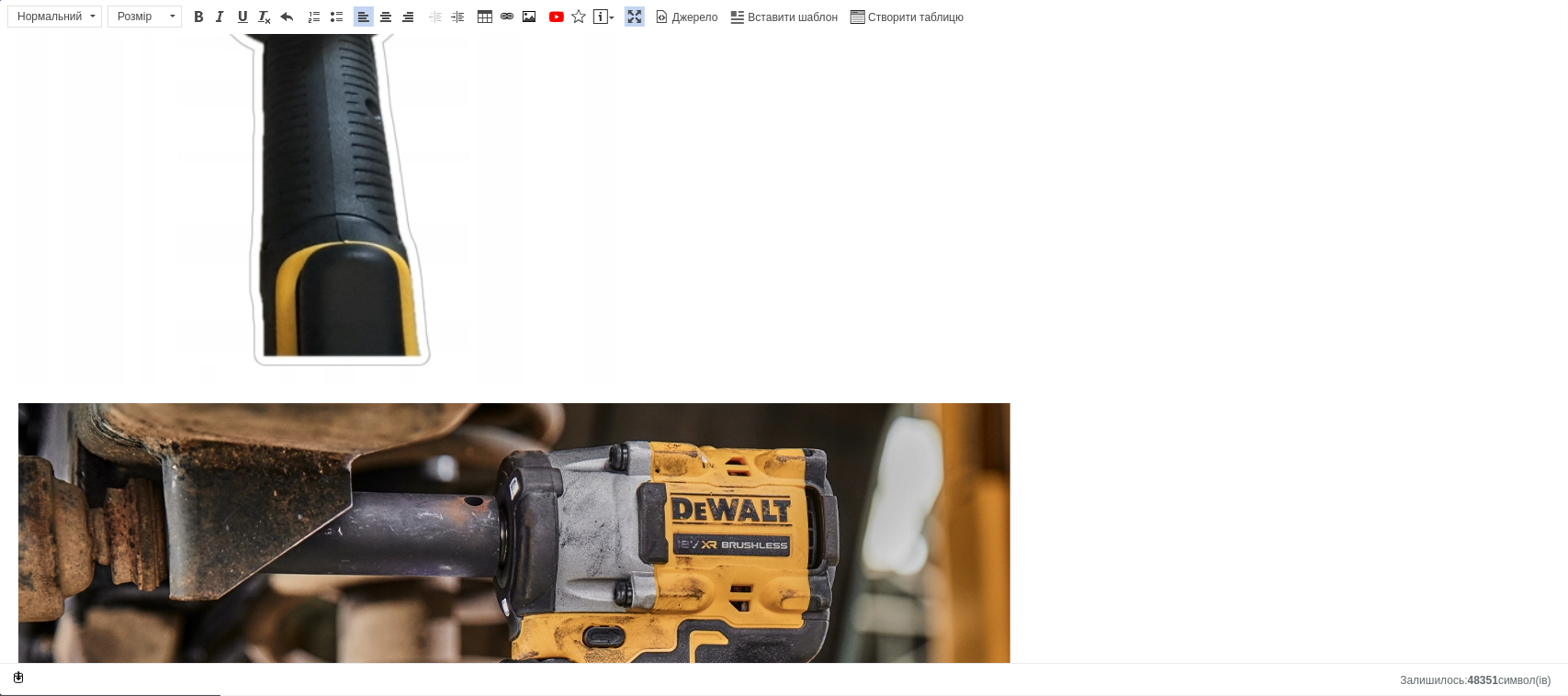 scroll, scrollTop: 2950, scrollLeft: 0, axis: vertical 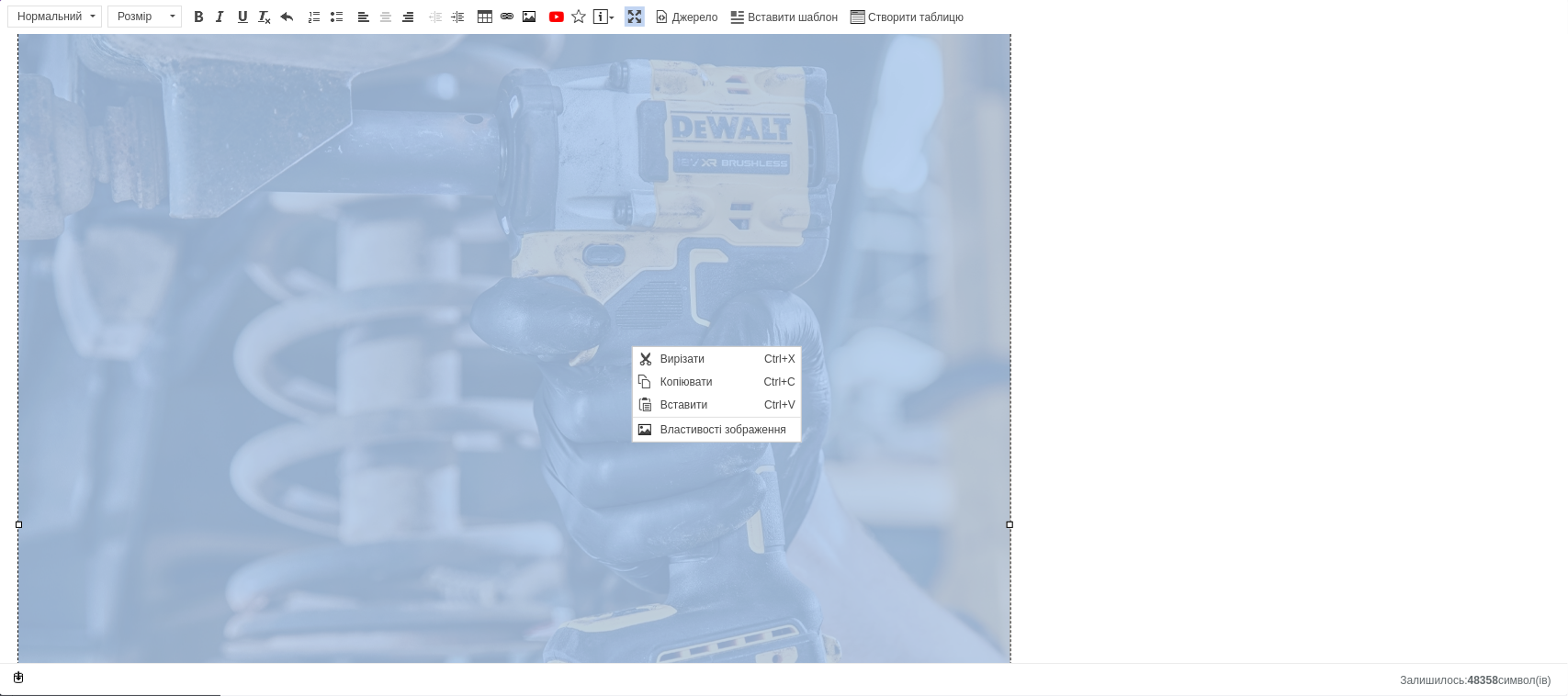 click at bounding box center [514, 516] 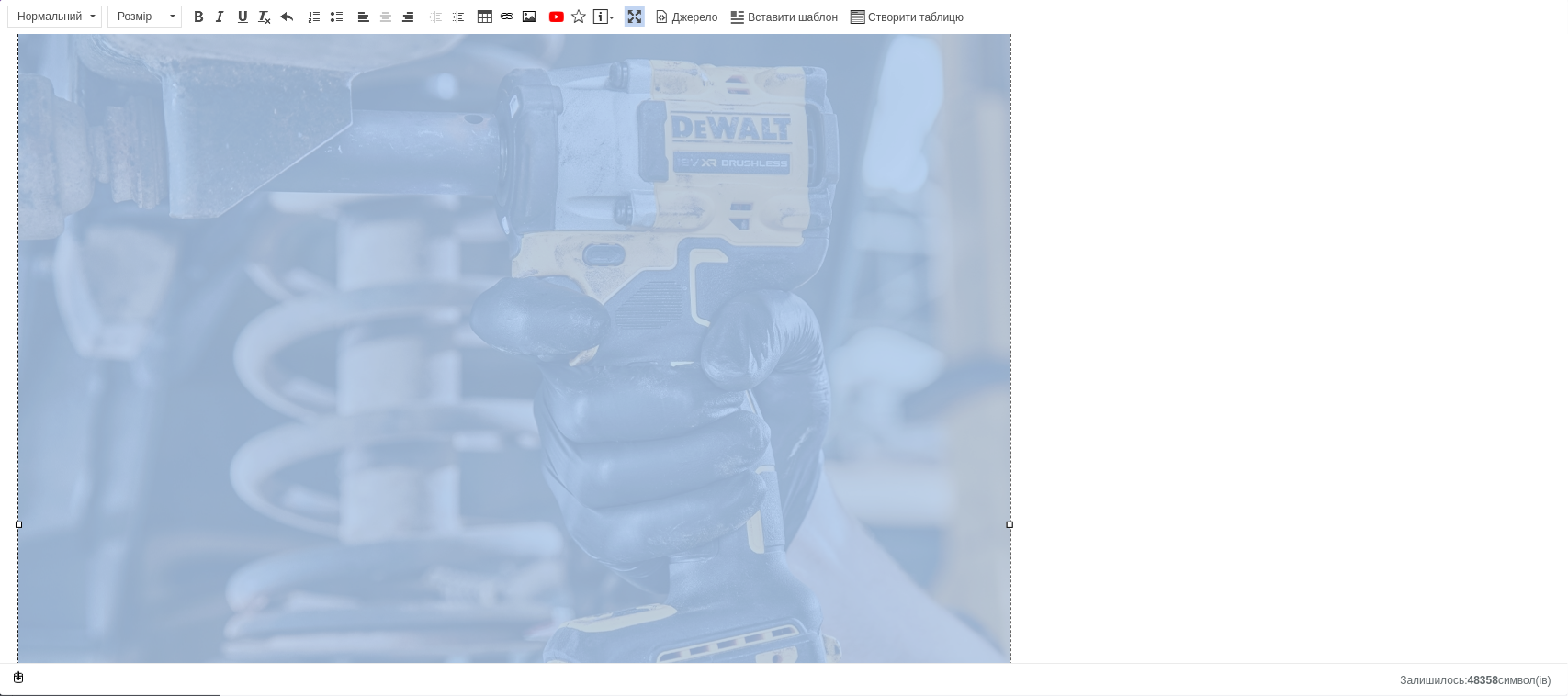 click at bounding box center [514, 516] 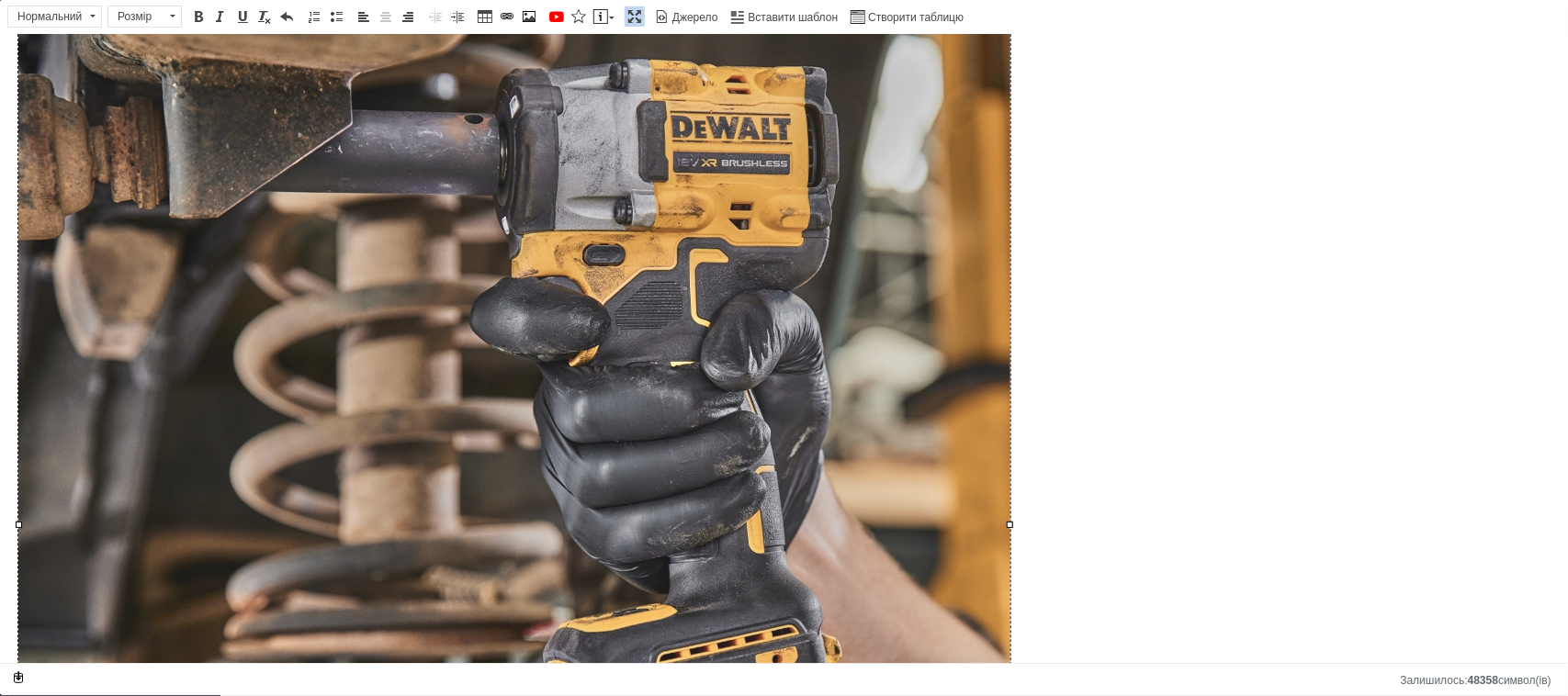 select 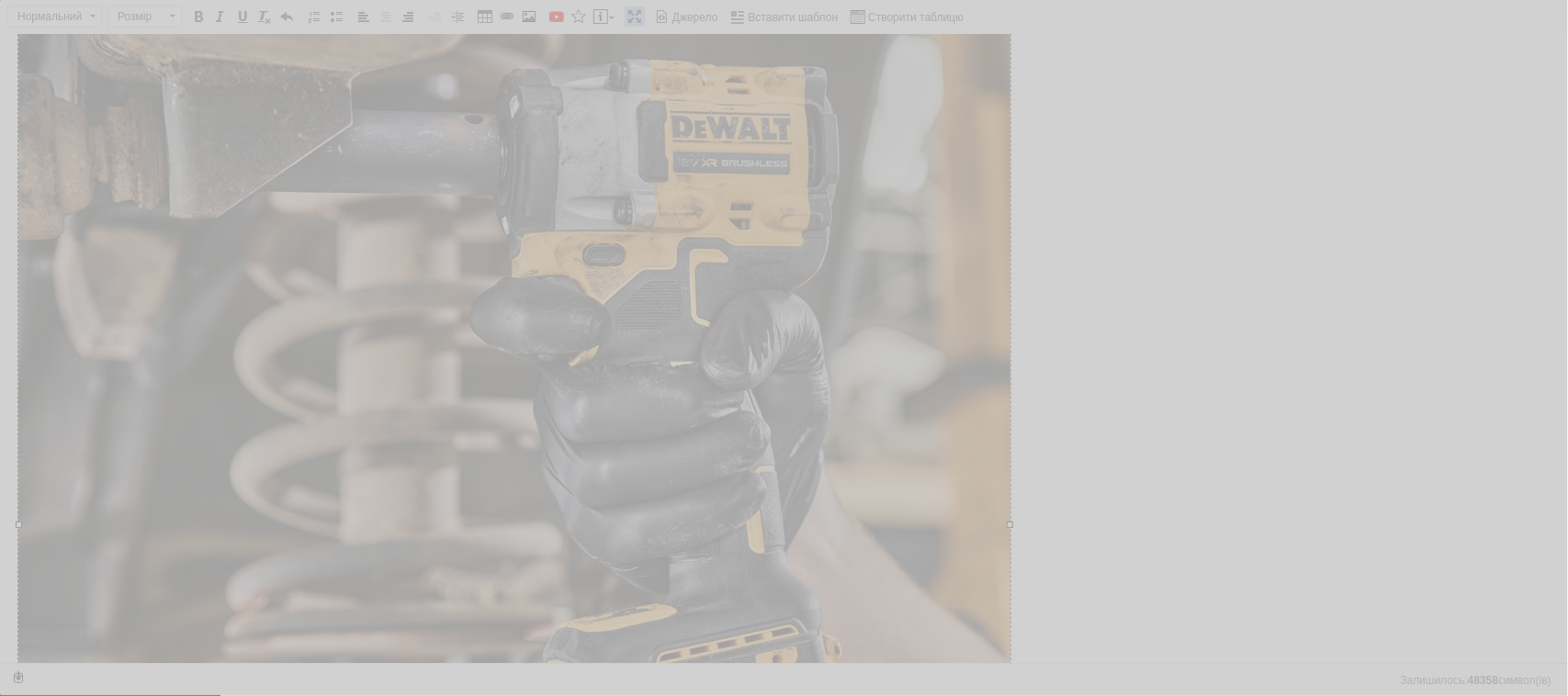 type on "[URL][DOMAIN_NAME][PERSON_NAME]" 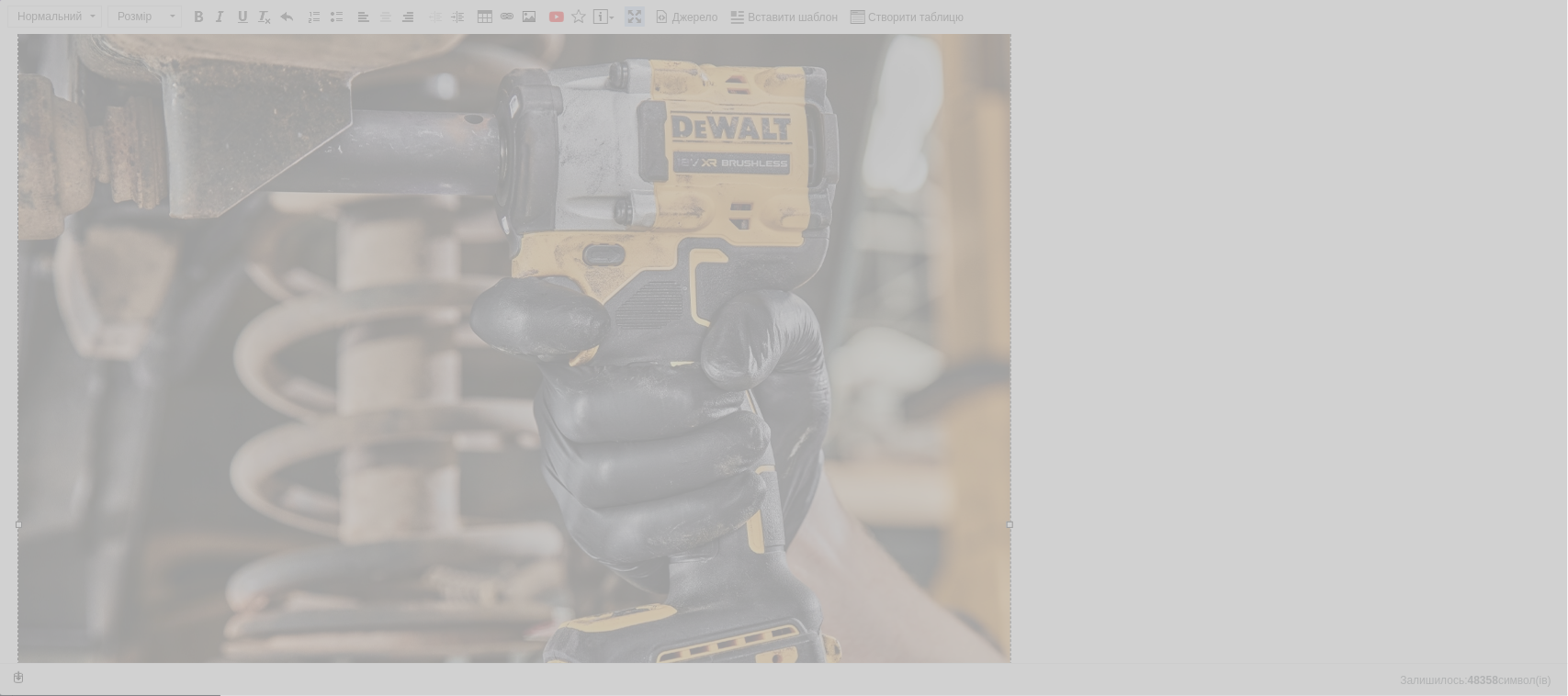 scroll, scrollTop: 0, scrollLeft: 350, axis: horizontal 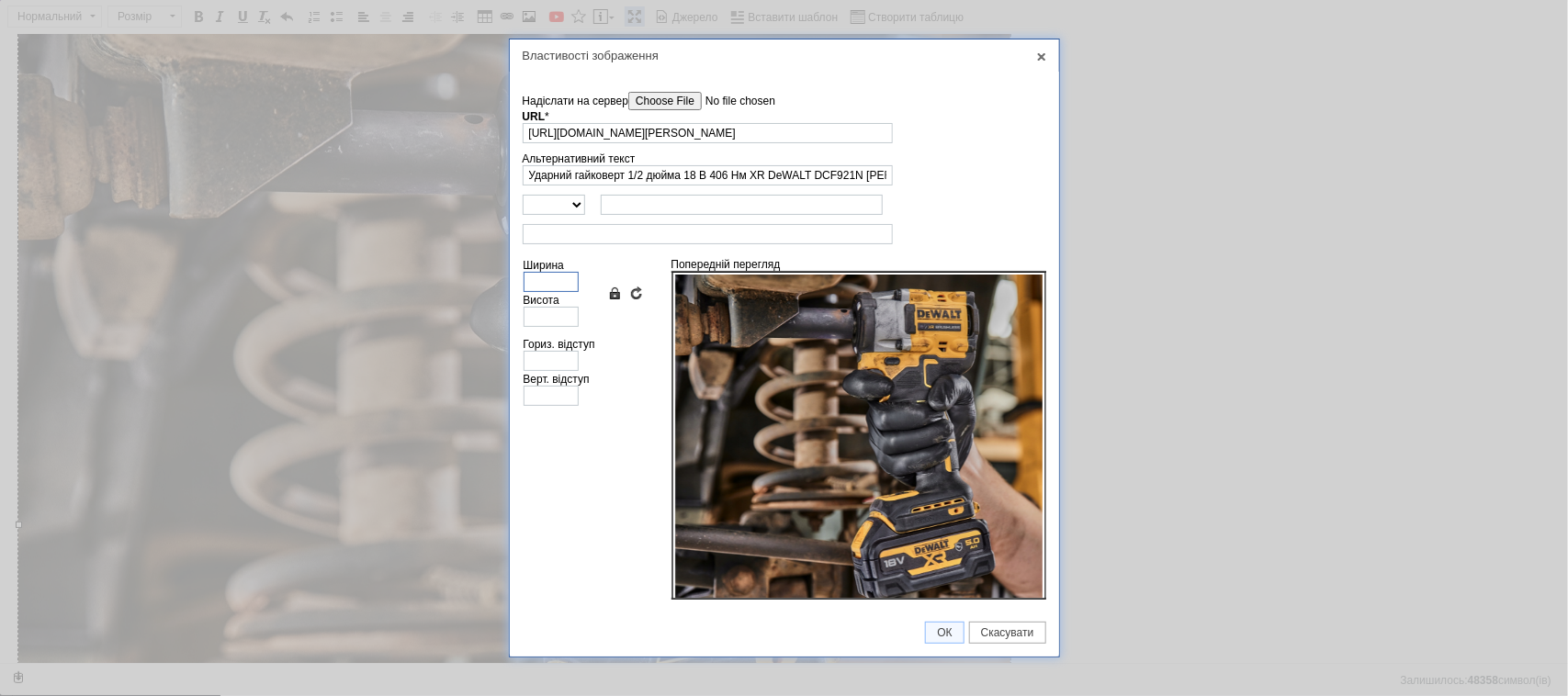click on "Ширина" at bounding box center [551, 282] 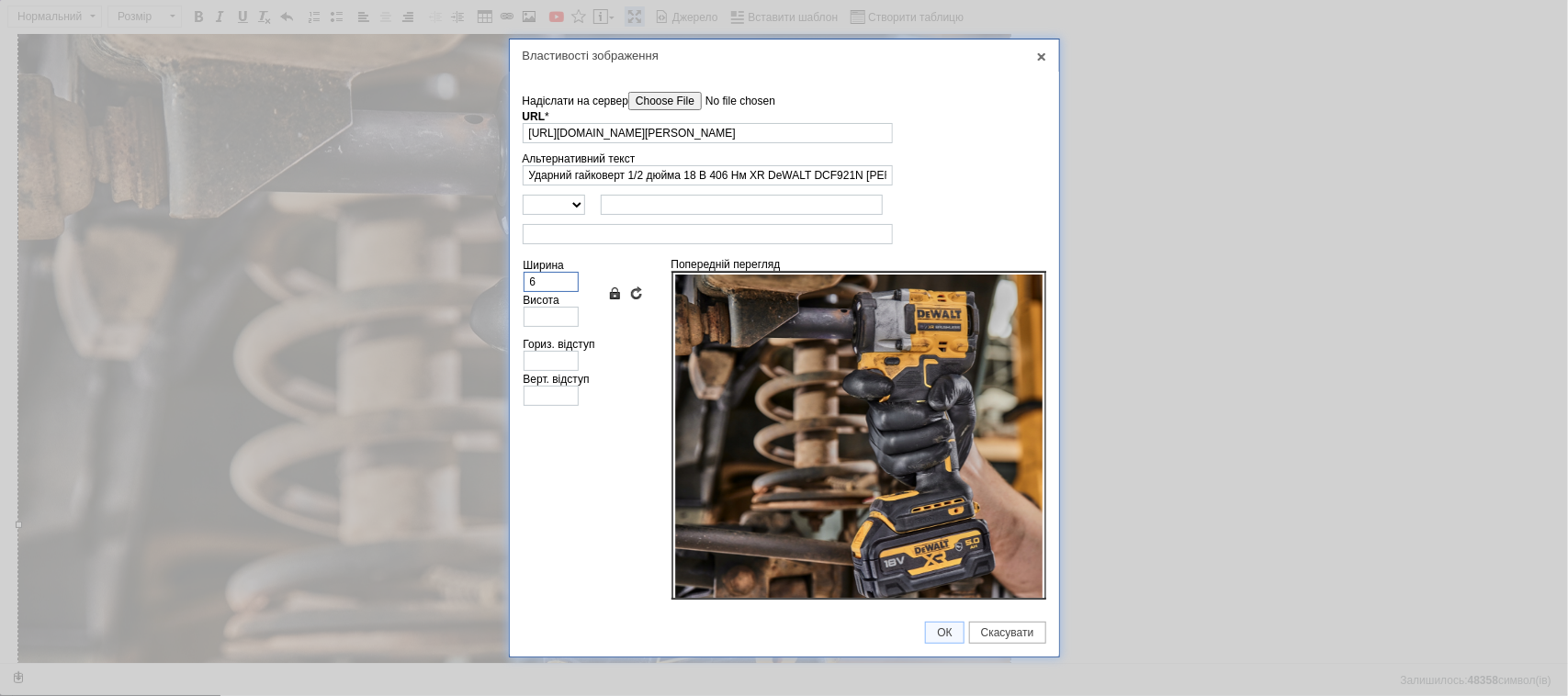 type on "6" 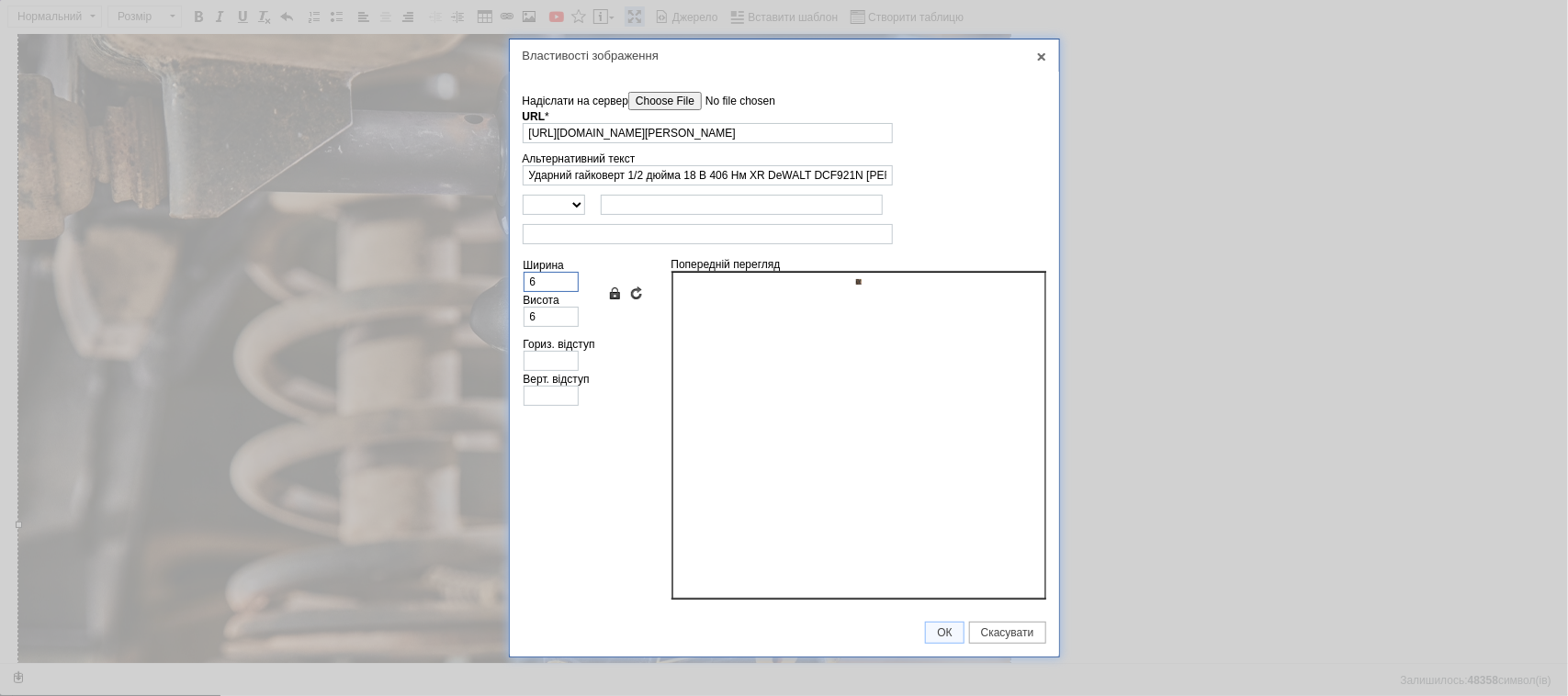 type on "66" 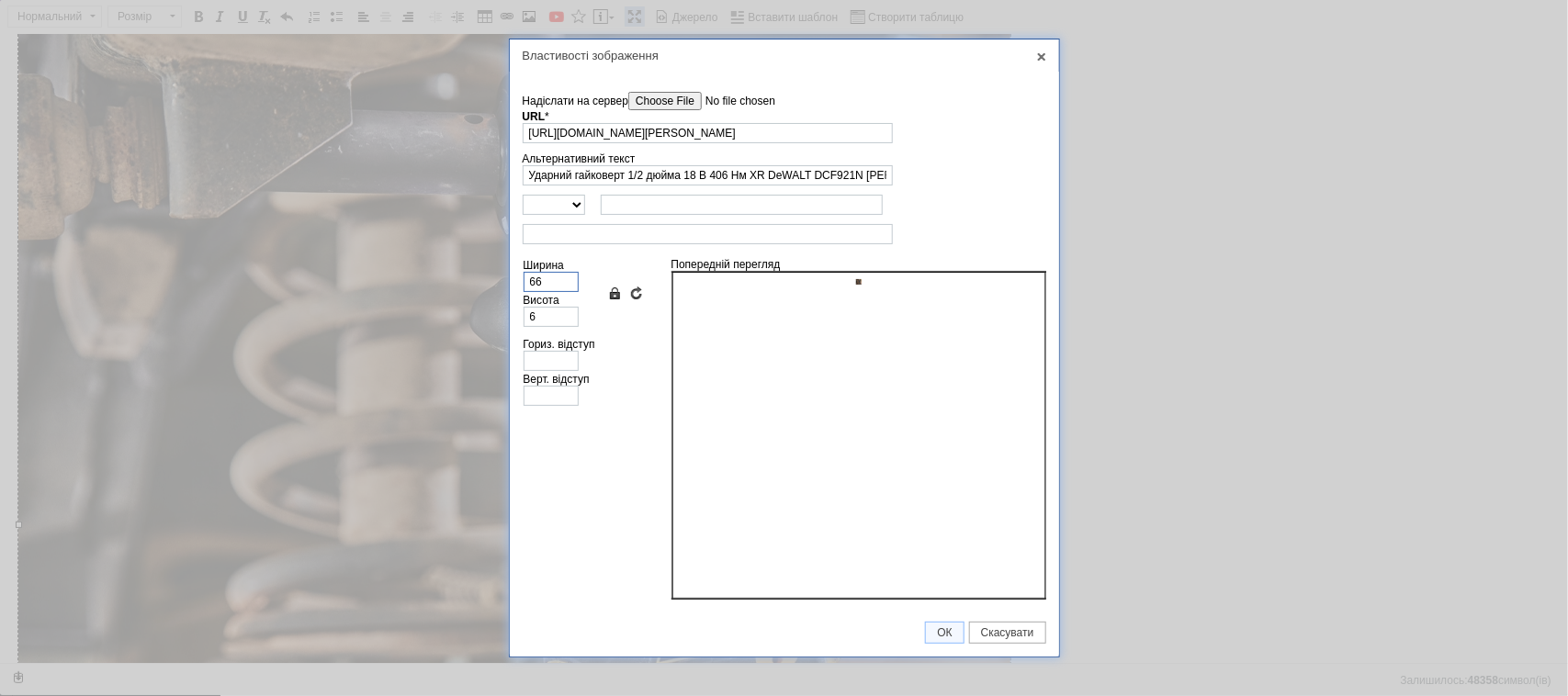 type on "66" 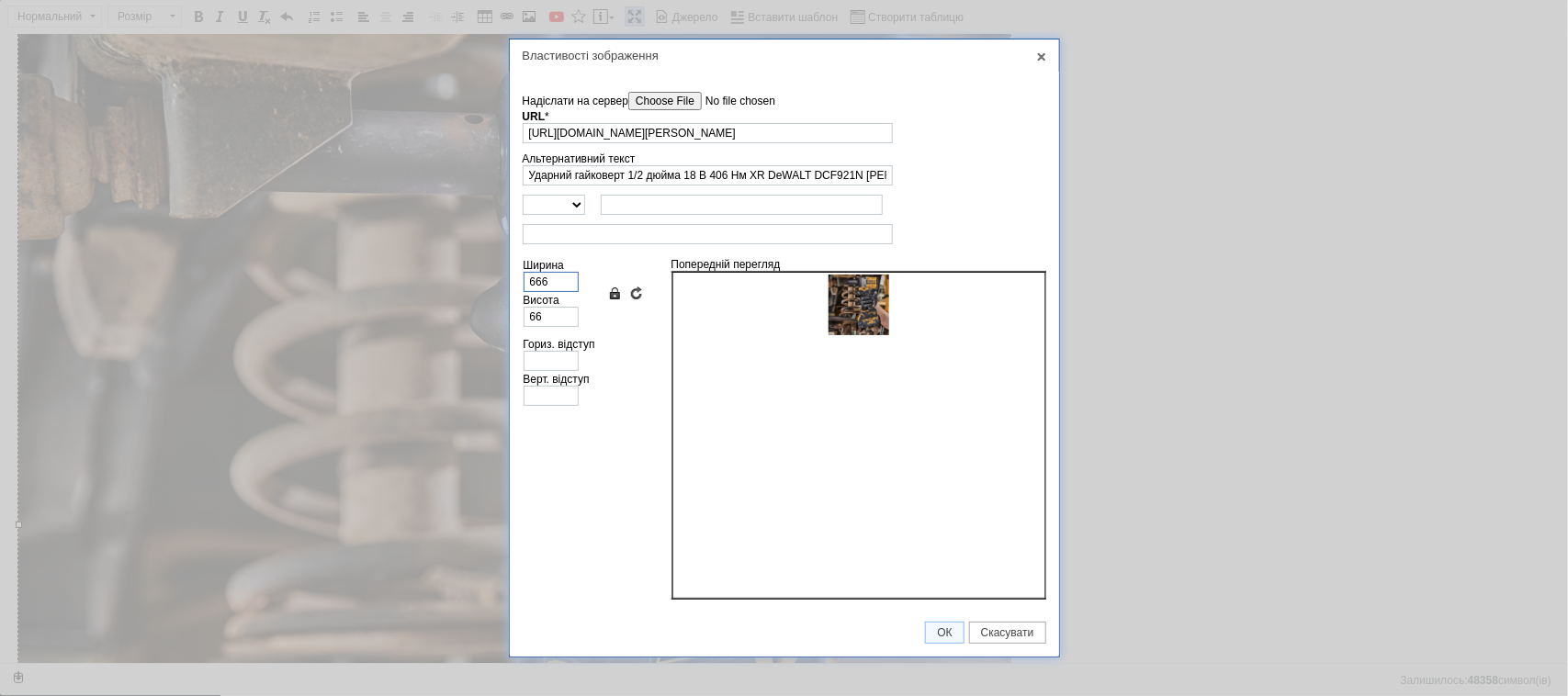 type on "6666" 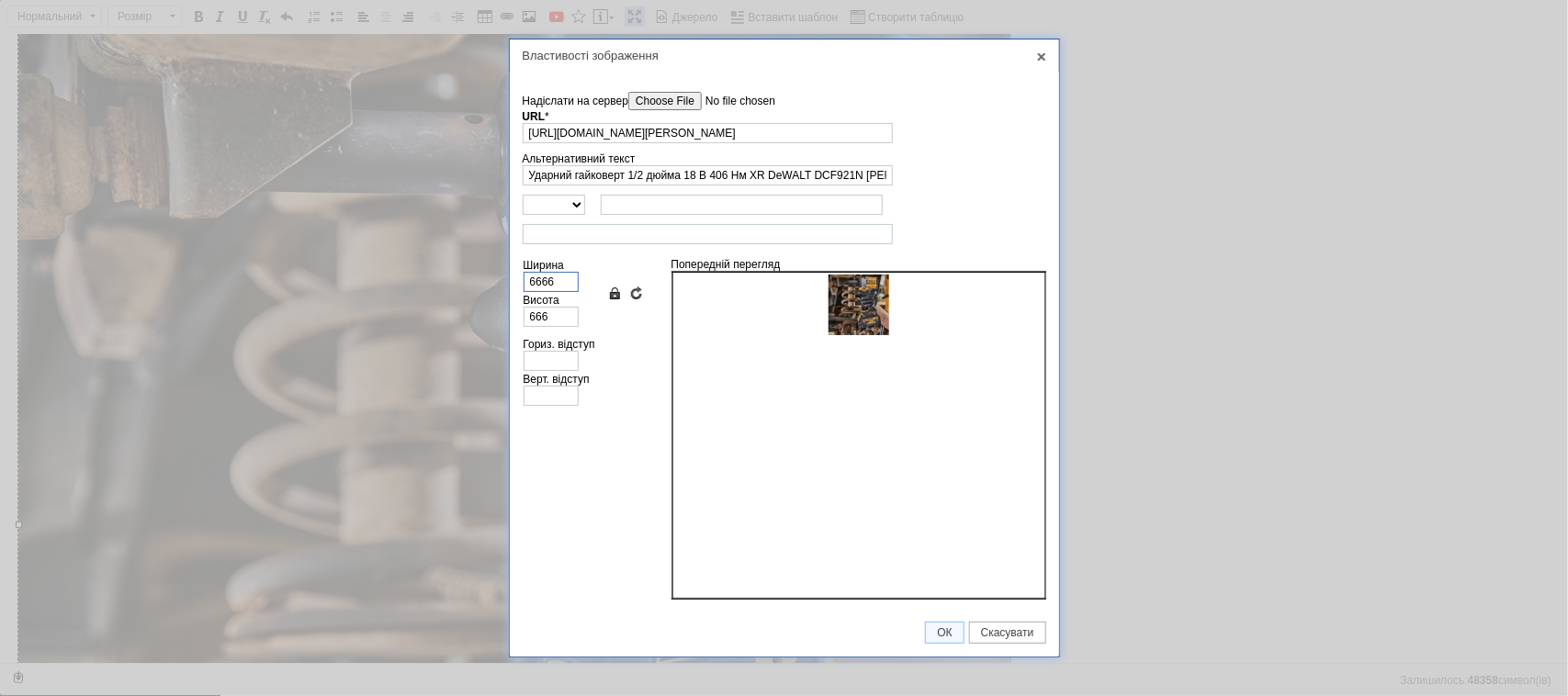 type on "6666" 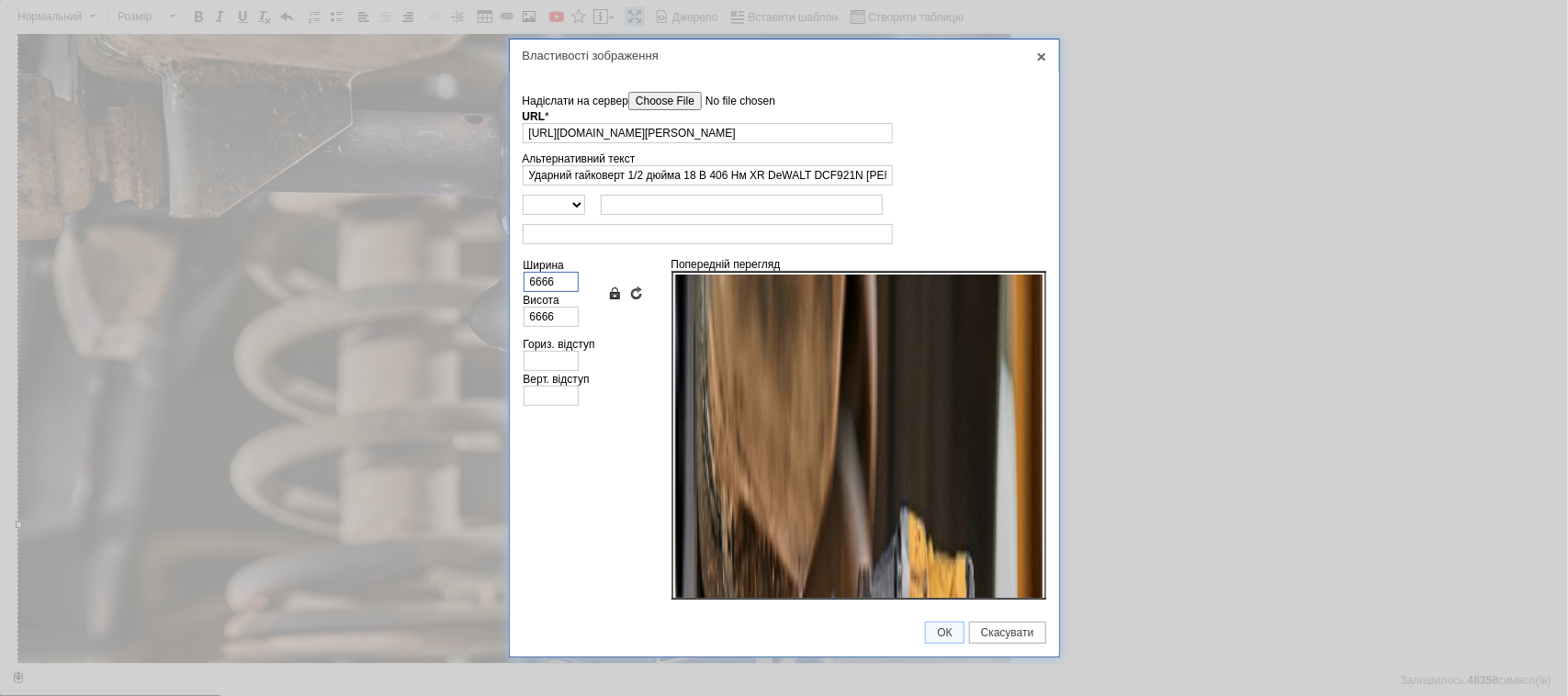 type on "666" 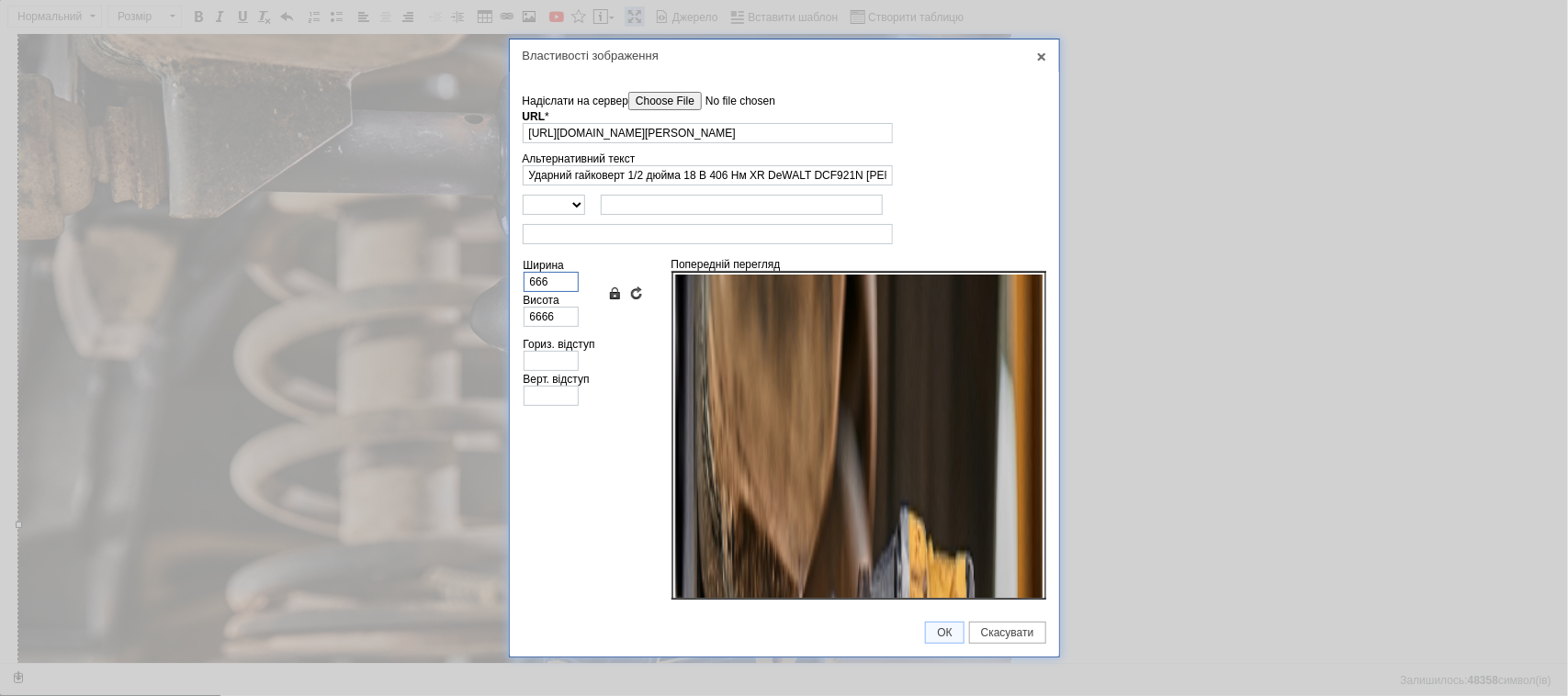type on "666" 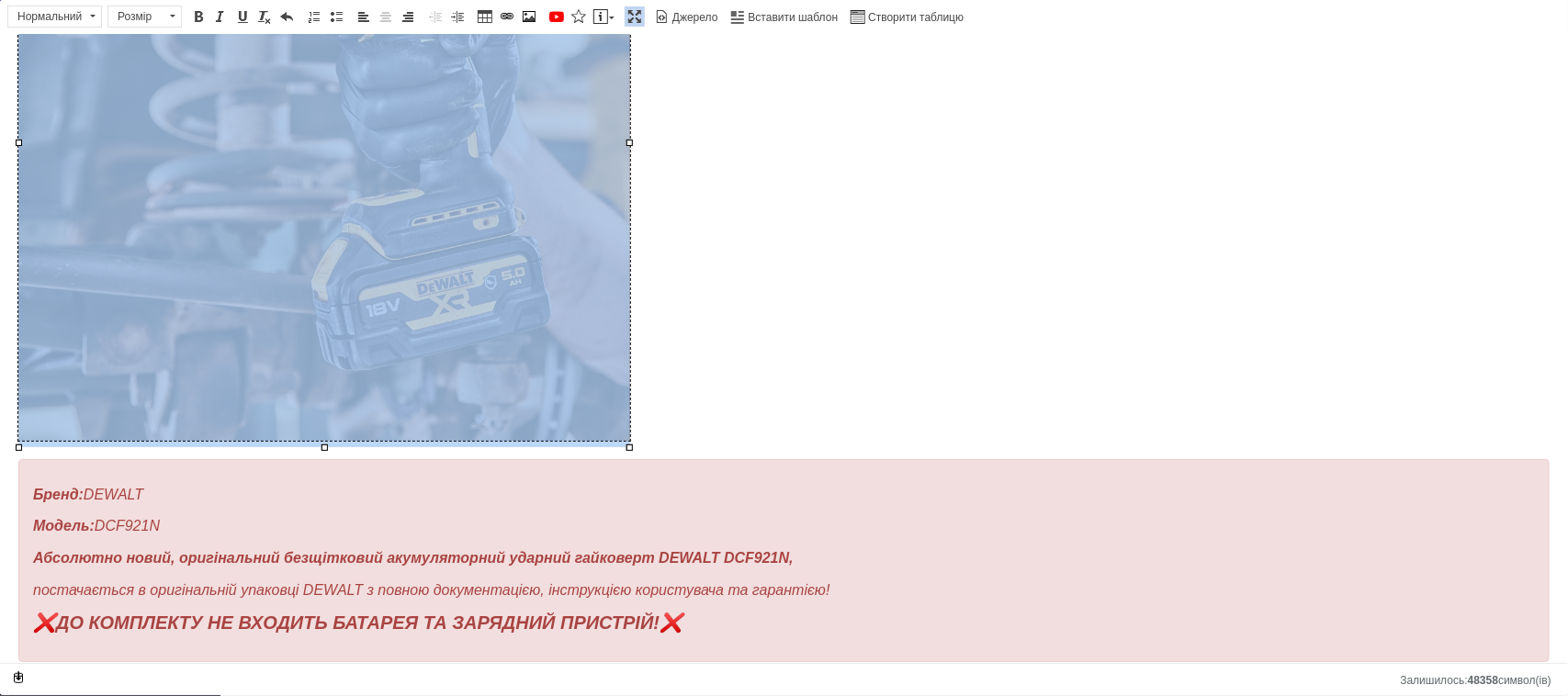 scroll, scrollTop: 3198, scrollLeft: 0, axis: vertical 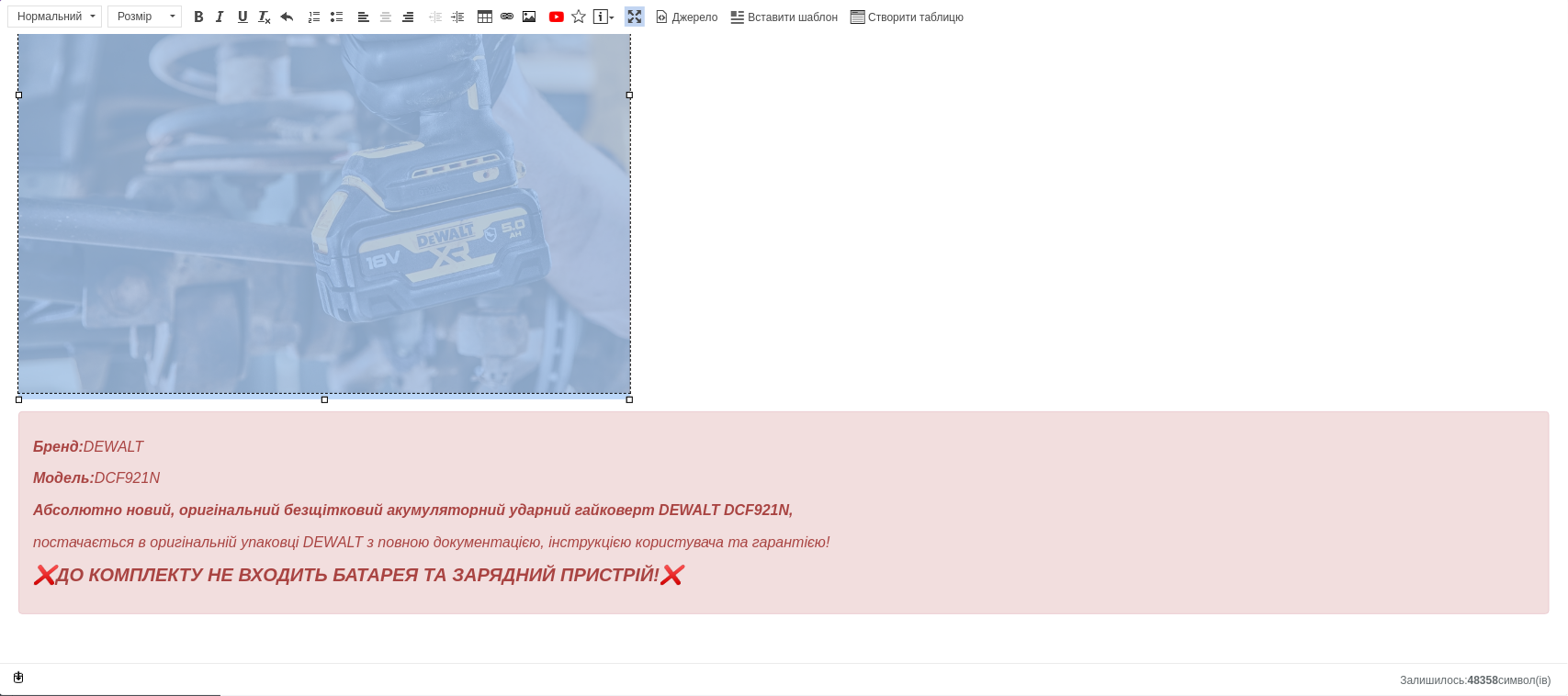 click at bounding box center (784, 89) 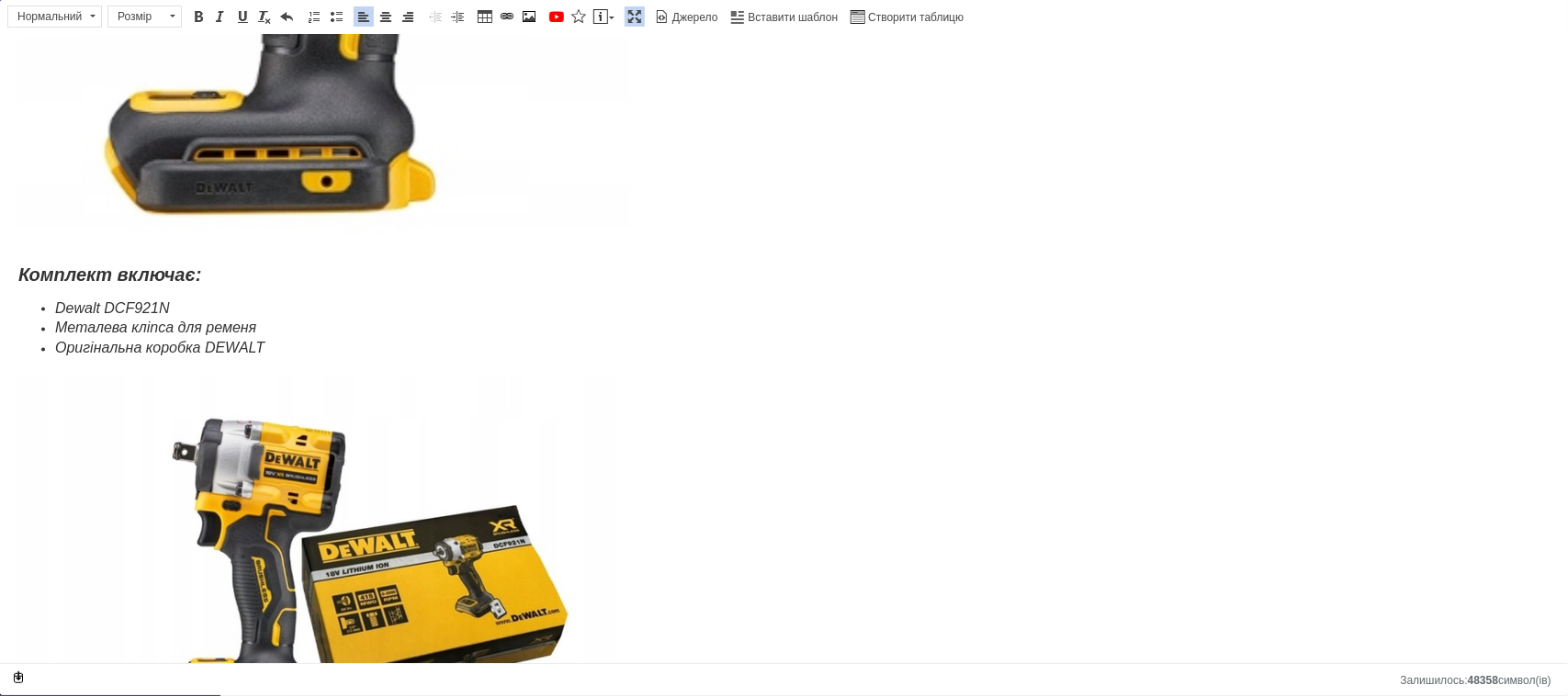 scroll, scrollTop: 712, scrollLeft: 0, axis: vertical 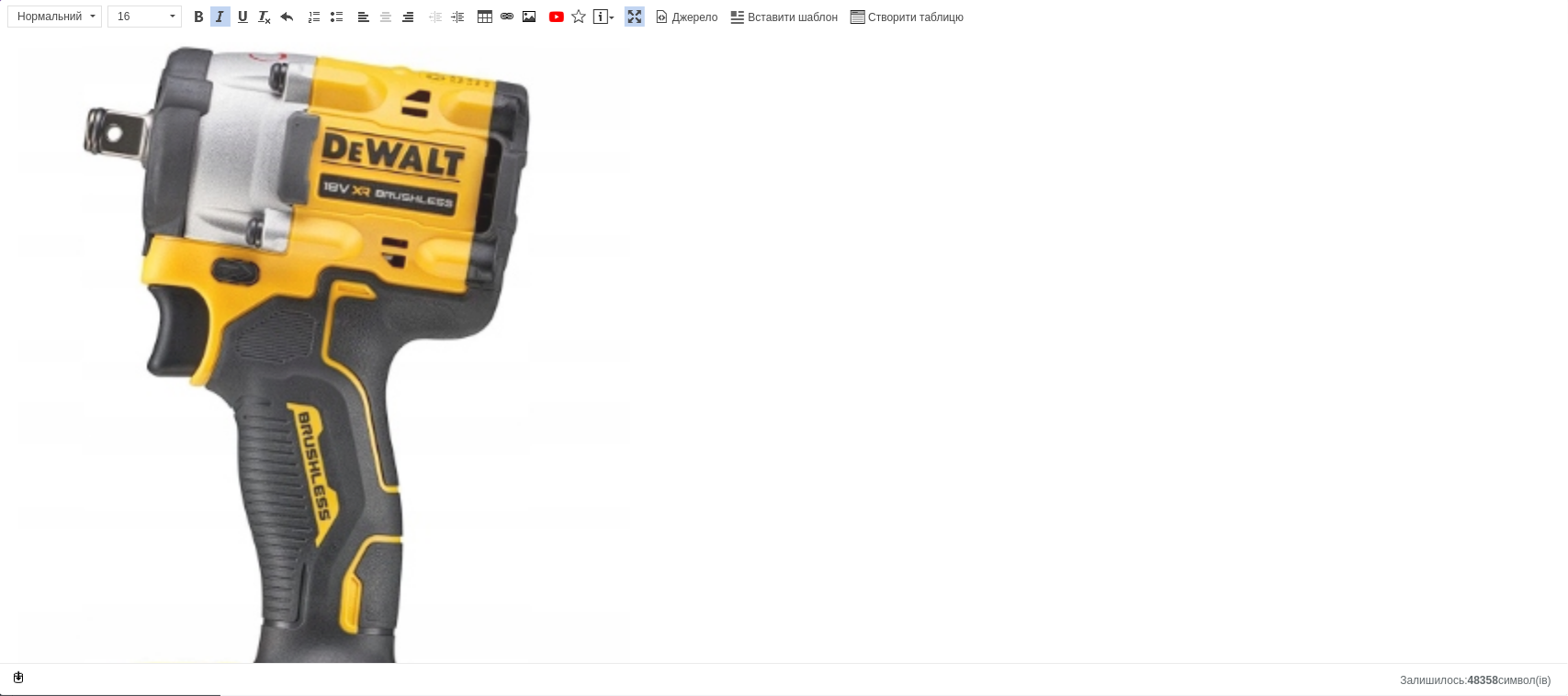 click at bounding box center (324, 402) 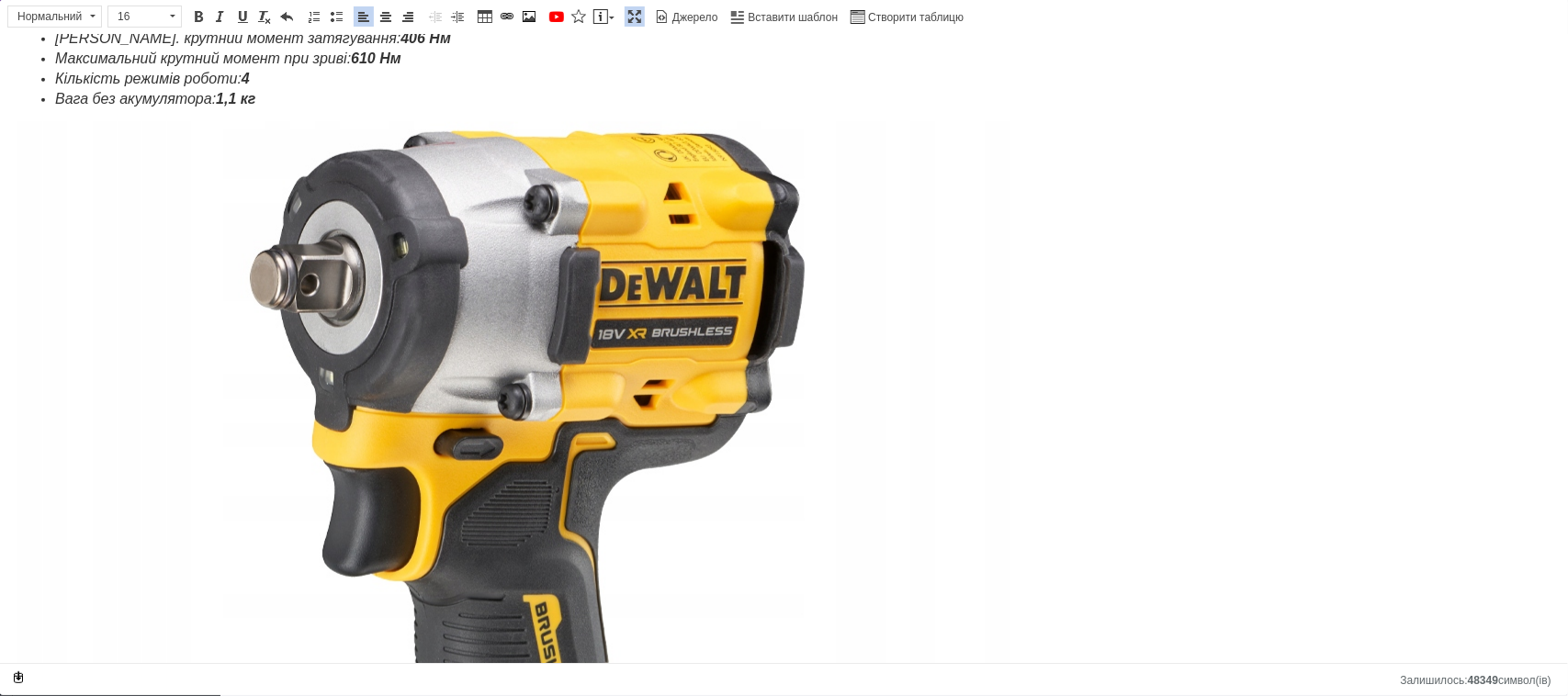 scroll, scrollTop: 765, scrollLeft: 0, axis: vertical 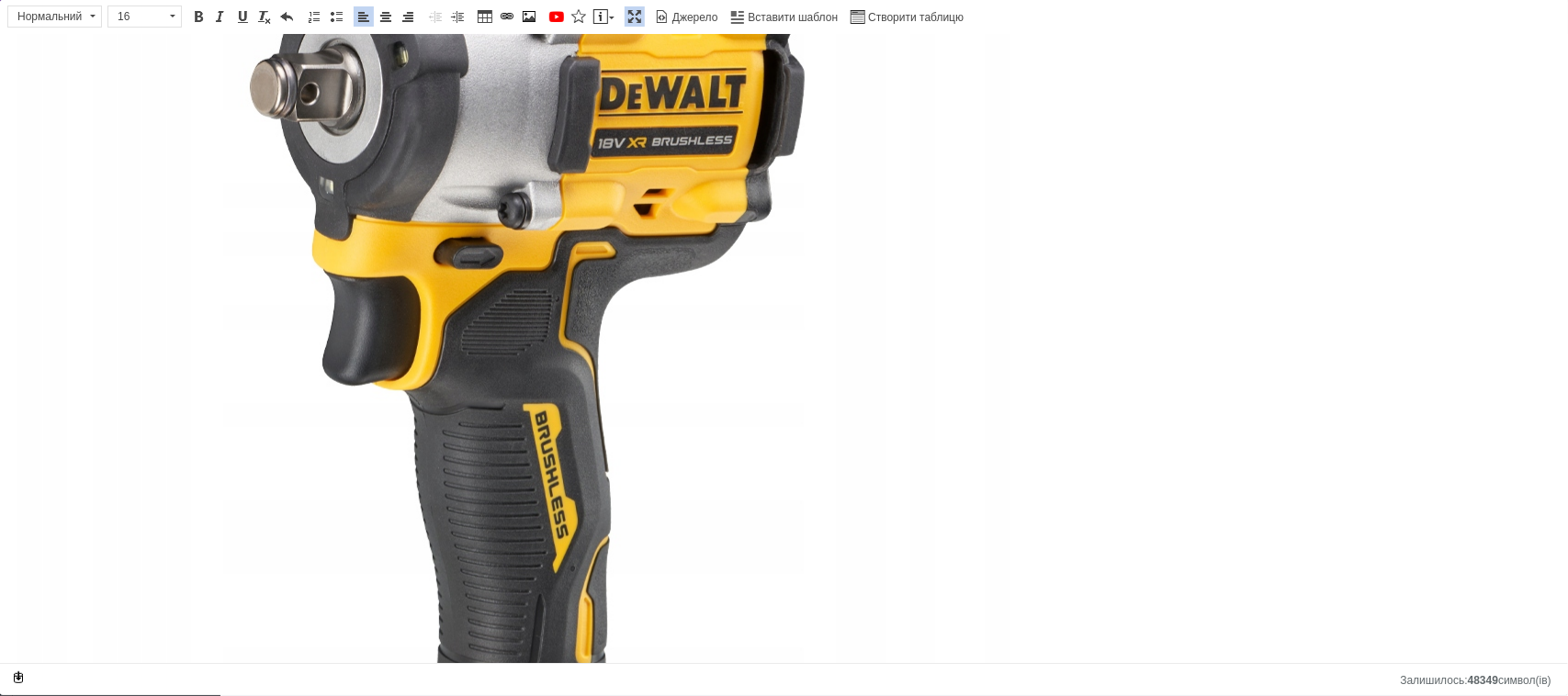 click at bounding box center (514, 426) 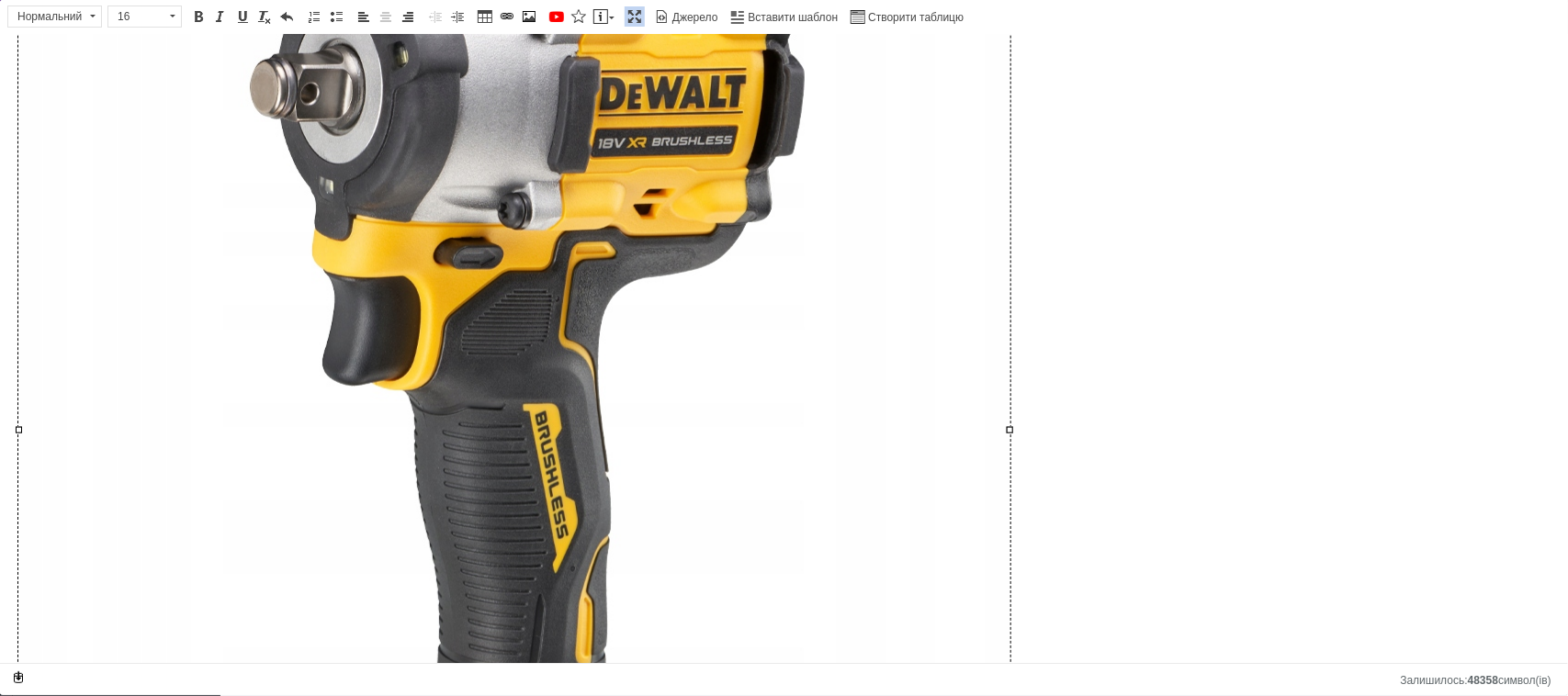 click at bounding box center [514, 426] 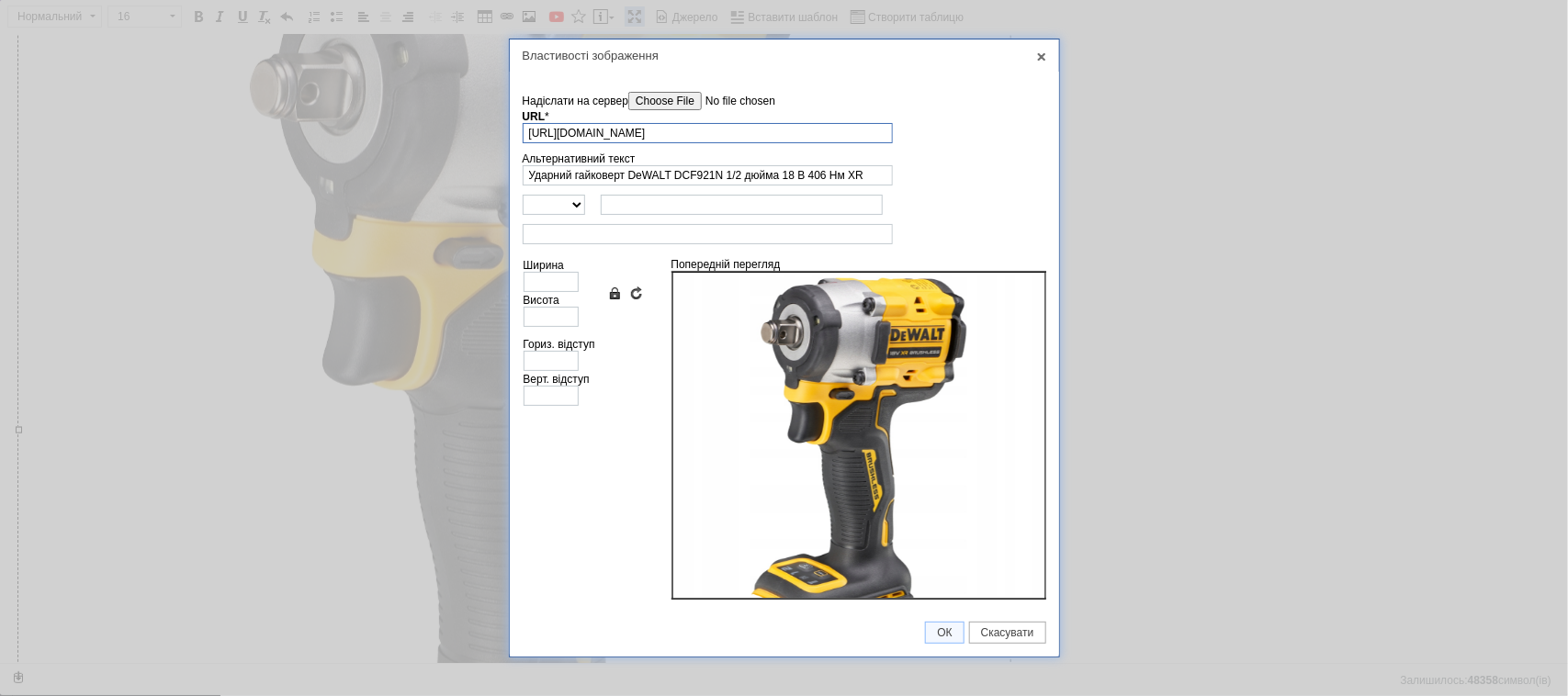 scroll, scrollTop: 0, scrollLeft: 281, axis: horizontal 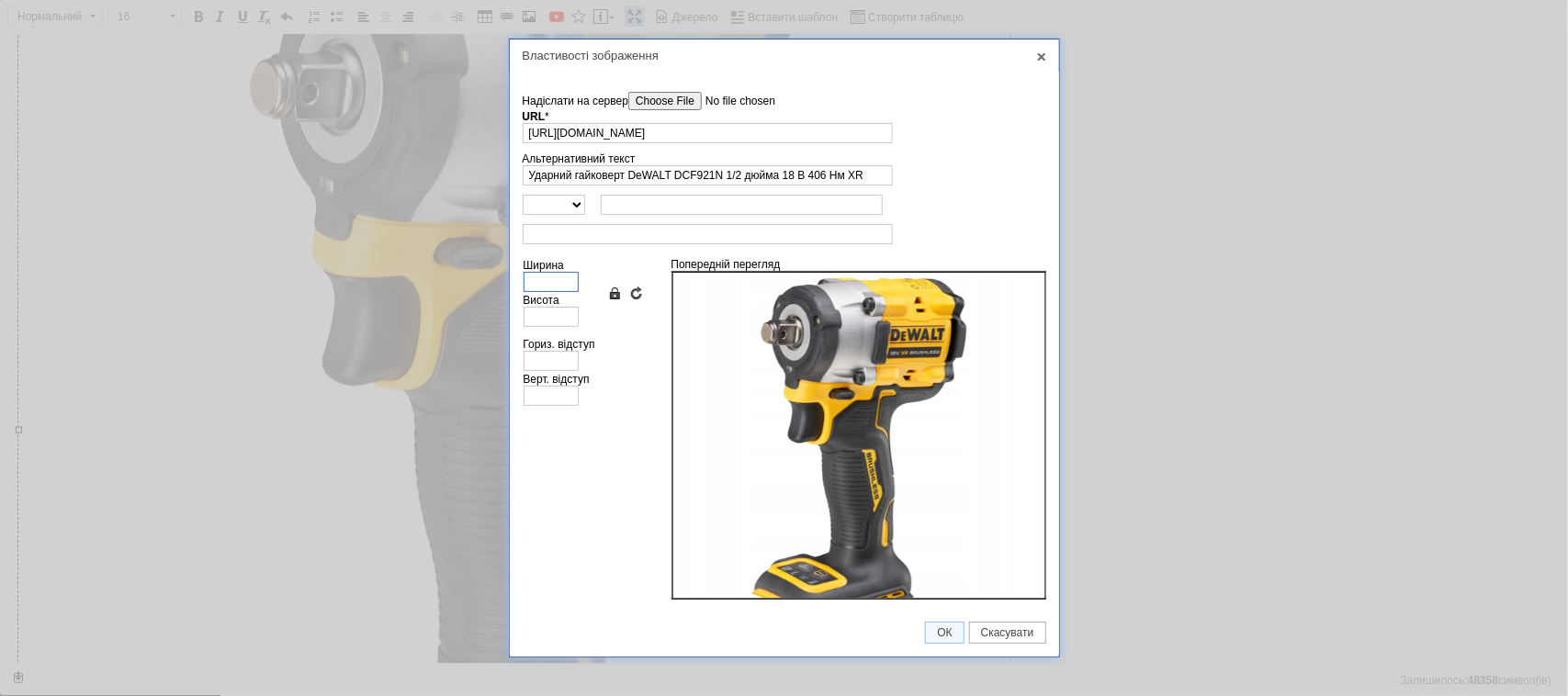 click on "Ширина" at bounding box center (551, 282) 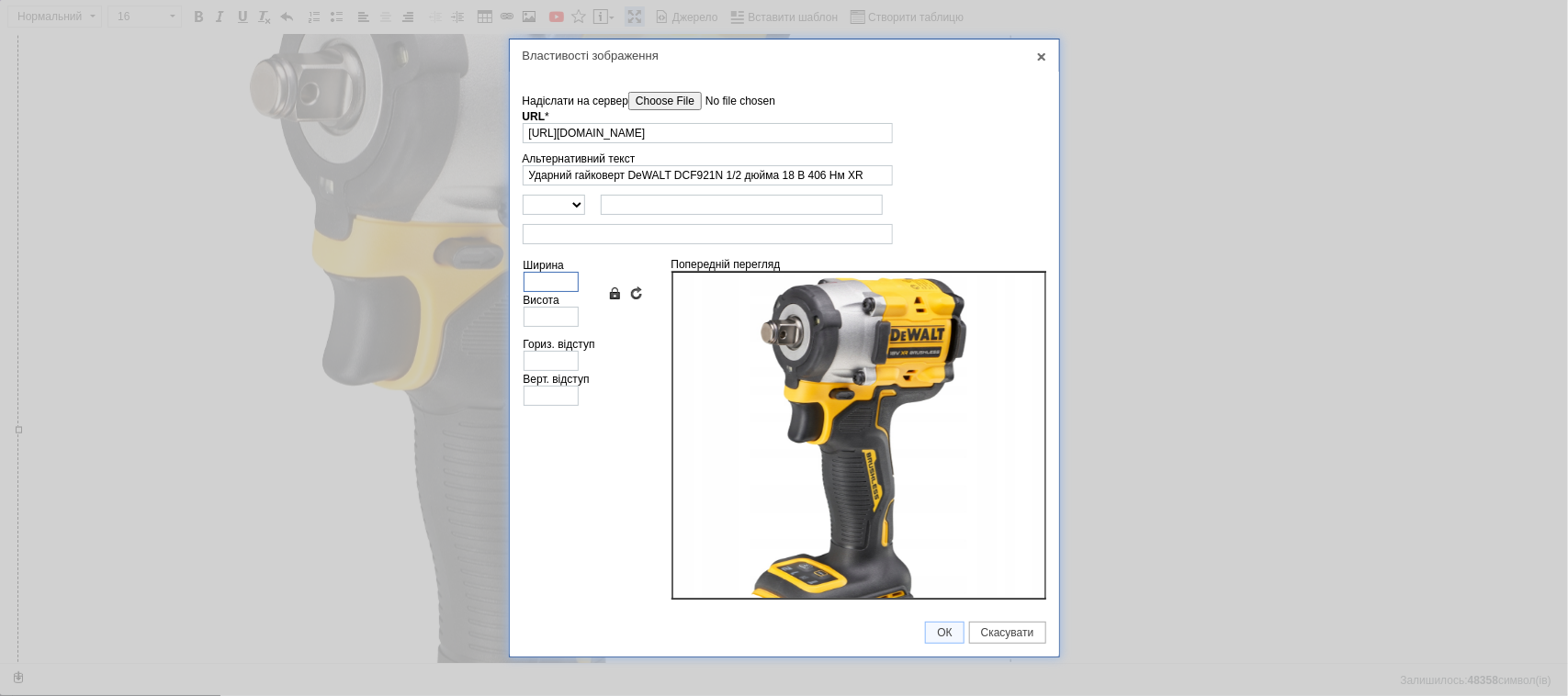 type on "6" 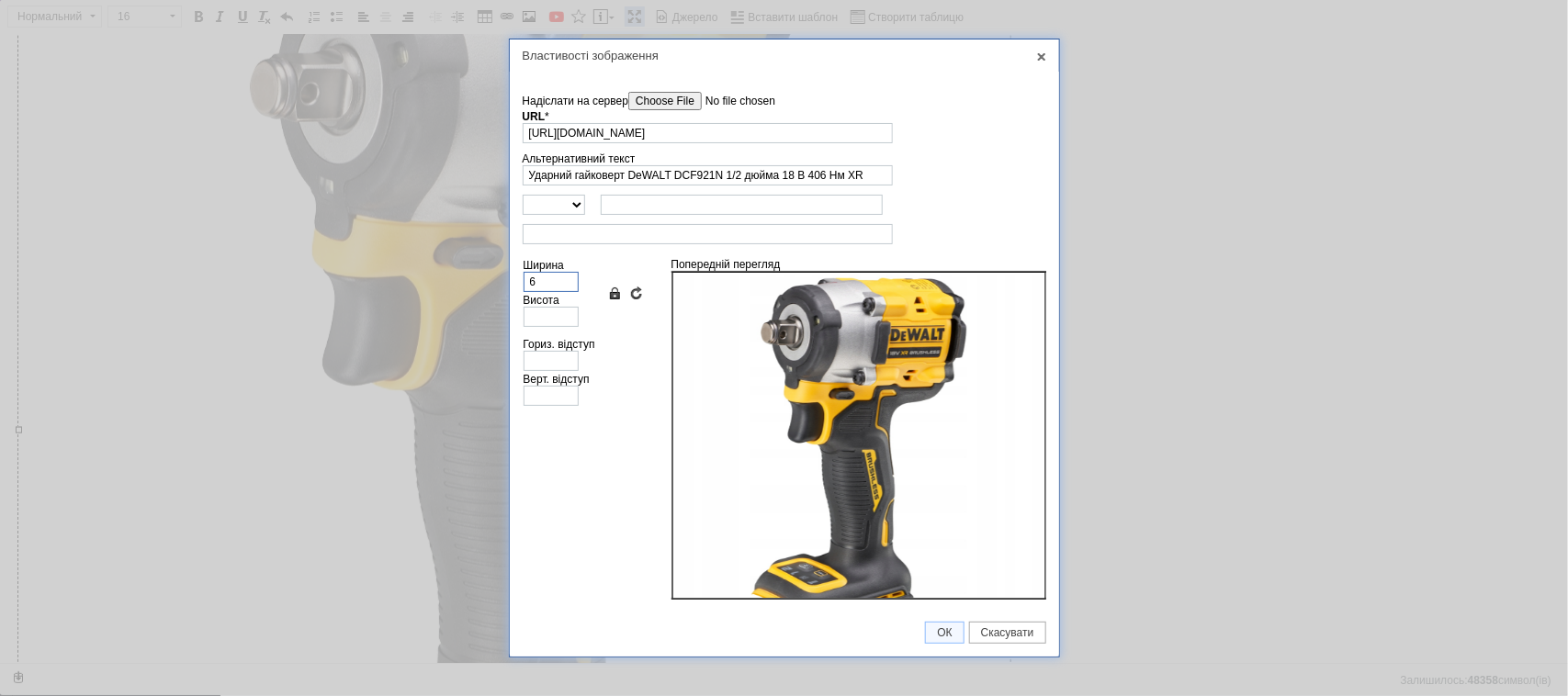 type on "6" 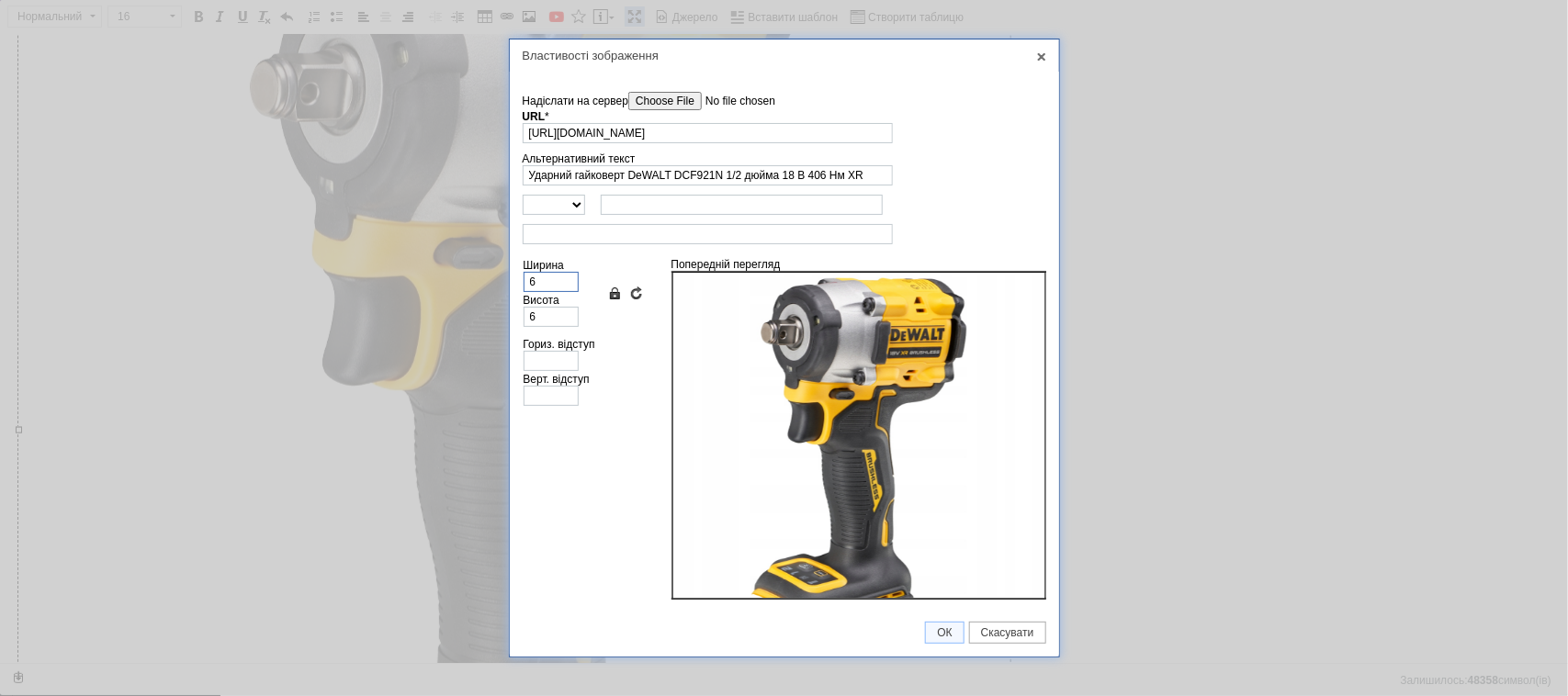 type on "66" 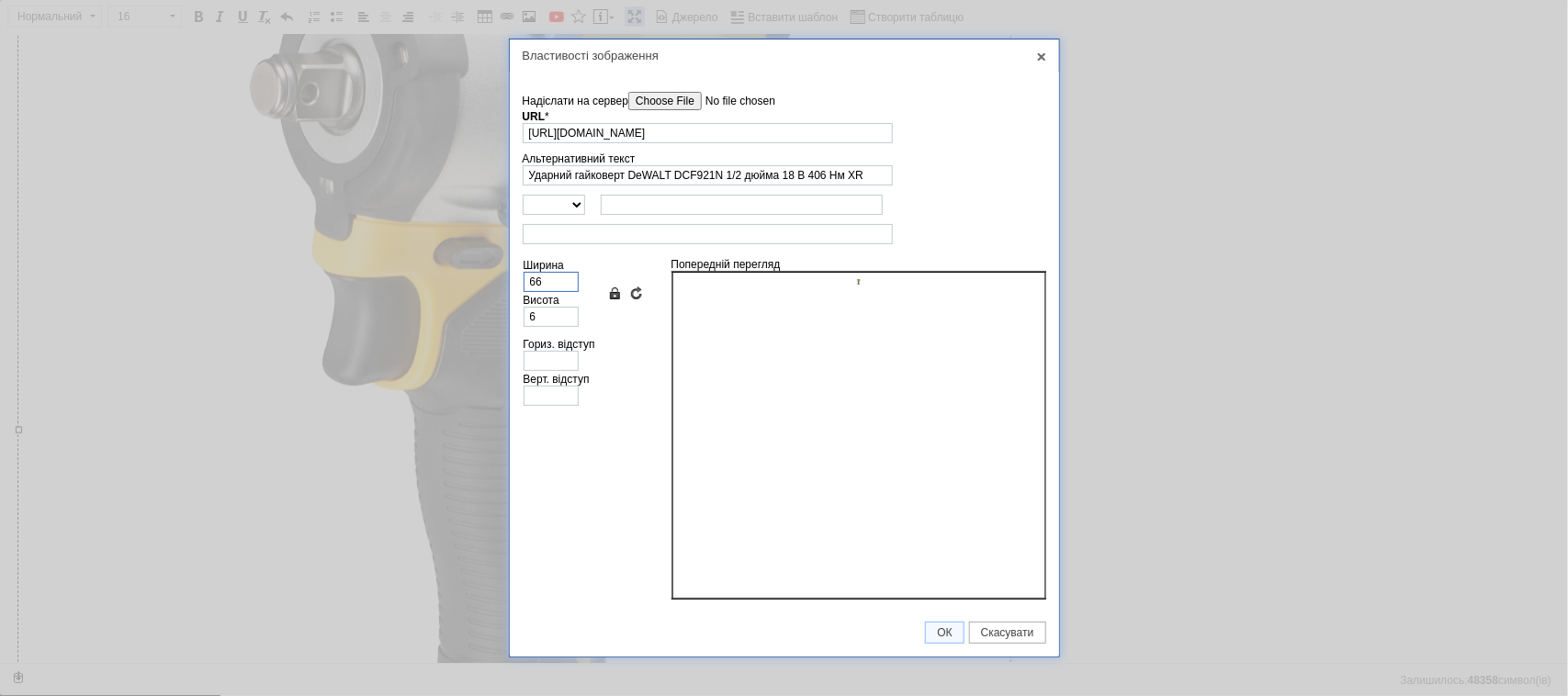 type on "66" 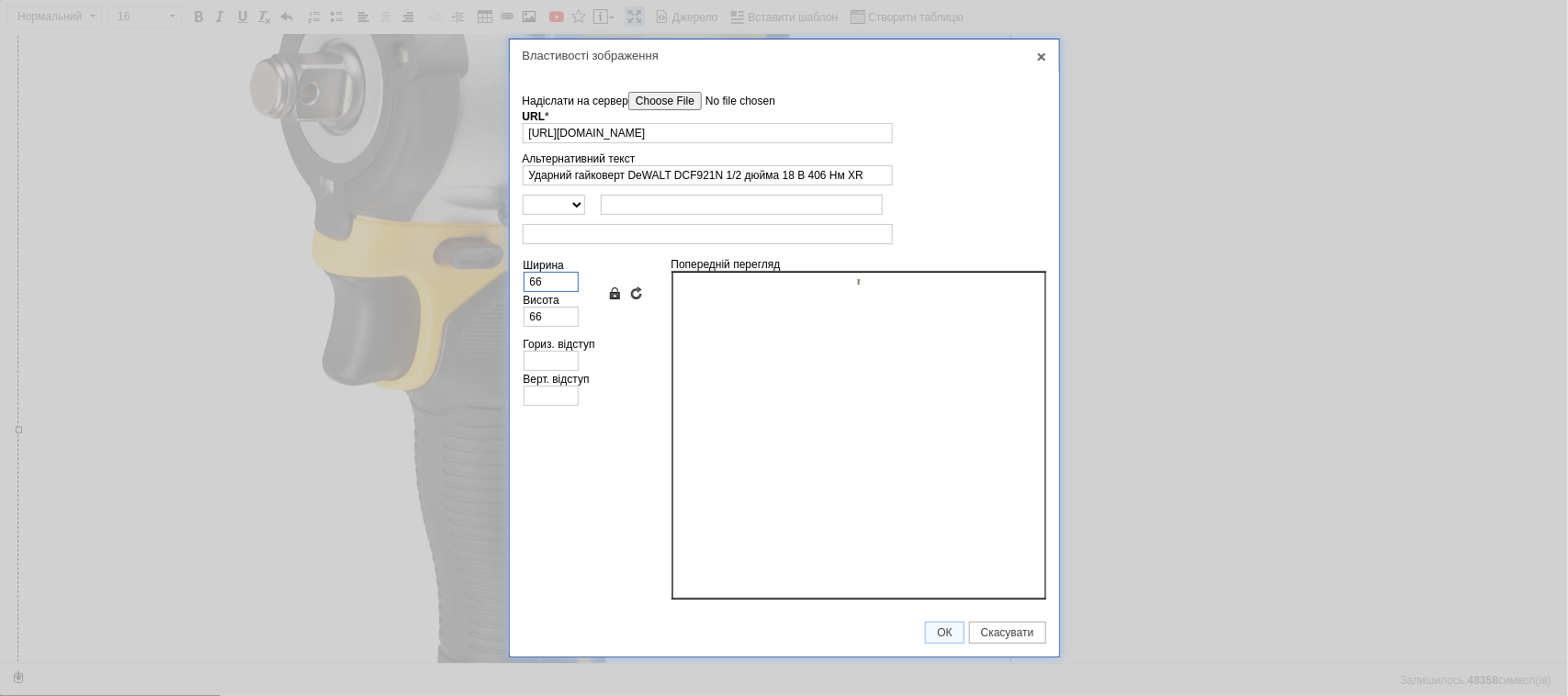 type on "666" 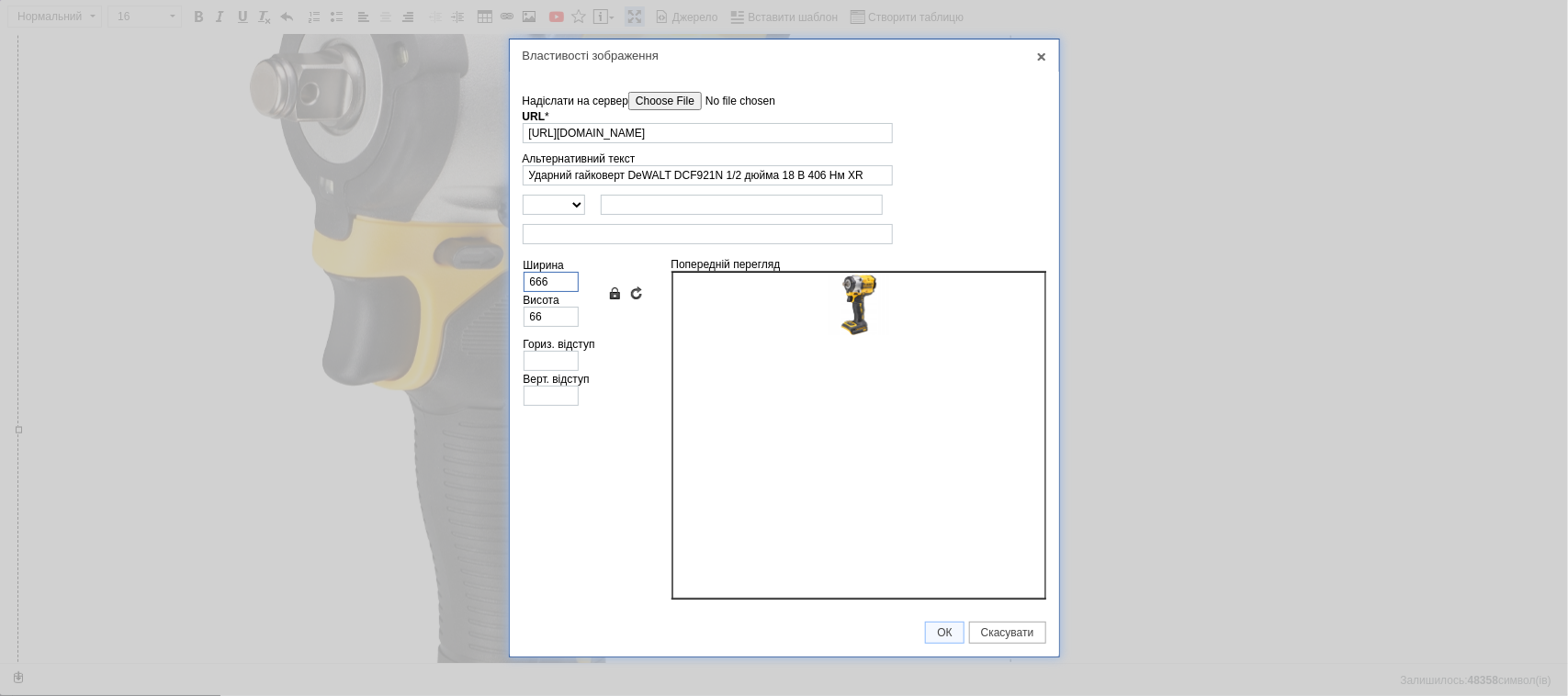 type on "666" 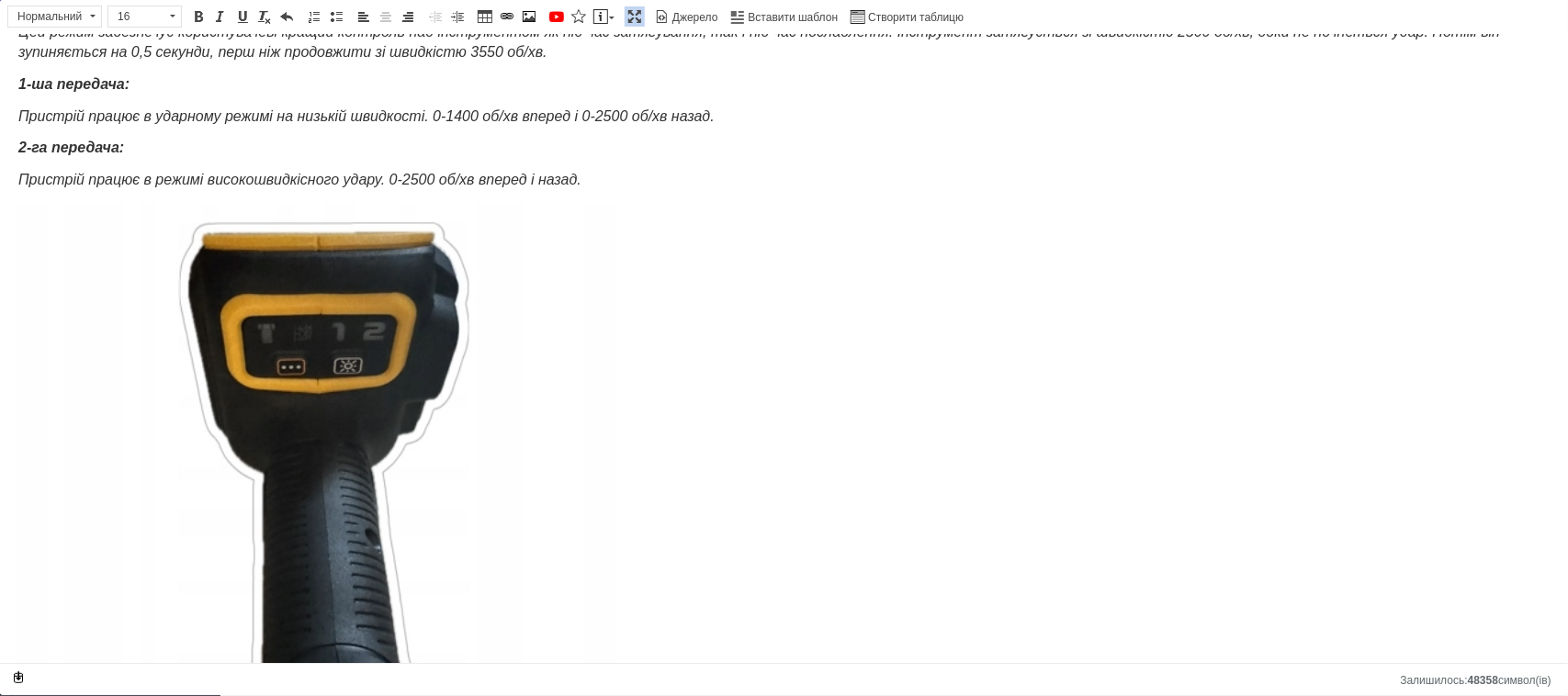 scroll, scrollTop: 2104, scrollLeft: 0, axis: vertical 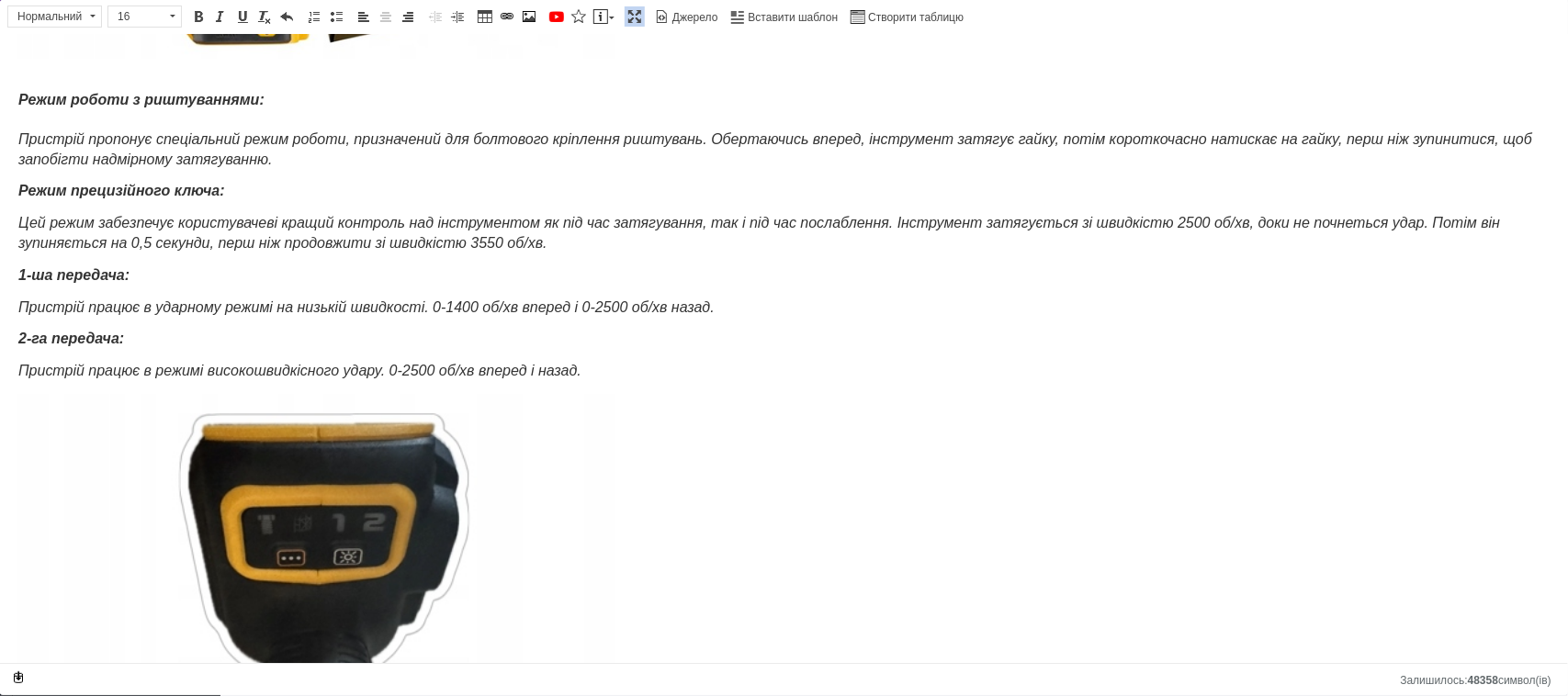 click on "1-ша передача:" at bounding box center (73, 274) 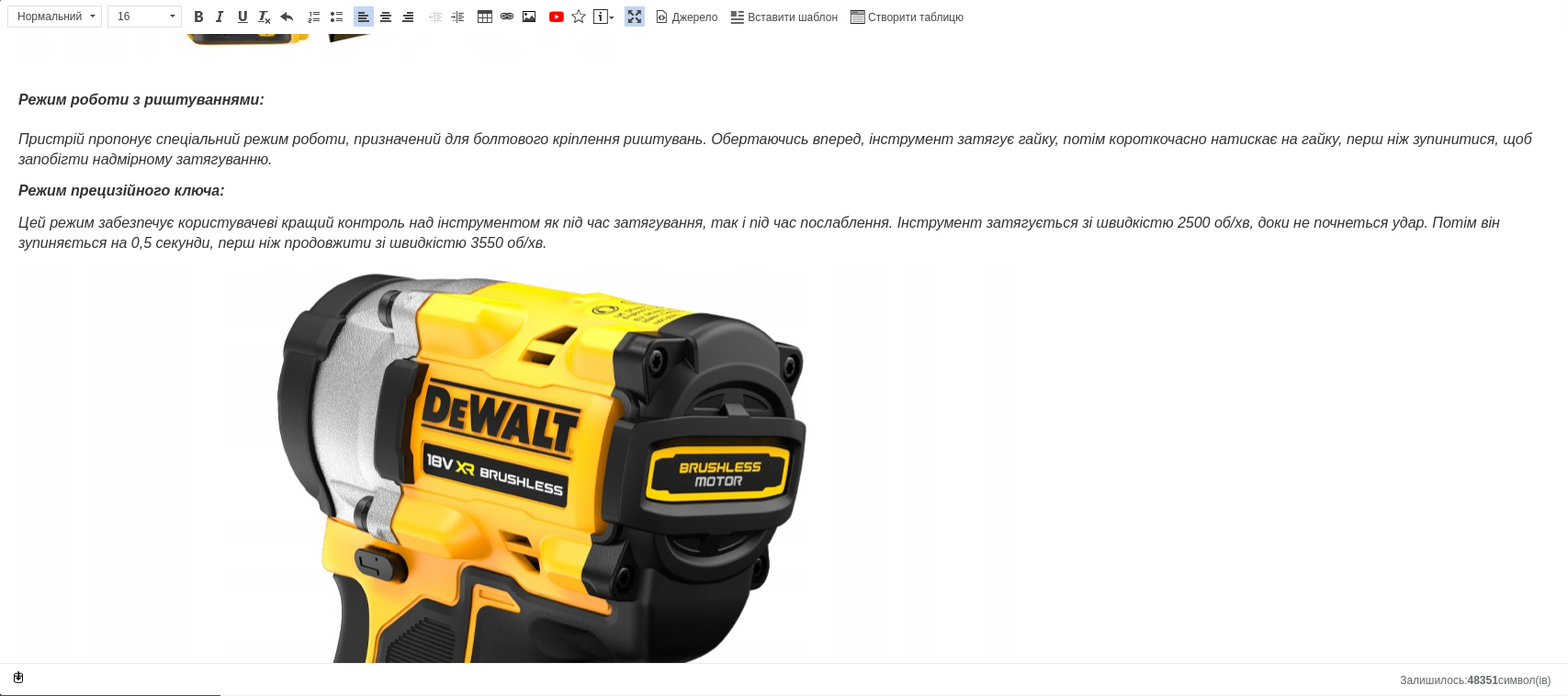 scroll, scrollTop: 2360, scrollLeft: 0, axis: vertical 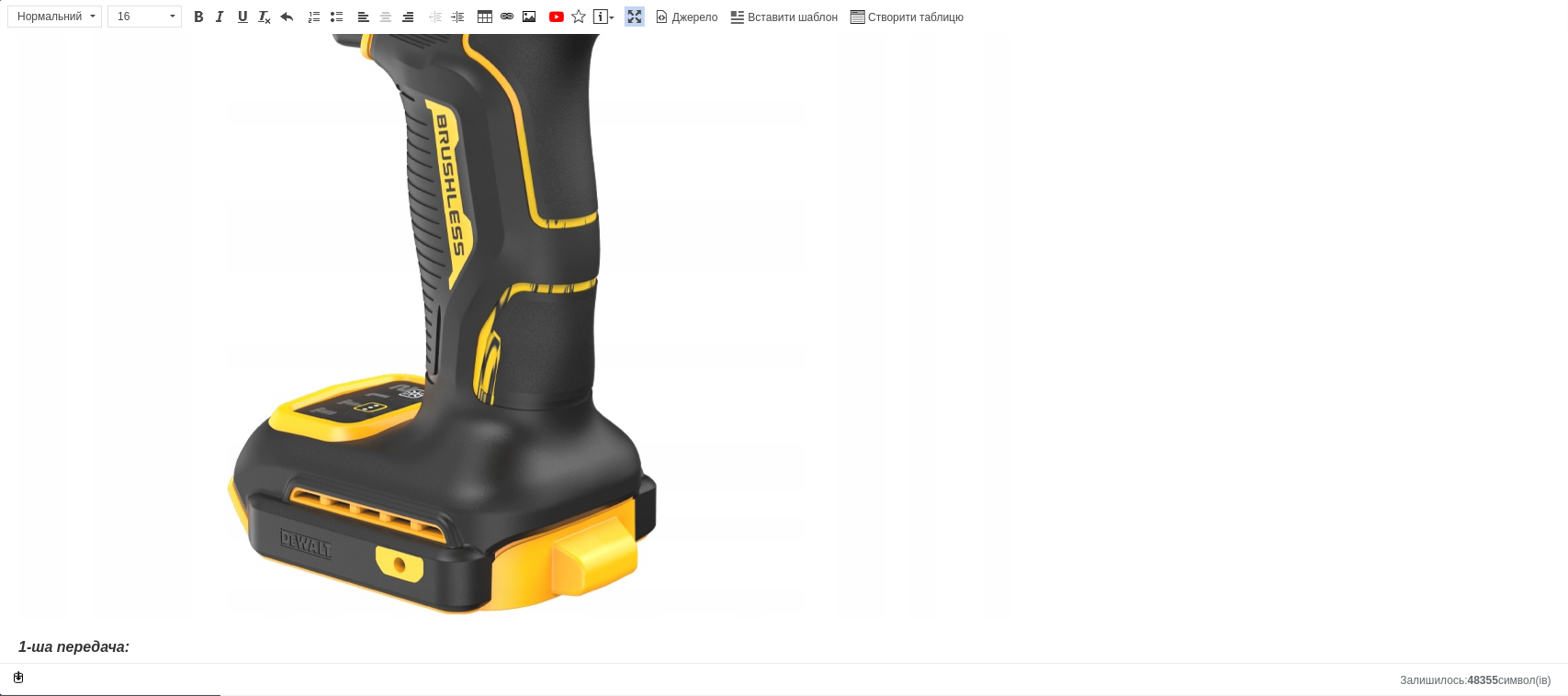 click at bounding box center (514, 123) 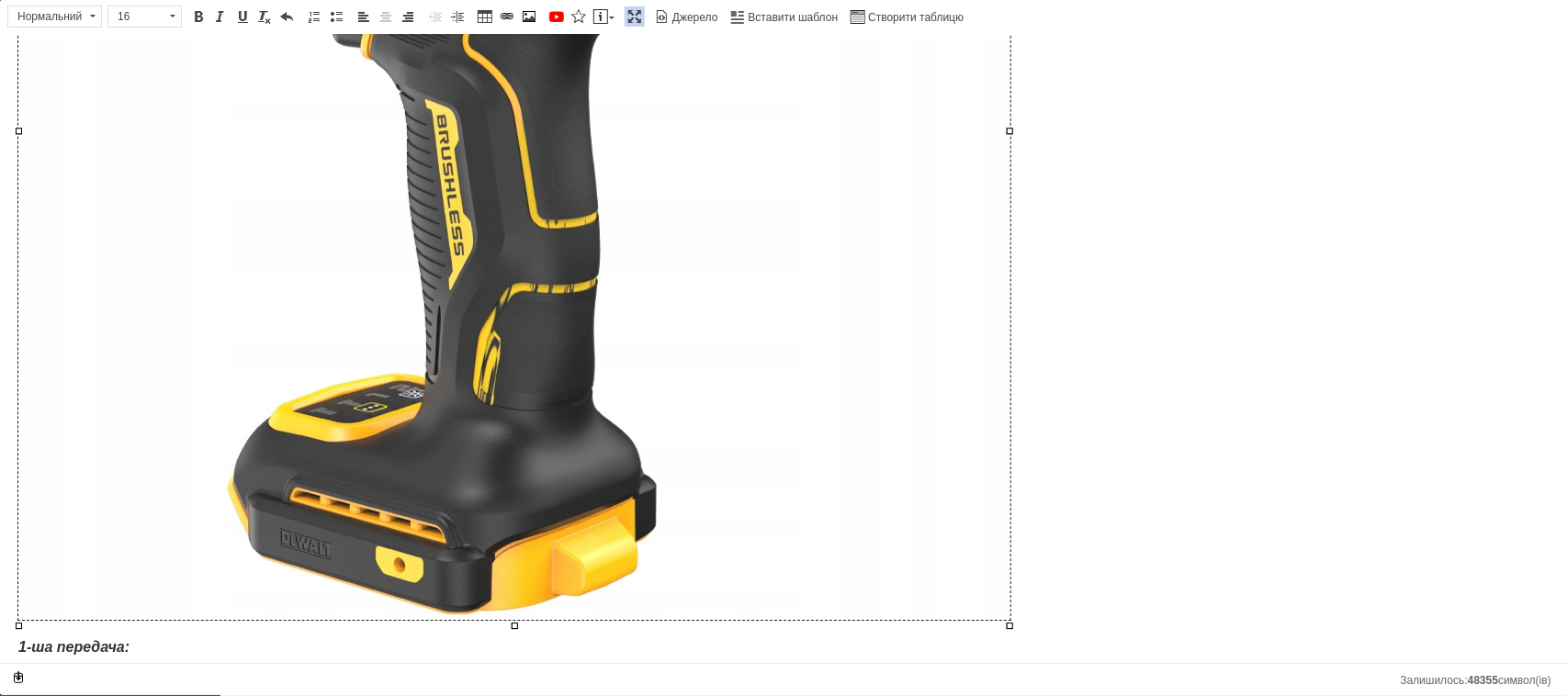 click at bounding box center [514, 123] 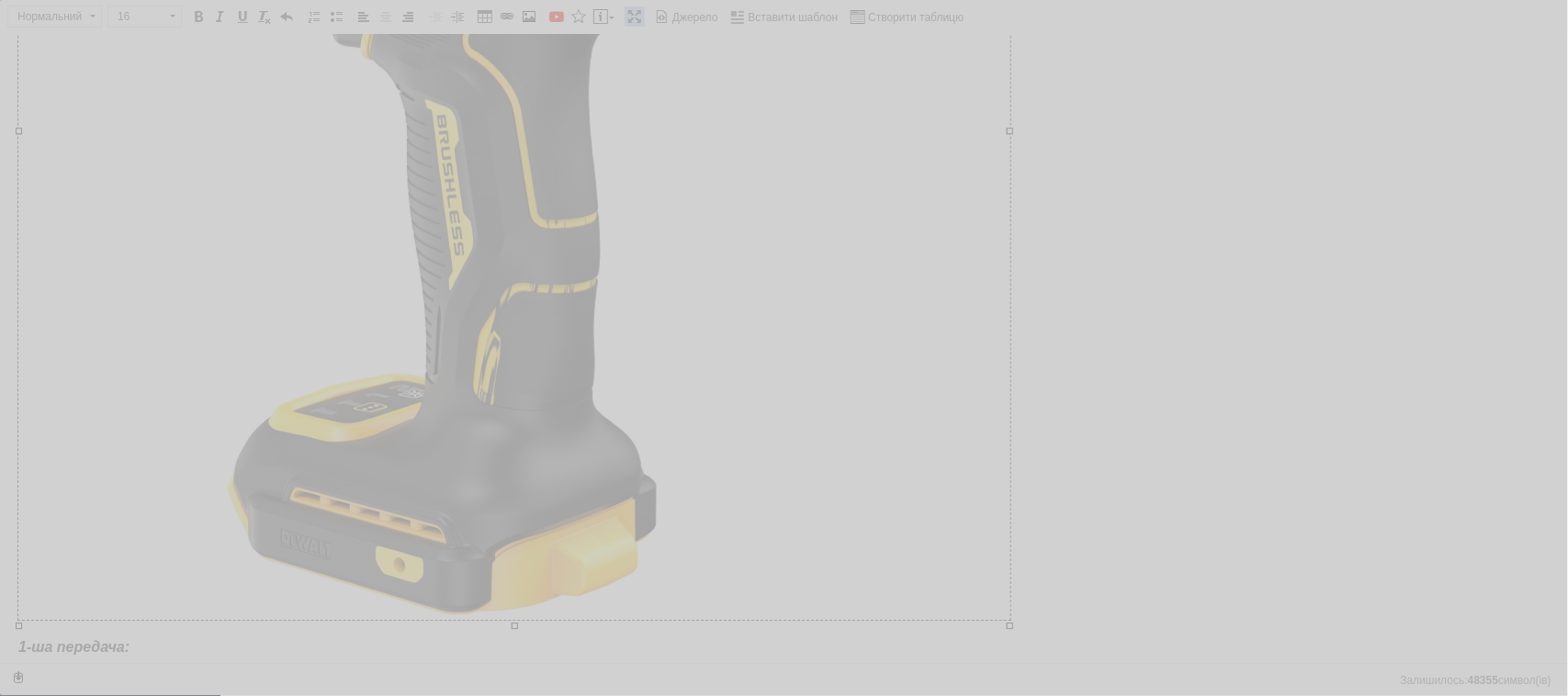 type on "[URL][DOMAIN_NAME]" 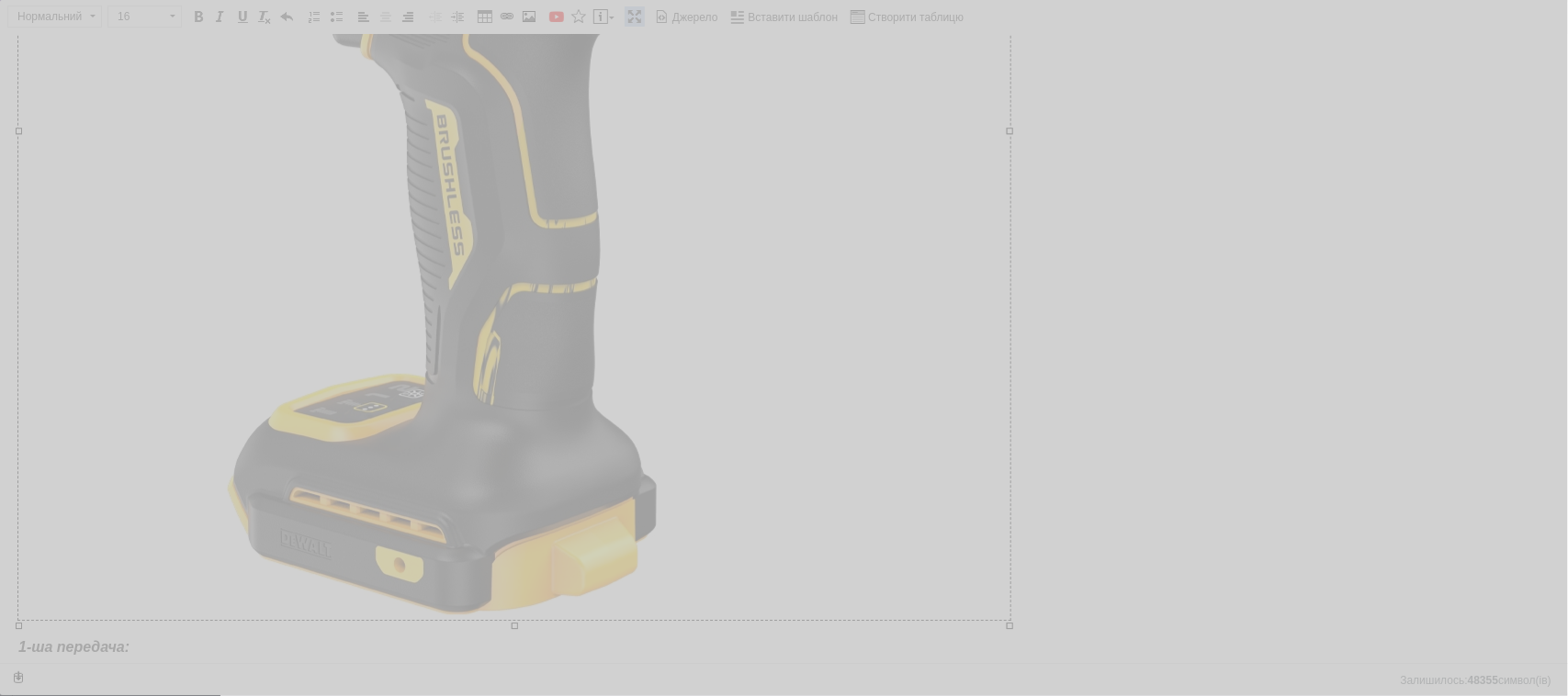 scroll, scrollTop: 0, scrollLeft: 419, axis: horizontal 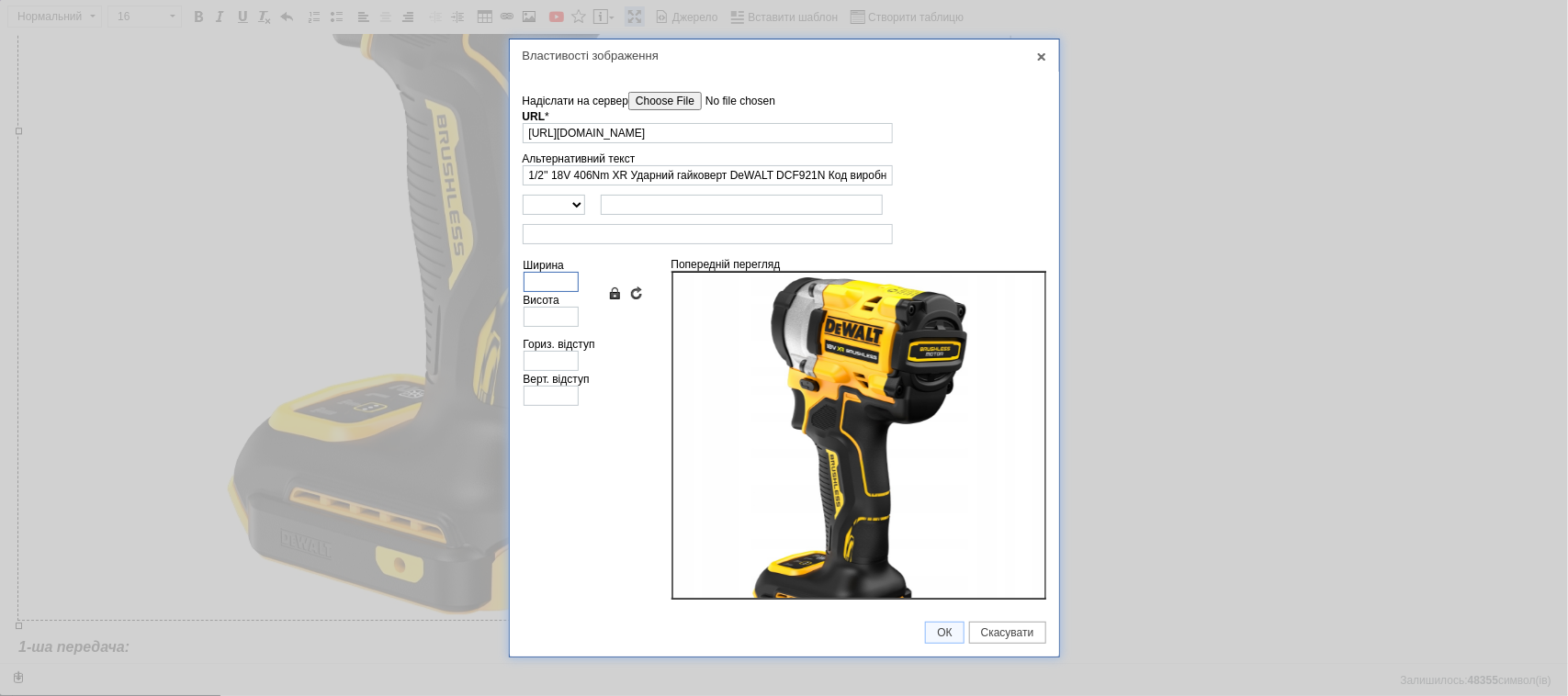 click on "Ширина" at bounding box center [551, 282] 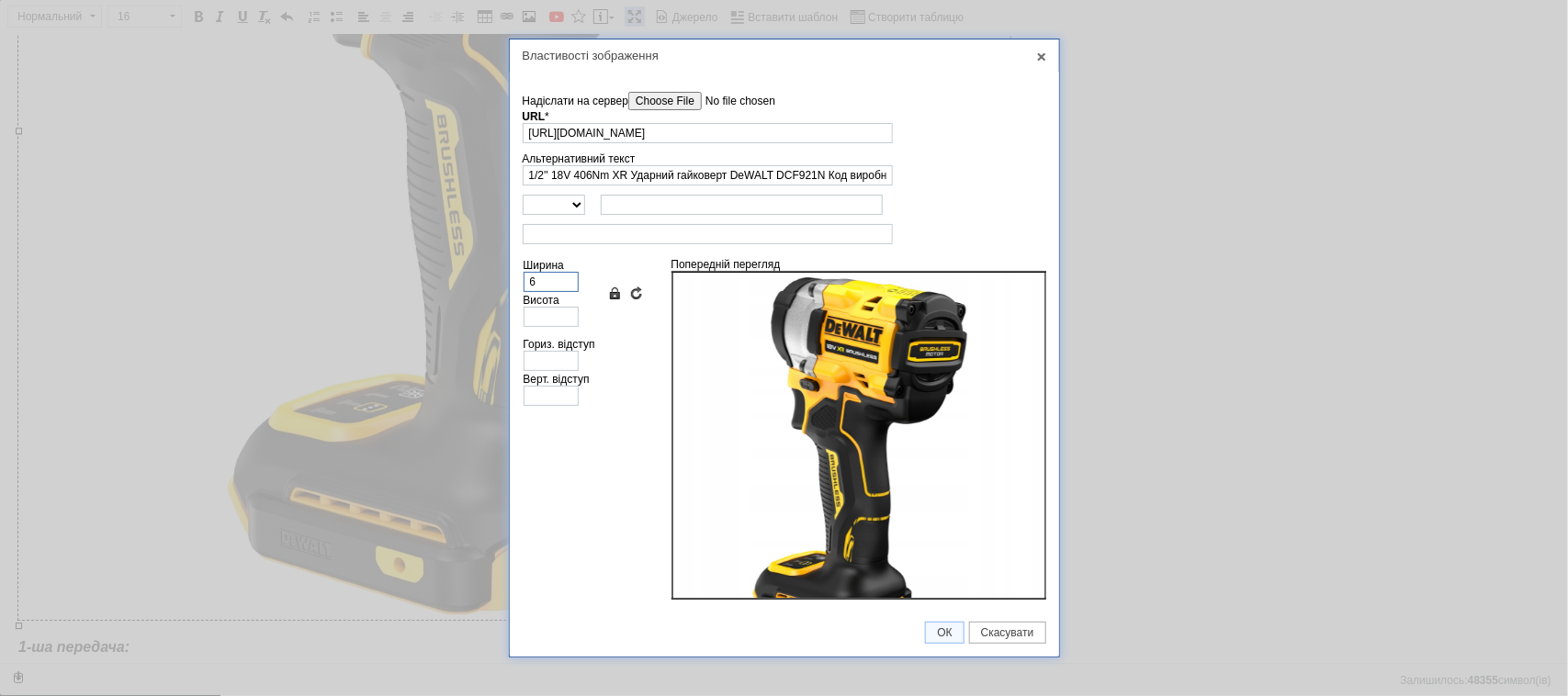 type on "6" 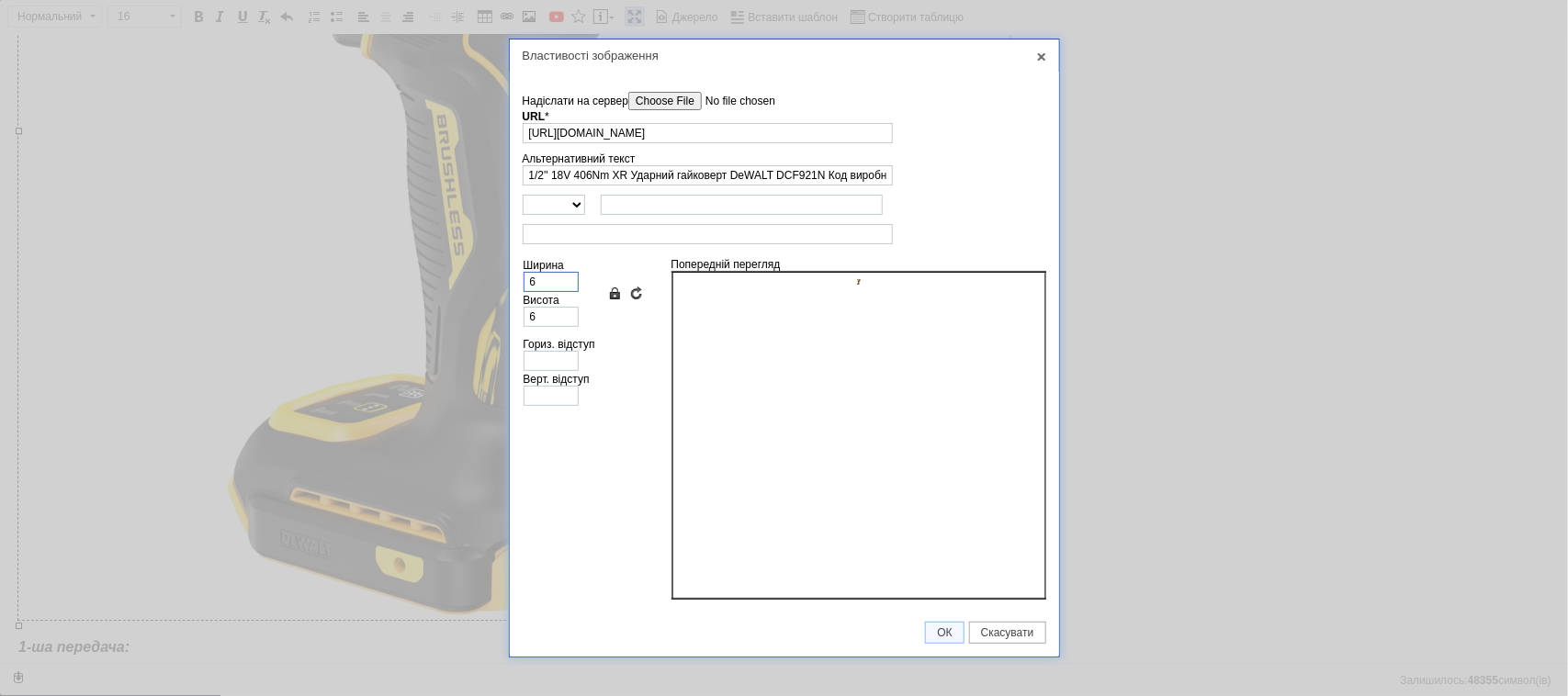 type on "66" 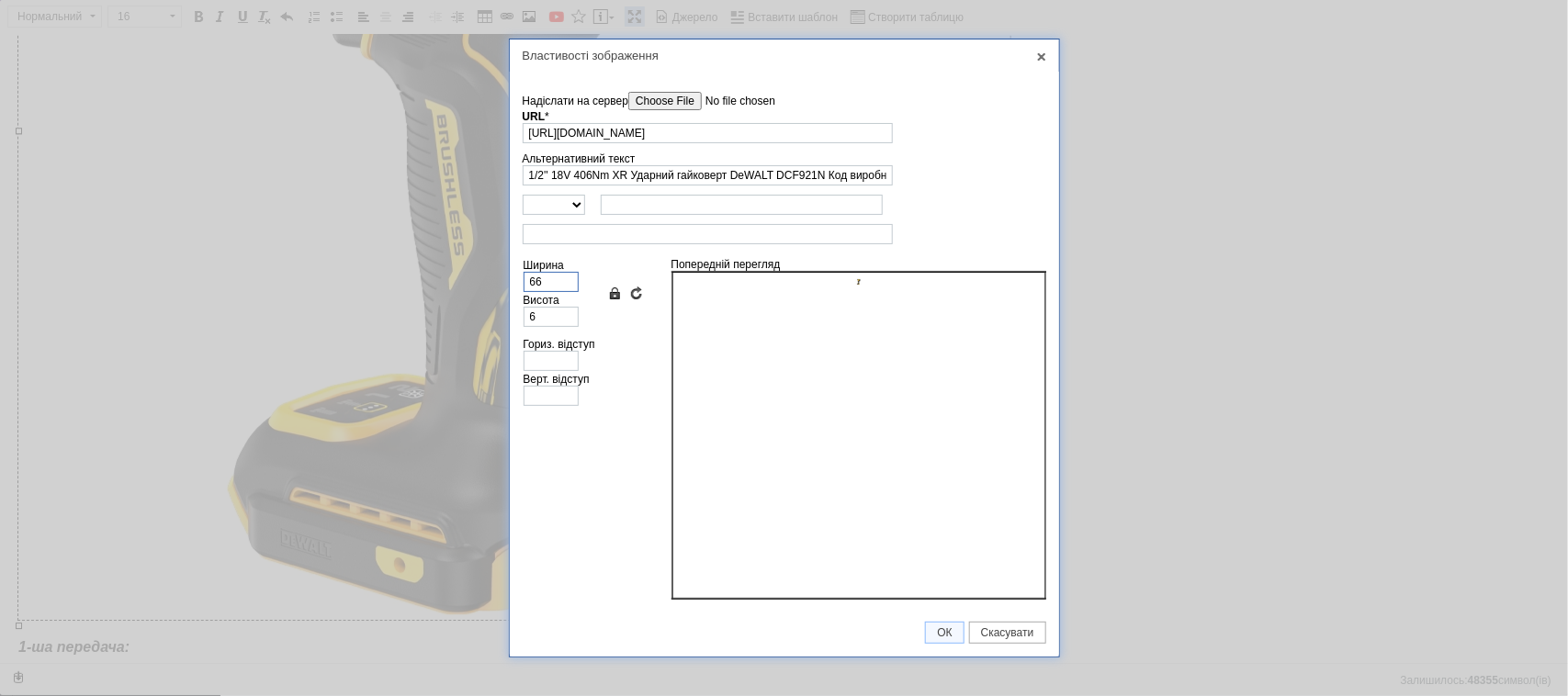 type on "66" 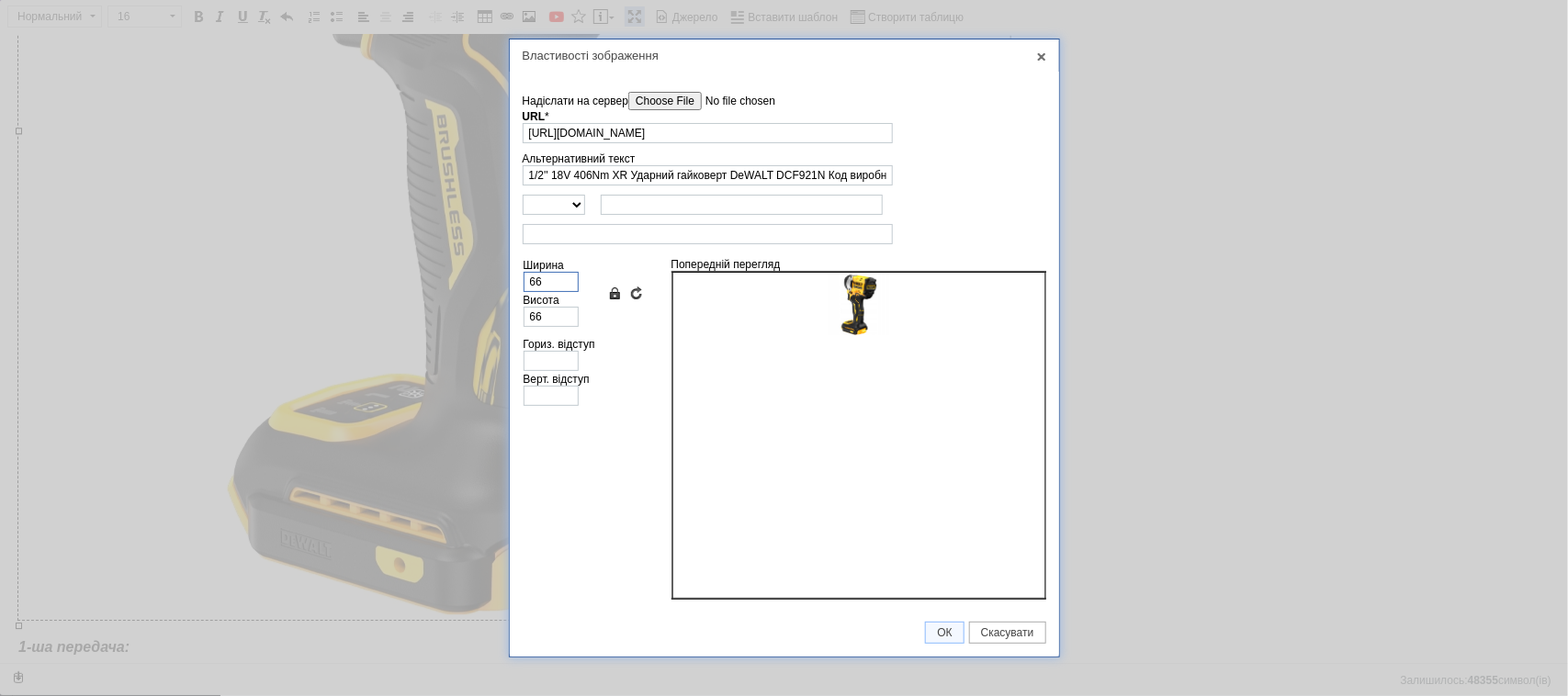 type on "666" 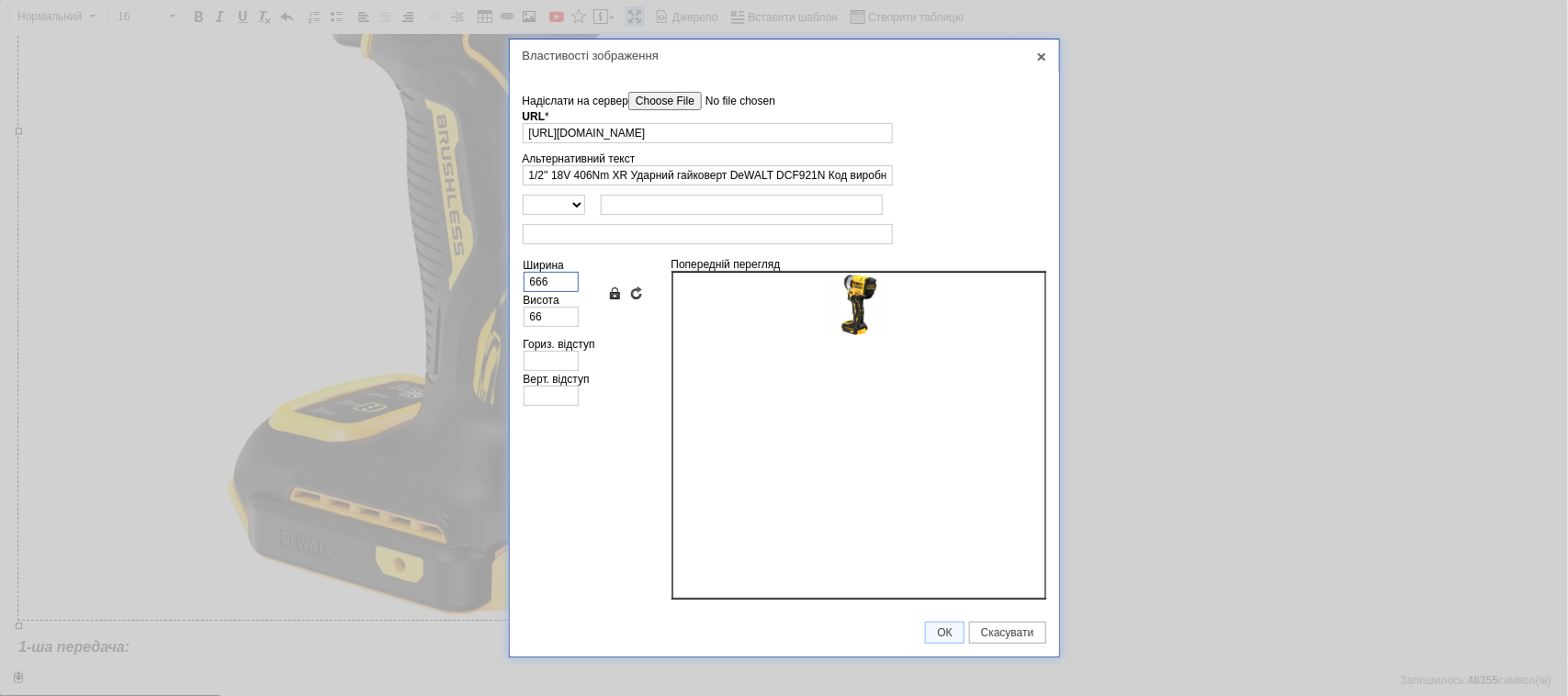 type on "666" 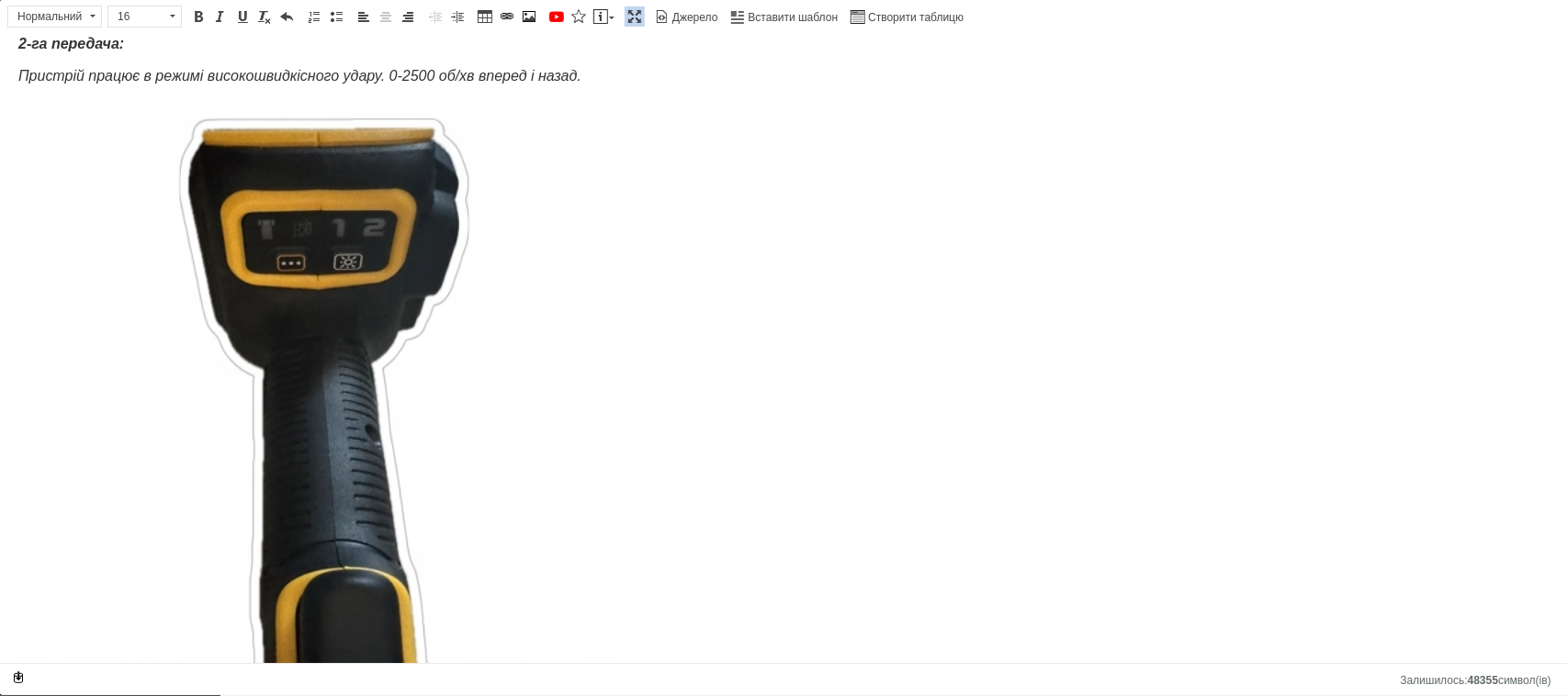 scroll, scrollTop: 2454, scrollLeft: 0, axis: vertical 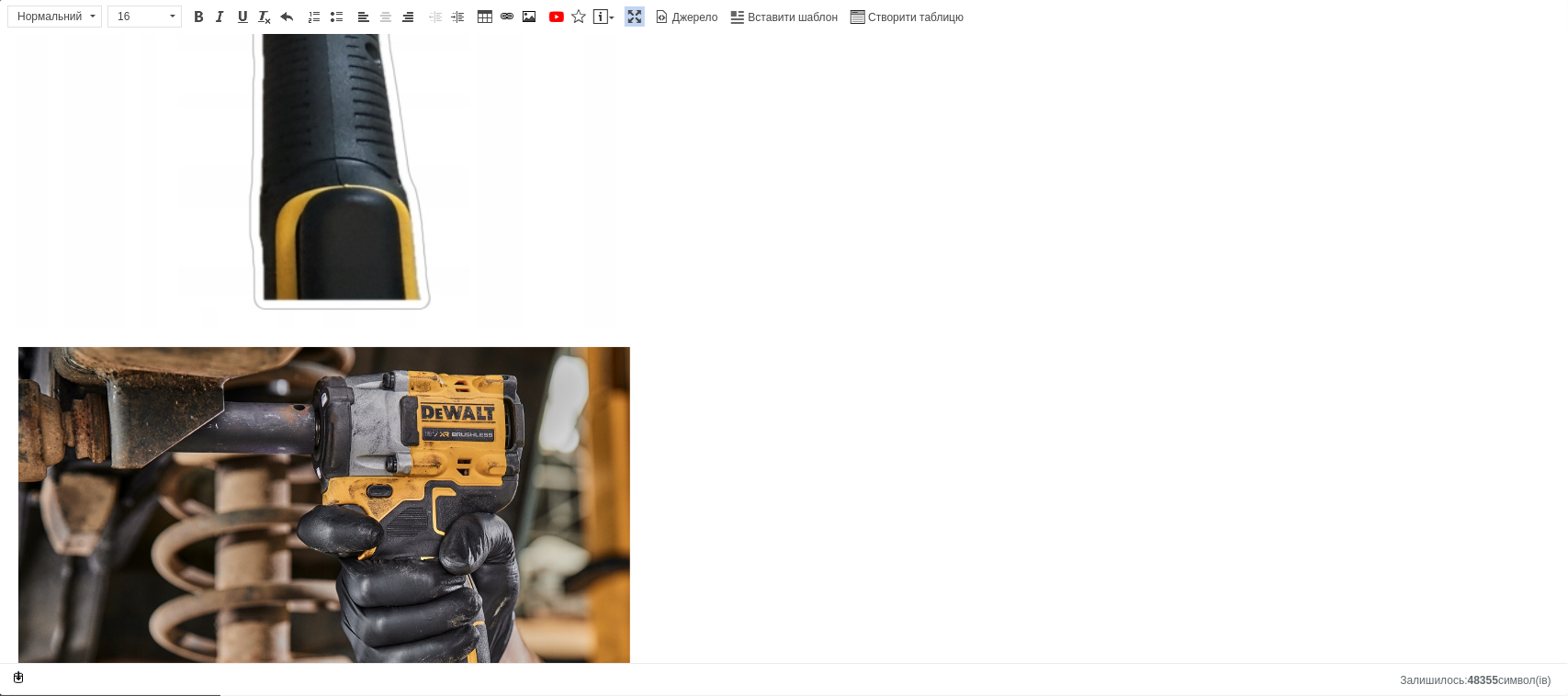click at bounding box center [784, 25] 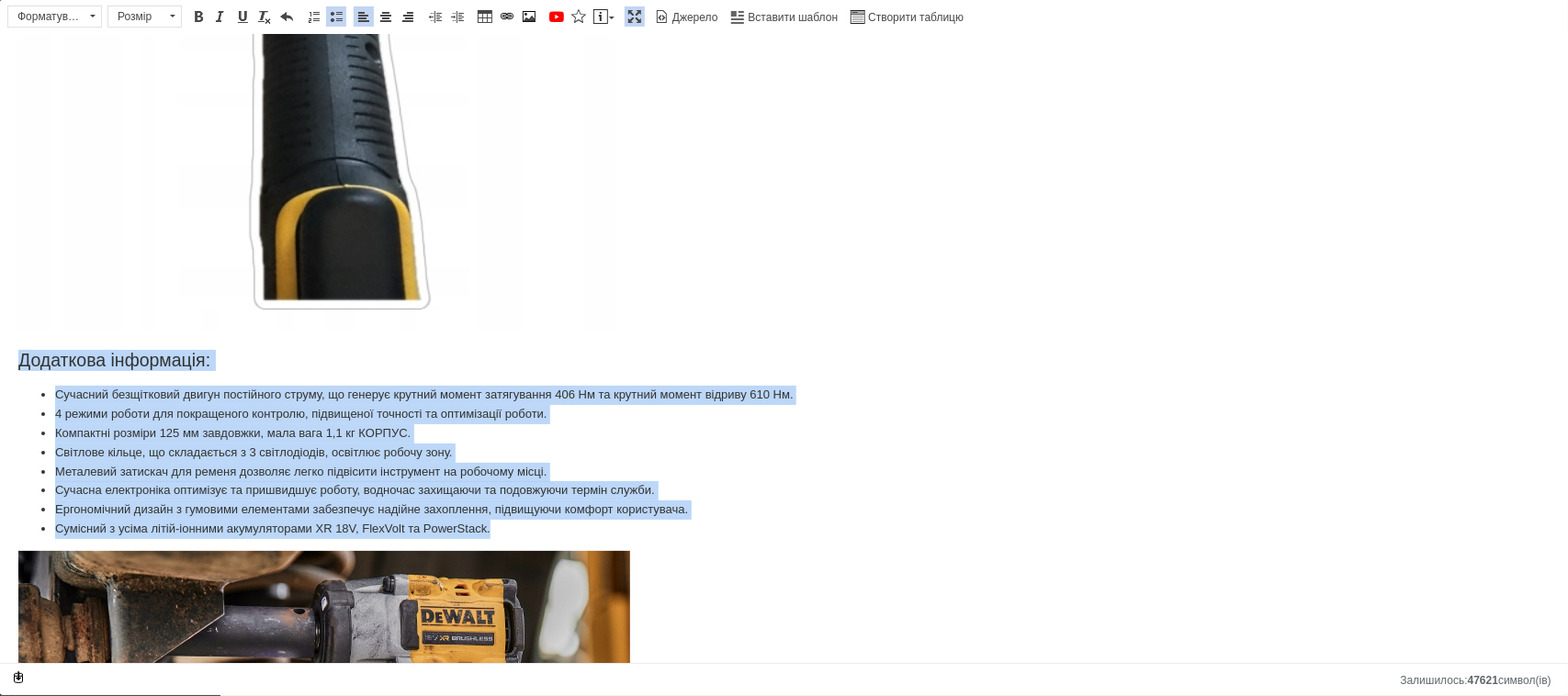 drag, startPoint x: 511, startPoint y: 531, endPoint x: 15, endPoint y: 358, distance: 525.30467 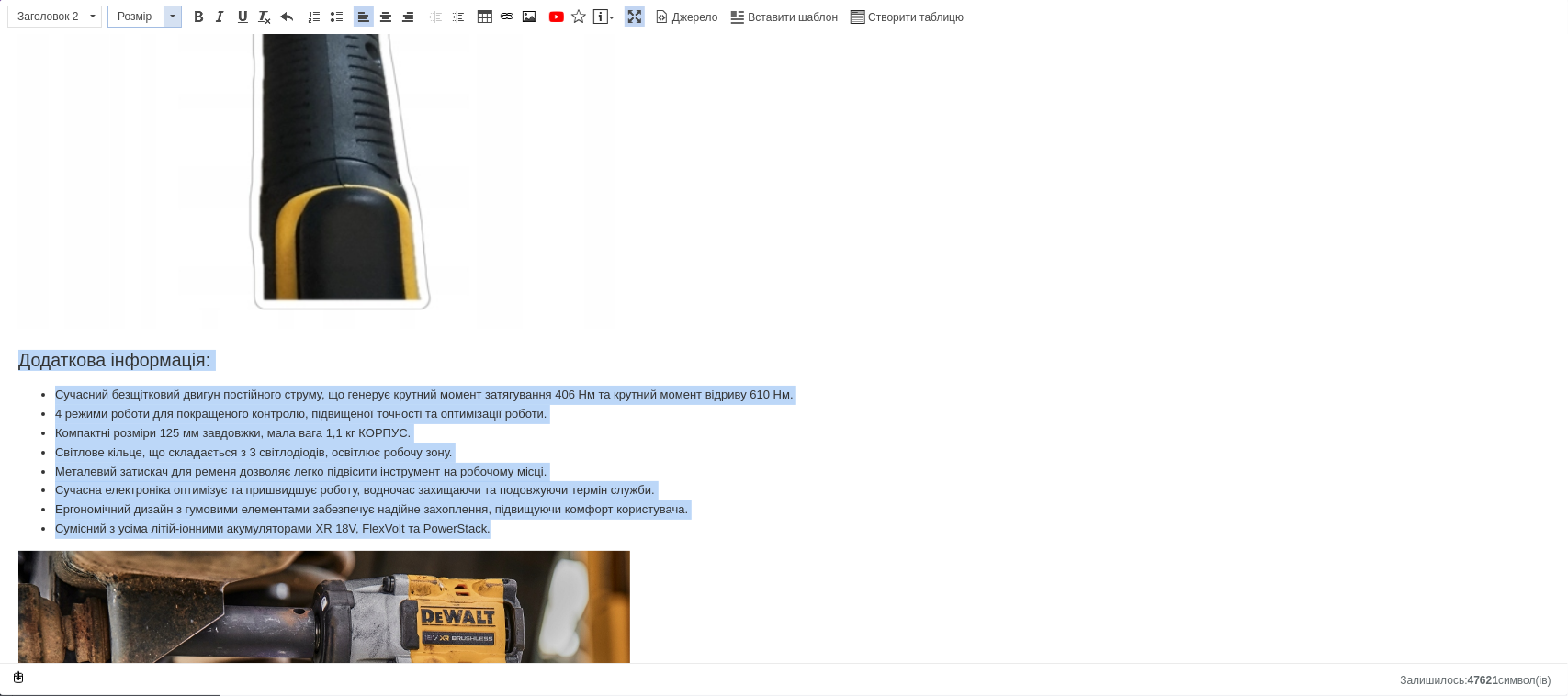 drag, startPoint x: 221, startPoint y: 6, endPoint x: 182, endPoint y: 12, distance: 39.458839 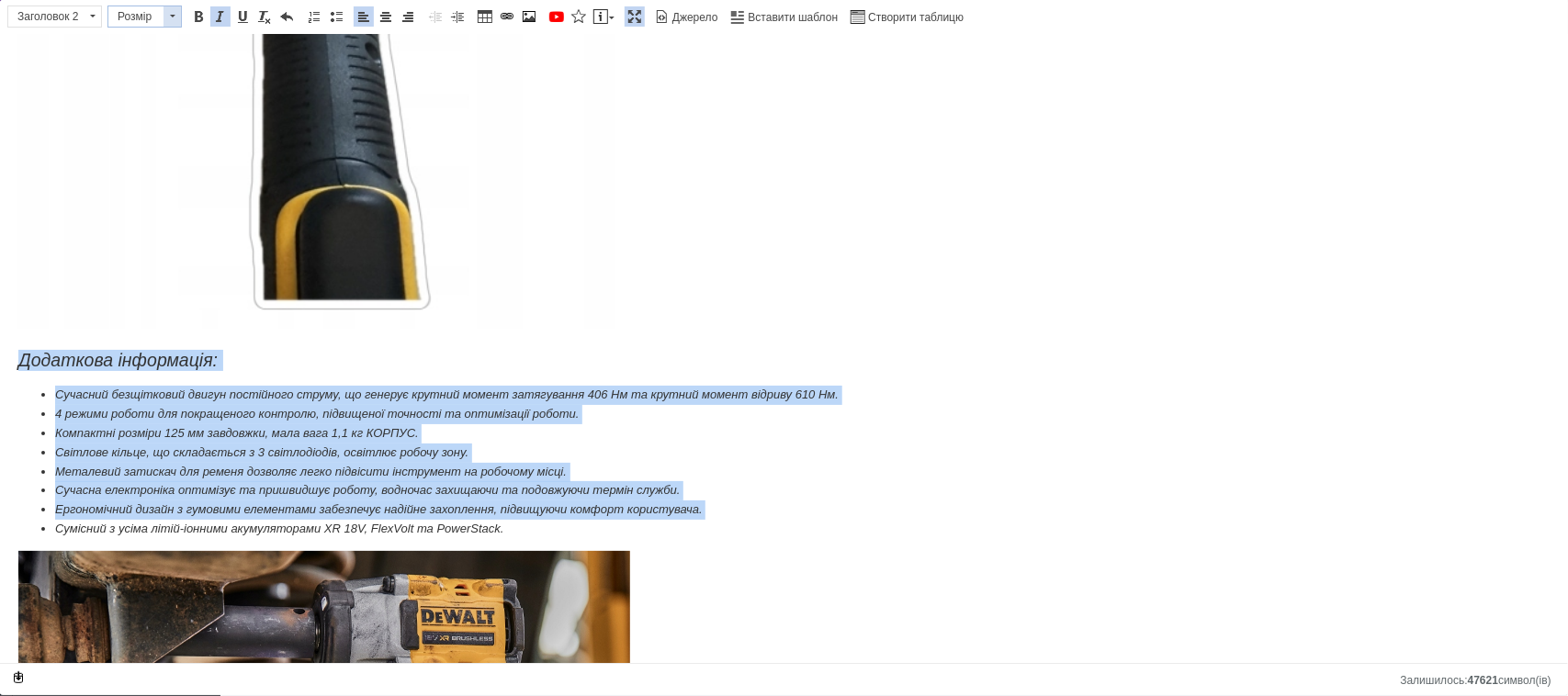click at bounding box center (172, 17) 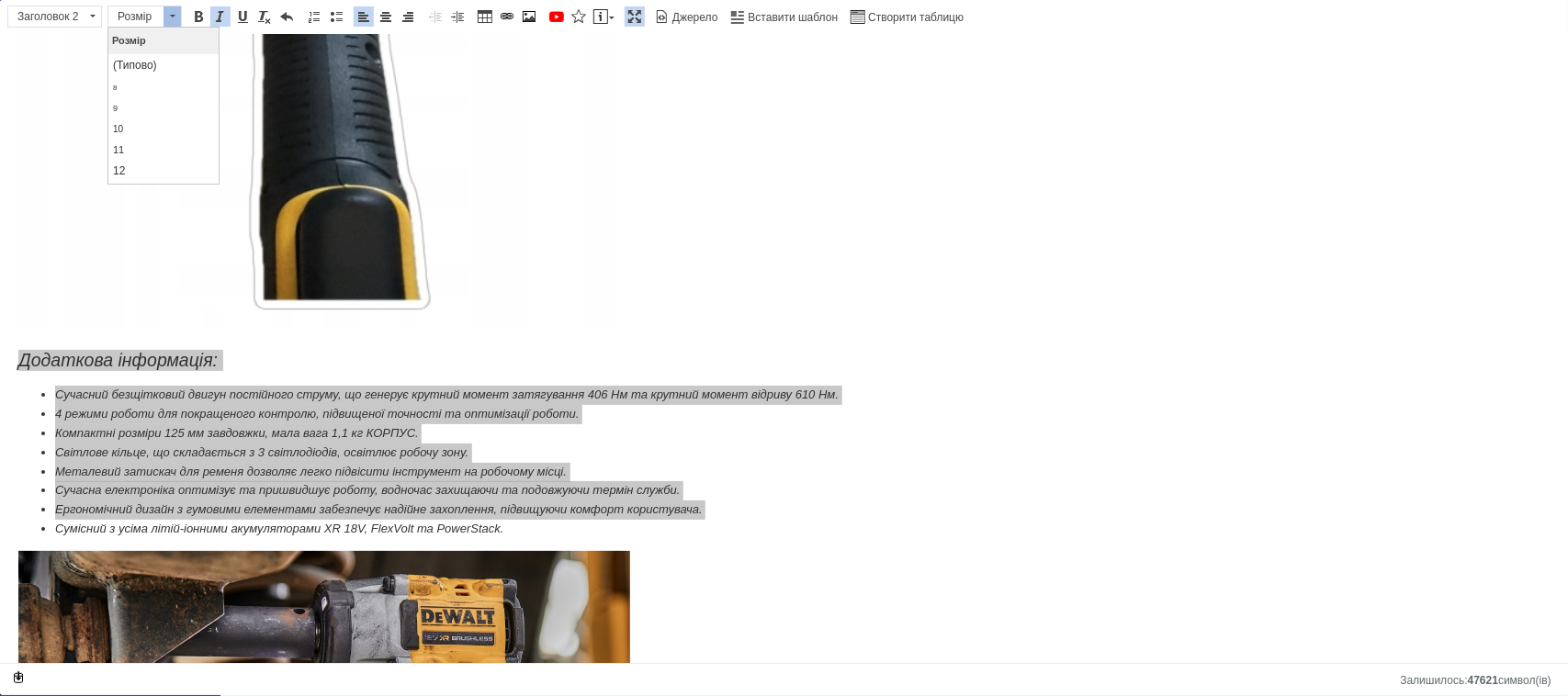 scroll, scrollTop: 191, scrollLeft: 0, axis: vertical 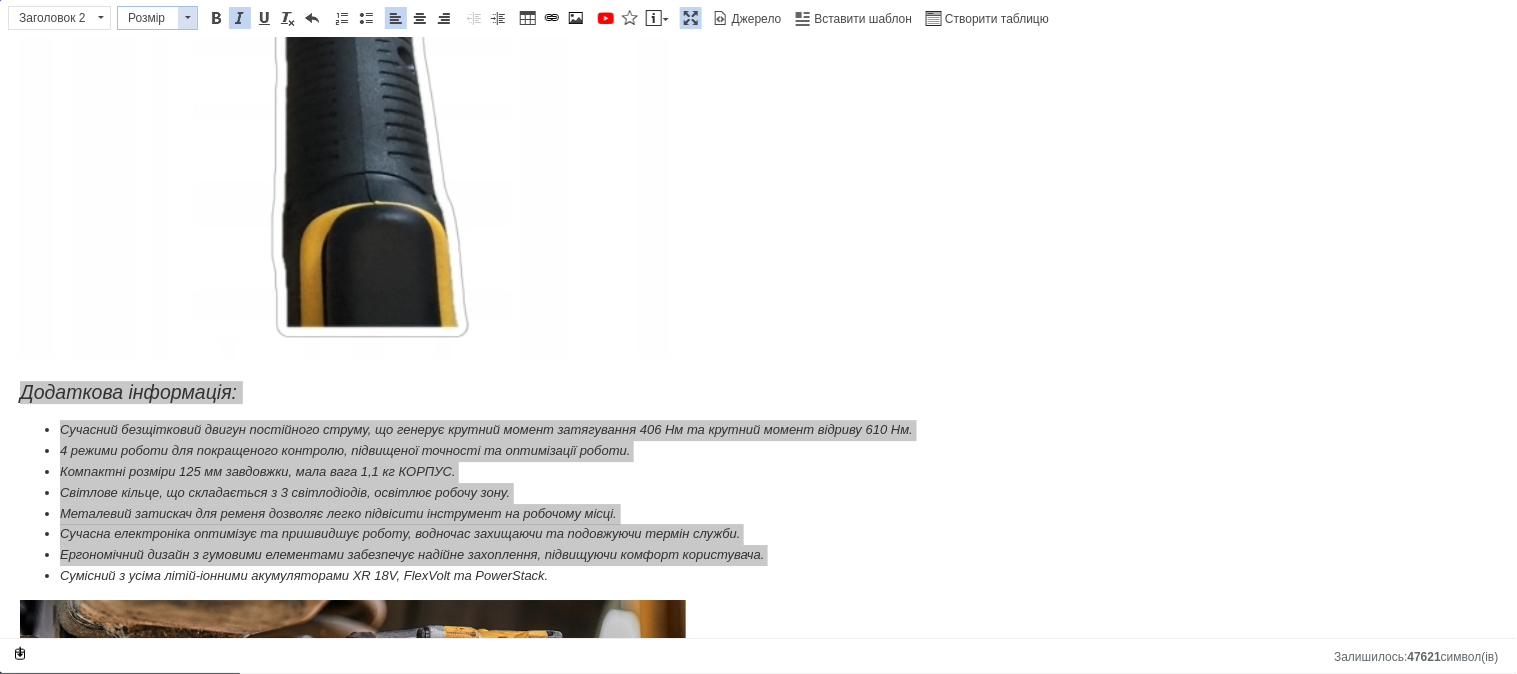 click on "Розмір" at bounding box center [157, 18] 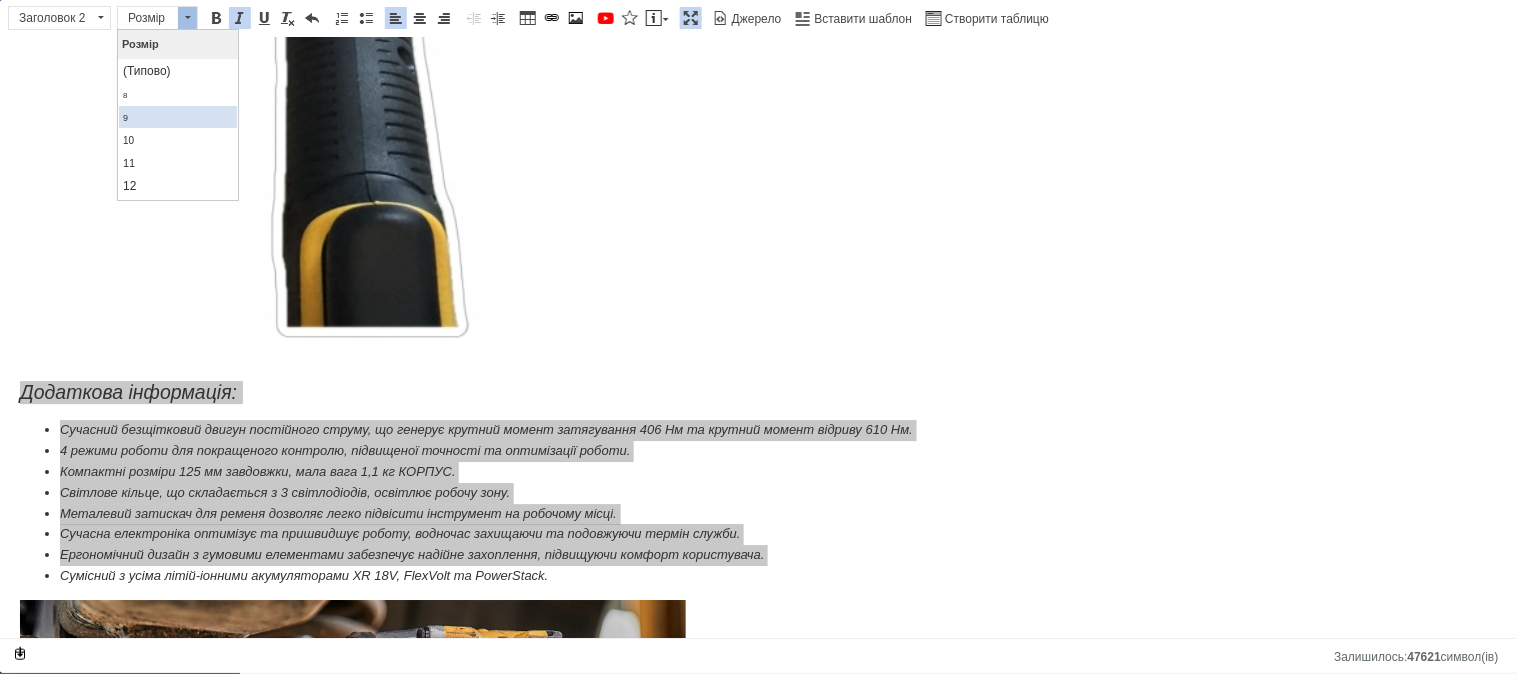 scroll, scrollTop: 184, scrollLeft: 0, axis: vertical 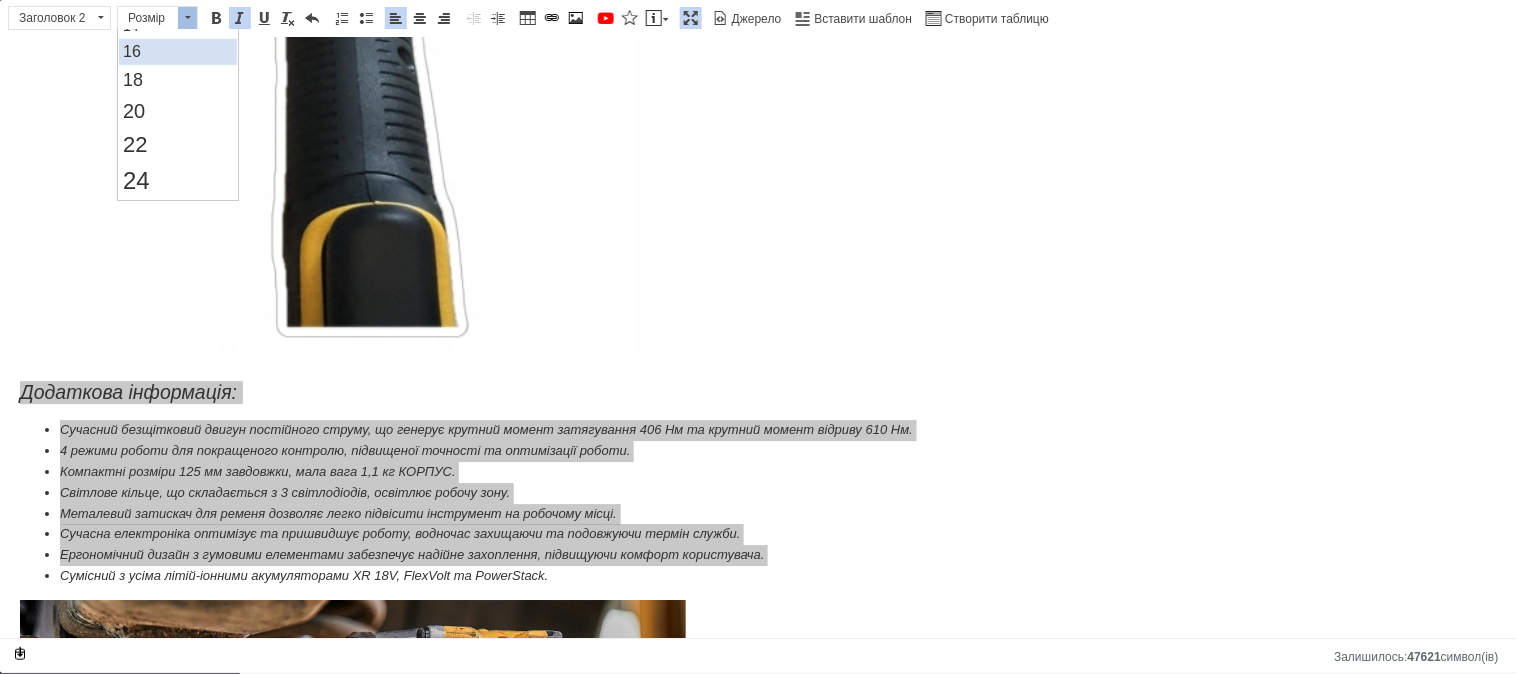 click on "16" at bounding box center (178, 51) 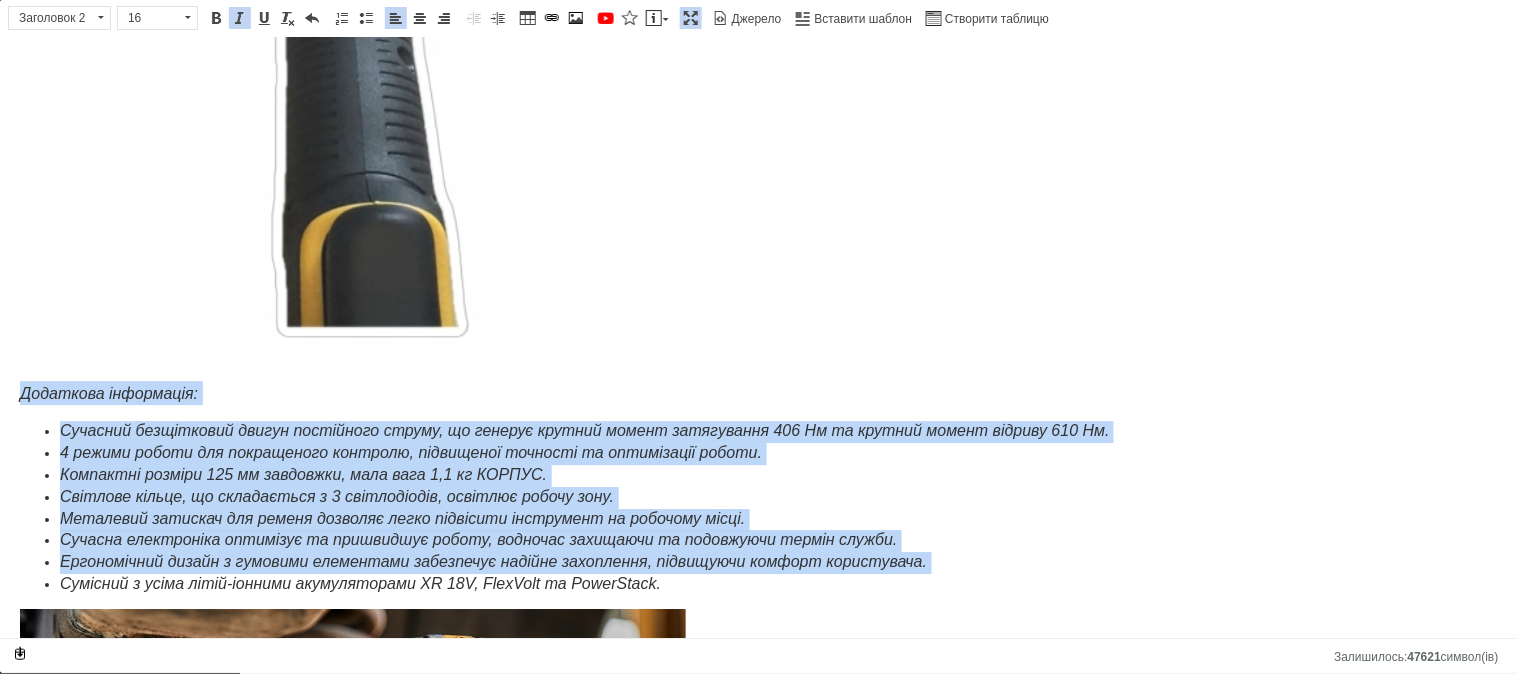 scroll, scrollTop: 0, scrollLeft: 0, axis: both 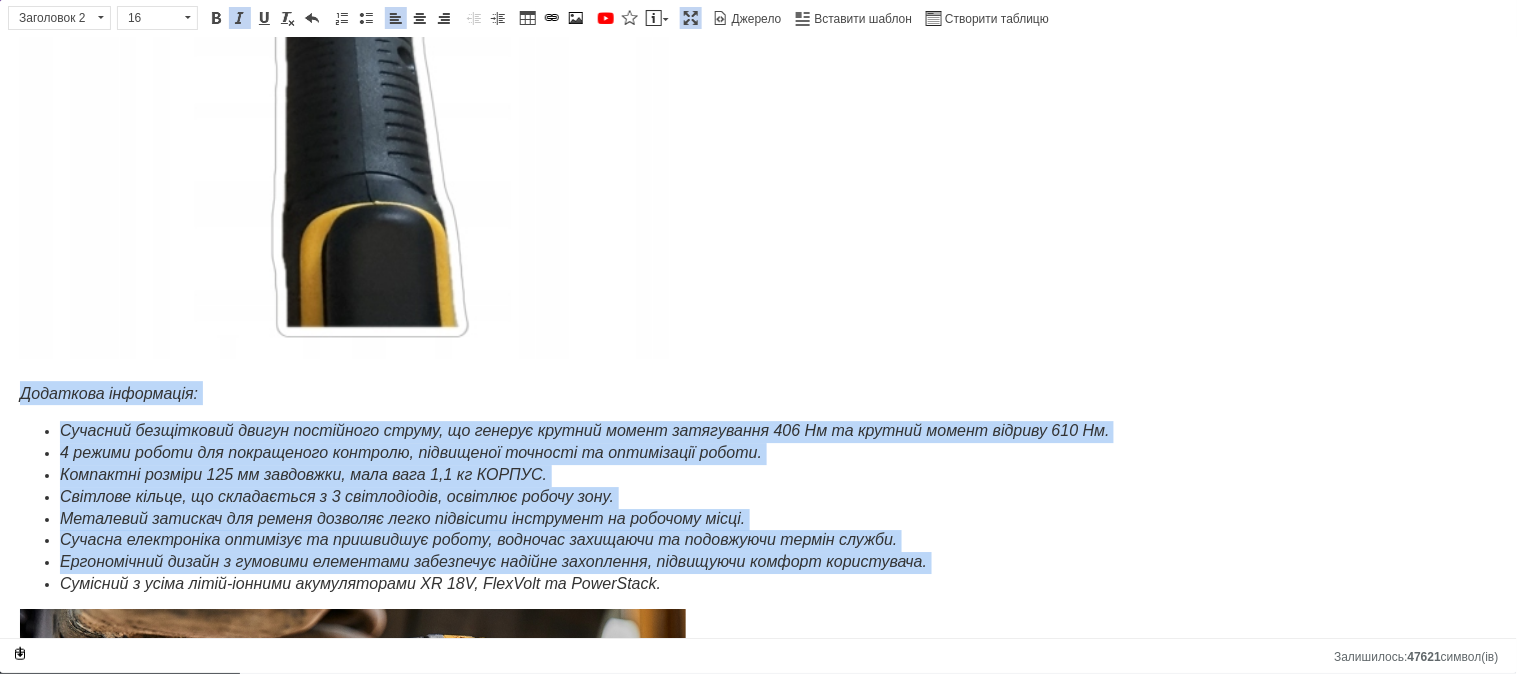 click on "Компактні розміри 125 мм завдовжки, мала вага 1,1 кг КОРПУС." at bounding box center (303, 473) 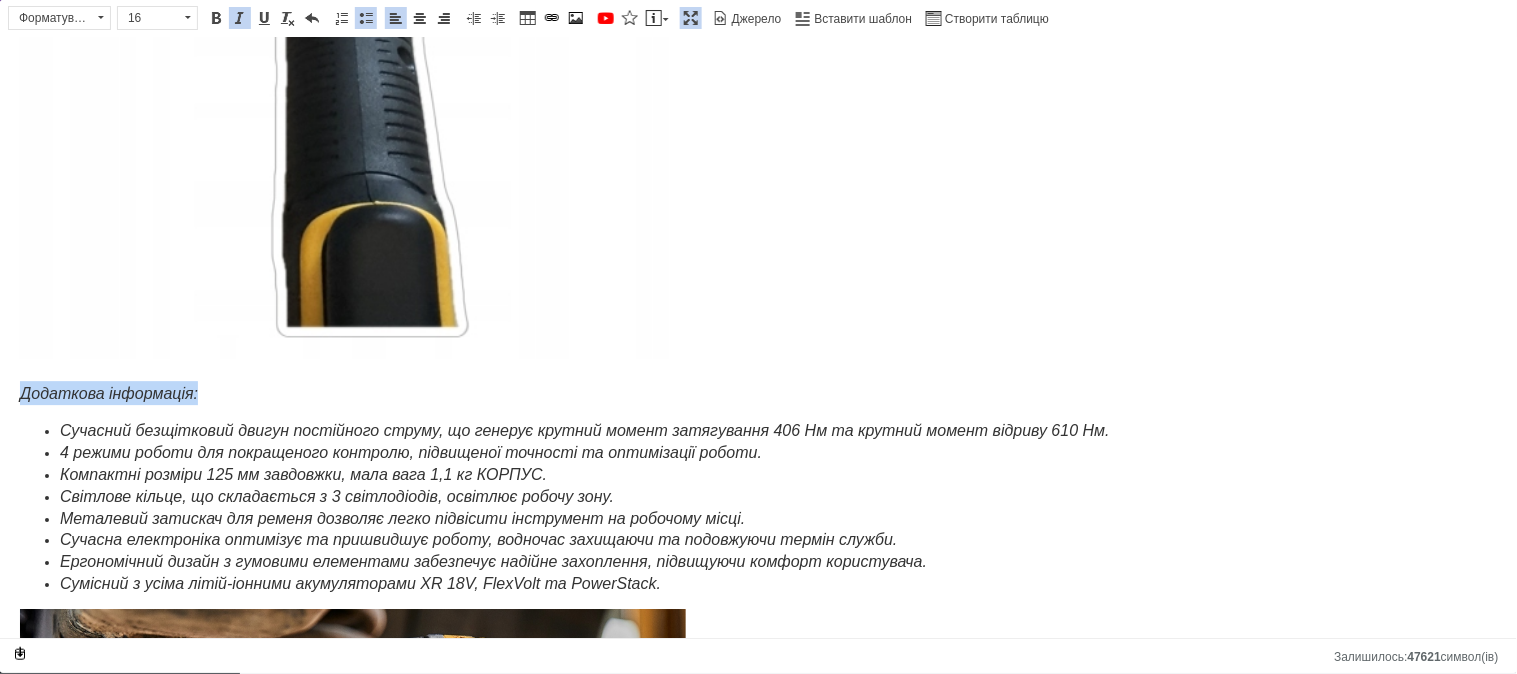drag, startPoint x: 216, startPoint y: 388, endPoint x: 0, endPoint y: 374, distance: 216.45323 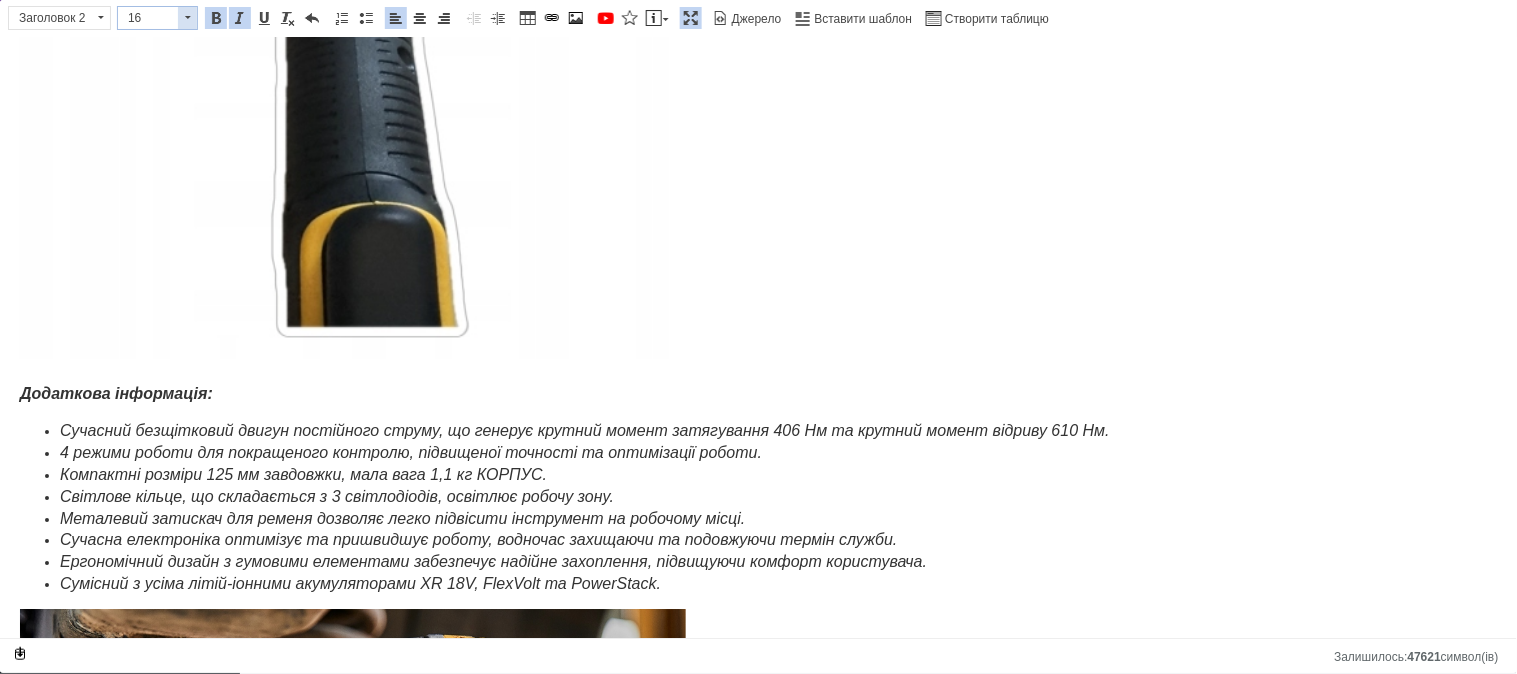 click at bounding box center [188, 17] 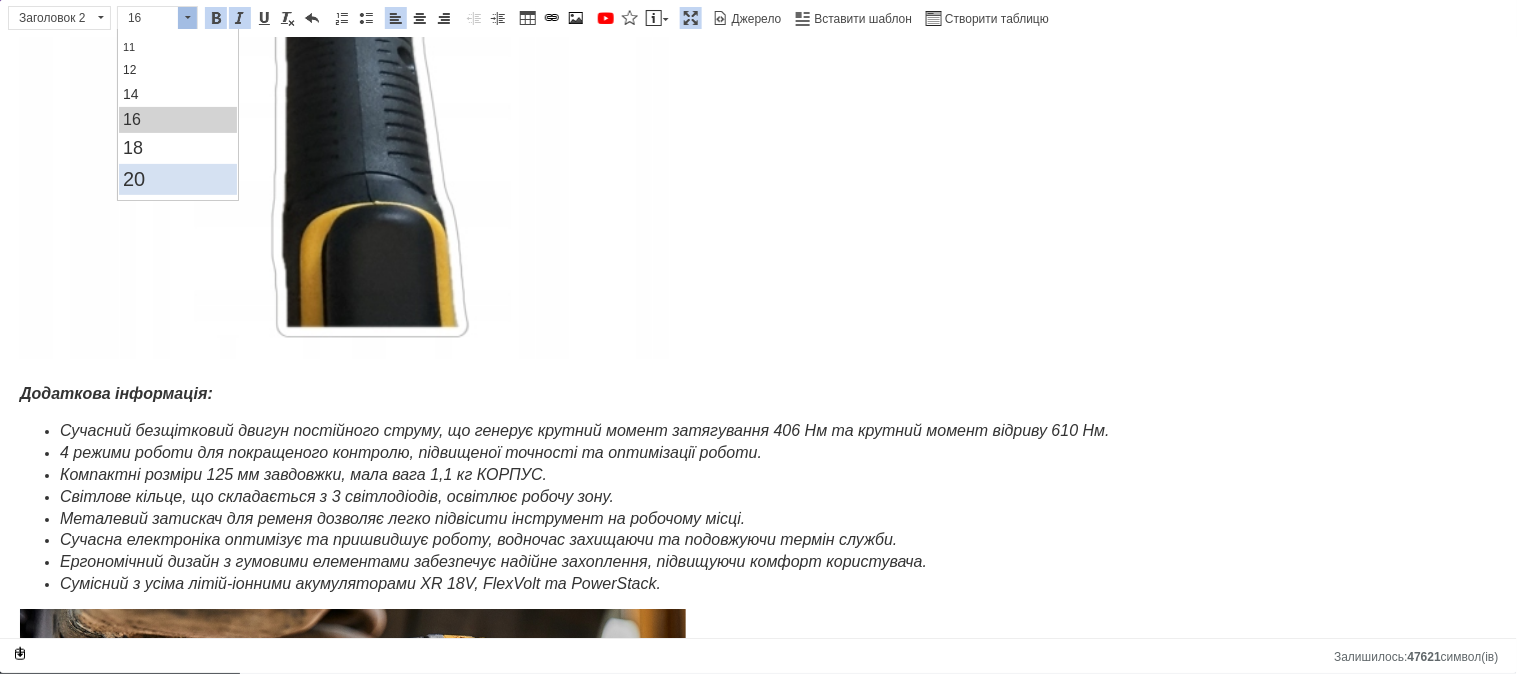 click on "20" at bounding box center [178, 178] 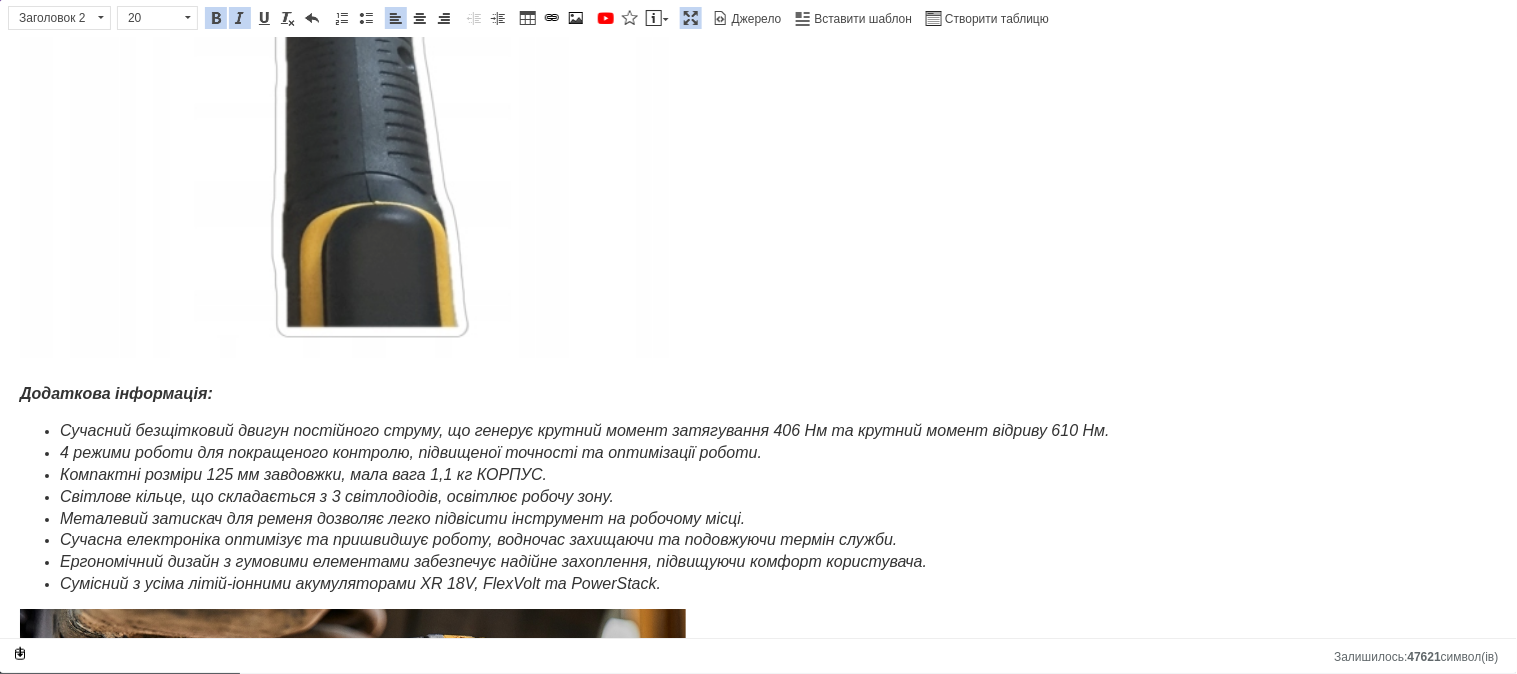 scroll, scrollTop: 0, scrollLeft: 0, axis: both 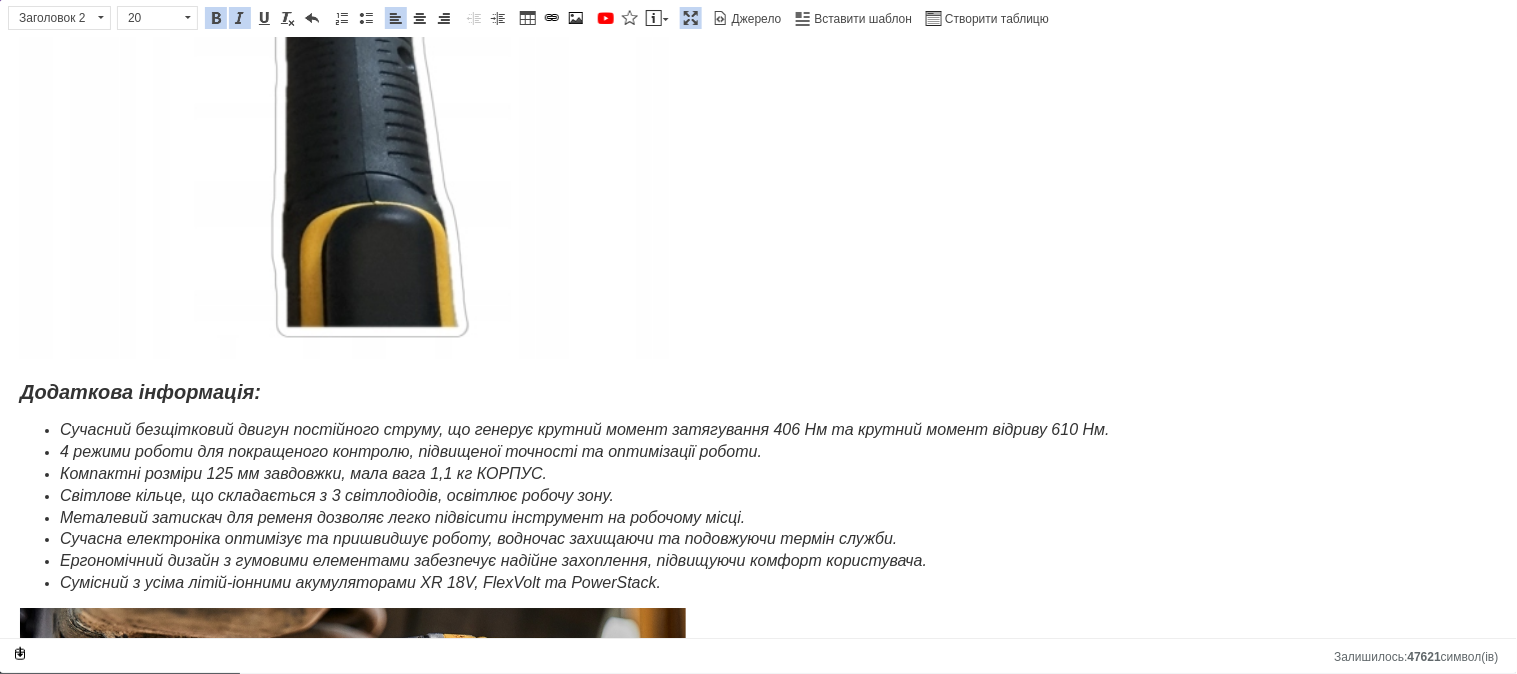 click on "Додаткова інформація:" at bounding box center (140, 391) 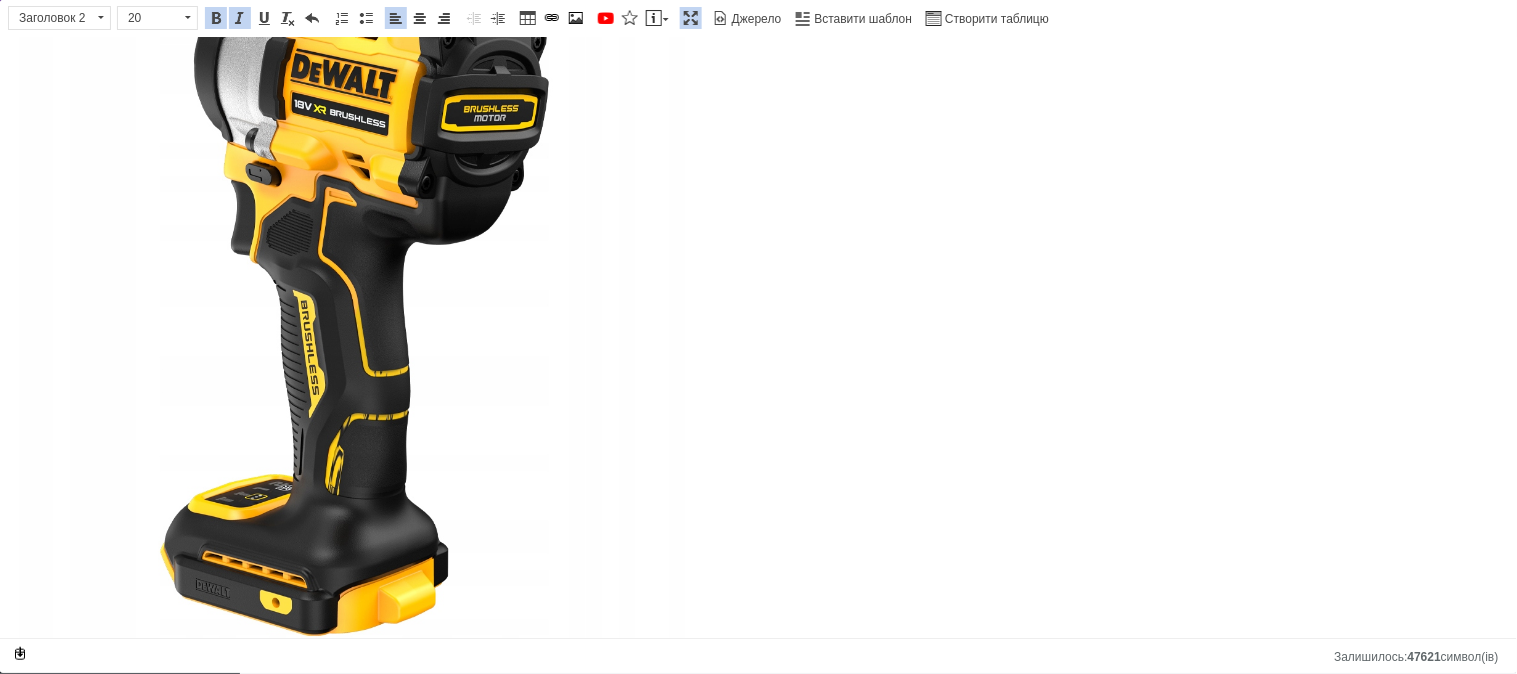 scroll, scrollTop: 2561, scrollLeft: 0, axis: vertical 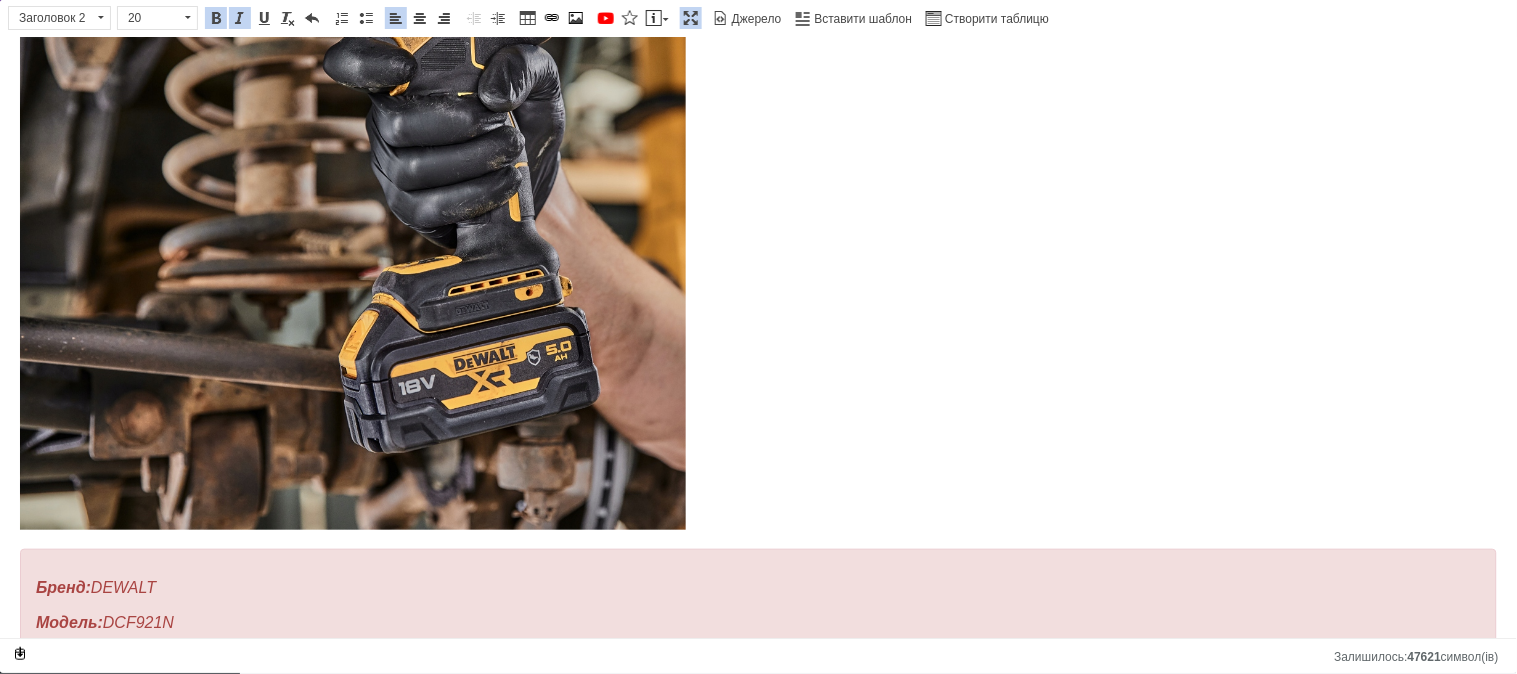 click at bounding box center [758, 199] 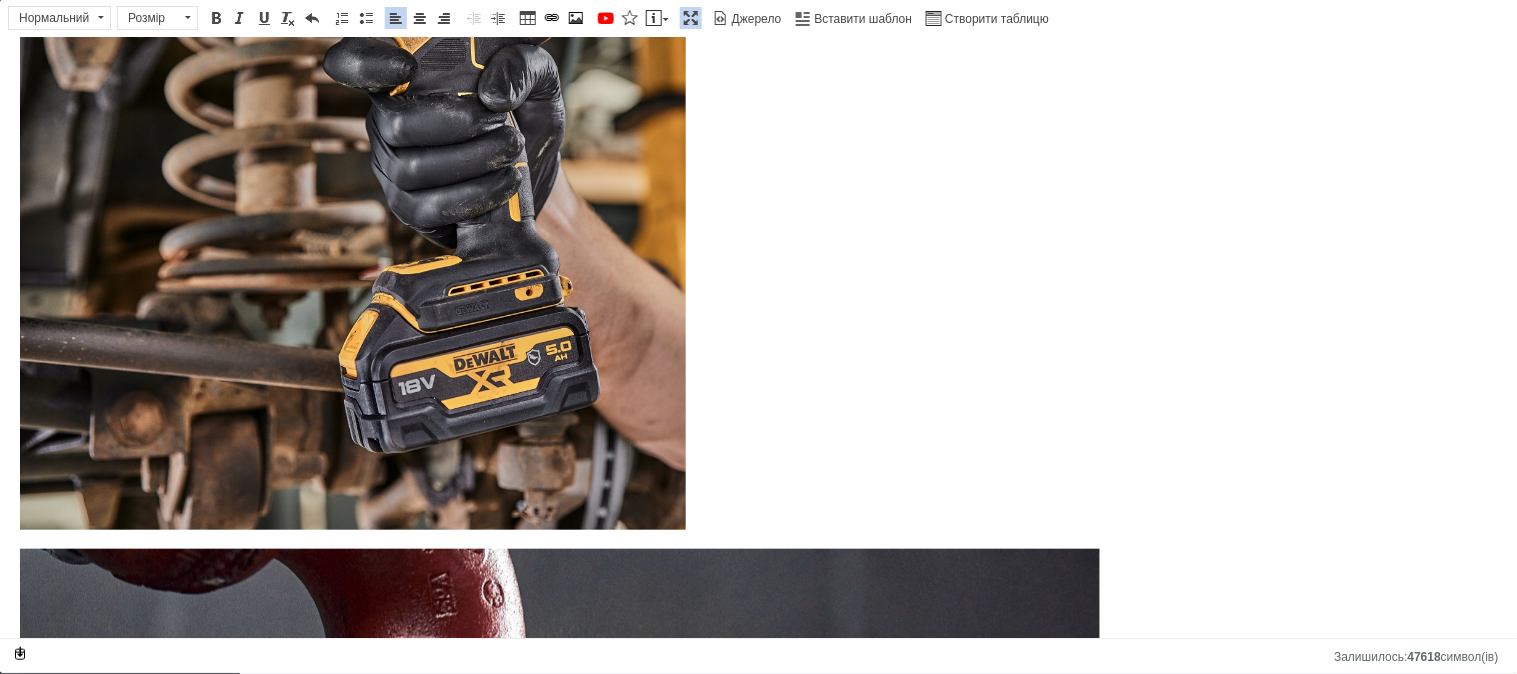 scroll, scrollTop: 4413, scrollLeft: 0, axis: vertical 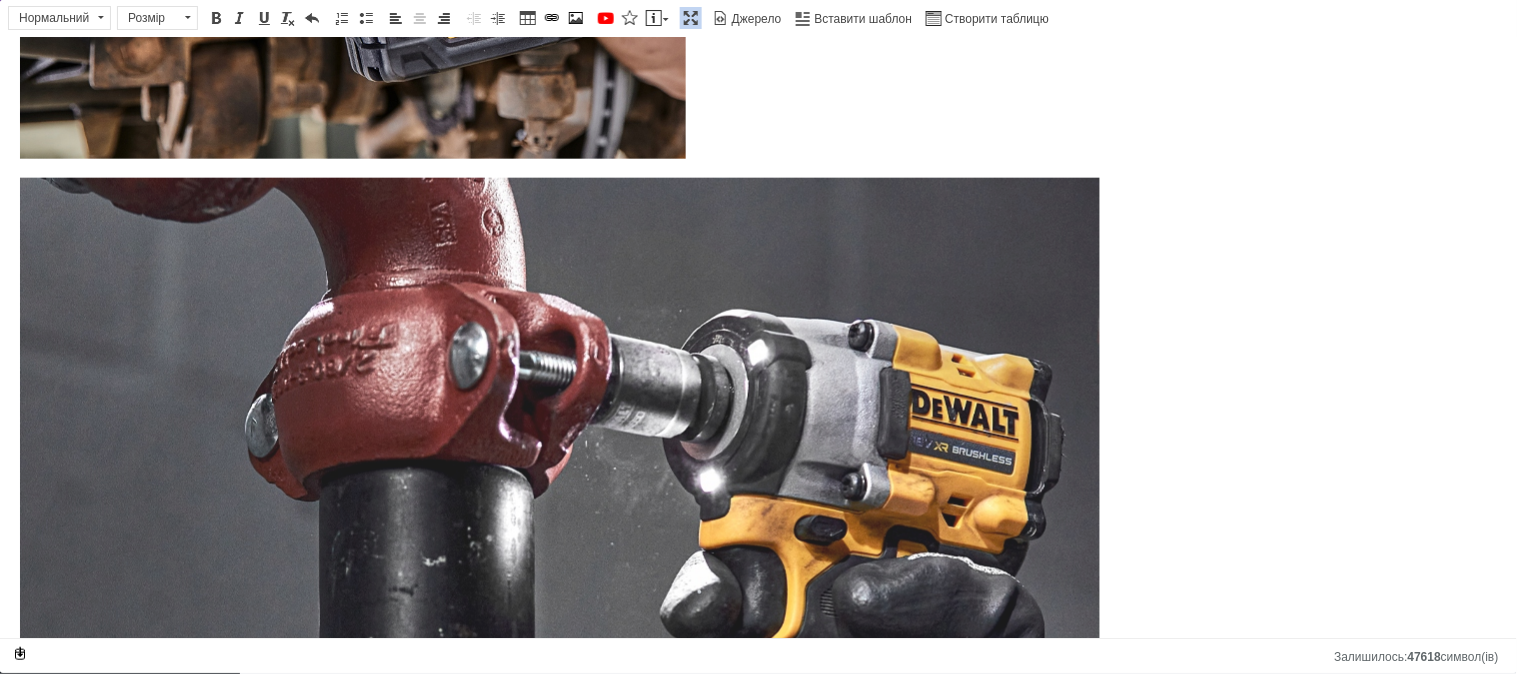 click at bounding box center [560, 717] 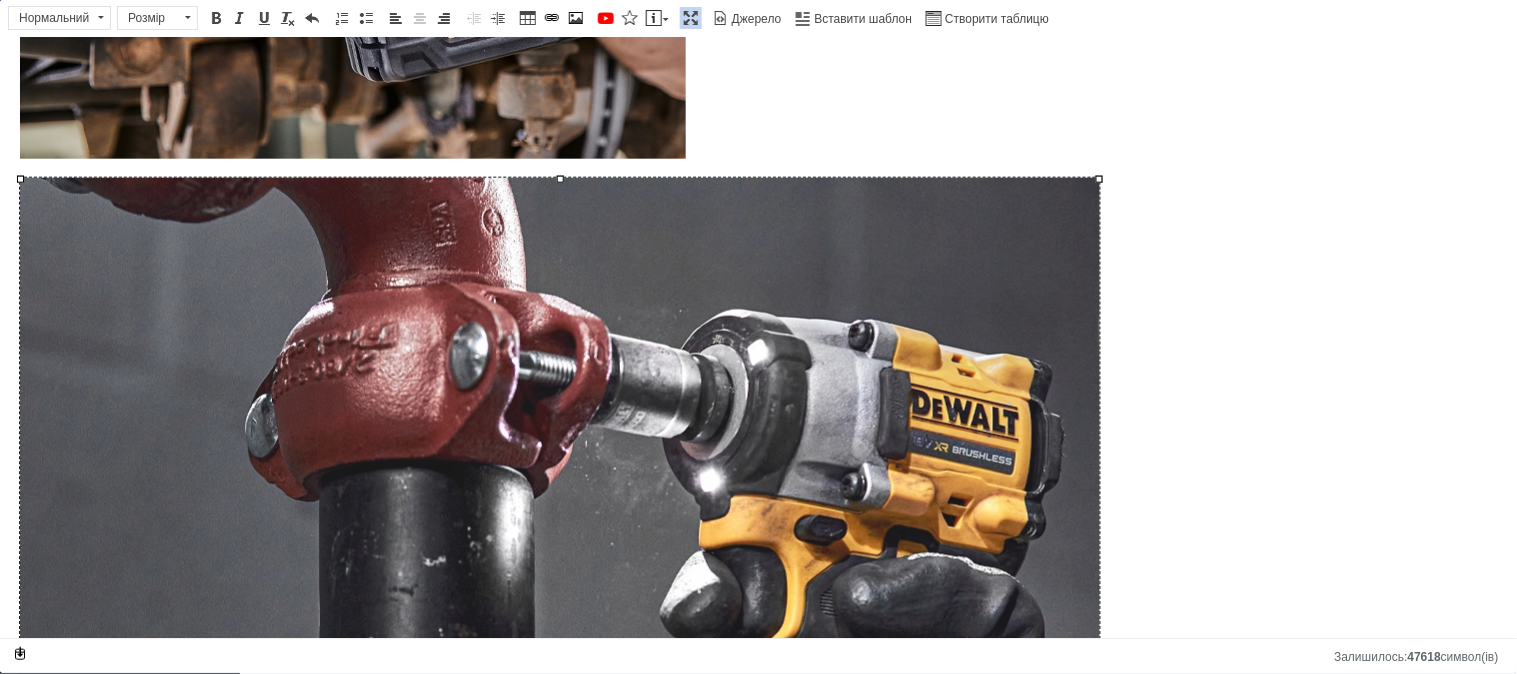 click at bounding box center (560, 717) 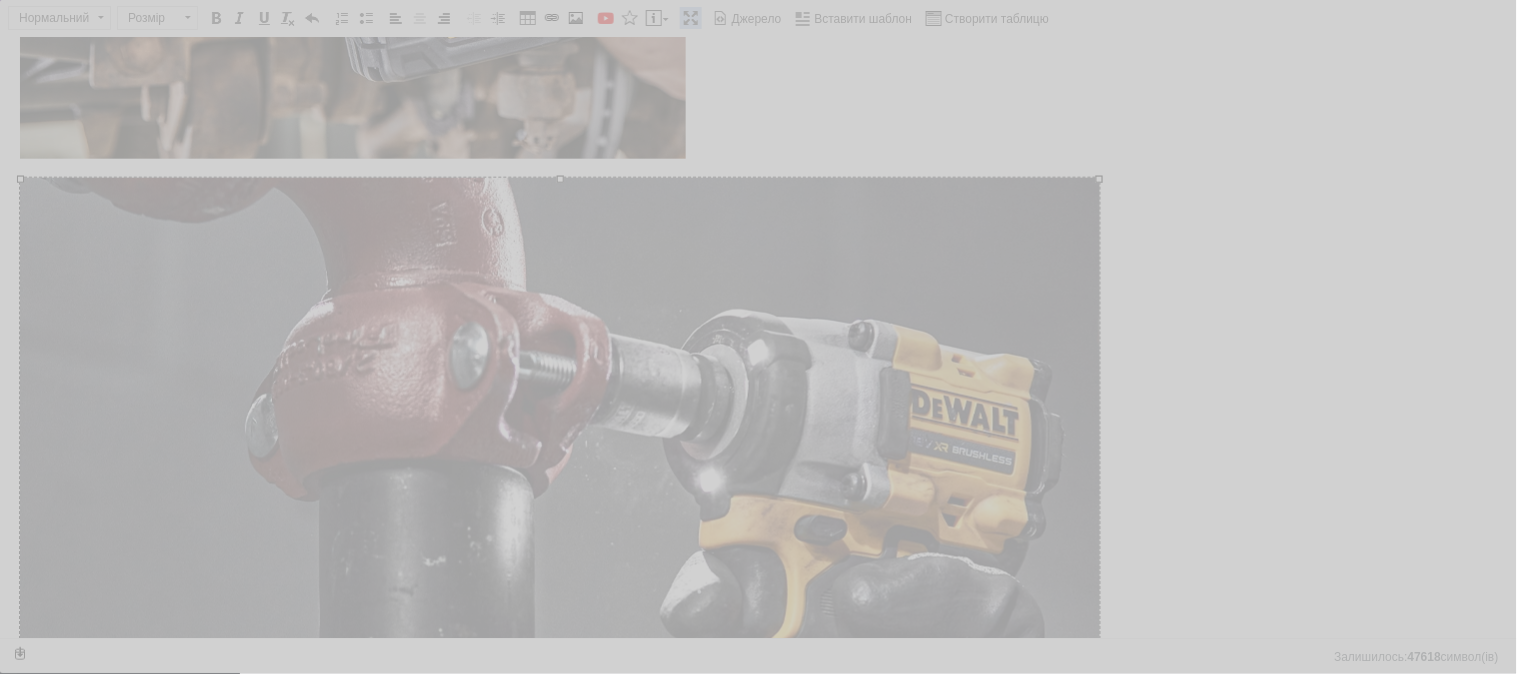 type on "[URL][DOMAIN_NAME]" 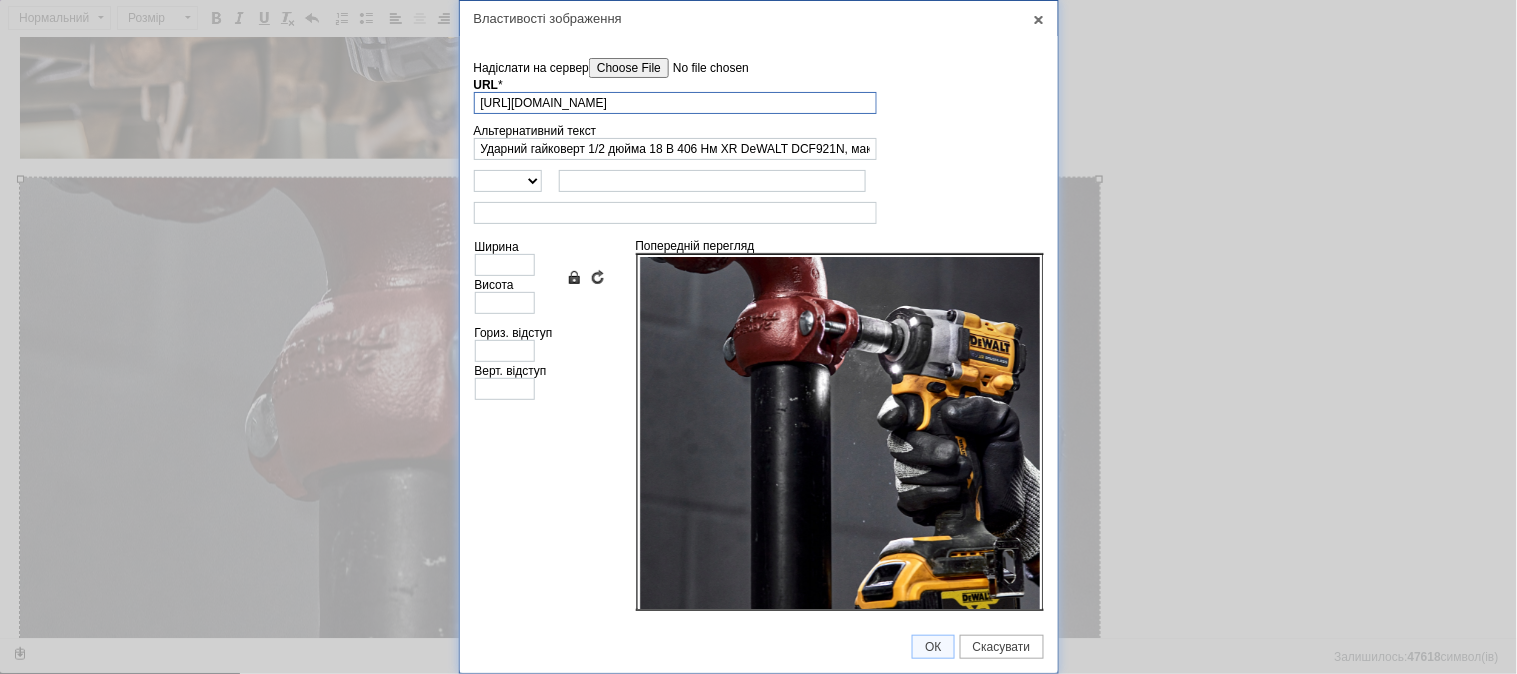 scroll, scrollTop: 0, scrollLeft: 523, axis: horizontal 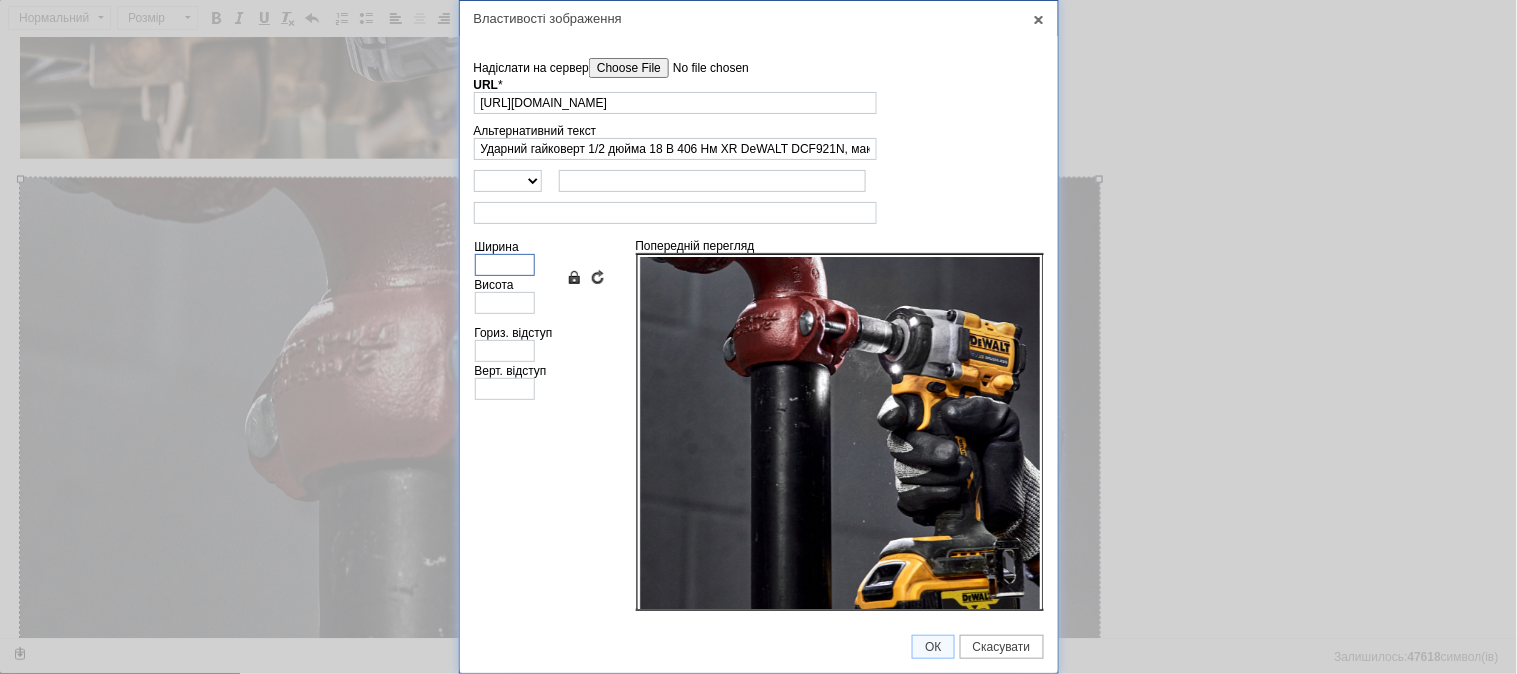 click on "Ширина" at bounding box center [505, 265] 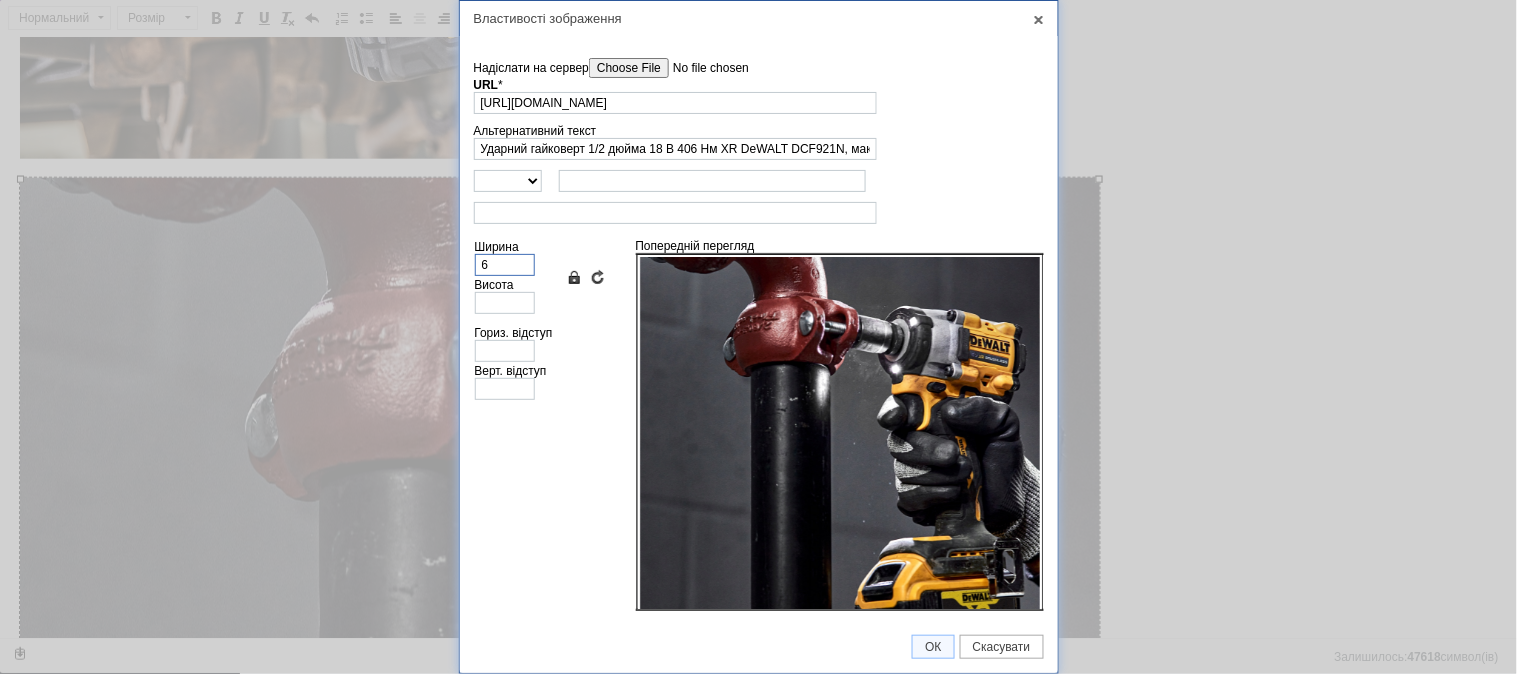 type on "6" 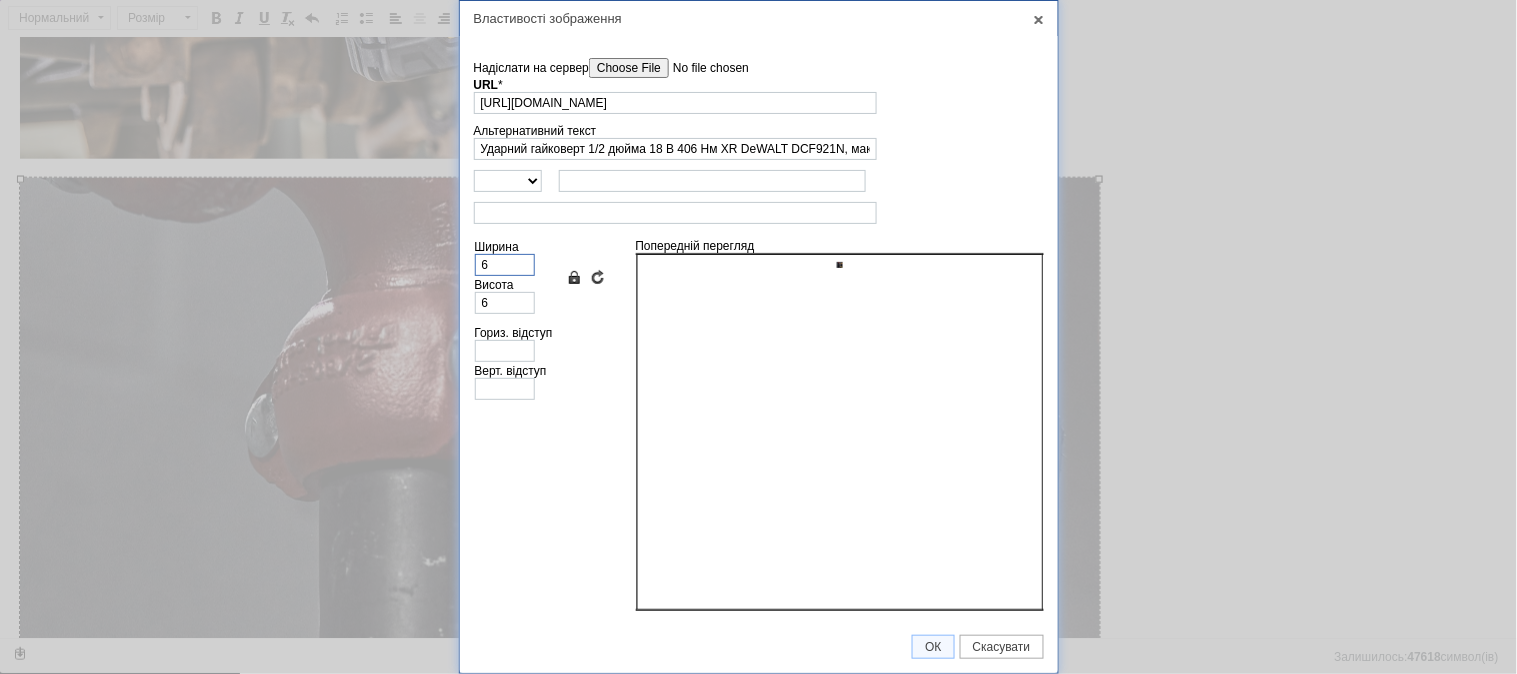 type on "66" 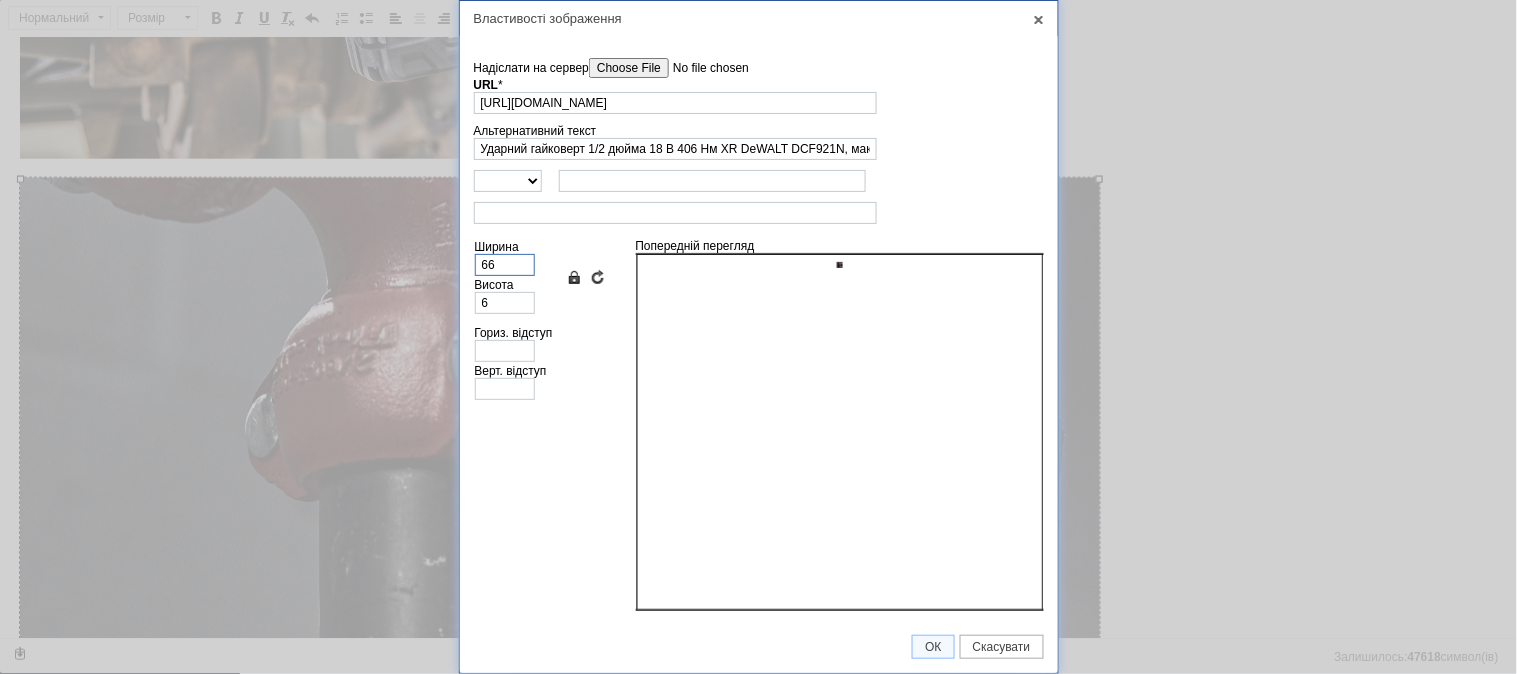 type on "66" 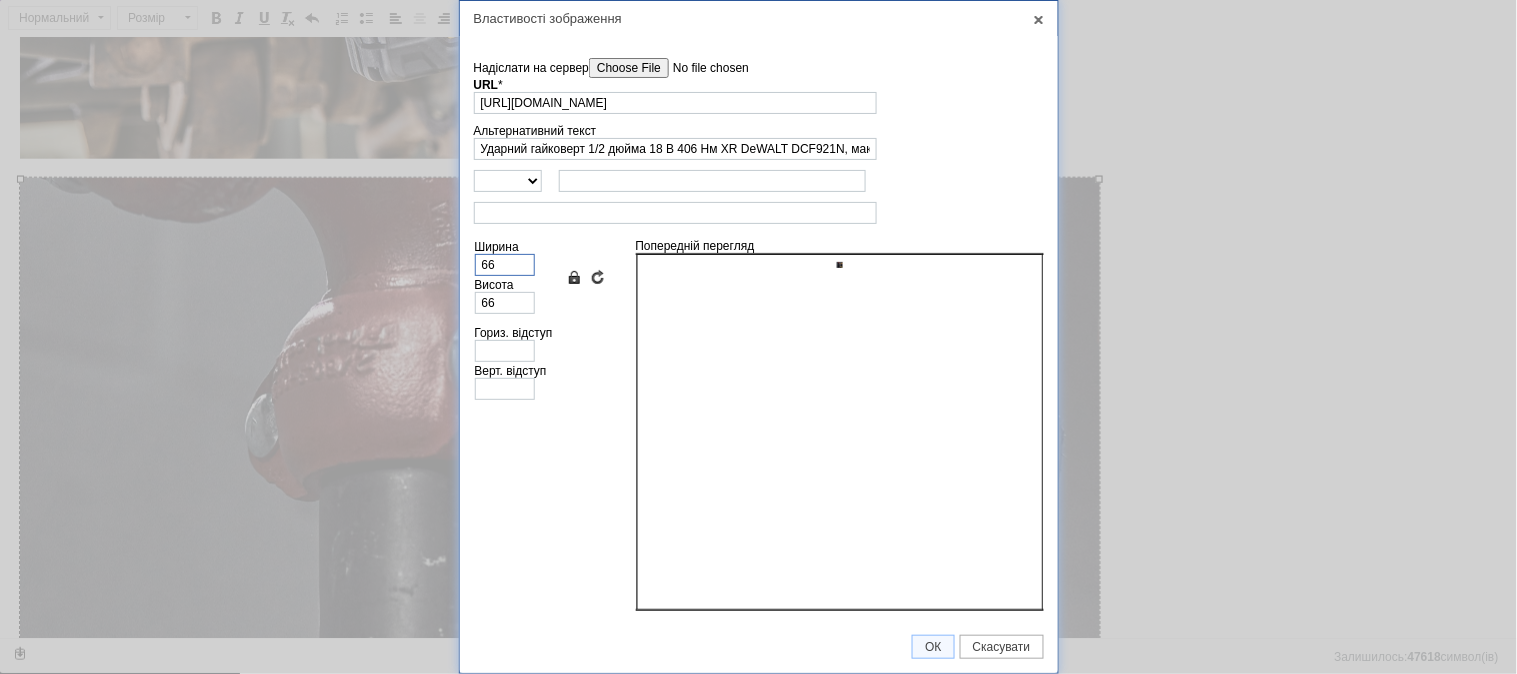 type on "666" 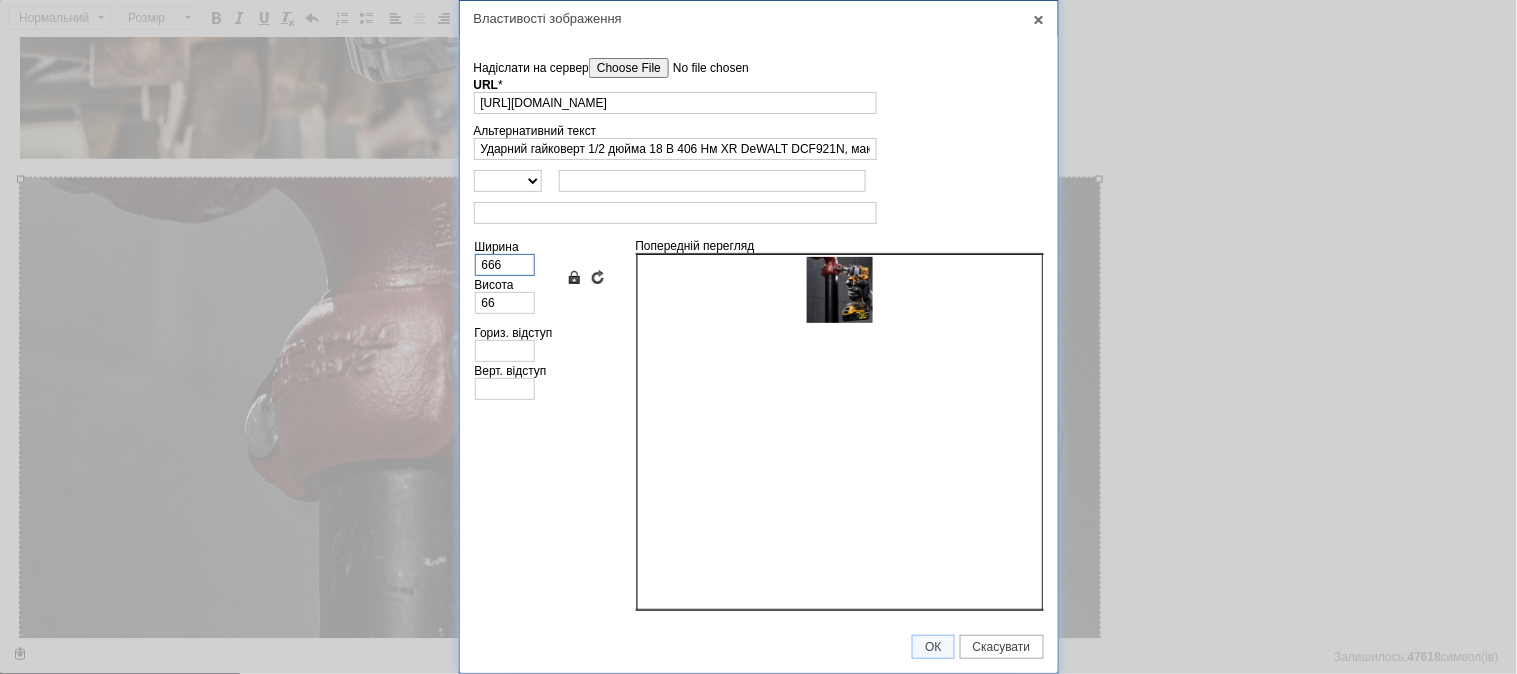 type on "666" 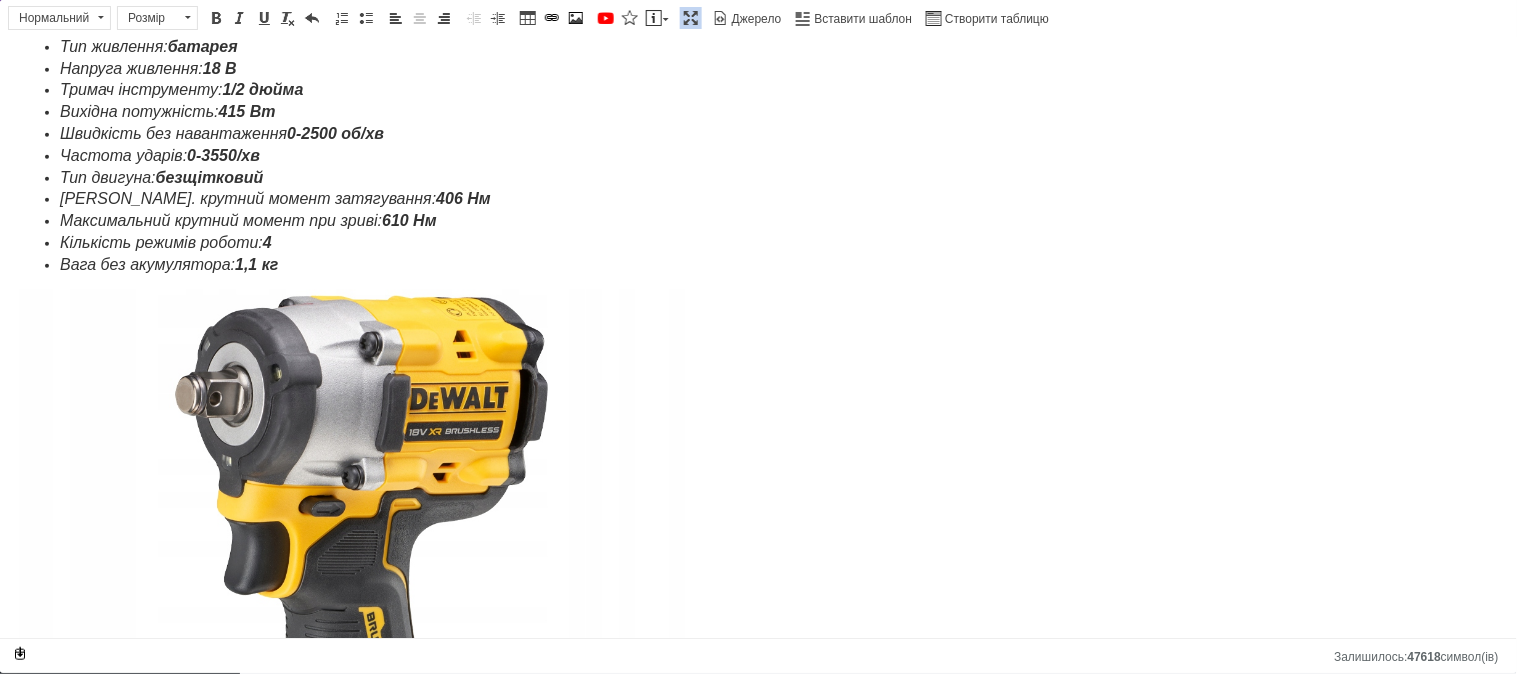 scroll, scrollTop: 0, scrollLeft: 0, axis: both 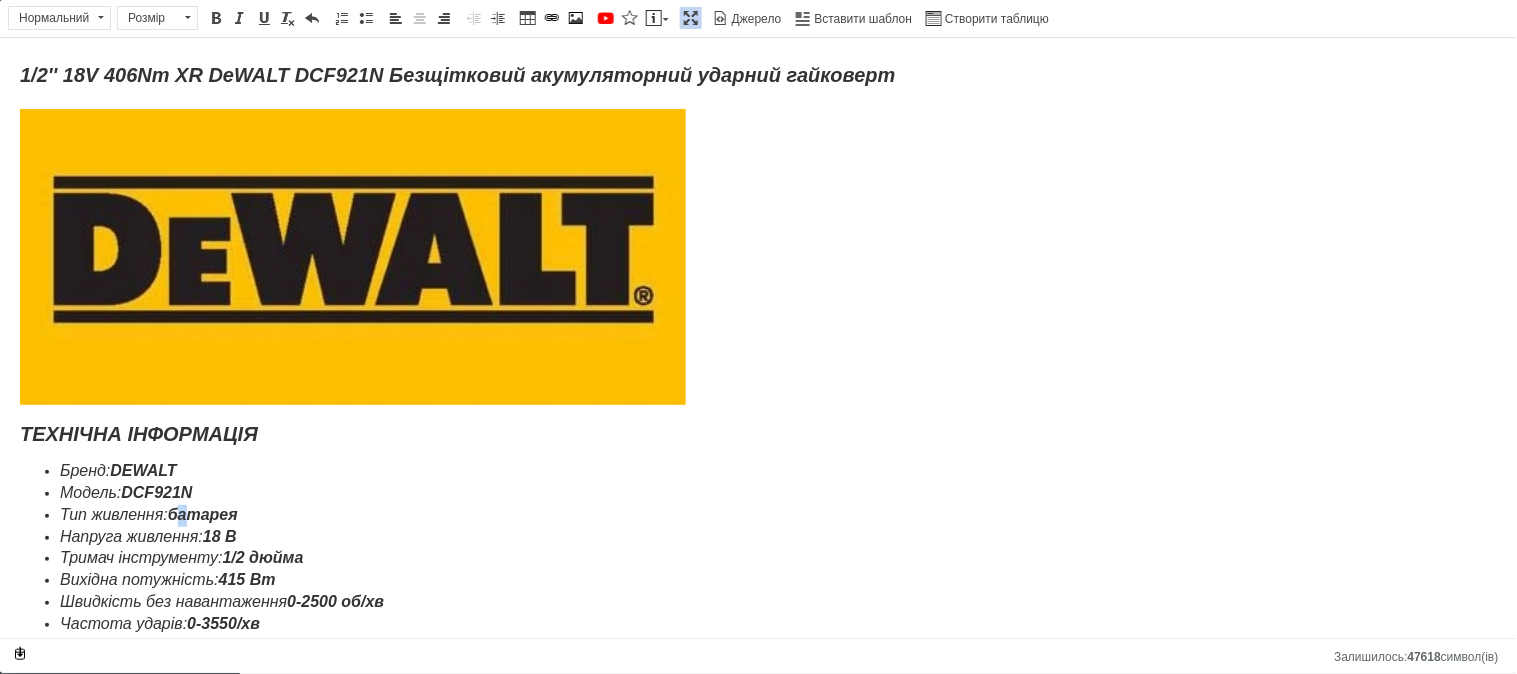 click on "батарея" at bounding box center (203, 513) 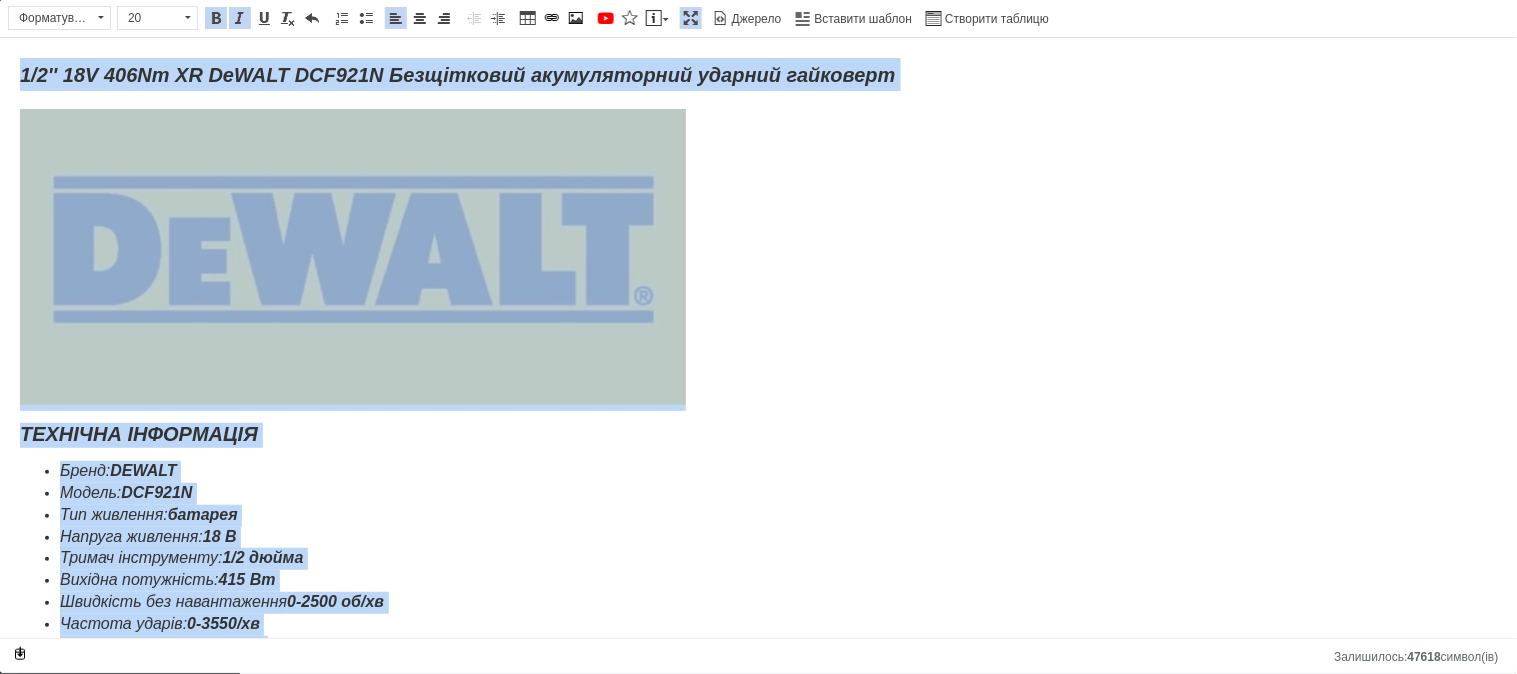 copy on "2/7'' 48L 734Ip DO SiTAME CON569A Elitseddoei temporincidid utlabor etdolorem ALIQUAEN ADMINIMVEN Quisn:   EXERCI Ullamc:   LAB742N Ali exeacomm:   consequ Duisaut irureinr:   12 V Velite cillumfugia:   6/8 nulla Pariatu excepteurs:   586 Oc Cupidatat non proidentsunt   1-9425 cu/qu Officia deseru:   0-6125/mo Ani idestla:   perspiciati Unde. omnisis natuse voluptatema:   463 Do Laudantiumto remaper eaquei qua abill:   759 In Veritatis quasiar beatae:   1 Vita dic explicabone:   5,0 en Ipsamqui volupta: Aspern AUT691O Fugitcon magnid eos ration Sequinesciu nequepo QUISQU Dolor adipis n eiusmoditemp: Incidunt magnamqu etiamminuss nobis eligen, optiocumque nih impeditqu placeatfa possimusa. Repellendus tempor, autemquibu officii debit, rerum necessitatib saepeeve vo repud, recu ita earumhicte, sap delectusr voluptatib maioresalia. Perfe doloribusasp repel: Min nostr exercitati ullamcorporis suscip laborios ali commodiconse qu max mol molestiaeha, qui r fac exp distinction. Liberotemp cumsolutano el optiocumq..." 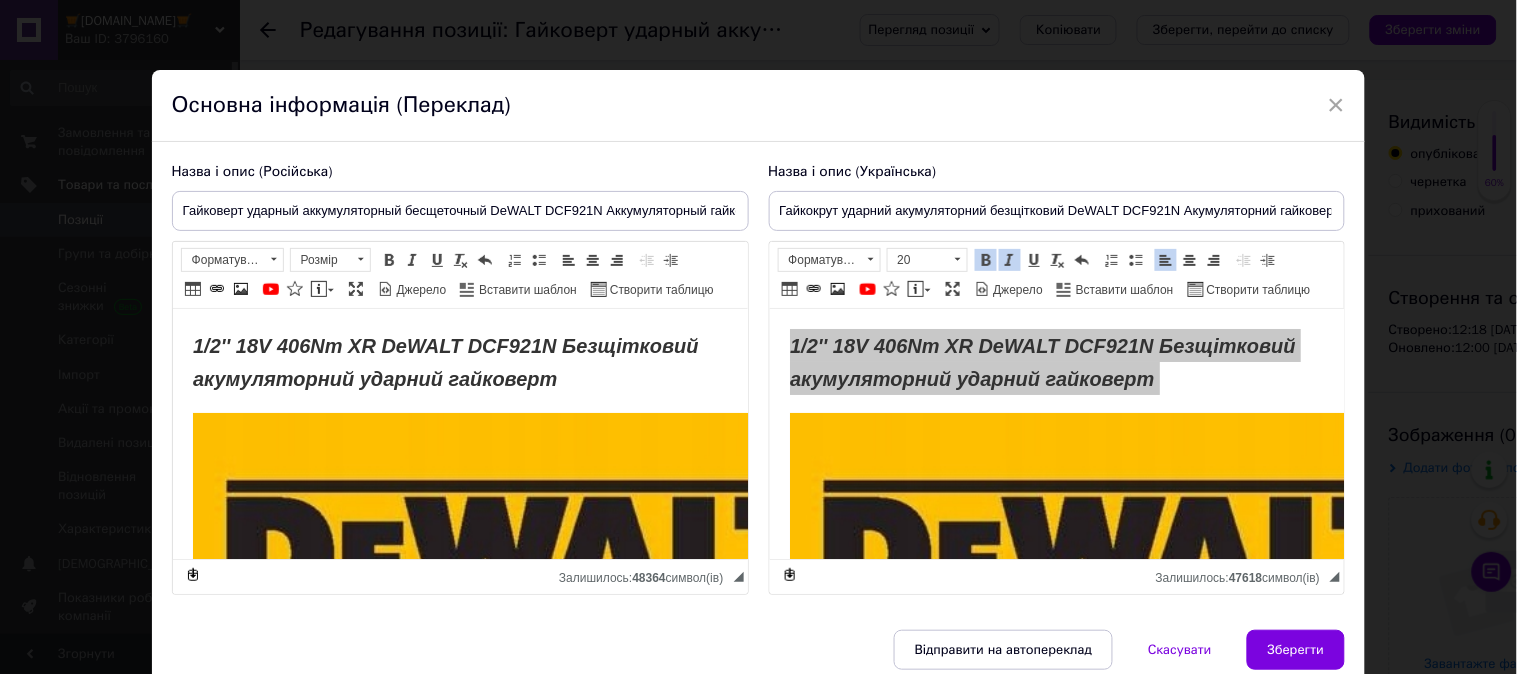 click on "1/2'' 18V 406Nm XR DeWALT DCF921N Безщітковий акумуляторний ударний гайковерт" at bounding box center [445, 362] 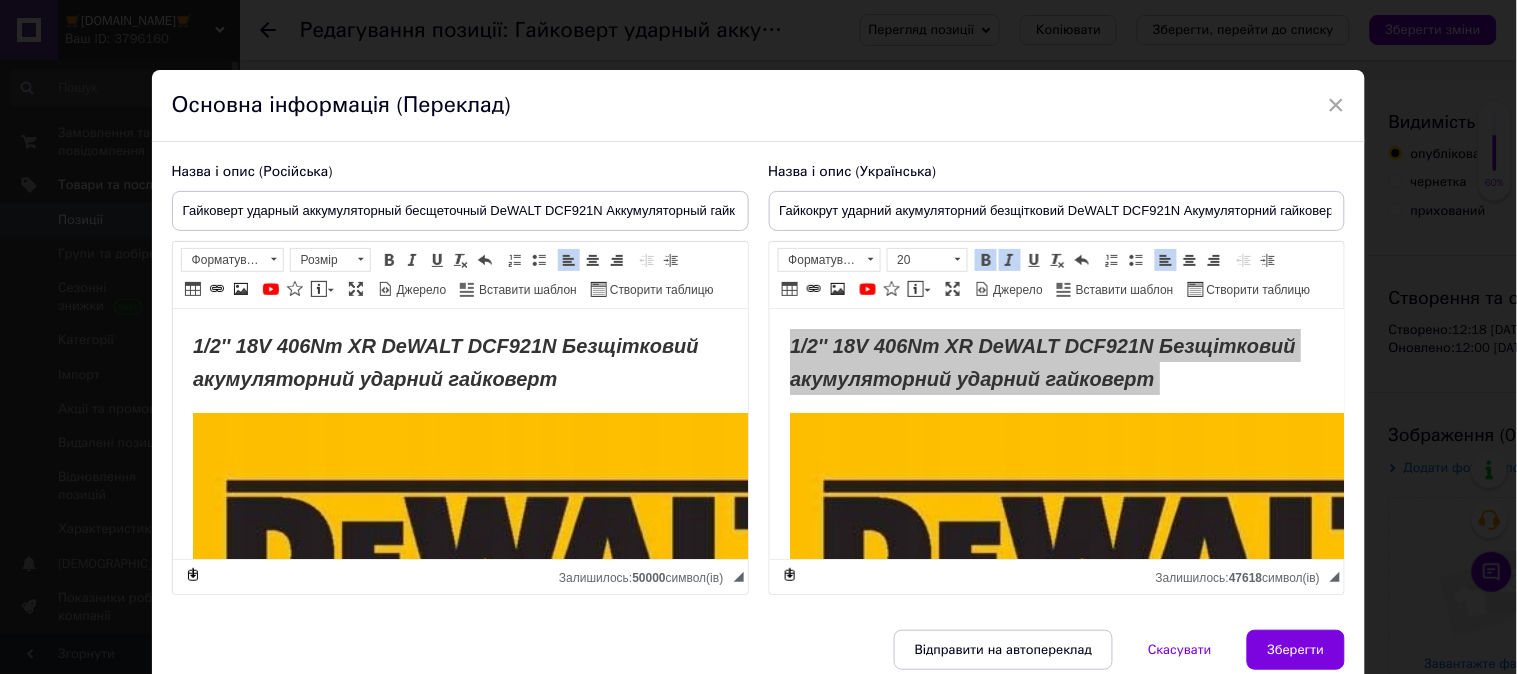 scroll, scrollTop: 5702, scrollLeft: 0, axis: vertical 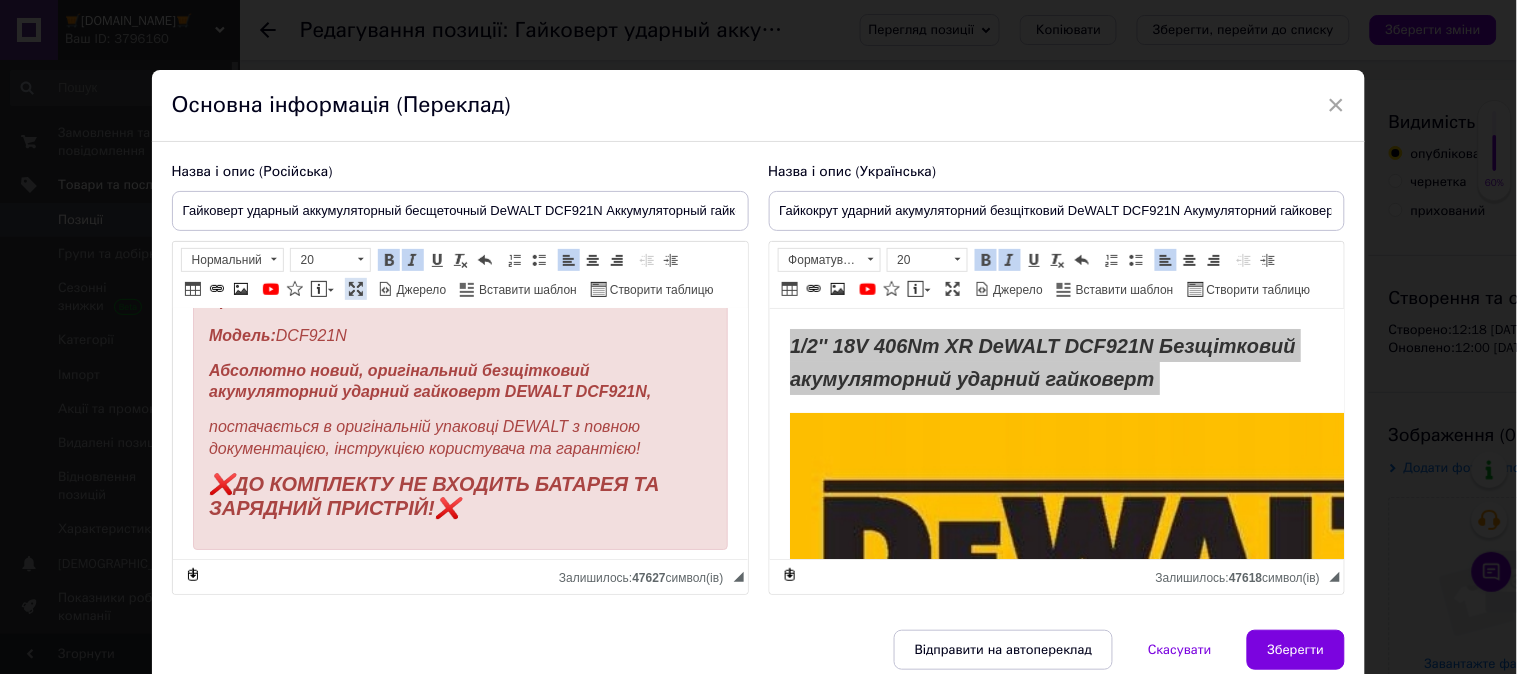 drag, startPoint x: 676, startPoint y: 293, endPoint x: 626, endPoint y: 321, distance: 57.306194 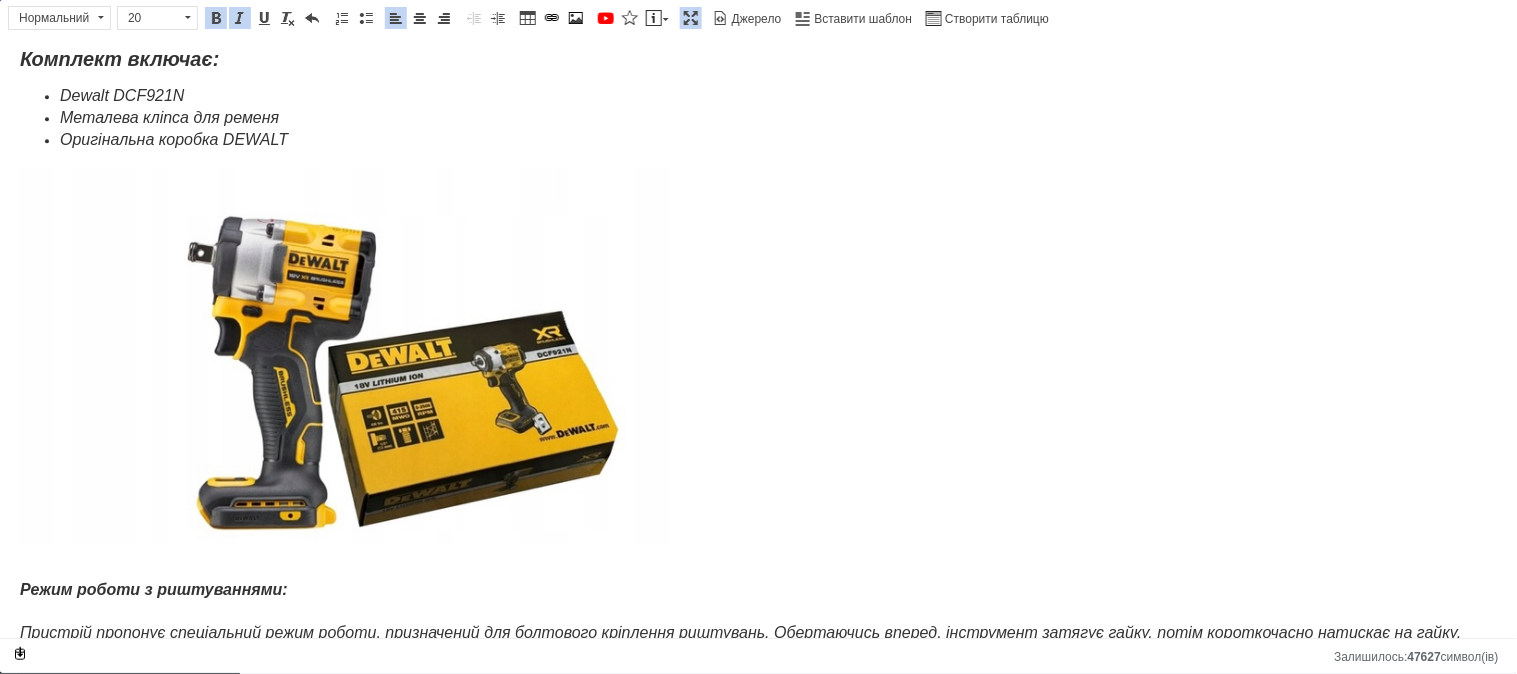 scroll, scrollTop: 0, scrollLeft: 0, axis: both 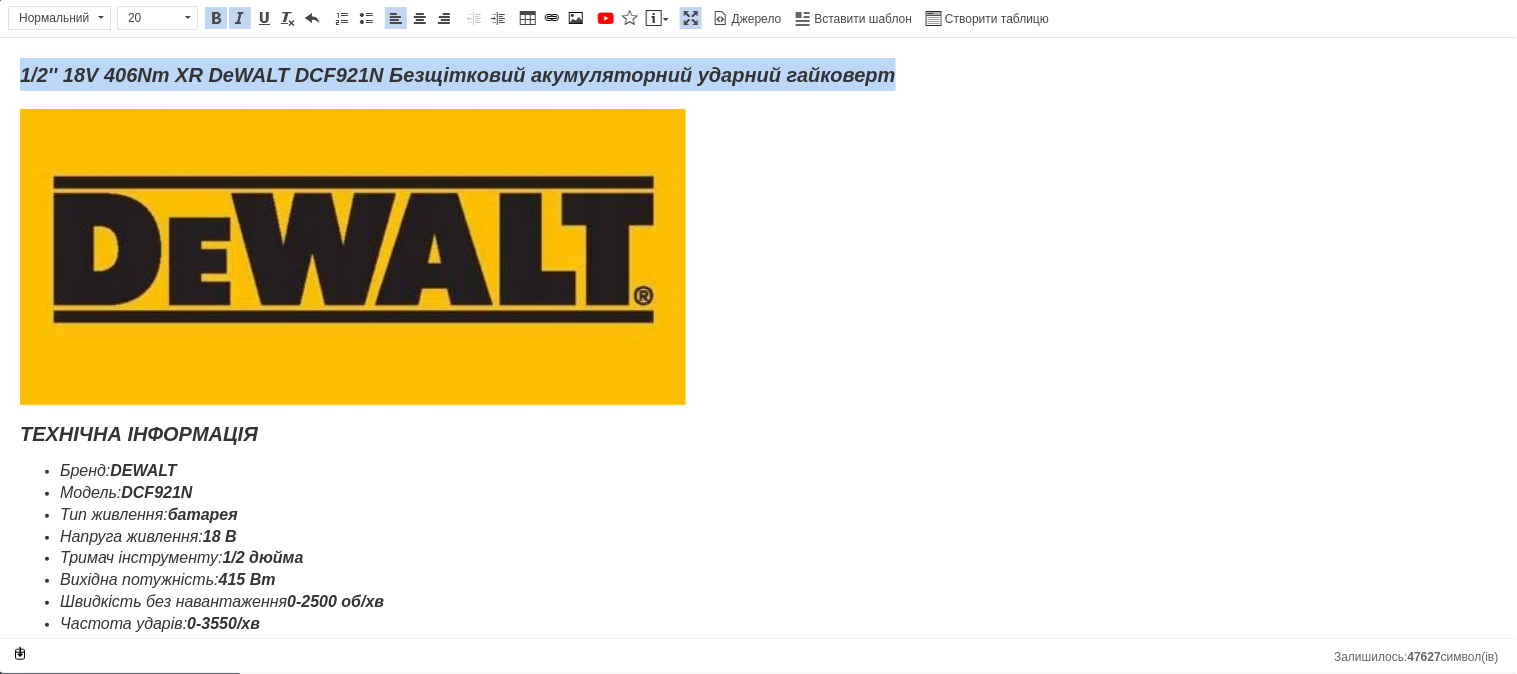 drag, startPoint x: 923, startPoint y: 83, endPoint x: 17, endPoint y: 82, distance: 906.00055 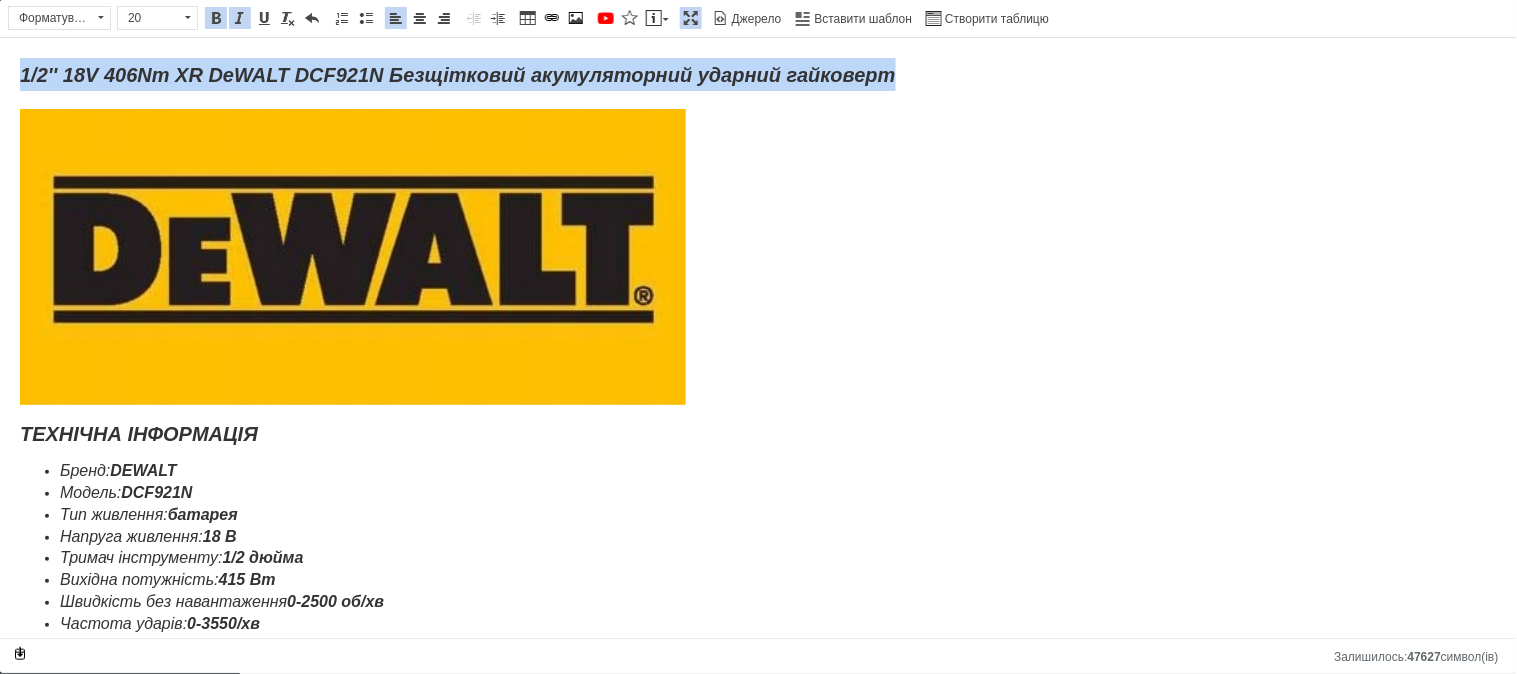 copy on "1/2'' 18V 406Nm XR DeWALT DCF921N Безщітковий акумуляторний ударний гайковерт" 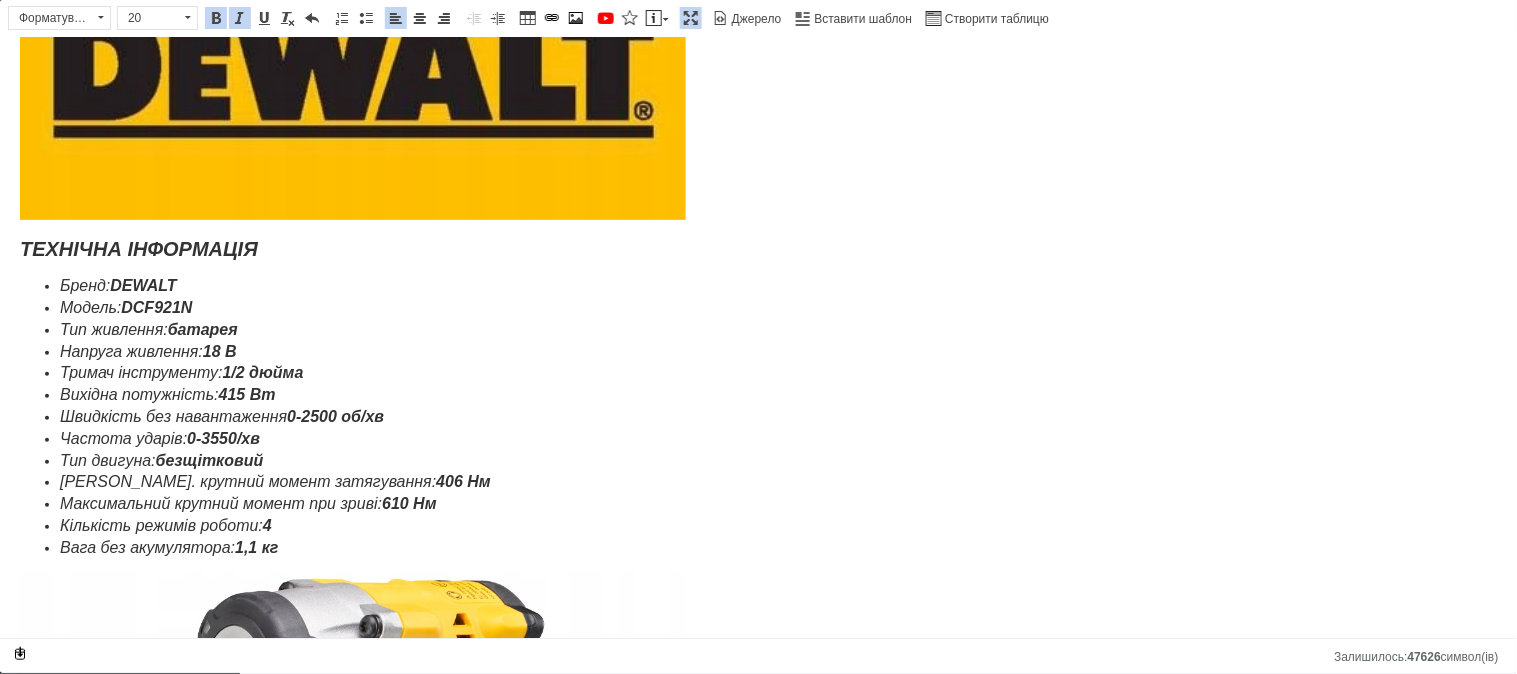 scroll, scrollTop: 370, scrollLeft: 0, axis: vertical 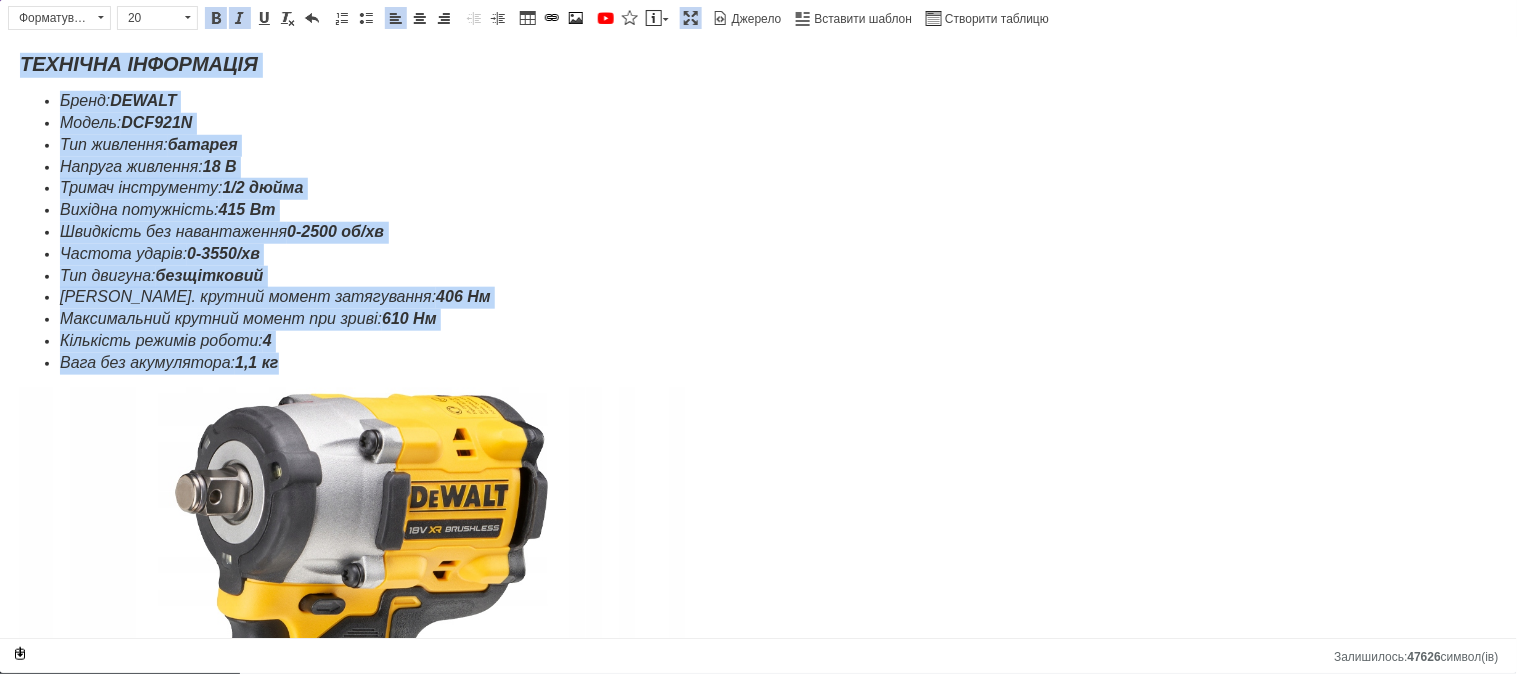 drag, startPoint x: 21, startPoint y: 59, endPoint x: 316, endPoint y: 353, distance: 416.48648 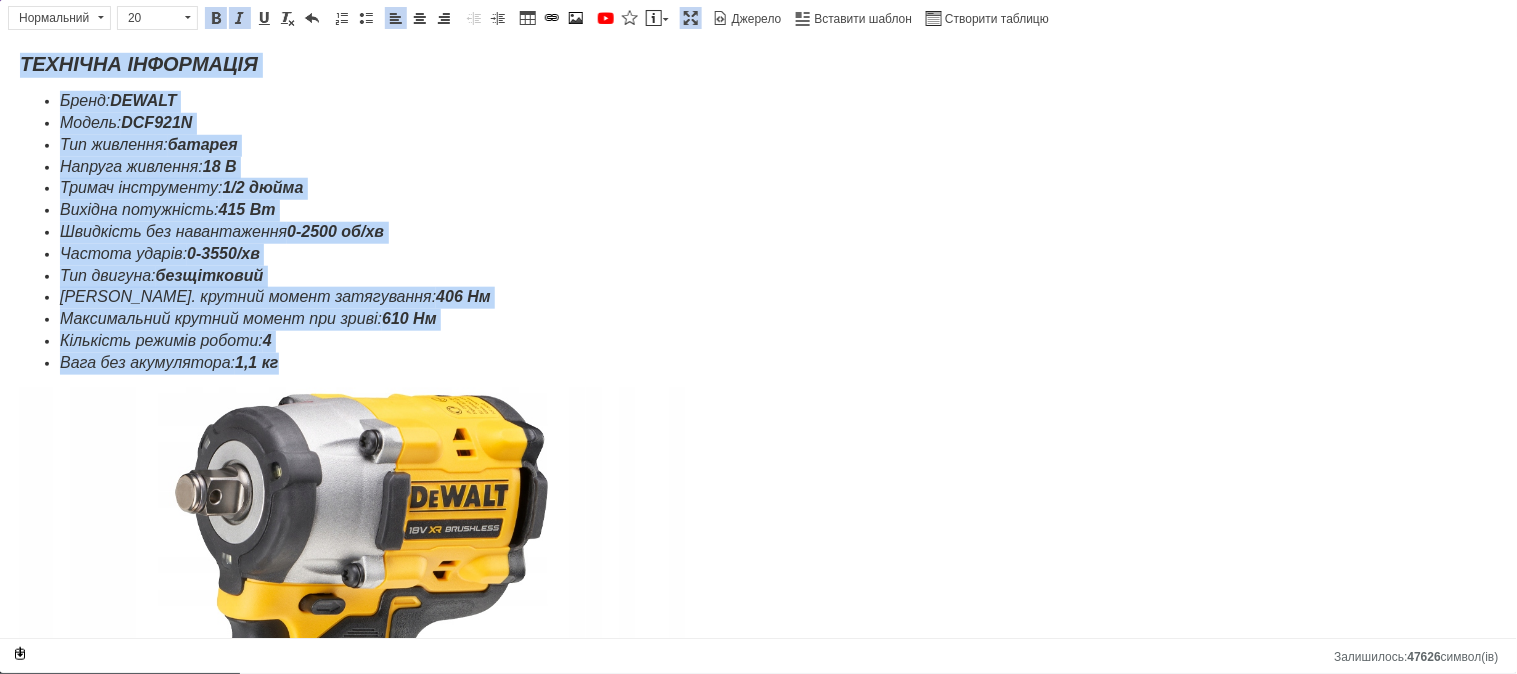 copy on "ТЕХНІЧНА ІНФОРМАЦІЯ Бренд:   DEWALT Модель:   DCF921N Тип живлення:   батарея Напруга живлення:   18 В Тримач інструменту:   1/2 дюйма Вихідна потужність:   415 Вт Швидкість без навантаження   0-2500 об/хв Частота ударів:   0-3550/хв Тип двигуна:   безщітковий [PERSON_NAME]. крутний момент затягування:   406 Нм Максимальний крутний момент при зриві:   610 Нм Кількість режимів роботи:   4 Вага без акумулятора:   1,1 кг" 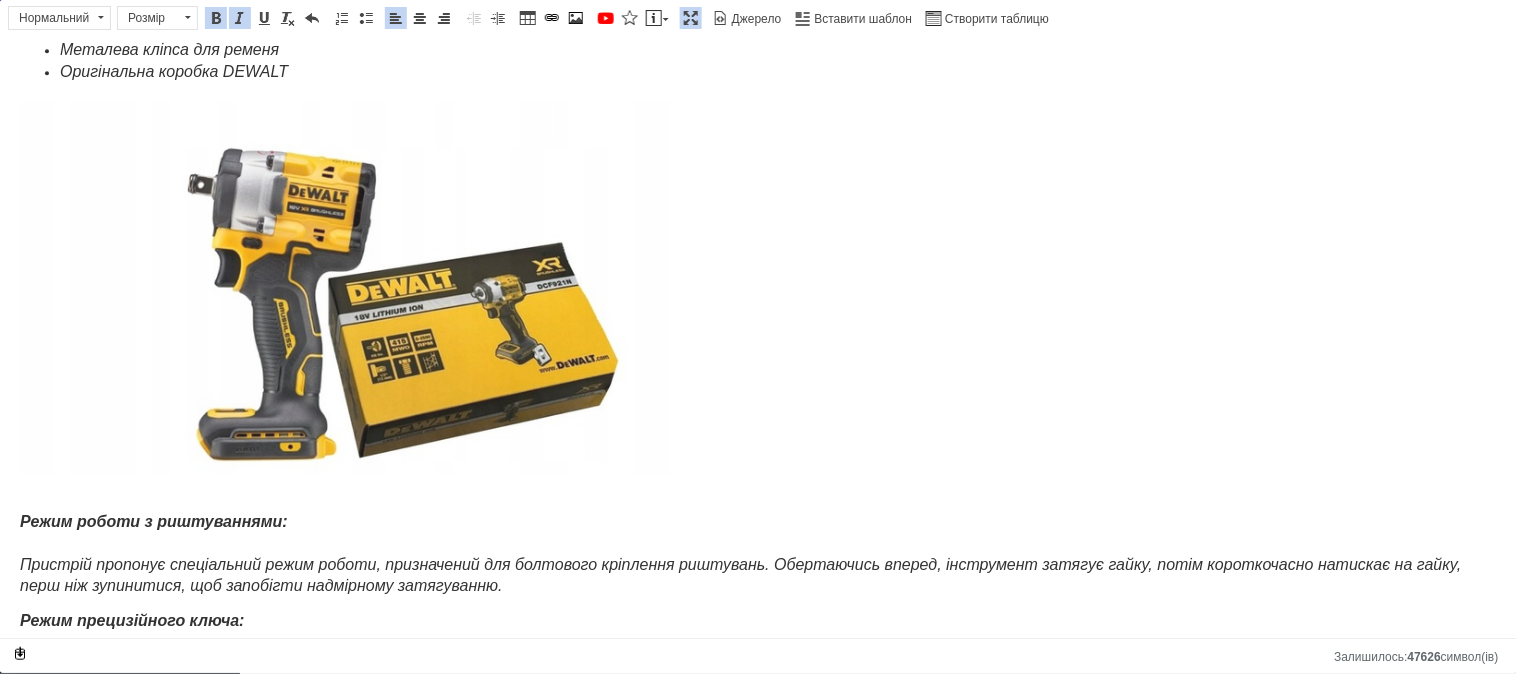 scroll, scrollTop: 1296, scrollLeft: 0, axis: vertical 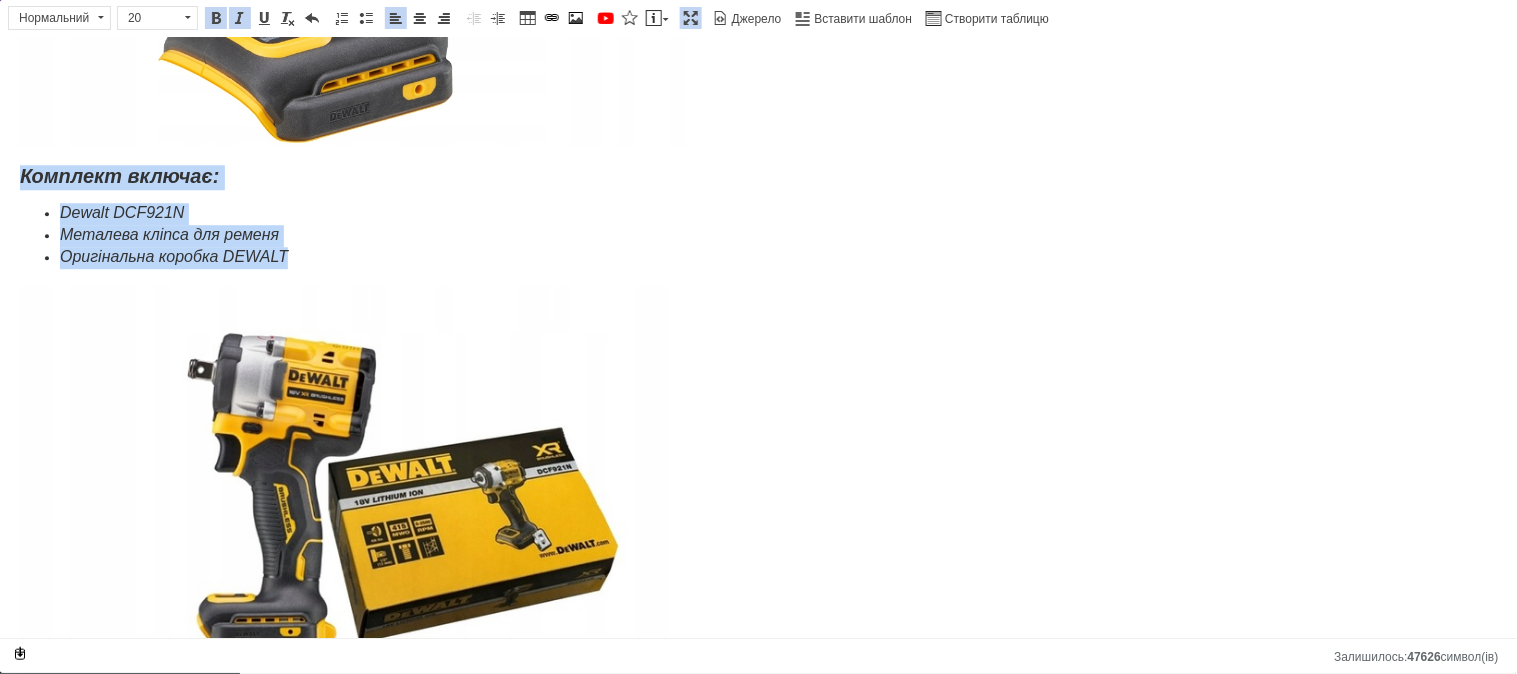 drag, startPoint x: 15, startPoint y: 172, endPoint x: 314, endPoint y: 269, distance: 314.34058 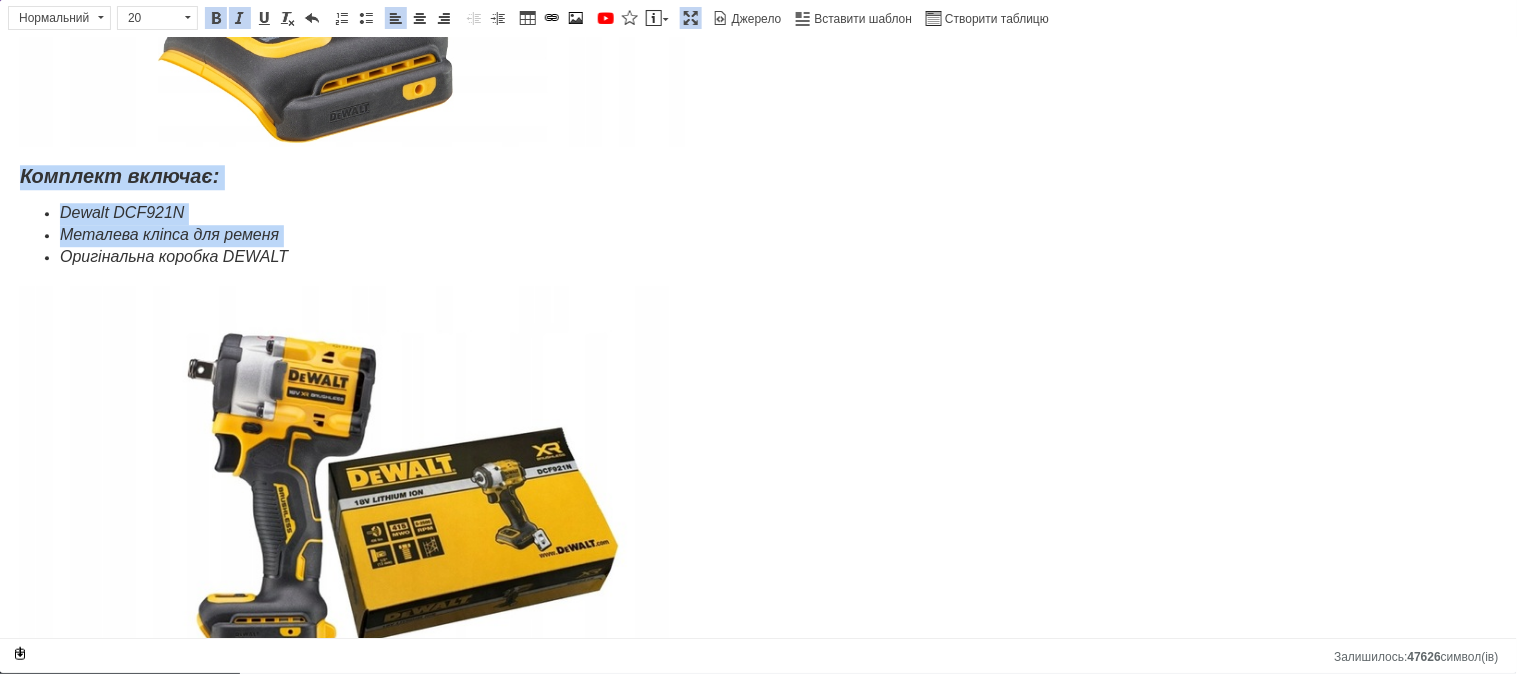 copy on "Комплект включає: Dewalt DCF921N Металева кліпса для ременя" 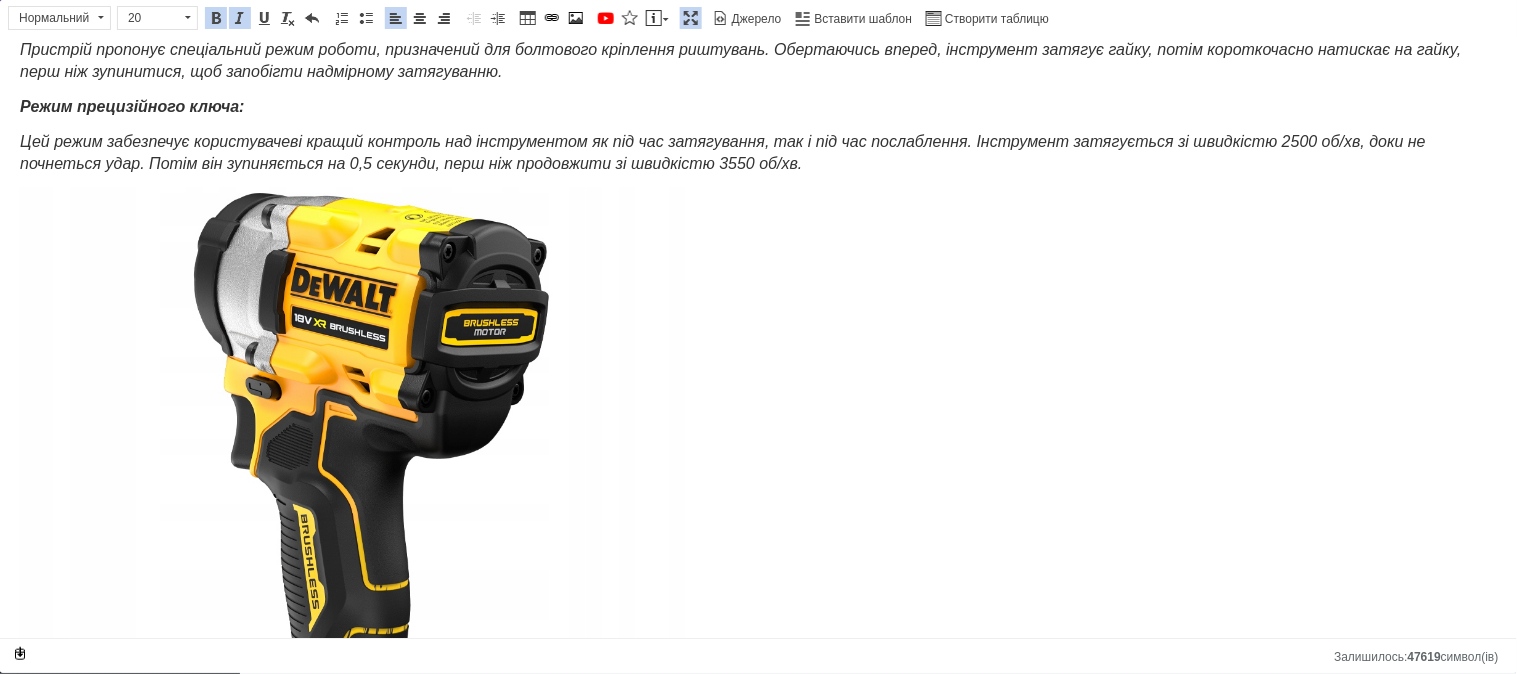 scroll, scrollTop: 1852, scrollLeft: 0, axis: vertical 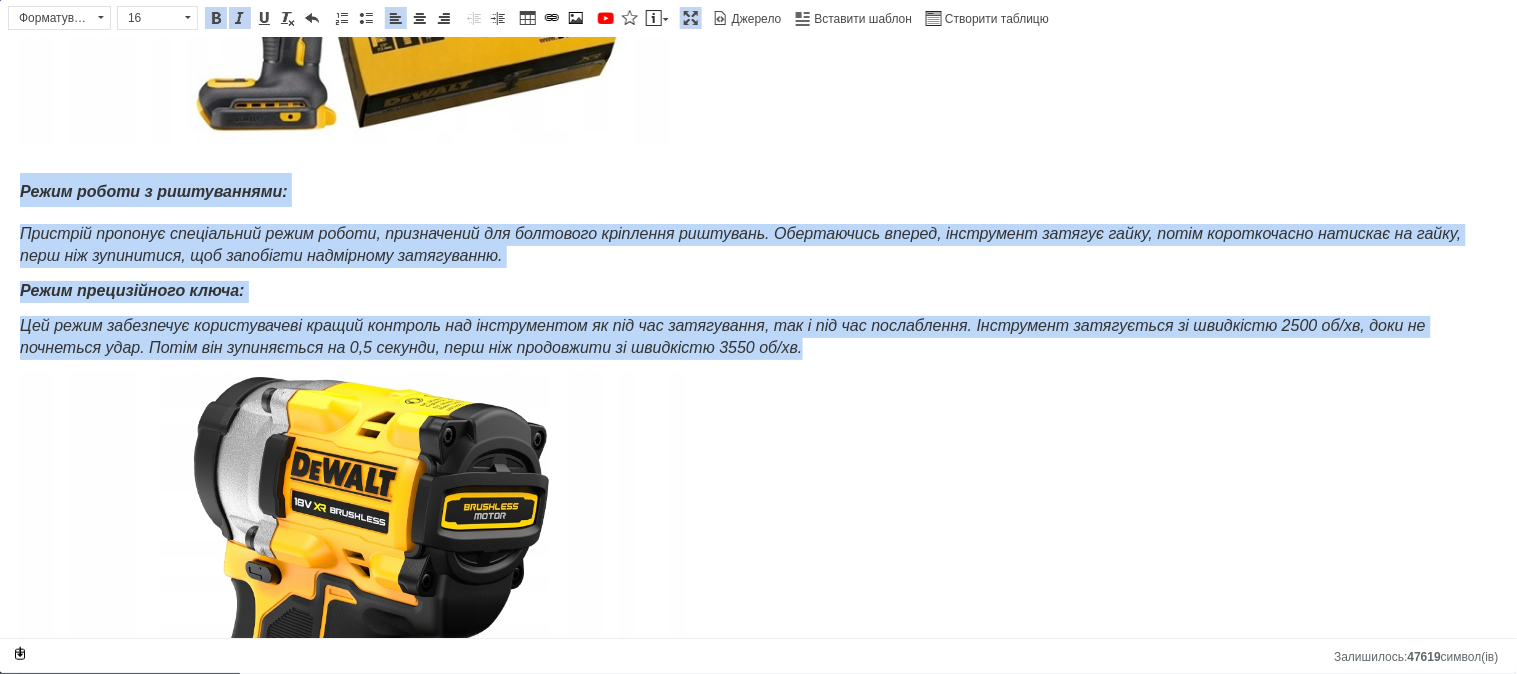 drag, startPoint x: 14, startPoint y: 177, endPoint x: 847, endPoint y: 338, distance: 848.4162 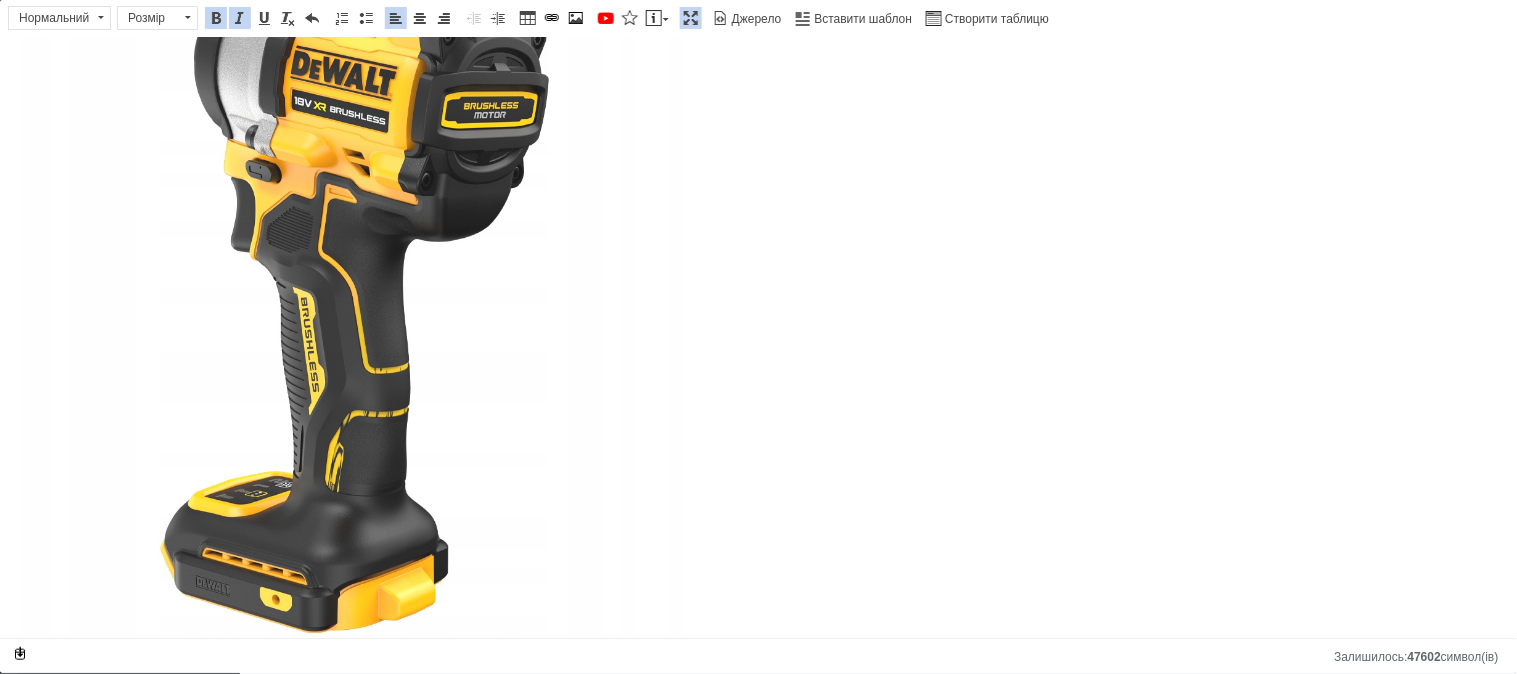 scroll, scrollTop: 2592, scrollLeft: 0, axis: vertical 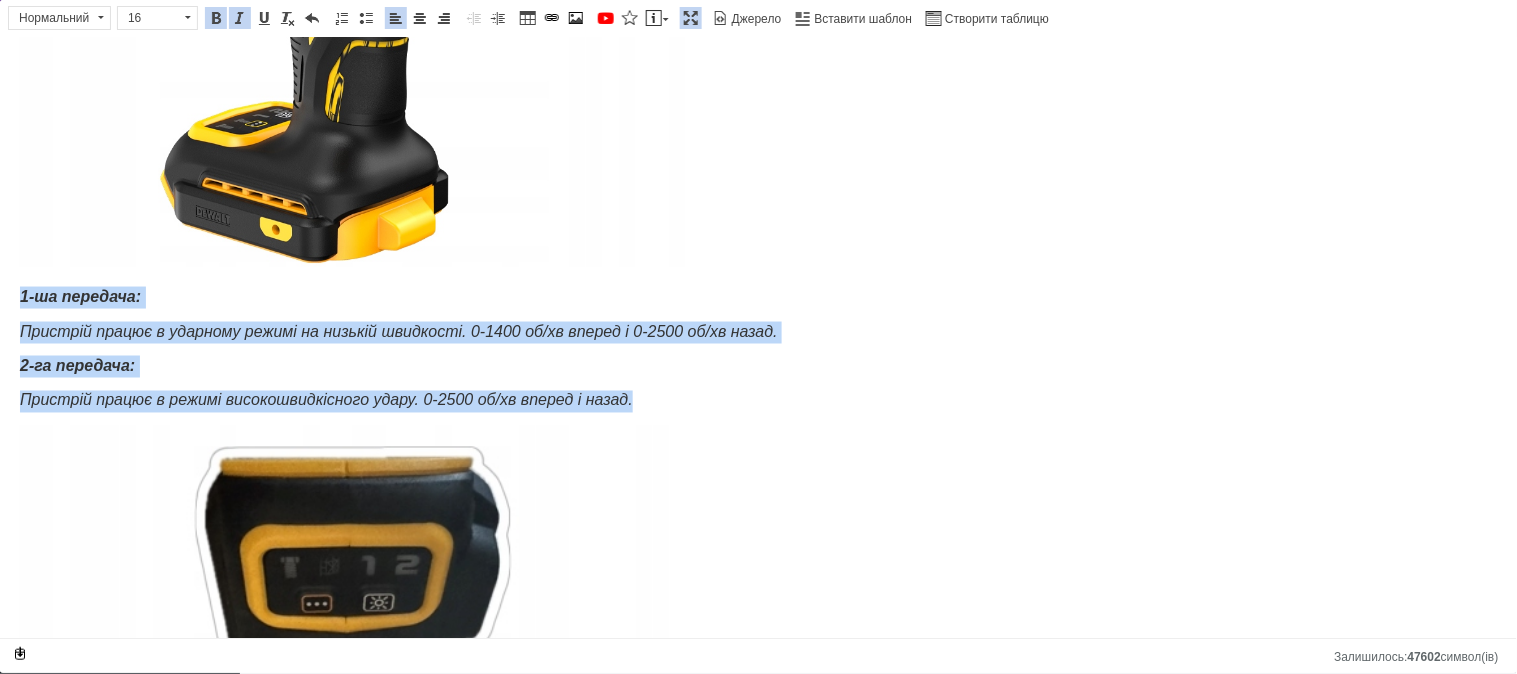 drag, startPoint x: 15, startPoint y: 292, endPoint x: 636, endPoint y: 393, distance: 629.1597 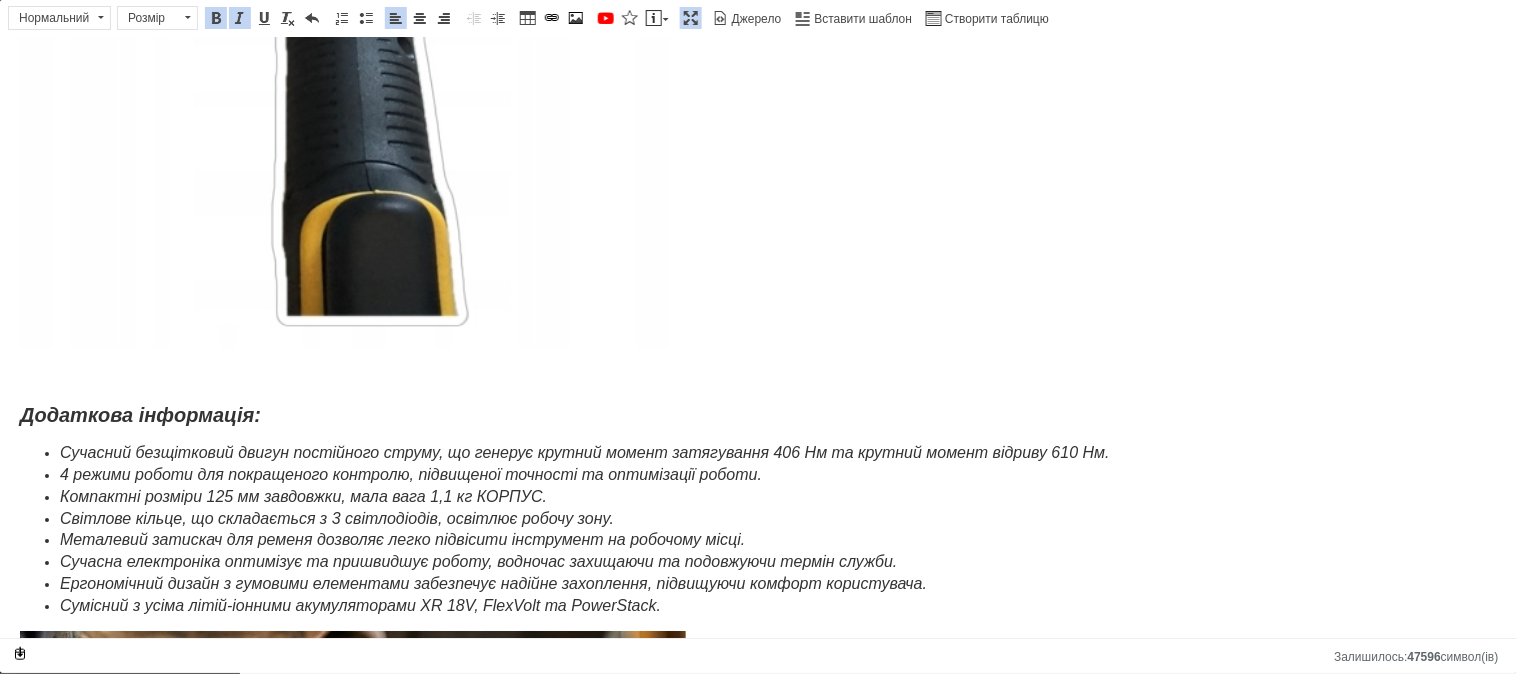 scroll, scrollTop: 3518, scrollLeft: 0, axis: vertical 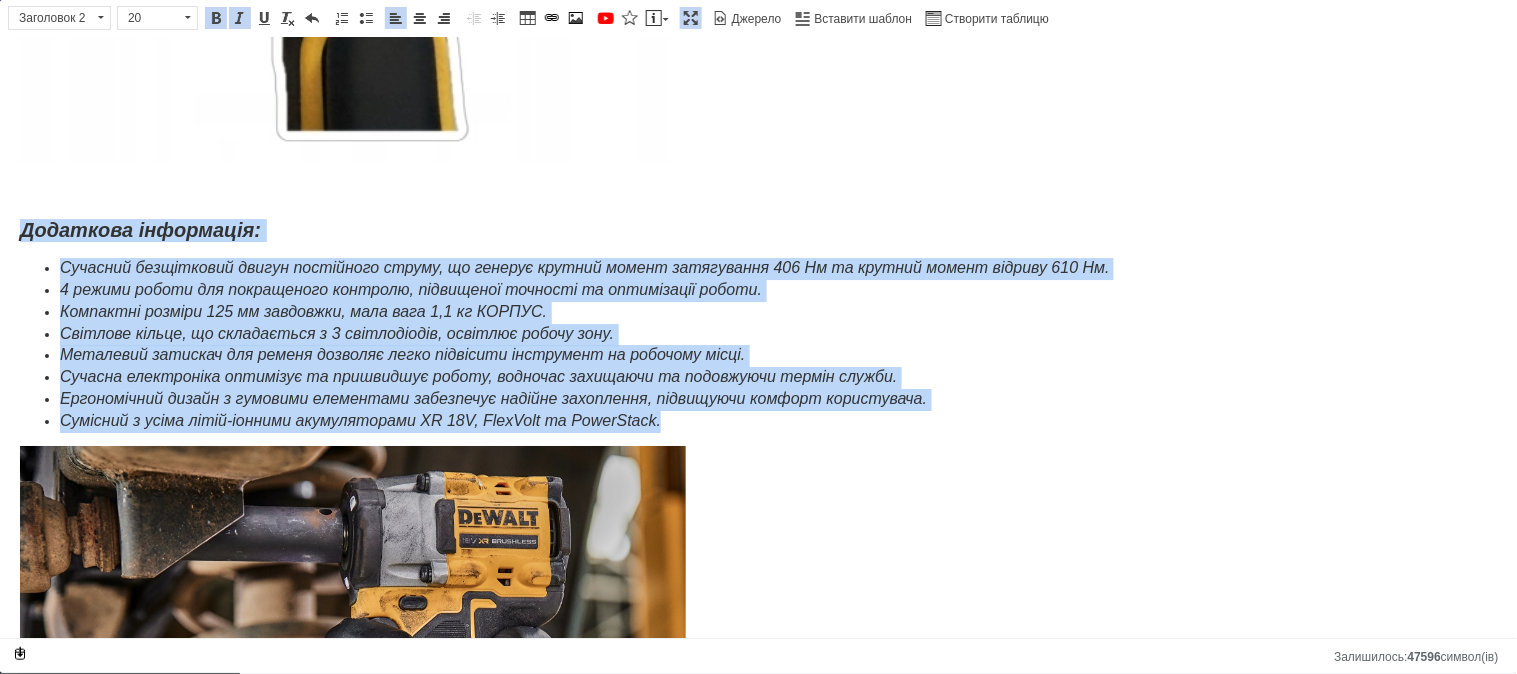 drag, startPoint x: 24, startPoint y: 227, endPoint x: 752, endPoint y: 409, distance: 750.4052 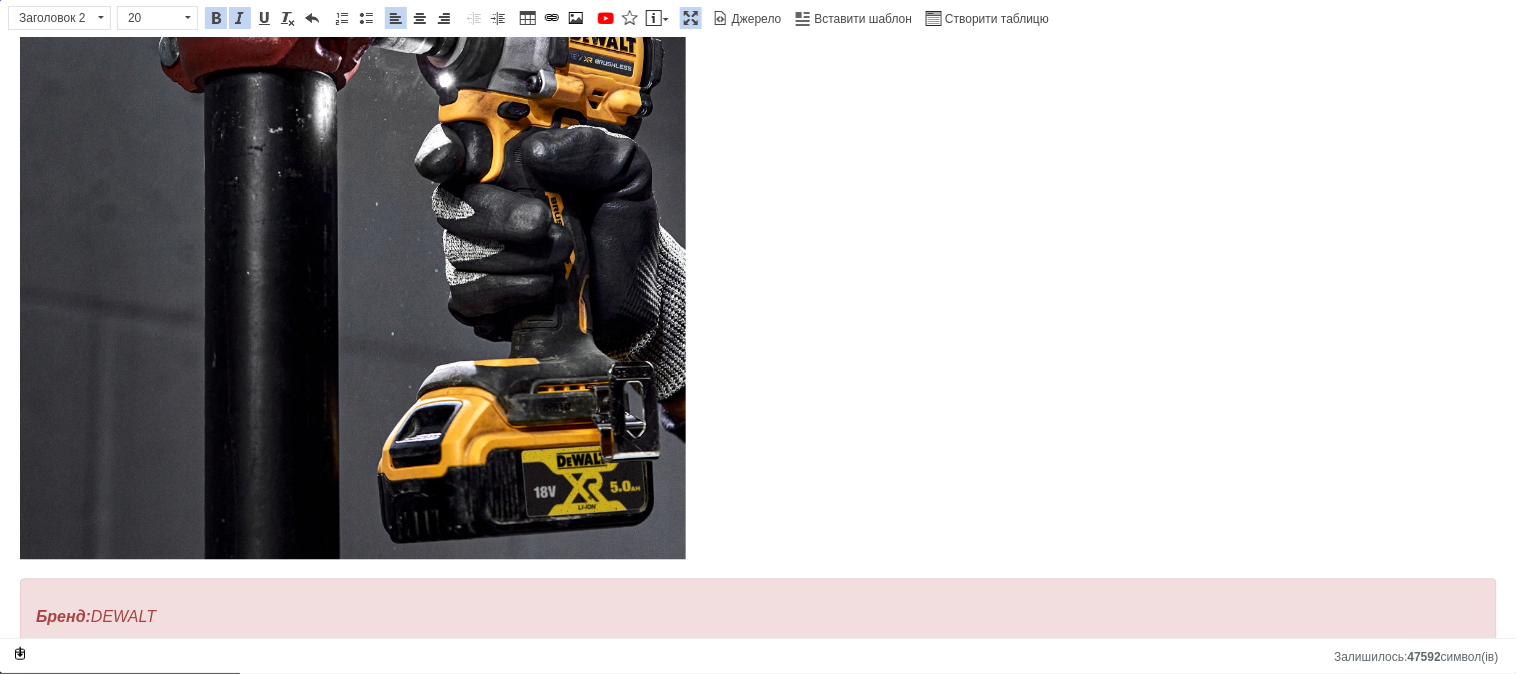 scroll, scrollTop: 4991, scrollLeft: 0, axis: vertical 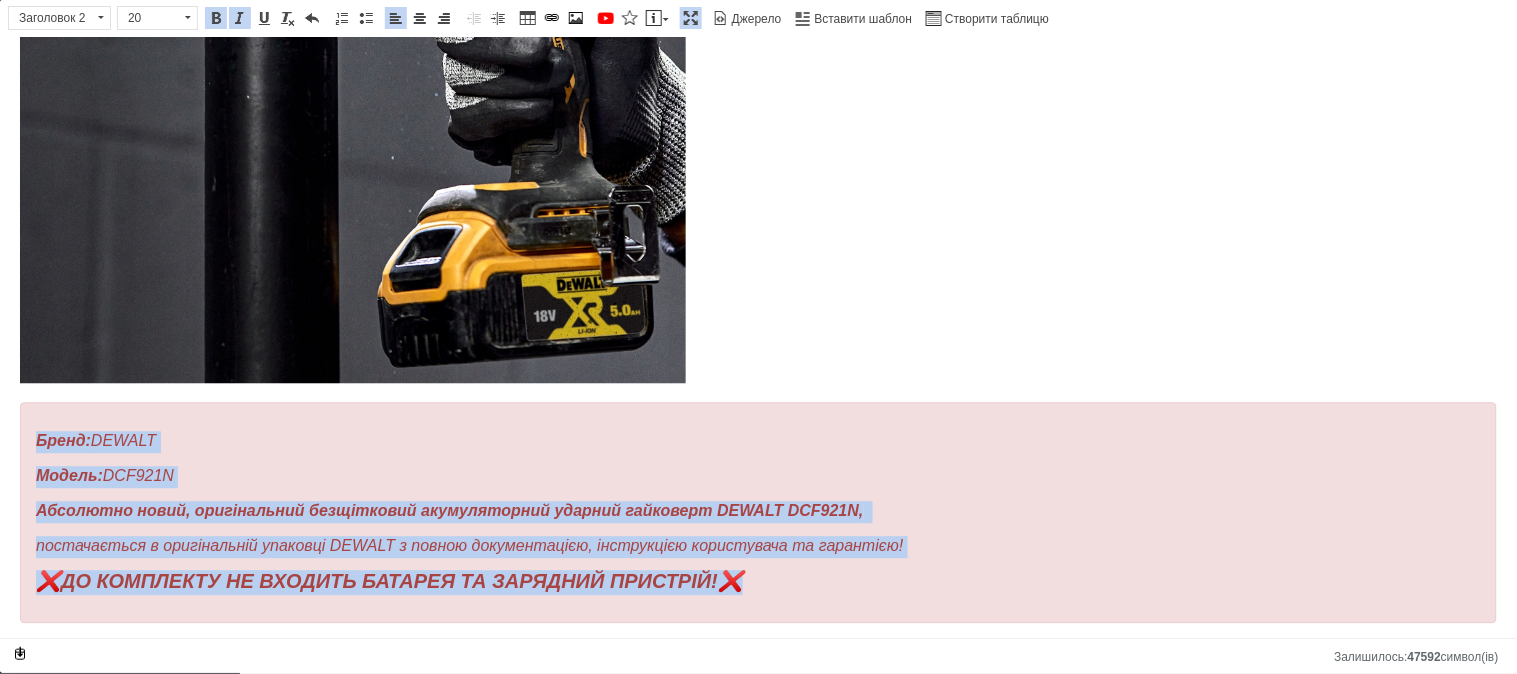 drag, startPoint x: 25, startPoint y: 435, endPoint x: 760, endPoint y: 572, distance: 747.659 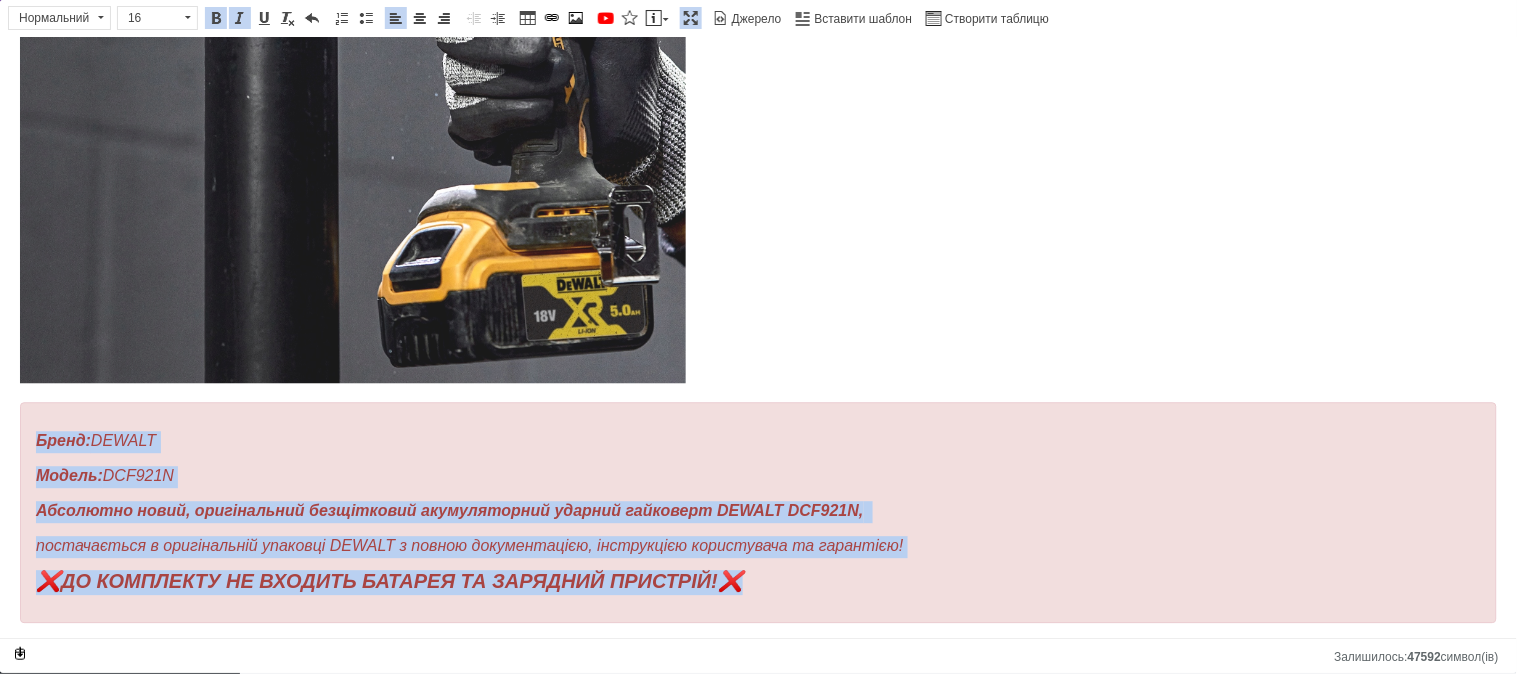 copy on "Бренд:   DEWALT Модель:   DCF921N Абсолютно новий, оригінальний безщітковий акумуляторний ударний гайковерт DEWALT DCF921N,    постачається в оригінальній упаковці DEWALT з повною документацією, інструкцією користувача та гарантією! ❌ДО КОМПЛЕКТУ НЕ ВХОДИТЬ БАТАРЕЯ ТА ЗАРЯДНИЙ ПРИСТРІЙ!❌" 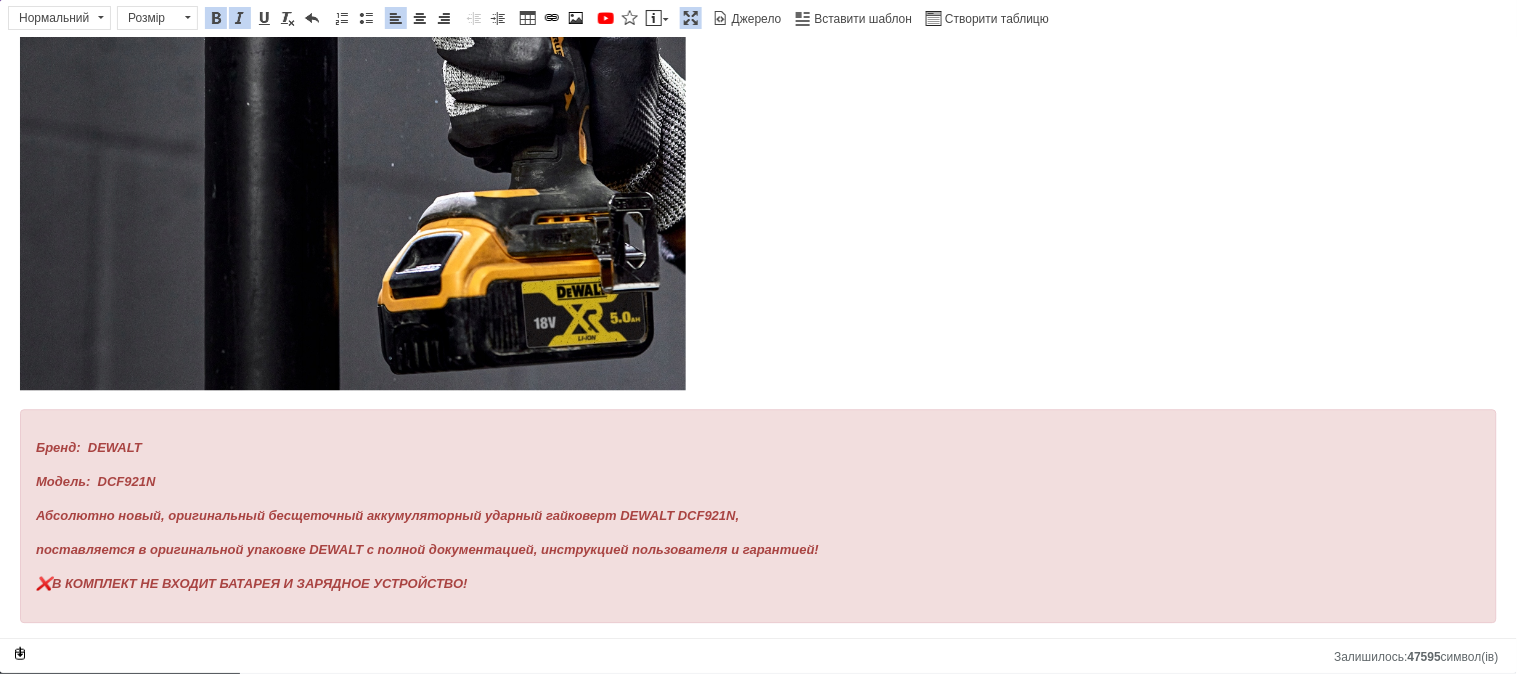 click on "Бренд:  DEWALT Модель:  DCF921N Абсолютно новый, оригинальный бесщеточный аккумуляторный ударный гайковерт DEWALT DCF921N,  поставляется в оригинальной упаковке DEWALT с полной документацией, инструкцией пользователя и гарантией! ❌В КОМПЛЕКТ НЕ ВХОДИТ БАТАРЕЯ И ЗАРЯДНОЕ УСТРОЙСТВО!" at bounding box center [758, 515] 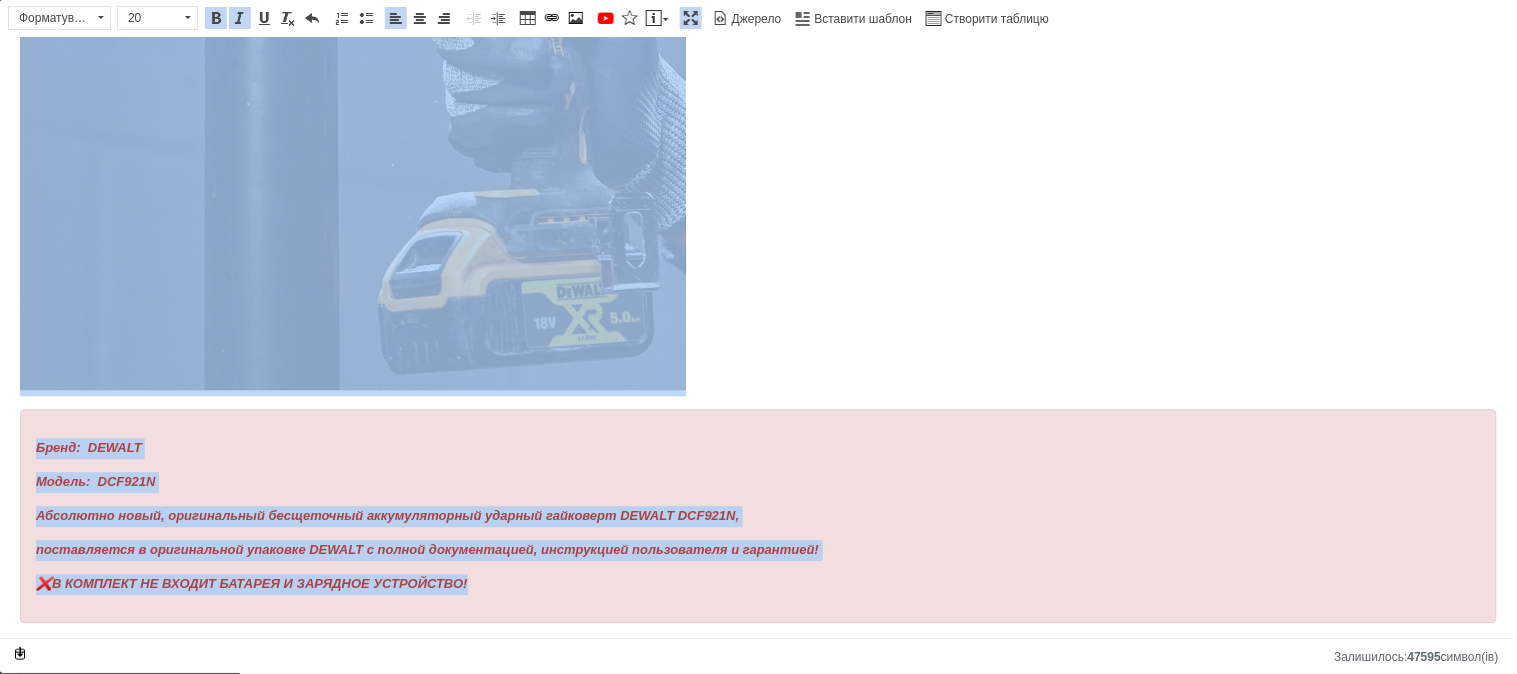click at bounding box center (240, 18) 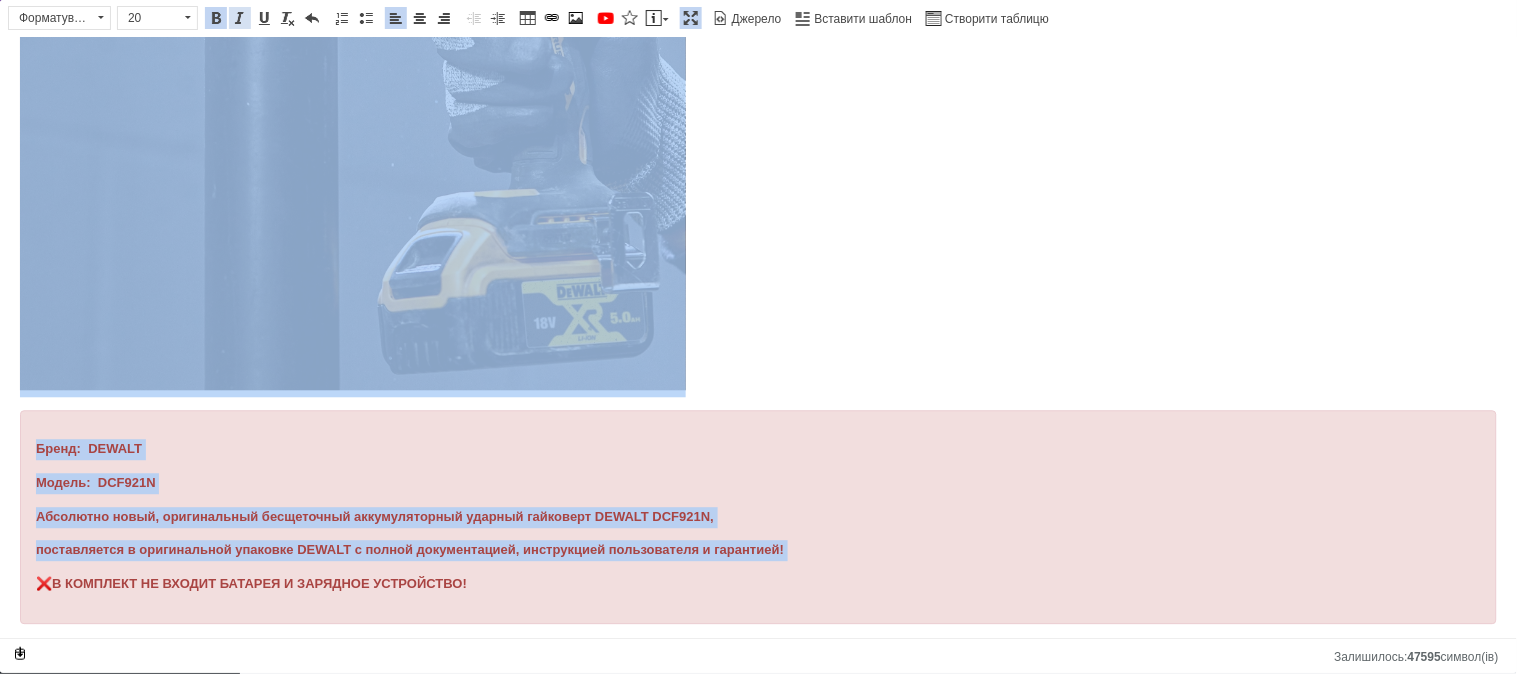 click at bounding box center (240, 18) 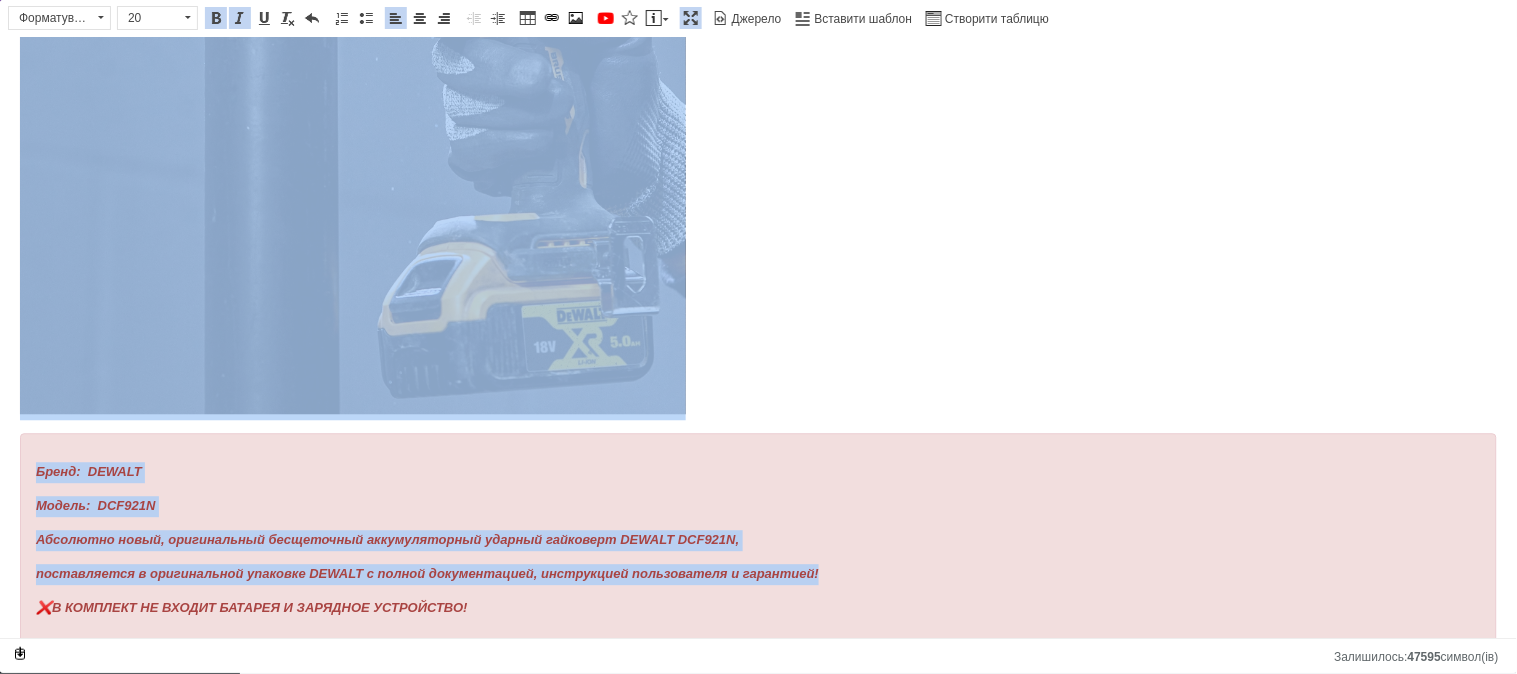 scroll, scrollTop: 4984, scrollLeft: 0, axis: vertical 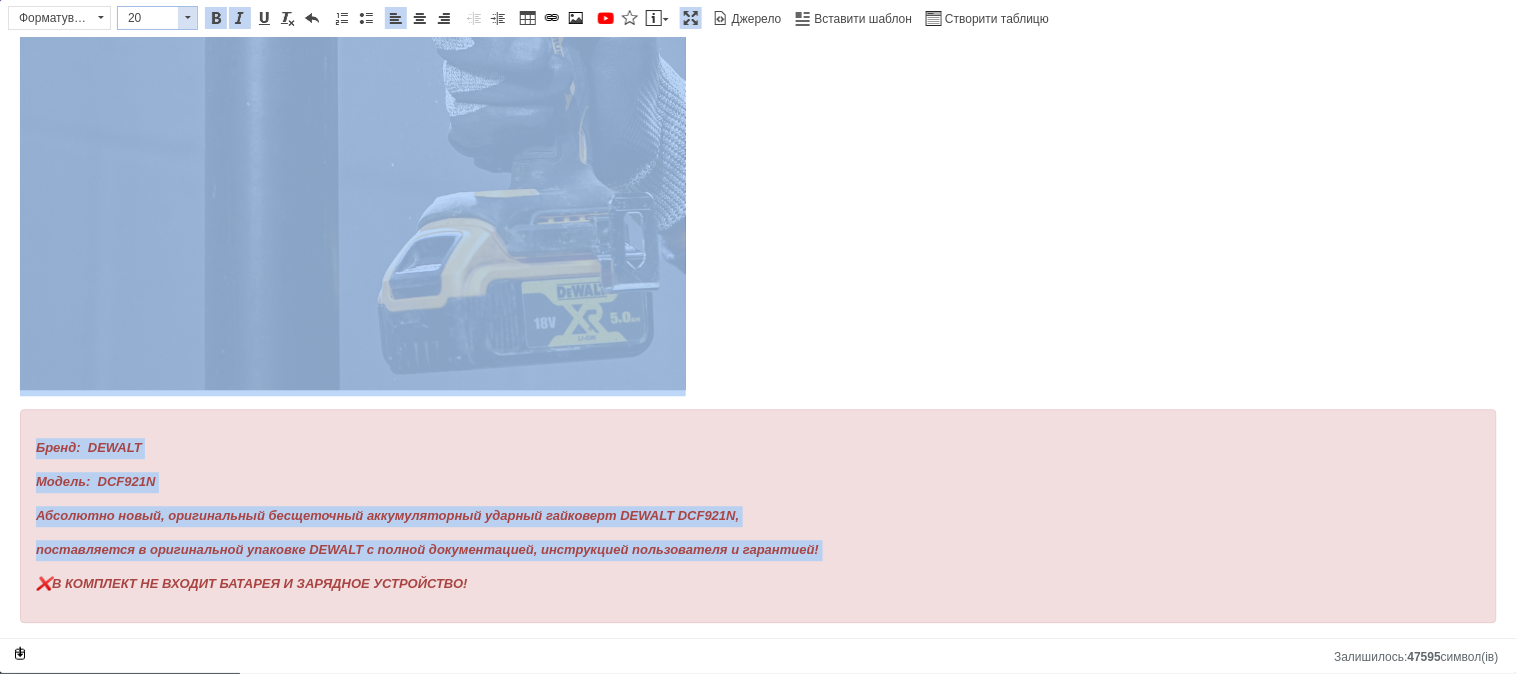 click at bounding box center [187, 18] 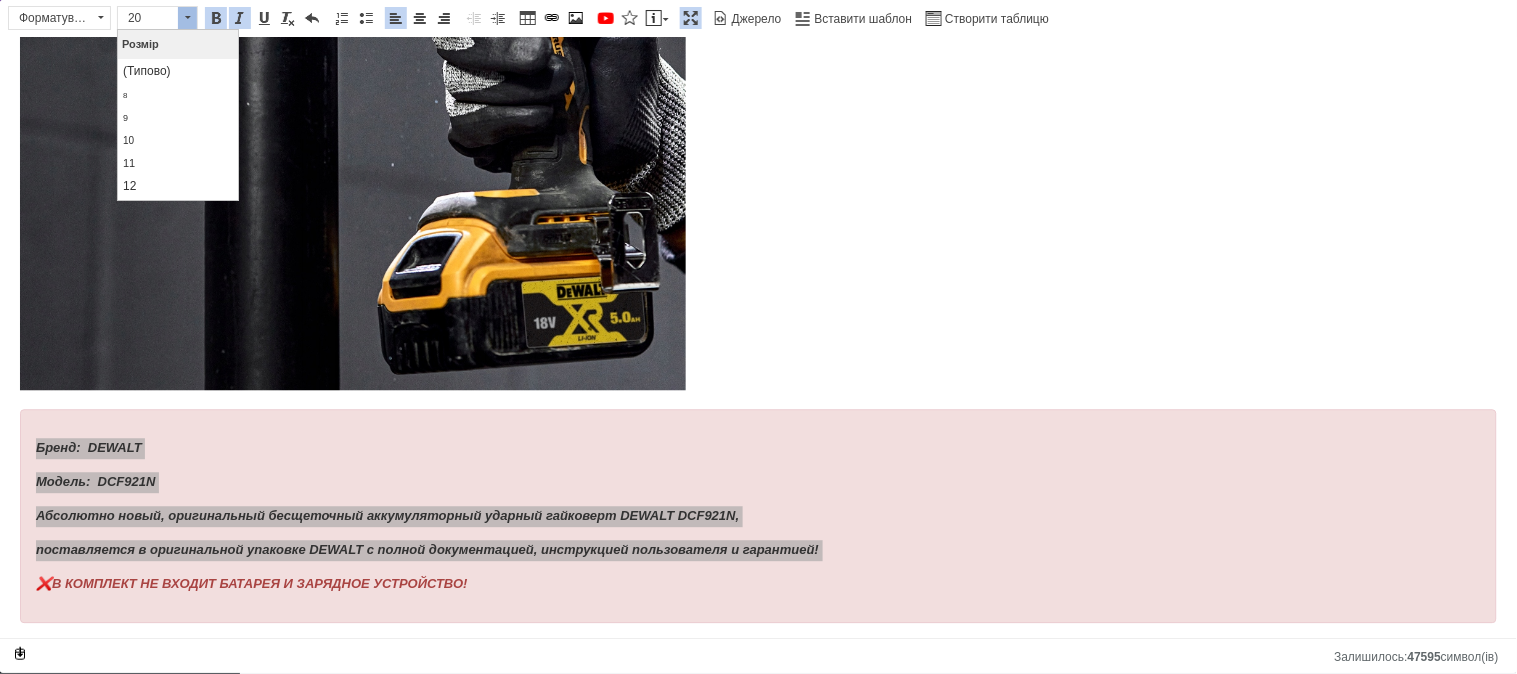 scroll, scrollTop: 175, scrollLeft: 0, axis: vertical 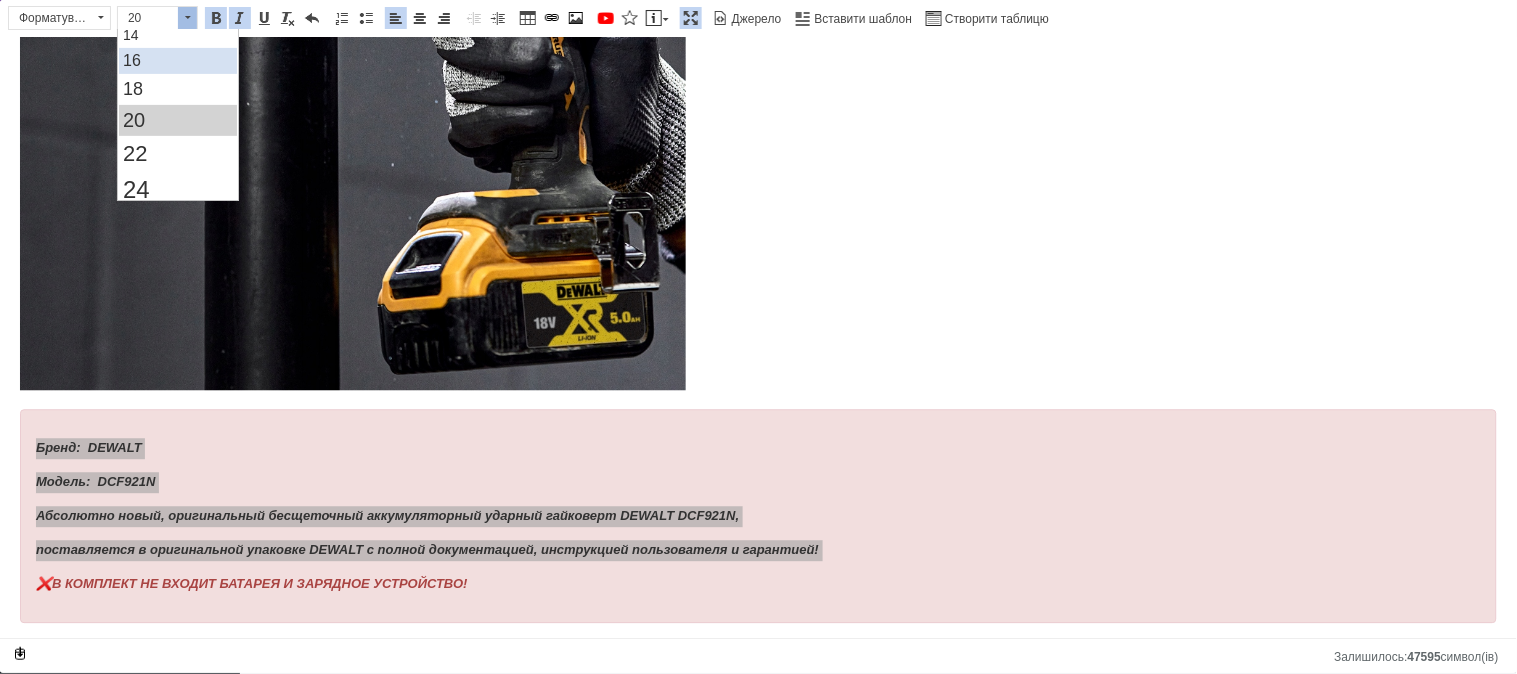 click on "16" at bounding box center (178, 60) 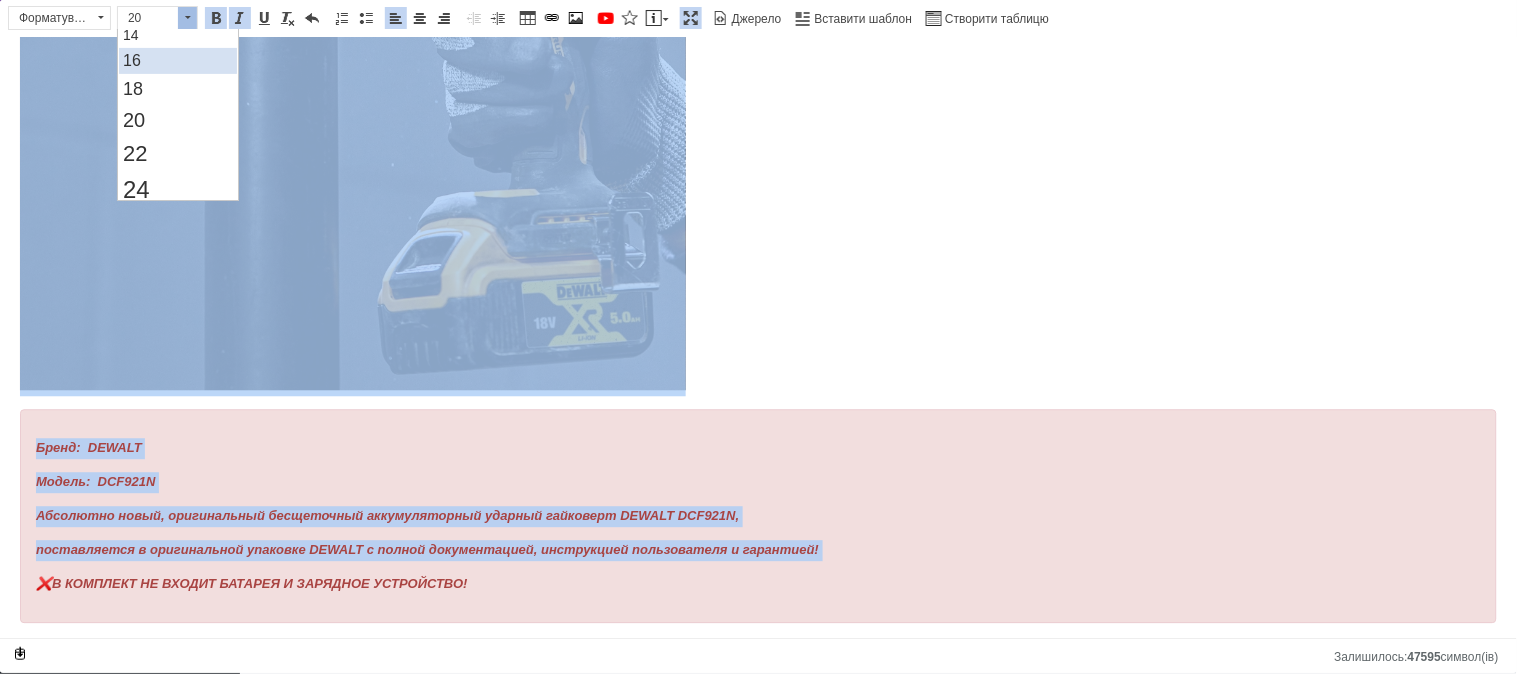 scroll, scrollTop: 0, scrollLeft: 0, axis: both 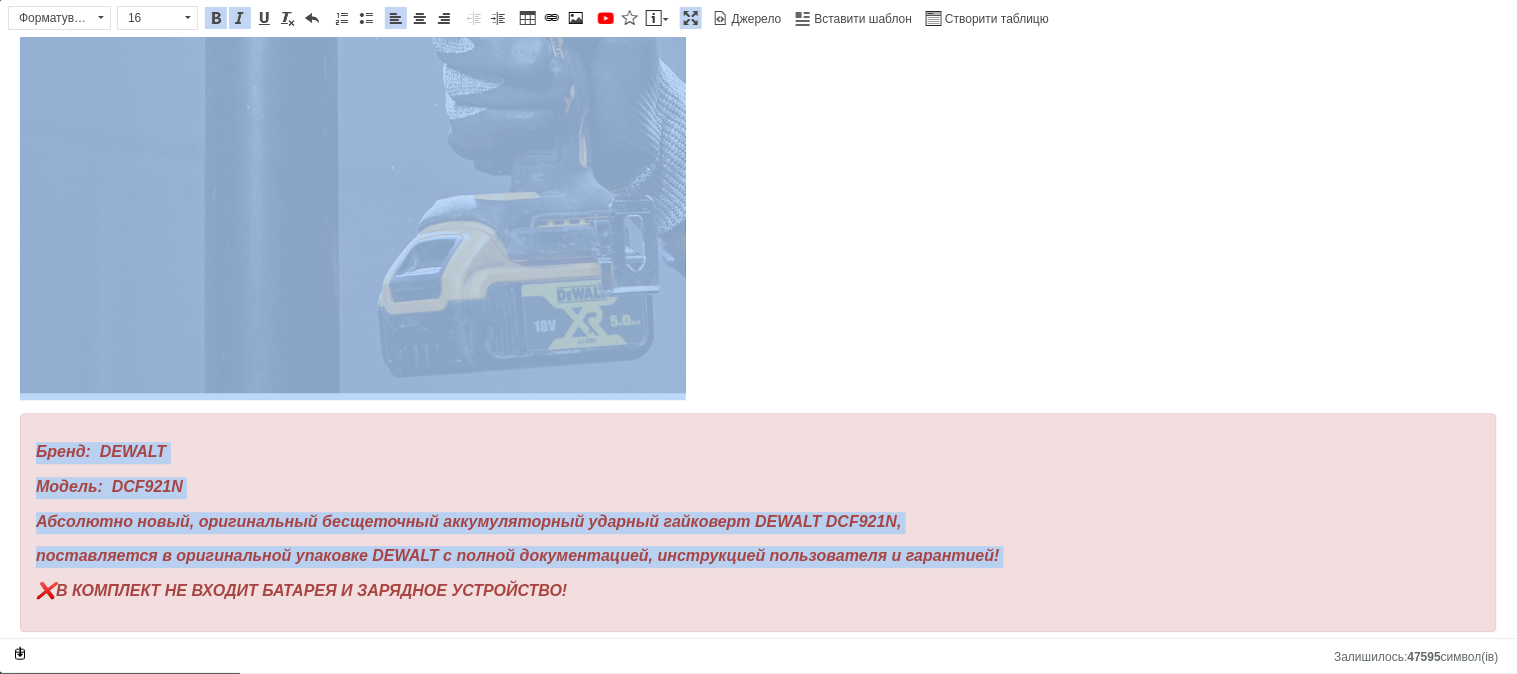 drag, startPoint x: 213, startPoint y: 20, endPoint x: 182, endPoint y: 99, distance: 84.8646 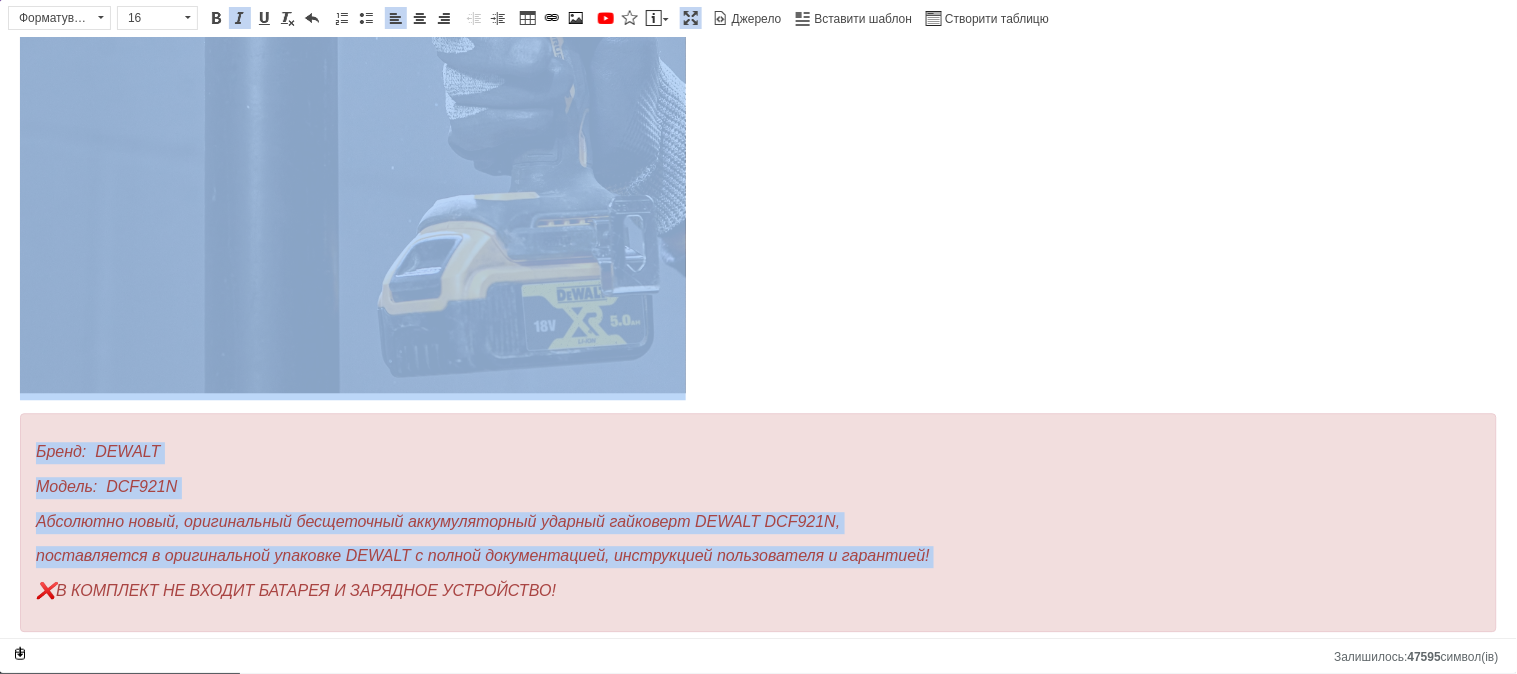 click on "Абсолютно новый, оригинальный бесщеточный аккумуляторный ударный гайковерт DEWALT DCF921N," at bounding box center [438, 520] 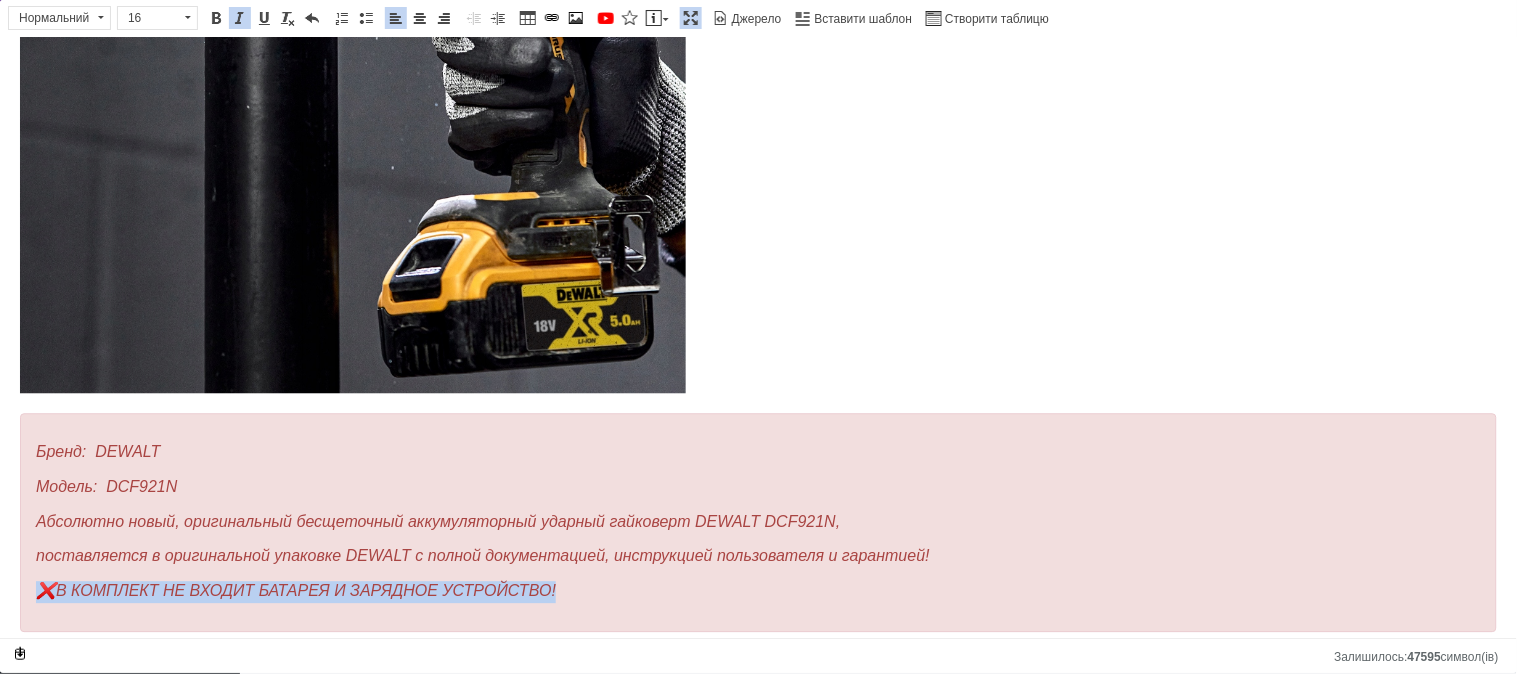 drag, startPoint x: 584, startPoint y: 587, endPoint x: 66, endPoint y: 596, distance: 518.0782 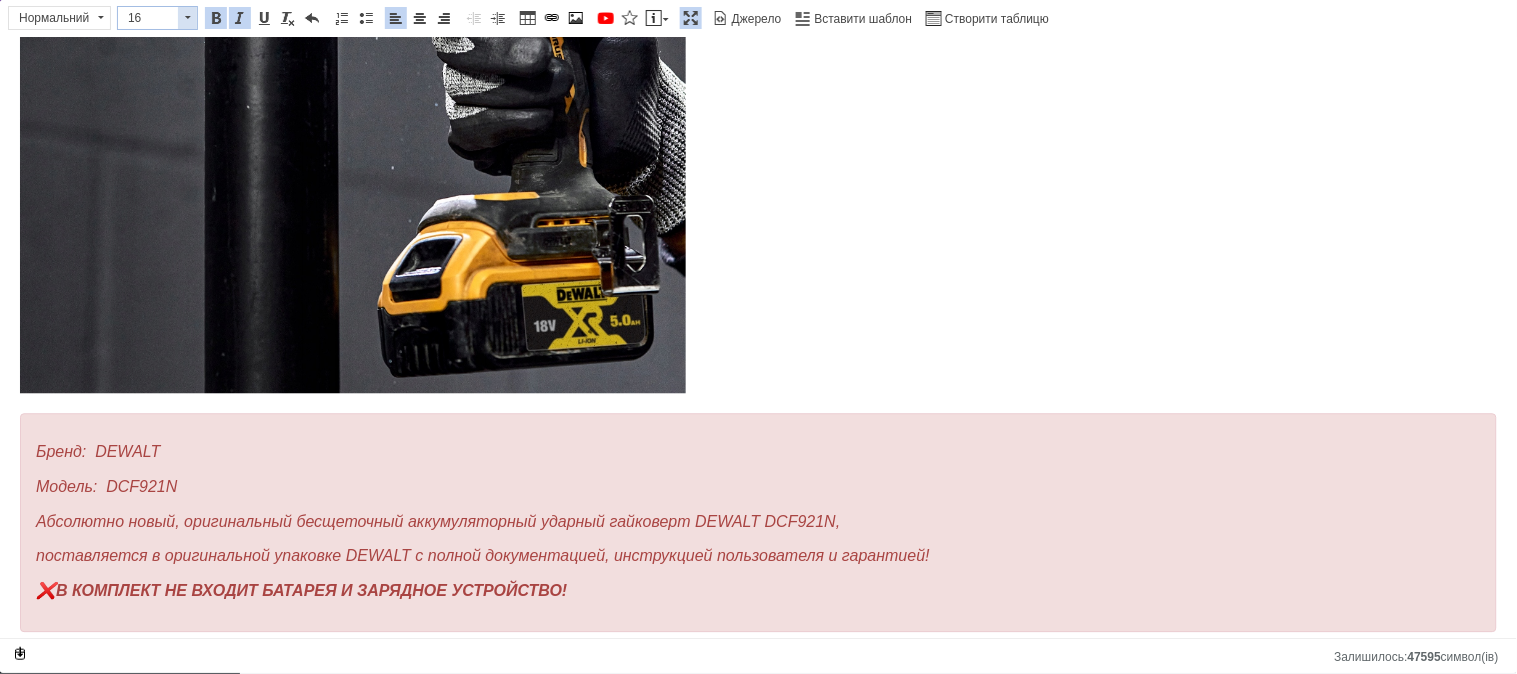 click at bounding box center [188, 17] 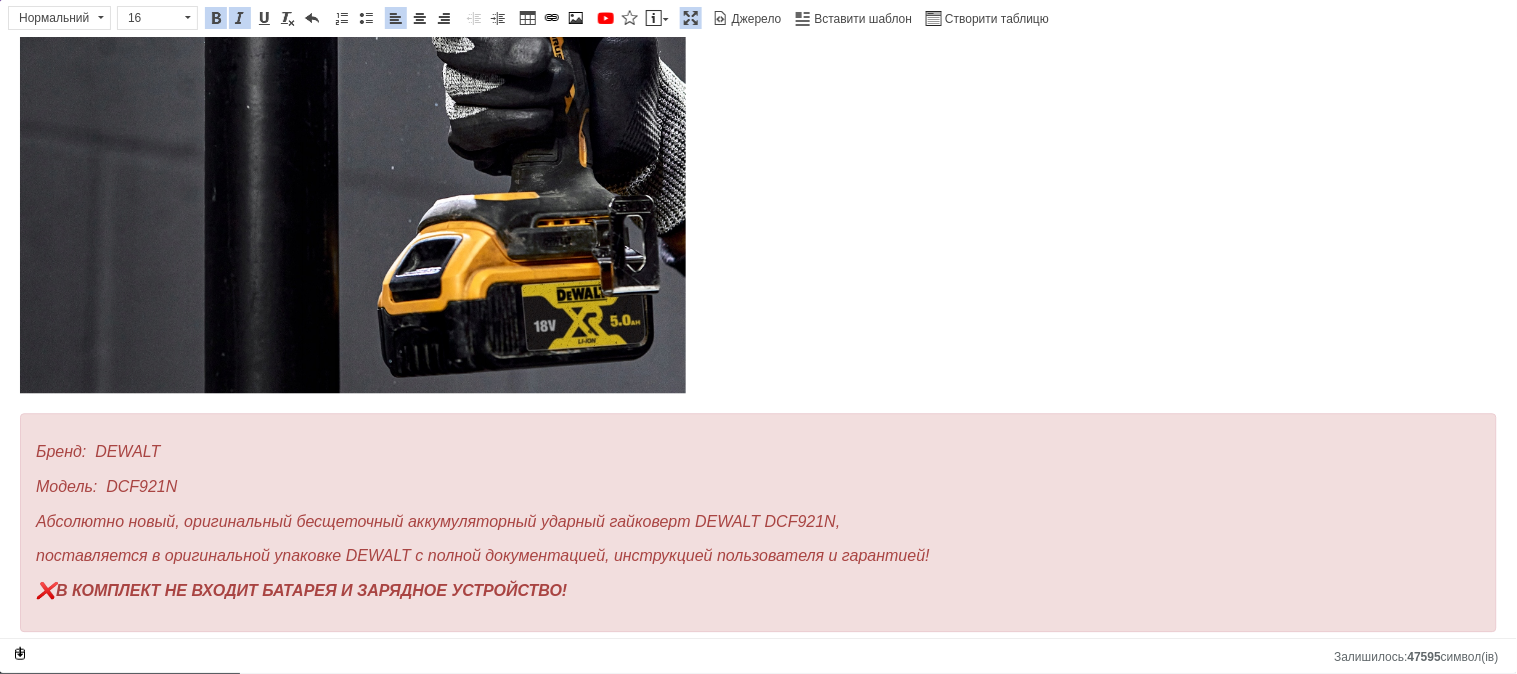 scroll, scrollTop: 116, scrollLeft: 0, axis: vertical 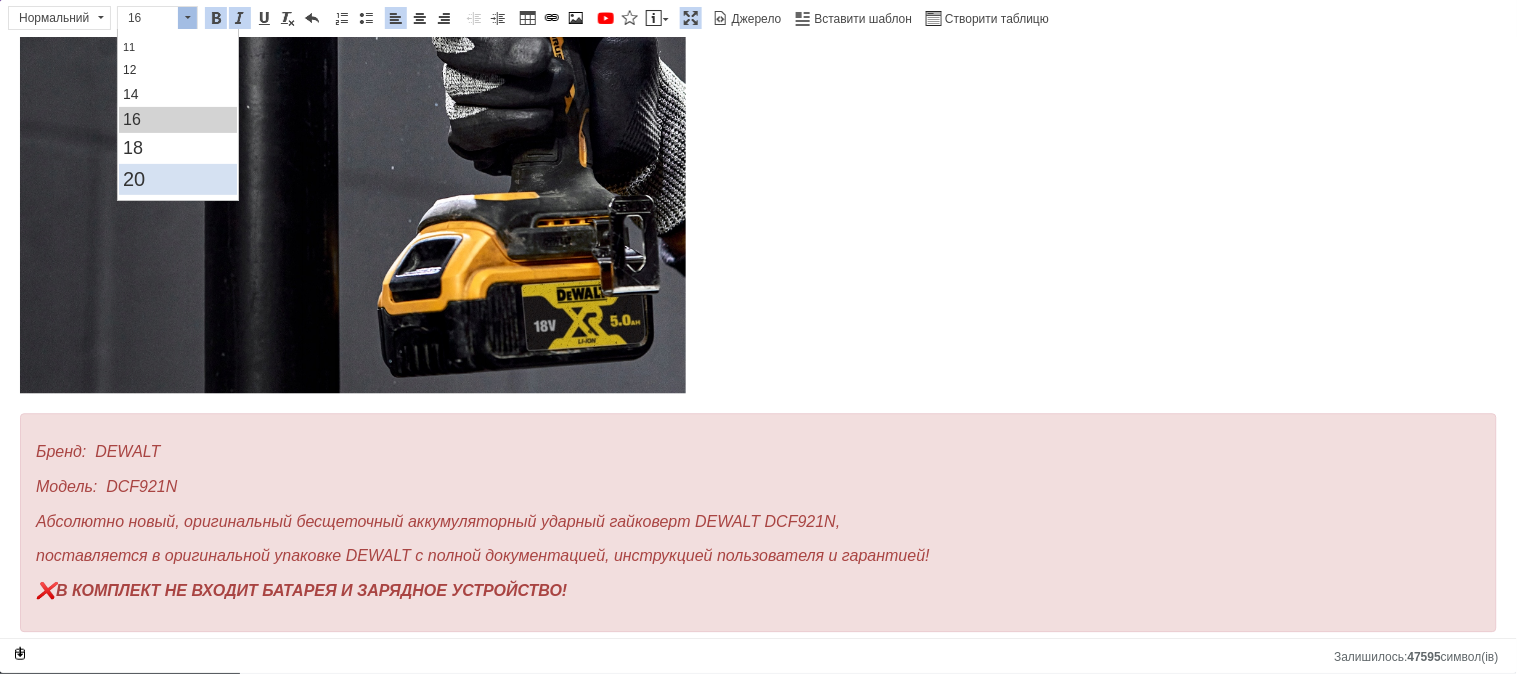 click on "20" at bounding box center [178, 178] 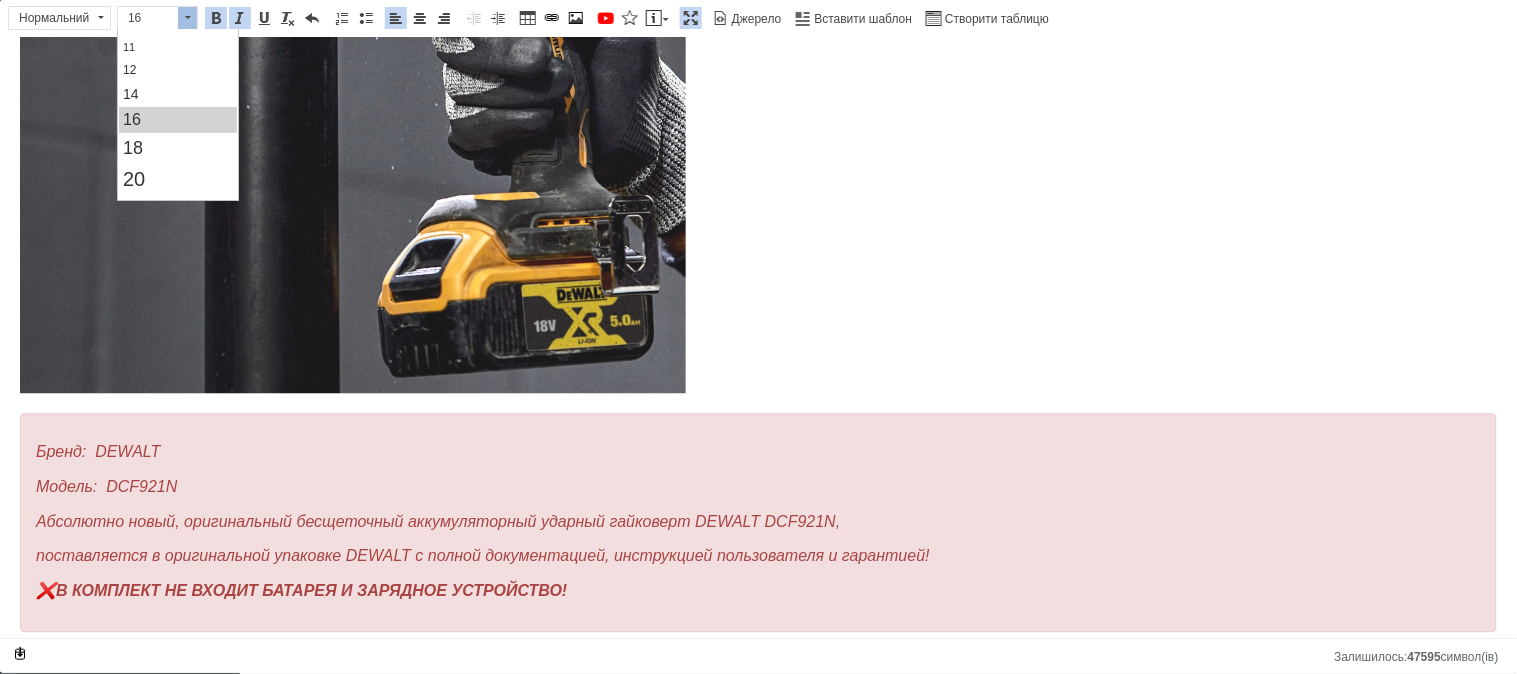 scroll, scrollTop: 0, scrollLeft: 0, axis: both 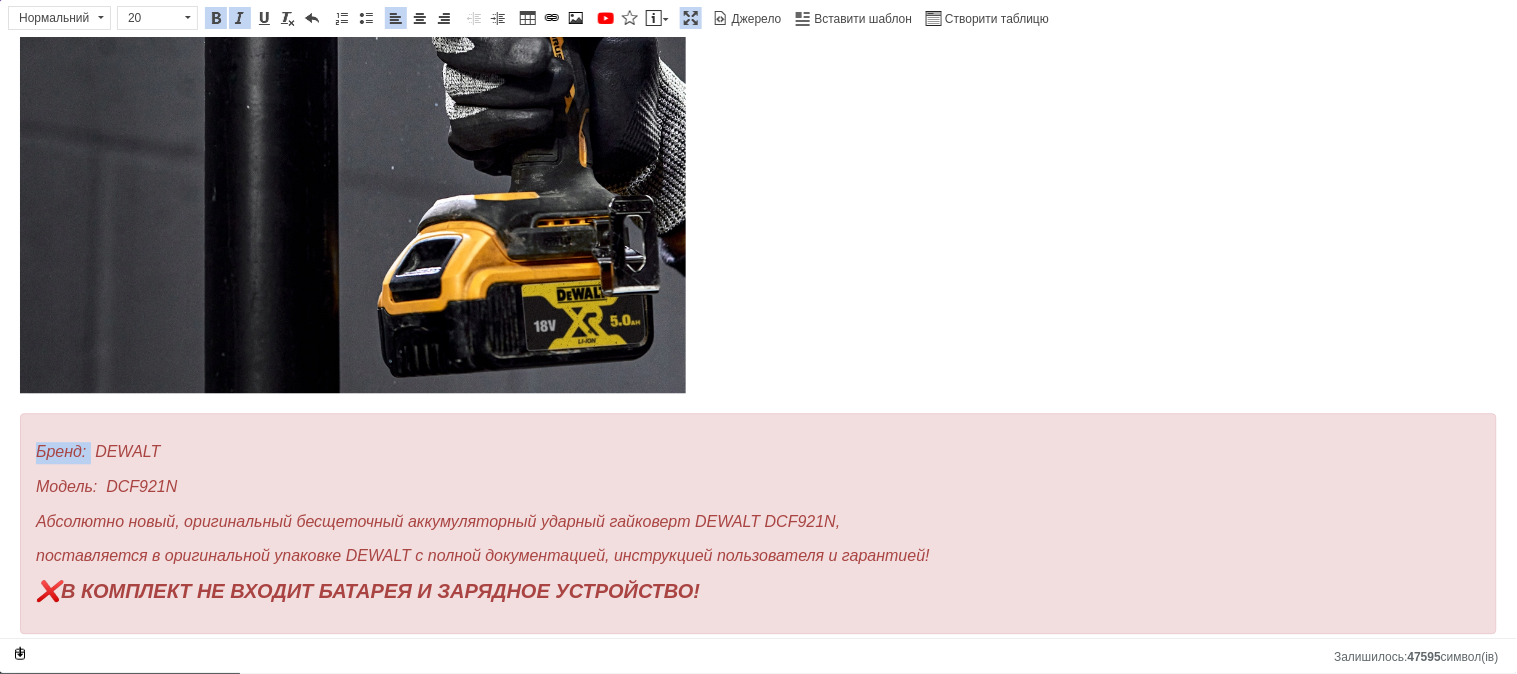 drag, startPoint x: 88, startPoint y: 452, endPoint x: 31, endPoint y: 447, distance: 57.21888 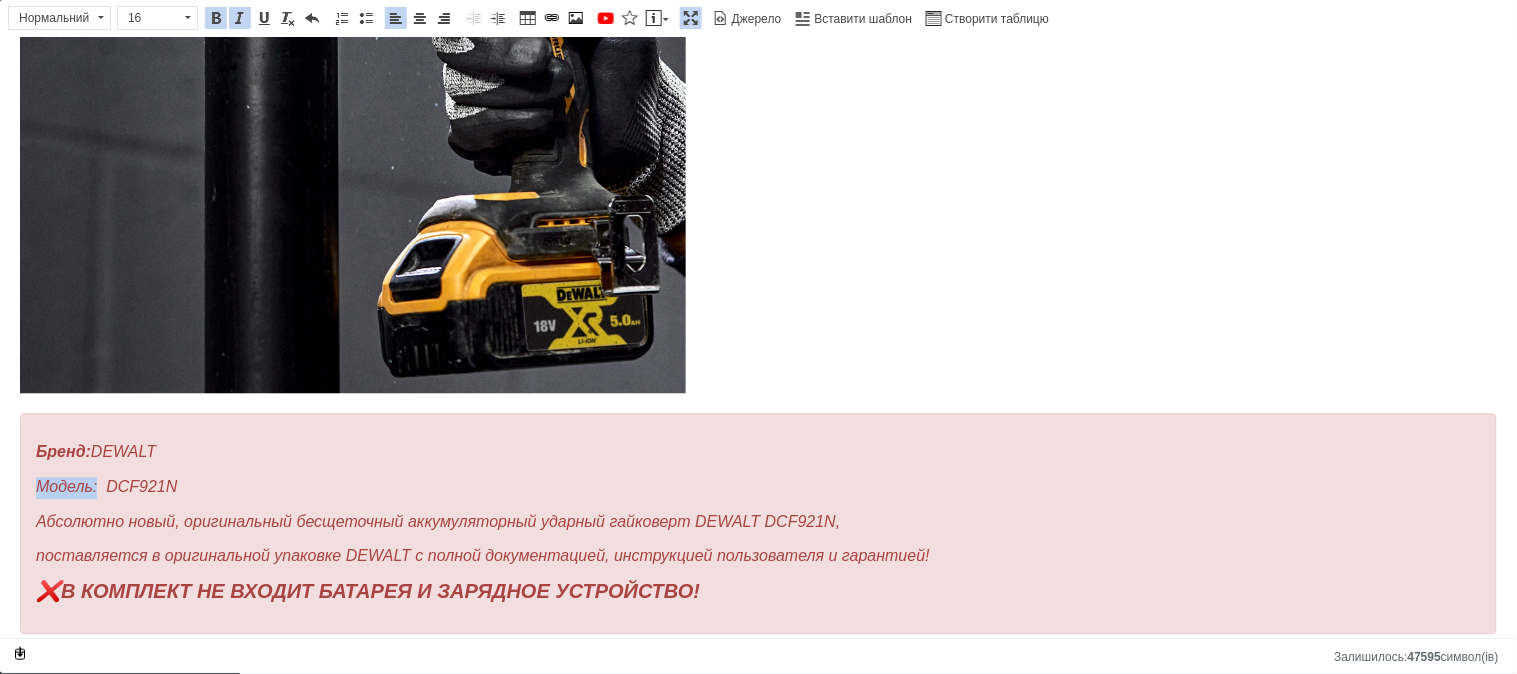 drag, startPoint x: 95, startPoint y: 486, endPoint x: 34, endPoint y: 484, distance: 61.03278 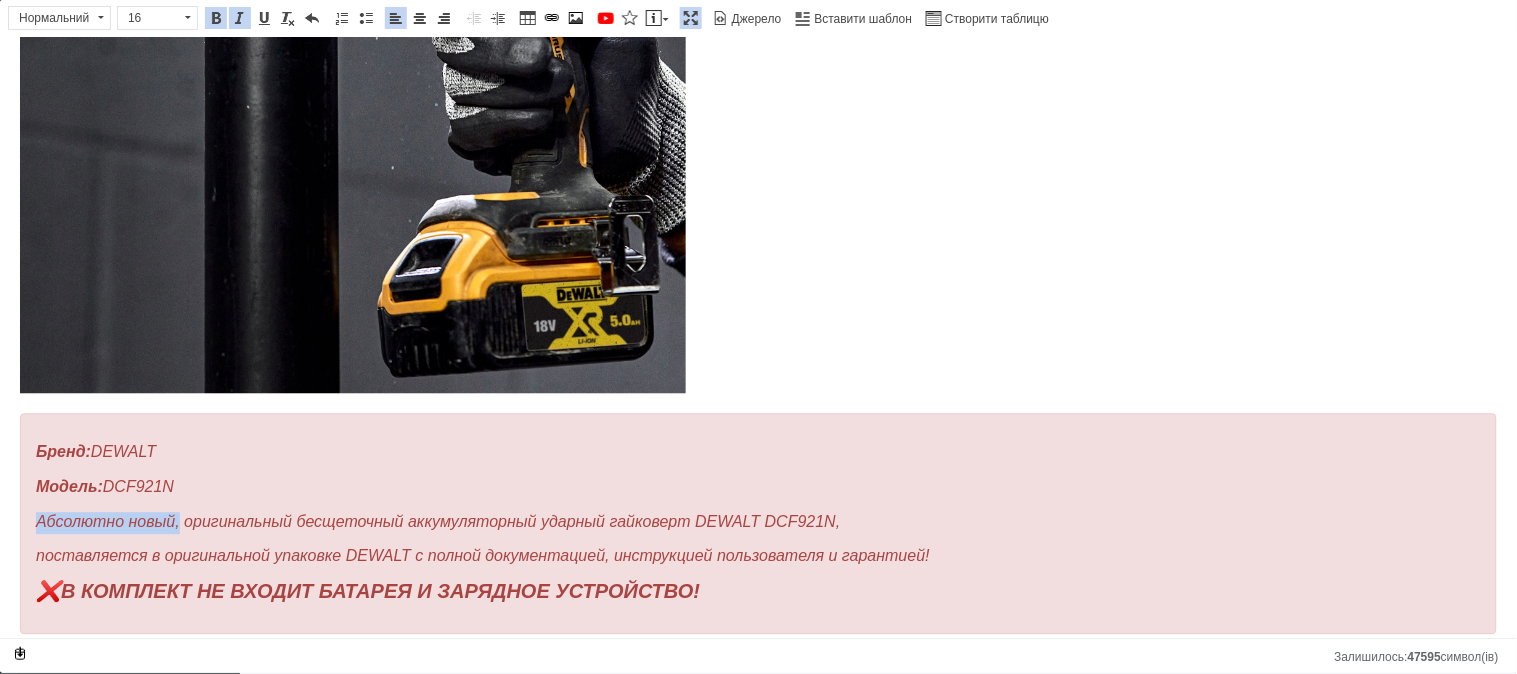 drag, startPoint x: 181, startPoint y: 523, endPoint x: 33, endPoint y: 523, distance: 148 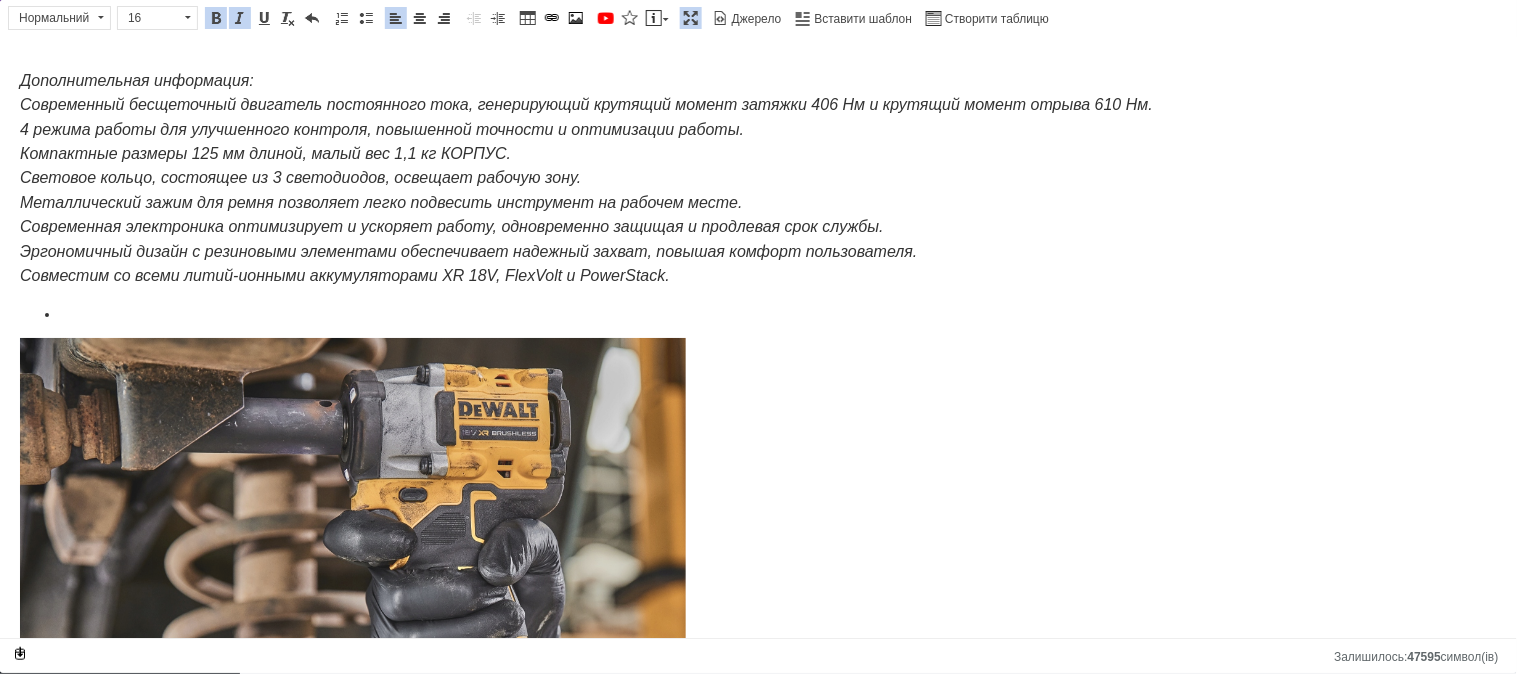 scroll, scrollTop: 3317, scrollLeft: 0, axis: vertical 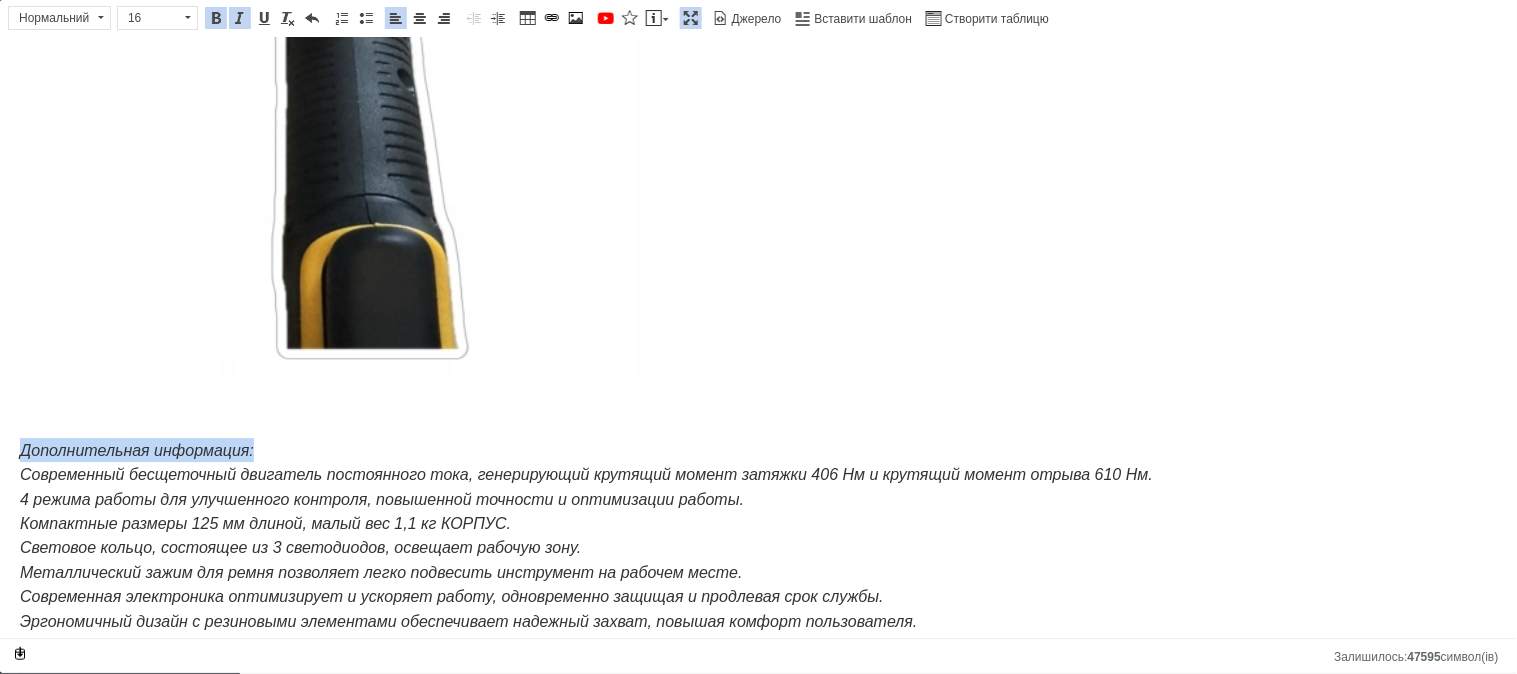 drag, startPoint x: 261, startPoint y: 449, endPoint x: 1, endPoint y: 437, distance: 260.27676 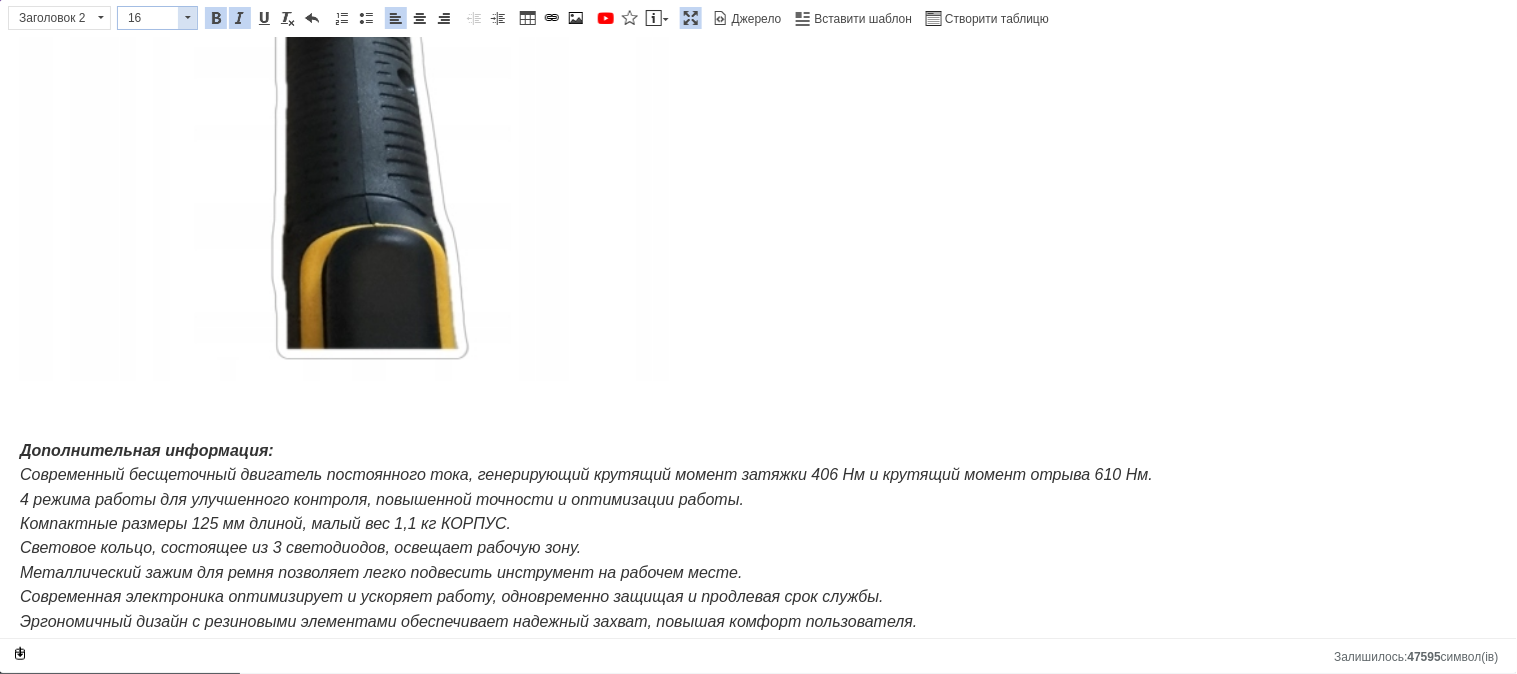click at bounding box center [187, 18] 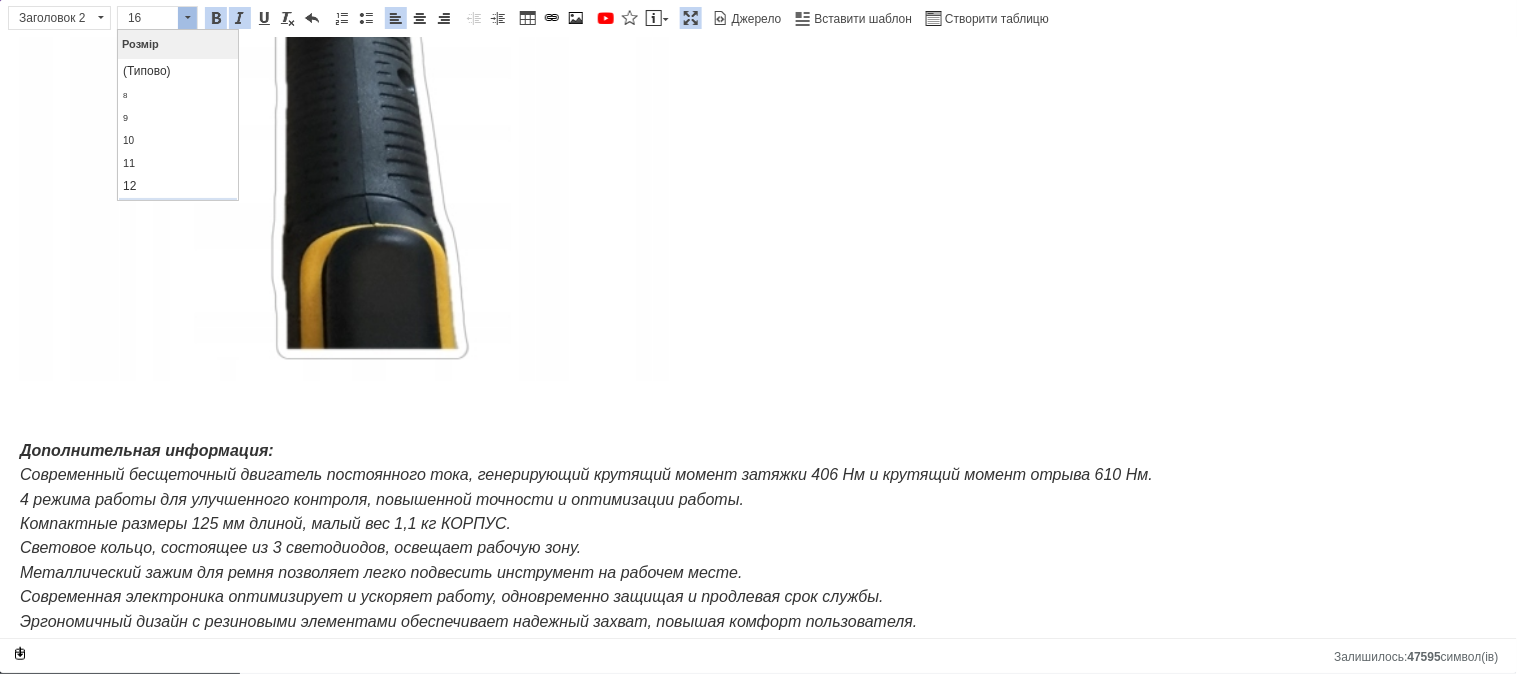 scroll, scrollTop: 116, scrollLeft: 0, axis: vertical 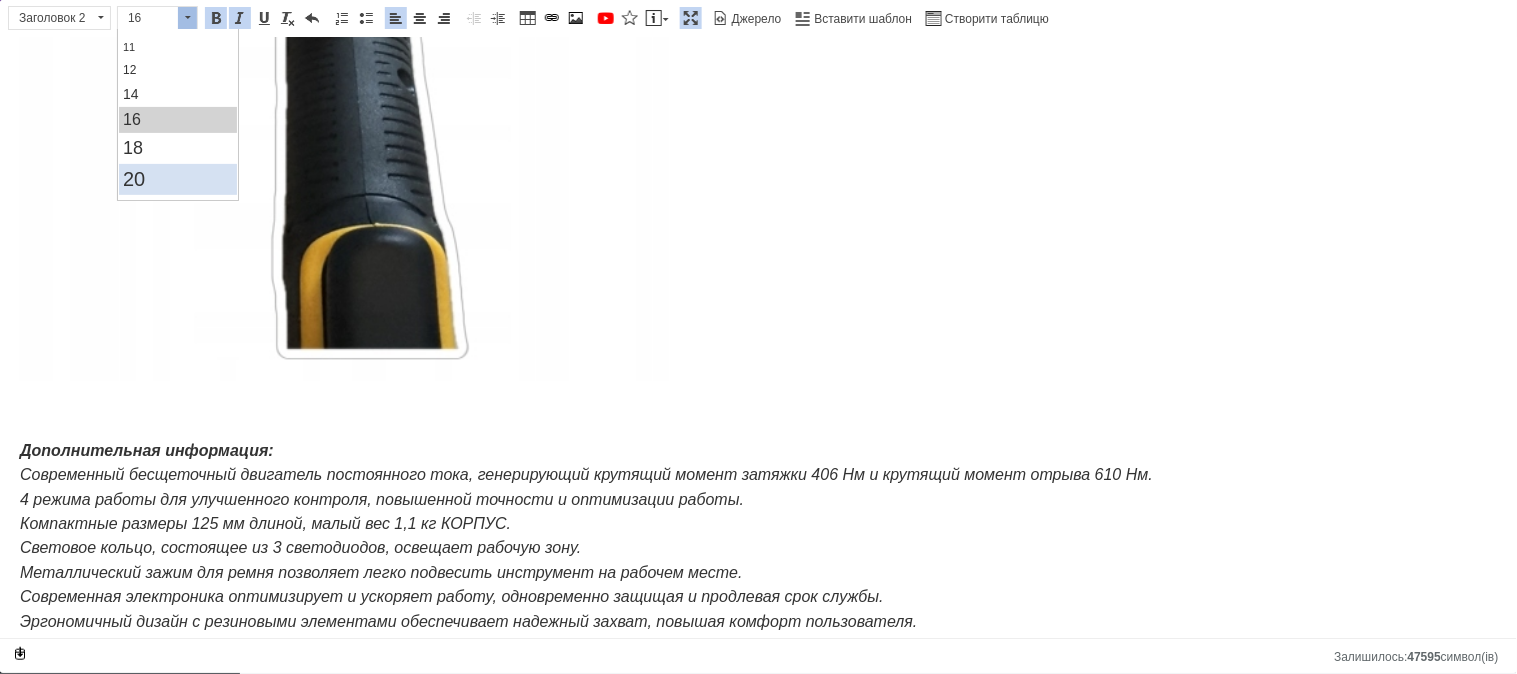 drag, startPoint x: 160, startPoint y: 168, endPoint x: 302, endPoint y: 298, distance: 192.52013 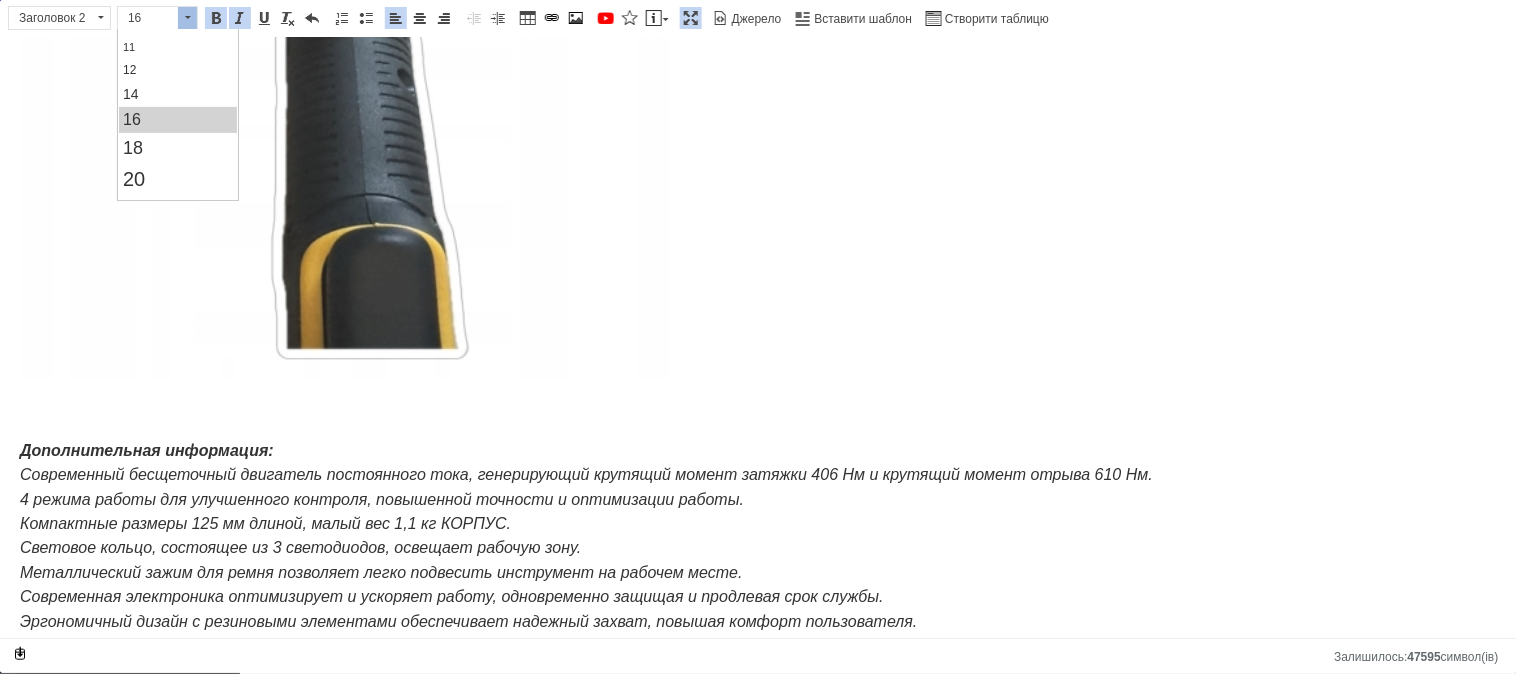 scroll, scrollTop: 0, scrollLeft: 0, axis: both 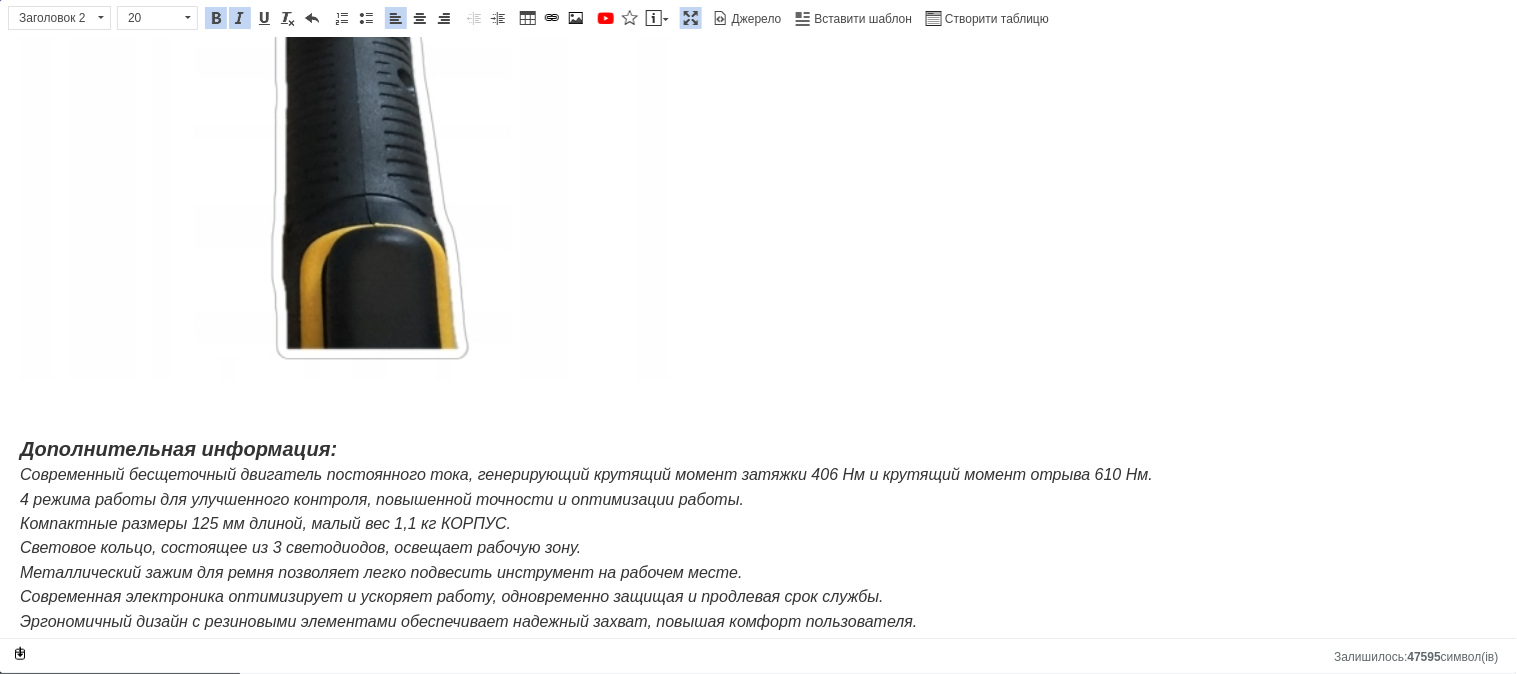 click on "Современный бесщеточный двигатель постоянного тока, генерирующий крутящий момент затяжки 406 Нм и крутящий момент отрыва 610 Нм. 4 режима работы для улучшенного контроля, повышенной точности и оптимизации работы. Компактные размеры 125 мм длиной, малый вес 1,1 кг КОРПУС. Световое кольцо, состоящее из 3 светодиодов, освещает рабочую зону. Металлический зажим для ремня позволяет легко подвесить инструмент на рабочем месте. Современная электроника оптимизирует и ускоряет работу, одновременно защищая и продлевая срок службы." at bounding box center [586, 559] 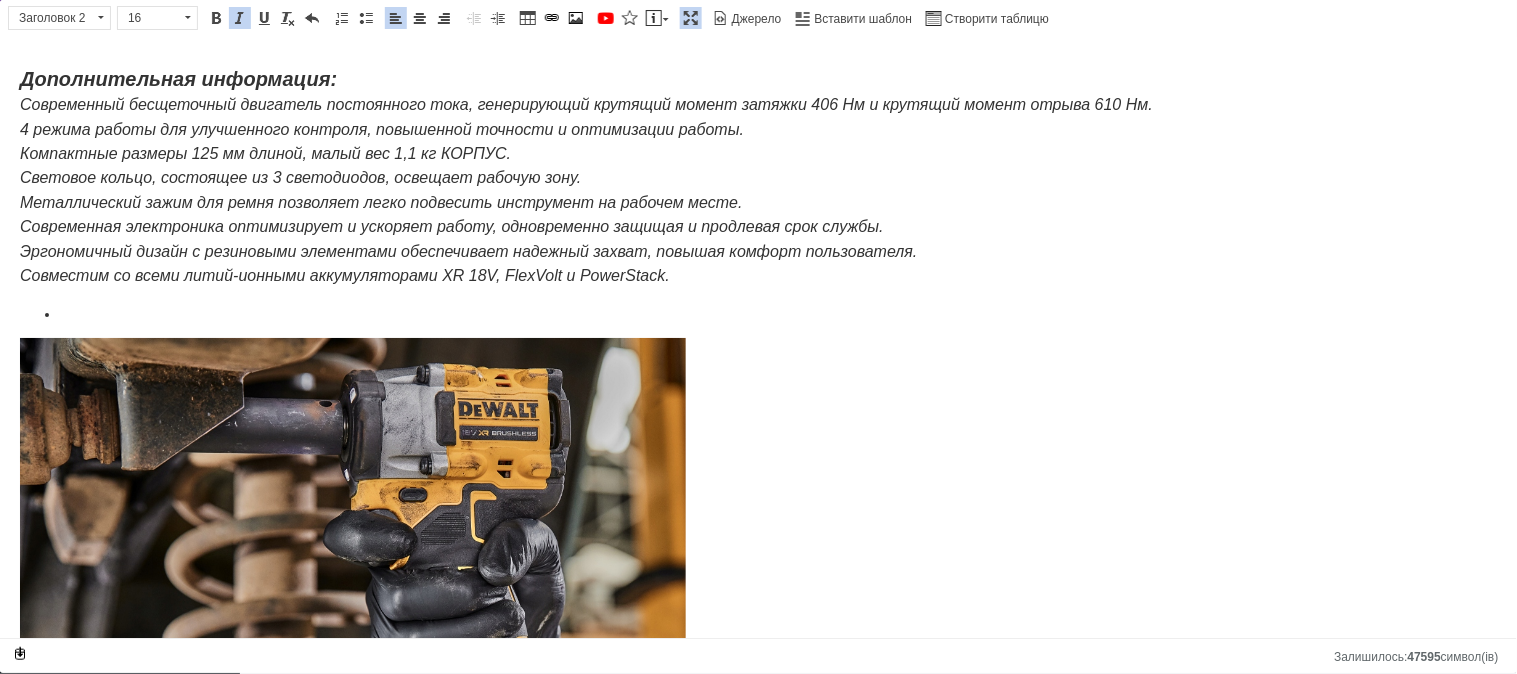 scroll, scrollTop: 3503, scrollLeft: 0, axis: vertical 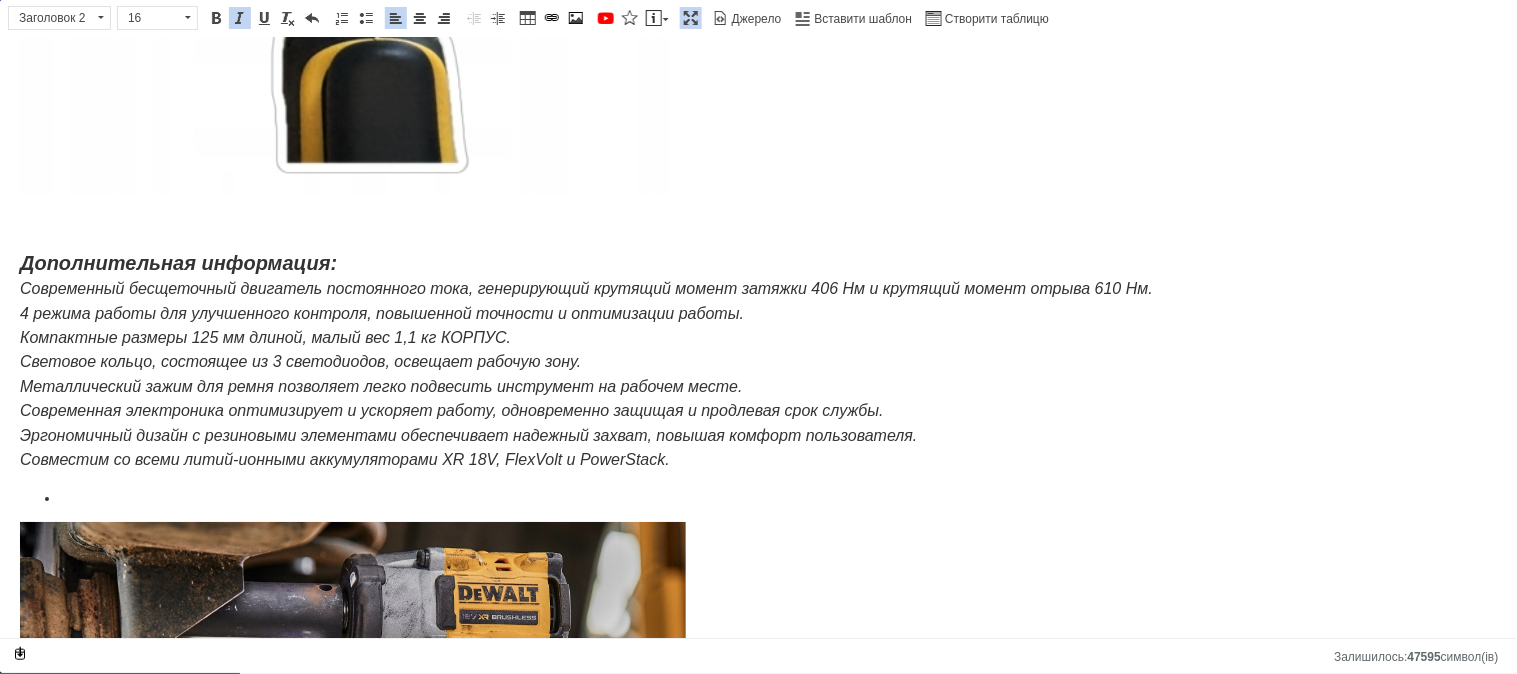 click at bounding box center (758, 498) 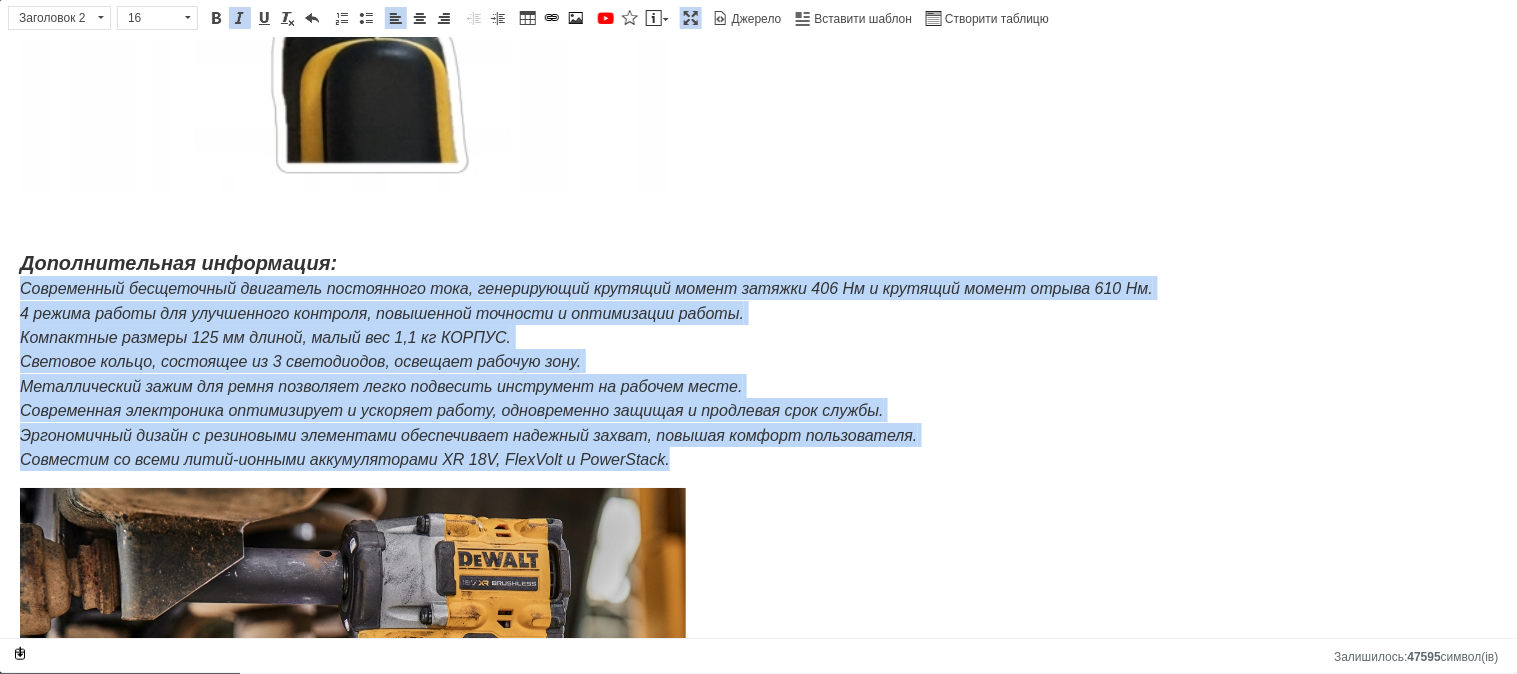 drag, startPoint x: 17, startPoint y: 285, endPoint x: 693, endPoint y: 474, distance: 701.92377 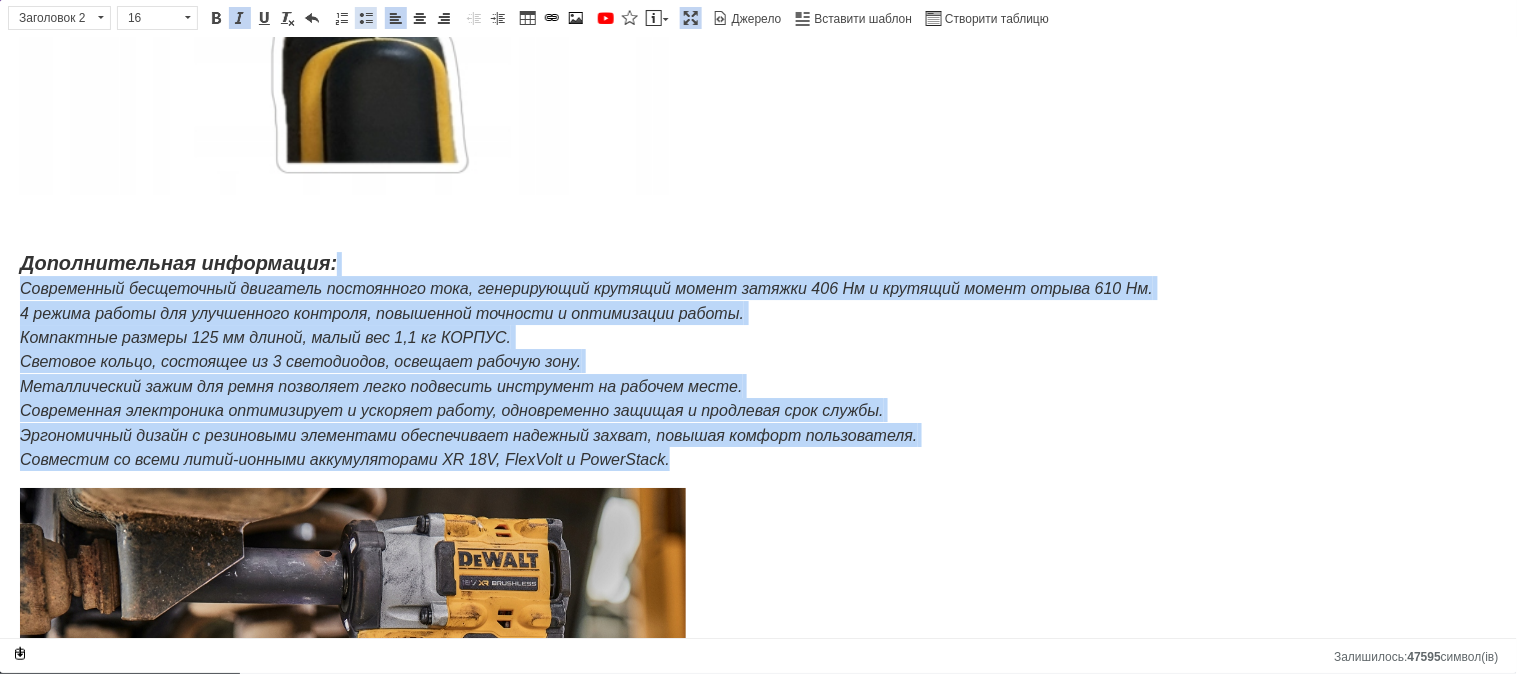 click at bounding box center (366, 18) 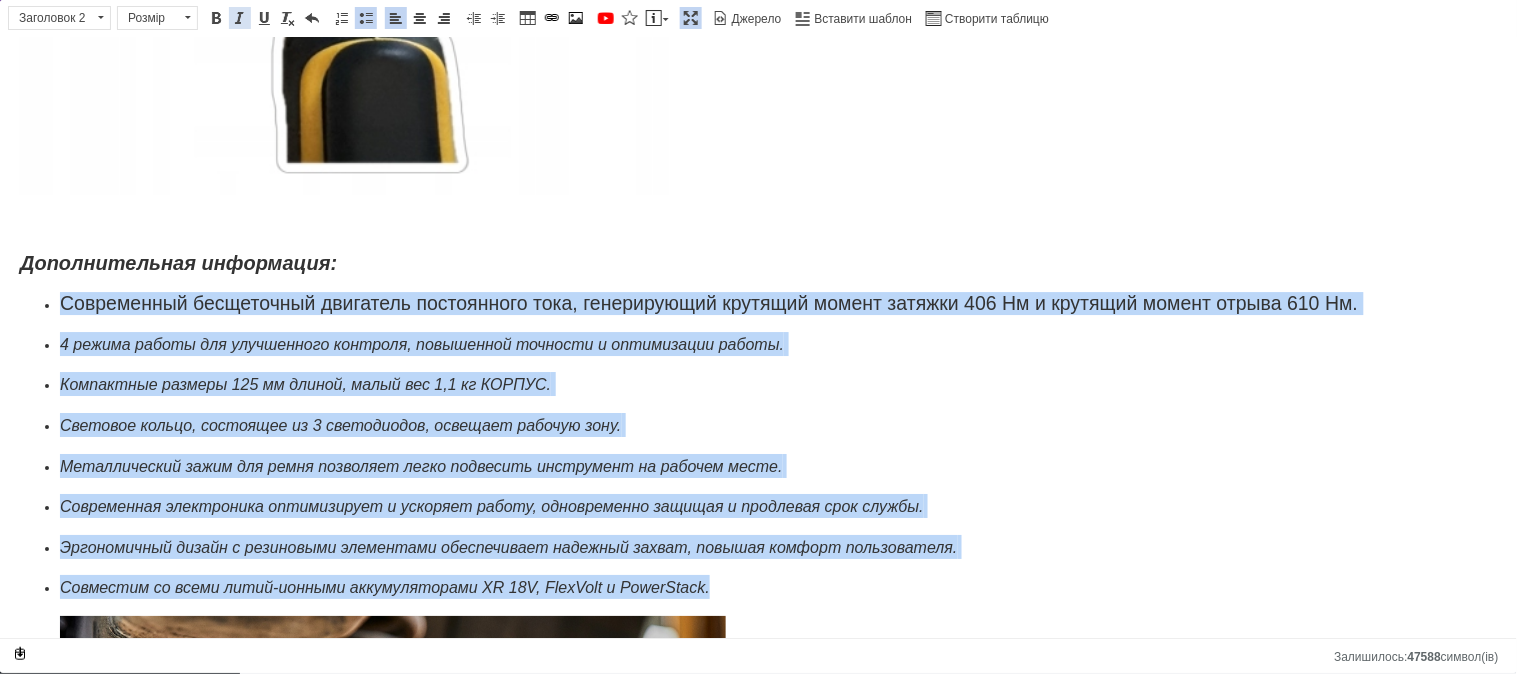 click at bounding box center [240, 18] 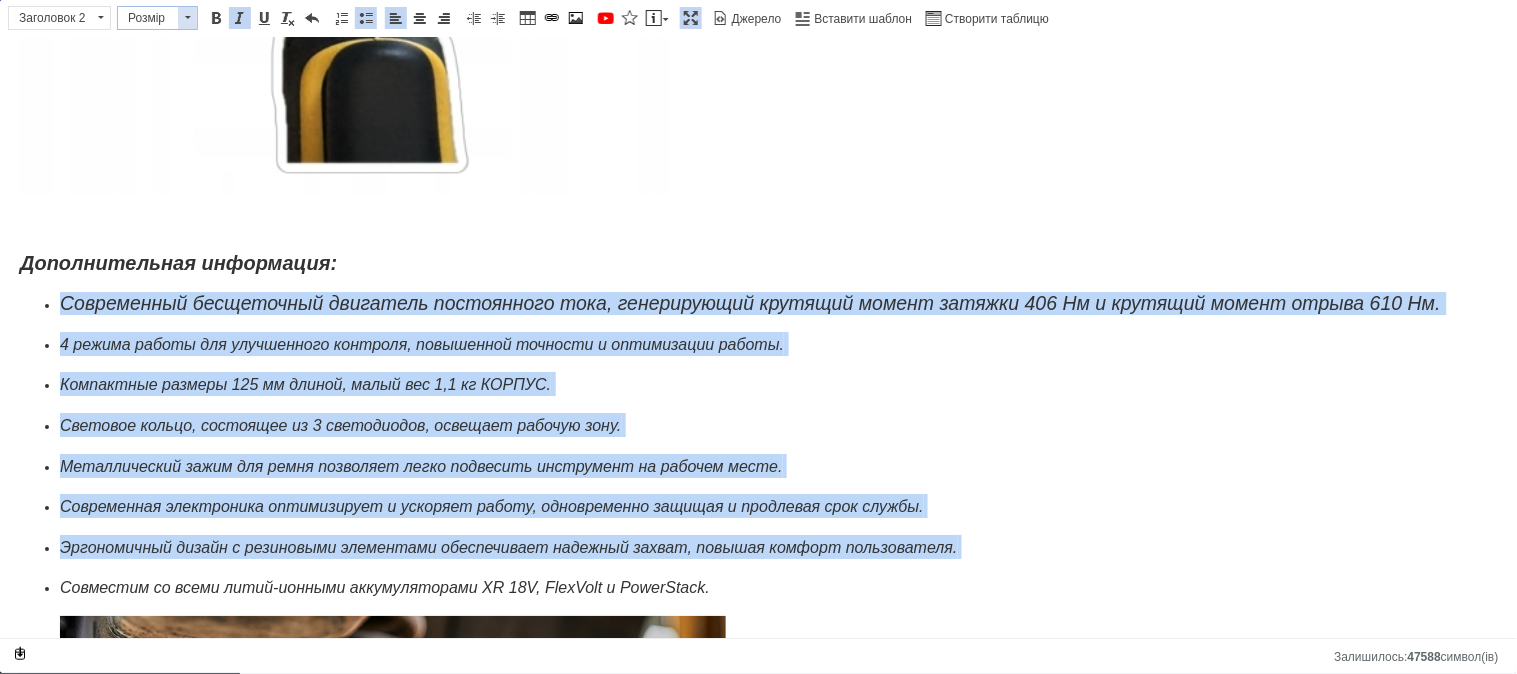 click at bounding box center (187, 18) 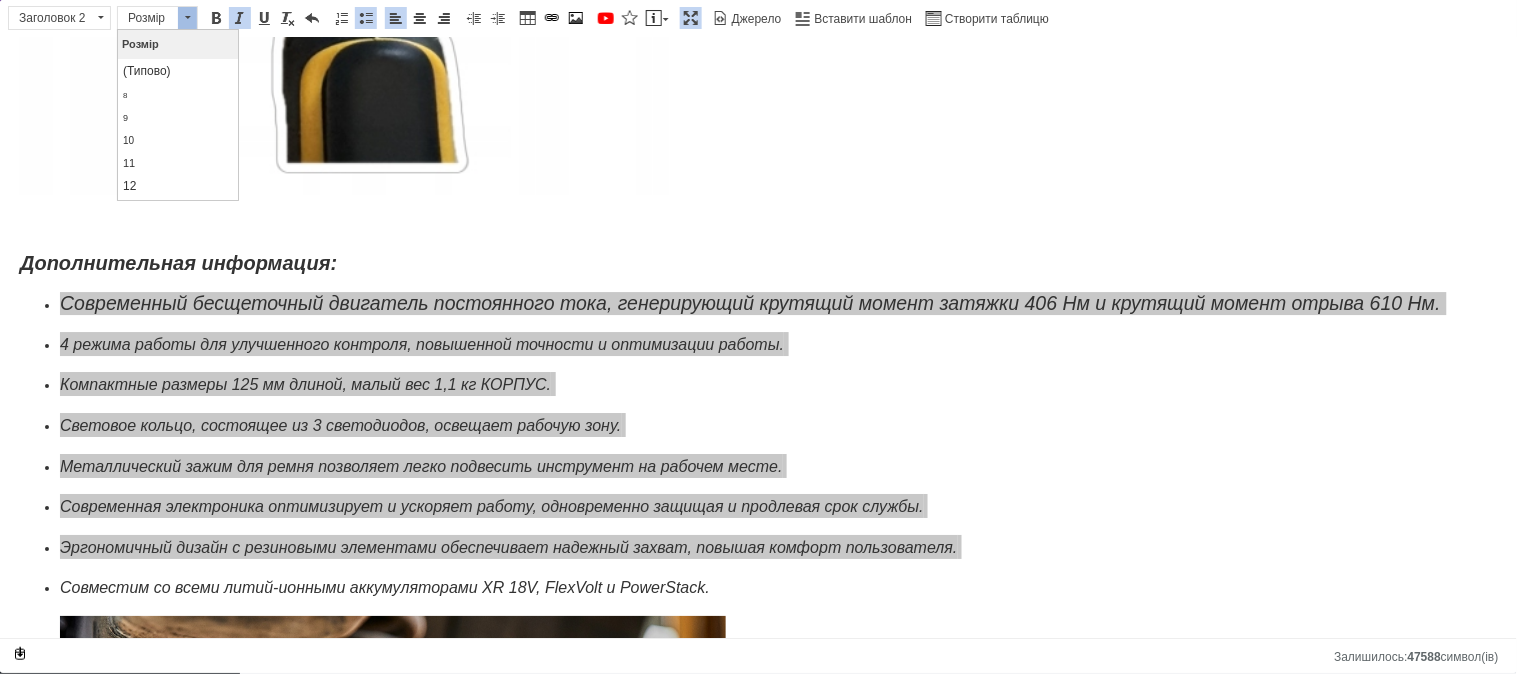 scroll, scrollTop: 185, scrollLeft: 0, axis: vertical 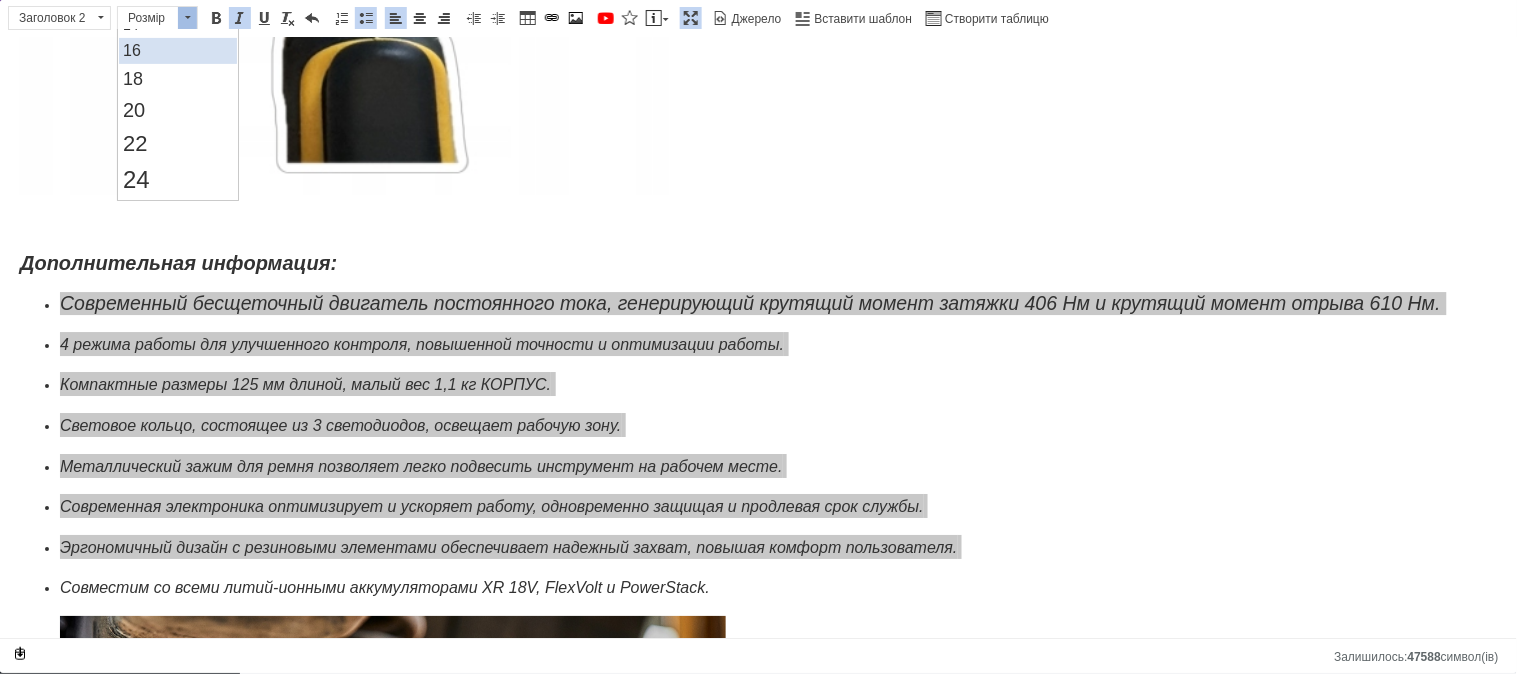click on "16" at bounding box center (178, 50) 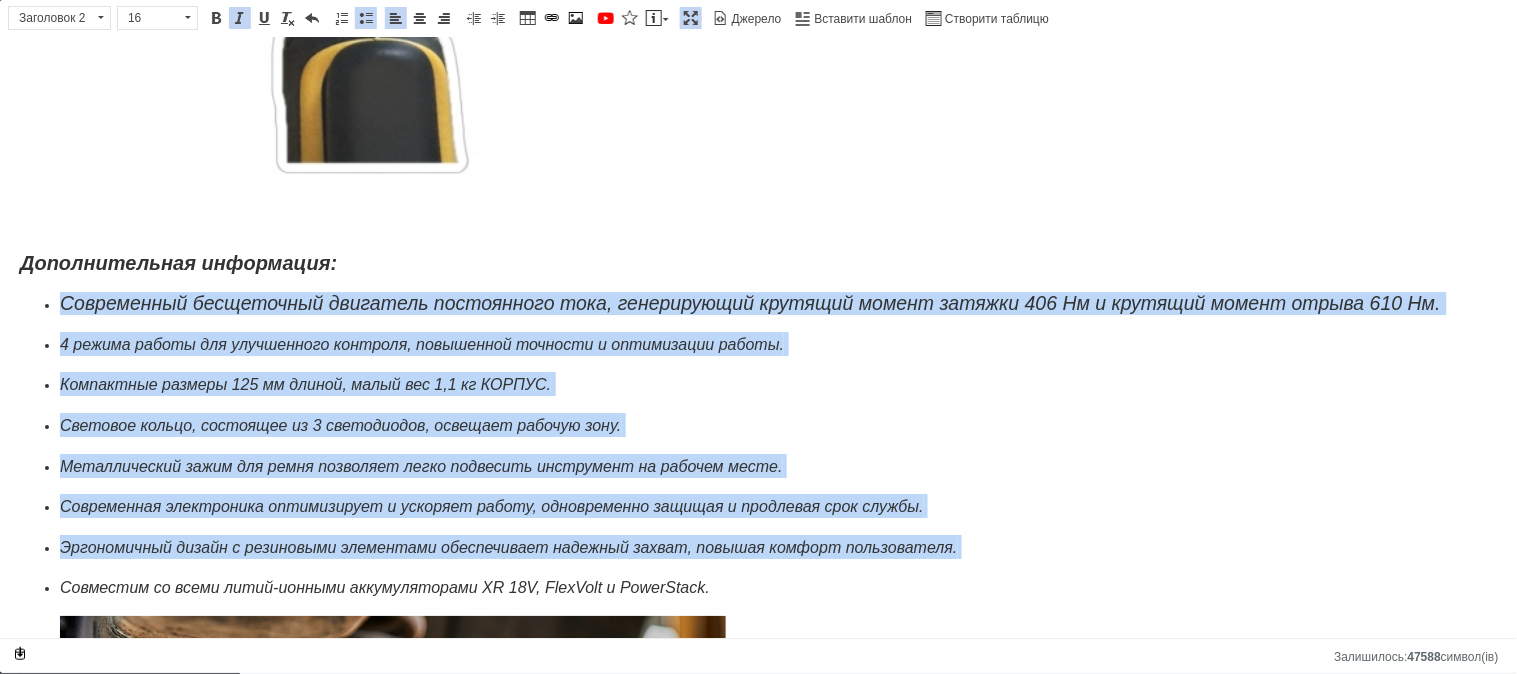 scroll, scrollTop: 0, scrollLeft: 0, axis: both 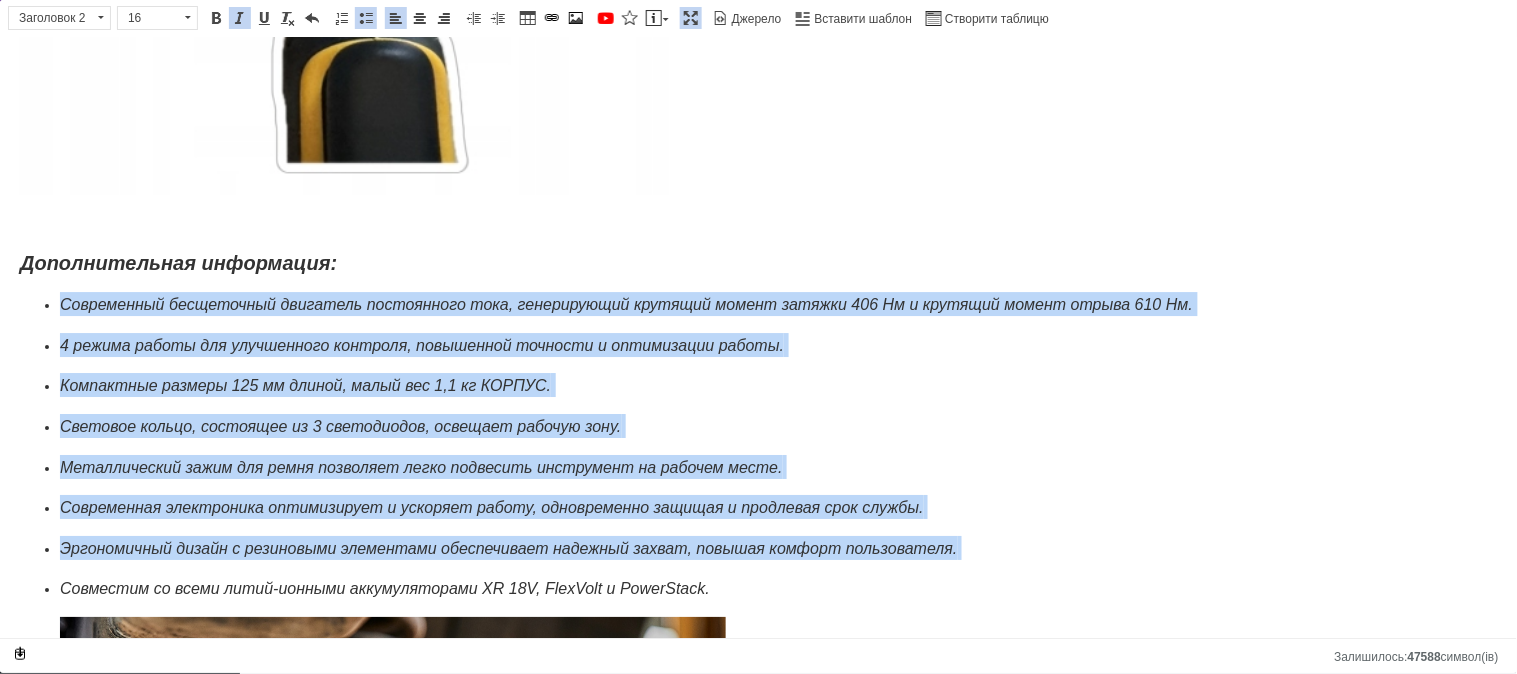 click on "Световое кольцо, состоящее из 3 светодиодов, освещает рабочую зону." at bounding box center [341, 425] 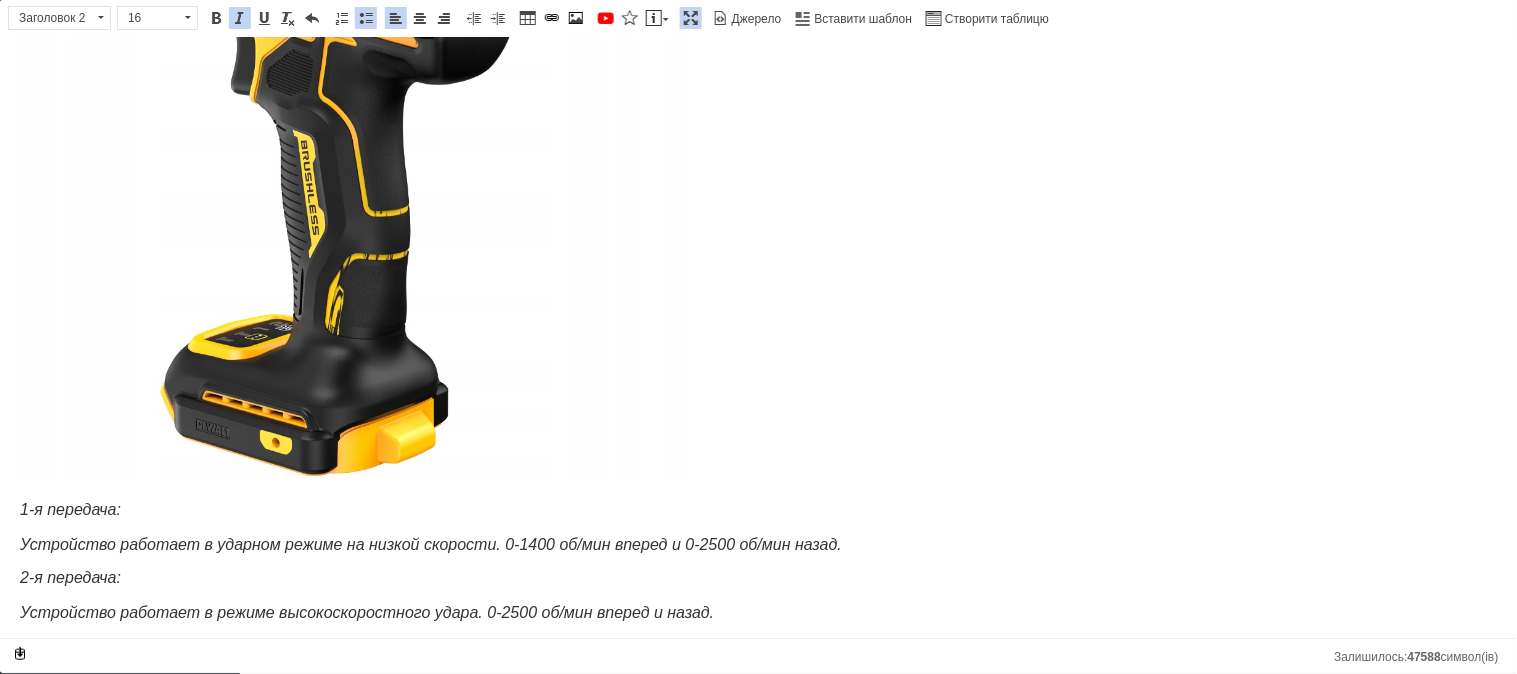 scroll, scrollTop: 2576, scrollLeft: 0, axis: vertical 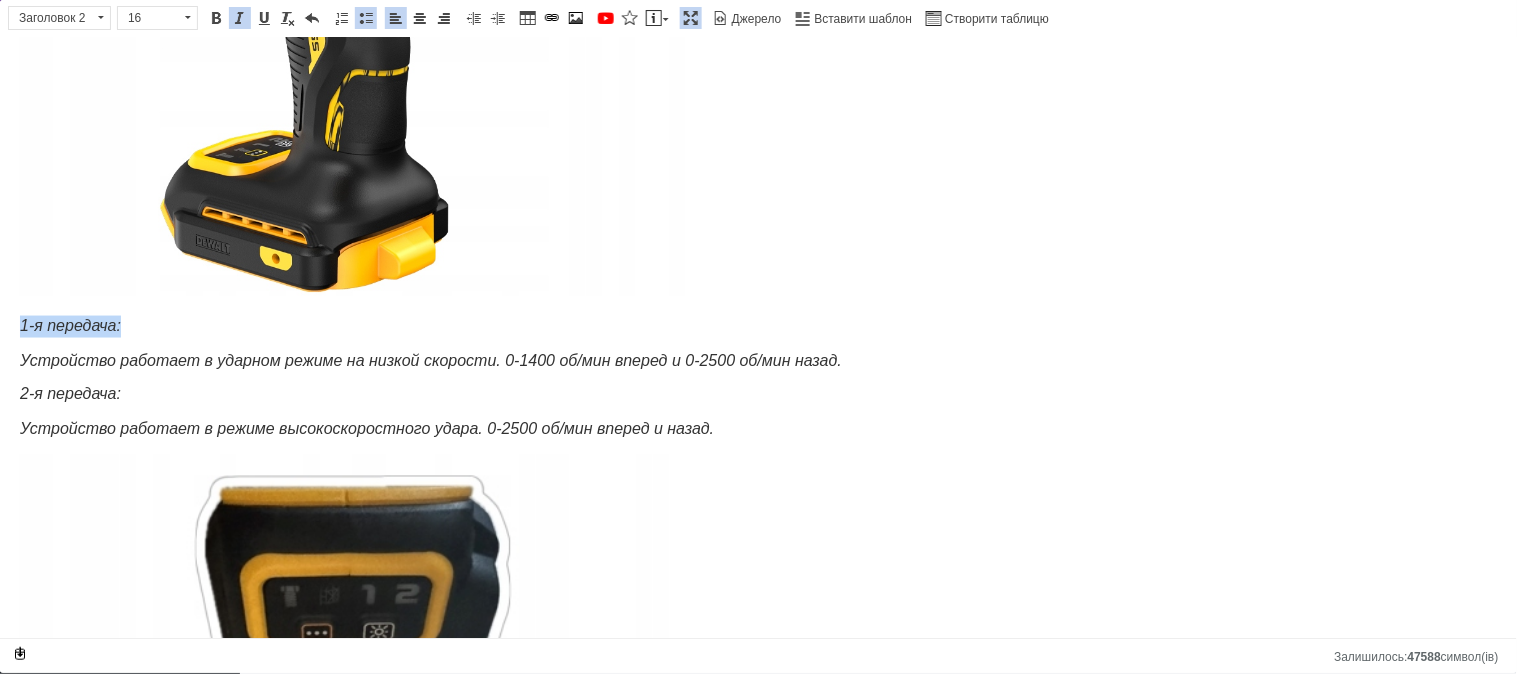 drag, startPoint x: 144, startPoint y: 316, endPoint x: 14, endPoint y: 318, distance: 130.01538 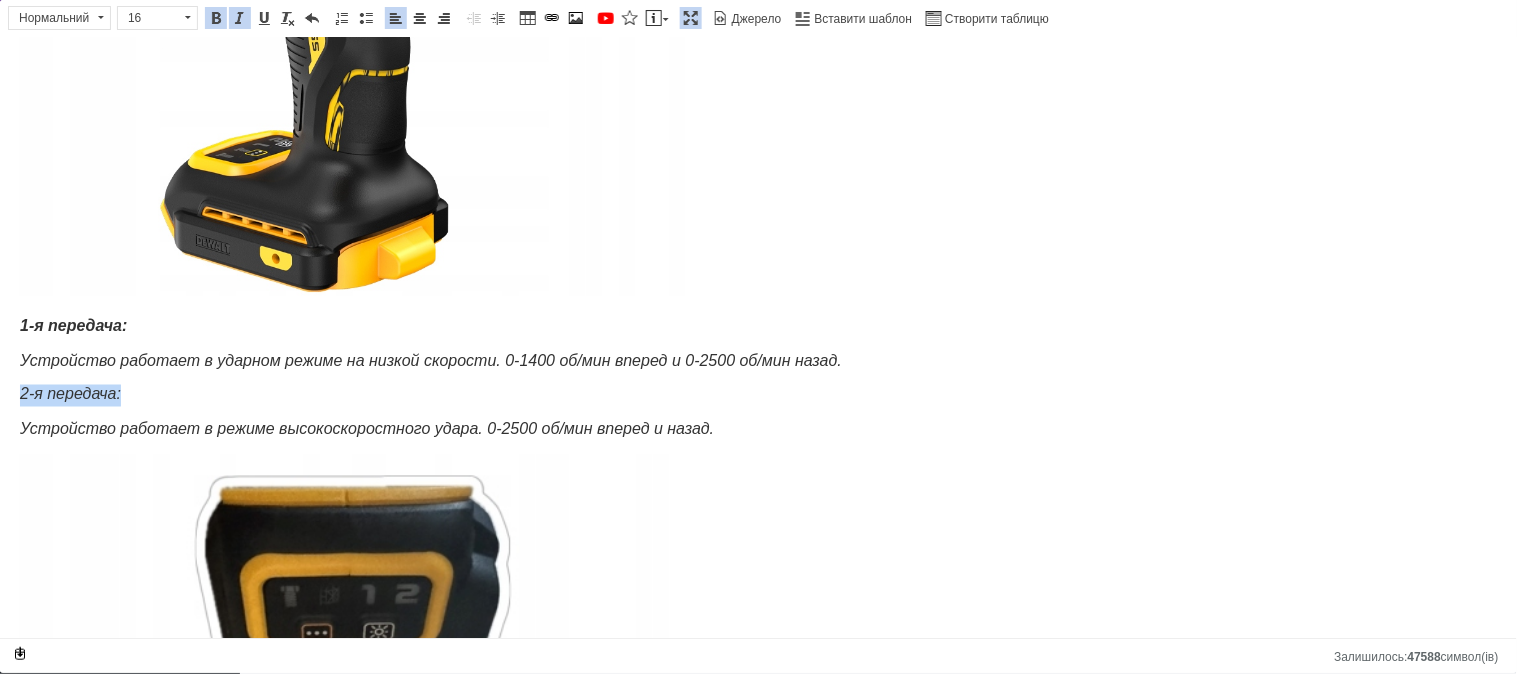 drag, startPoint x: 136, startPoint y: 398, endPoint x: 15, endPoint y: 388, distance: 121.41252 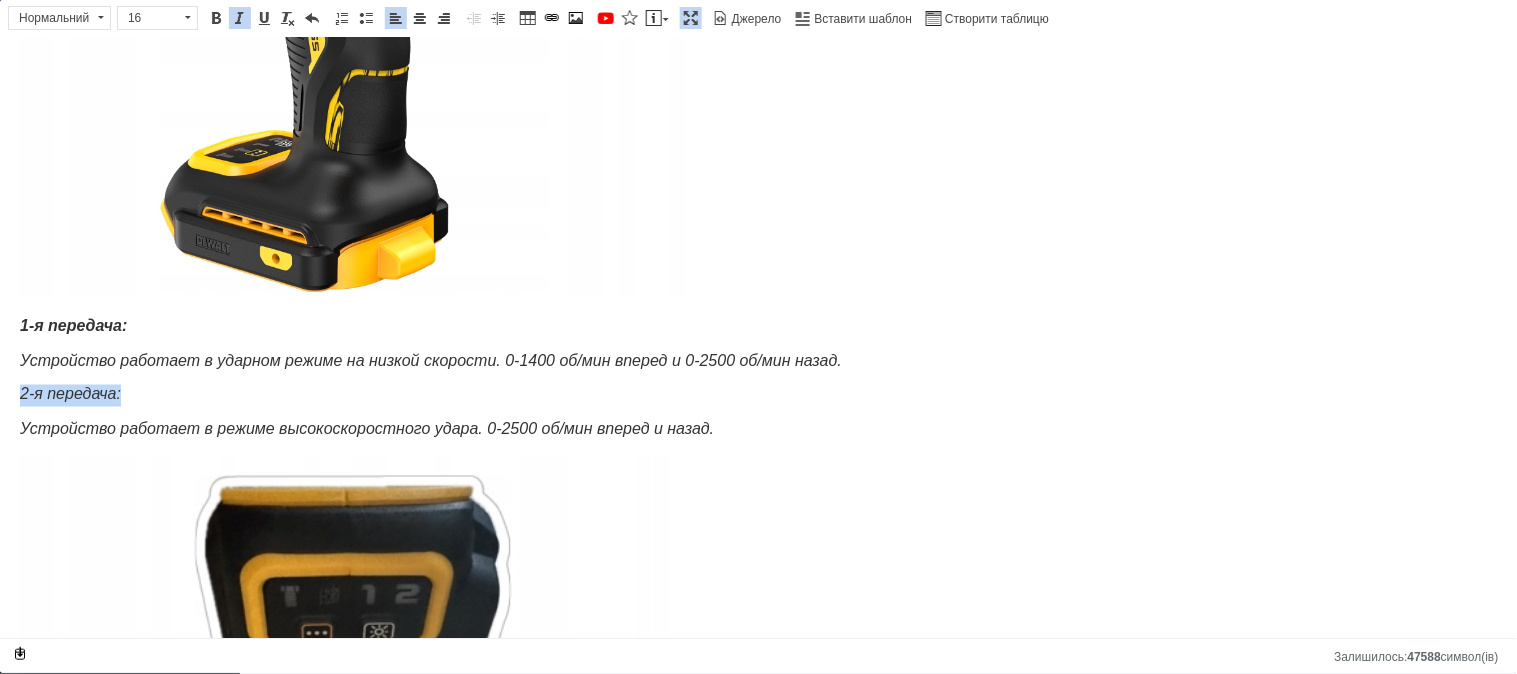 drag, startPoint x: 116, startPoint y: 397, endPoint x: 13, endPoint y: 386, distance: 103.58572 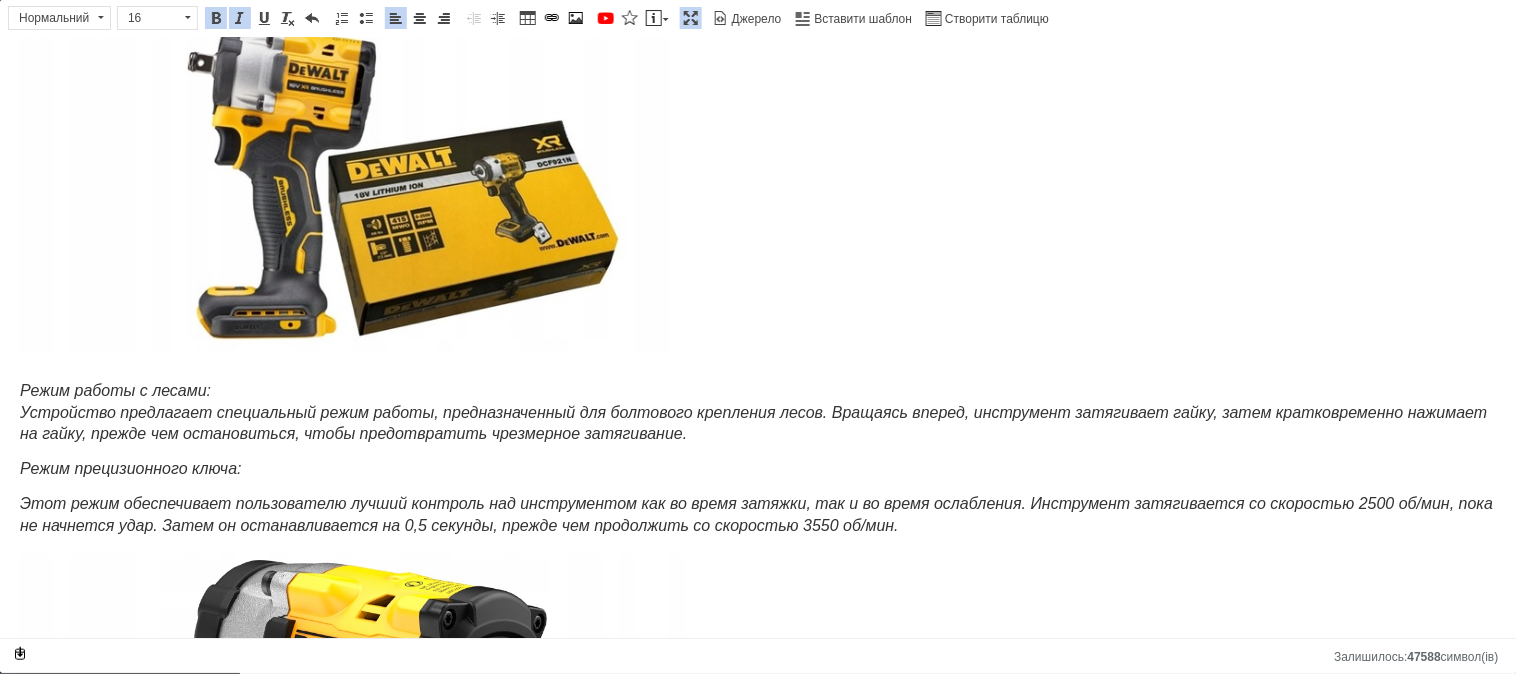 scroll, scrollTop: 1836, scrollLeft: 0, axis: vertical 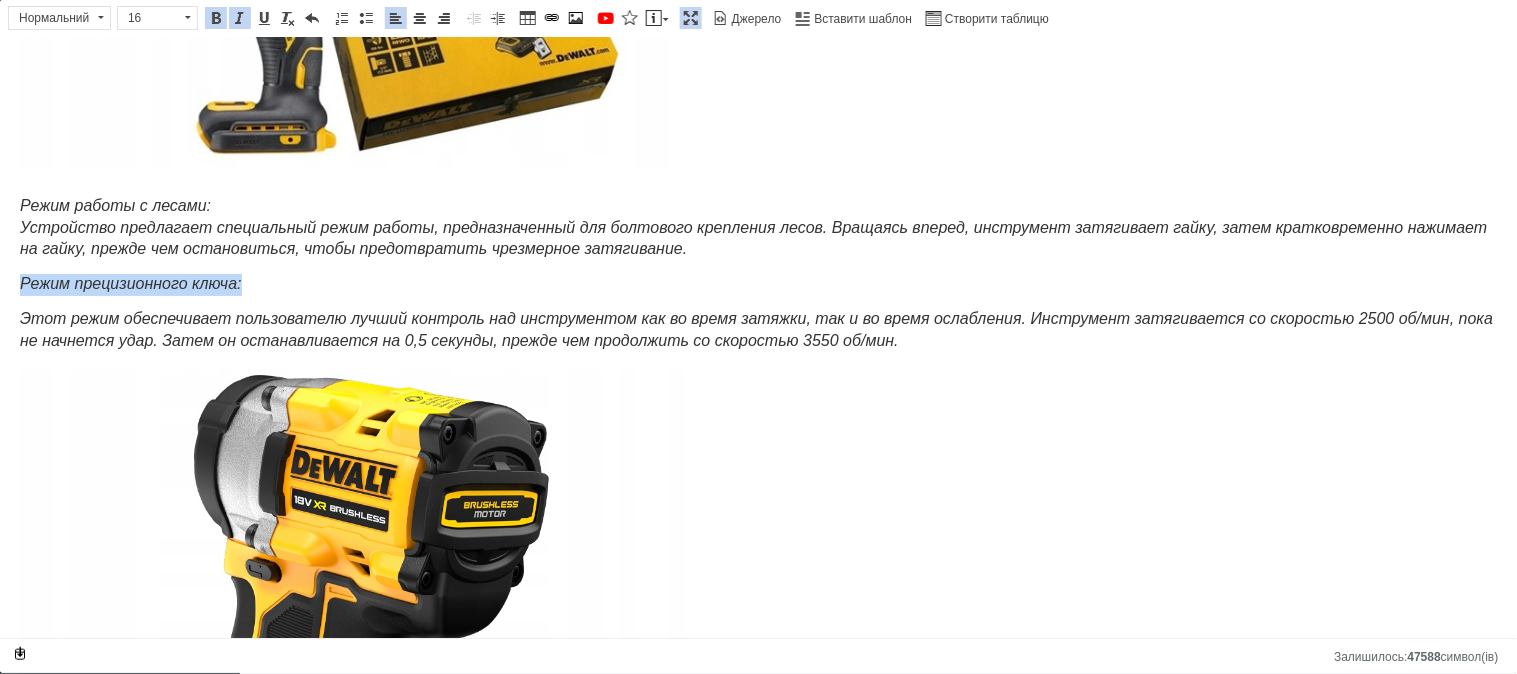 drag, startPoint x: 252, startPoint y: 285, endPoint x: 11, endPoint y: 282, distance: 241.01868 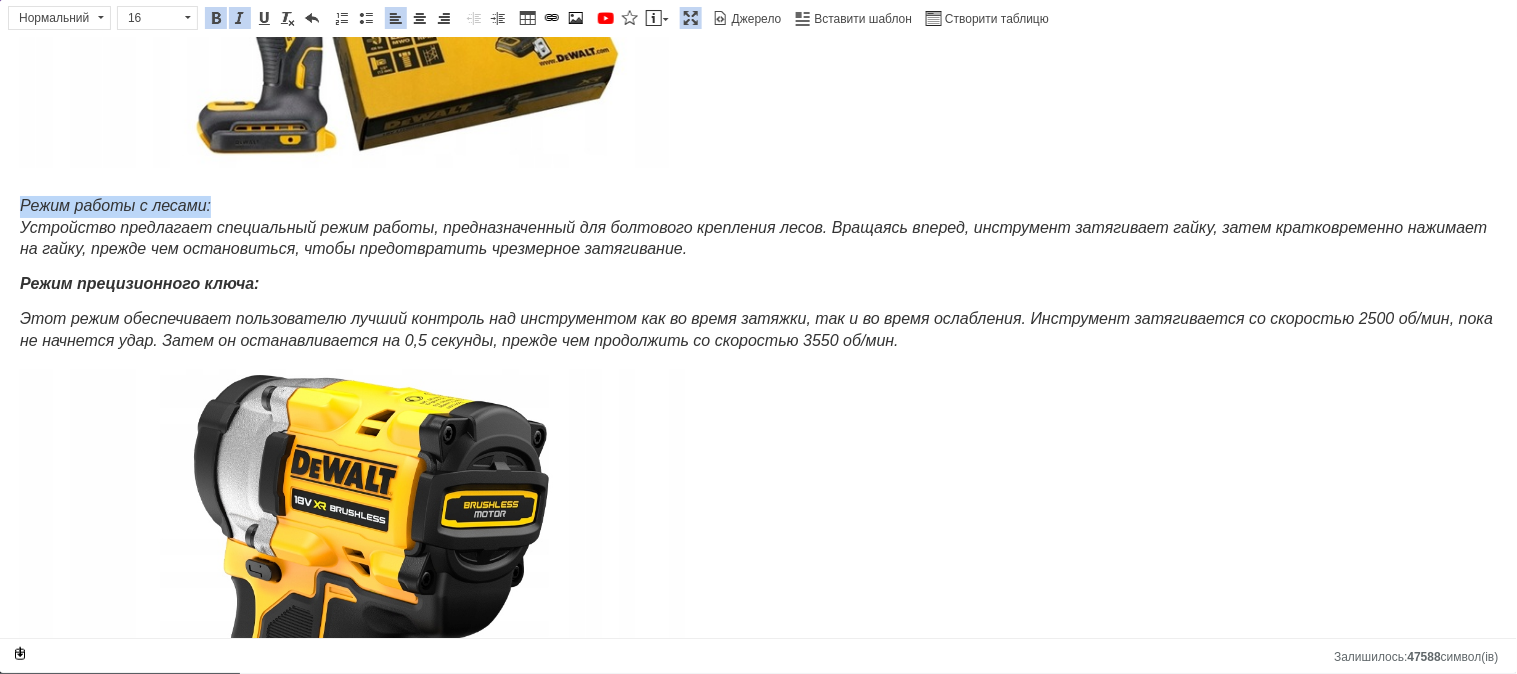 drag, startPoint x: 228, startPoint y: 203, endPoint x: 20, endPoint y: 203, distance: 208 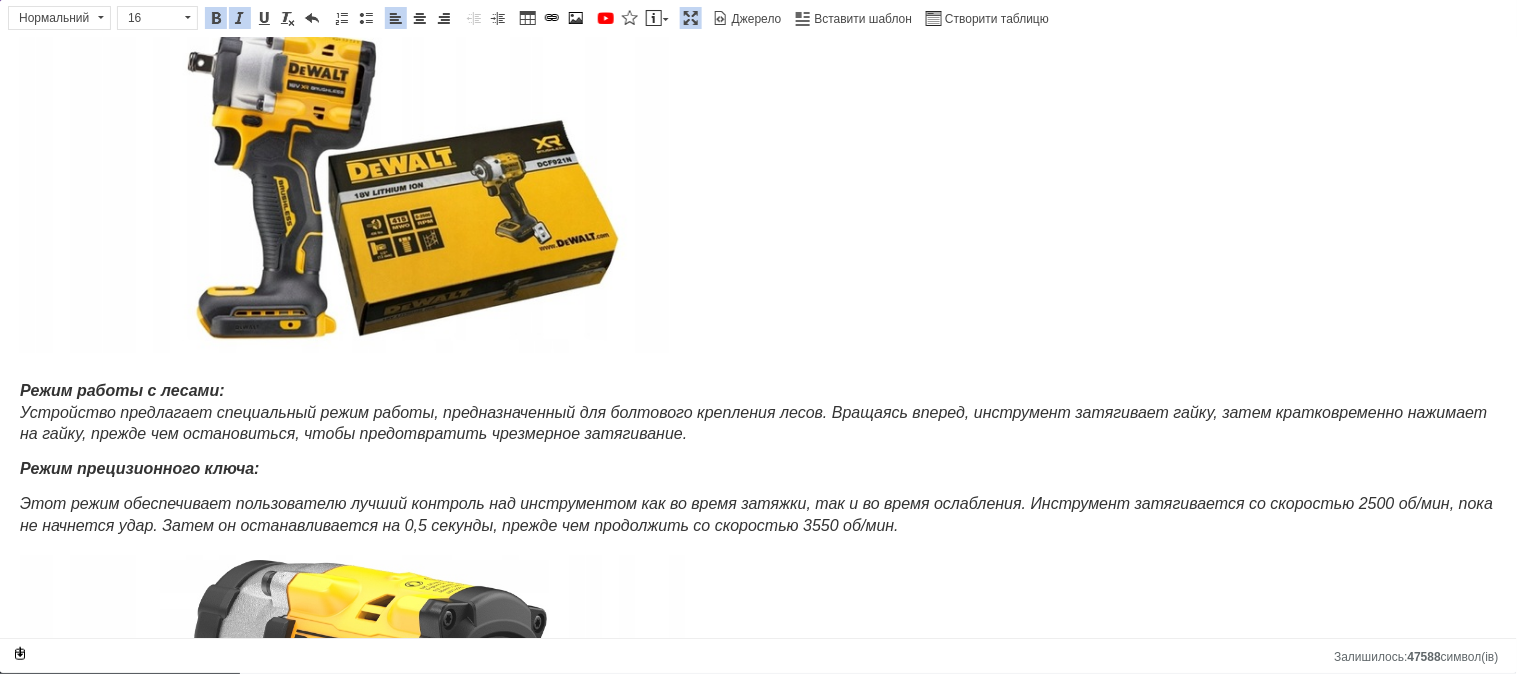 scroll, scrollTop: 1281, scrollLeft: 0, axis: vertical 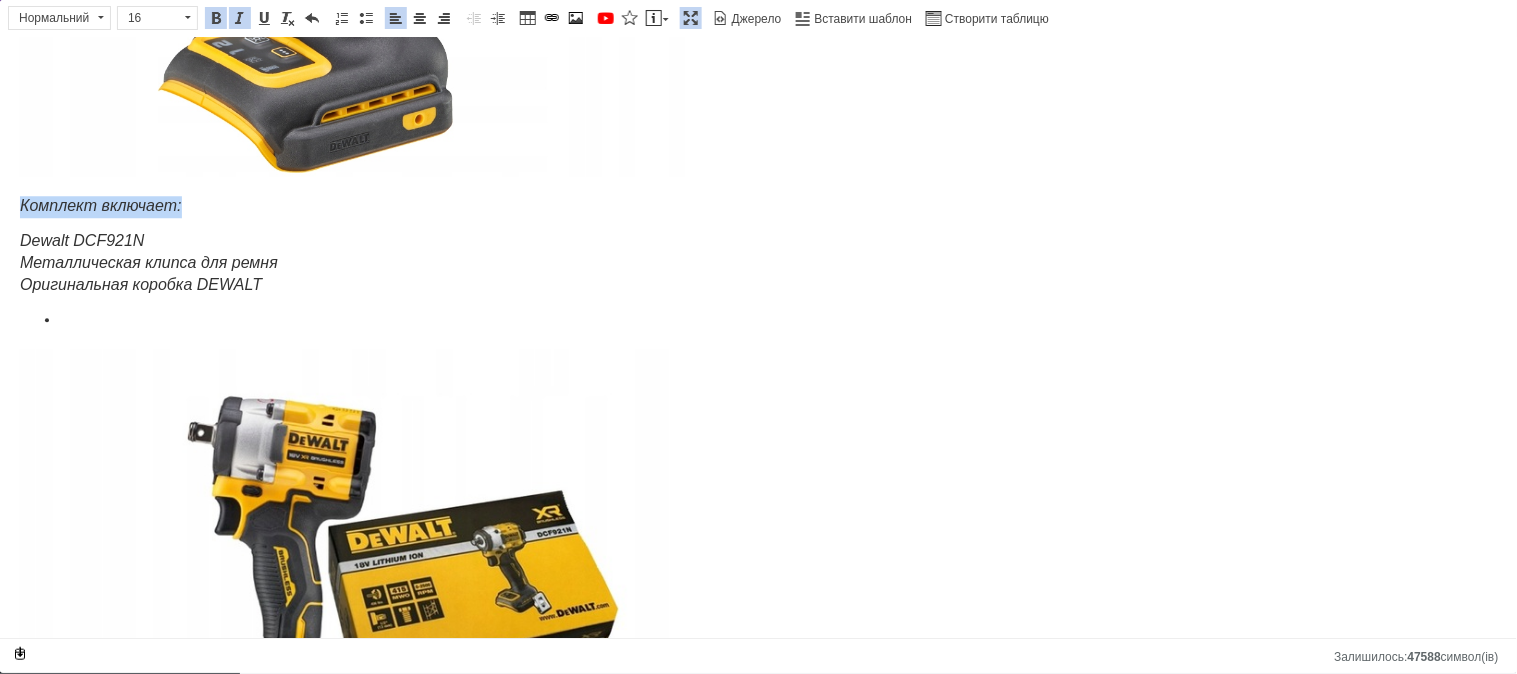 drag, startPoint x: 195, startPoint y: 200, endPoint x: 8, endPoint y: 189, distance: 187.32326 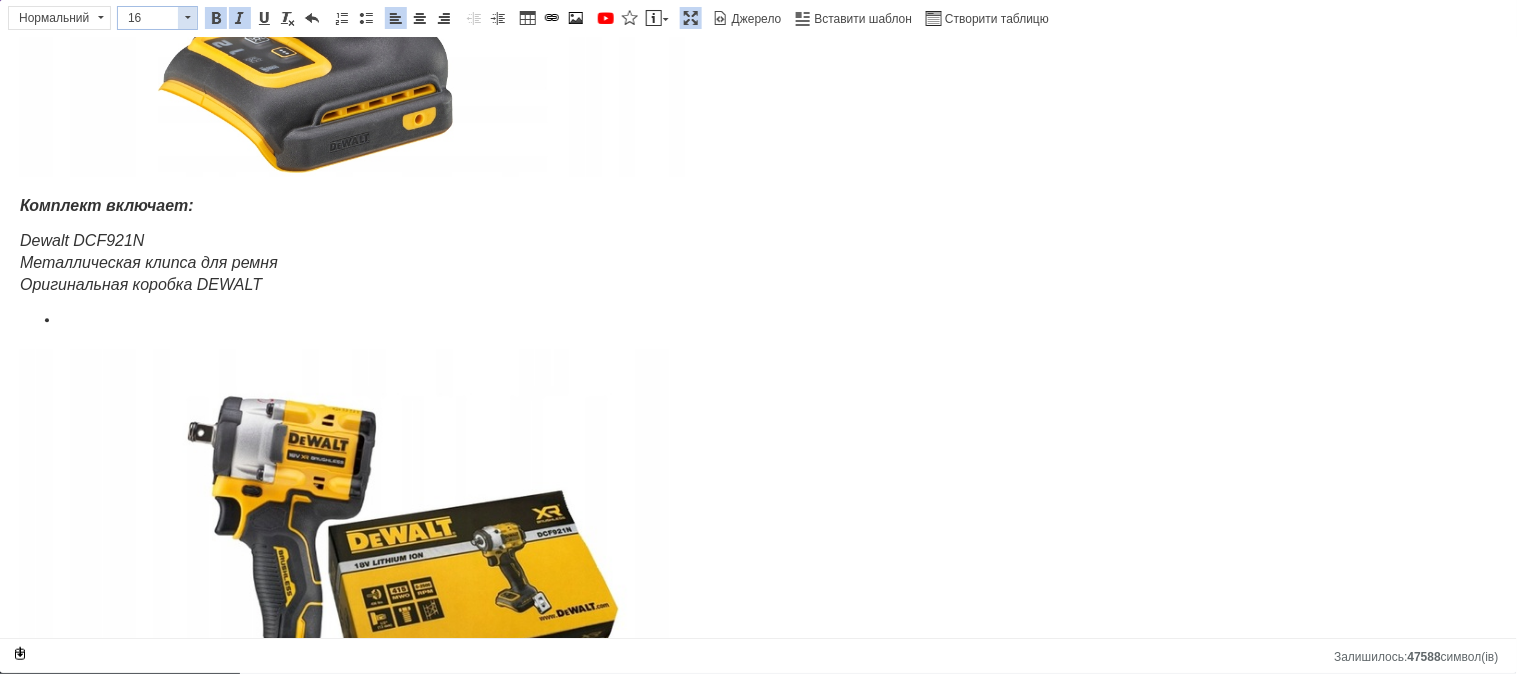 click at bounding box center [187, 18] 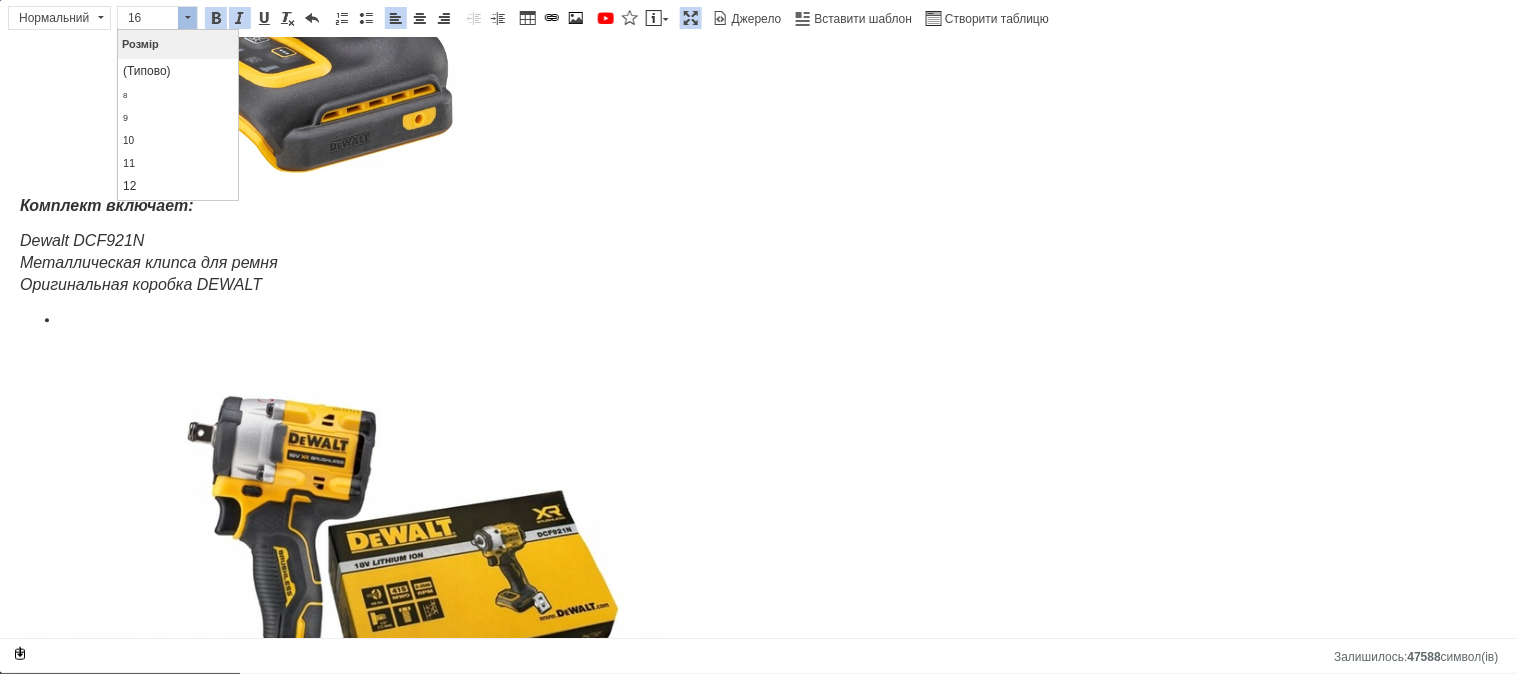 scroll, scrollTop: 116, scrollLeft: 0, axis: vertical 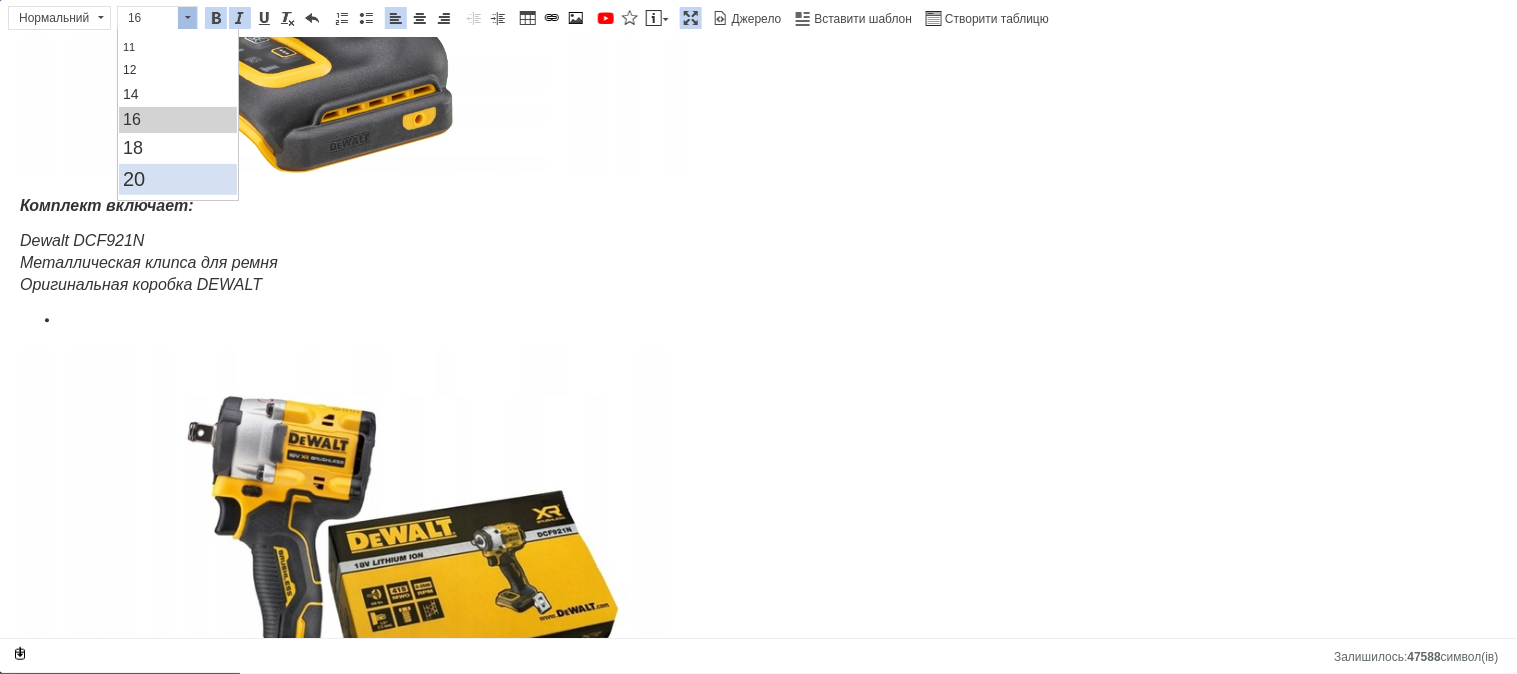 click on "20" at bounding box center [178, 178] 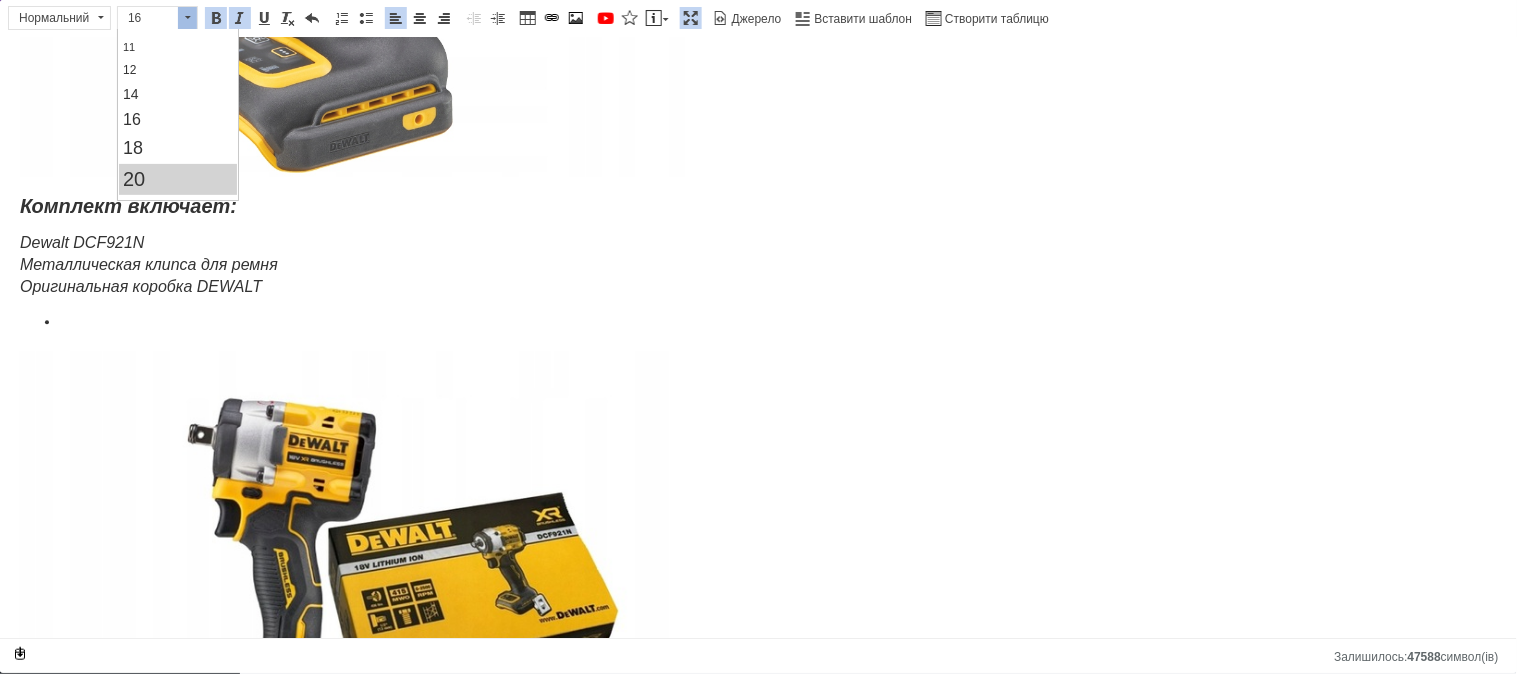 scroll, scrollTop: 0, scrollLeft: 0, axis: both 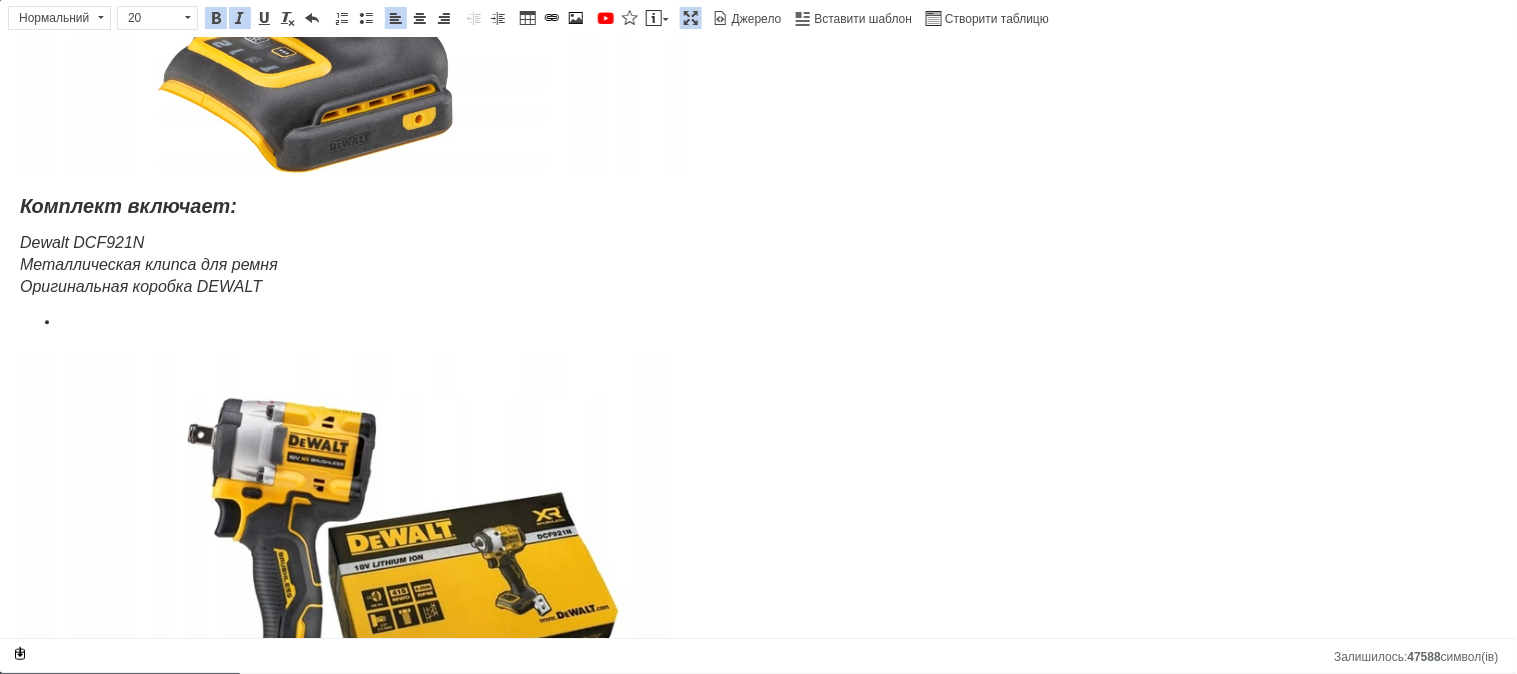 click at bounding box center [758, 321] 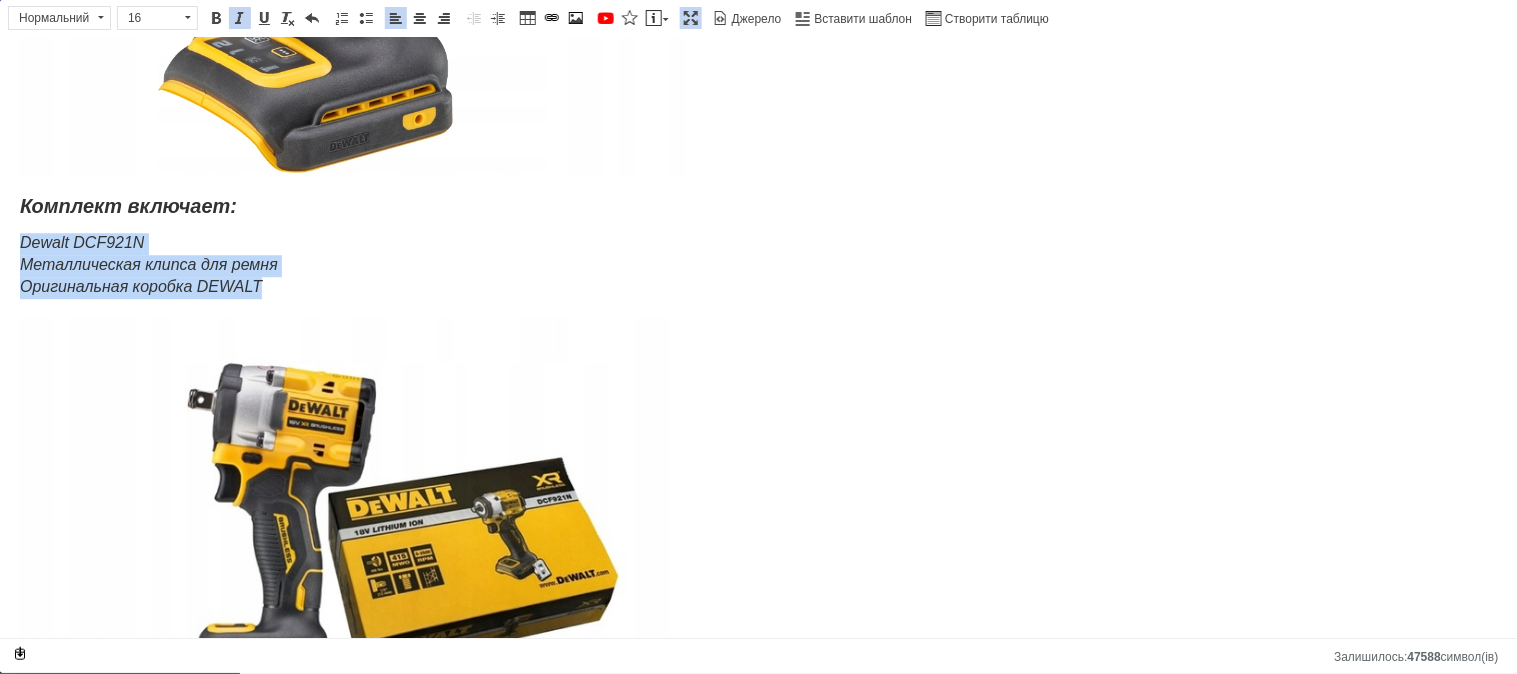 drag, startPoint x: 15, startPoint y: 239, endPoint x: 254, endPoint y: 236, distance: 239.01883 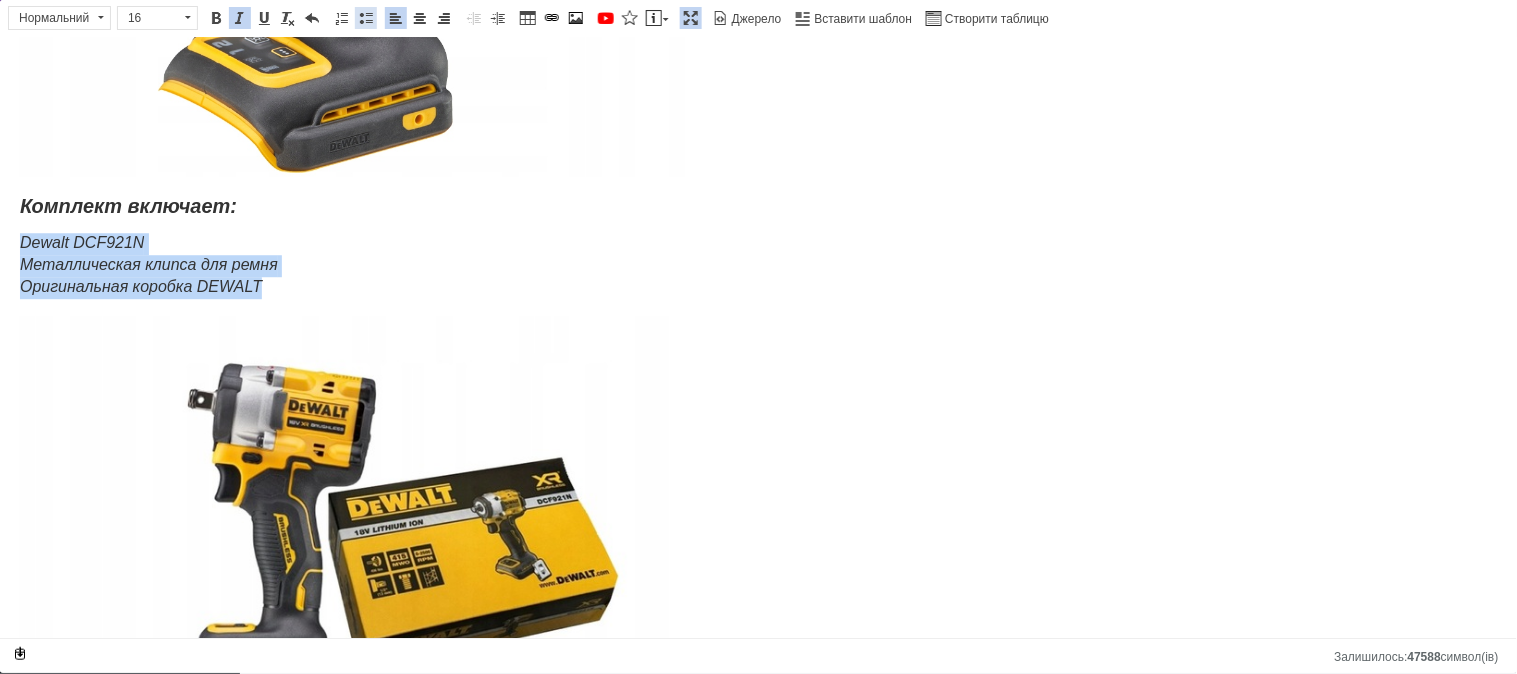 click at bounding box center [366, 18] 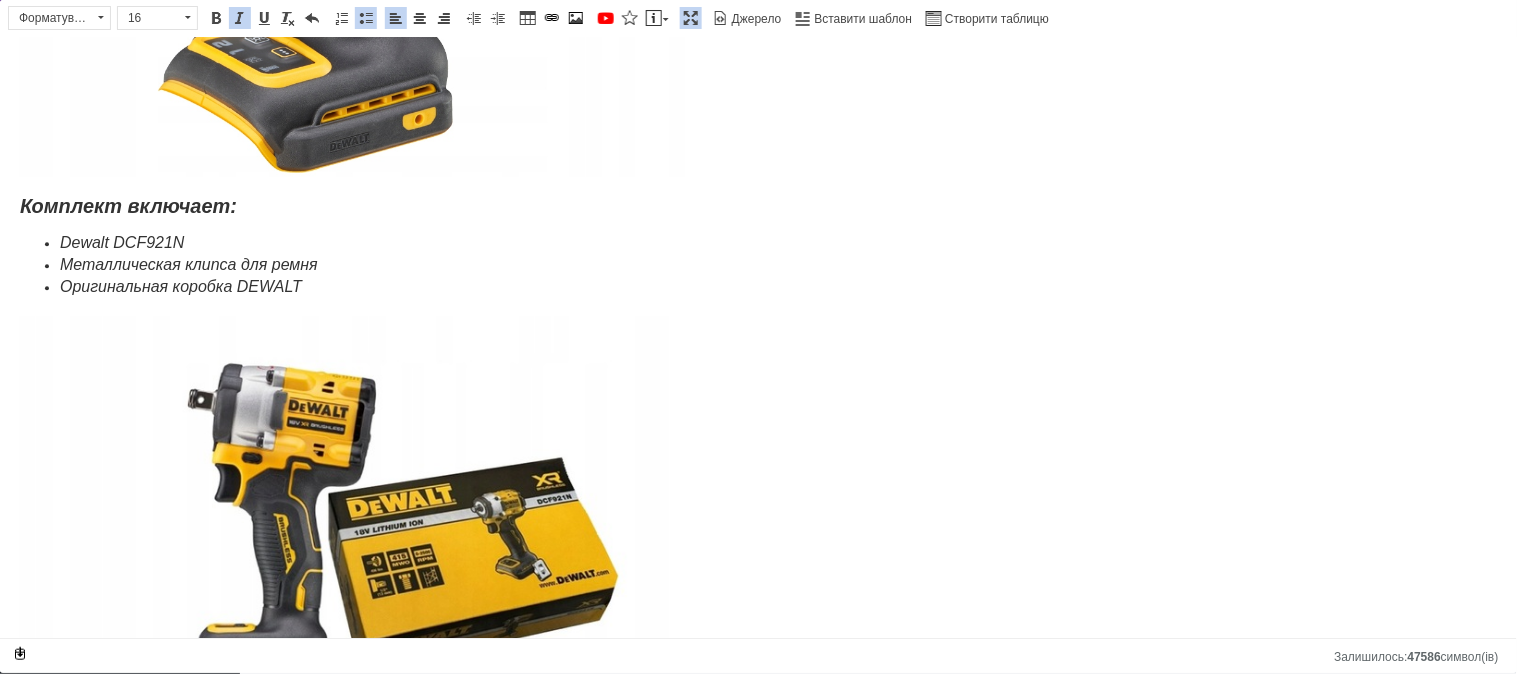 click on "Оригинальная коробка DEWALT" at bounding box center (181, 285) 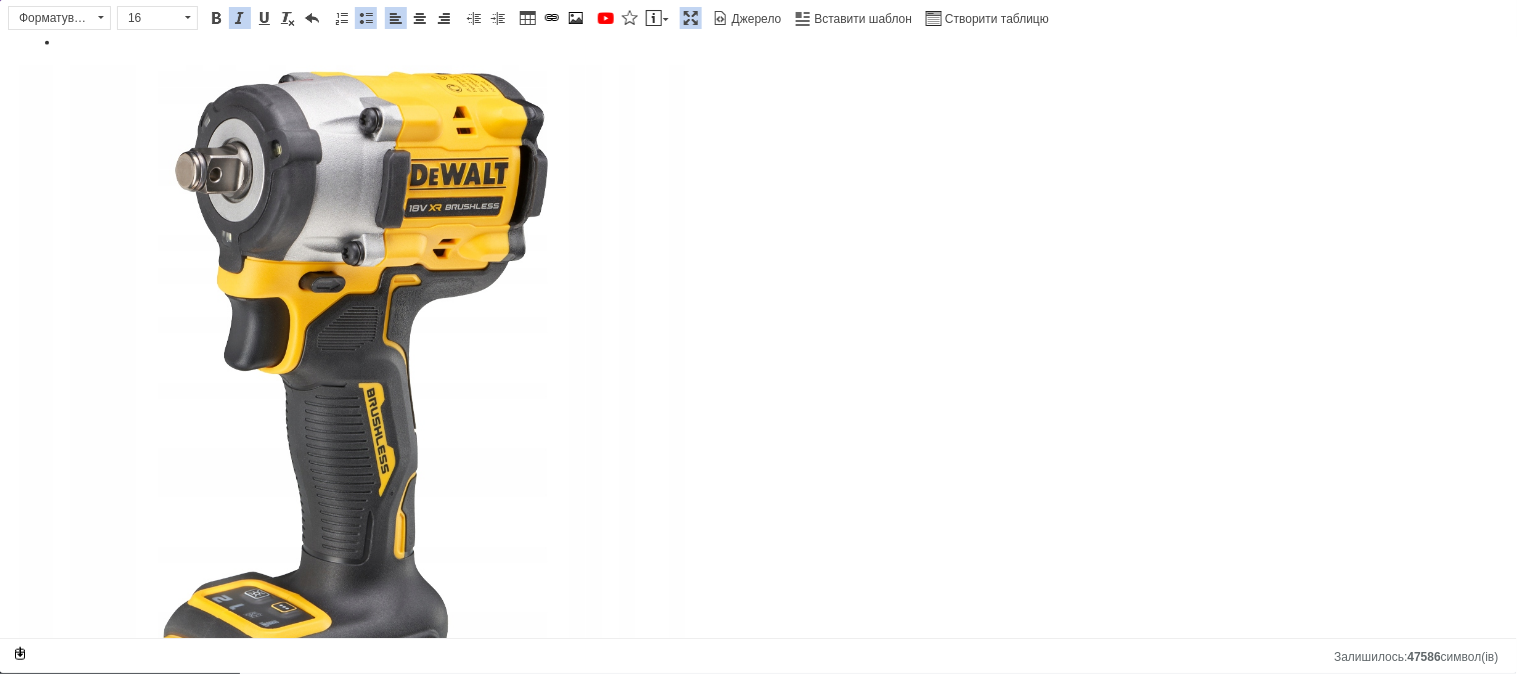 scroll, scrollTop: 354, scrollLeft: 0, axis: vertical 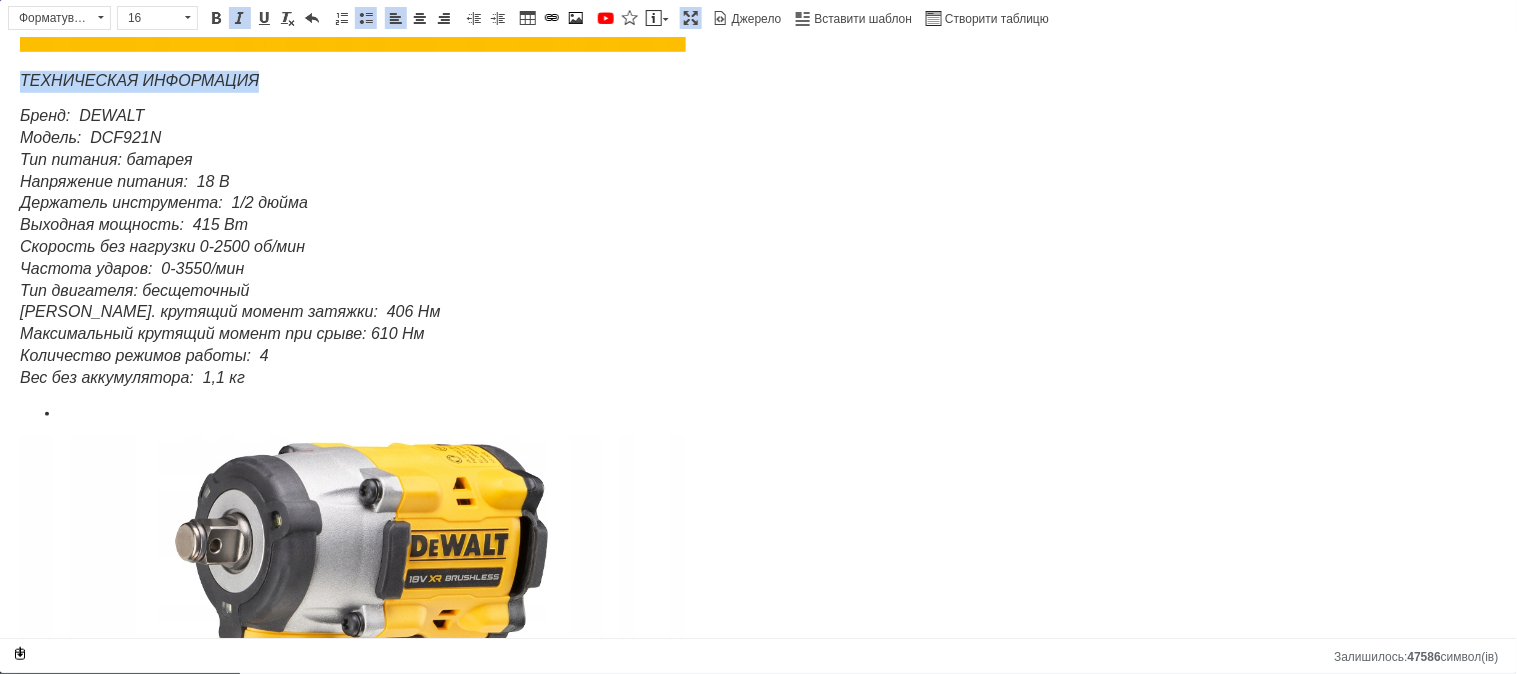 drag, startPoint x: 272, startPoint y: 82, endPoint x: 4, endPoint y: 79, distance: 268.01678 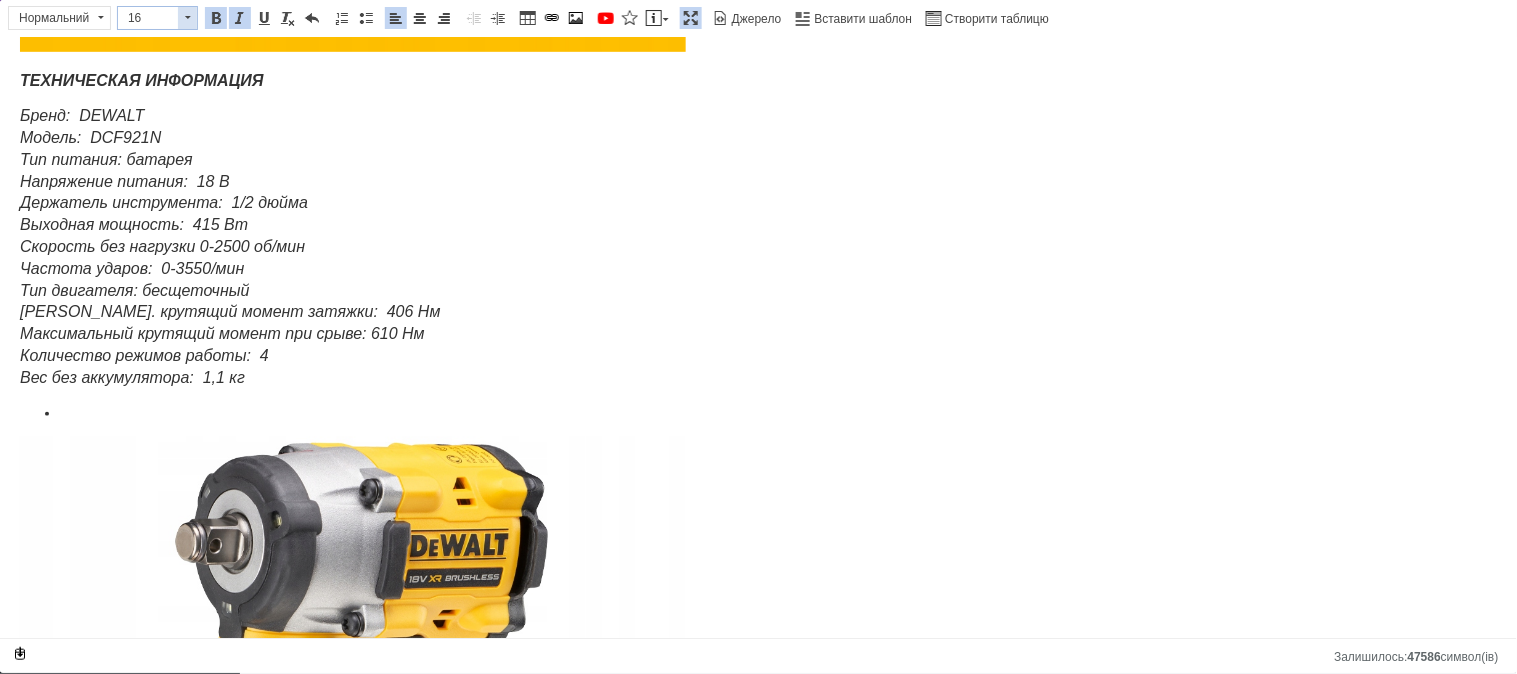 click at bounding box center (188, 17) 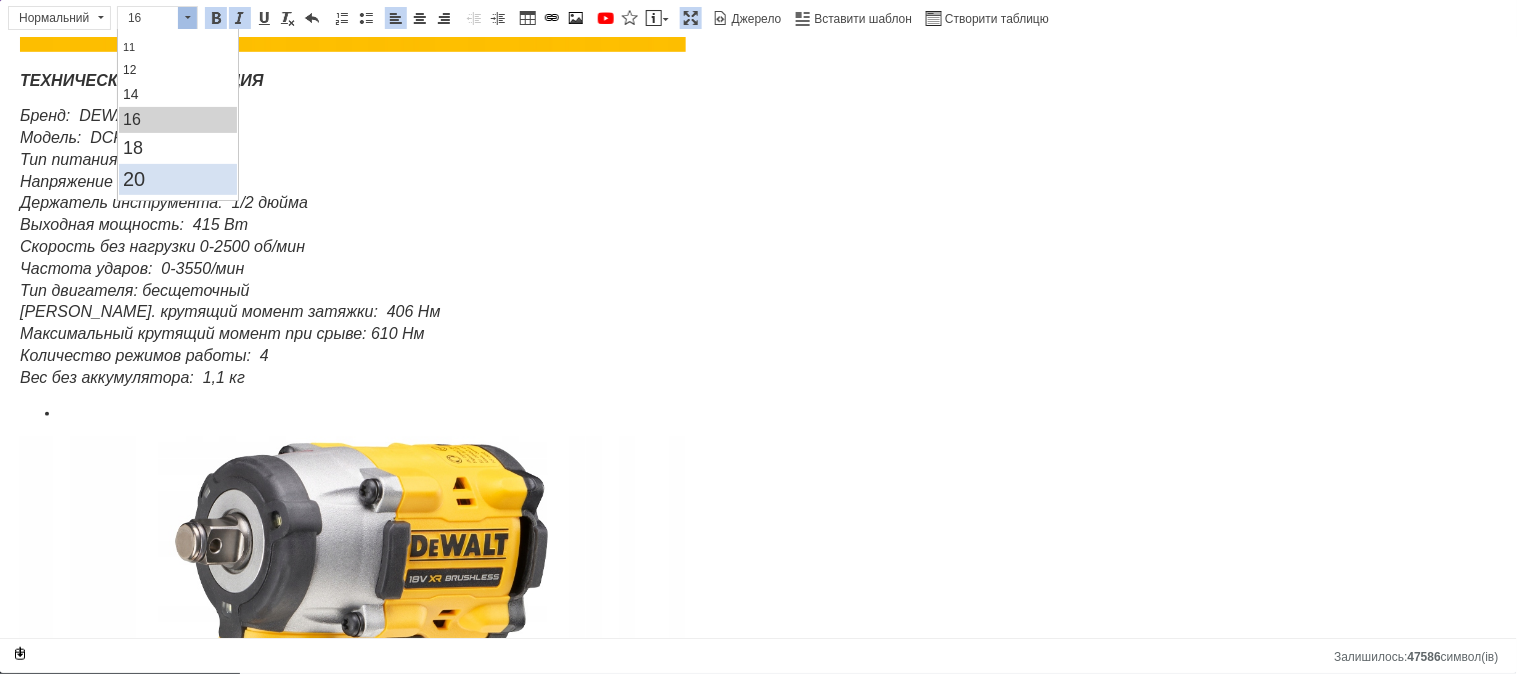 click on "20" at bounding box center (178, 178) 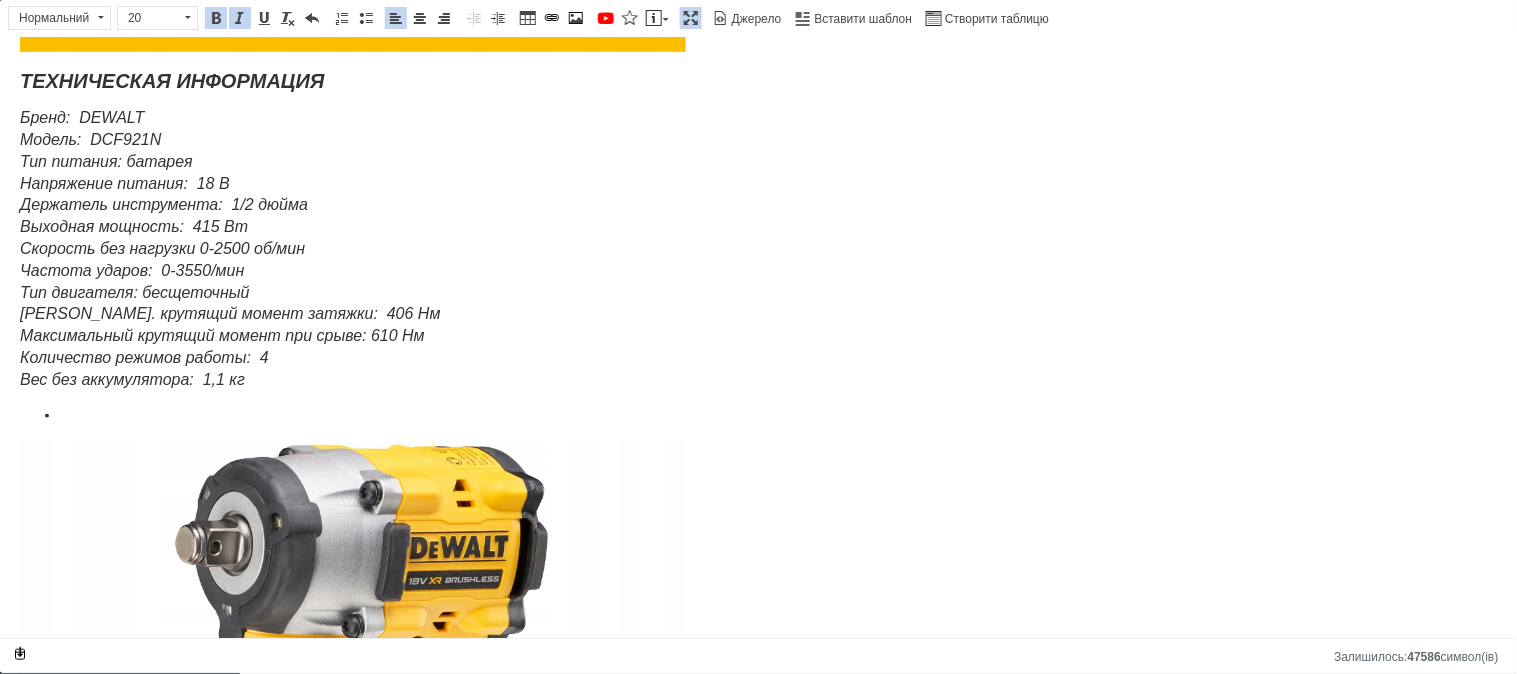 scroll, scrollTop: 0, scrollLeft: 0, axis: both 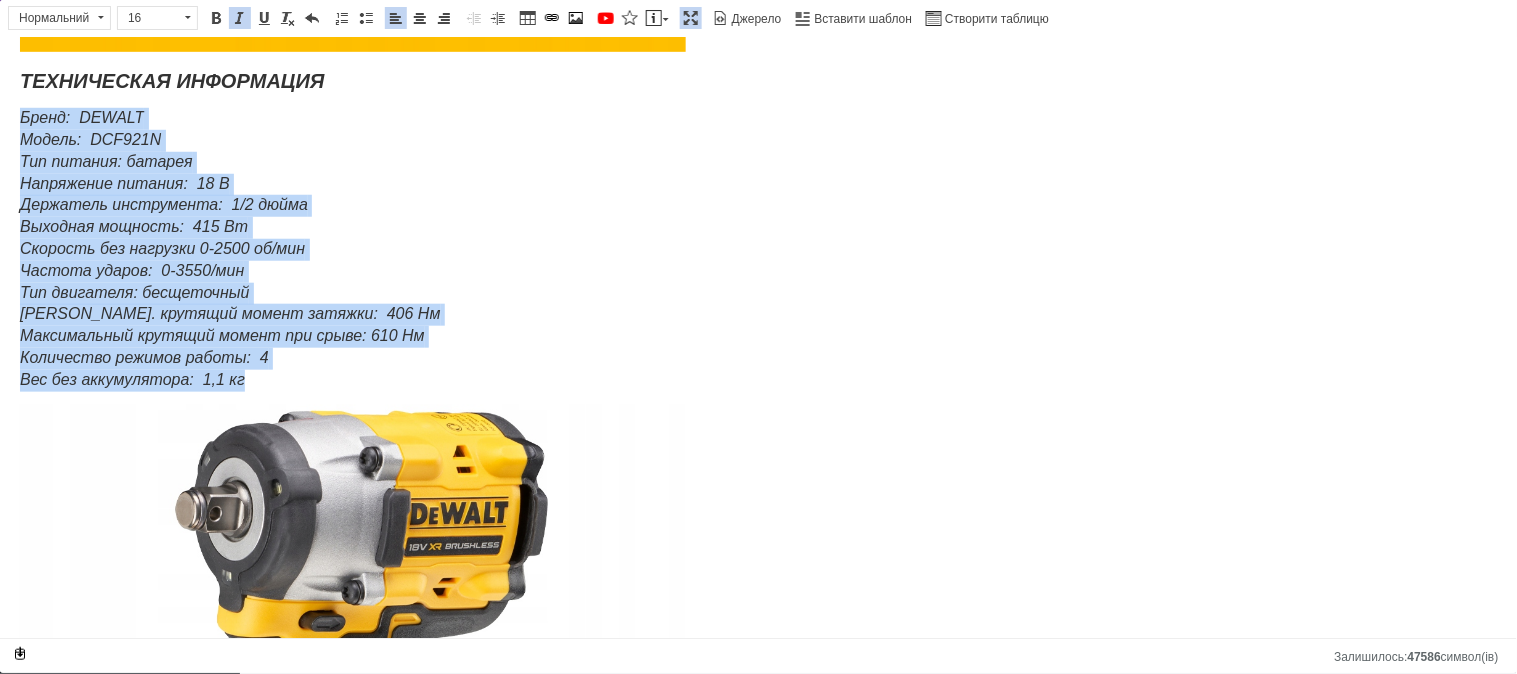 drag, startPoint x: 16, startPoint y: 110, endPoint x: 290, endPoint y: 378, distance: 383.27536 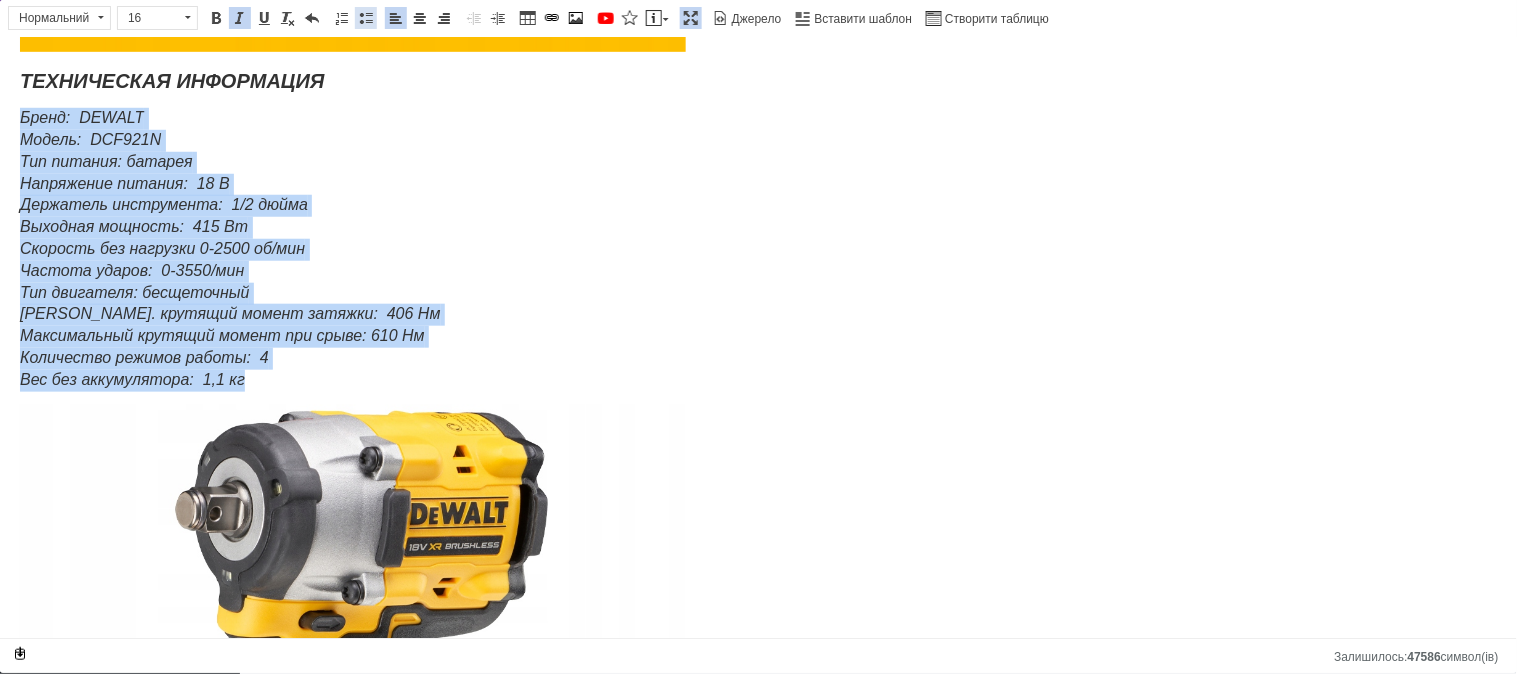 click on "Вставити/видалити маркований список" at bounding box center [366, 18] 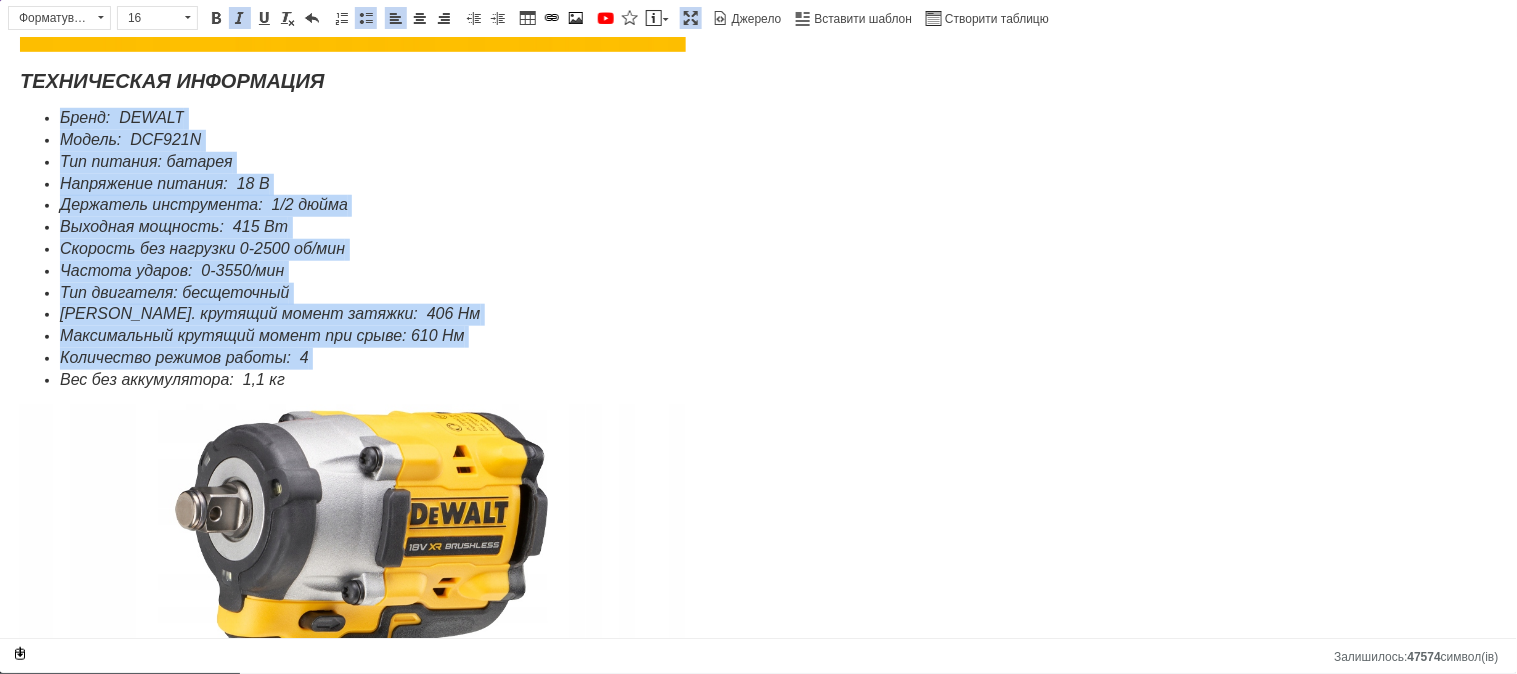click on "Держатель инструмента:  1/2 дюйма" at bounding box center (204, 203) 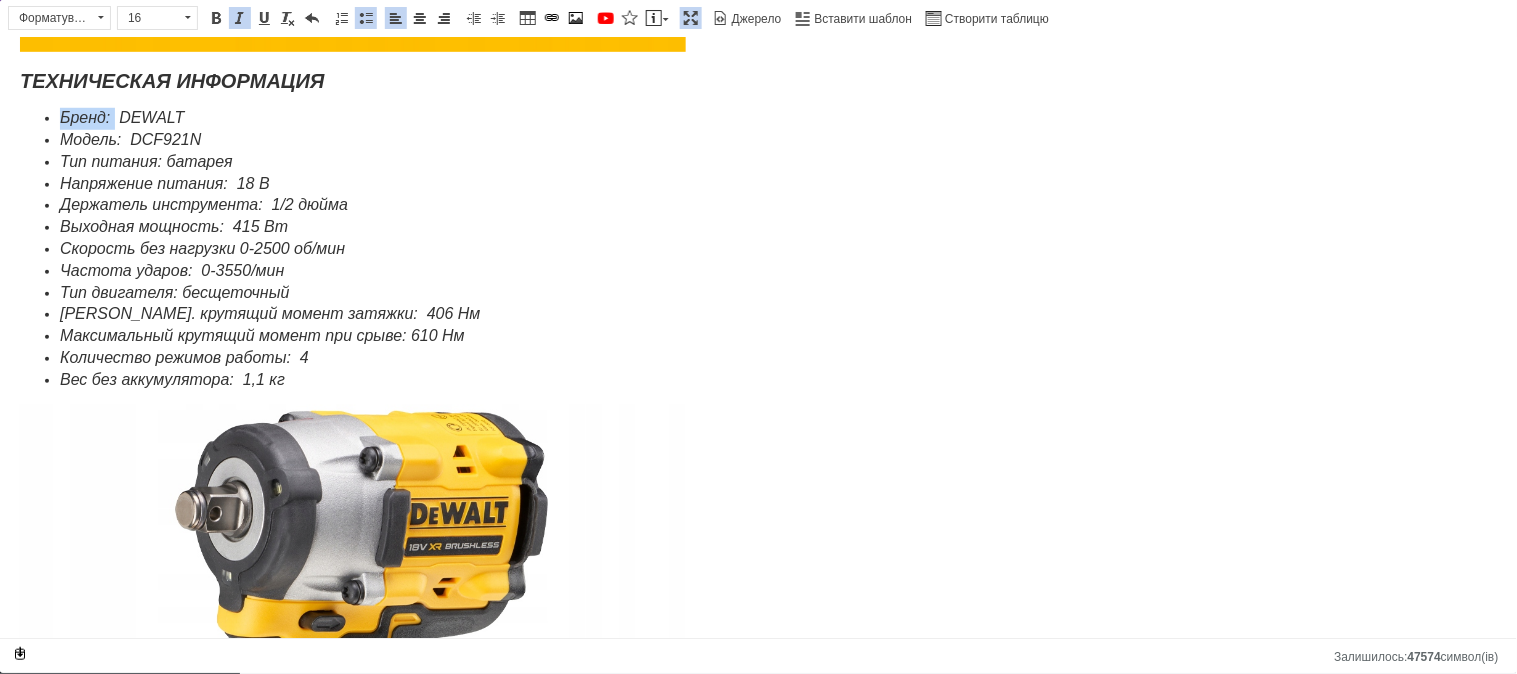 drag, startPoint x: 115, startPoint y: 115, endPoint x: 47, endPoint y: 113, distance: 68.0294 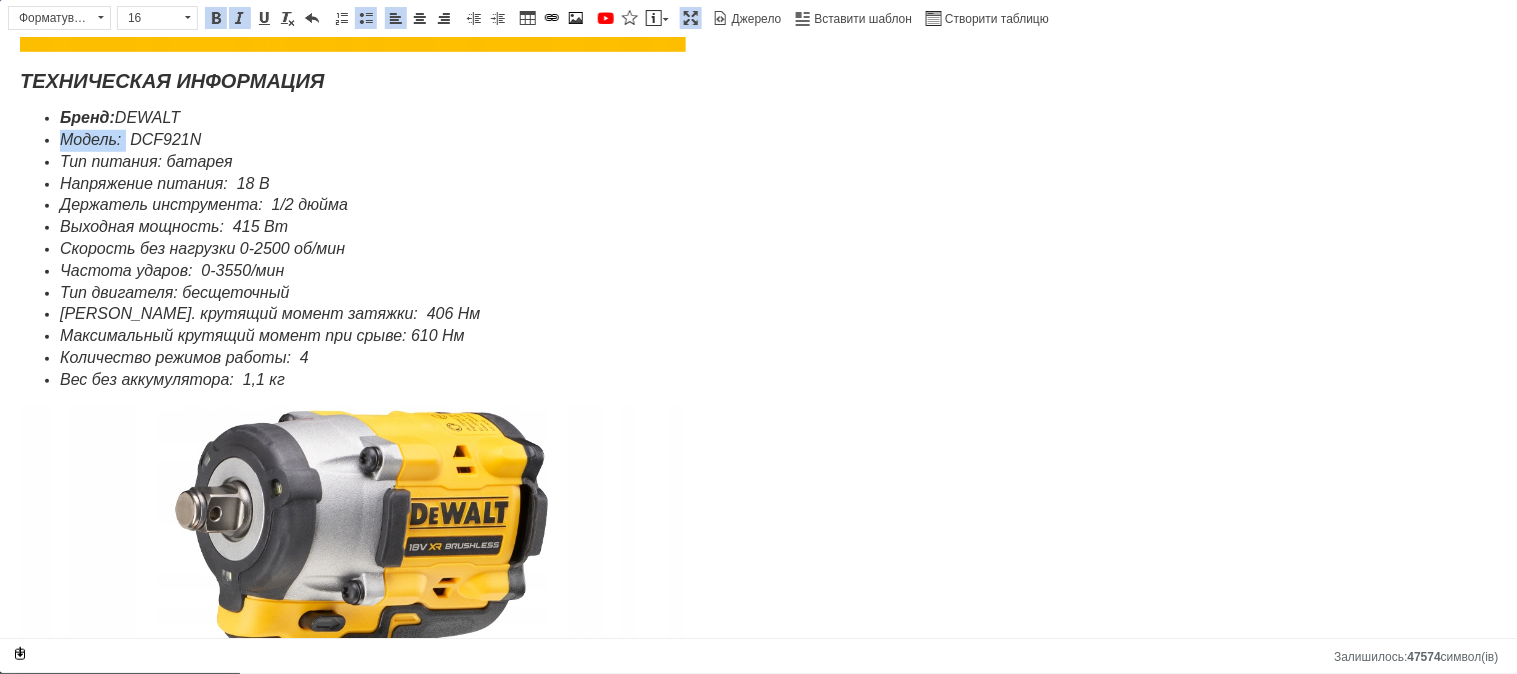 drag, startPoint x: 118, startPoint y: 138, endPoint x: 57, endPoint y: 133, distance: 61.204575 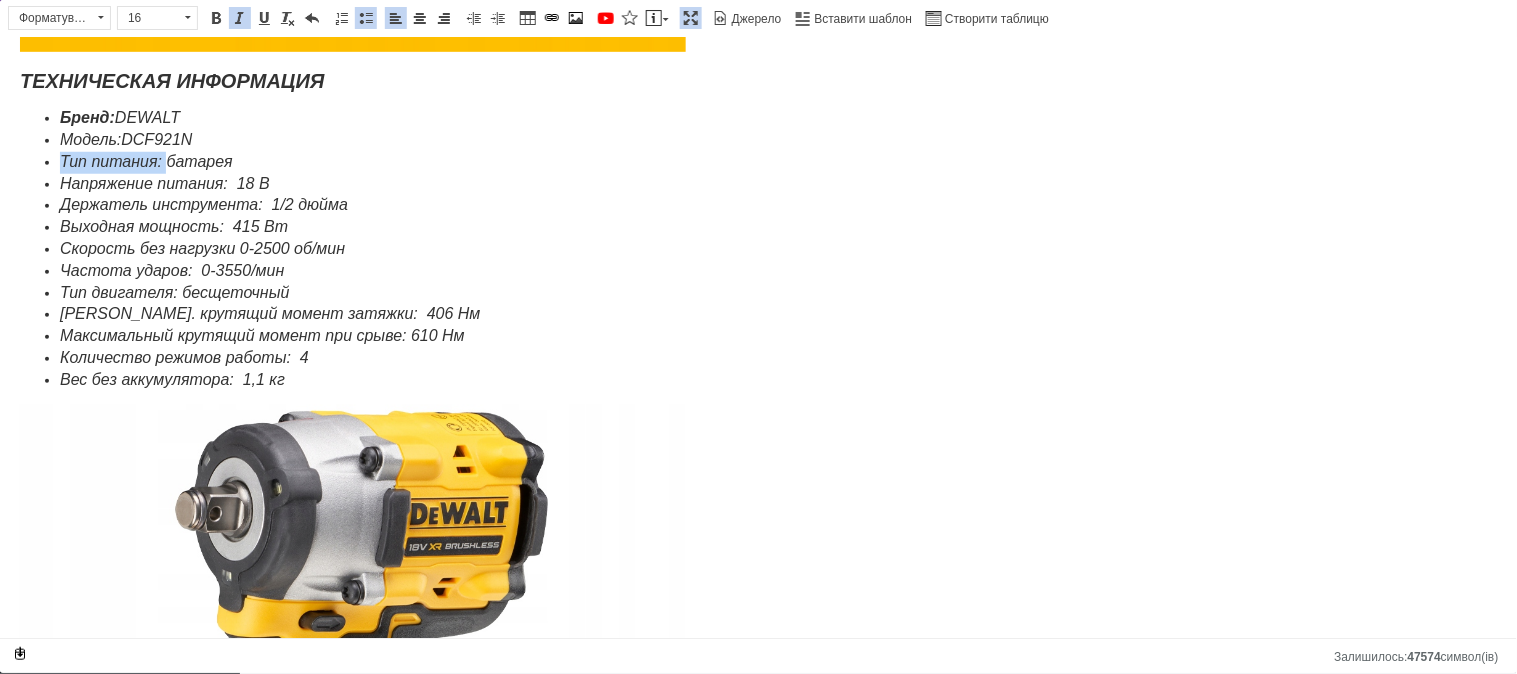 drag, startPoint x: 166, startPoint y: 159, endPoint x: 58, endPoint y: 159, distance: 108 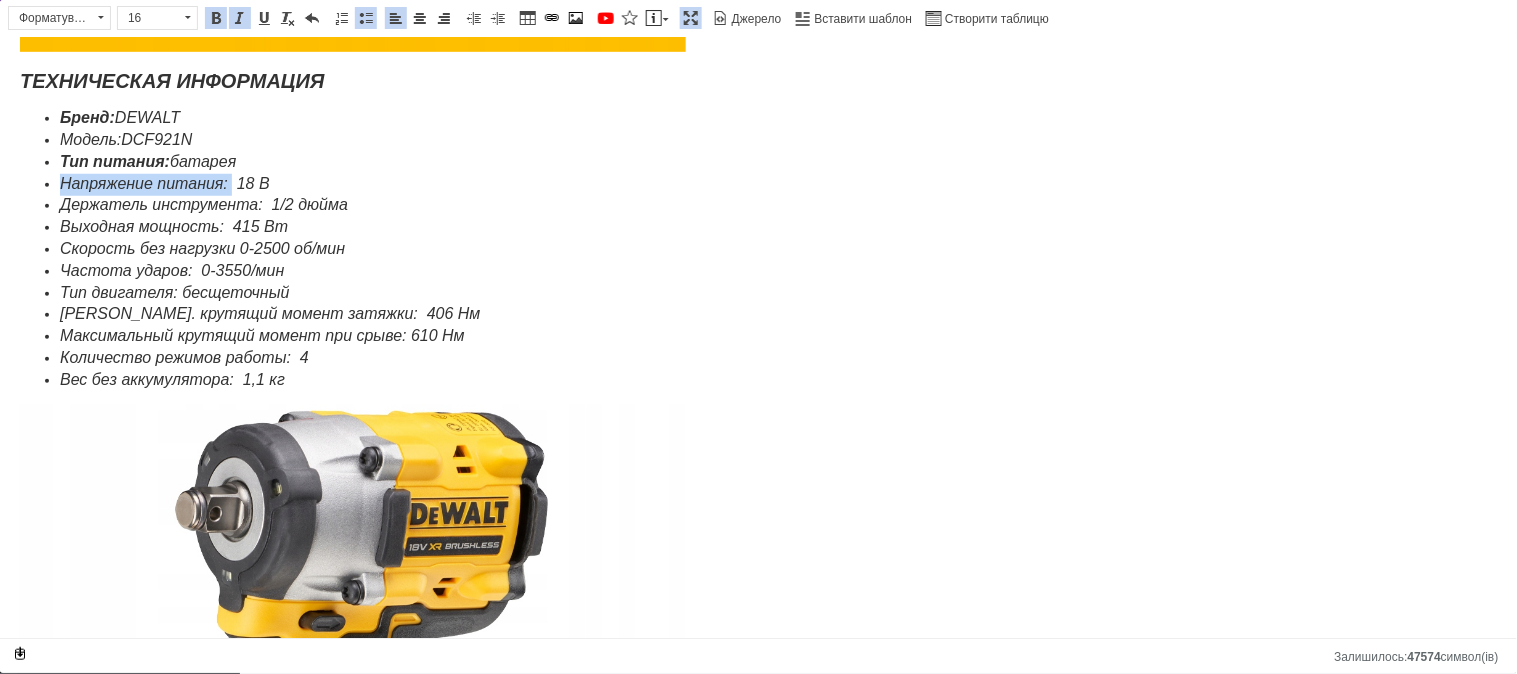 drag, startPoint x: 230, startPoint y: 182, endPoint x: 64, endPoint y: 173, distance: 166.24379 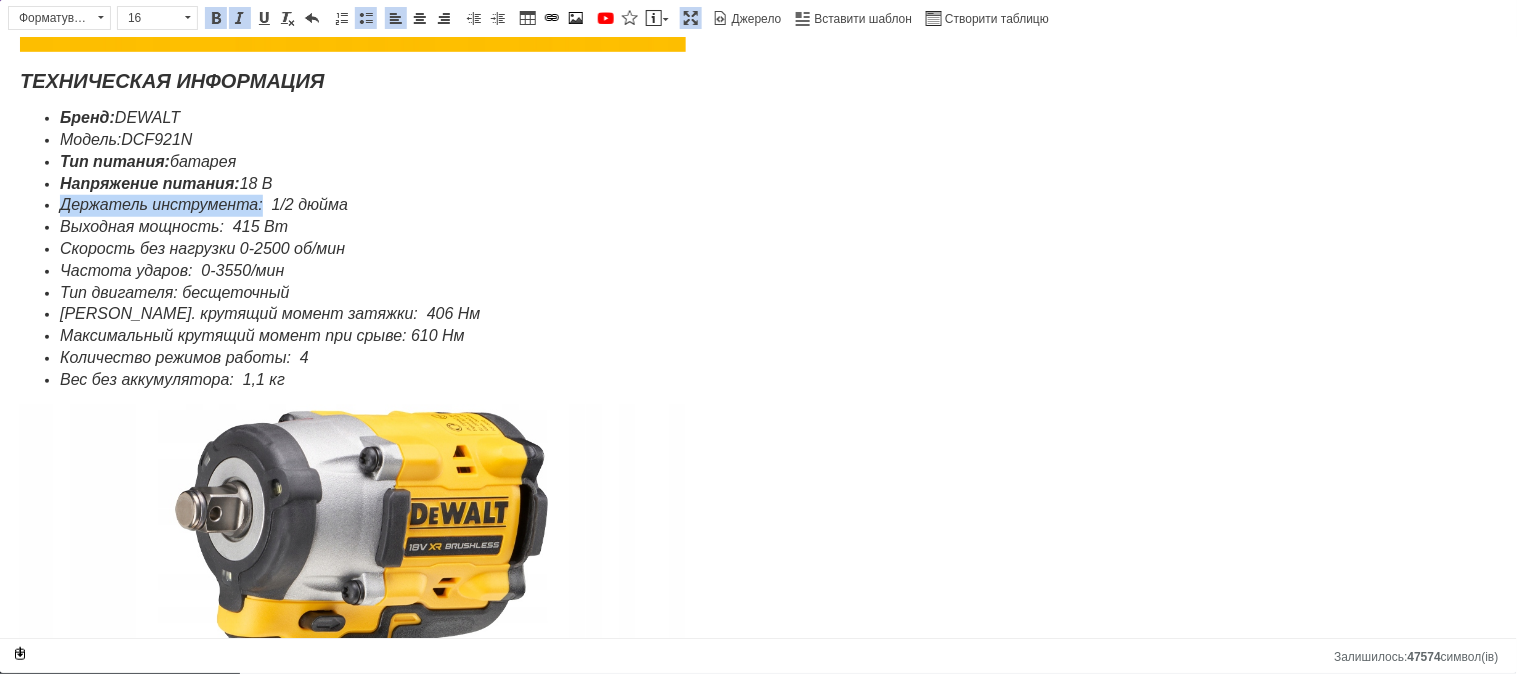 drag, startPoint x: 262, startPoint y: 206, endPoint x: 92, endPoint y: 214, distance: 170.18813 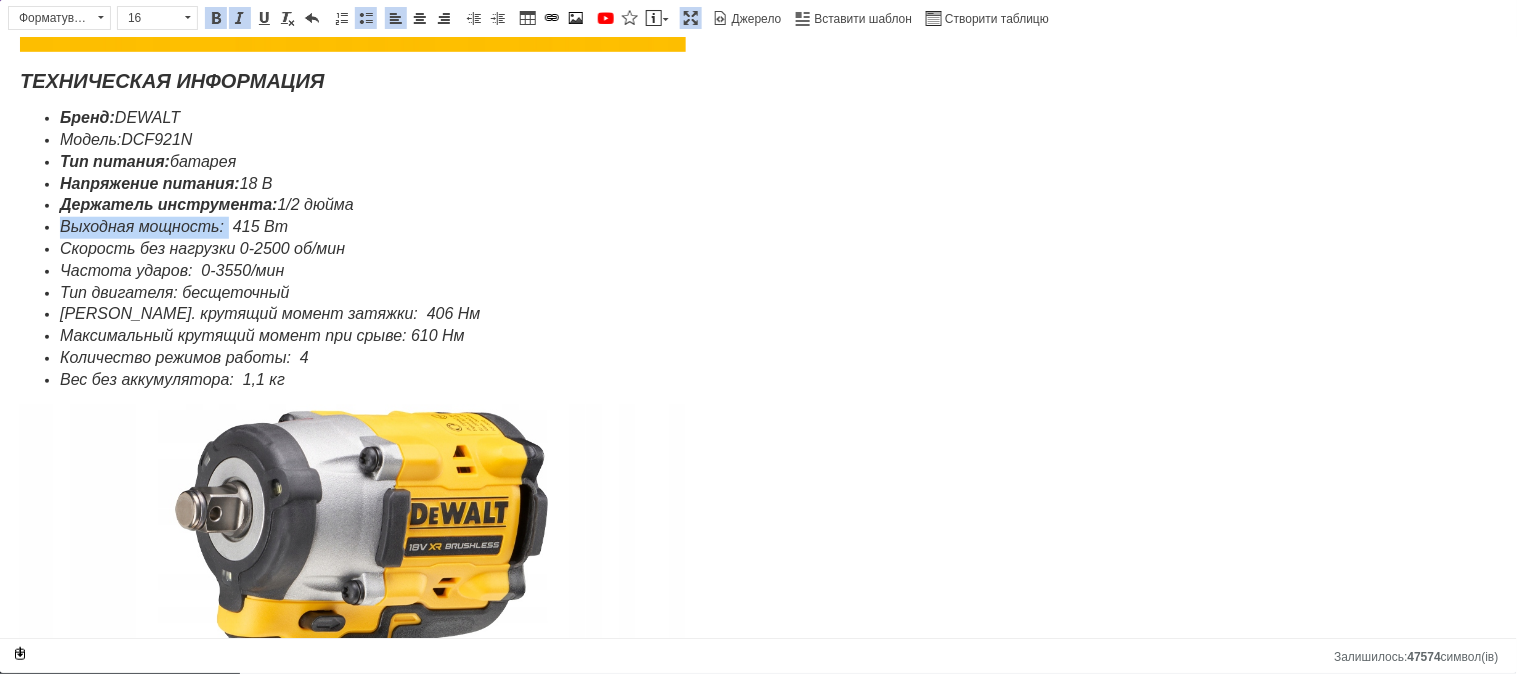 drag, startPoint x: 227, startPoint y: 228, endPoint x: 55, endPoint y: 217, distance: 172.35138 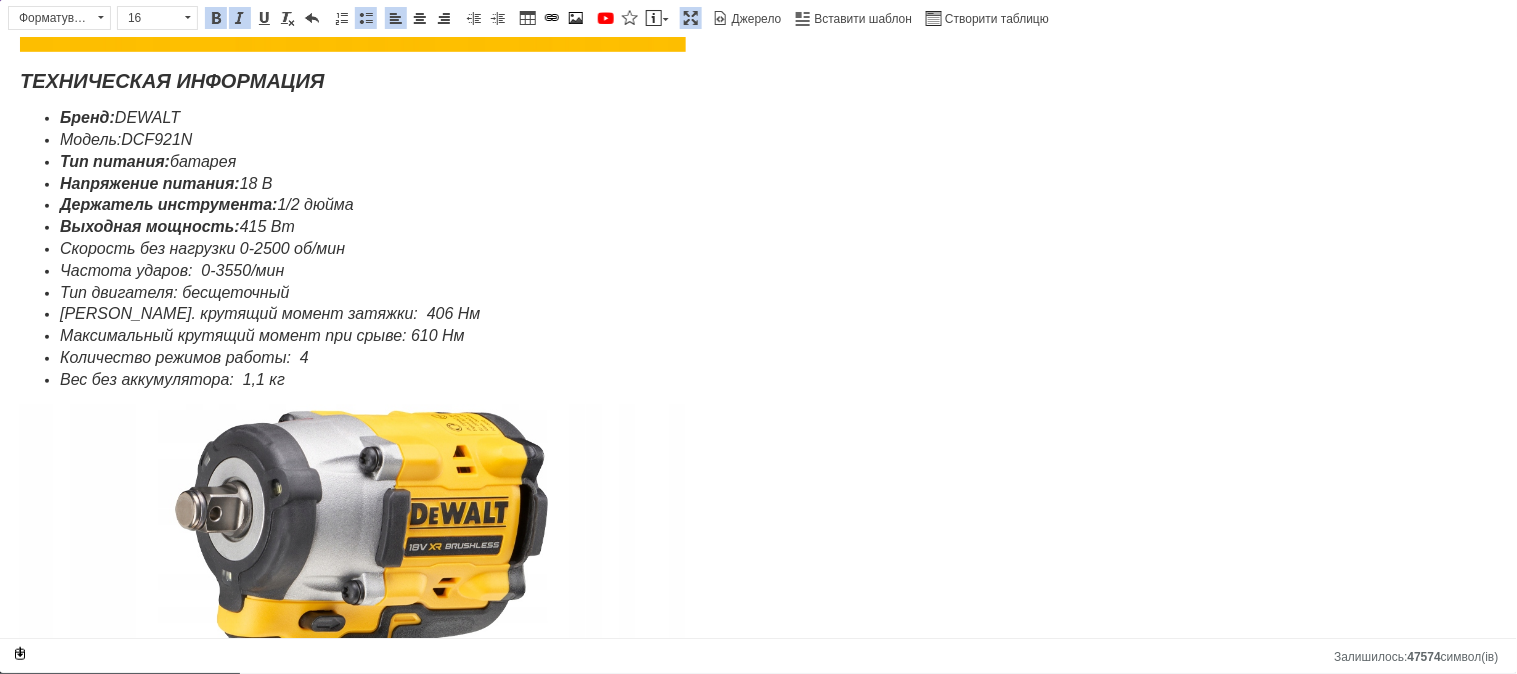 click on "Скорость без нагрузки 0-2500 об/мин" at bounding box center (202, 247) 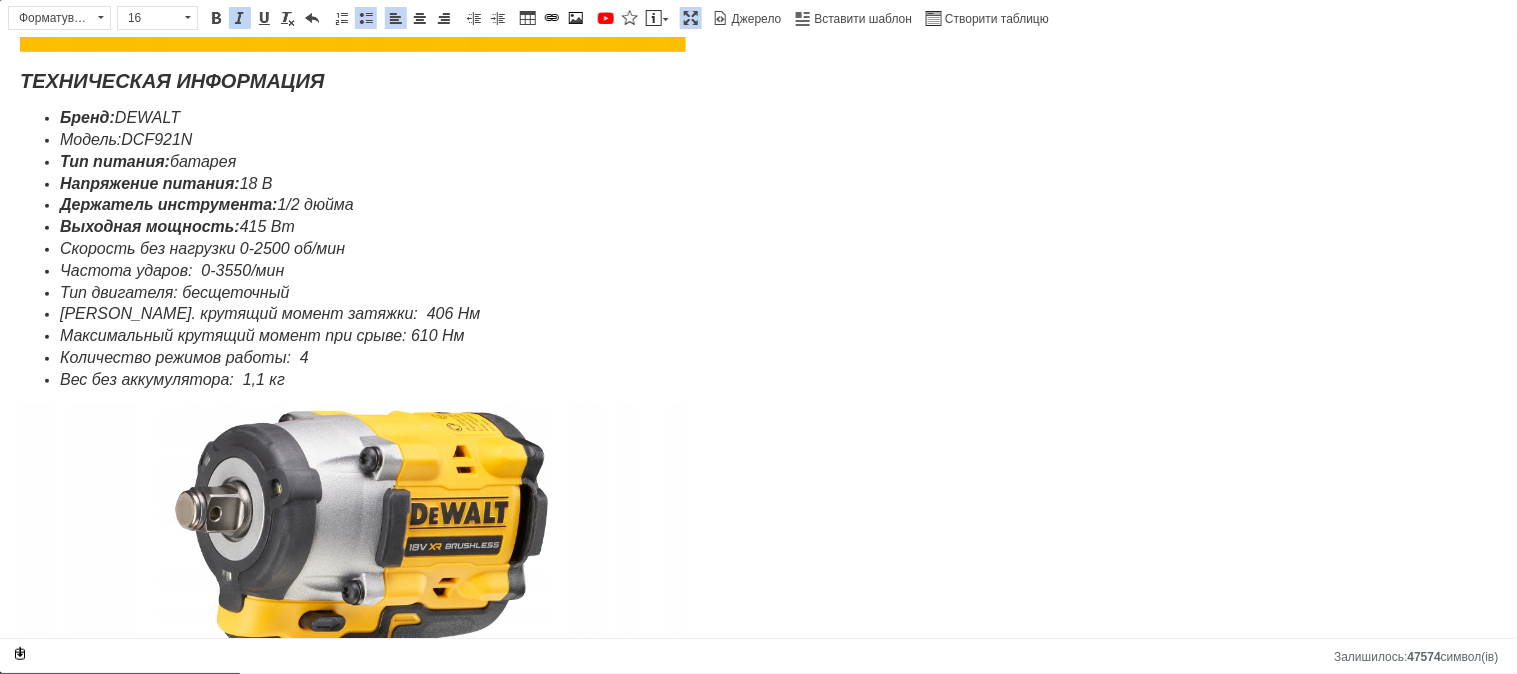 type 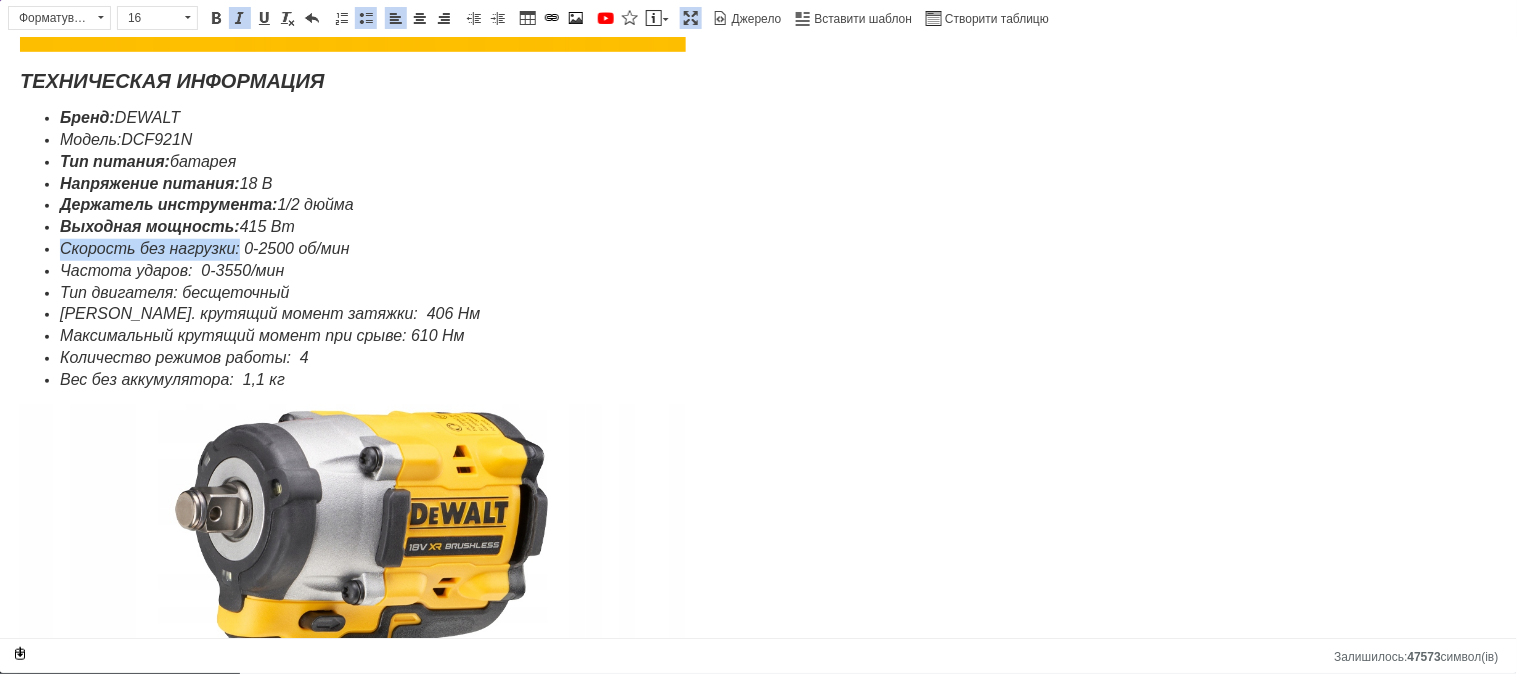 drag, startPoint x: 241, startPoint y: 247, endPoint x: 48, endPoint y: 247, distance: 193 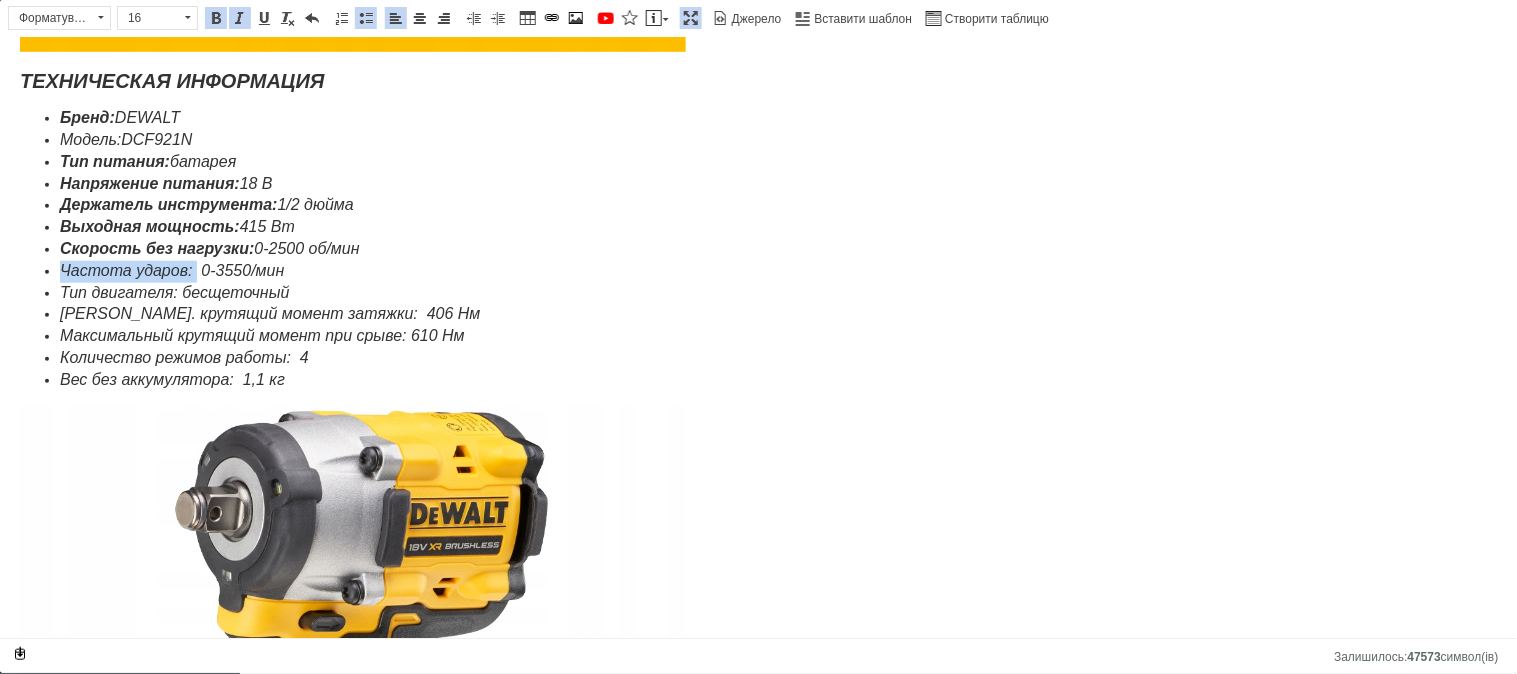 drag, startPoint x: 197, startPoint y: 270, endPoint x: 38, endPoint y: 268, distance: 159.01257 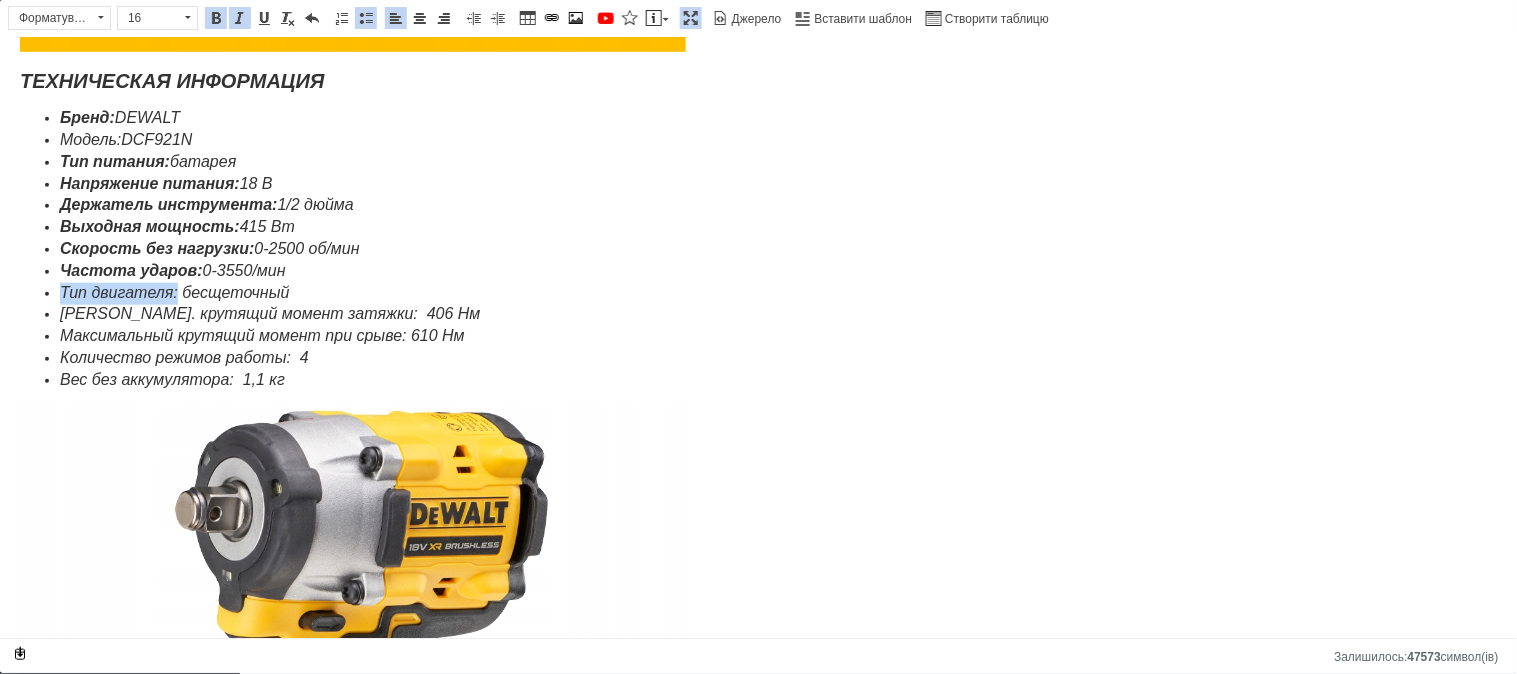 drag, startPoint x: 180, startPoint y: 289, endPoint x: 55, endPoint y: 289, distance: 125 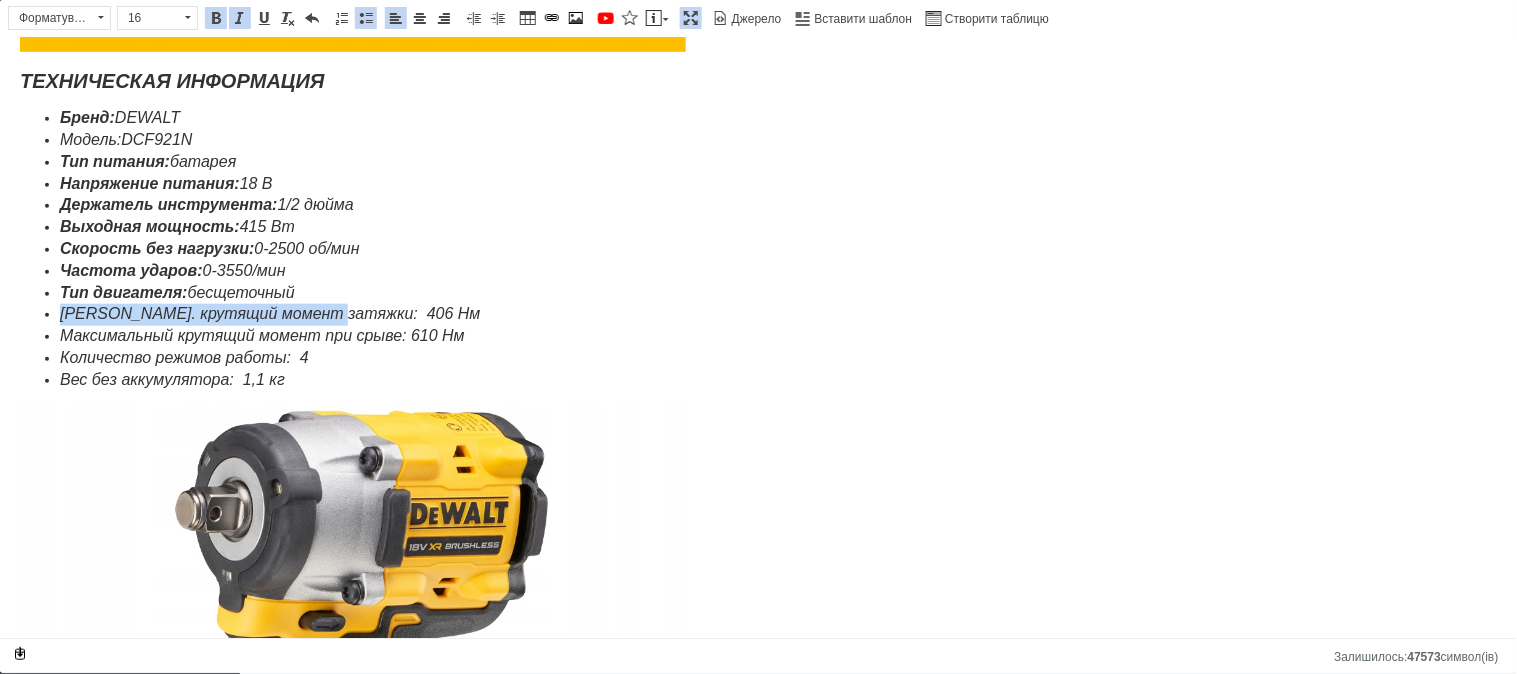 drag, startPoint x: 327, startPoint y: 310, endPoint x: 87, endPoint y: 323, distance: 240.35182 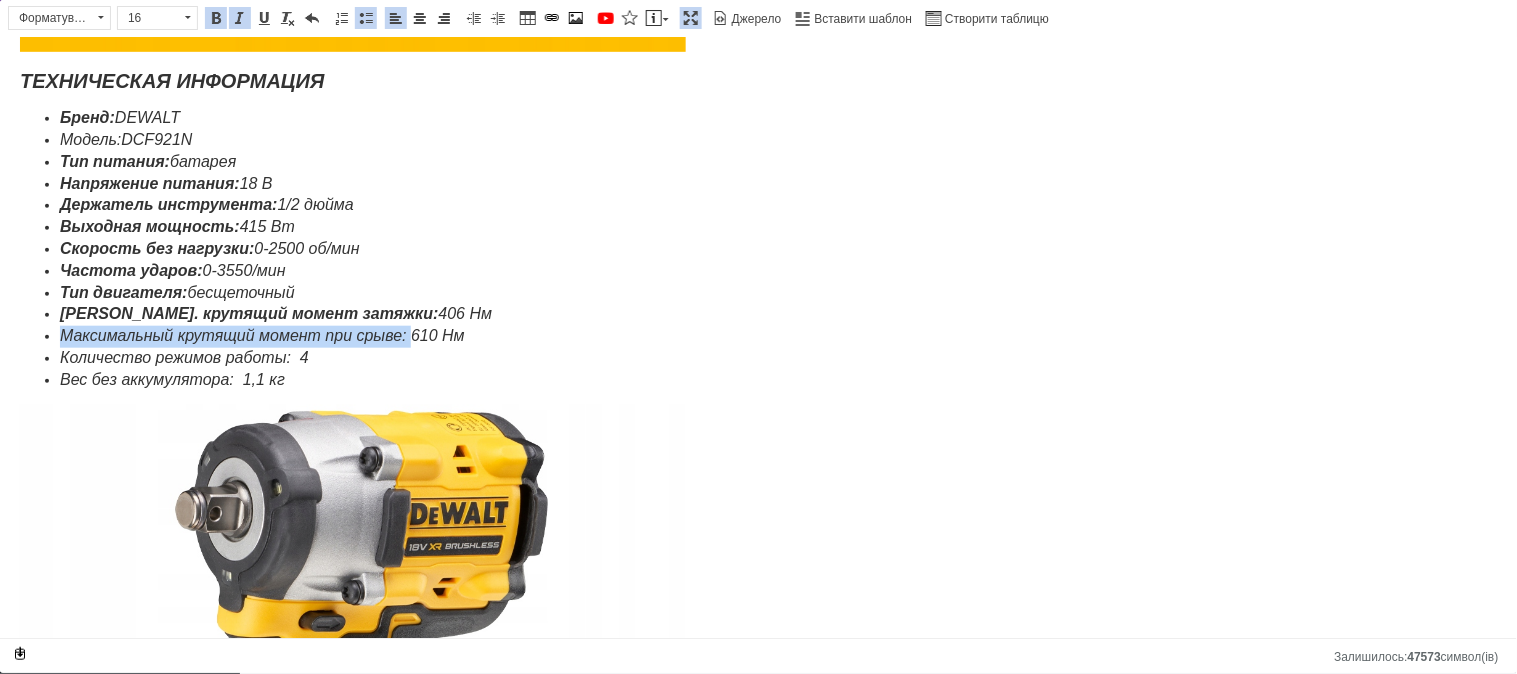 drag, startPoint x: 408, startPoint y: 333, endPoint x: 63, endPoint y: 328, distance: 345.03622 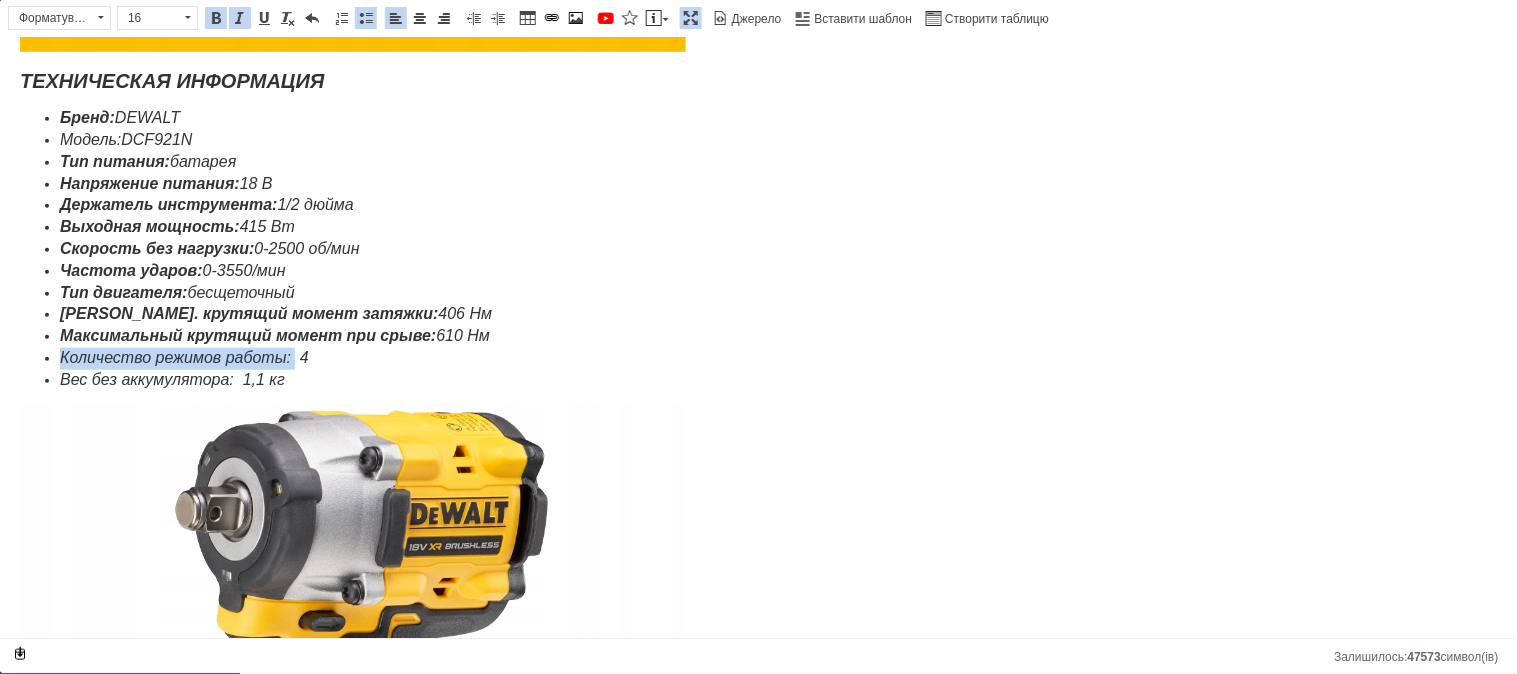drag, startPoint x: 294, startPoint y: 356, endPoint x: 55, endPoint y: 359, distance: 239.01883 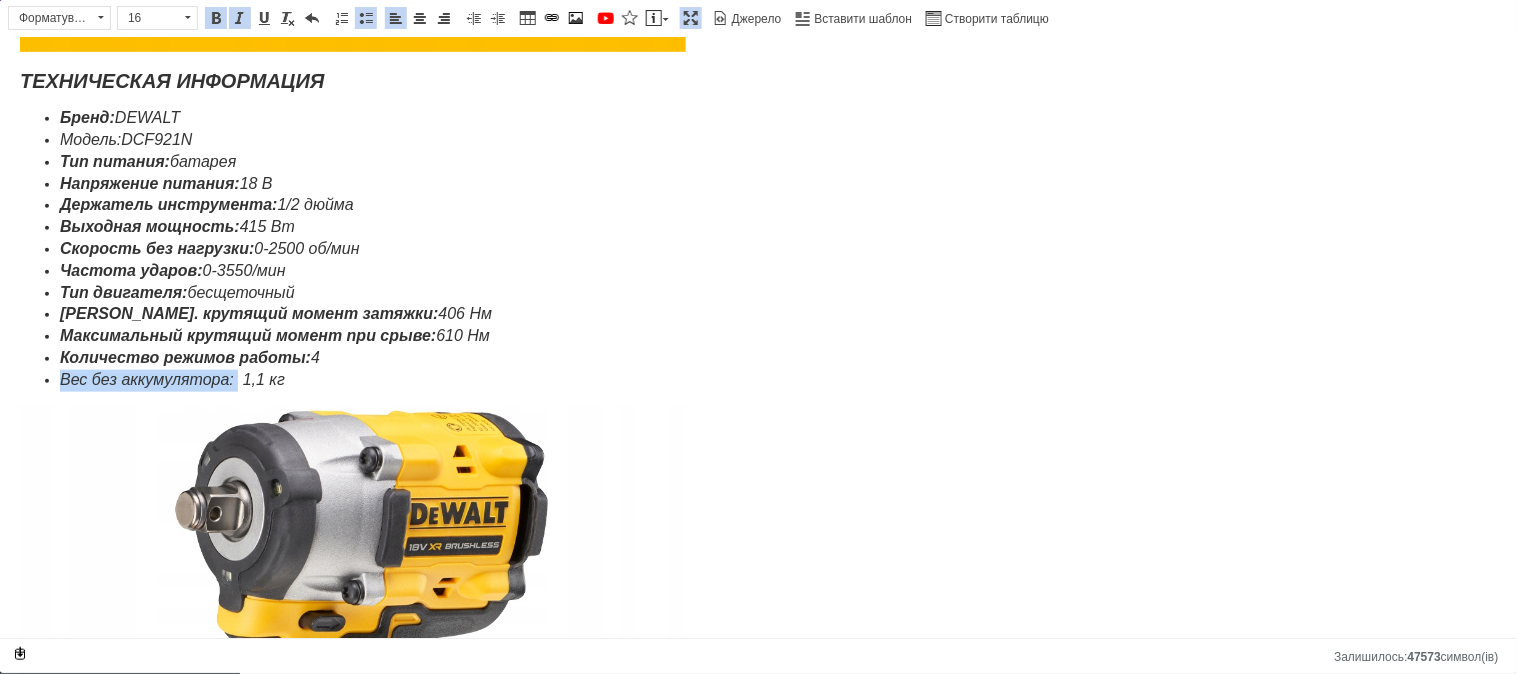 drag, startPoint x: 230, startPoint y: 377, endPoint x: 46, endPoint y: 377, distance: 184 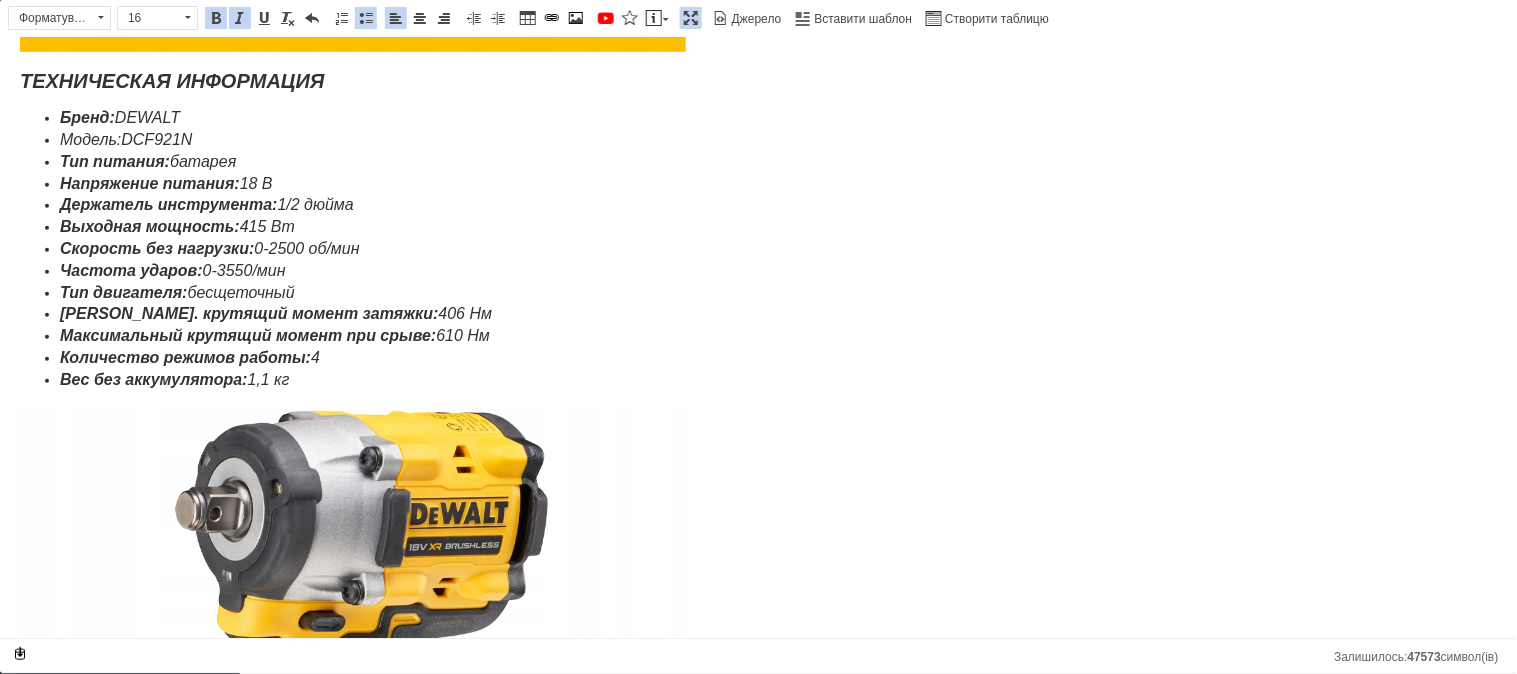 scroll, scrollTop: 0, scrollLeft: 0, axis: both 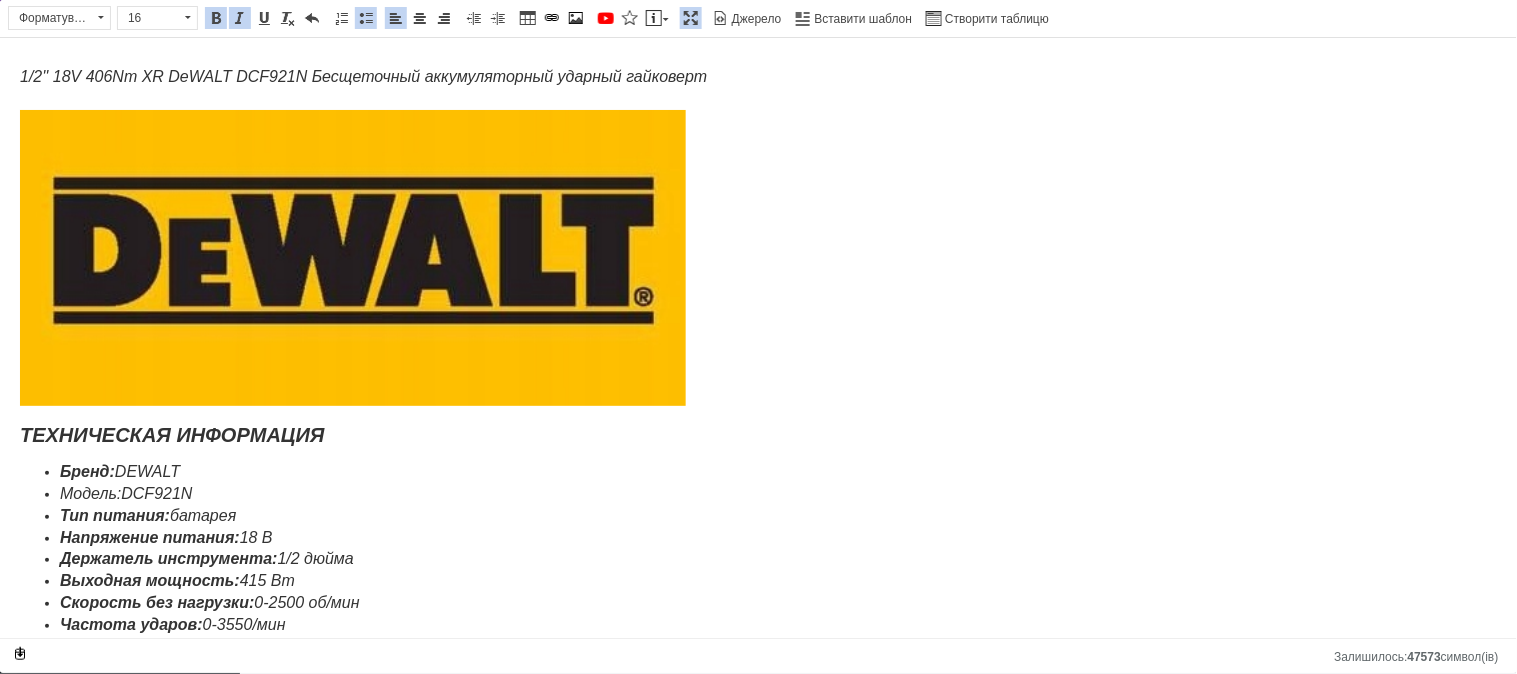 drag, startPoint x: 117, startPoint y: 493, endPoint x: 56, endPoint y: 492, distance: 61.008198 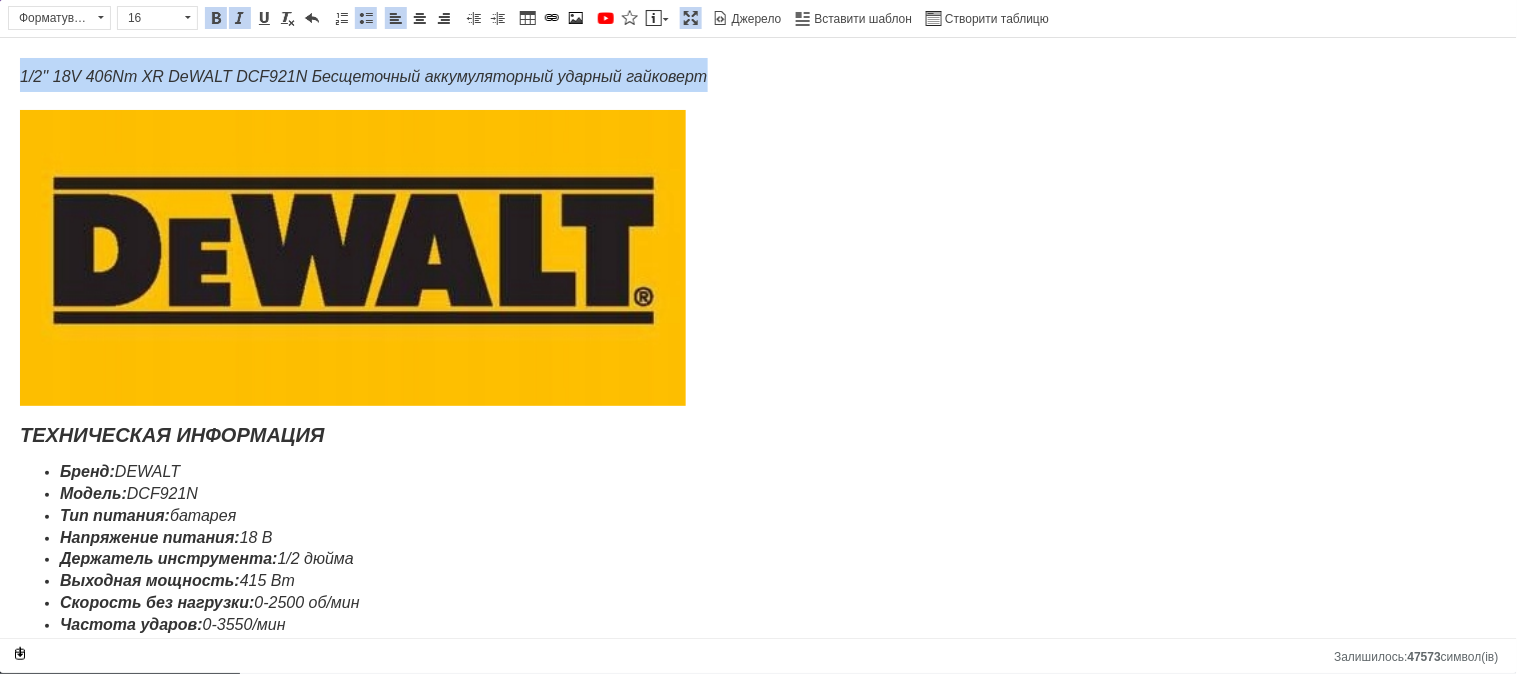 drag, startPoint x: 711, startPoint y: 83, endPoint x: 5, endPoint y: 67, distance: 706.1813 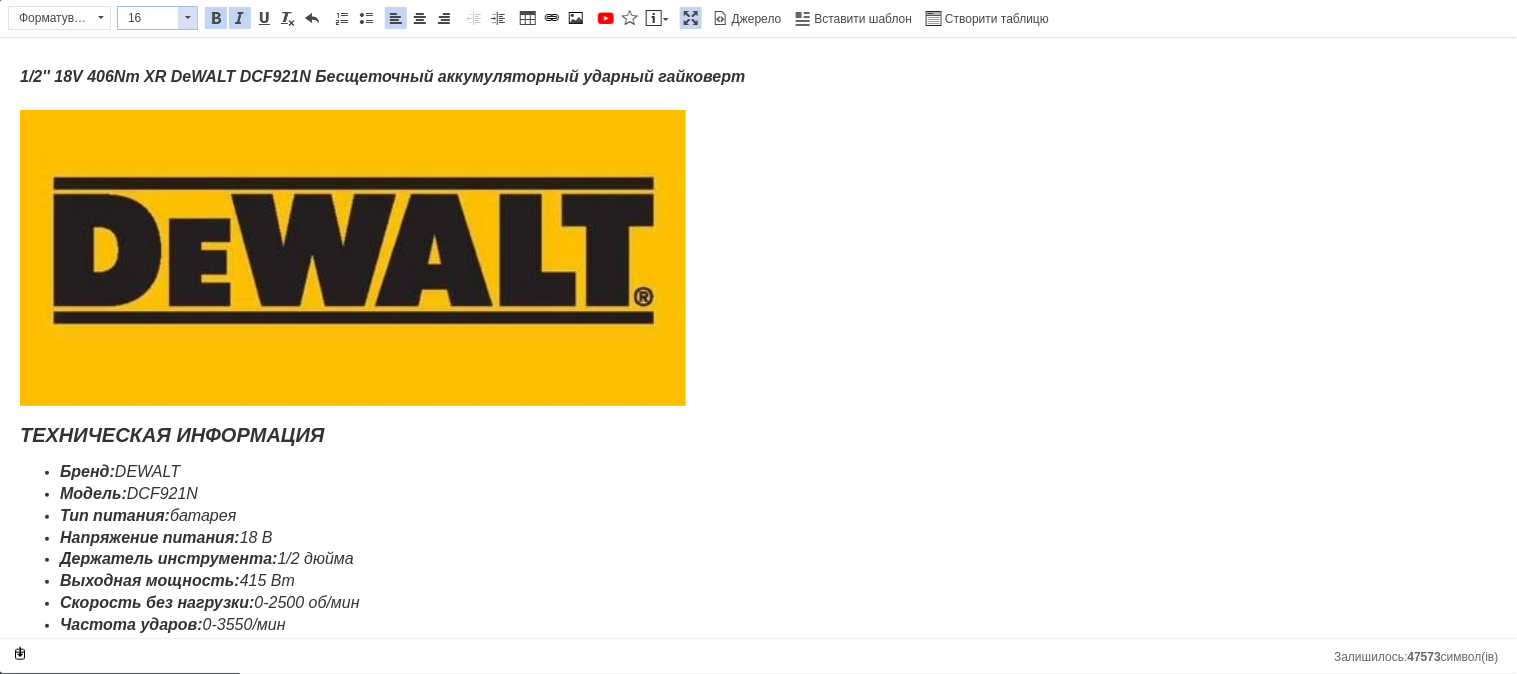 click at bounding box center (187, 18) 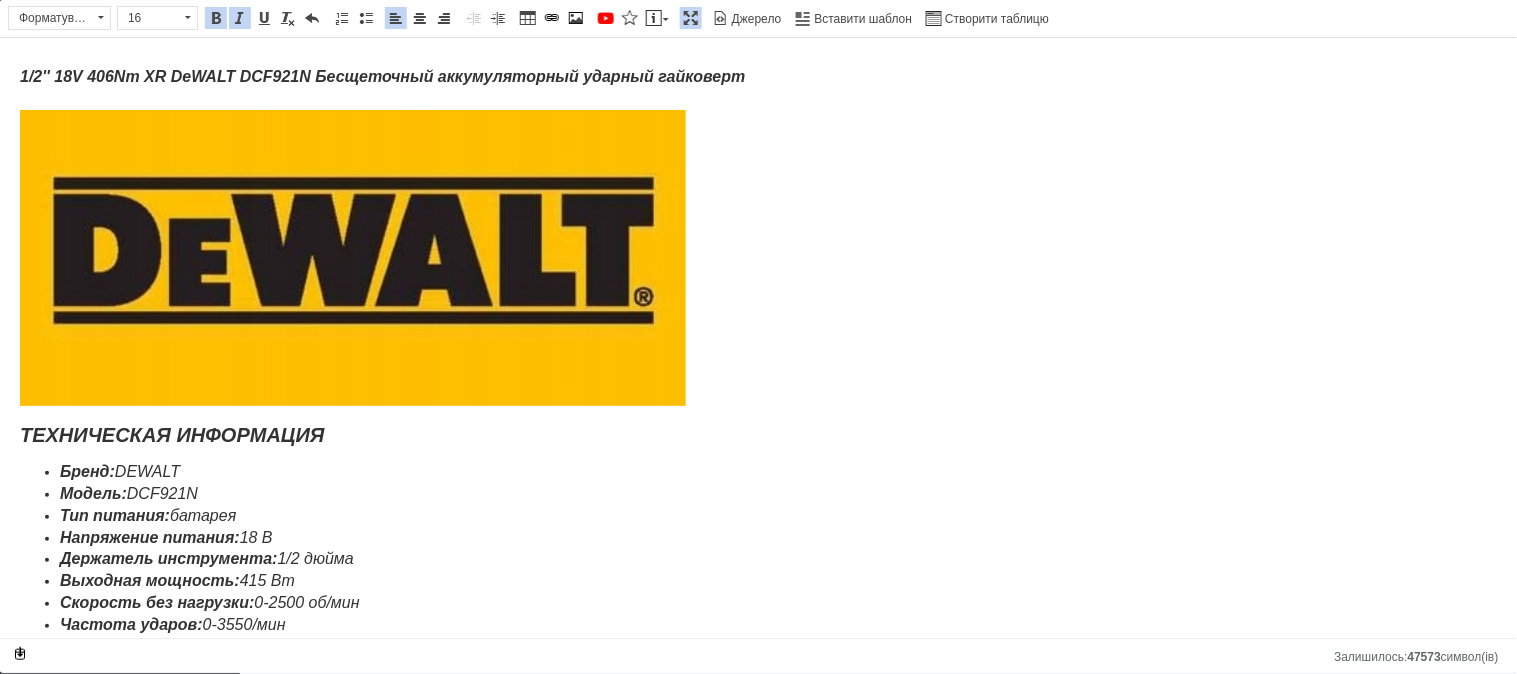 scroll, scrollTop: 116, scrollLeft: 0, axis: vertical 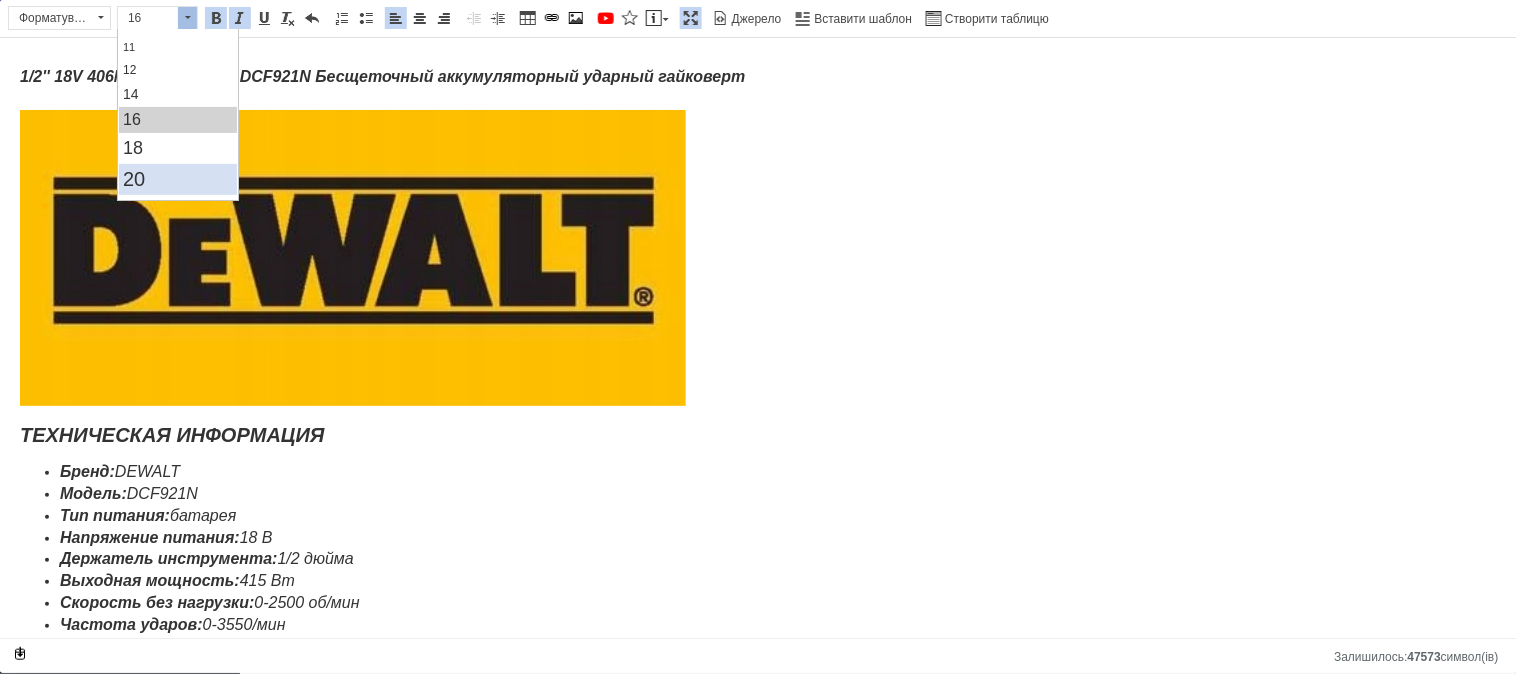 click on "20" at bounding box center [178, 178] 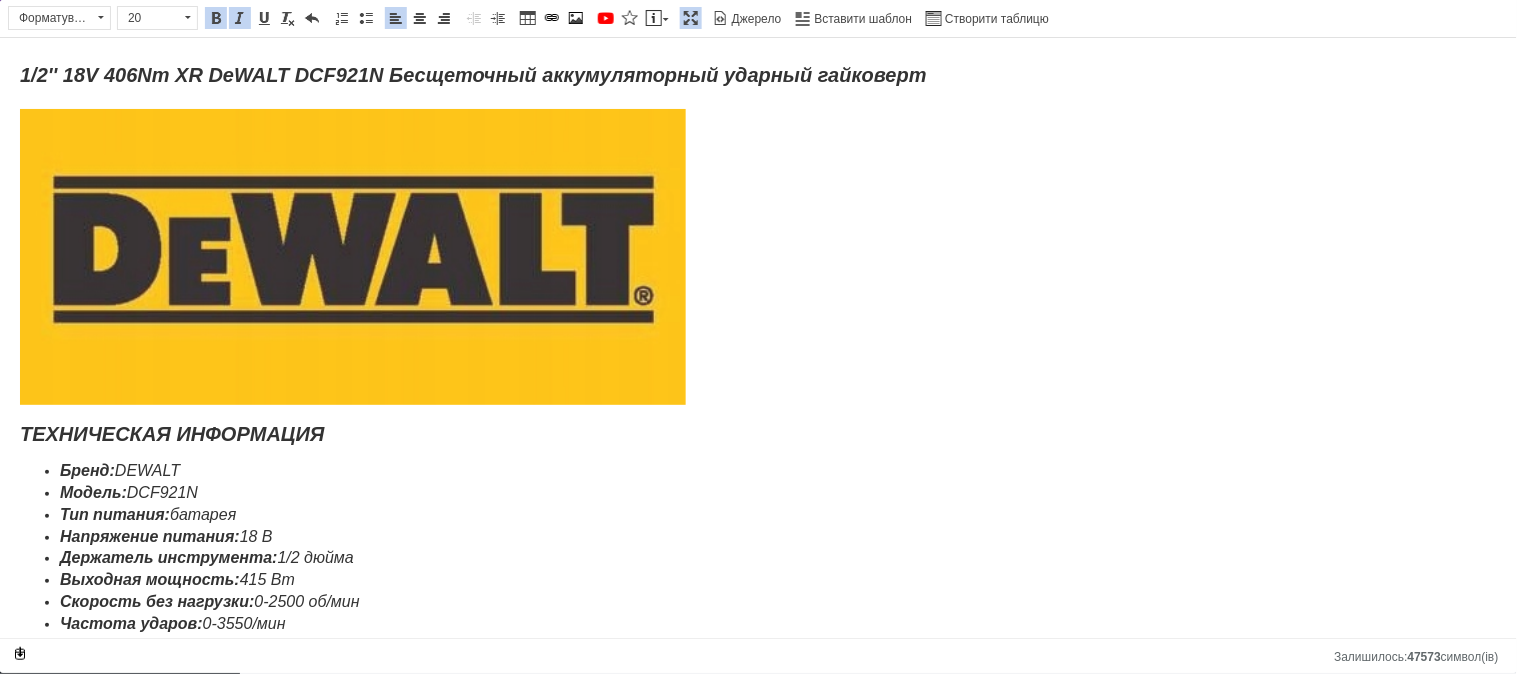 scroll, scrollTop: 0, scrollLeft: 0, axis: both 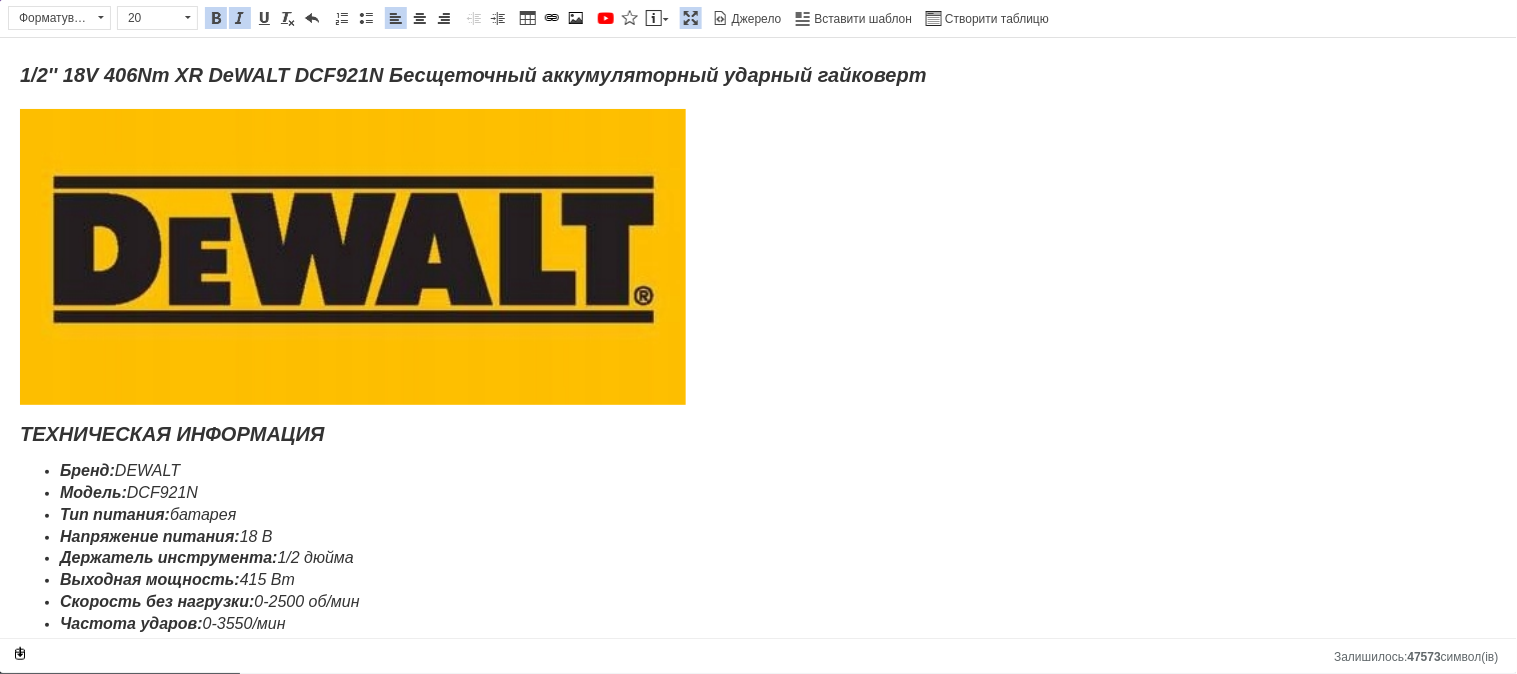 click on "Напряжение питания:" at bounding box center (150, 535) 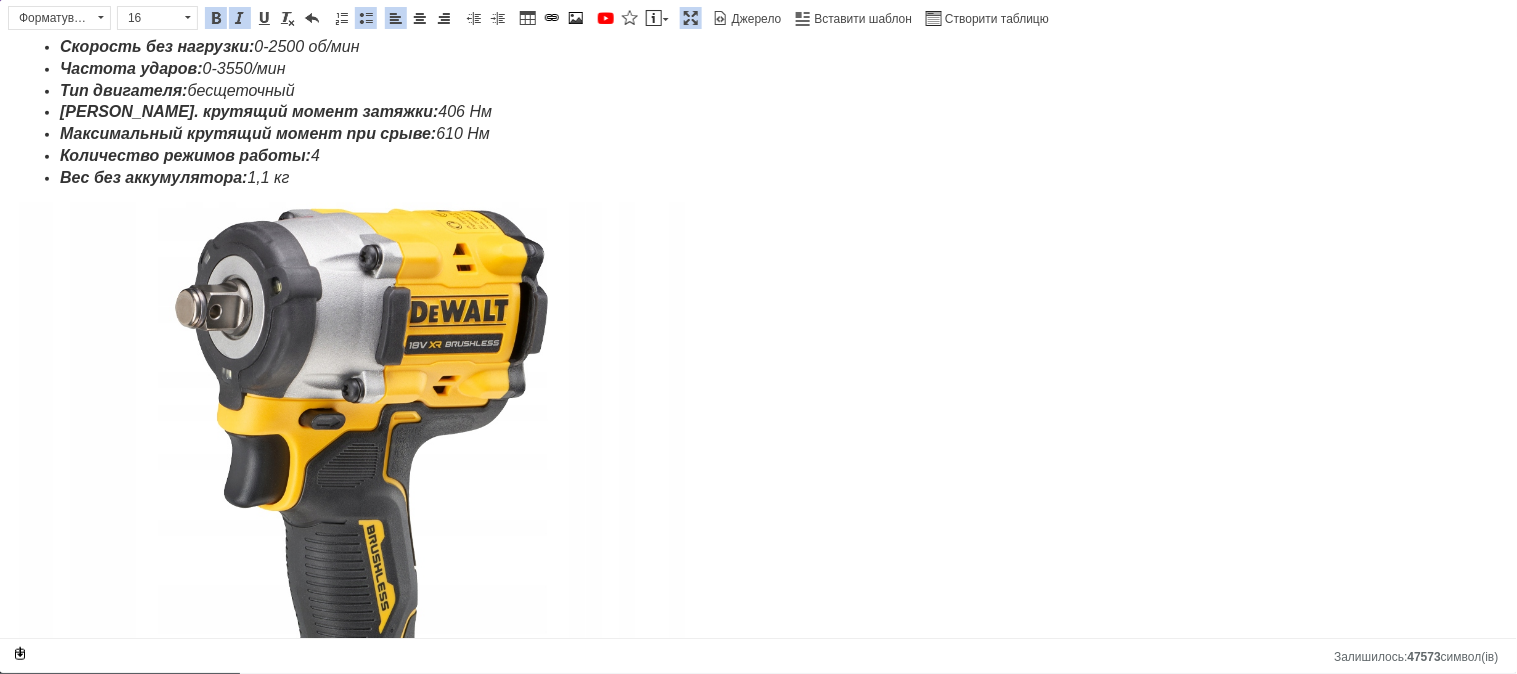 scroll, scrollTop: 0, scrollLeft: 0, axis: both 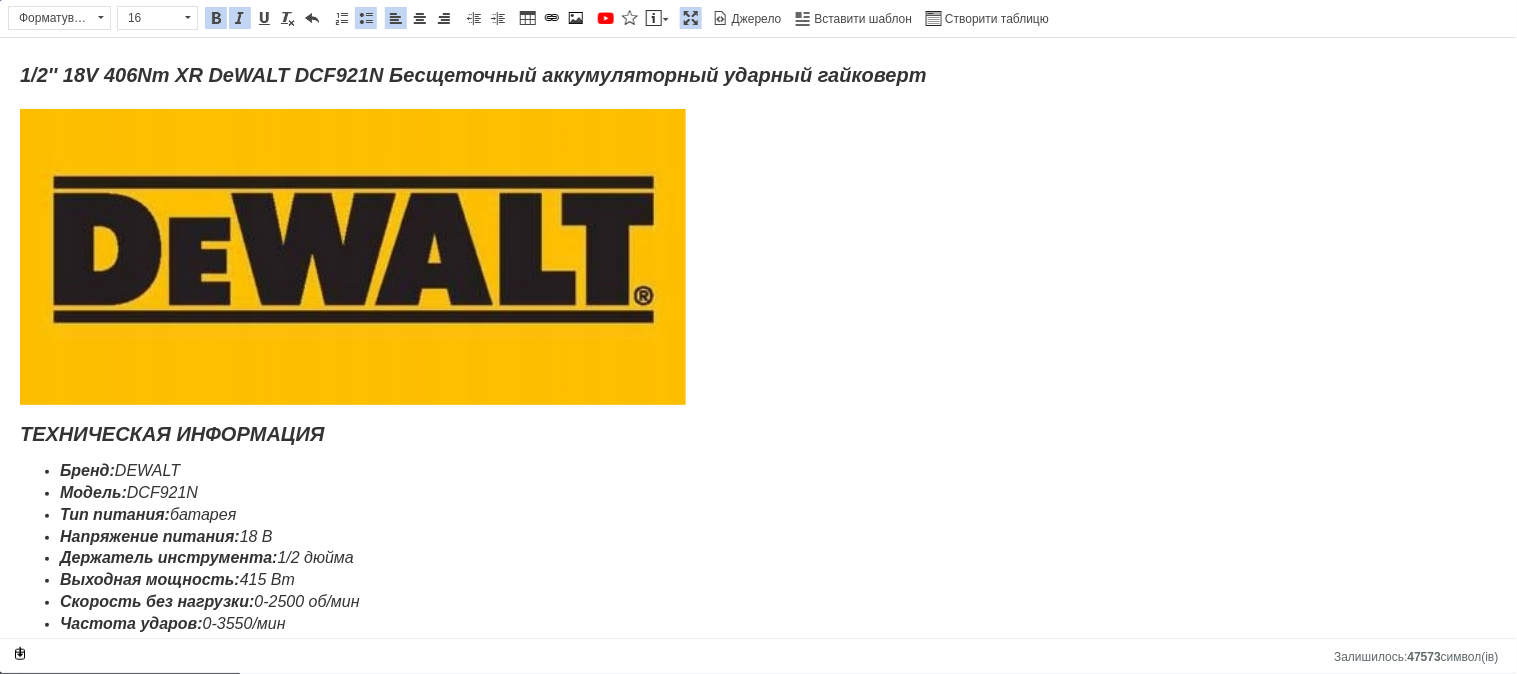 click at bounding box center (691, 18) 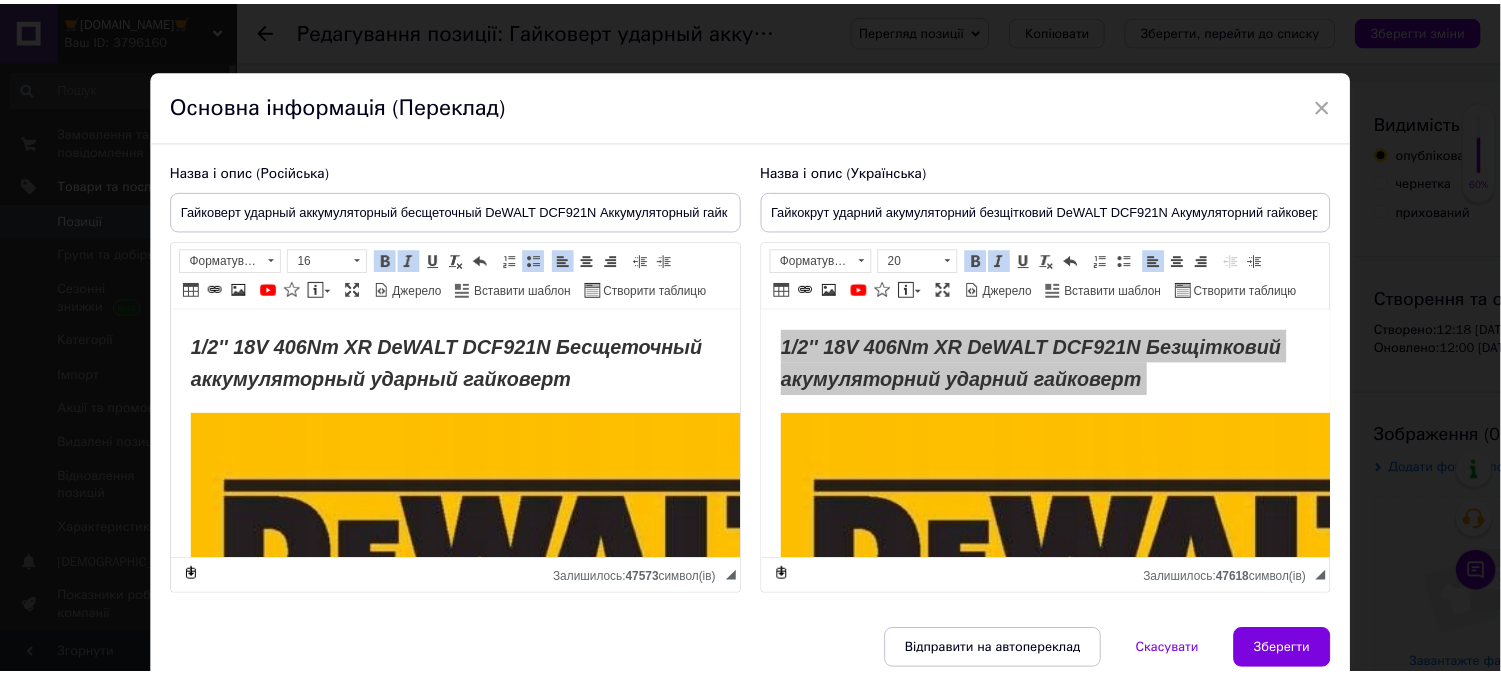 scroll, scrollTop: 555, scrollLeft: 0, axis: vertical 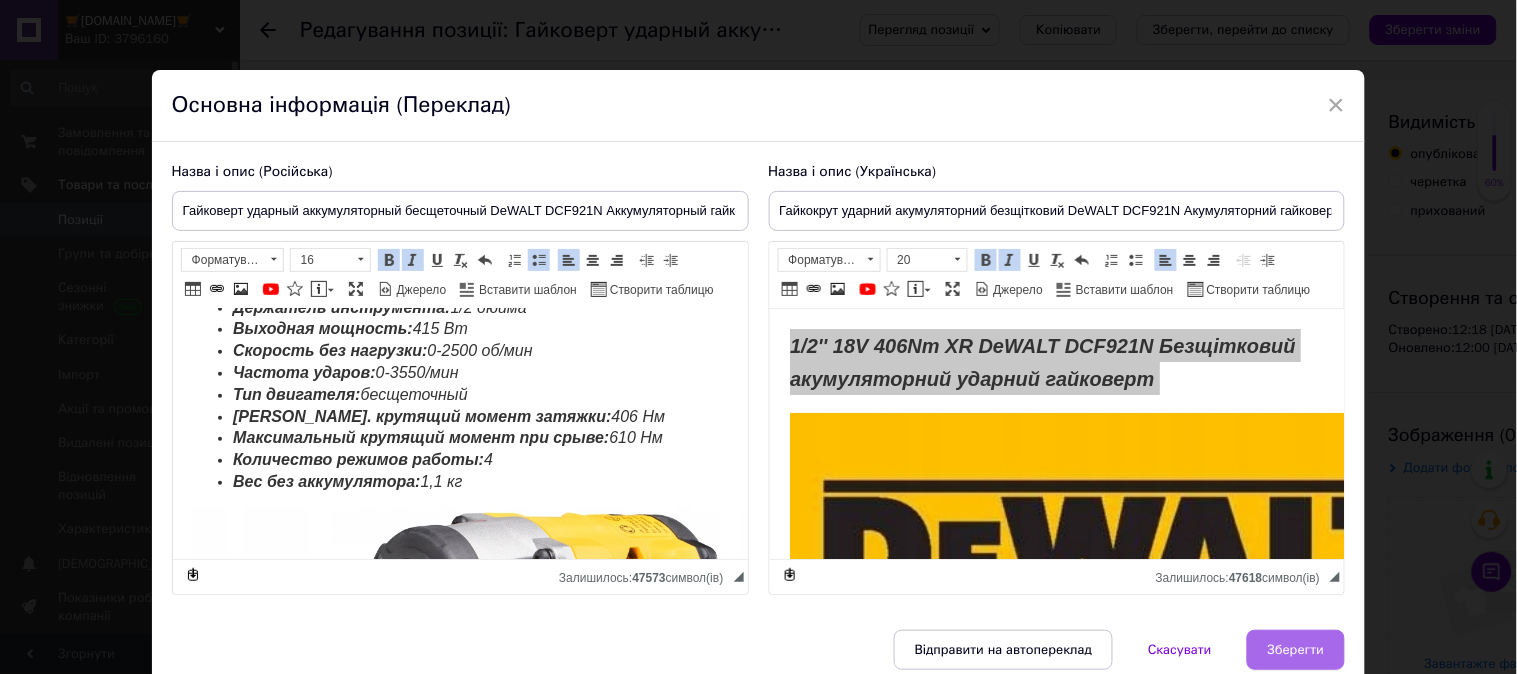 click on "Зберегти" at bounding box center (1296, 650) 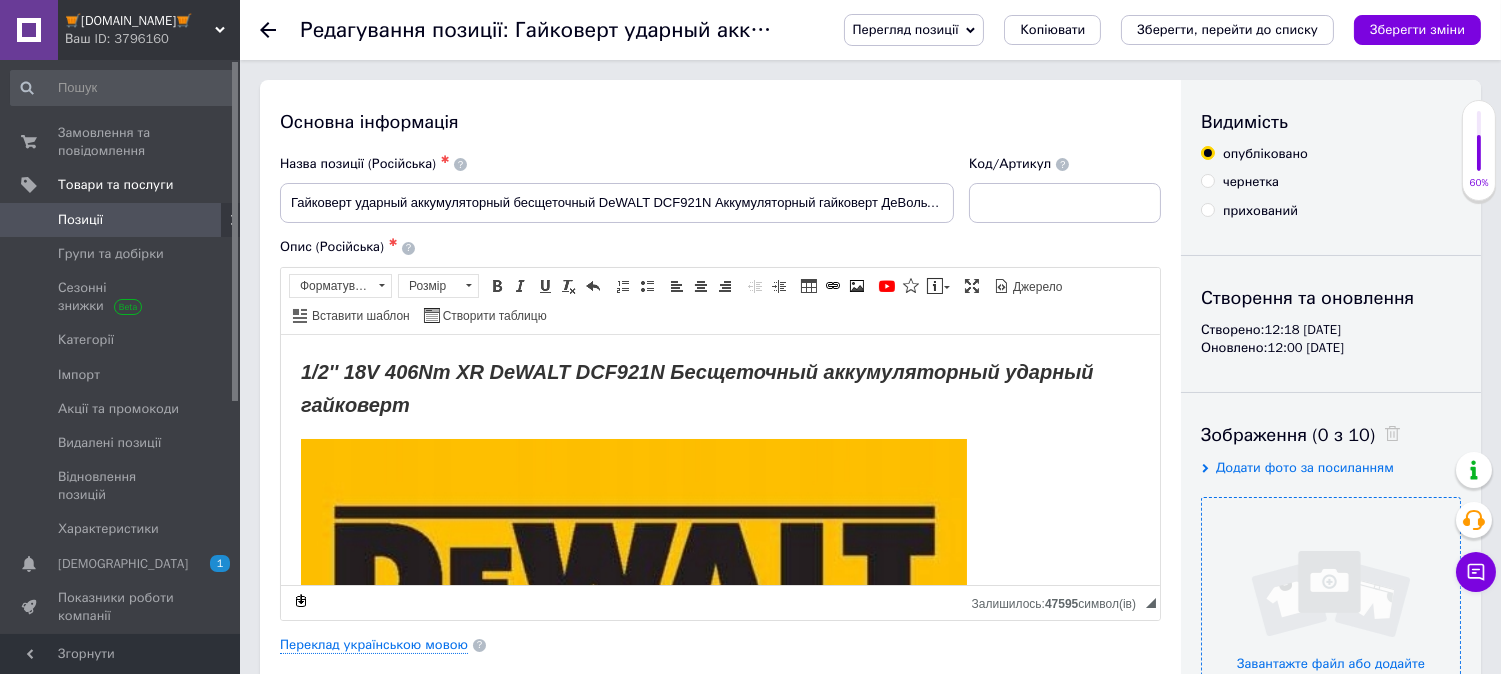 click at bounding box center (1331, 627) 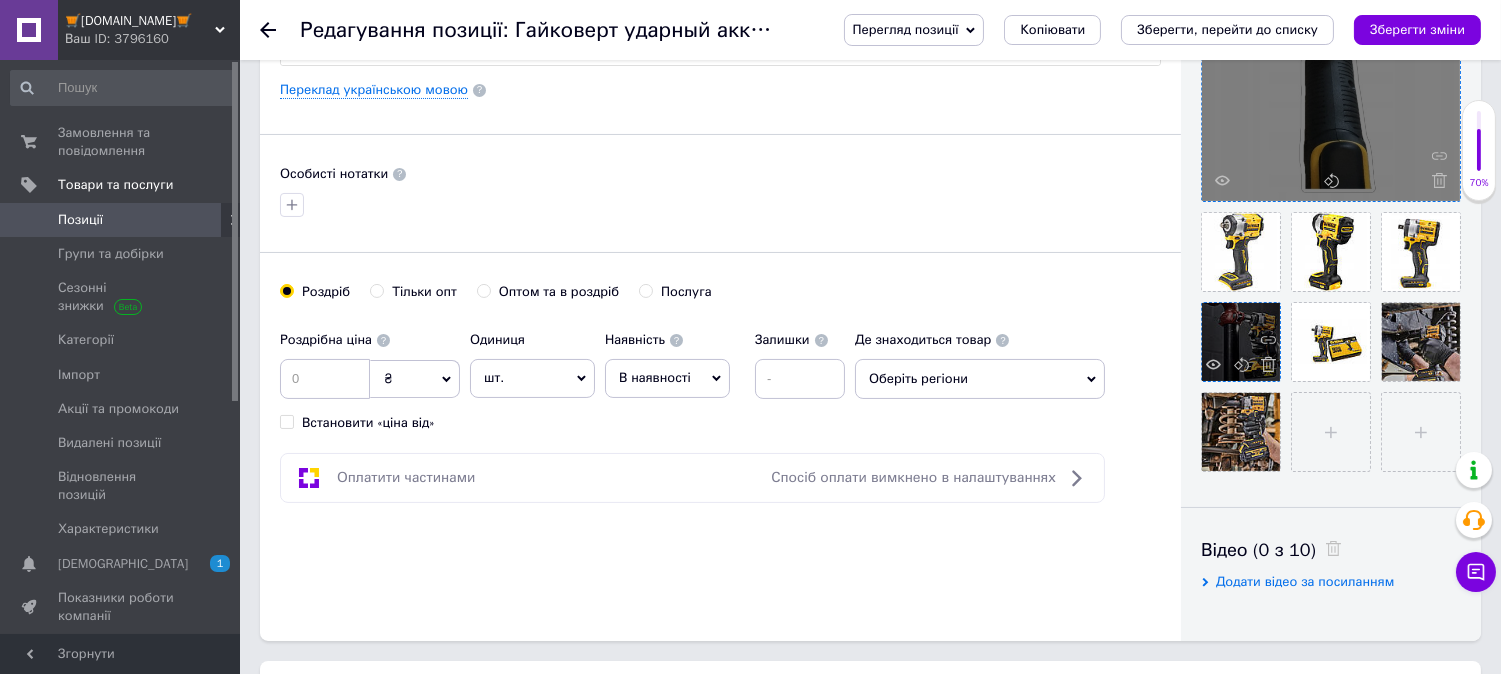scroll, scrollTop: 741, scrollLeft: 0, axis: vertical 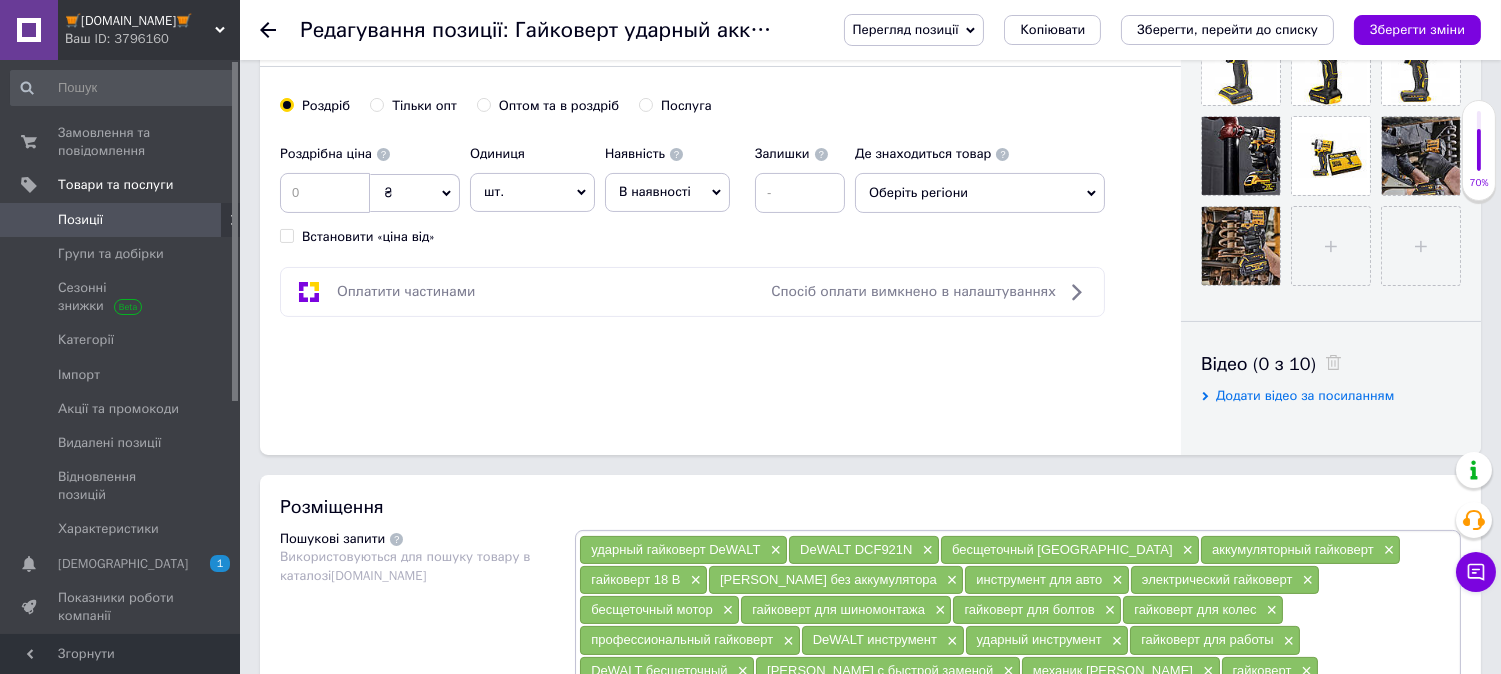 click on "В наявності" at bounding box center (667, 192) 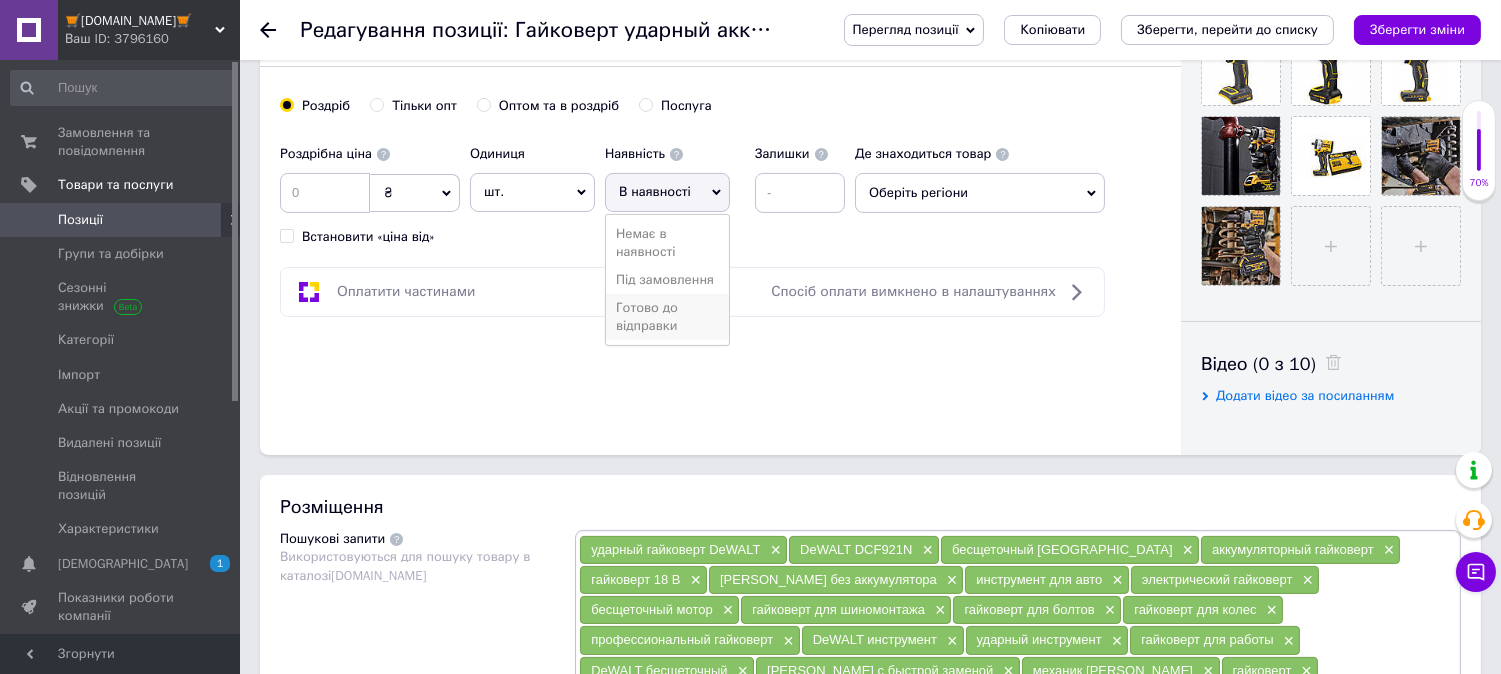 click on "Готово до відправки" at bounding box center [667, 317] 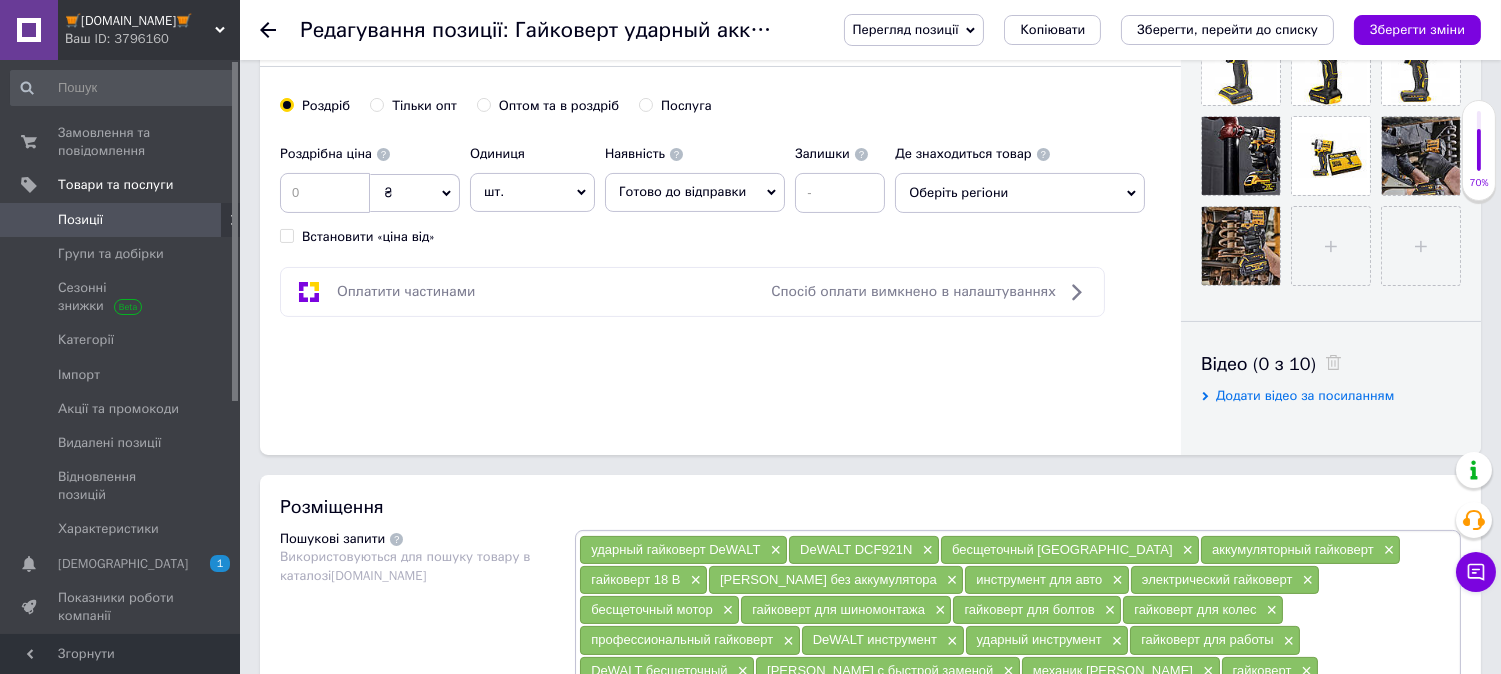 scroll, scrollTop: 555, scrollLeft: 0, axis: vertical 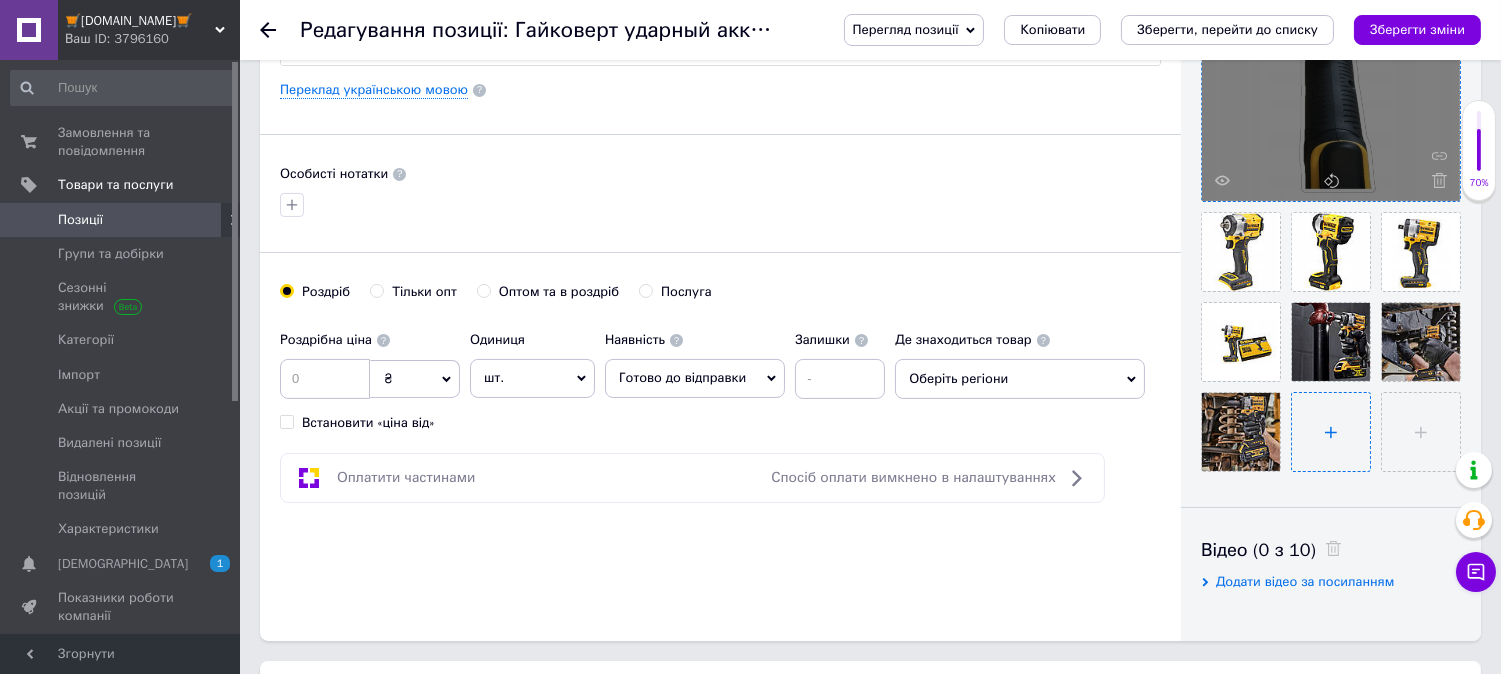 click at bounding box center [1331, 432] 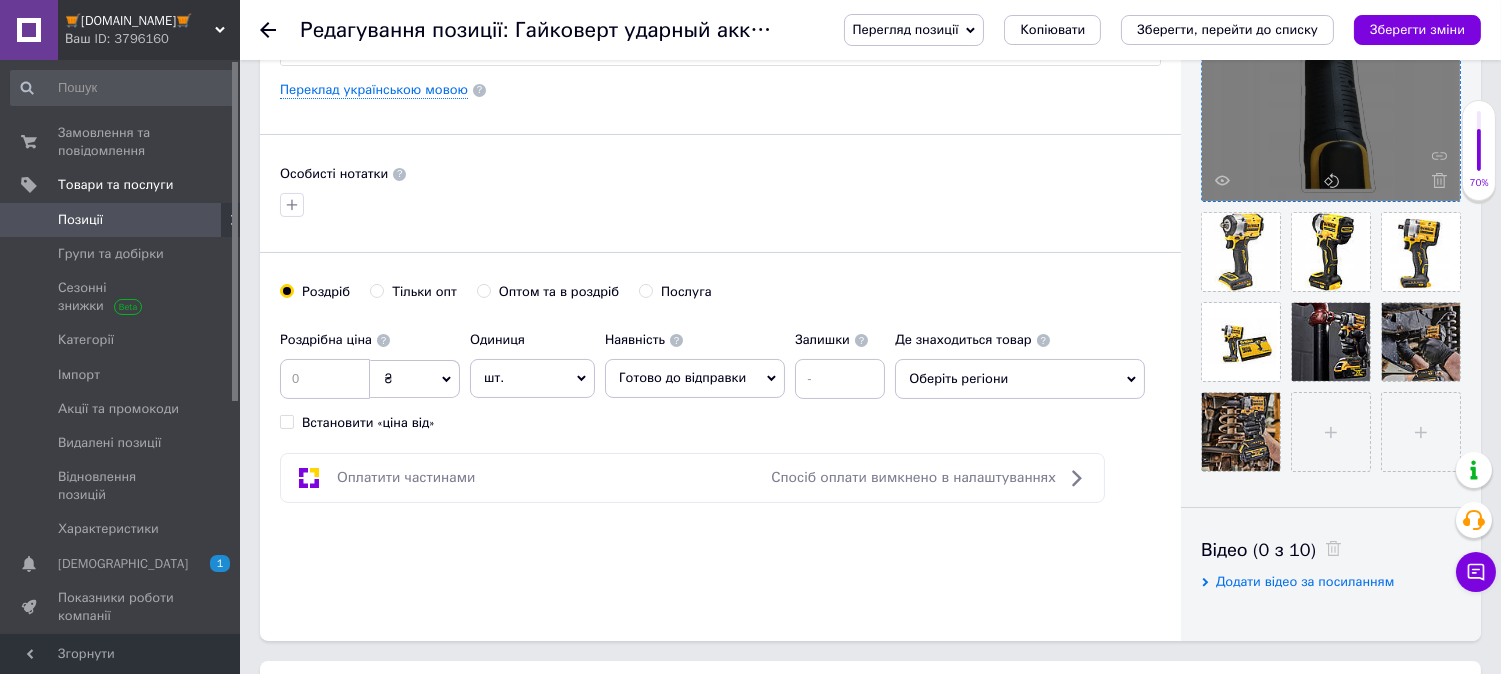 type 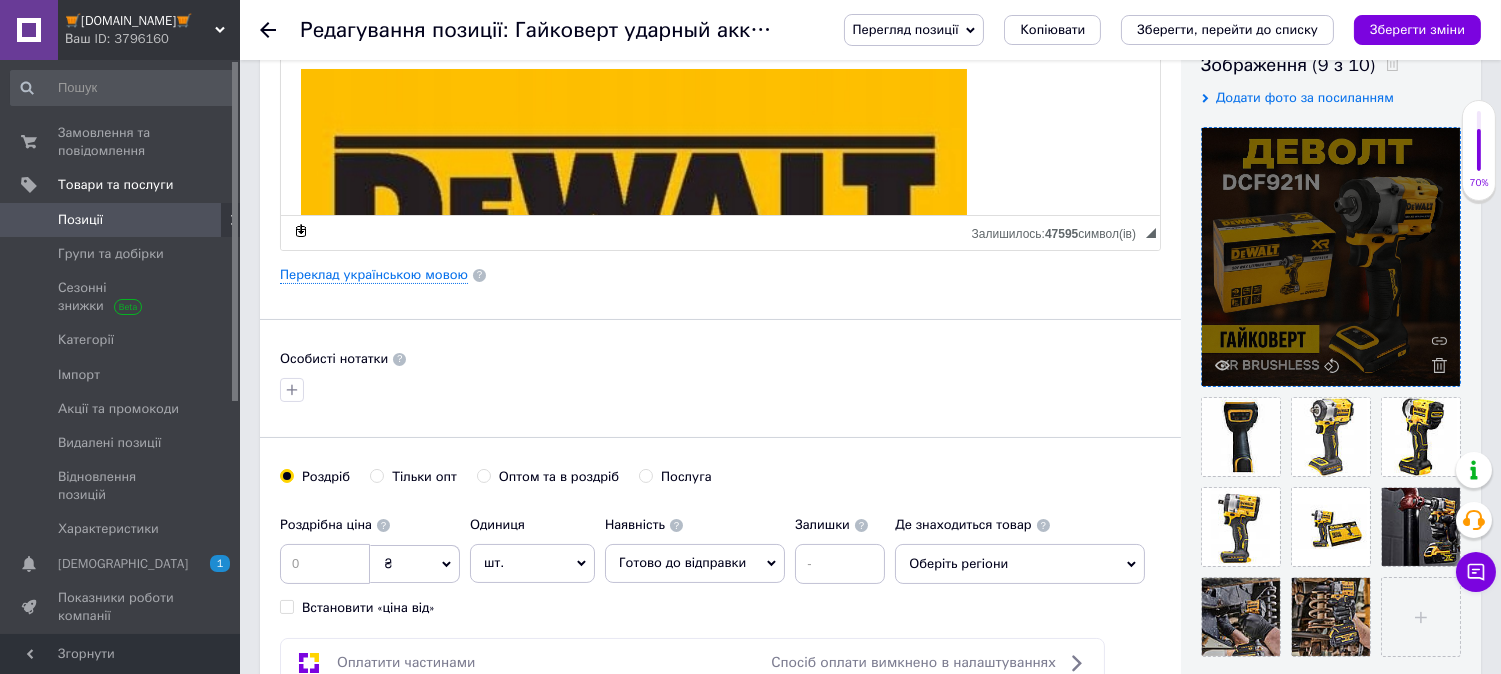 scroll, scrollTop: 0, scrollLeft: 0, axis: both 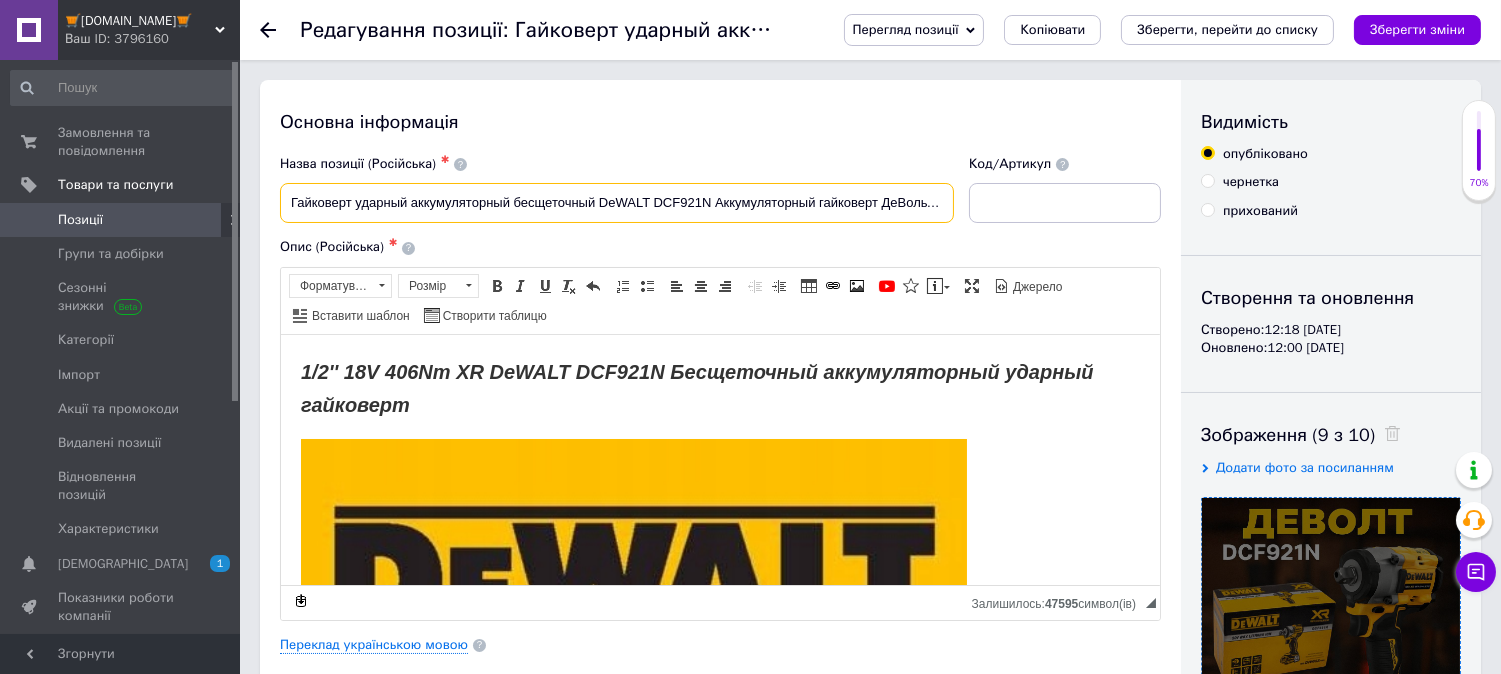 drag, startPoint x: 710, startPoint y: 198, endPoint x: 653, endPoint y: 197, distance: 57.00877 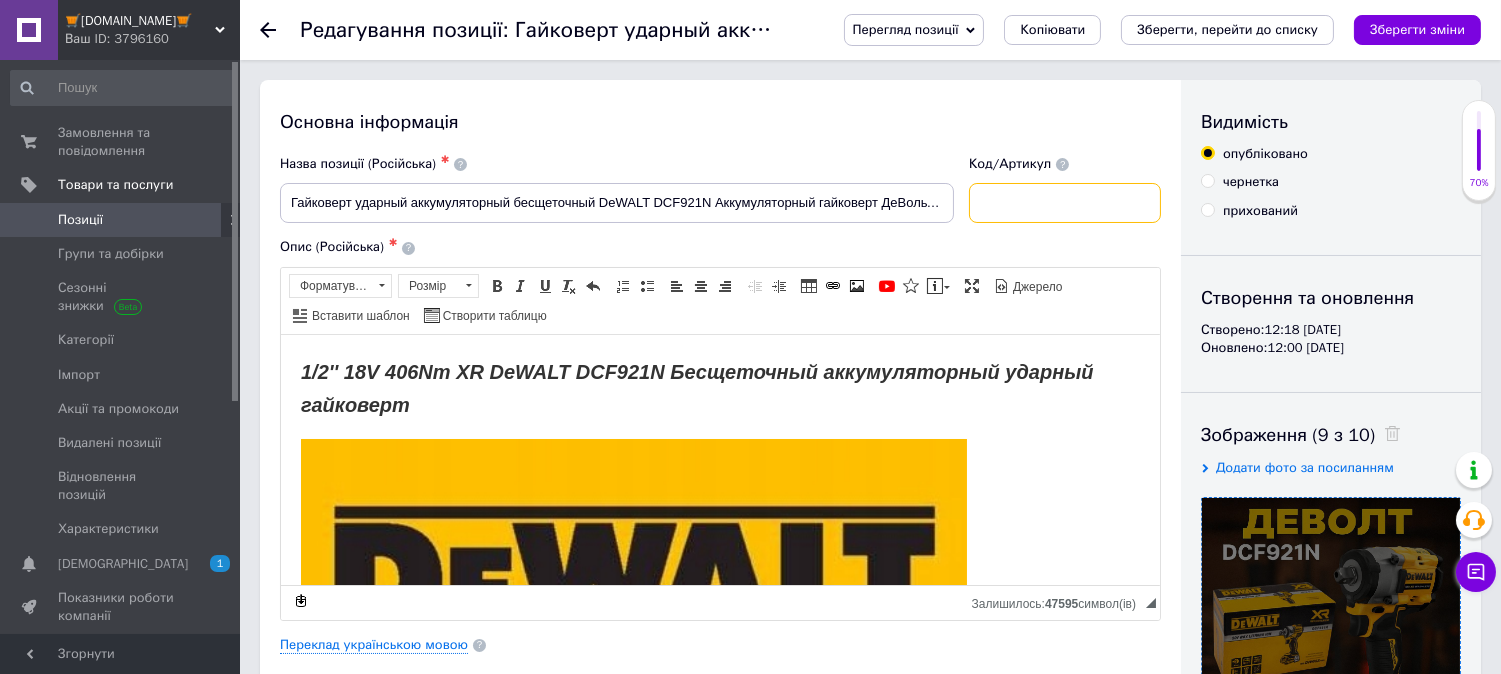 click at bounding box center (1065, 203) 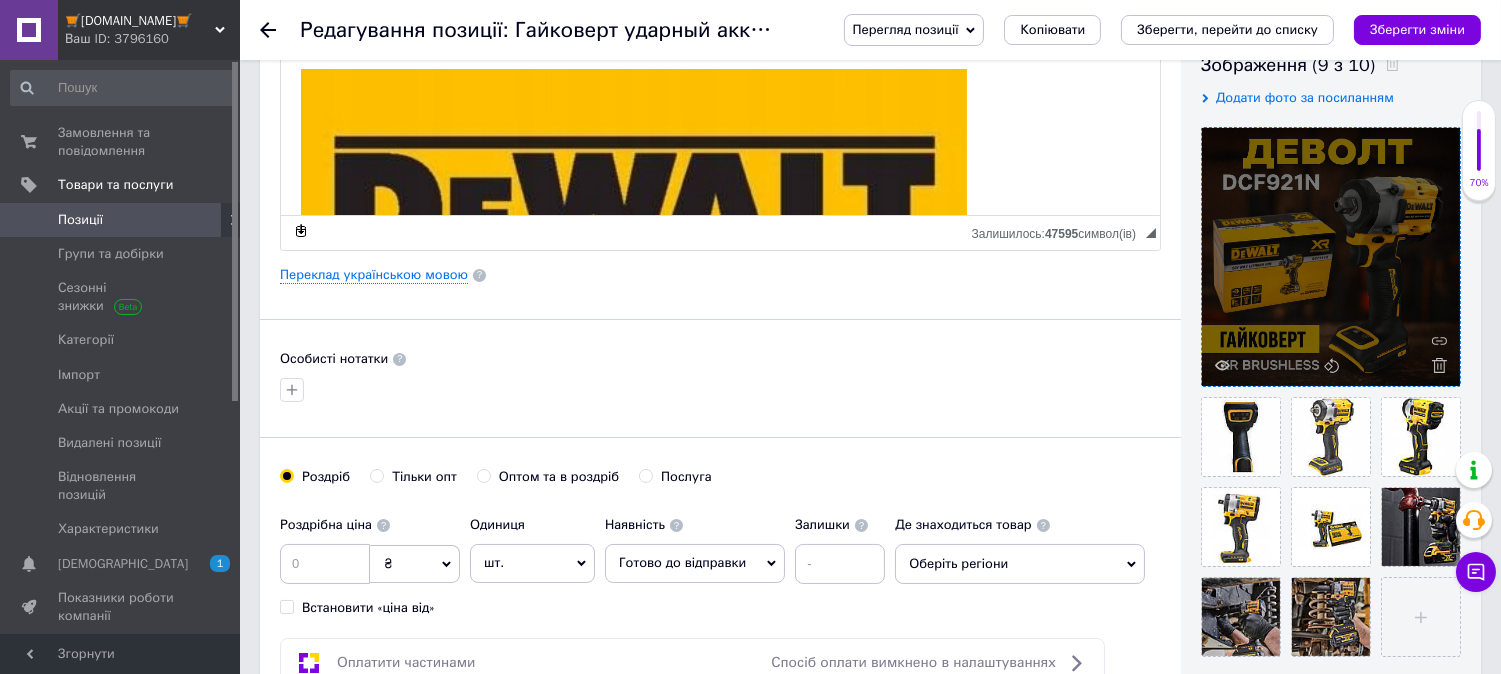 scroll, scrollTop: 555, scrollLeft: 0, axis: vertical 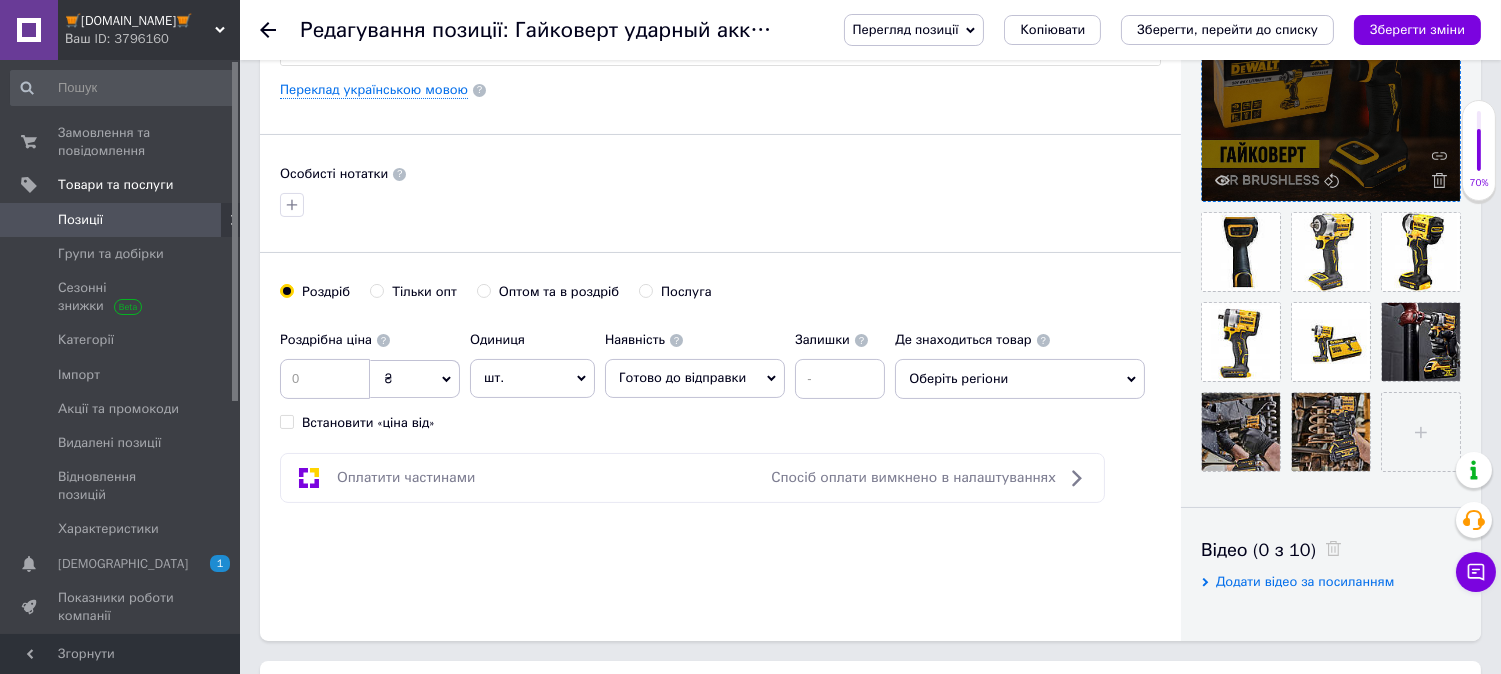 type on "DCF921N "6900"" 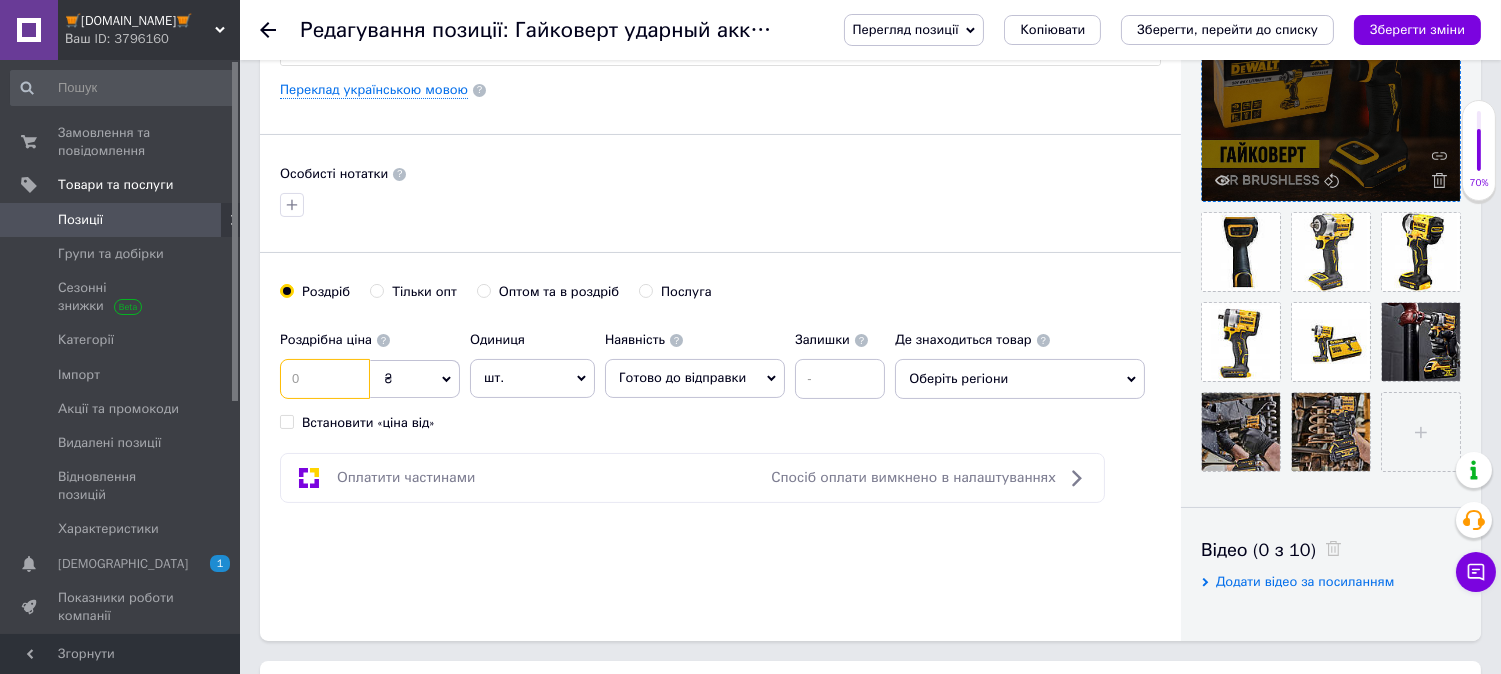 click at bounding box center (325, 379) 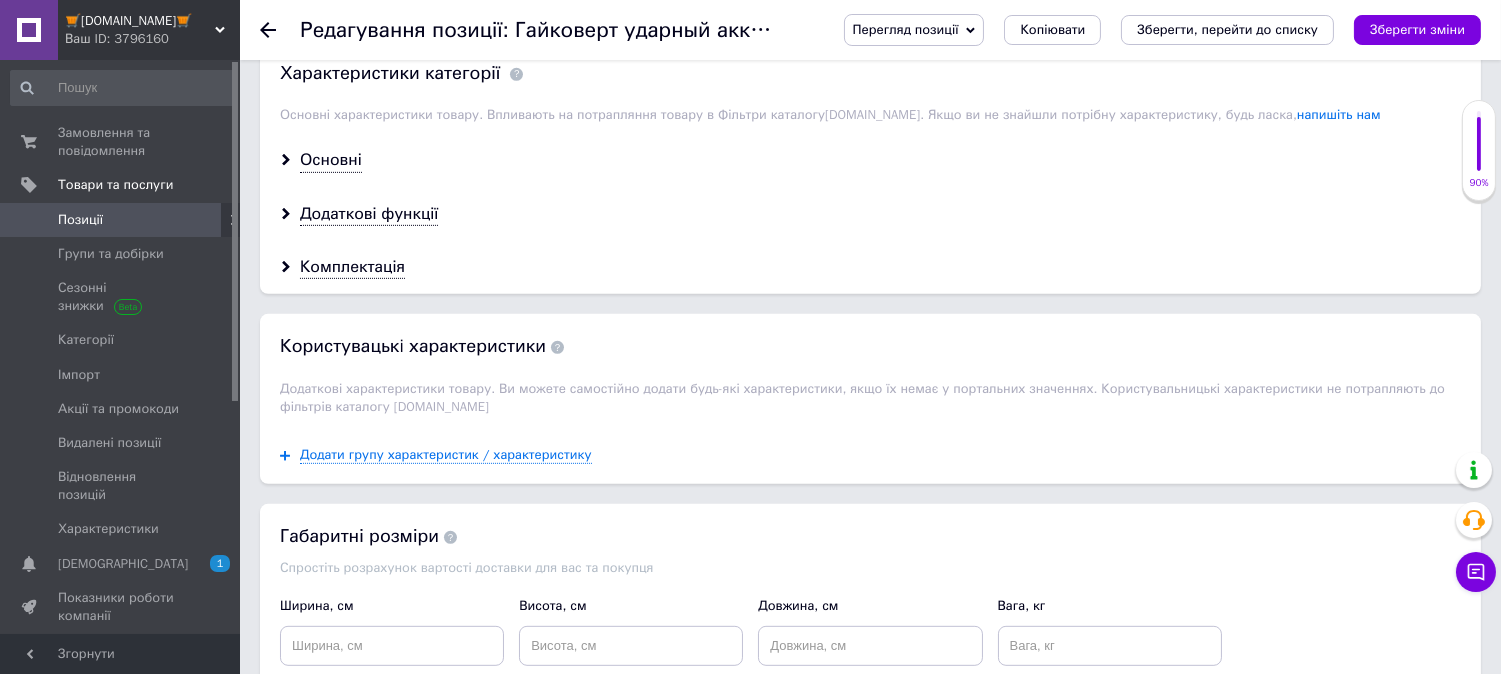 scroll, scrollTop: 1666, scrollLeft: 0, axis: vertical 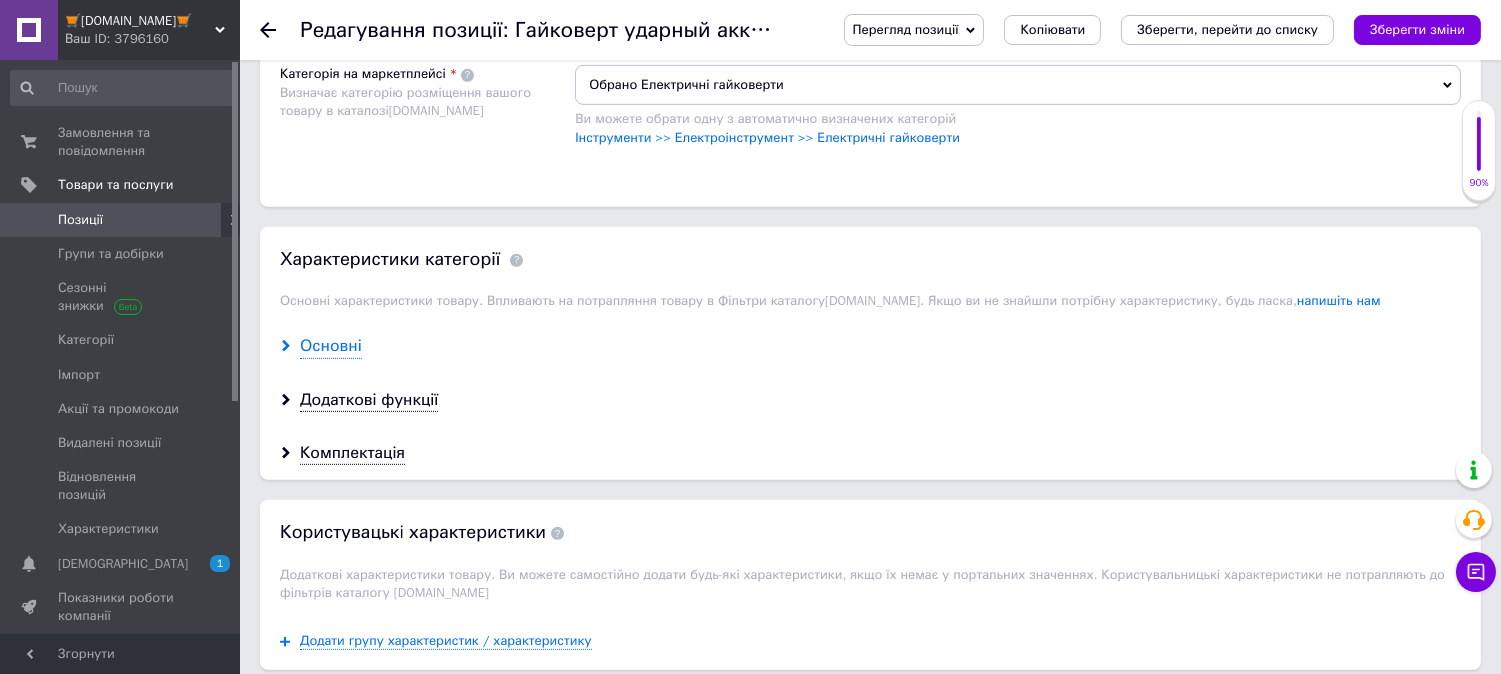 type on "8000" 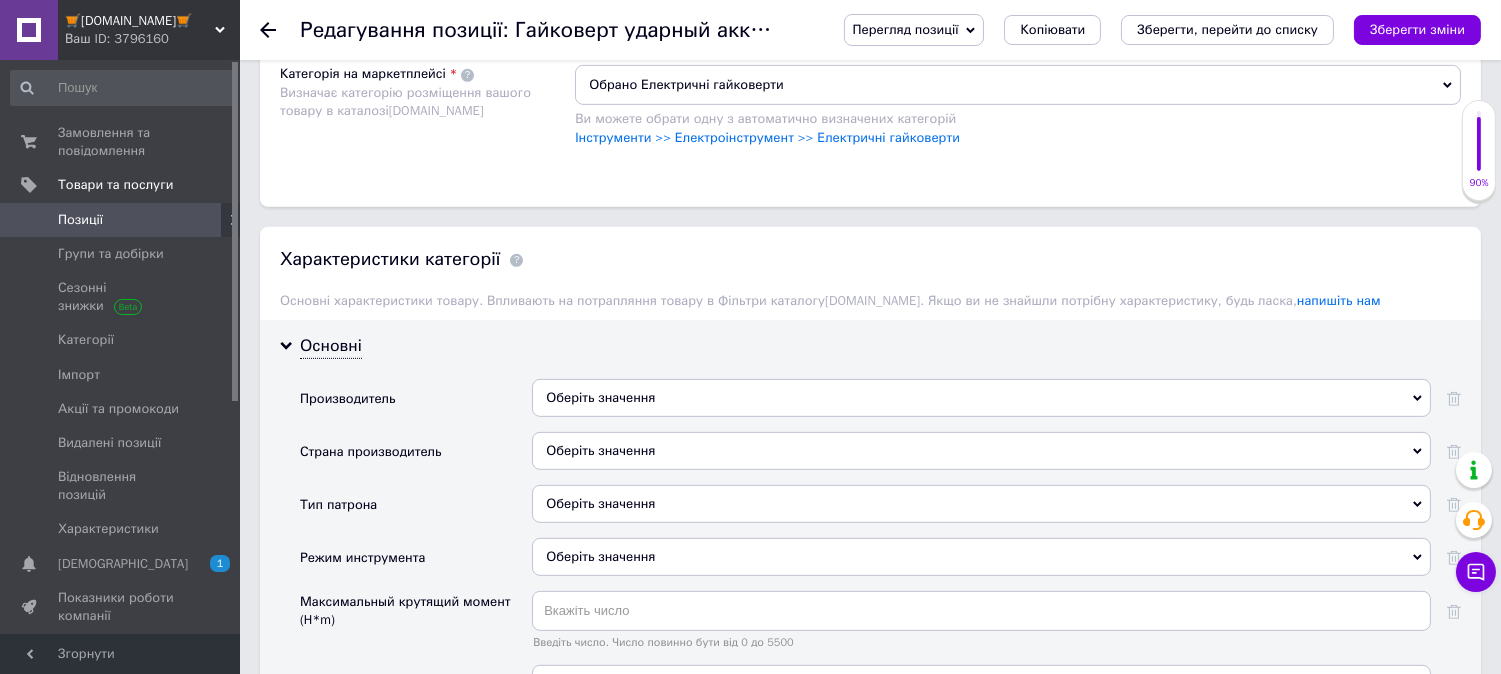 scroll, scrollTop: 1852, scrollLeft: 0, axis: vertical 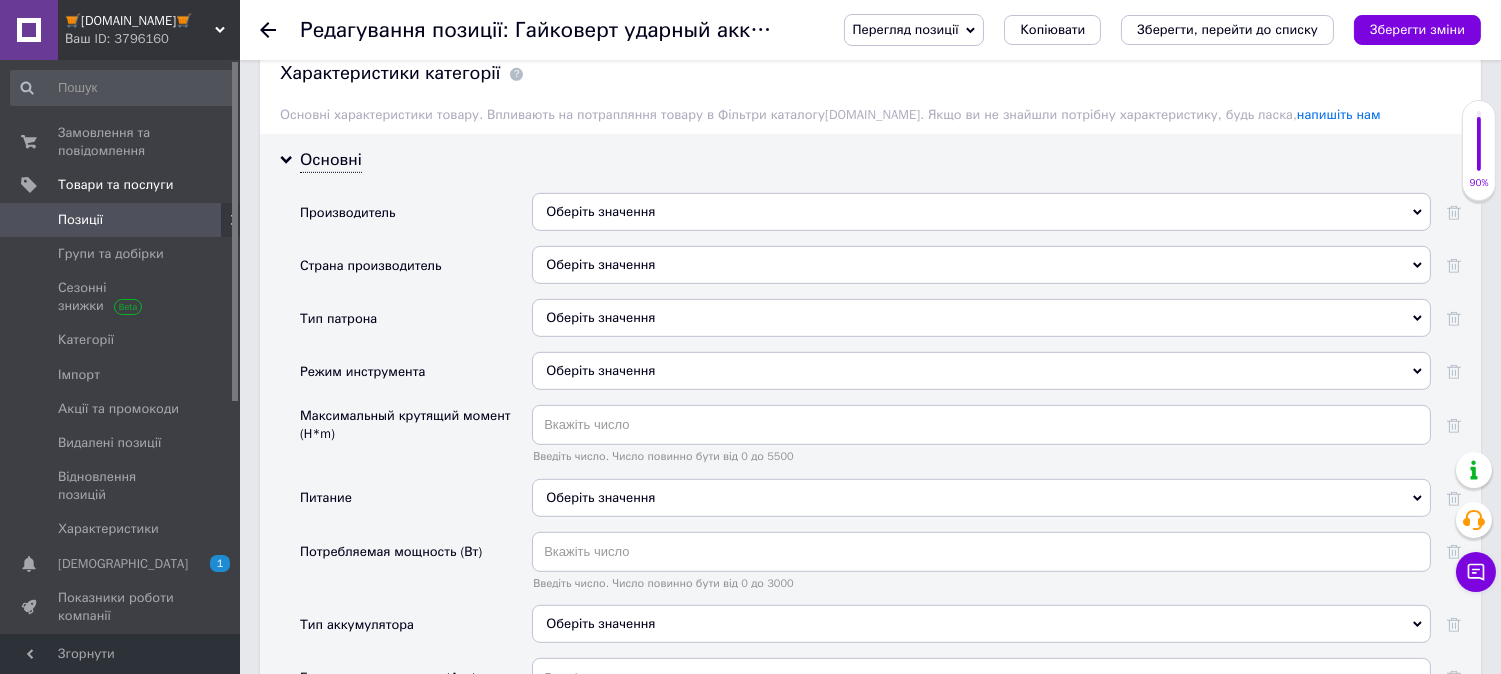 click on "Оберіть значення" at bounding box center [981, 212] 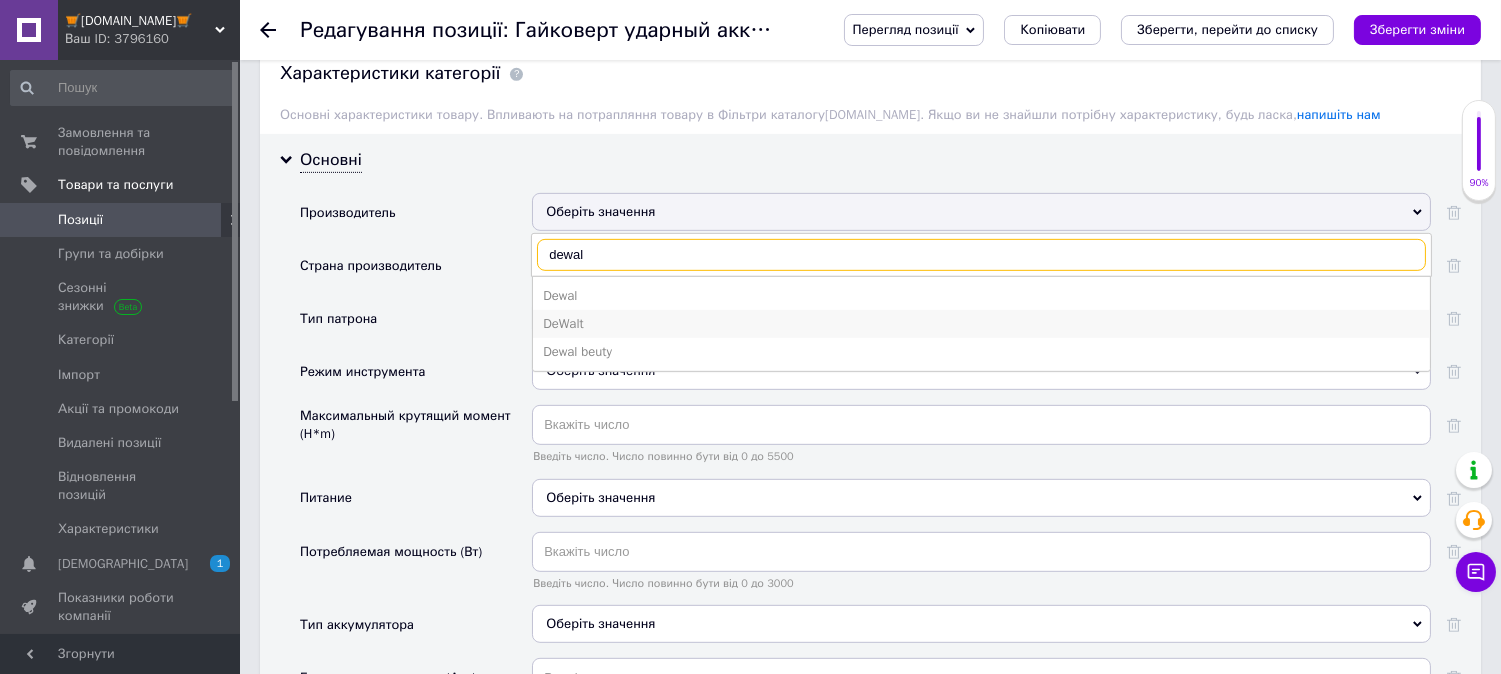type on "dewal" 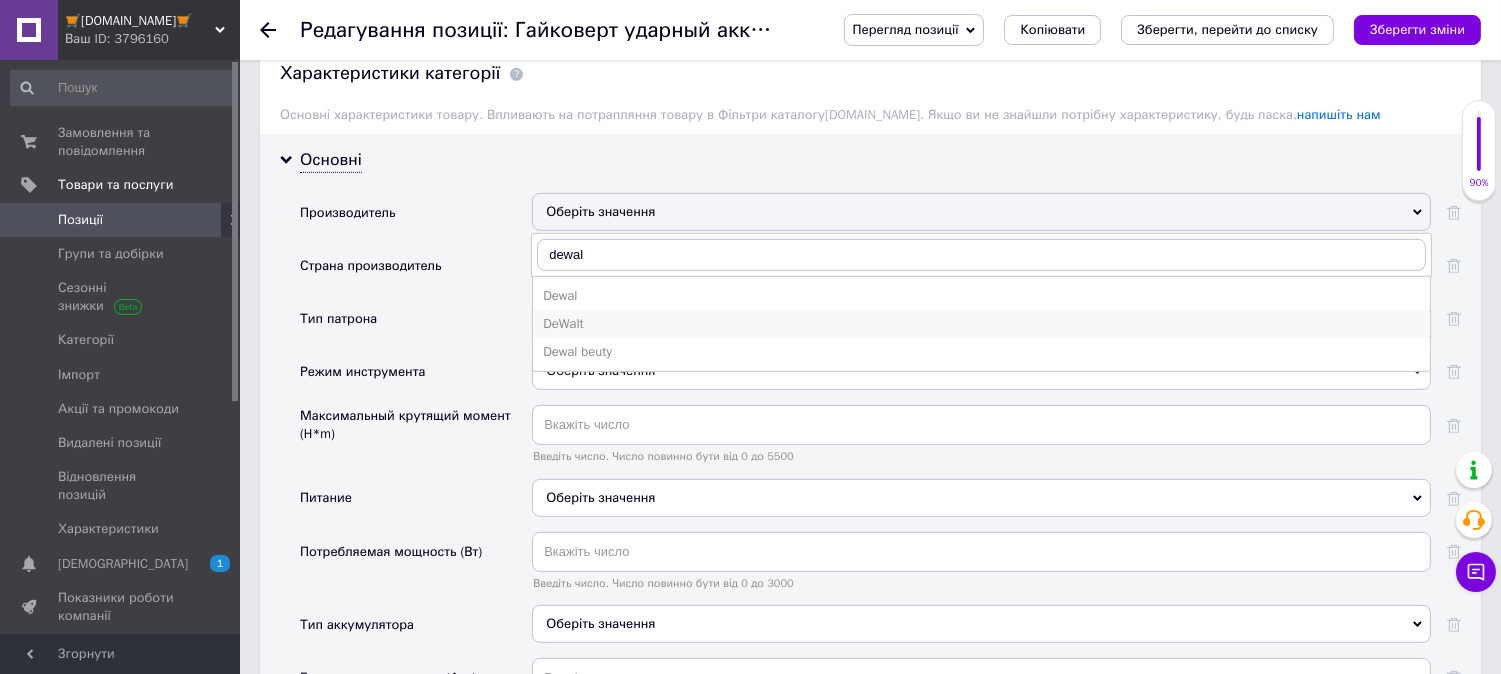 click on "DeWalt" at bounding box center [981, 324] 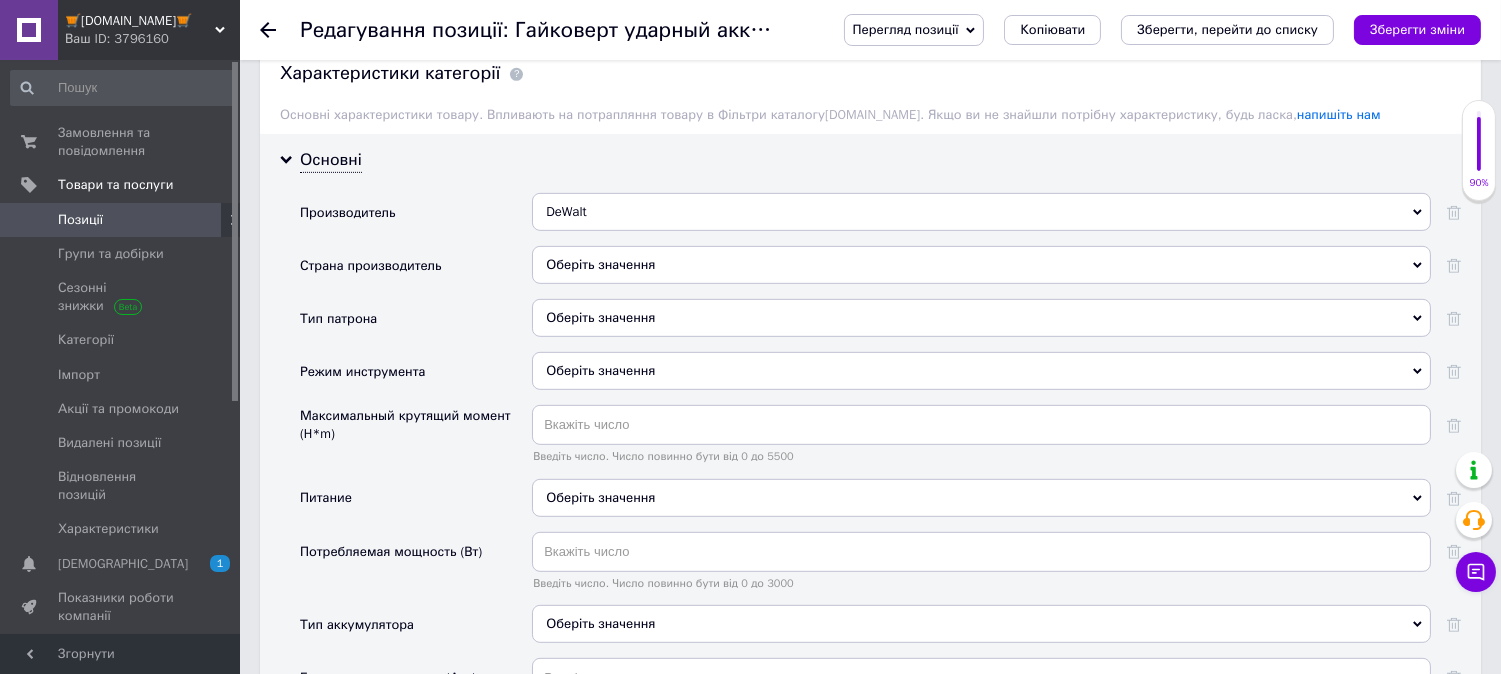 click on "Оберіть значення" at bounding box center (981, 318) 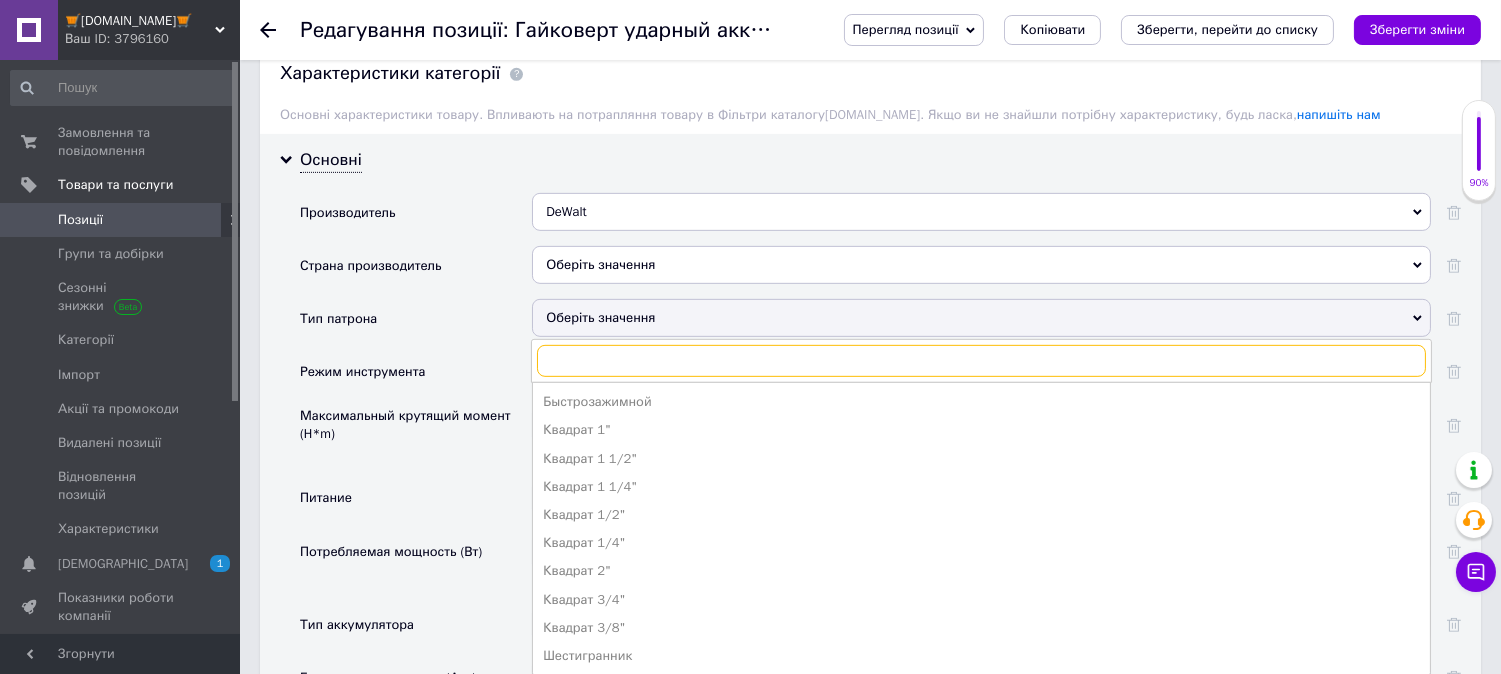 scroll, scrollTop: 2036, scrollLeft: 0, axis: vertical 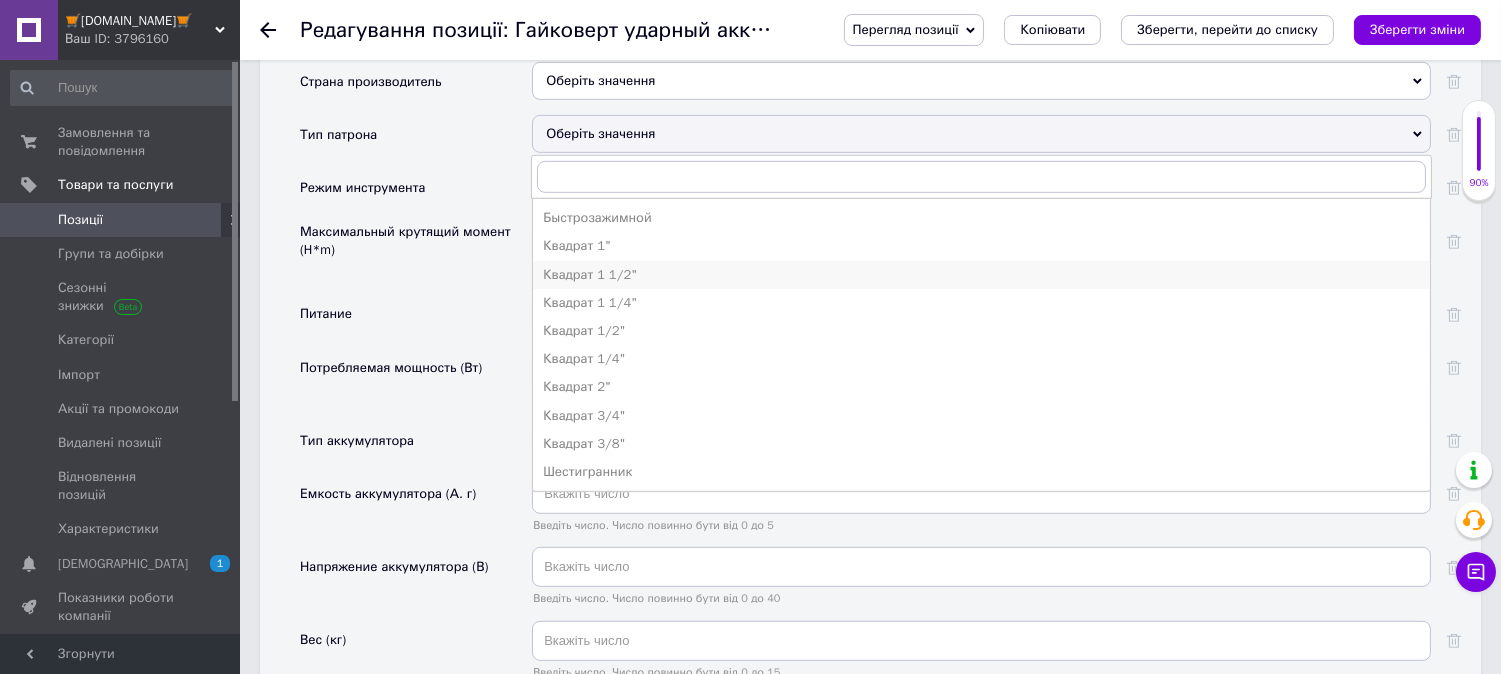 click on "Квадрат 1 1/2"" at bounding box center [981, 275] 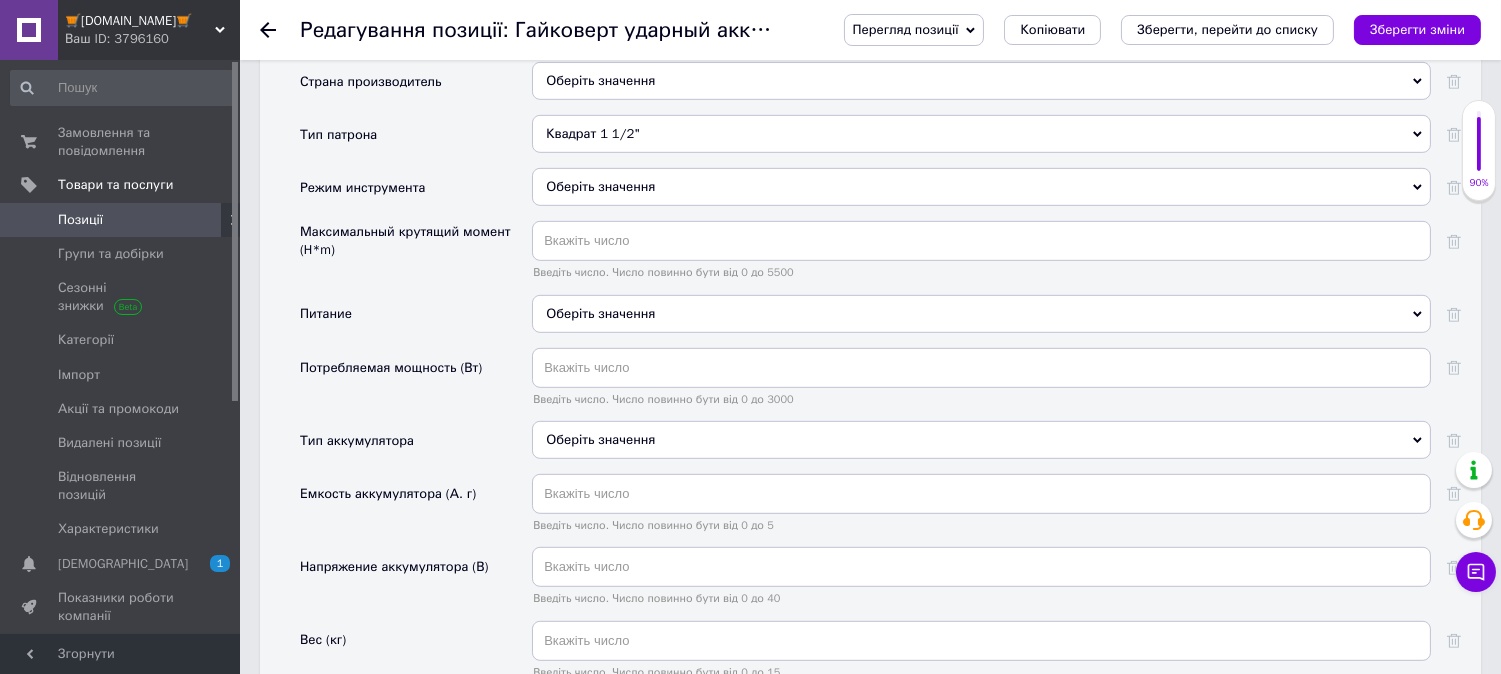 click on "Оберіть значення" at bounding box center [981, 187] 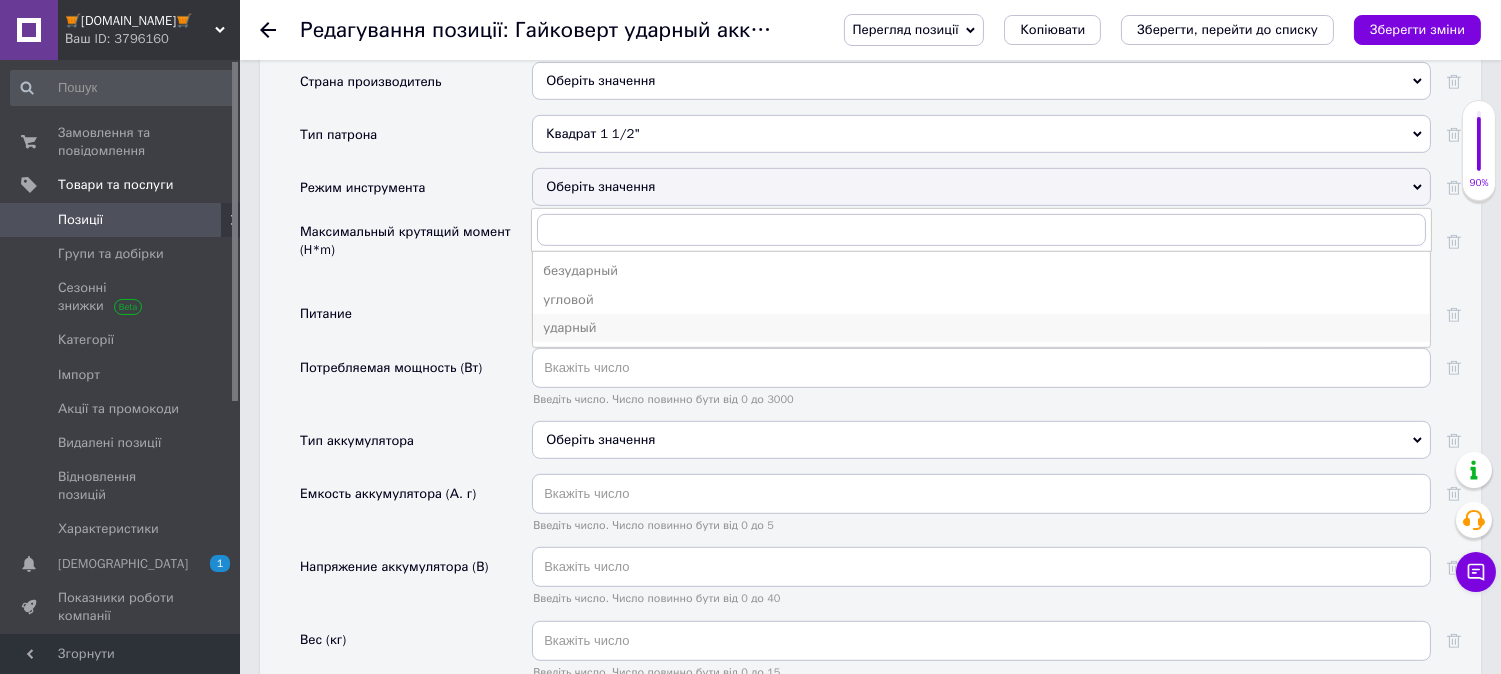 click on "ударный" at bounding box center (981, 328) 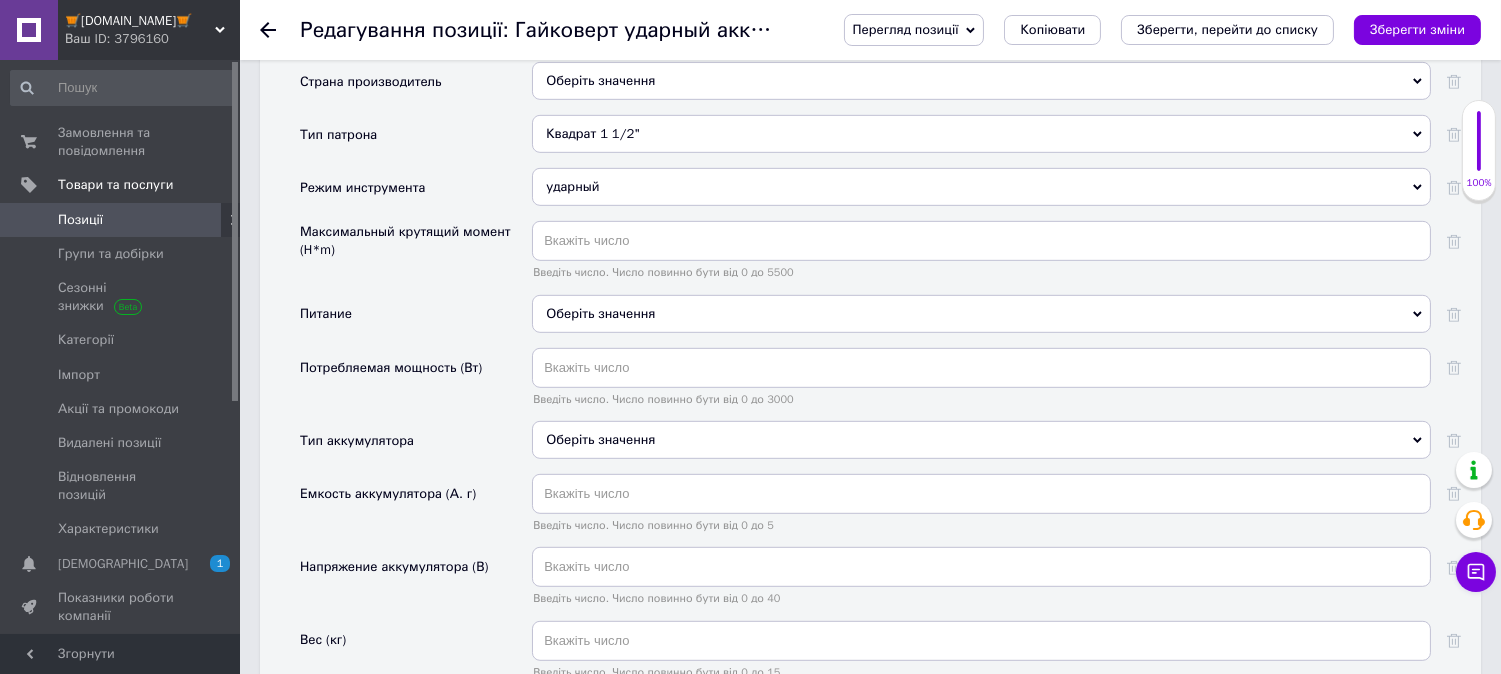 scroll, scrollTop: 2222, scrollLeft: 0, axis: vertical 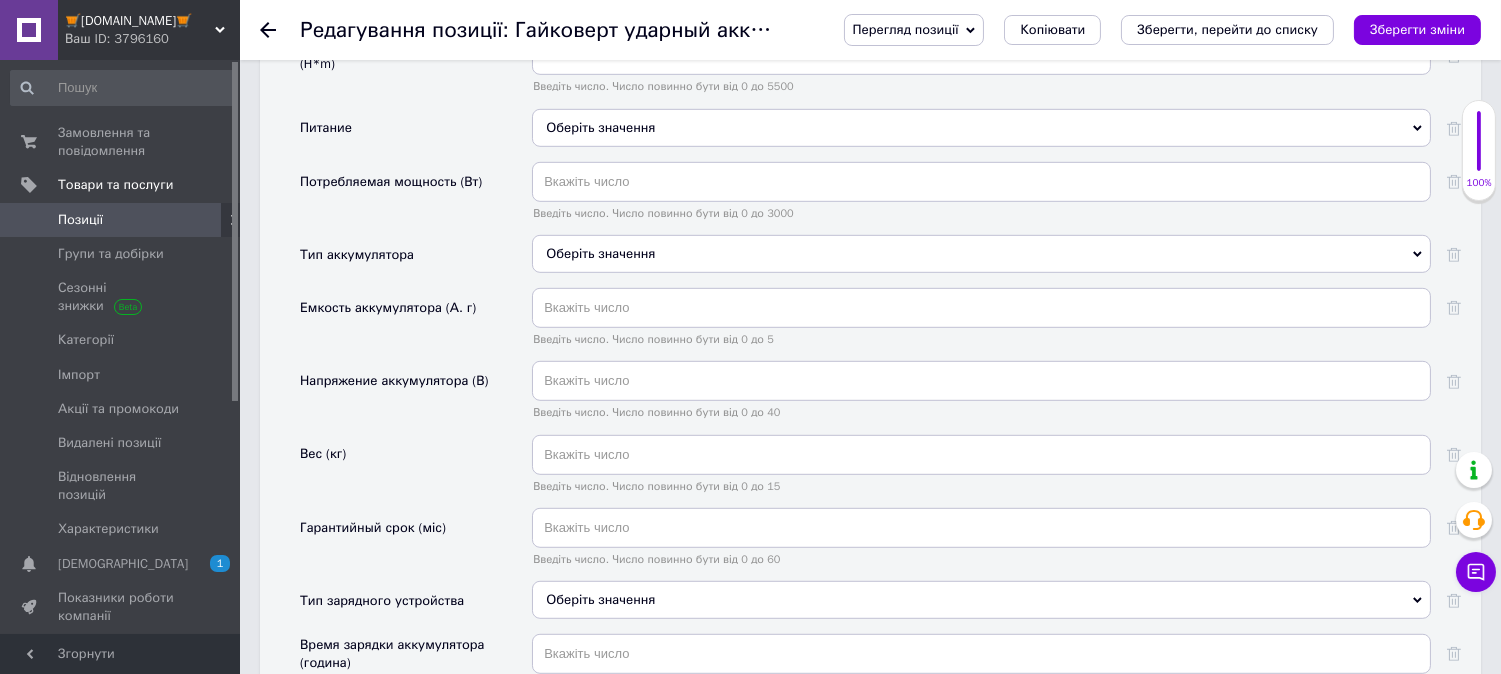 click on "Оберіть значення" at bounding box center (981, 128) 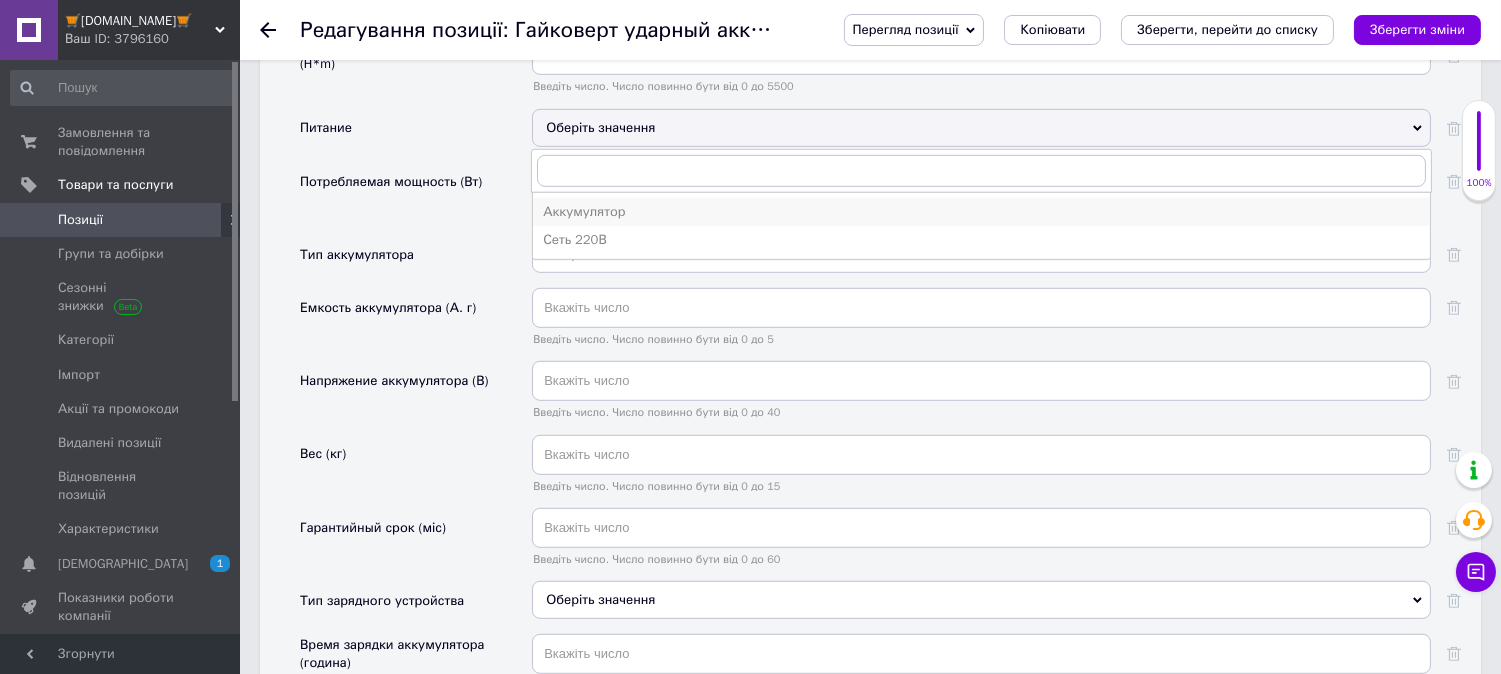 click on "Аккумулятор" at bounding box center (981, 212) 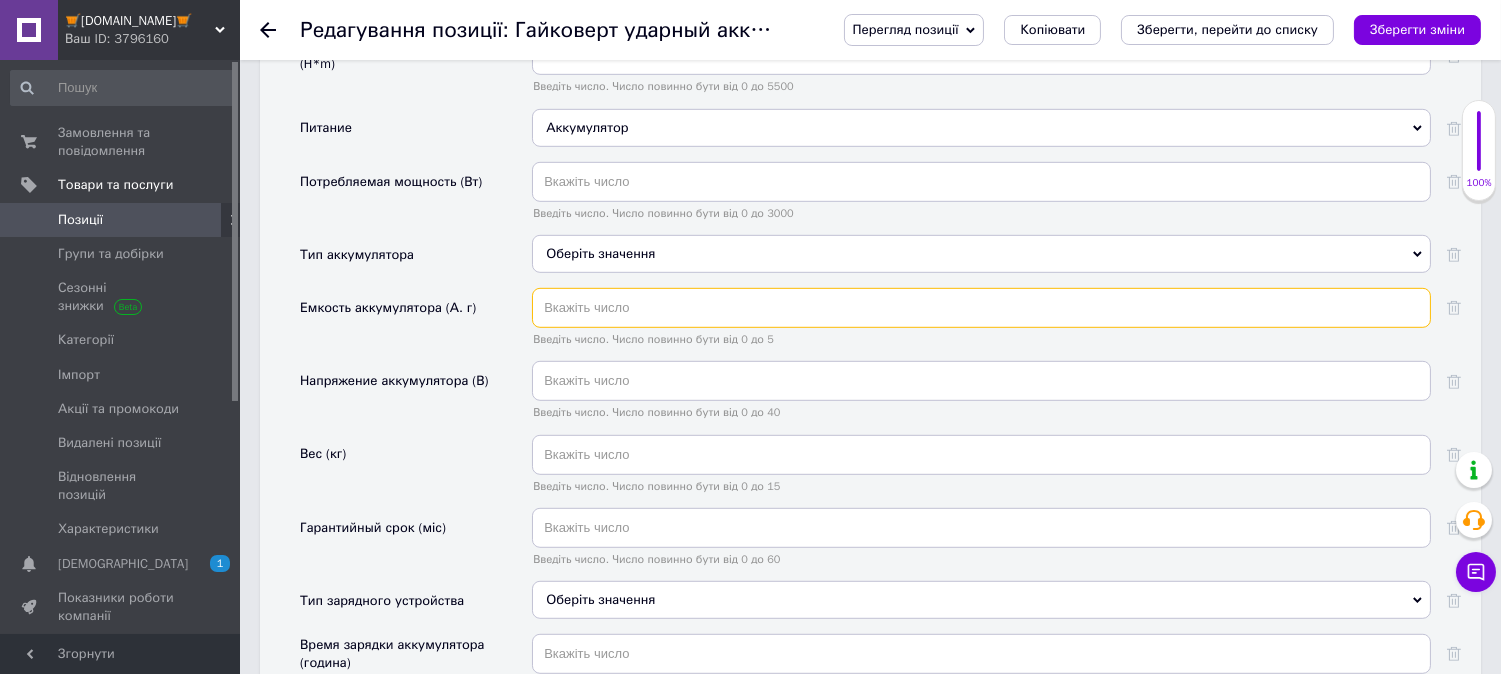 click at bounding box center (981, 308) 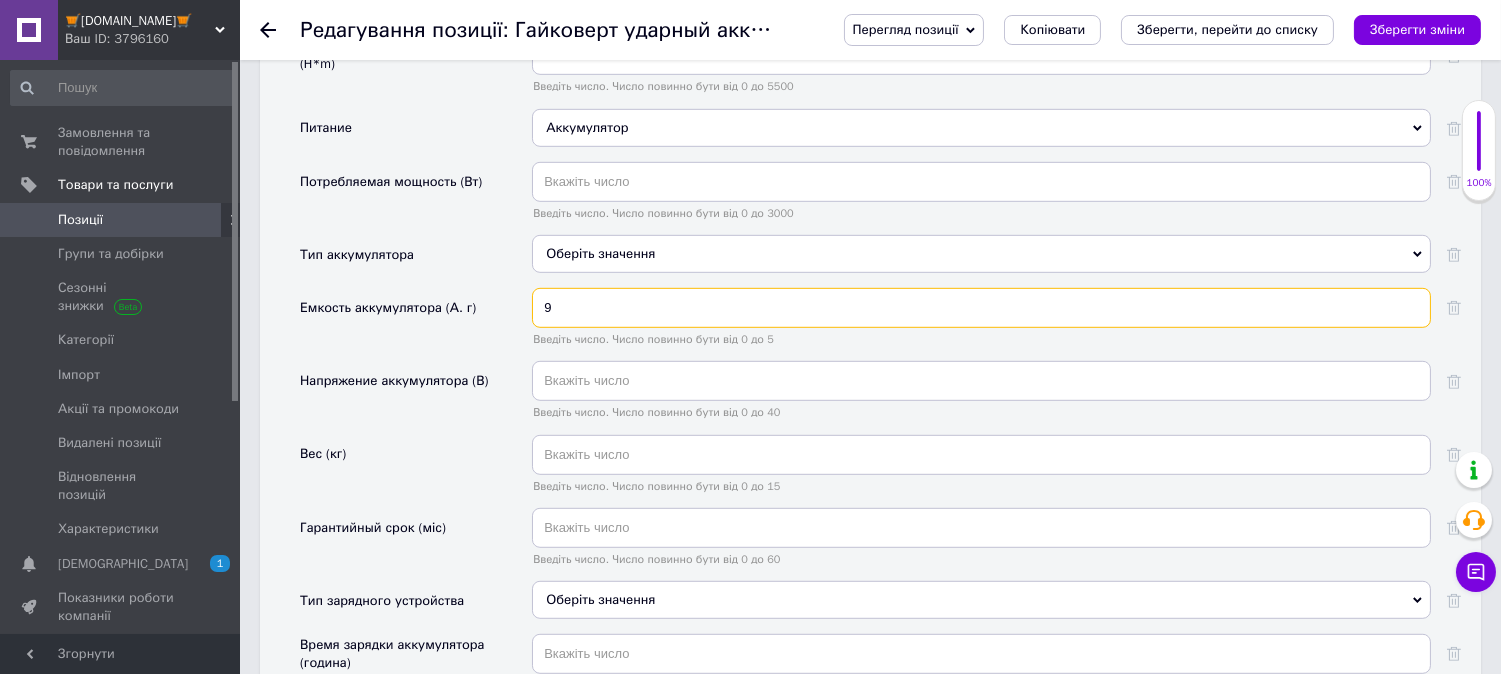 type on "9" 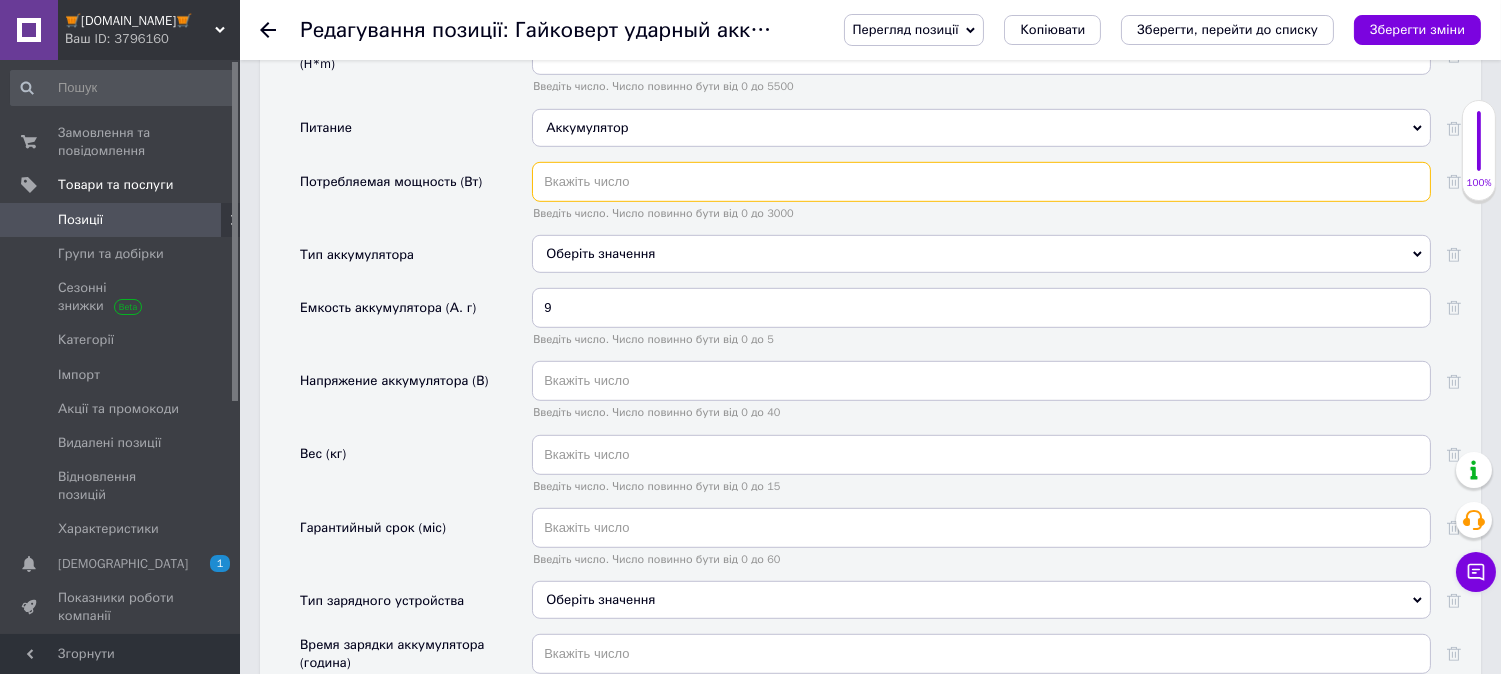 click at bounding box center [981, 182] 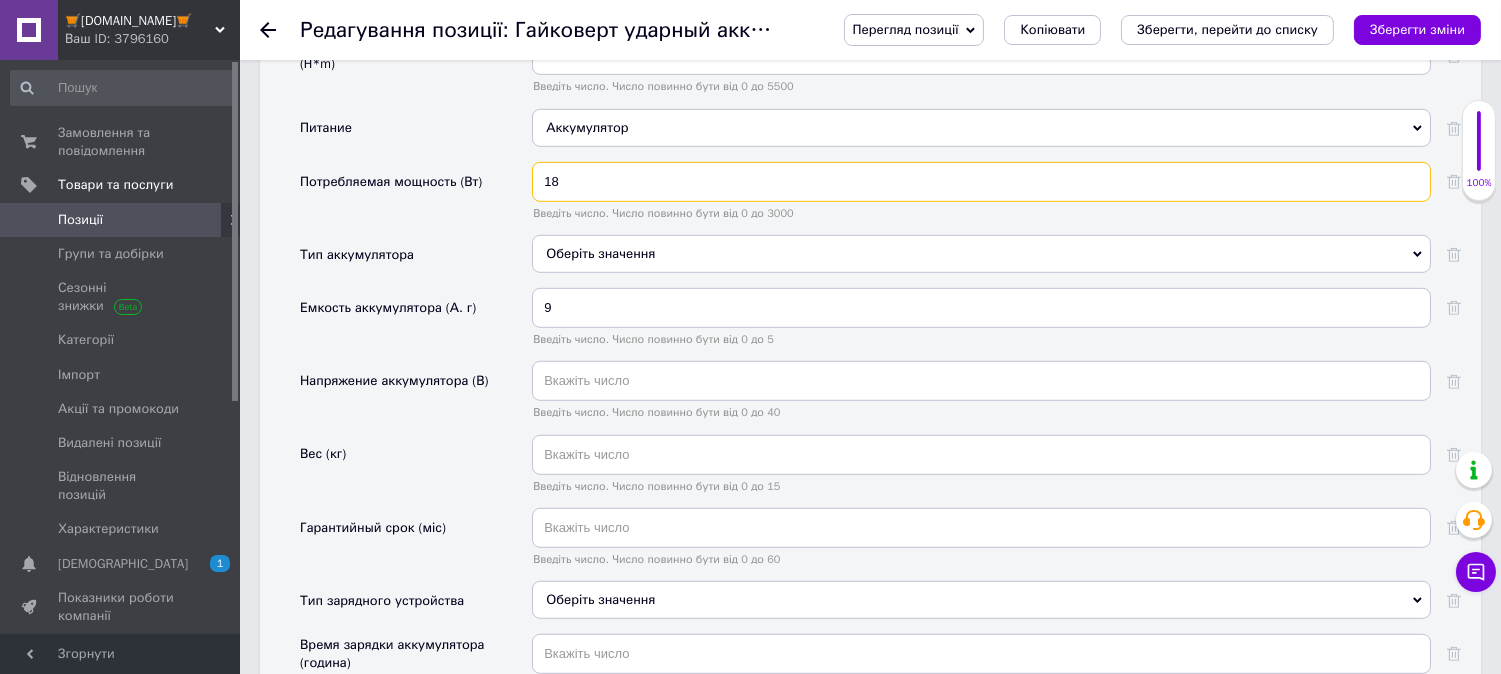 type on "18" 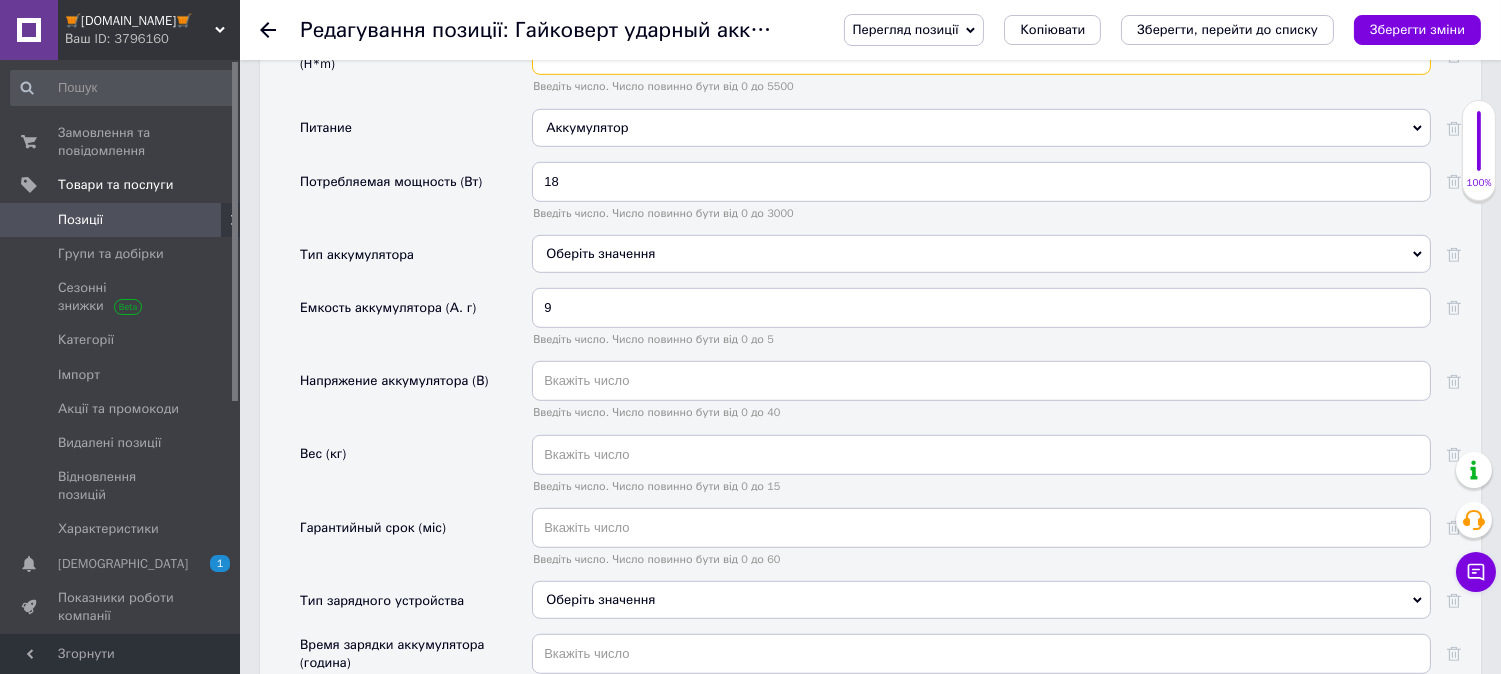 click at bounding box center (981, 55) 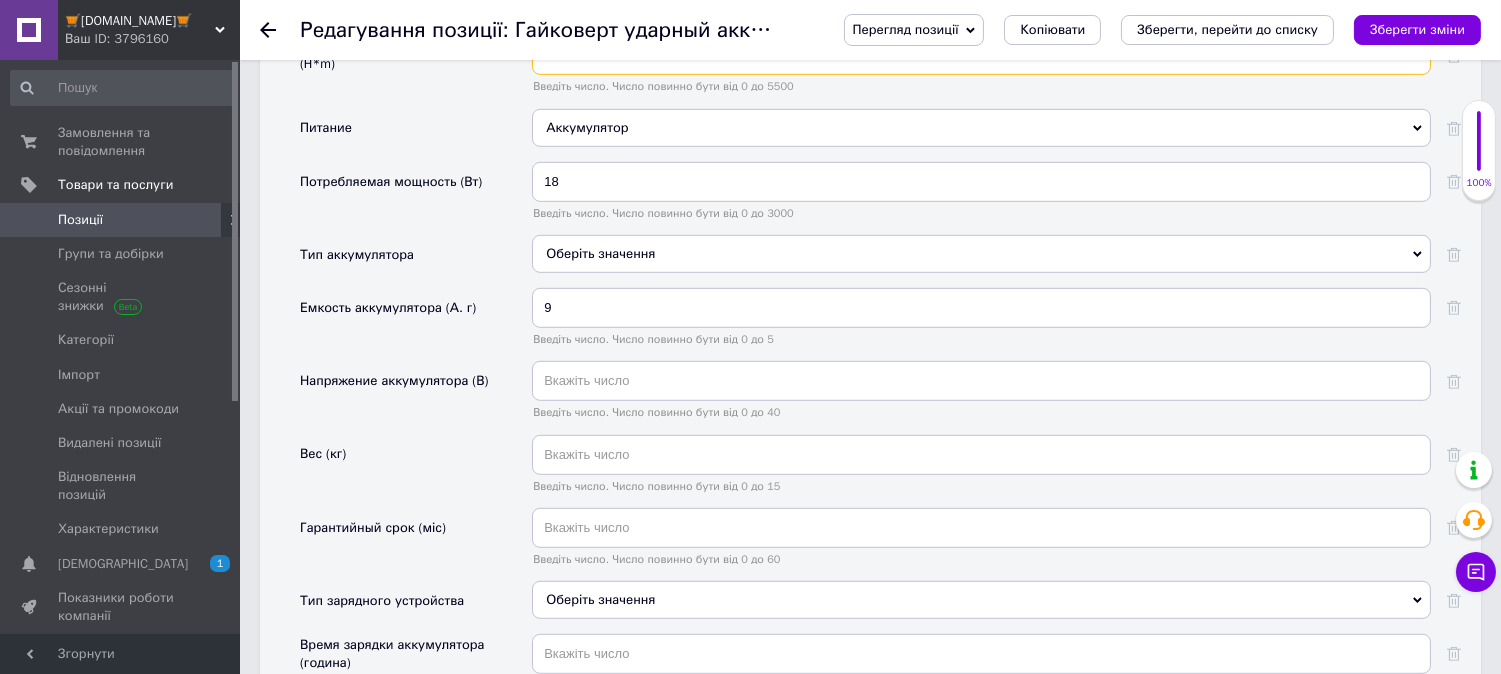 type on "4" 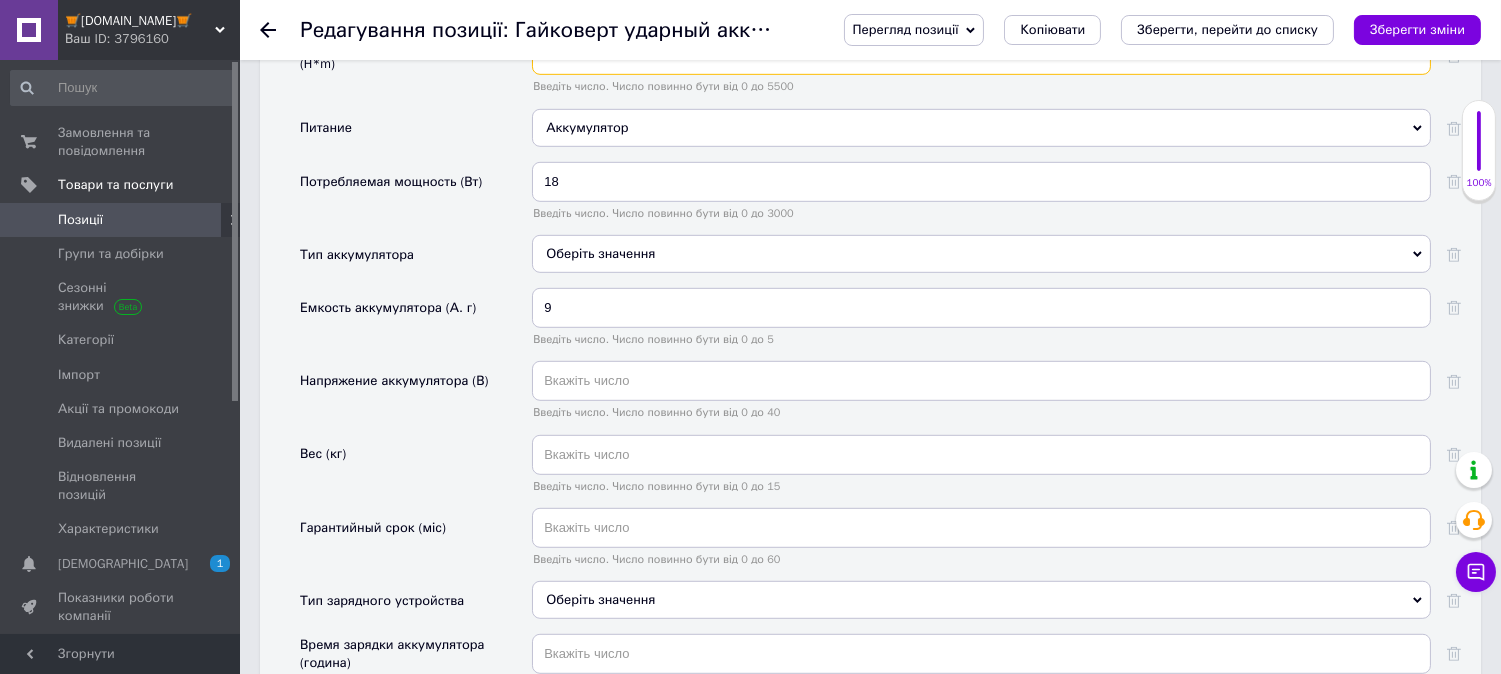 click on "4" at bounding box center [981, 55] 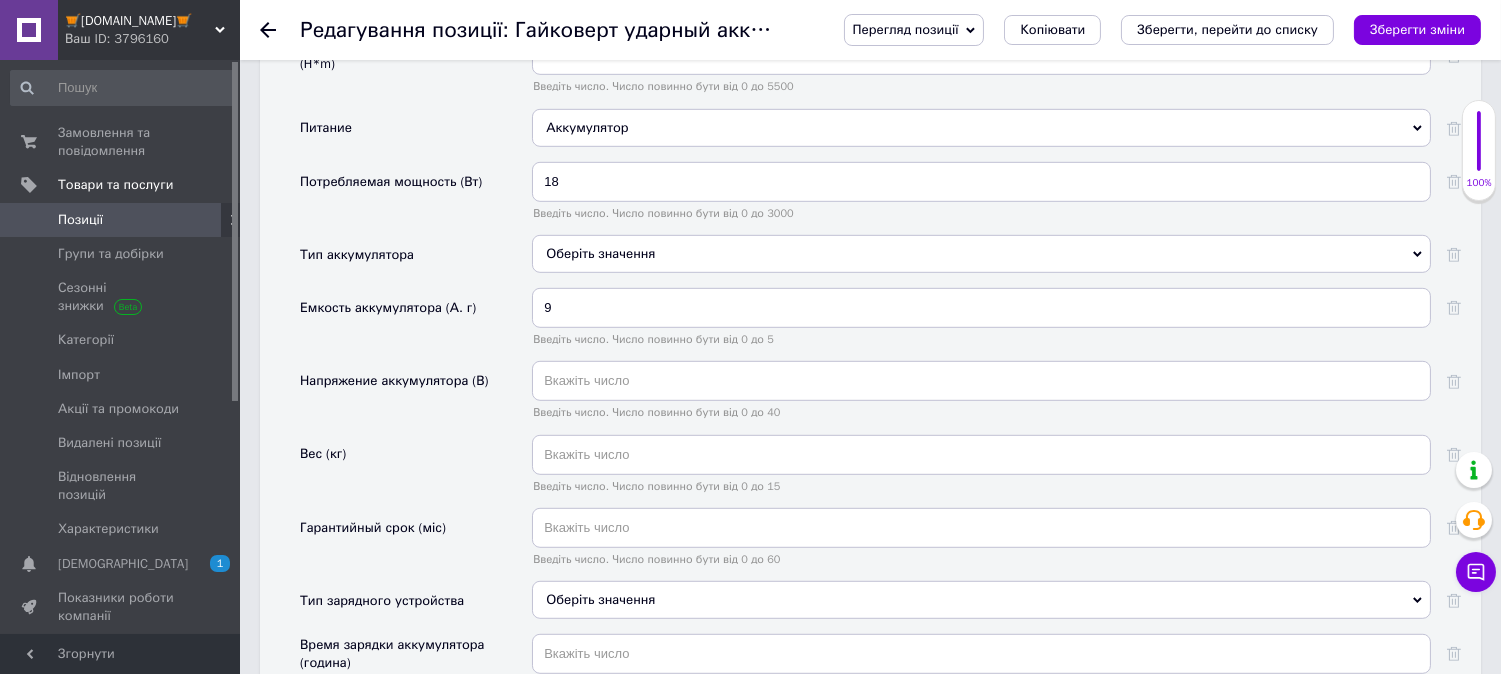 click on "Оберіть значення" at bounding box center (981, 254) 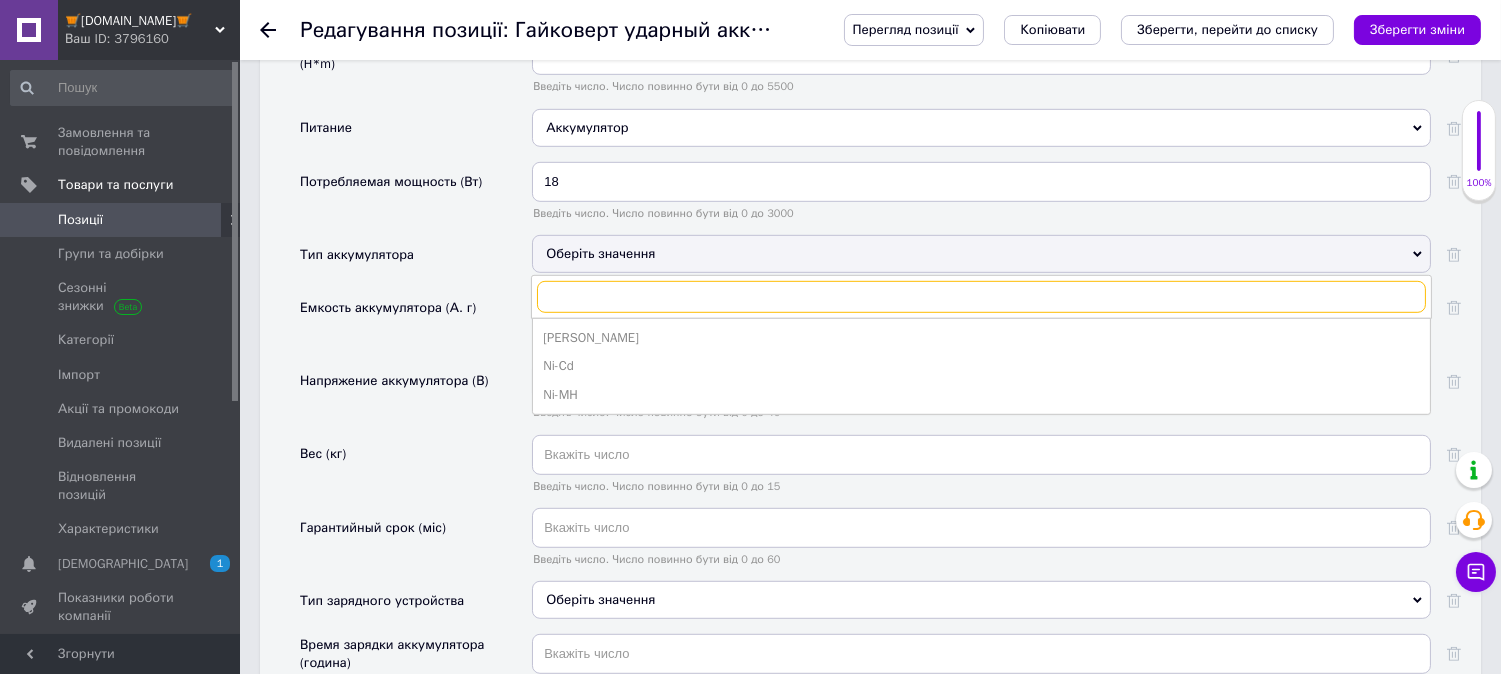 scroll, scrollTop: 2407, scrollLeft: 0, axis: vertical 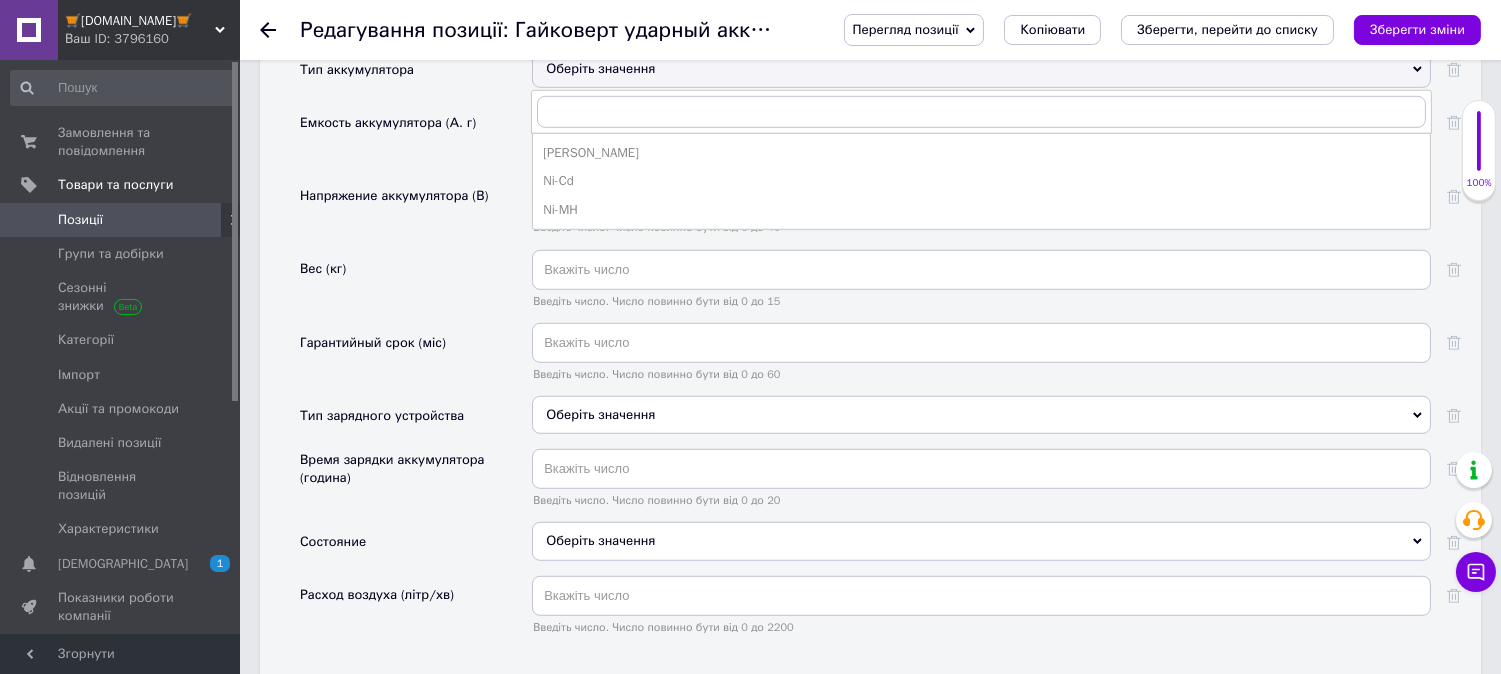 click on "[PERSON_NAME]" at bounding box center [981, 153] 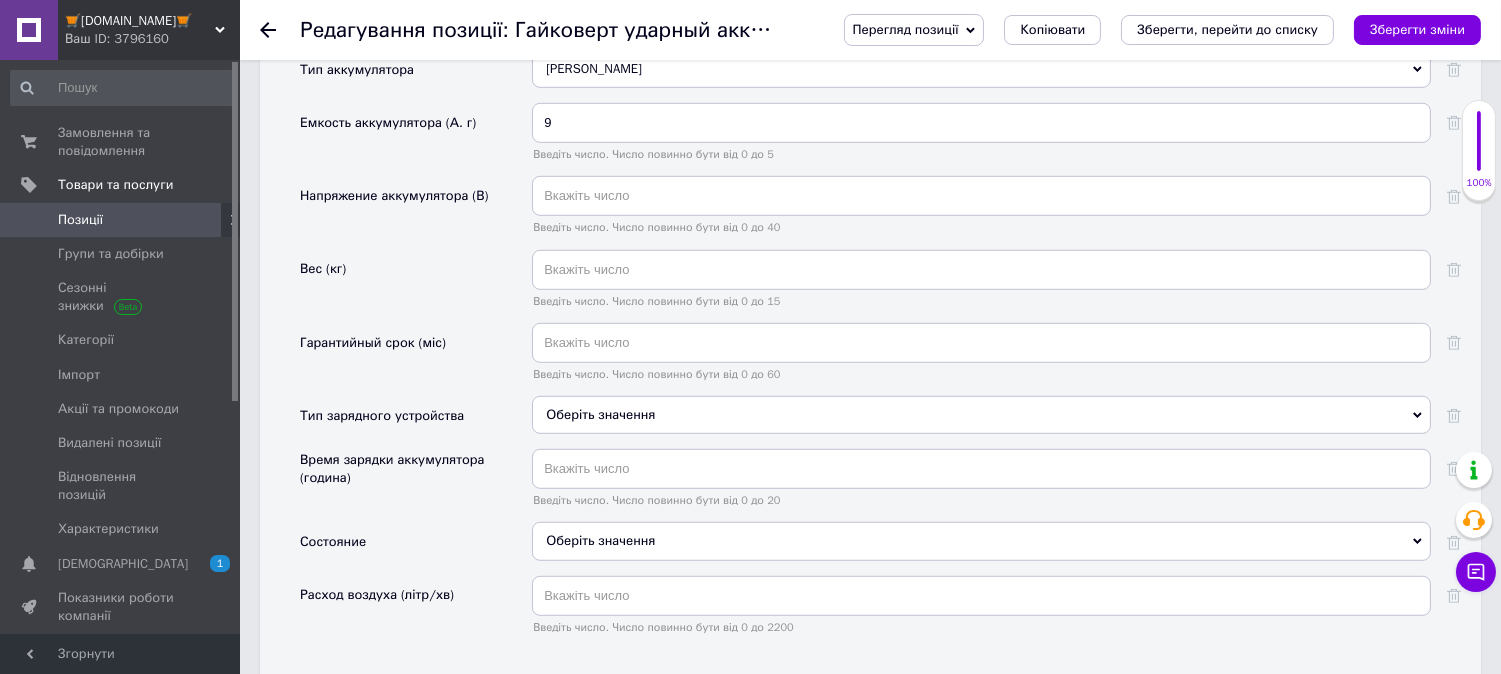 scroll, scrollTop: 2592, scrollLeft: 0, axis: vertical 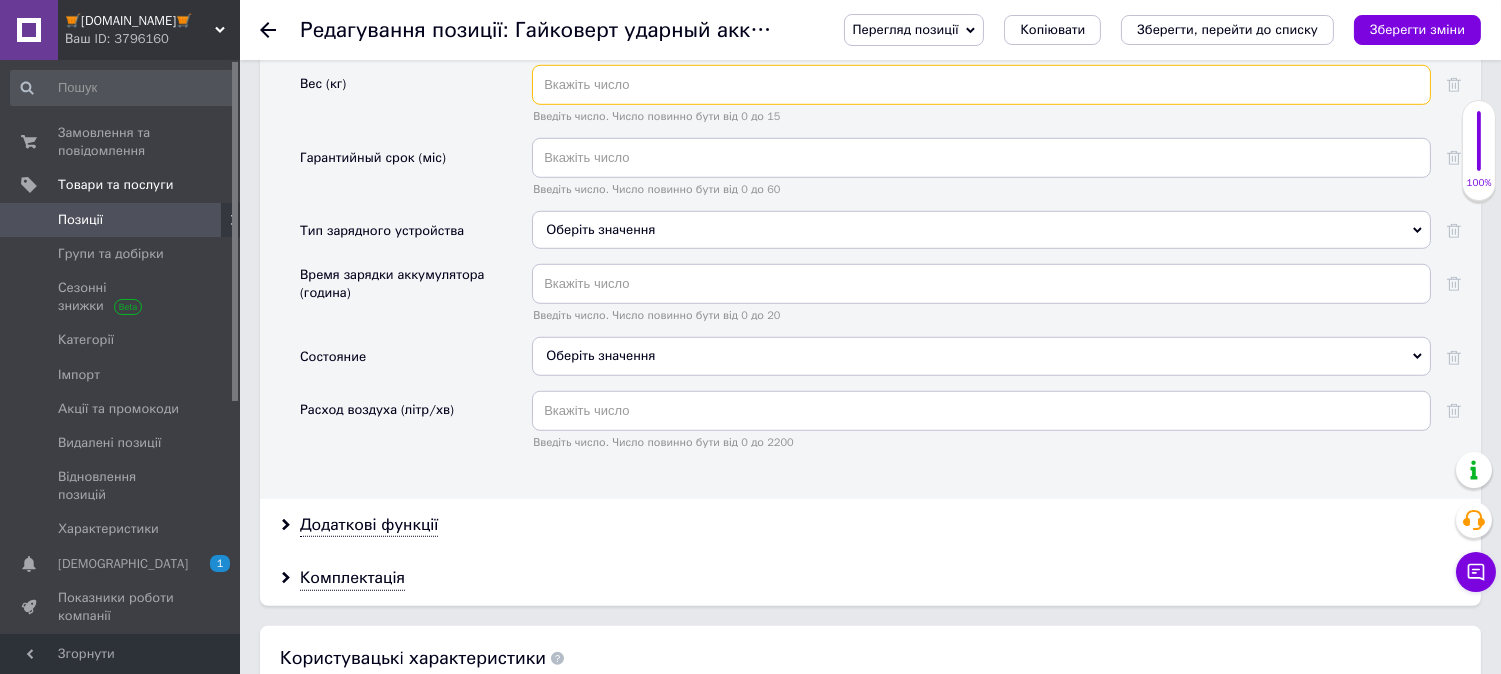 click at bounding box center [981, 85] 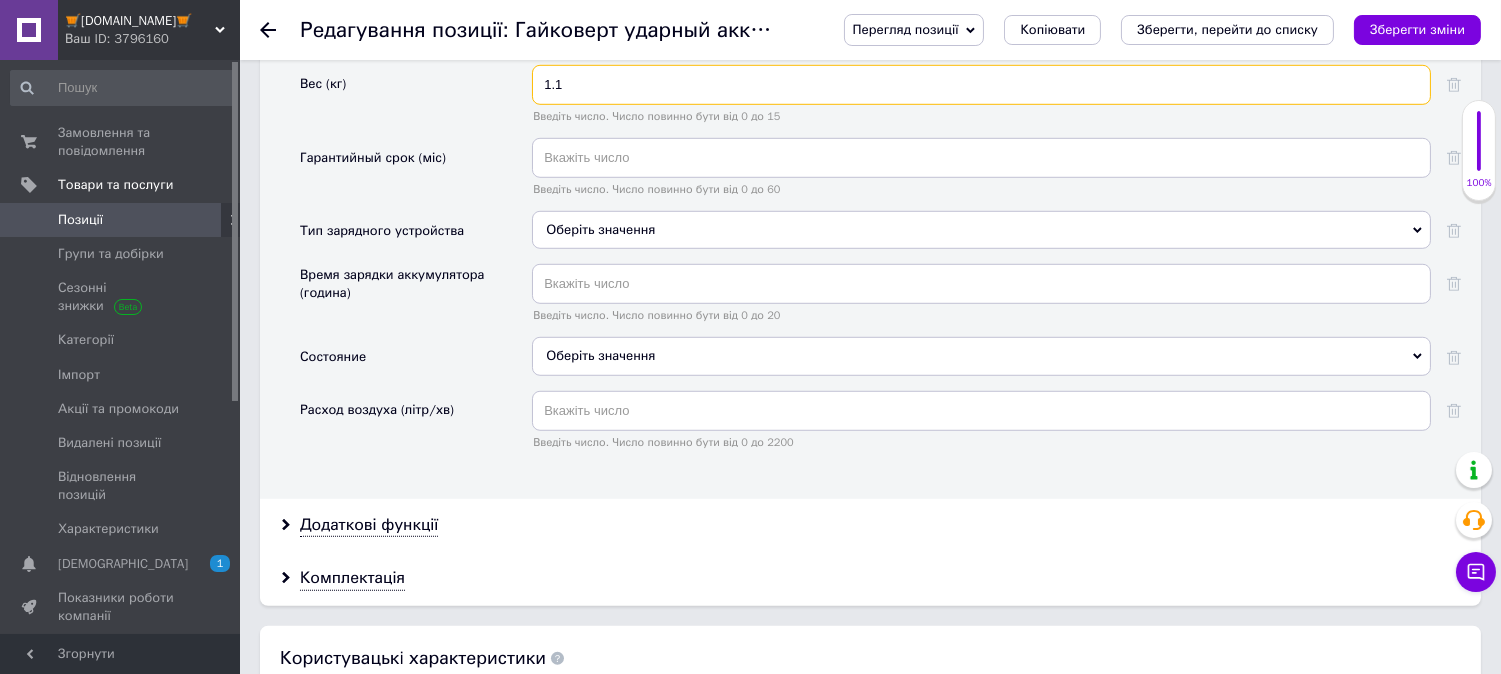 type on "1.1" 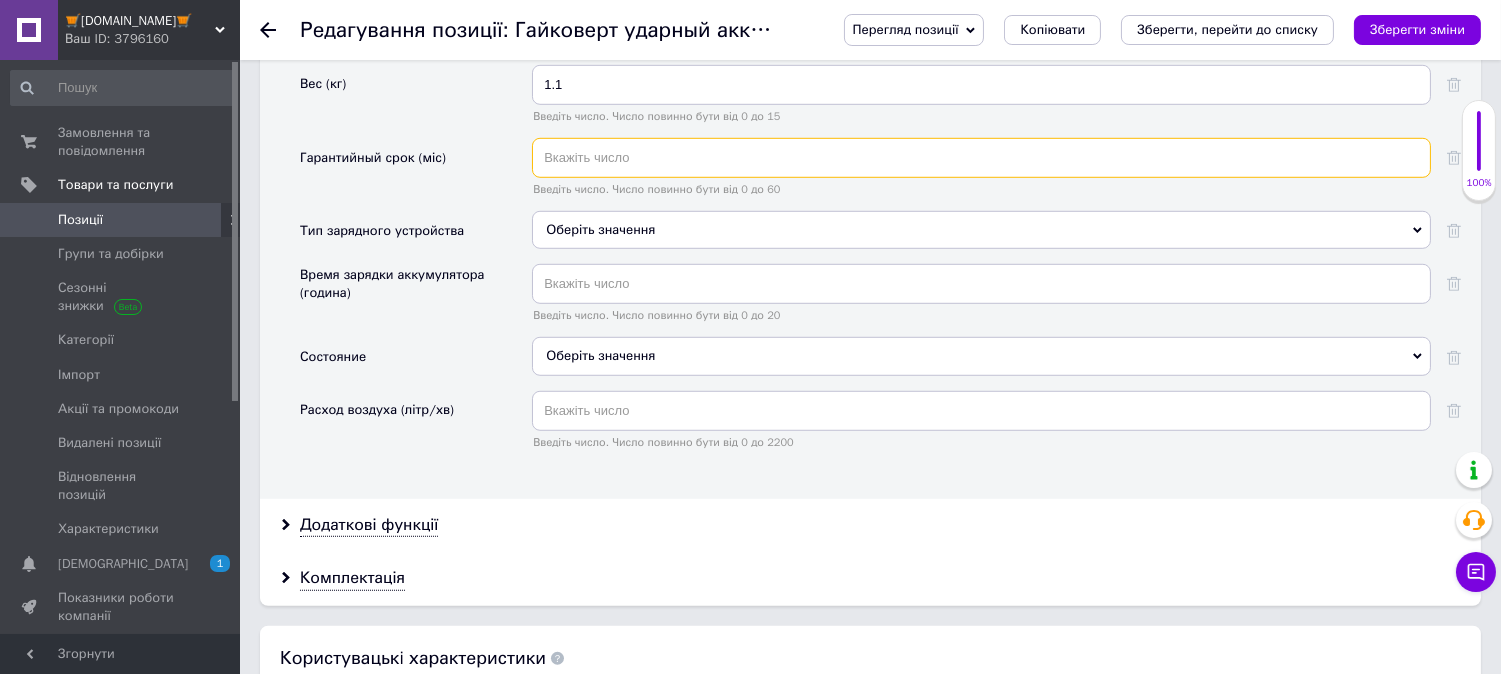click at bounding box center [981, 158] 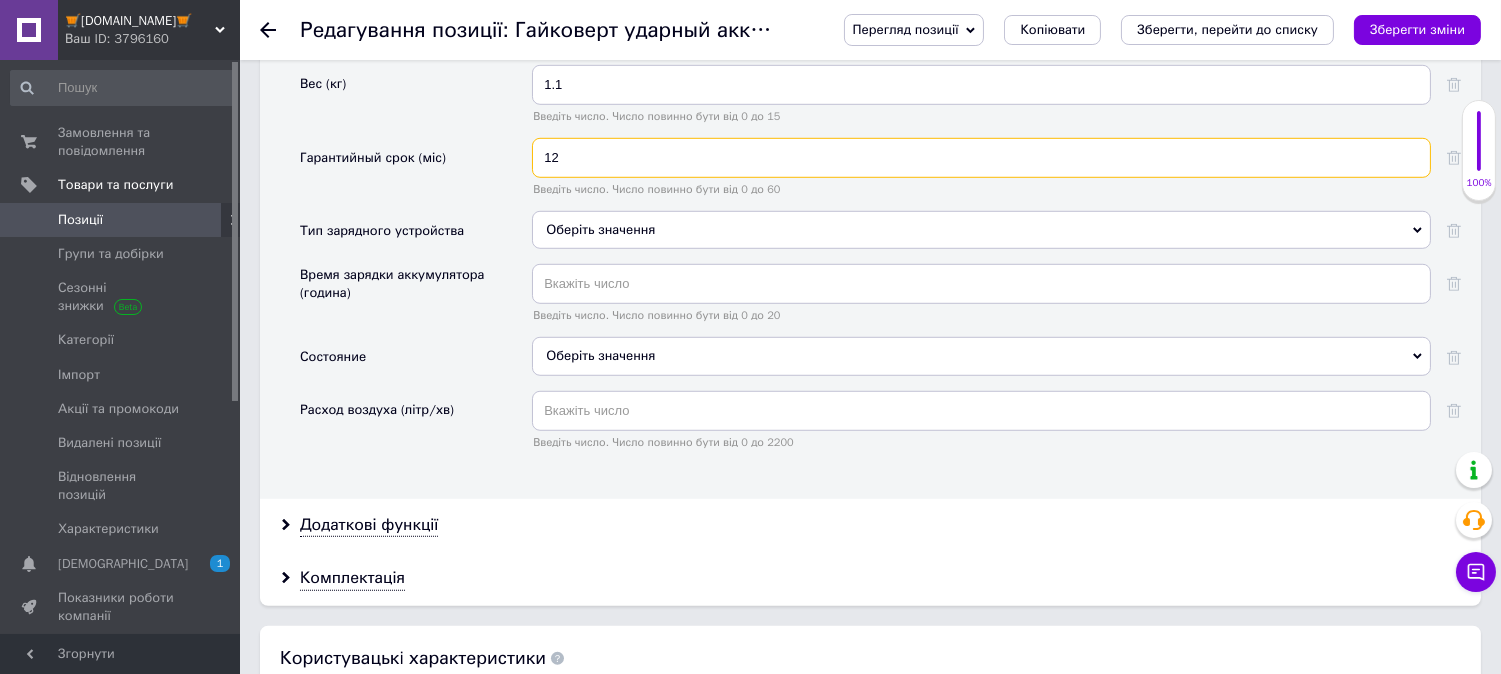 type on "12" 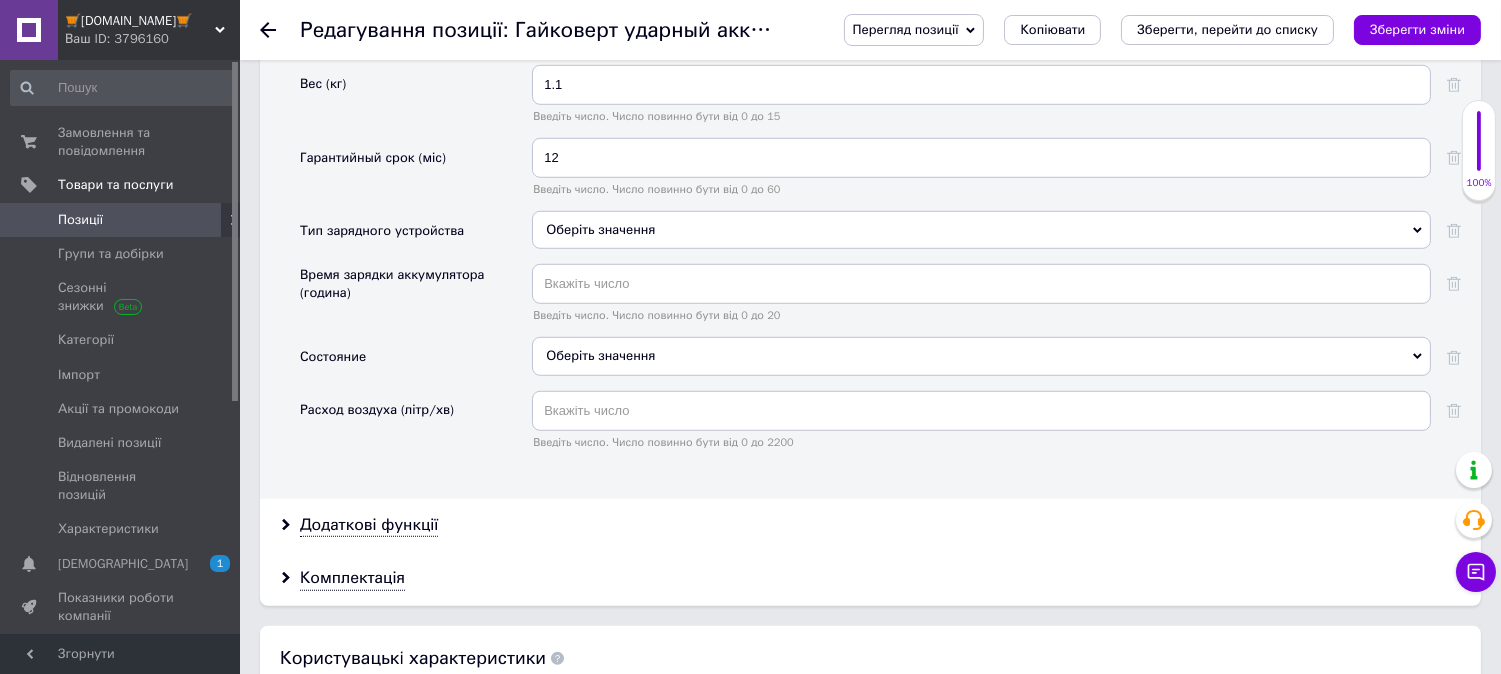 click on "Оберіть значення" at bounding box center (981, 230) 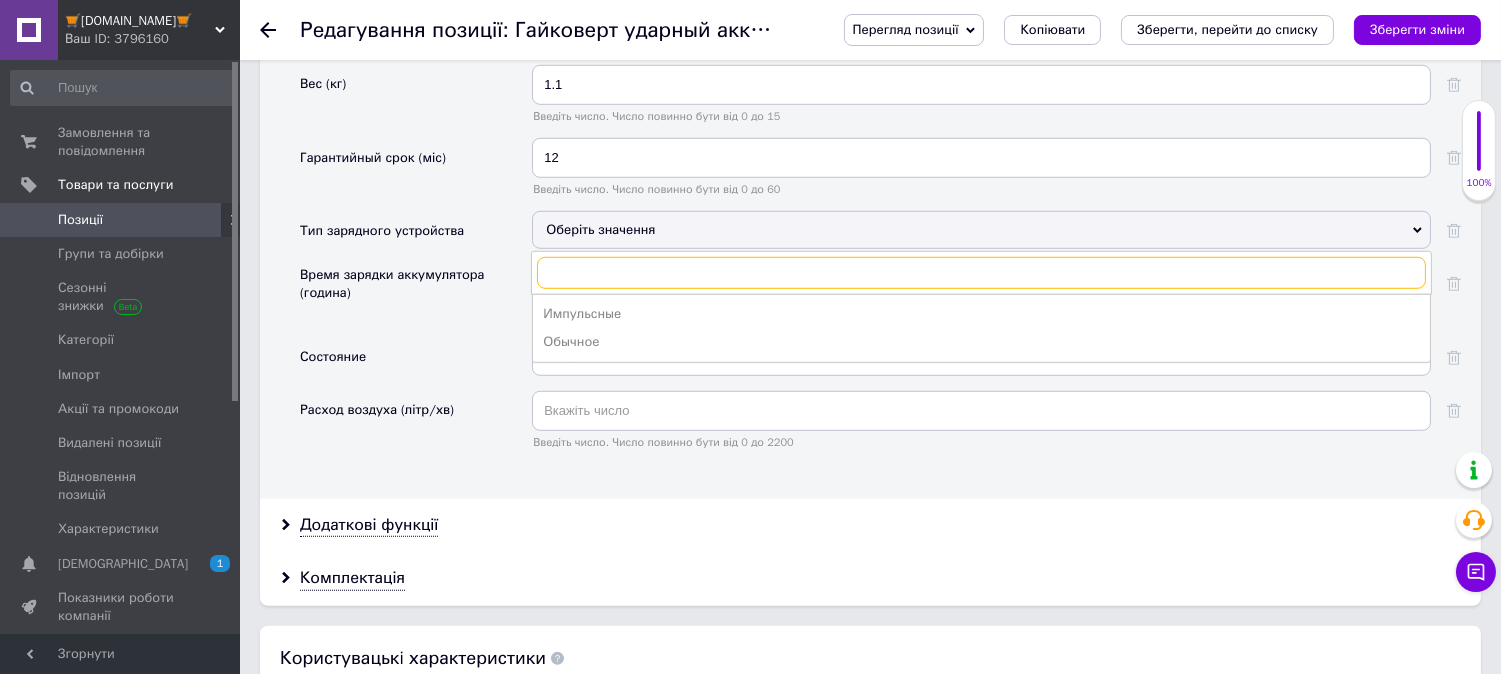 scroll, scrollTop: 2777, scrollLeft: 0, axis: vertical 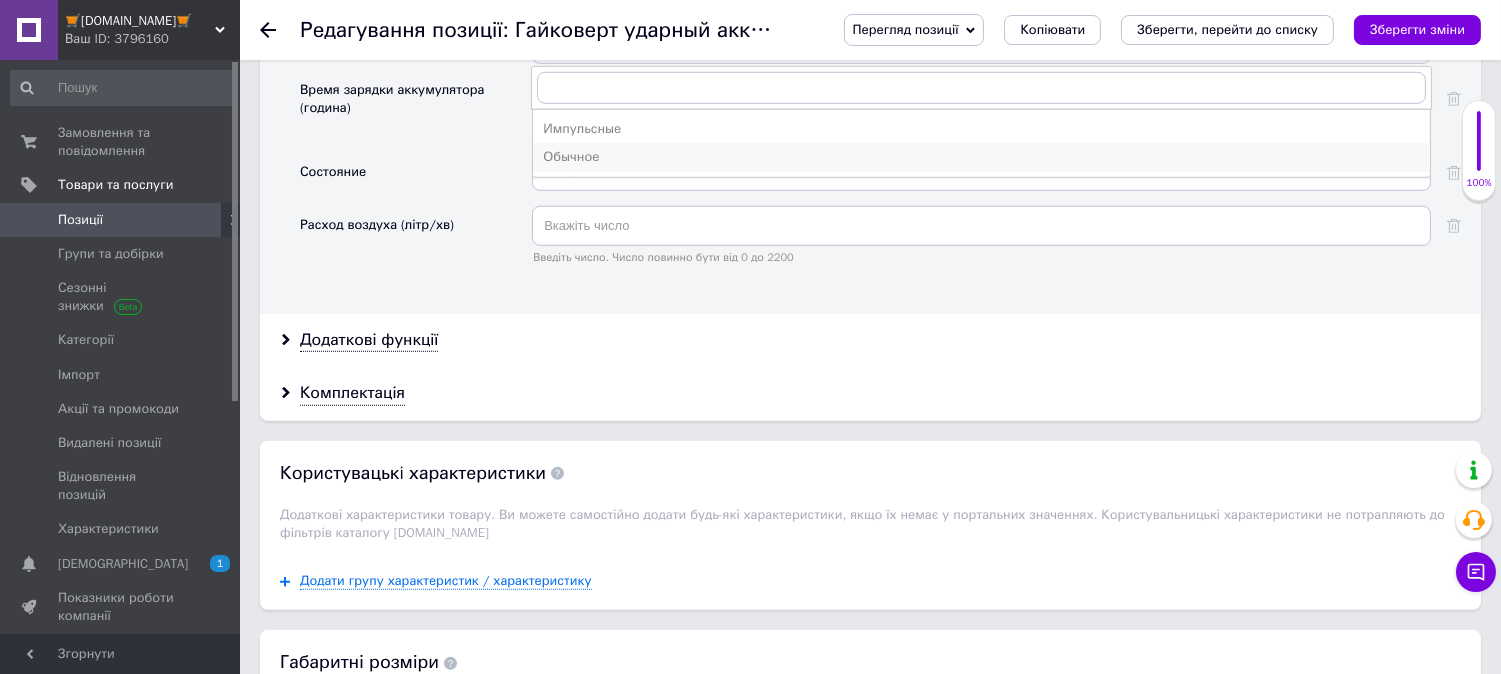 click on "Обычное" at bounding box center (981, 157) 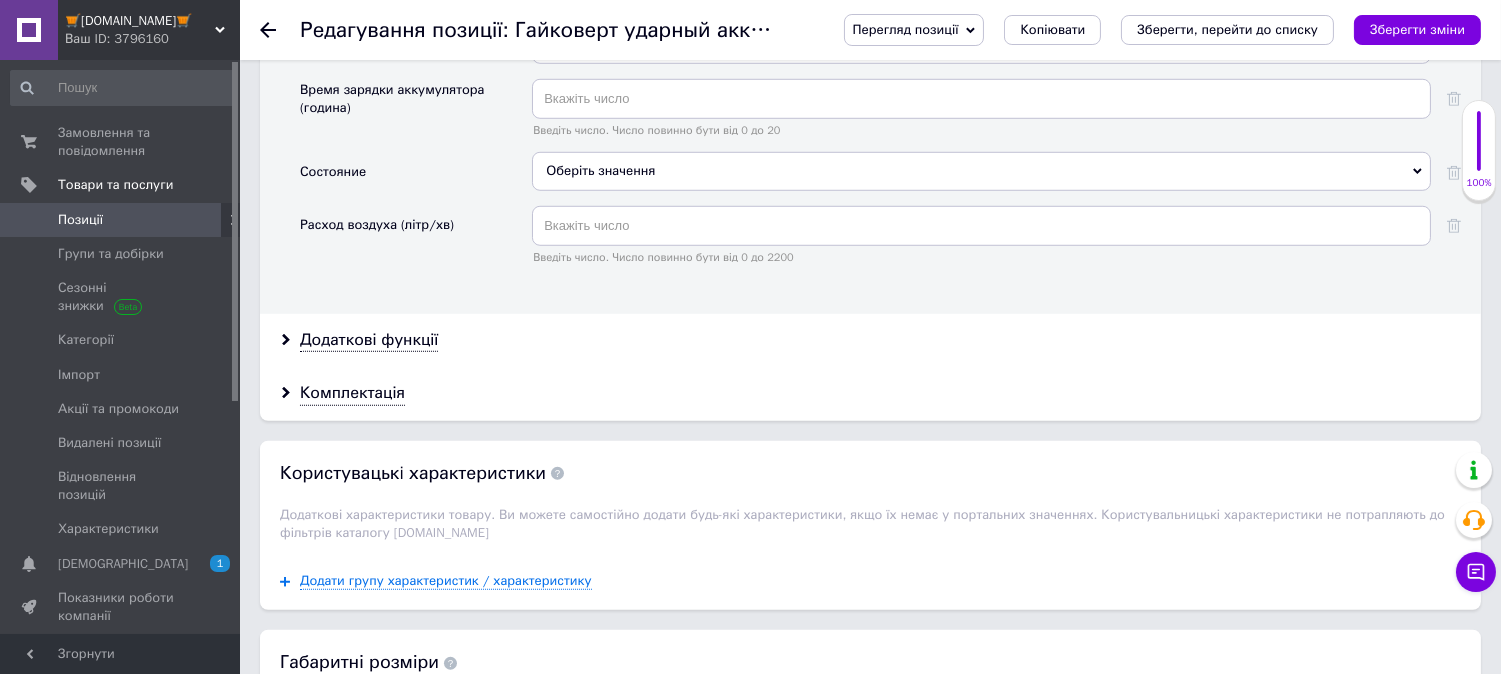 click on "Оберіть значення" at bounding box center [981, 171] 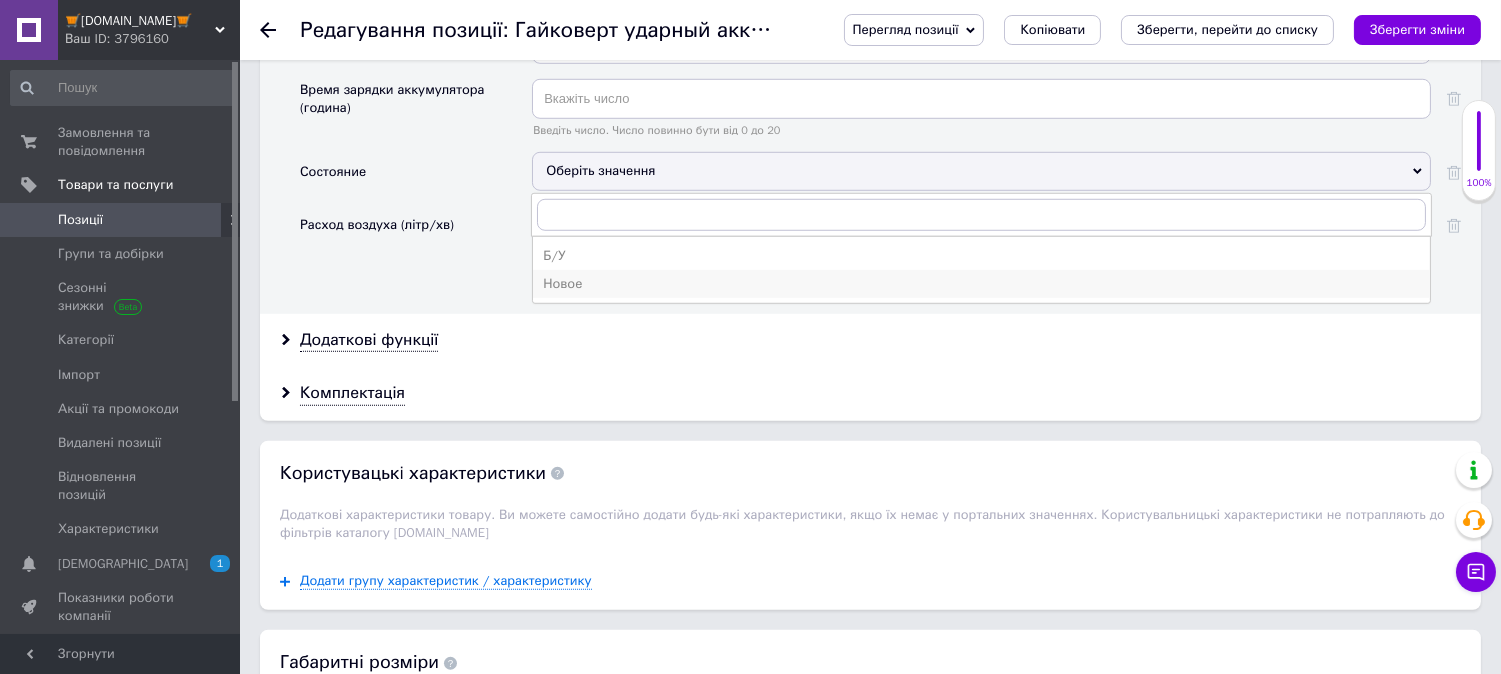 click on "Новое" at bounding box center (981, 284) 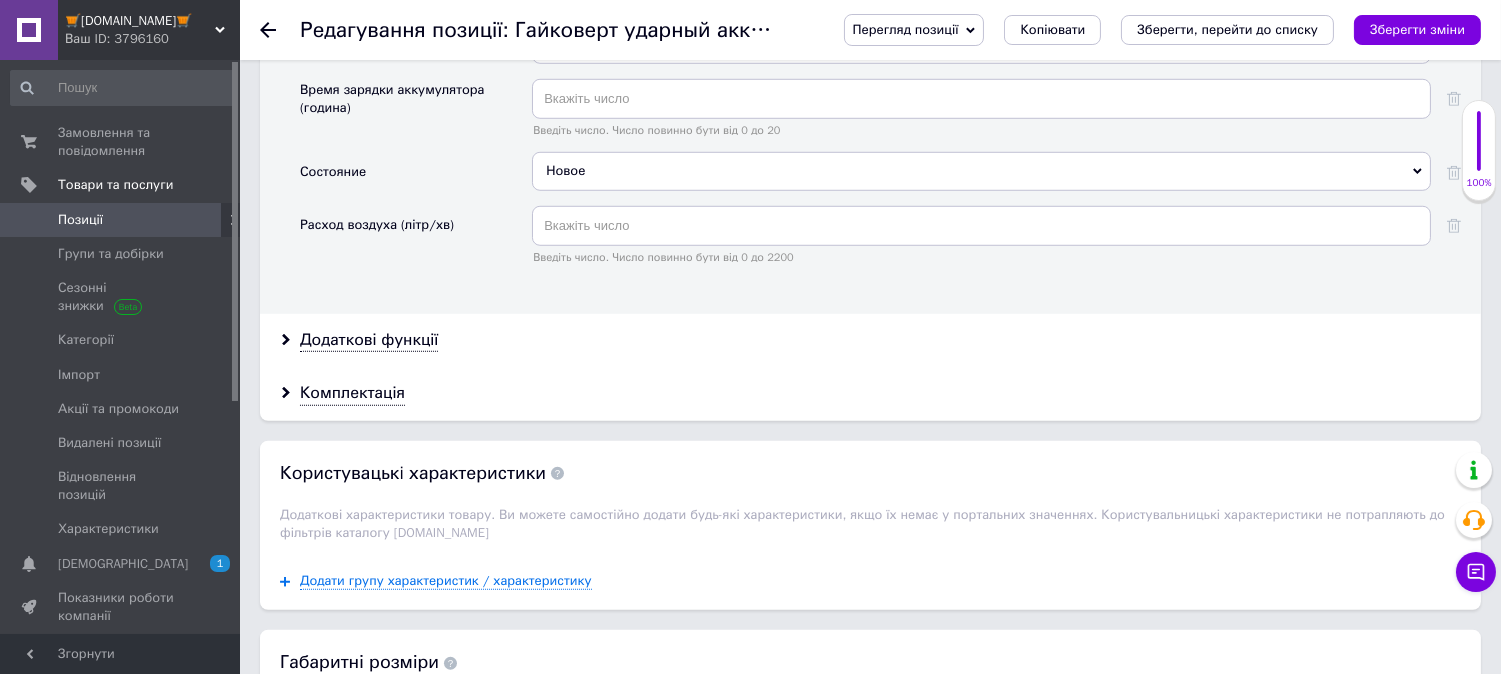 scroll, scrollTop: 2963, scrollLeft: 0, axis: vertical 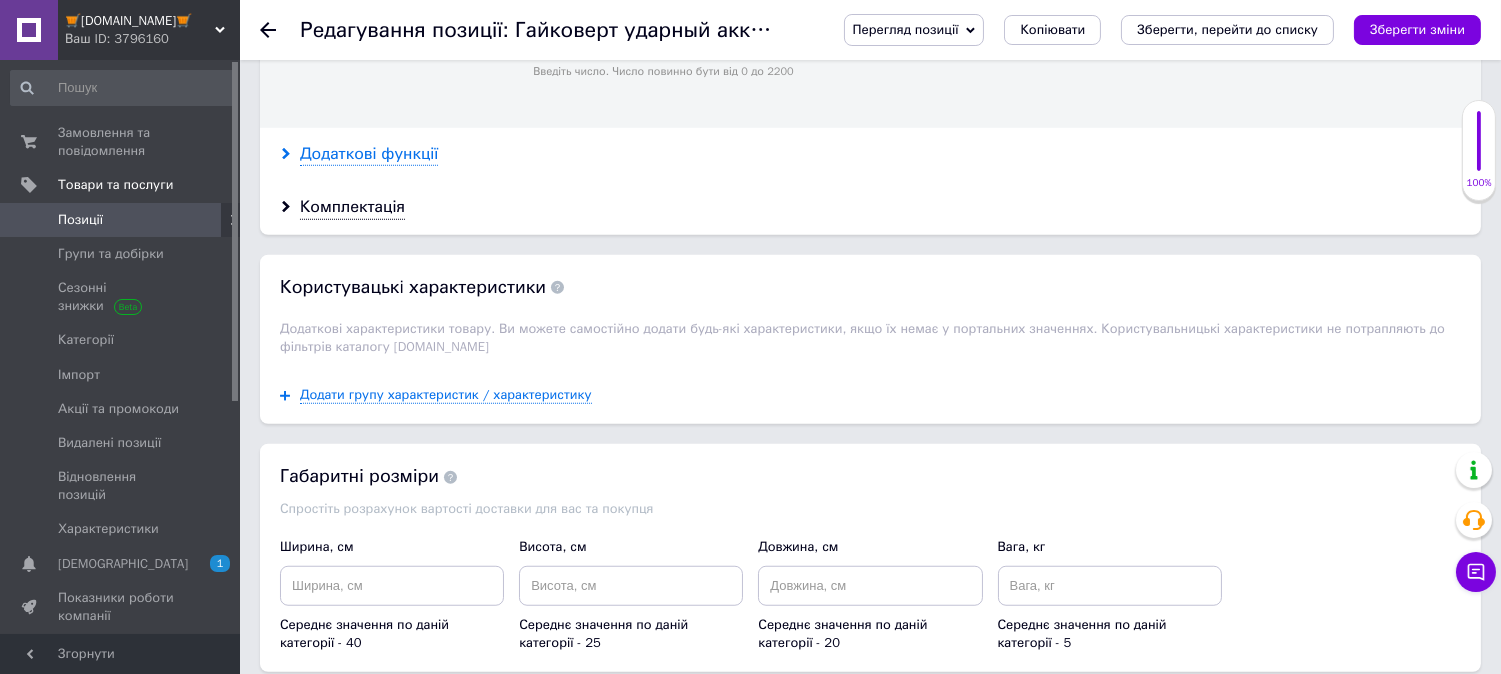 click on "Додаткові функції" at bounding box center (369, 154) 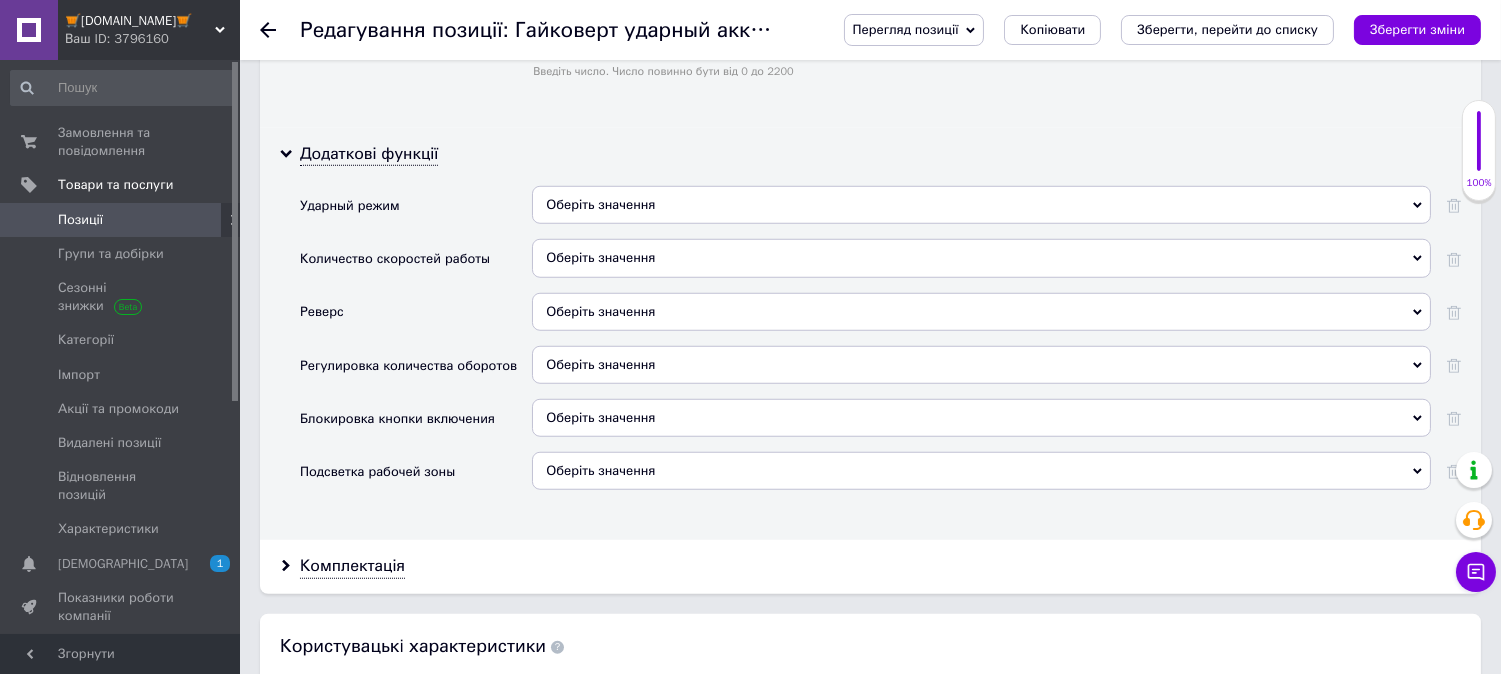 scroll, scrollTop: 3147, scrollLeft: 0, axis: vertical 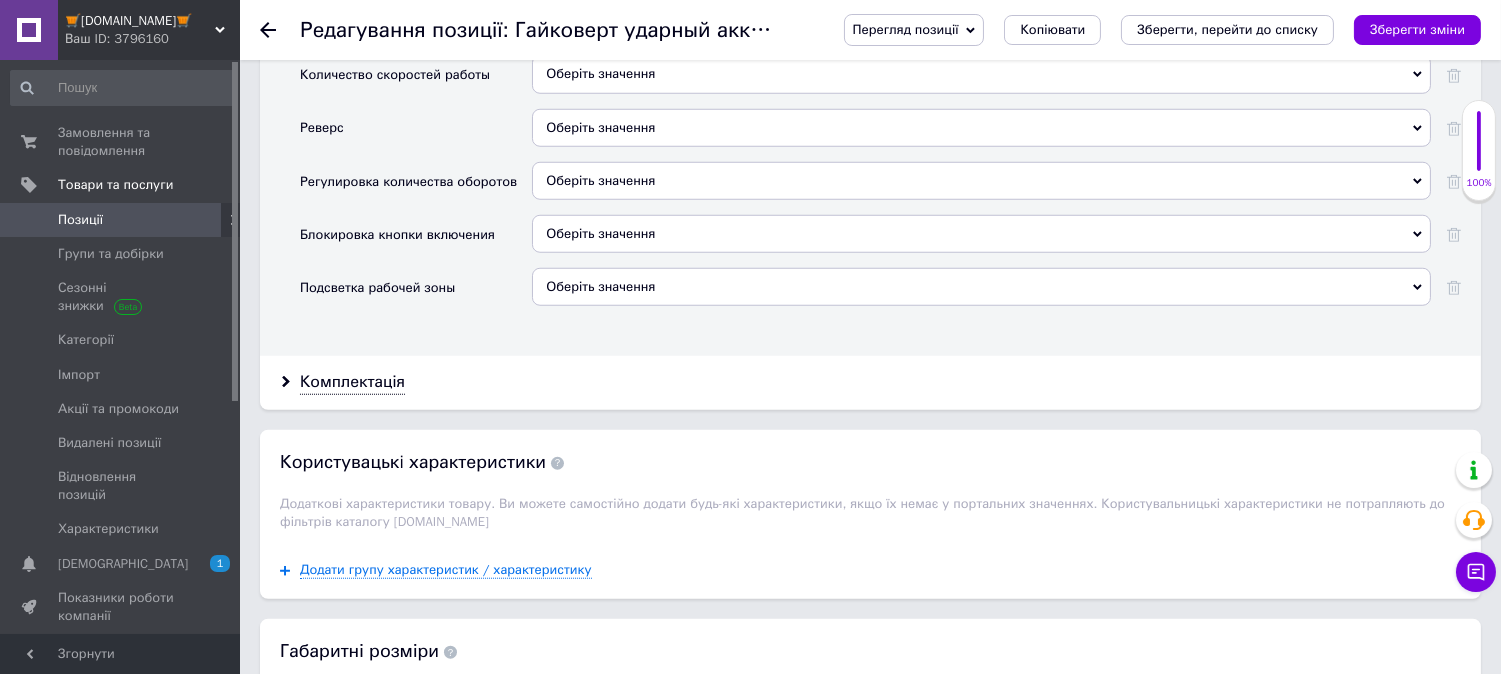 click on "Оберіть значення" at bounding box center [600, 20] 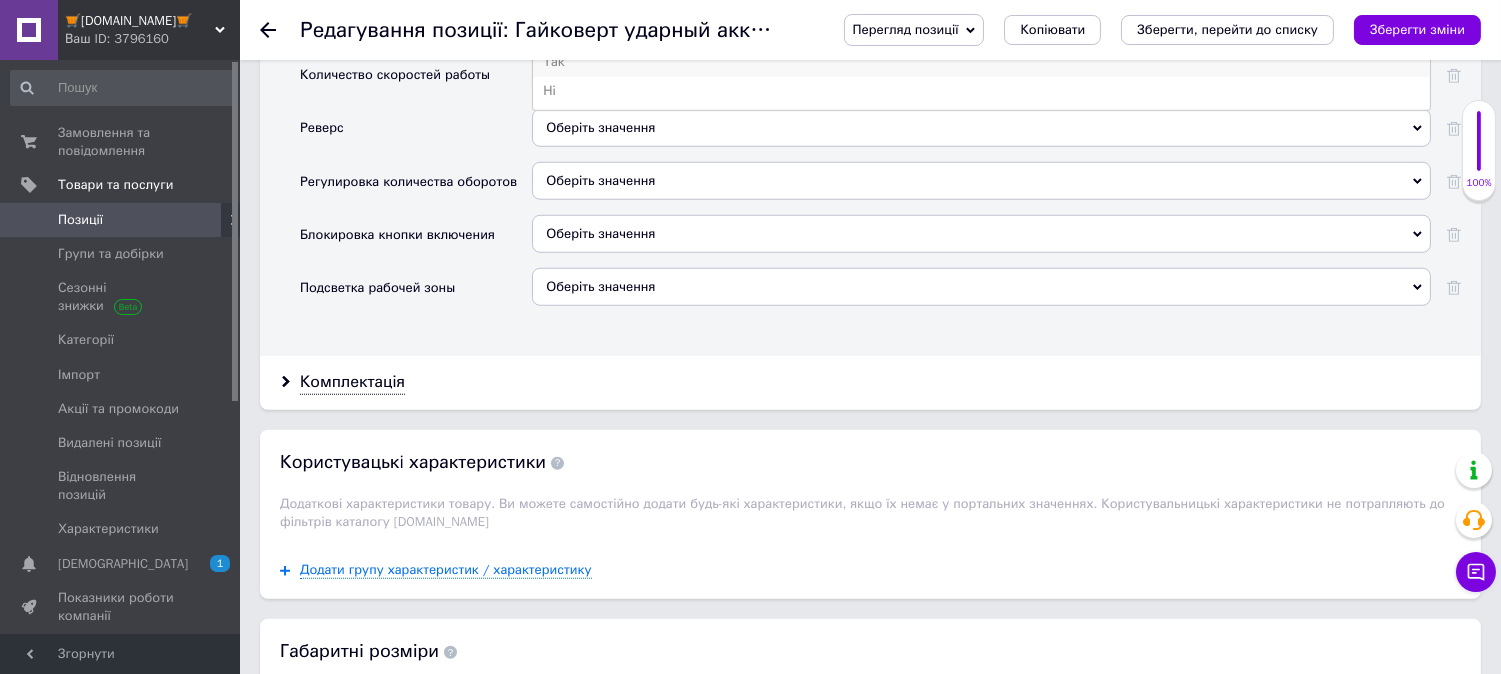 click on "Так" at bounding box center [981, 62] 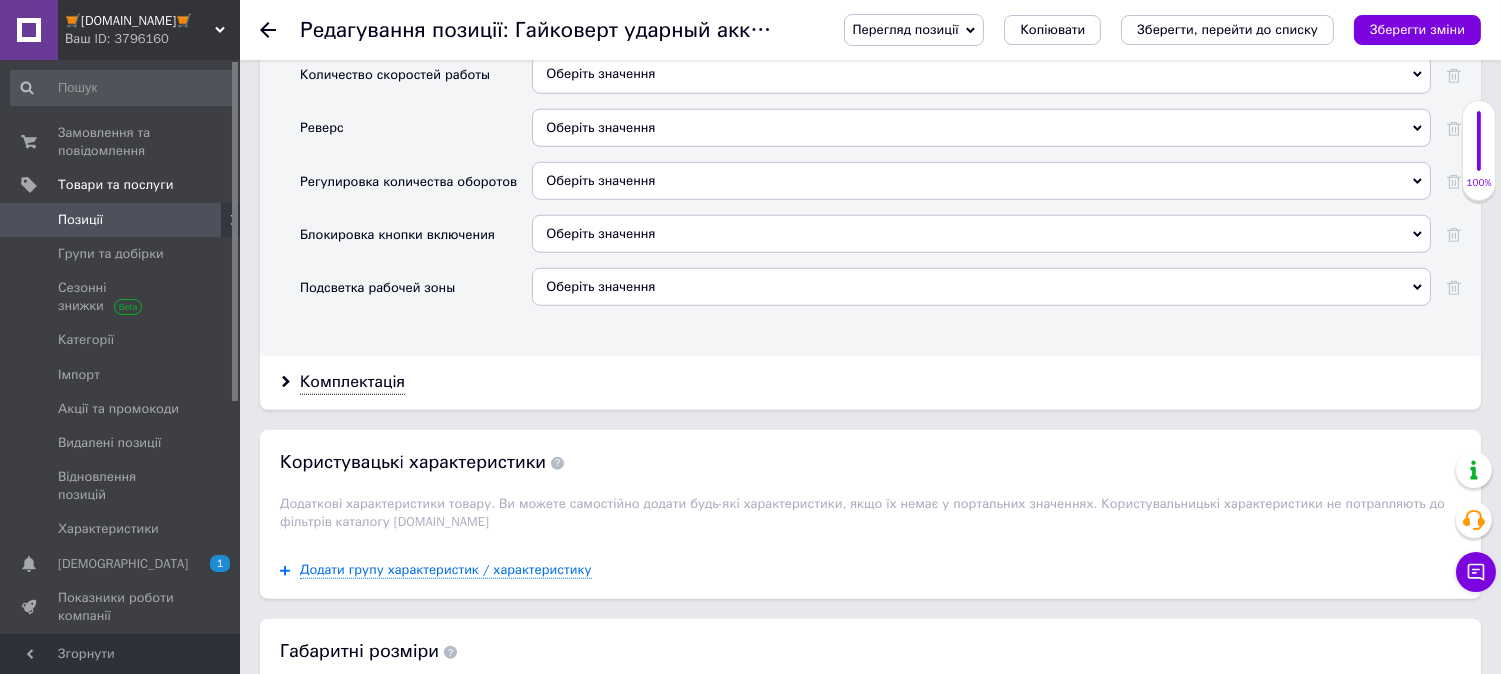 click on "Оберіть значення" at bounding box center [981, 74] 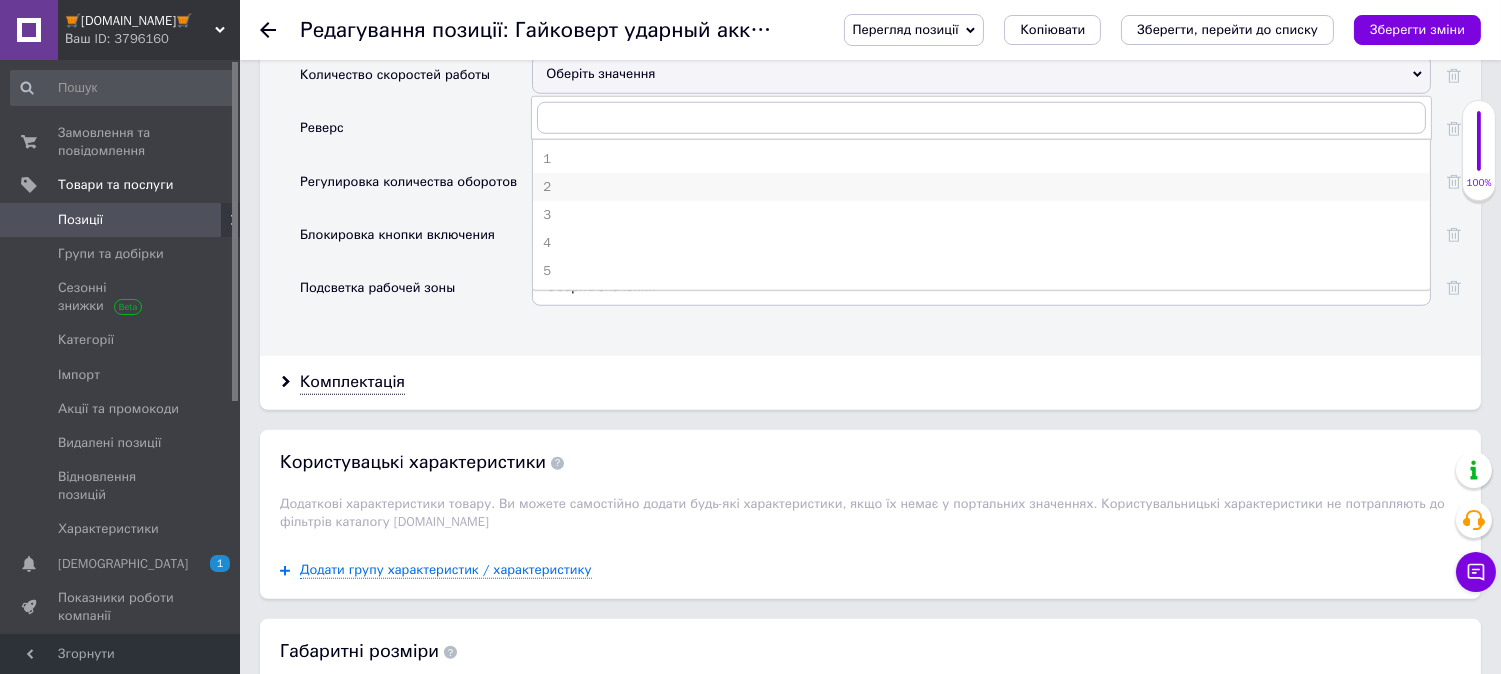 click on "2" at bounding box center [981, 187] 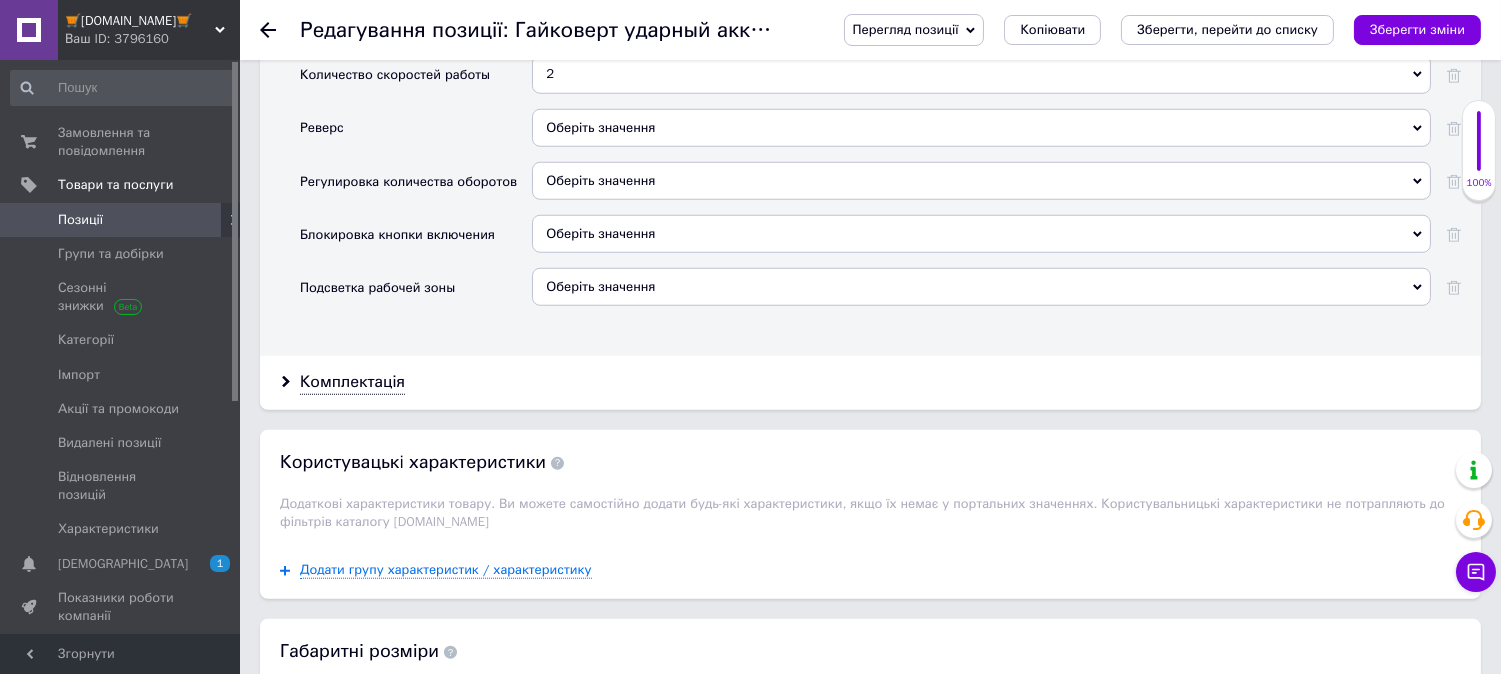 click on "Оберіть значення" at bounding box center (600, 127) 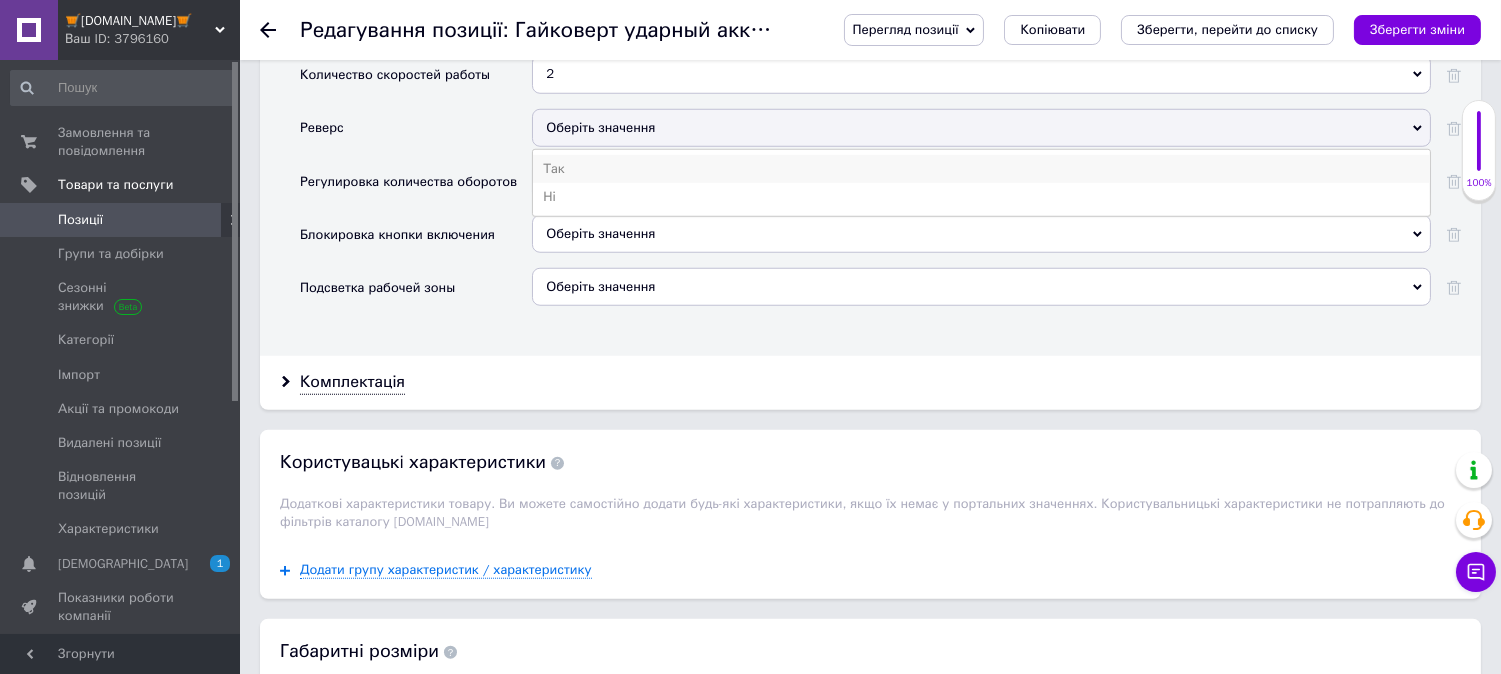 click on "Так" at bounding box center [981, 169] 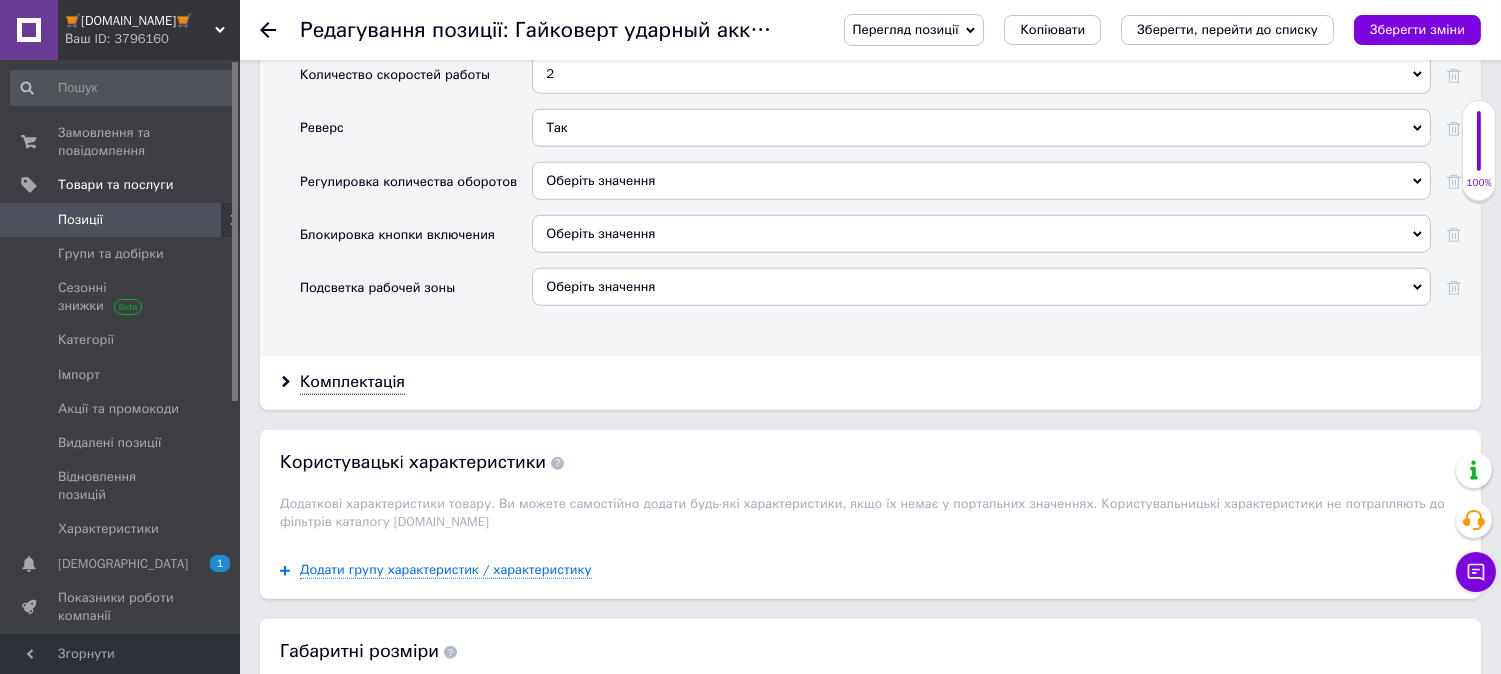 click on "Оберіть значення" at bounding box center [600, 180] 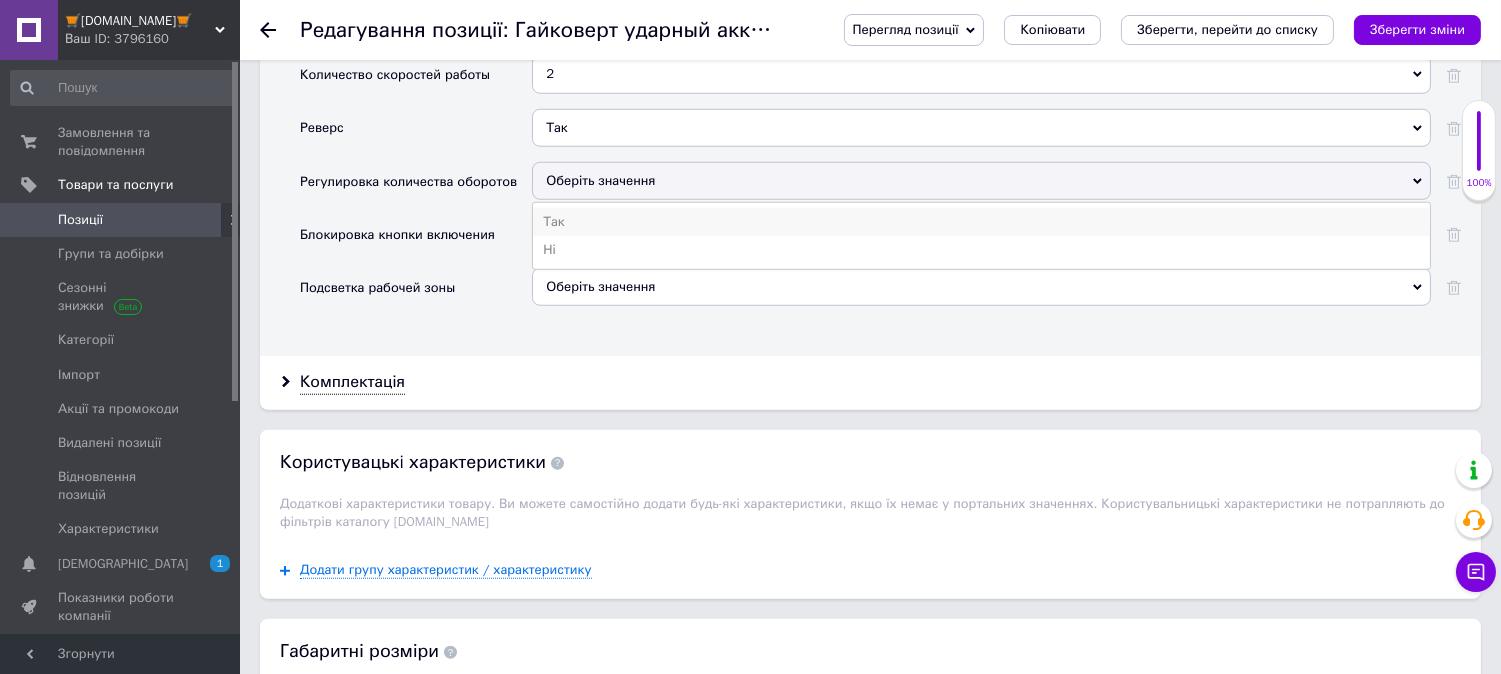 click on "Так" at bounding box center [981, 222] 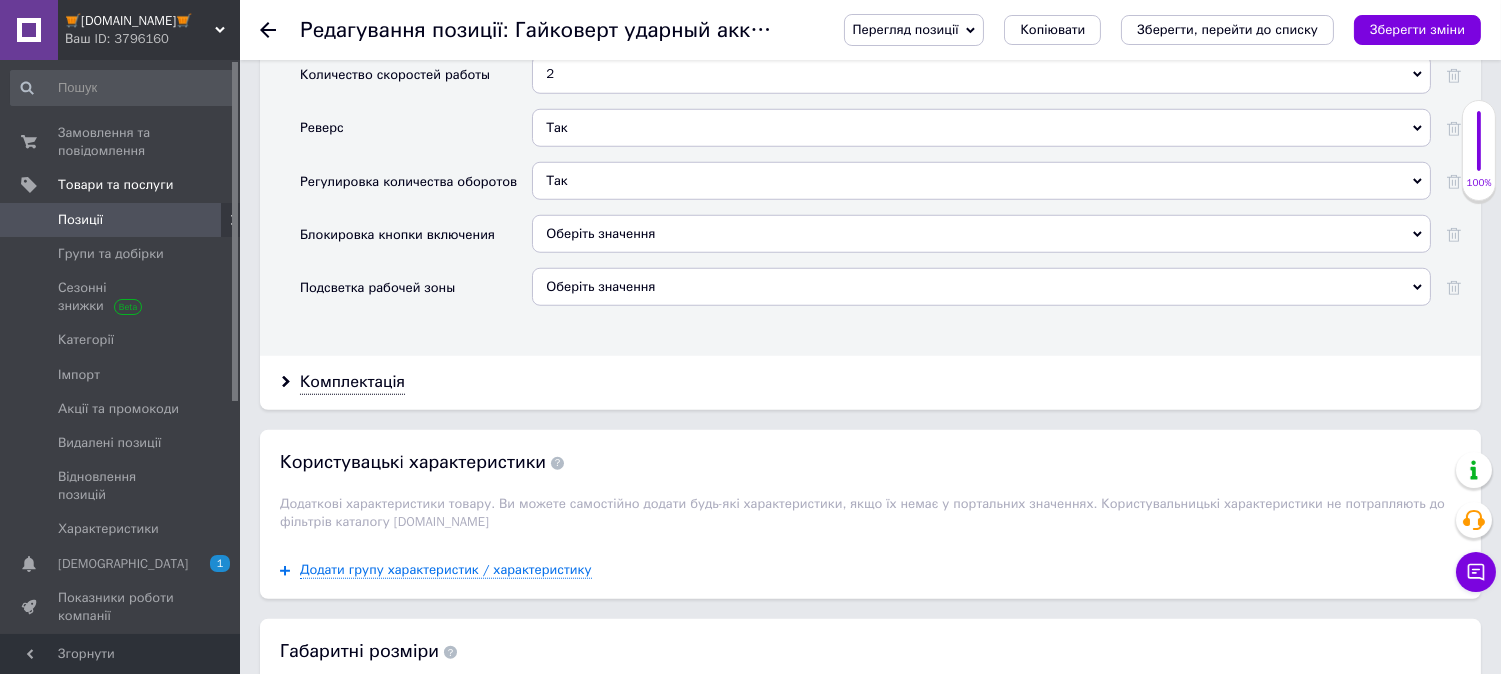 click on "Оберіть значення" at bounding box center (600, 233) 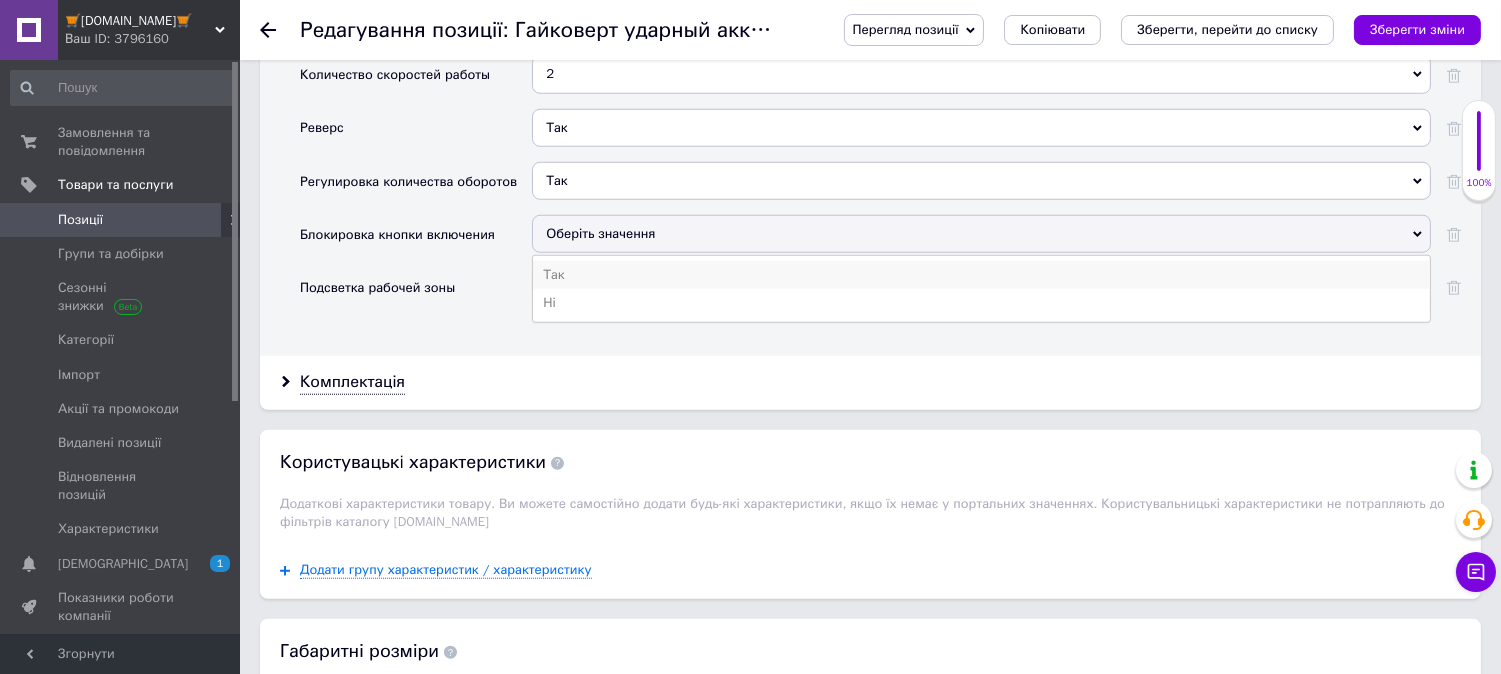 click on "Так" at bounding box center [981, 275] 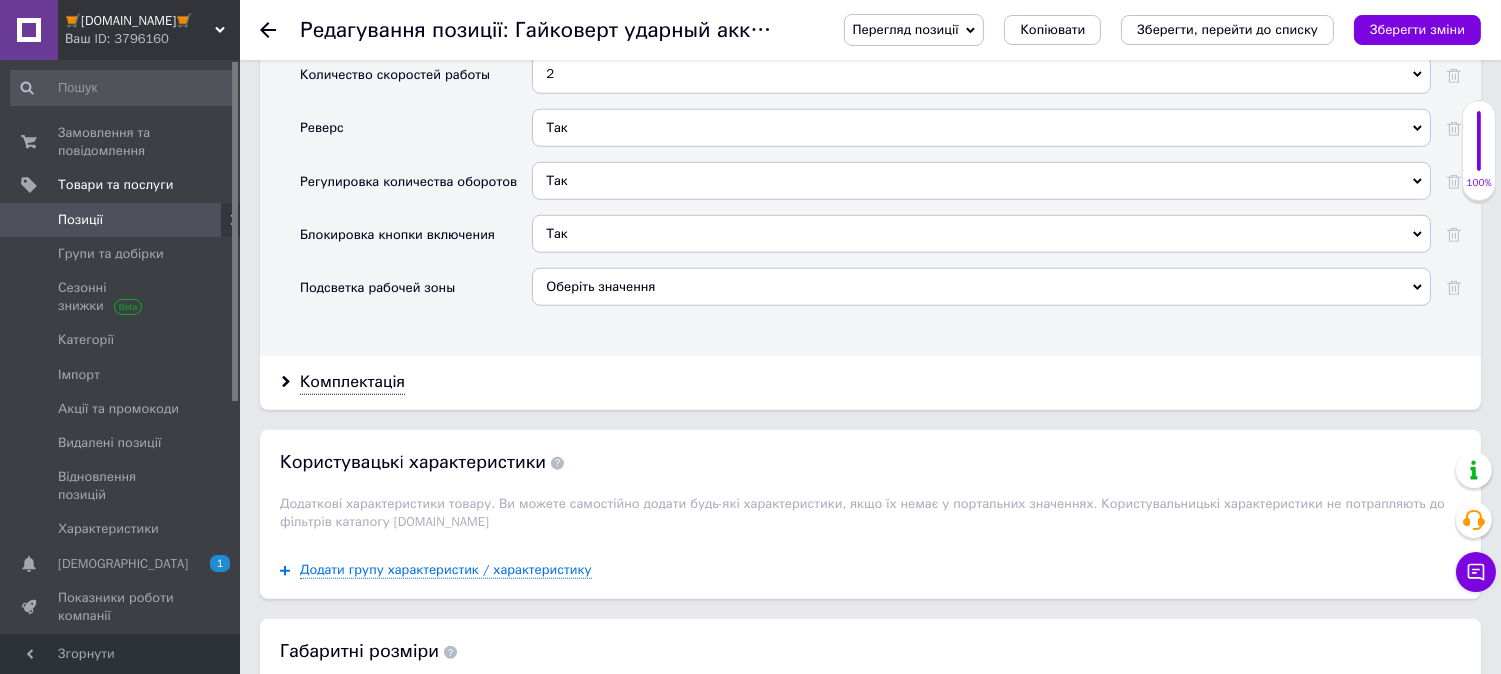 click on "Оберіть значення" at bounding box center (981, 287) 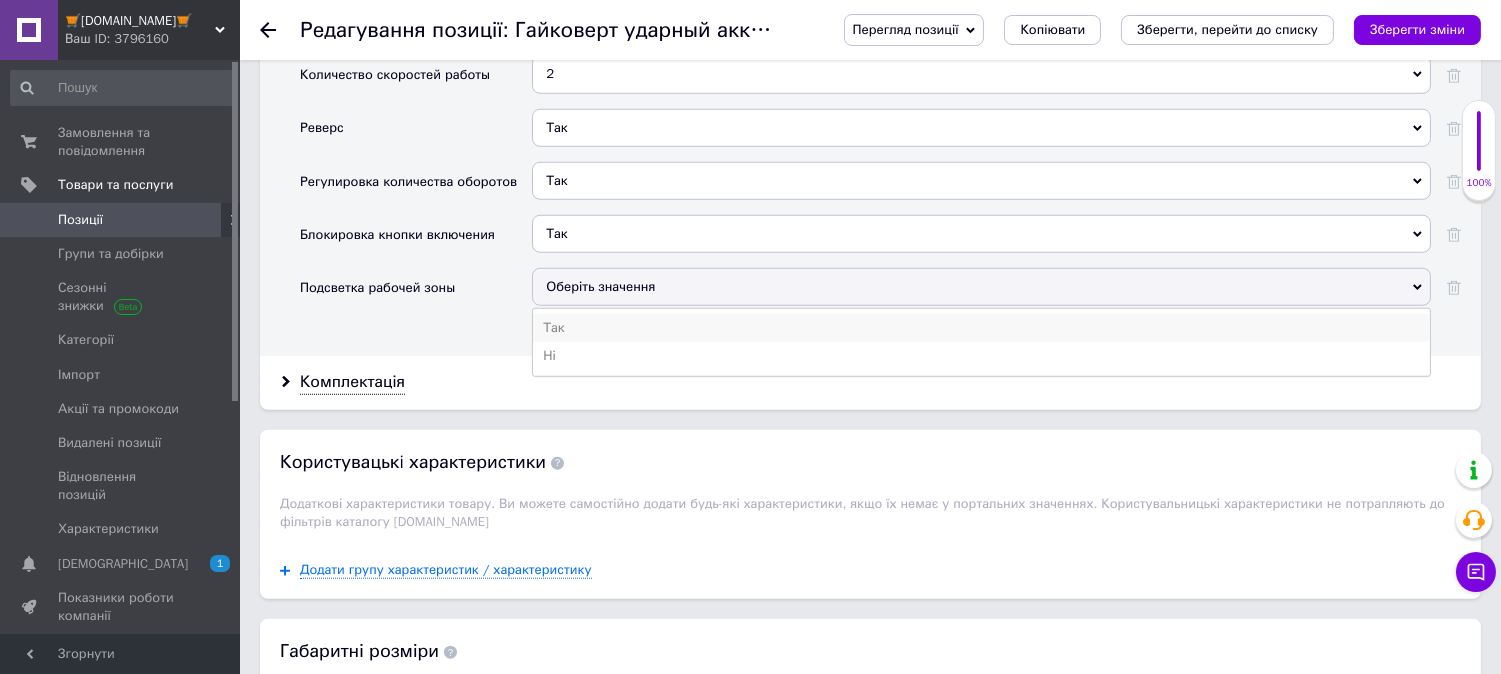 click on "Так" at bounding box center (981, 328) 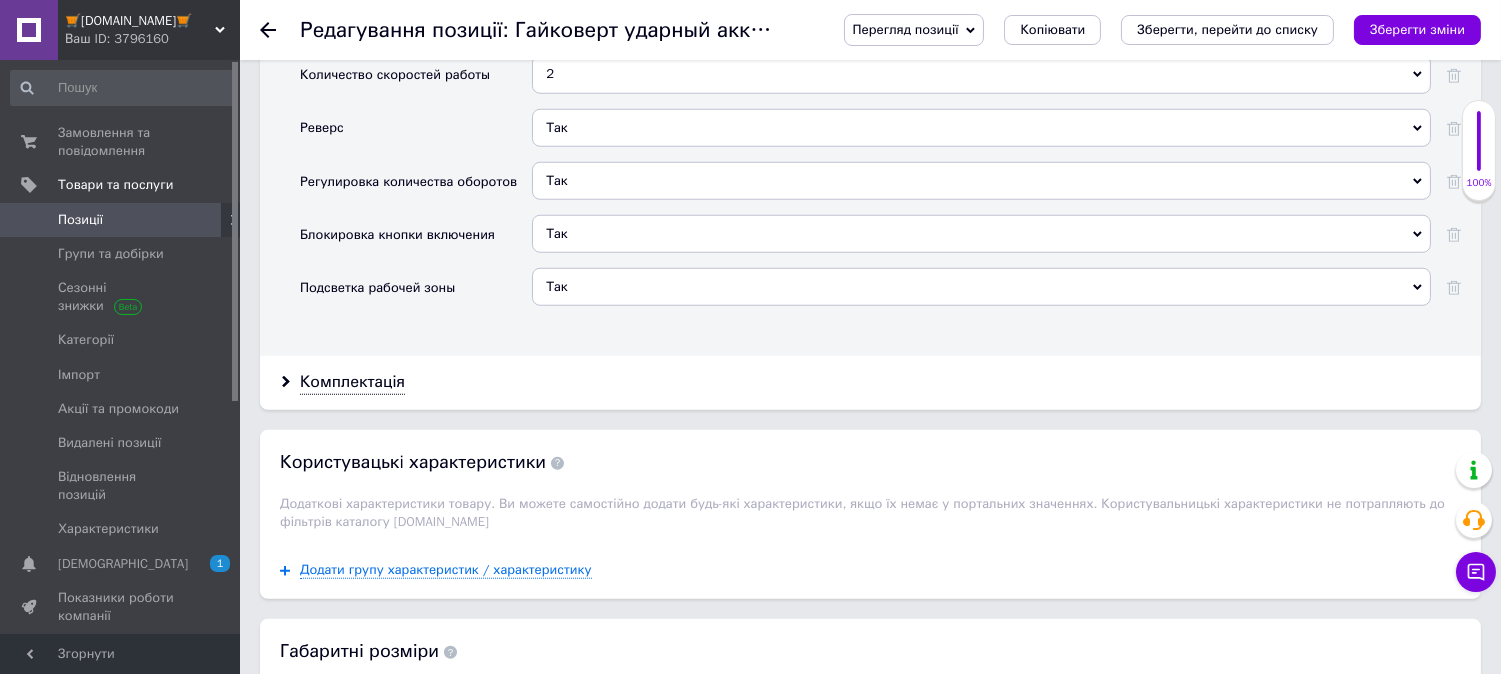 scroll, scrollTop: 3333, scrollLeft: 0, axis: vertical 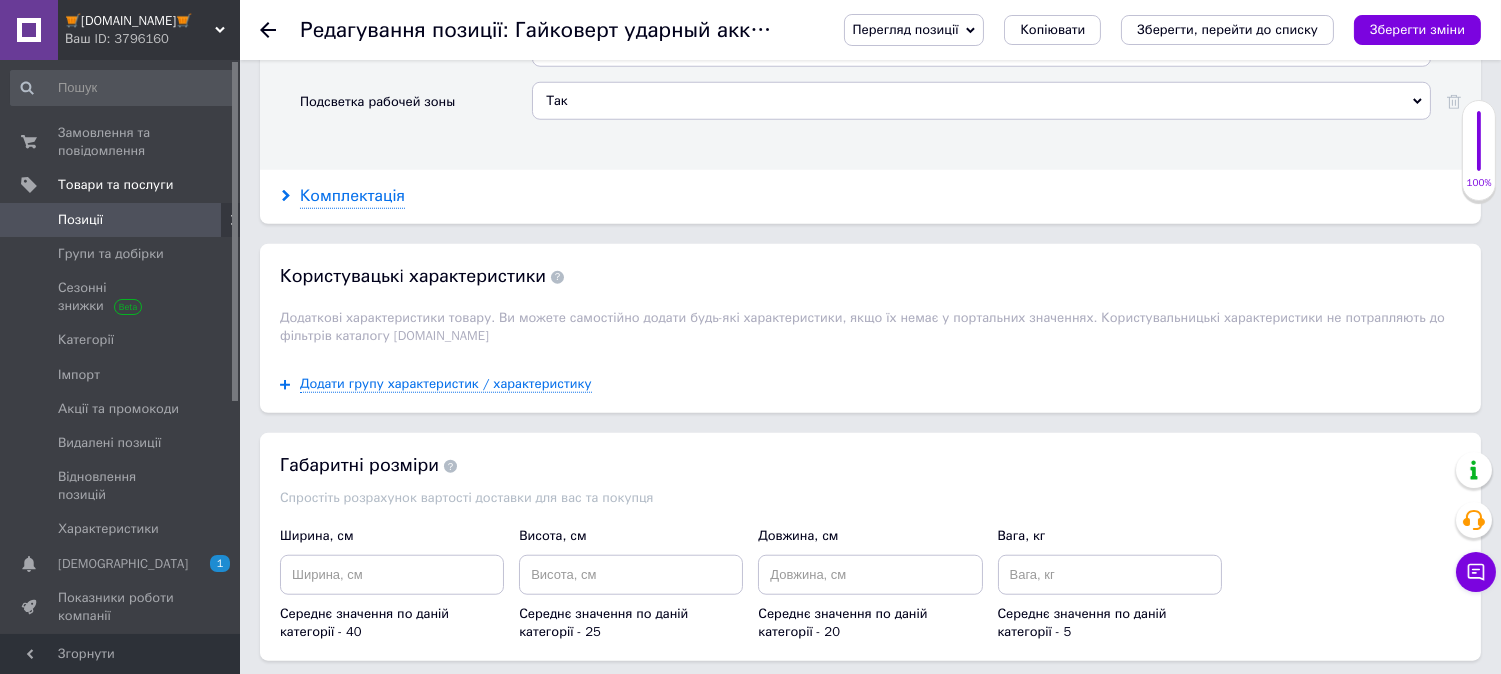 click on "Комплектація" at bounding box center [352, 196] 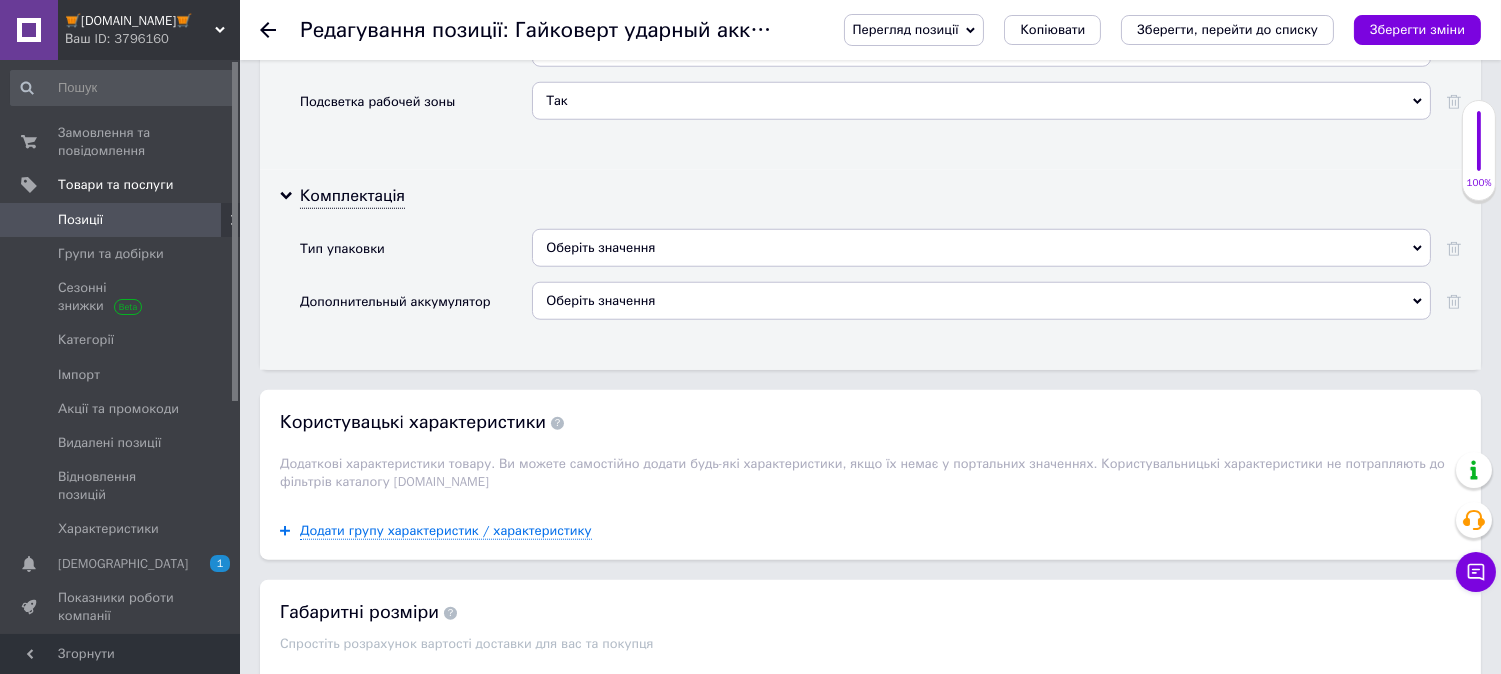 click on "Оберіть значення" at bounding box center (981, 248) 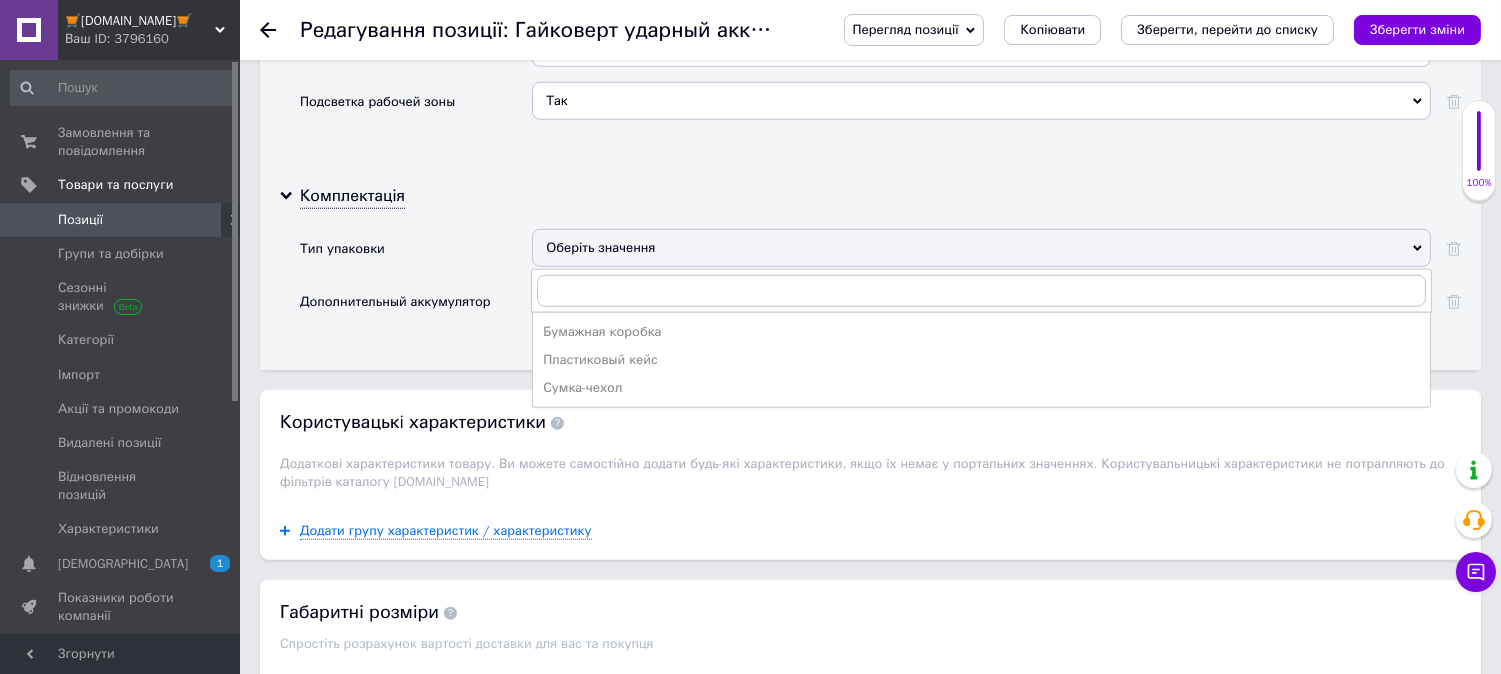 click on "Бумажная коробка" at bounding box center [981, 332] 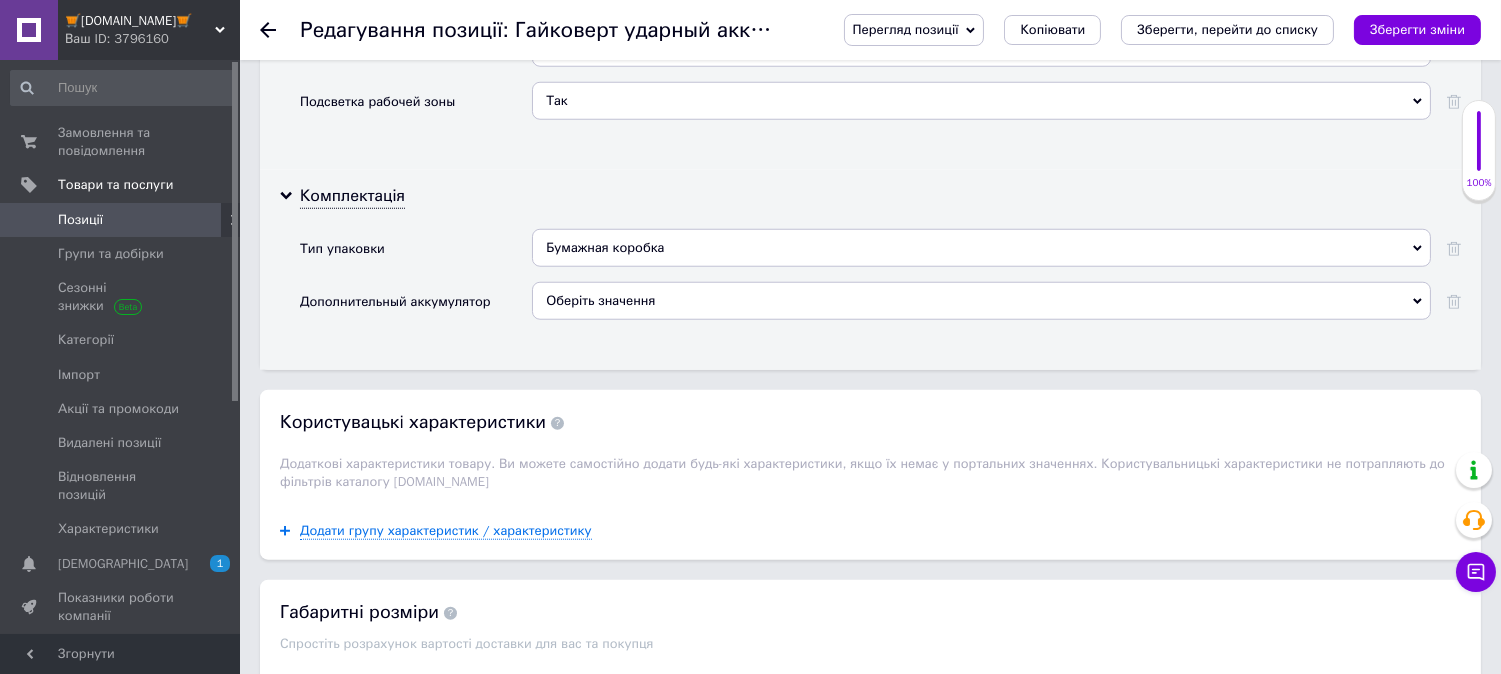 click on "Оберіть значення" at bounding box center [600, 300] 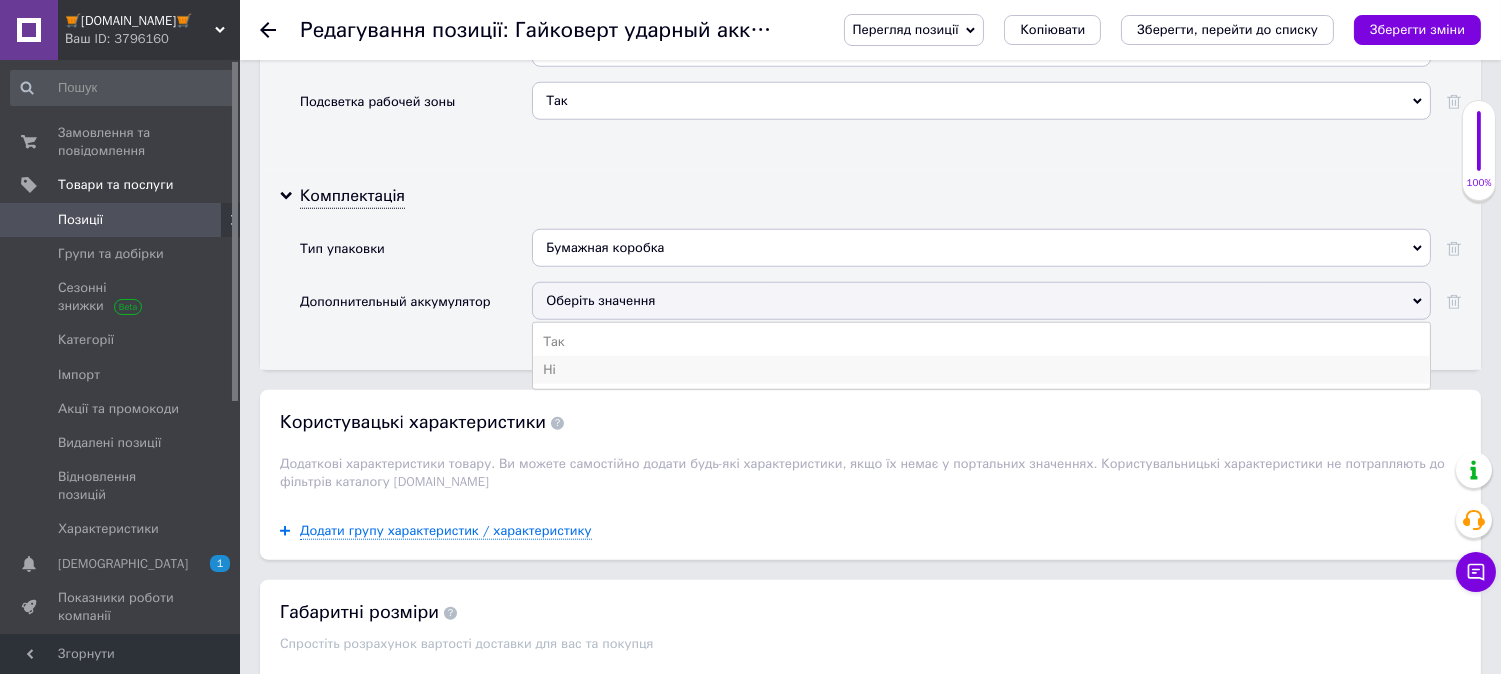 click on "Ні" at bounding box center [981, 370] 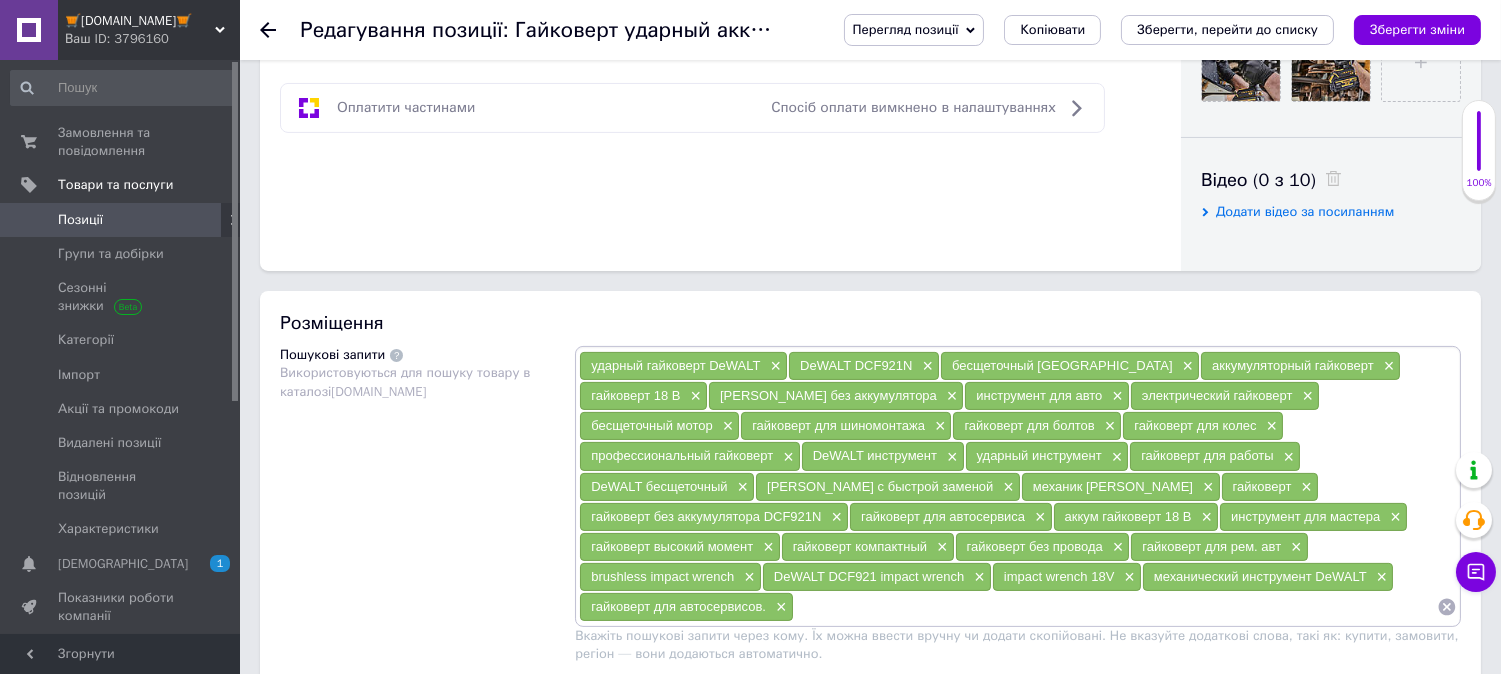scroll, scrollTop: 0, scrollLeft: 0, axis: both 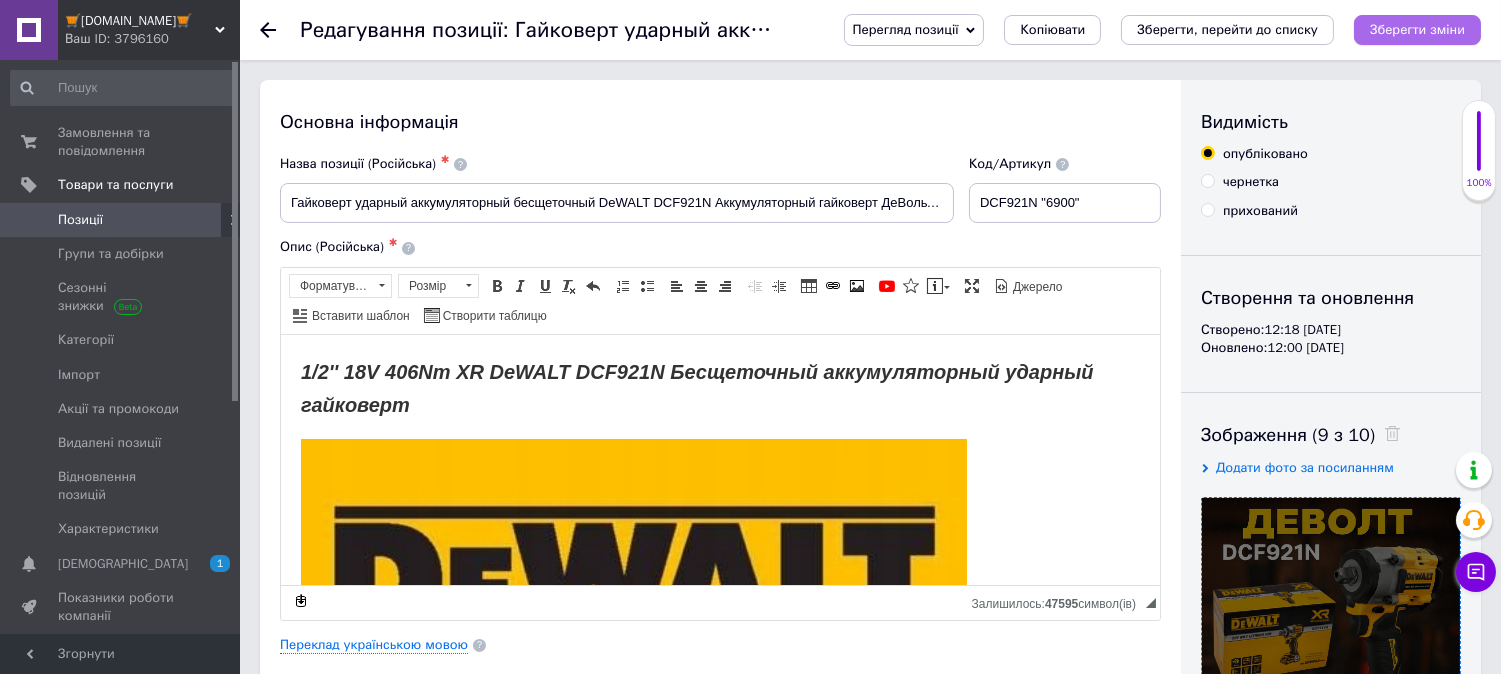 click on "Зберегти зміни" at bounding box center [1417, 29] 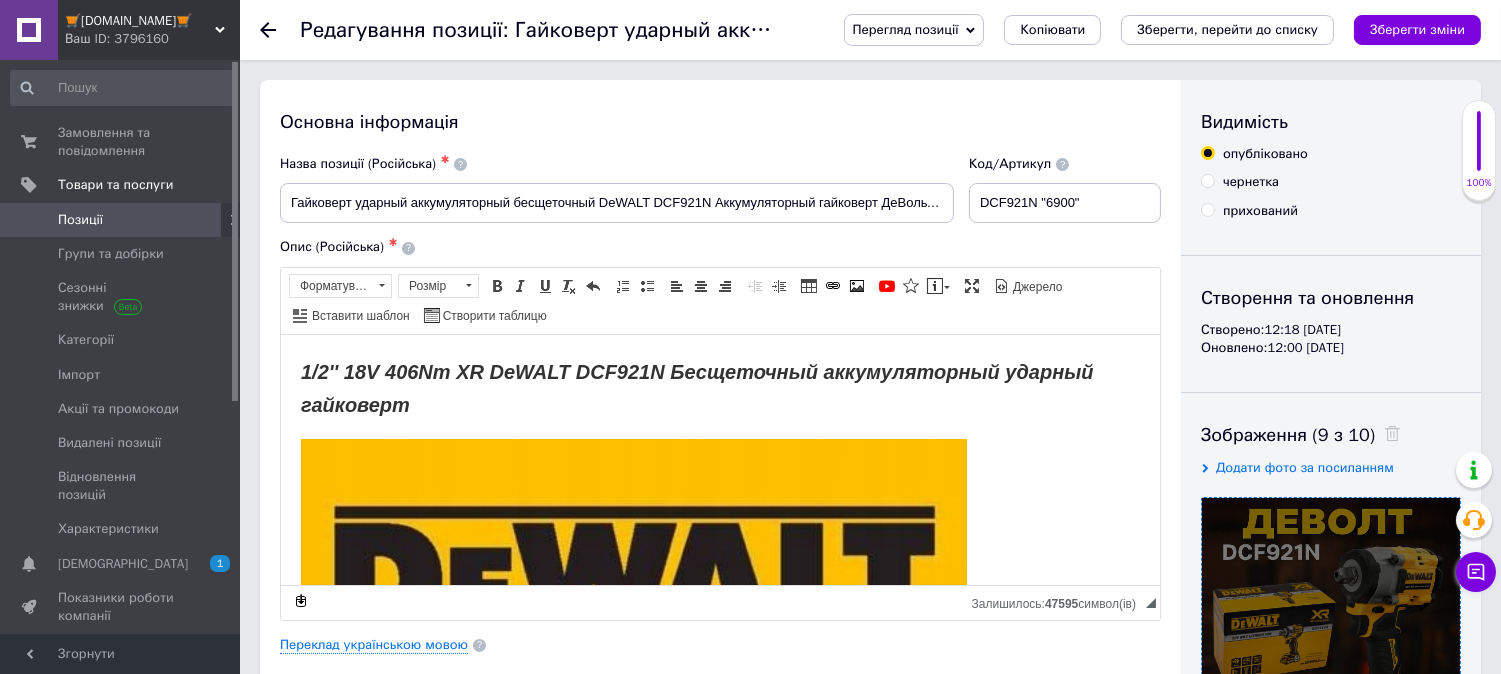 scroll, scrollTop: 2416, scrollLeft: 0, axis: vertical 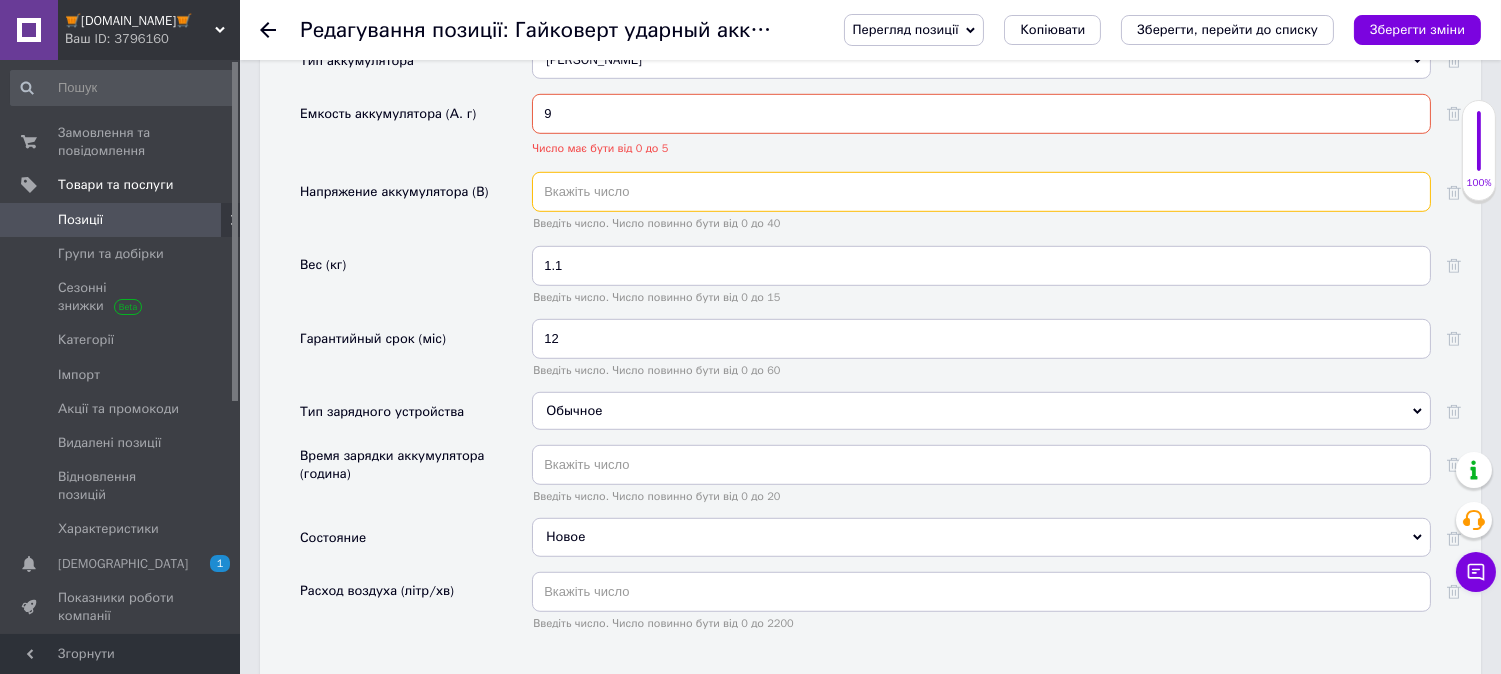 click at bounding box center [981, 192] 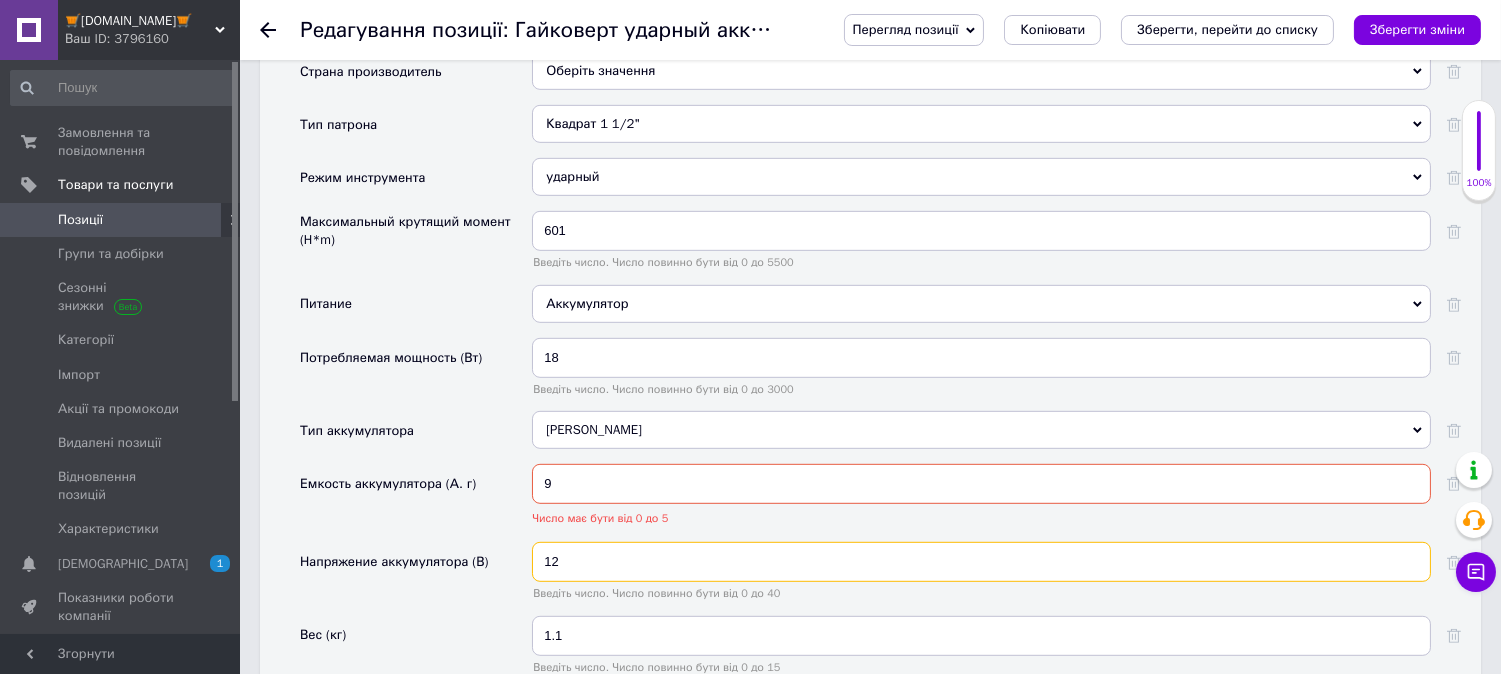 scroll, scrollTop: 2231, scrollLeft: 0, axis: vertical 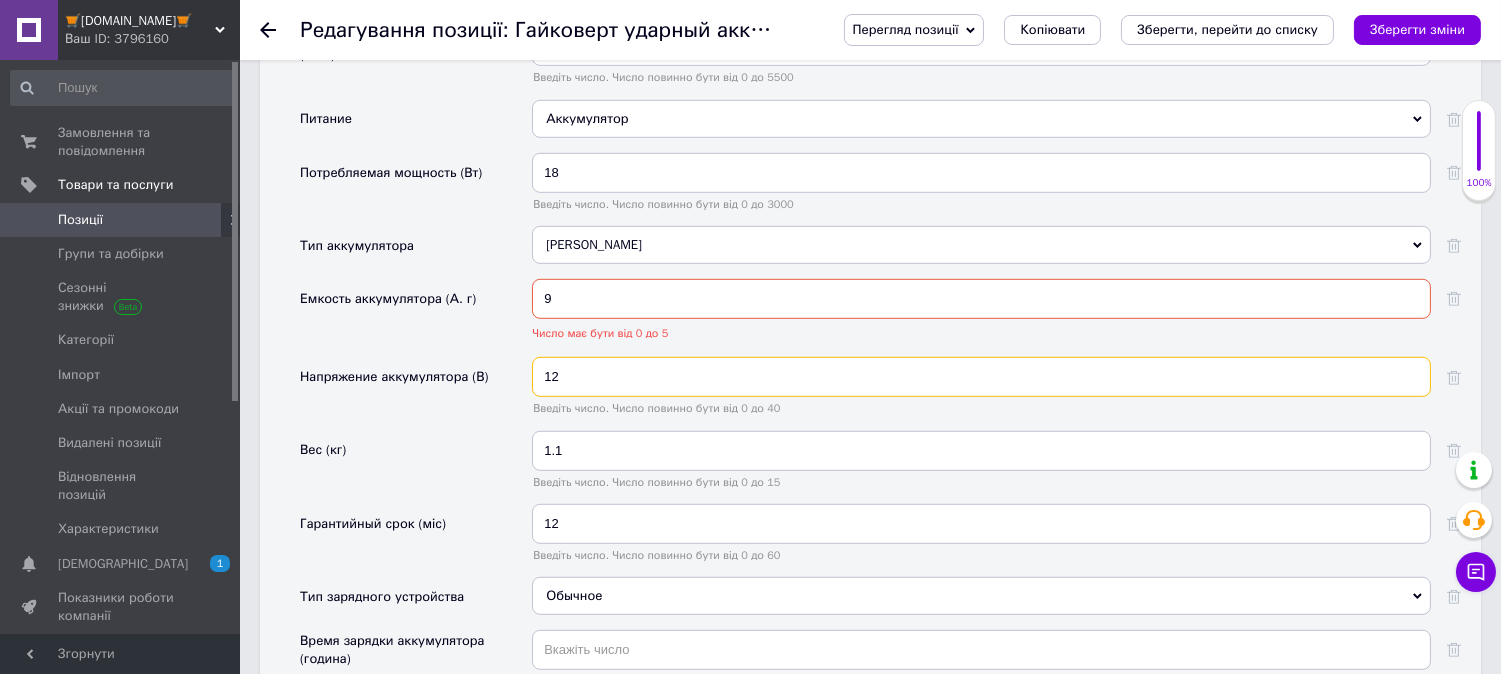 type on "12" 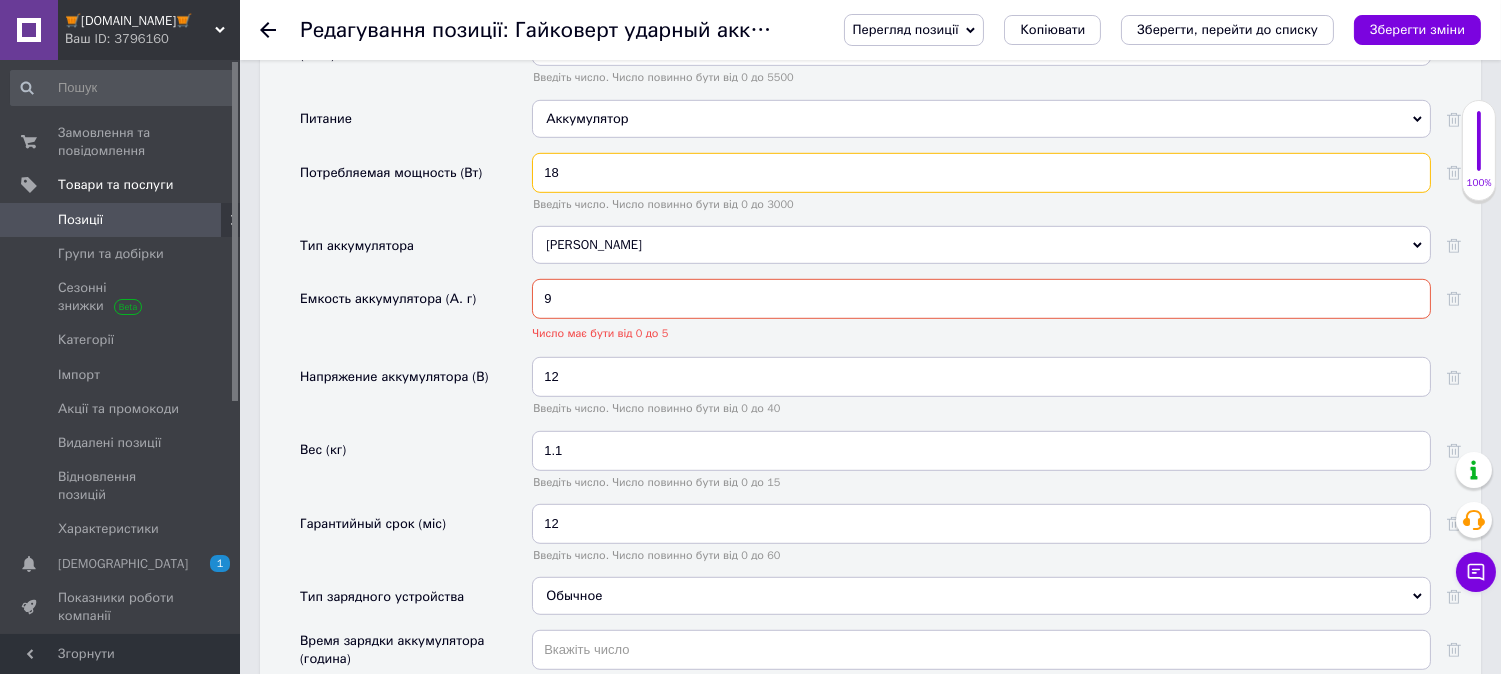 click on "18" at bounding box center (981, 173) 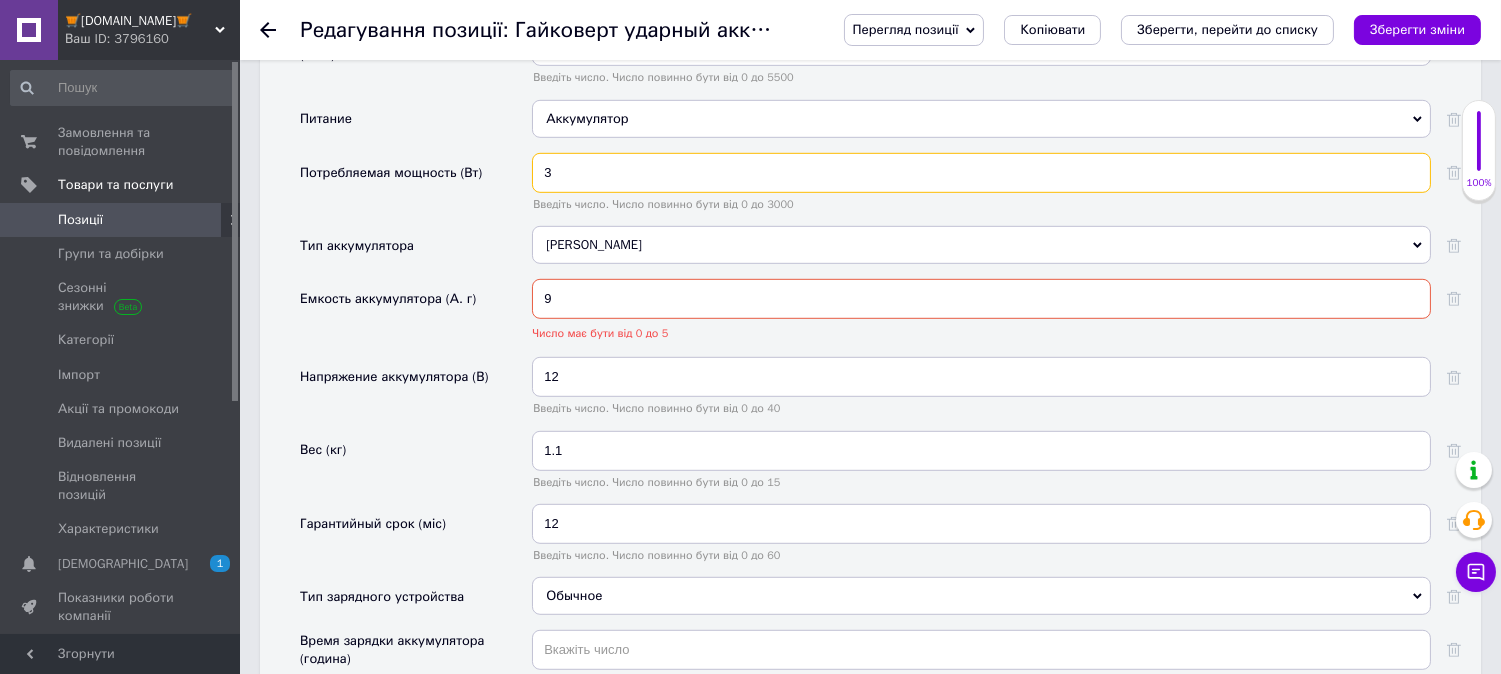 type on "3" 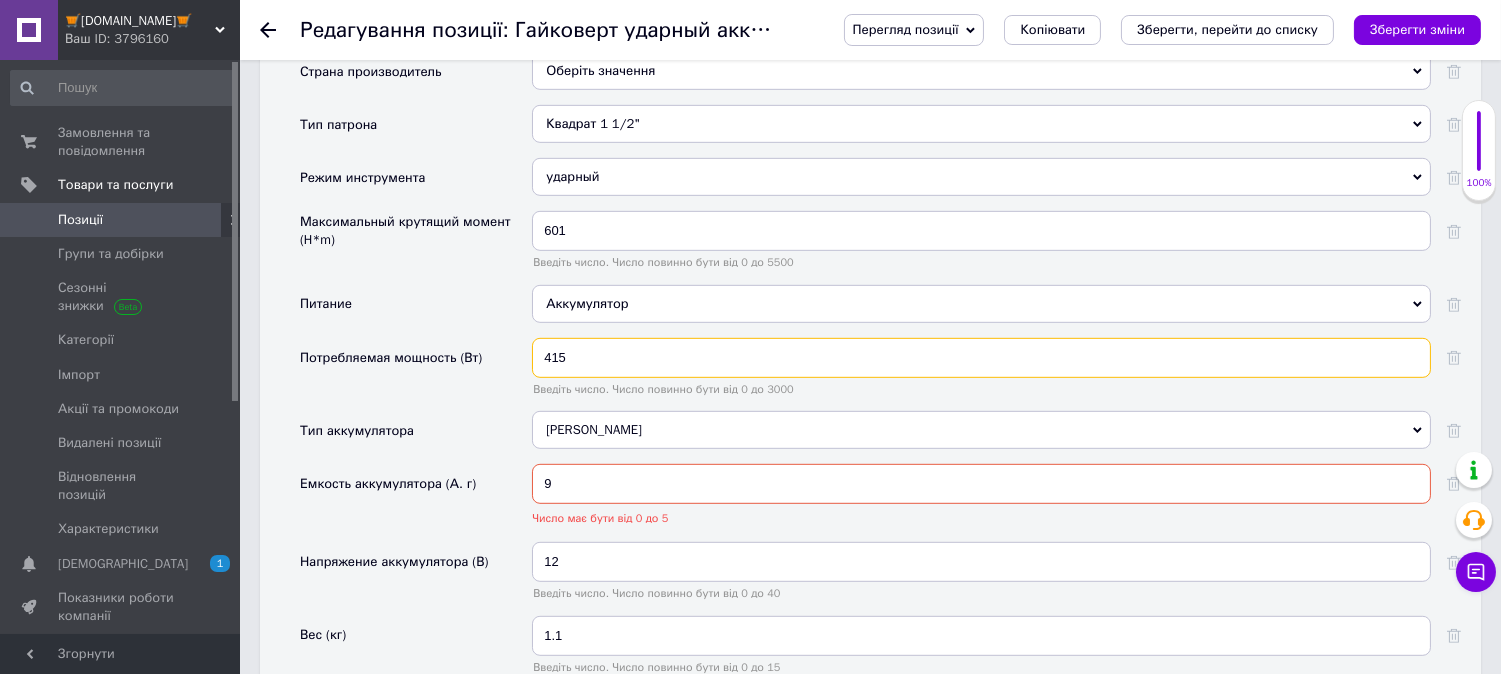 scroll, scrollTop: 2231, scrollLeft: 0, axis: vertical 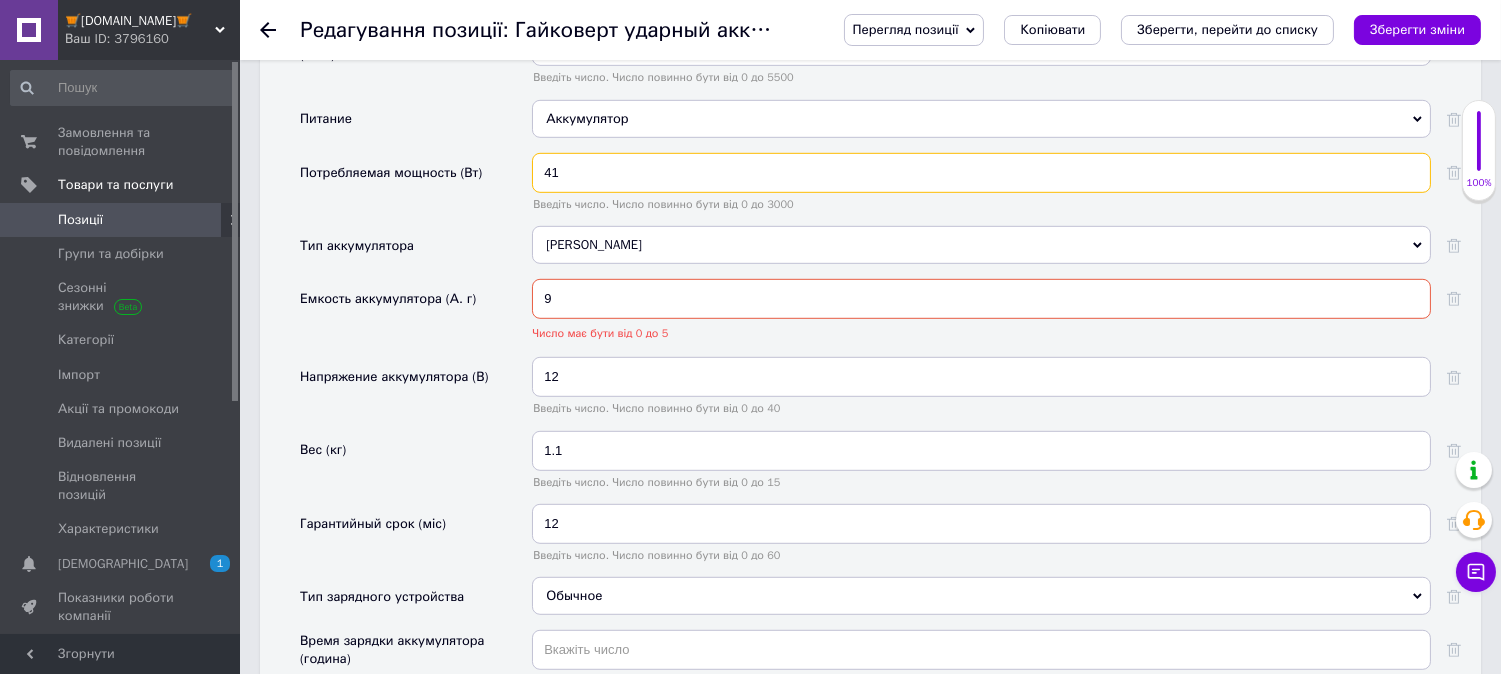 type on "41" 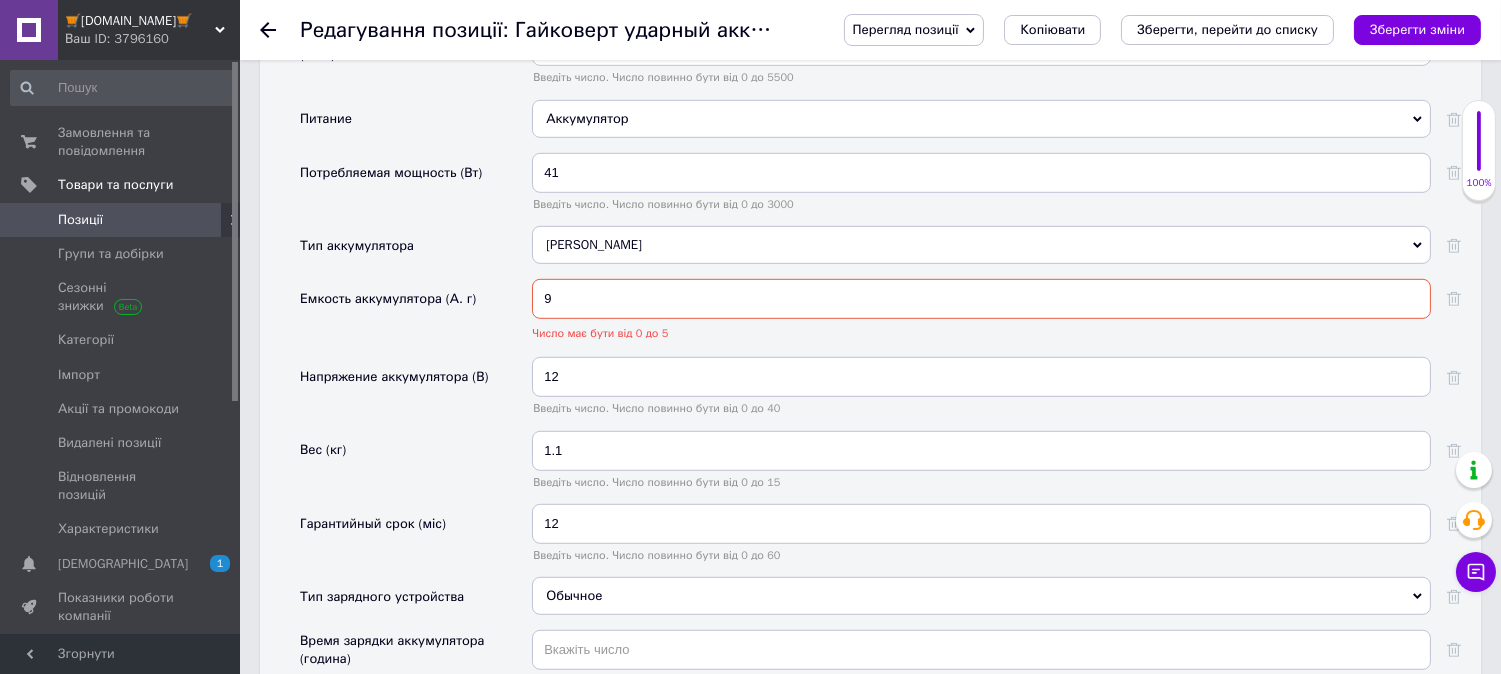 click on "9" at bounding box center (981, 299) 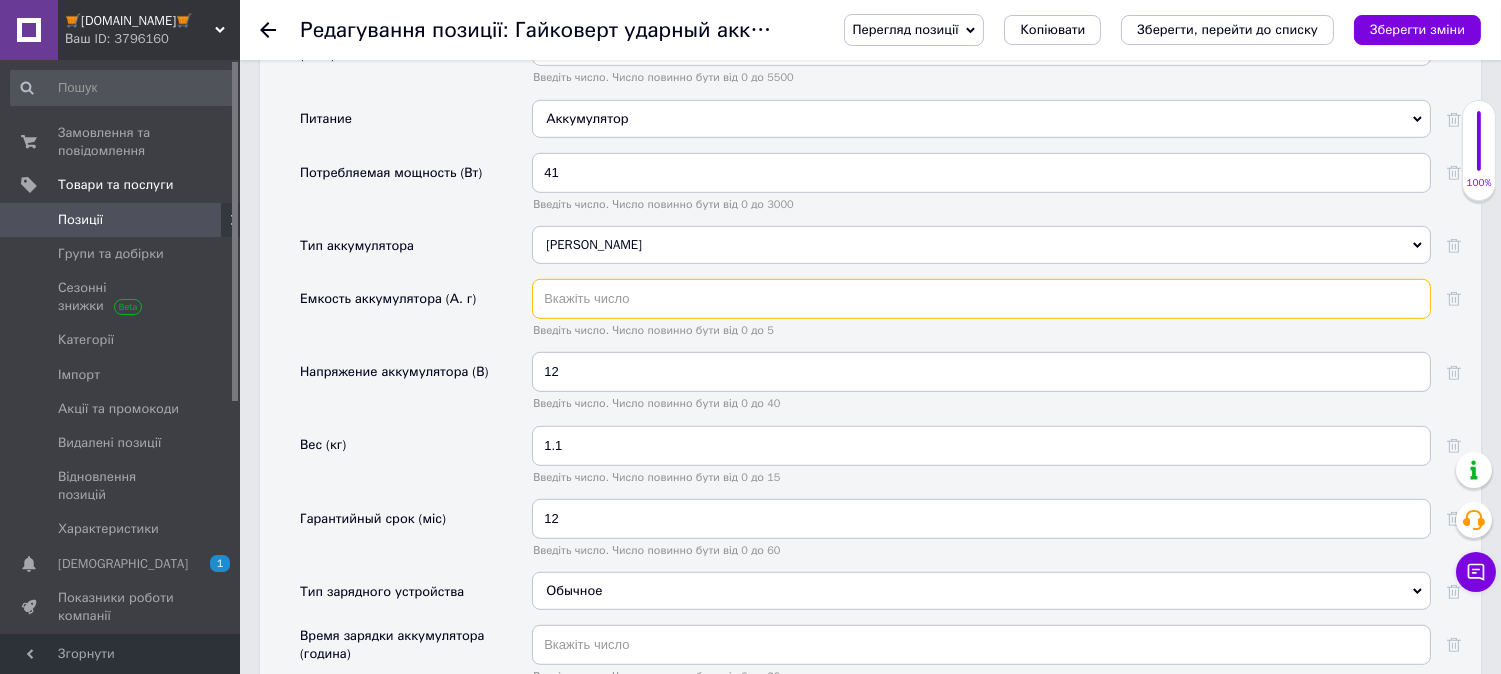 type 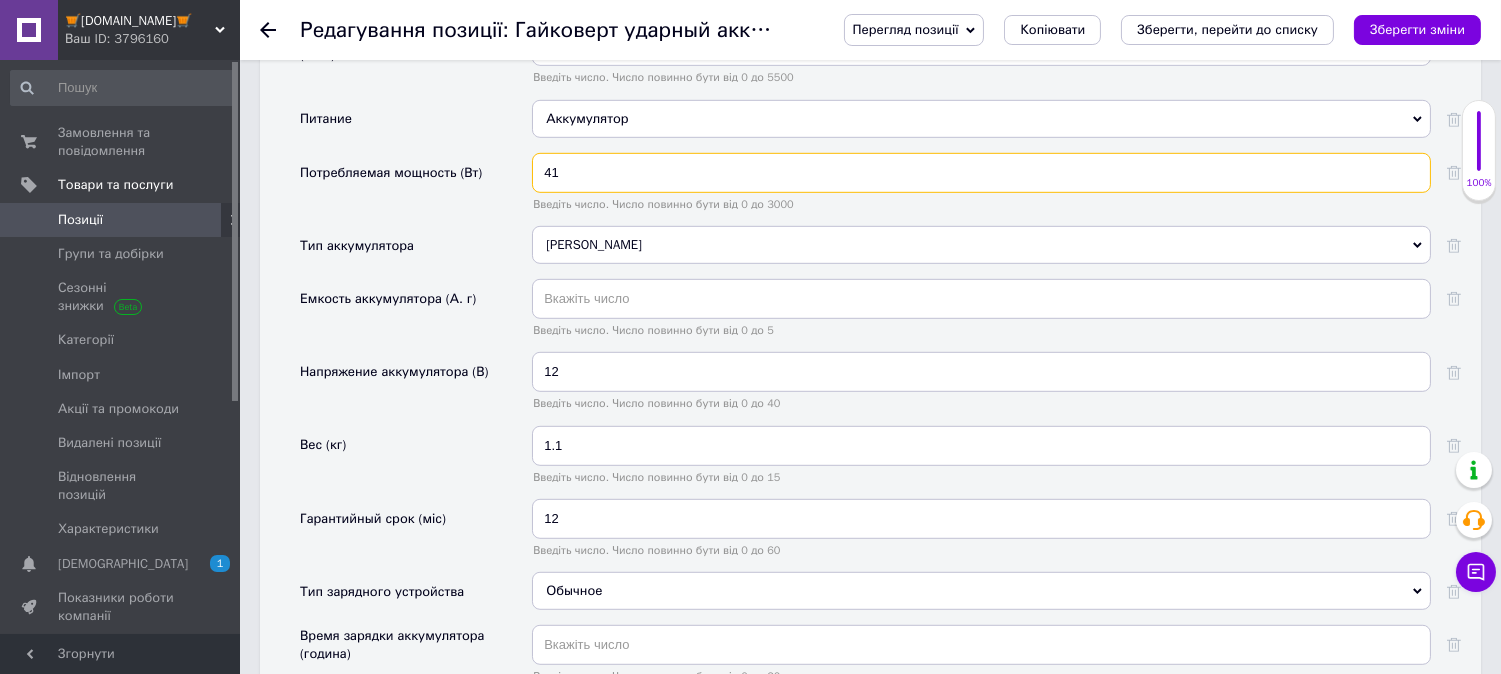 click on "41" at bounding box center (981, 173) 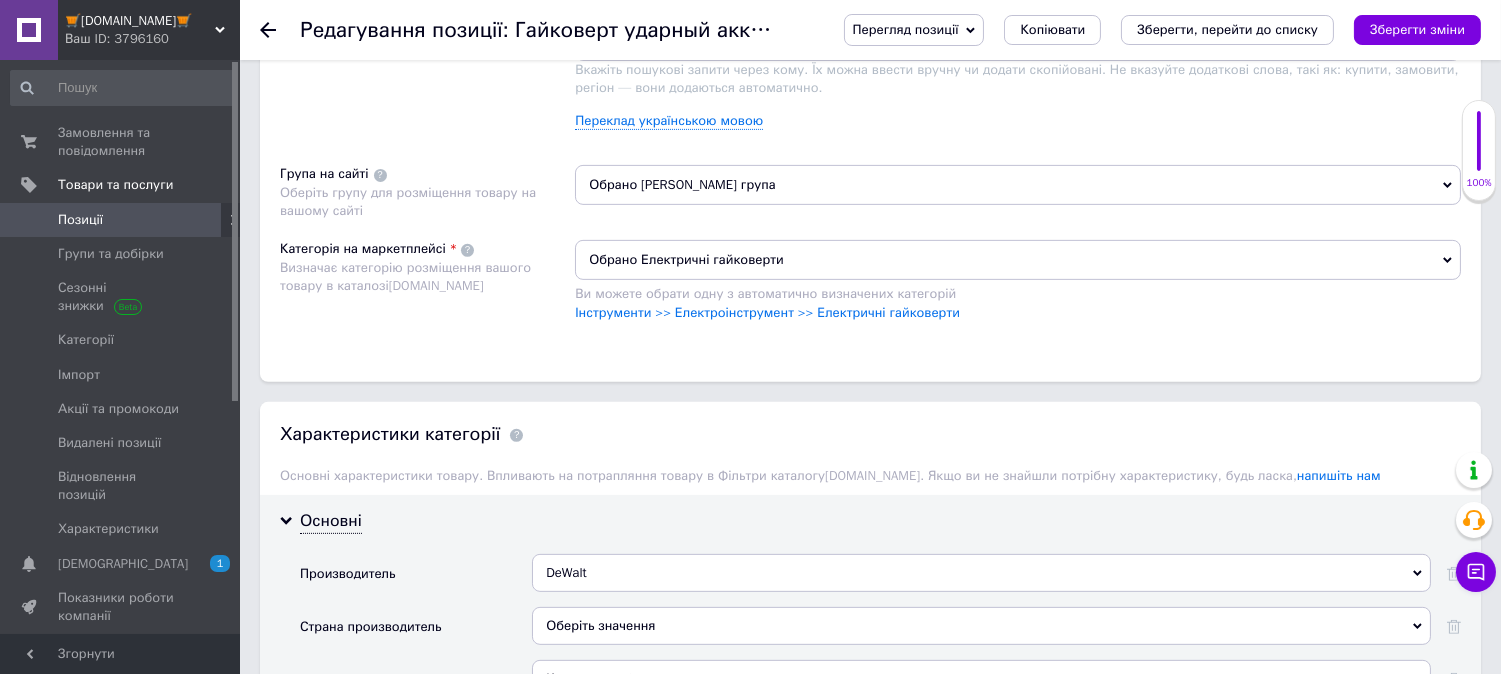scroll, scrollTop: 8, scrollLeft: 0, axis: vertical 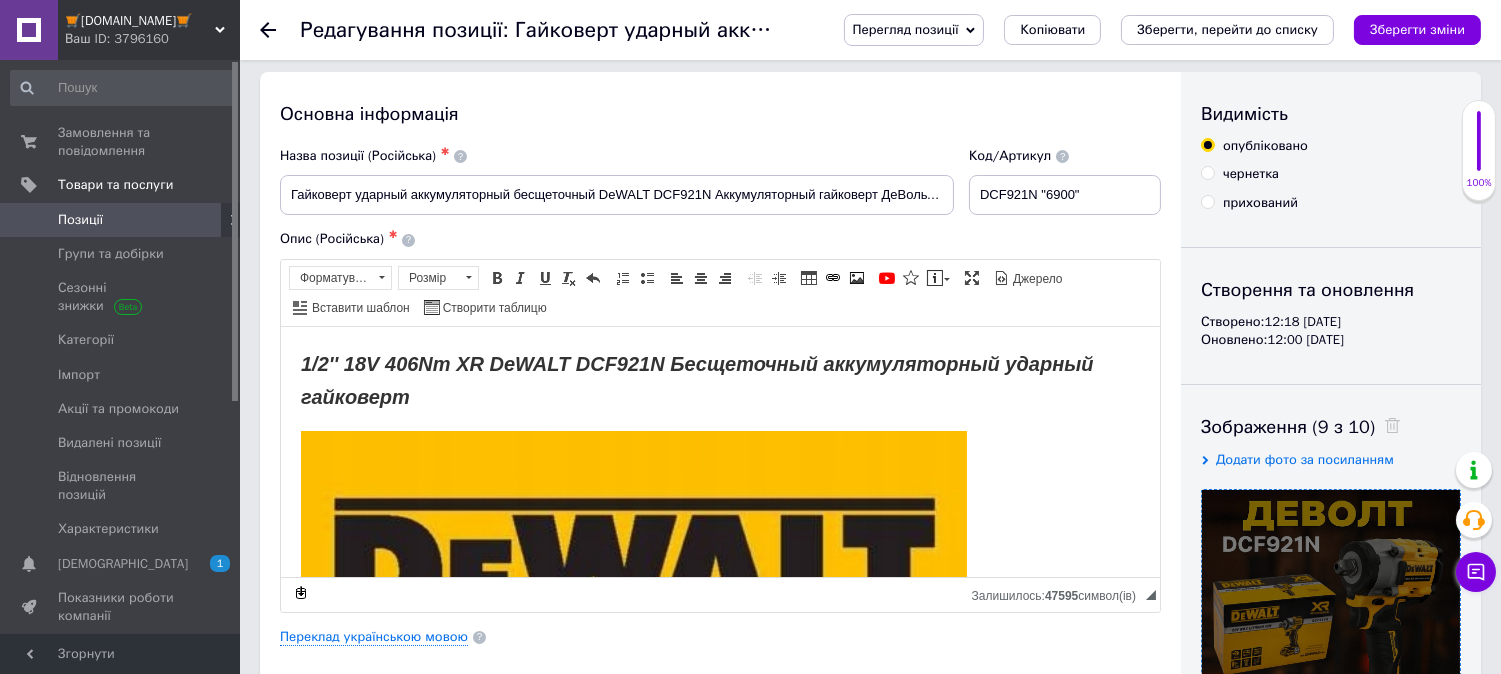 type on "415" 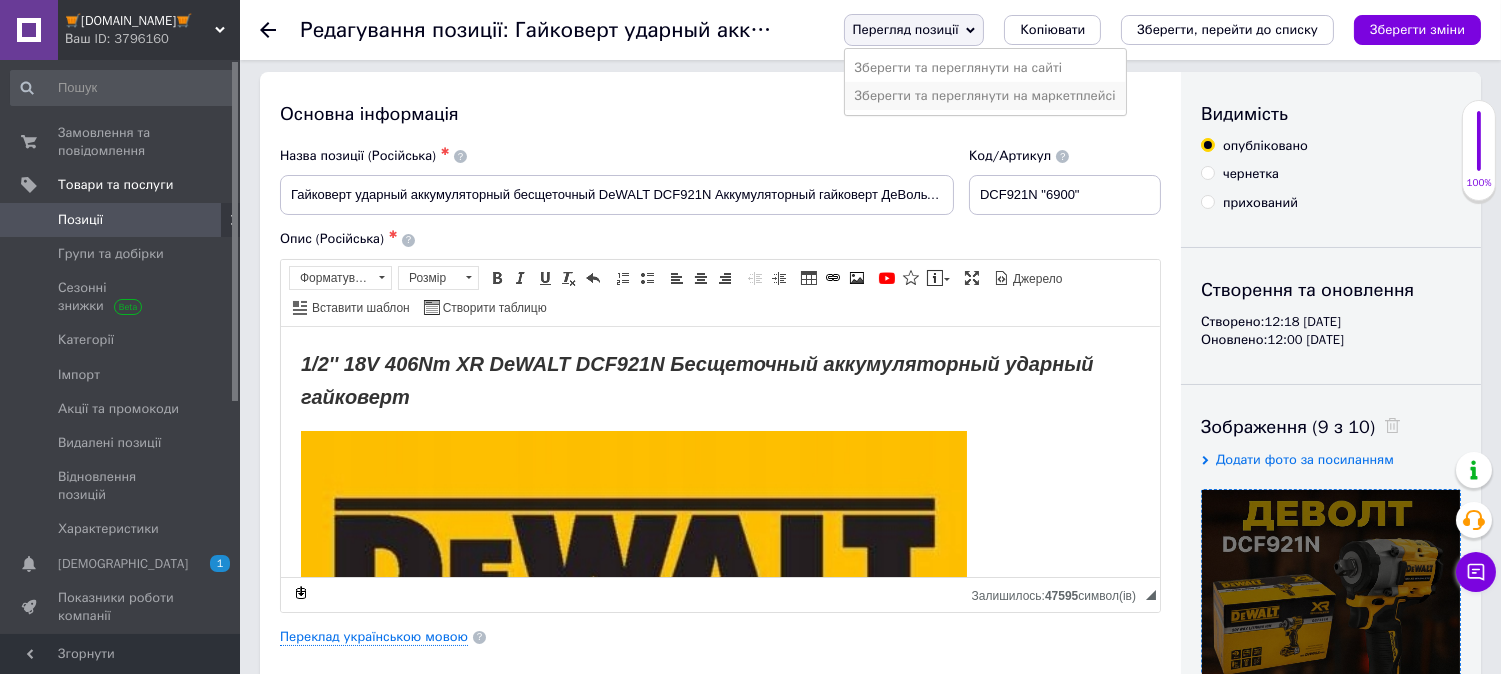 click on "Зберегти та переглянути на маркетплейсі" at bounding box center [985, 96] 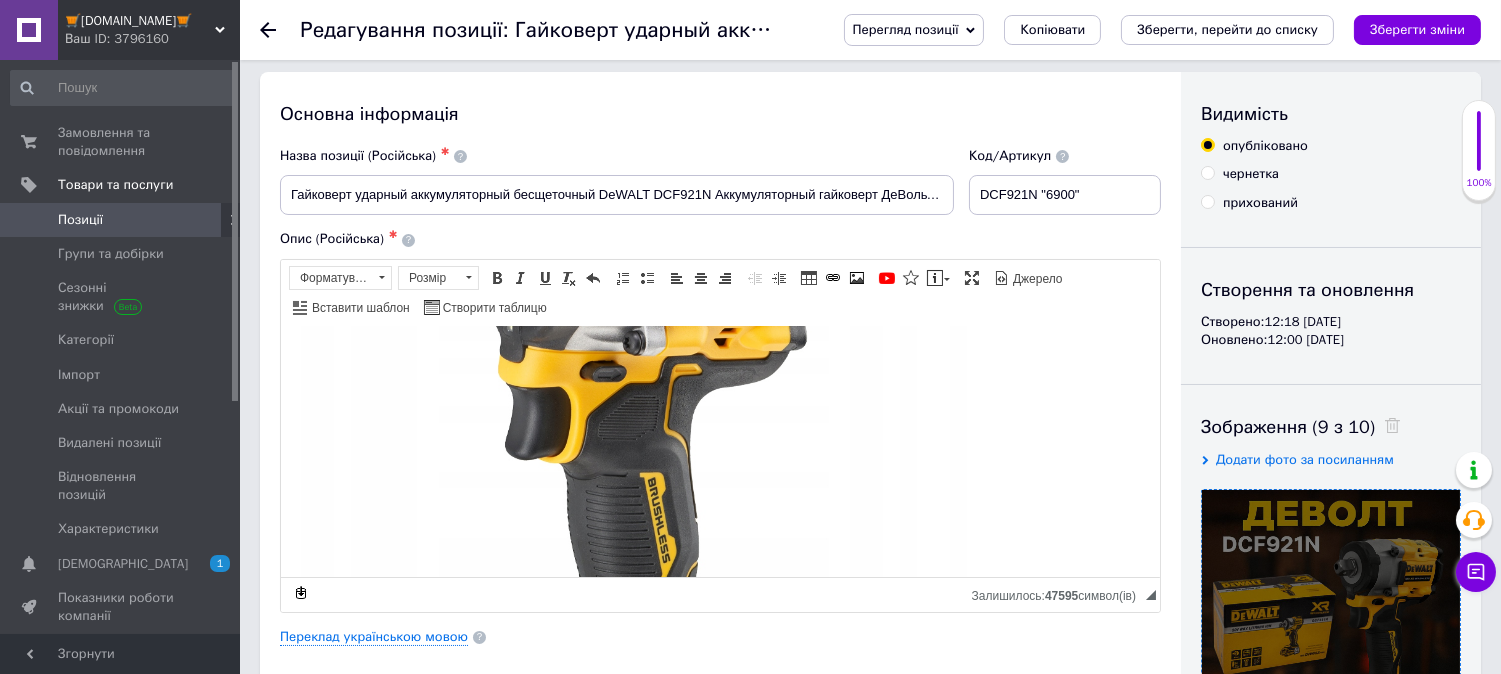 scroll, scrollTop: 1481, scrollLeft: 0, axis: vertical 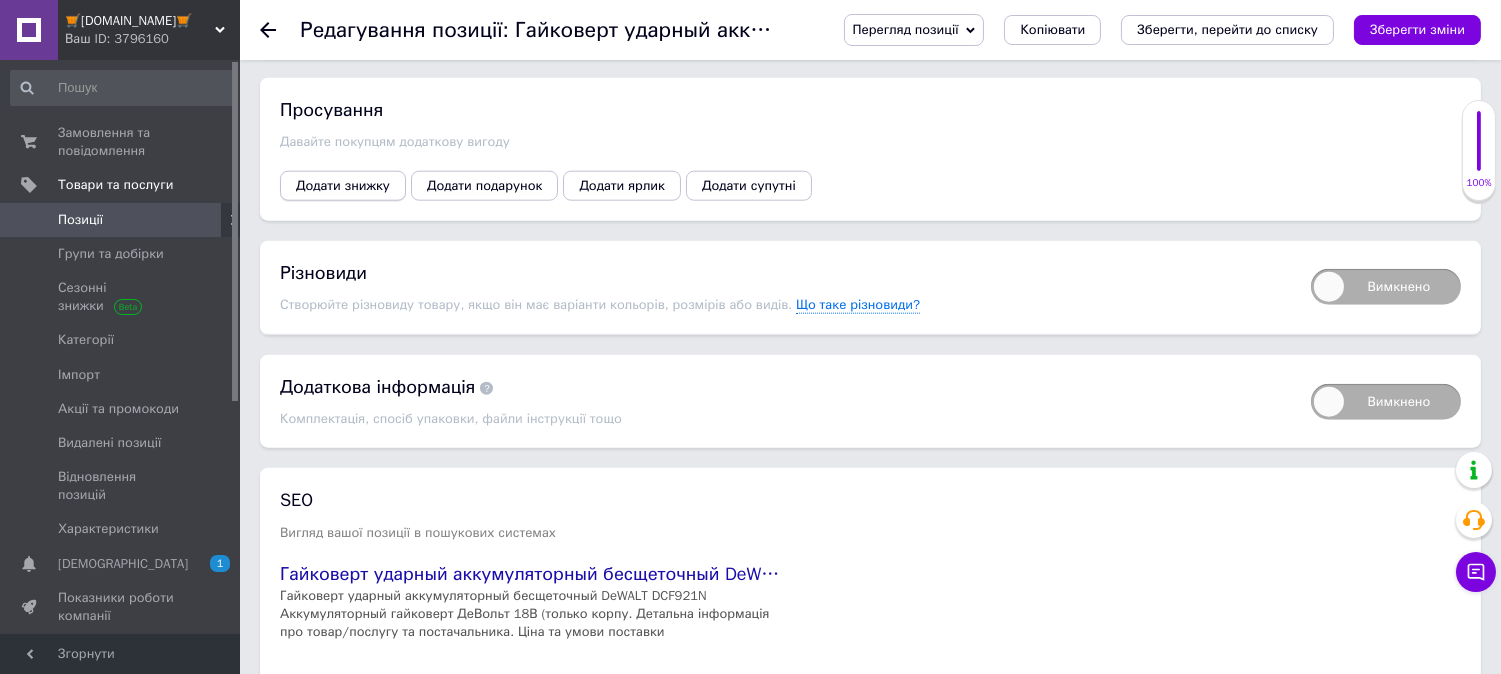 click on "Додати знижку" at bounding box center (343, 186) 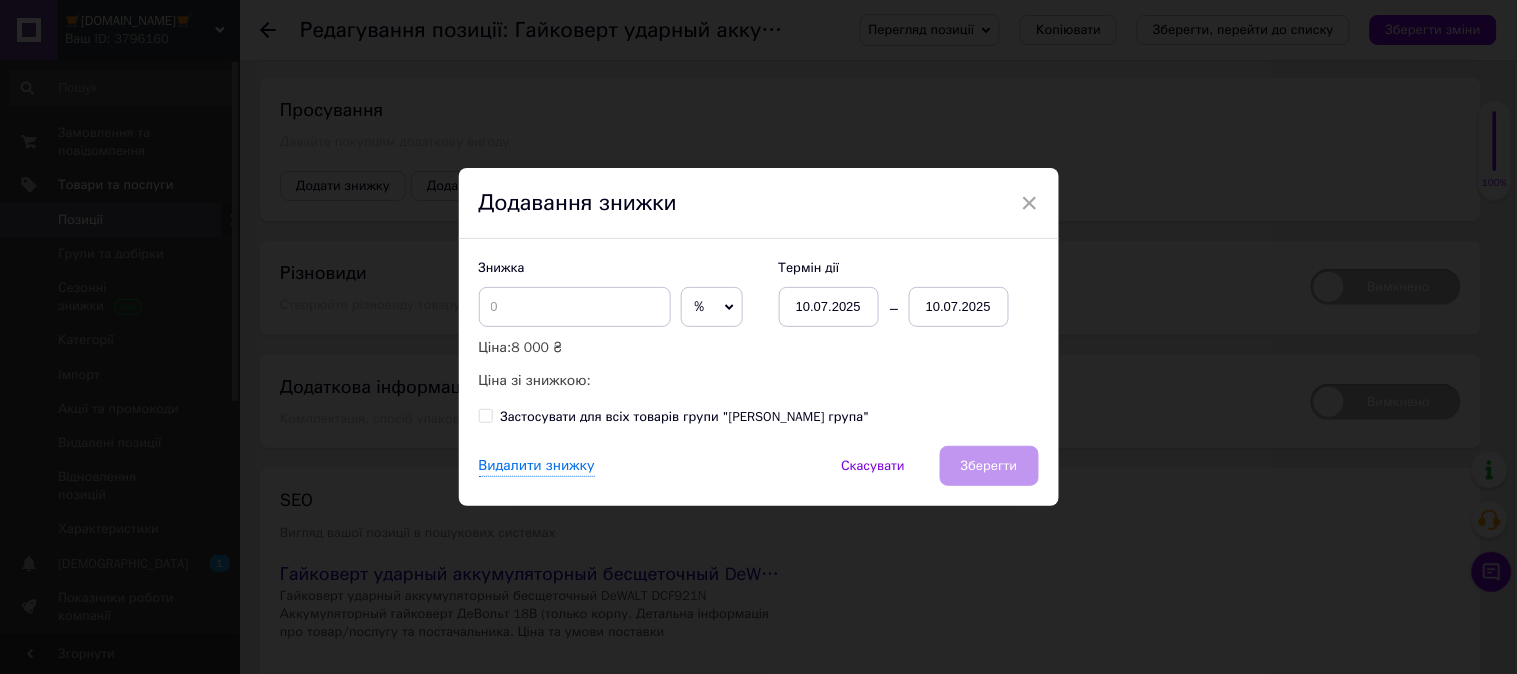 click 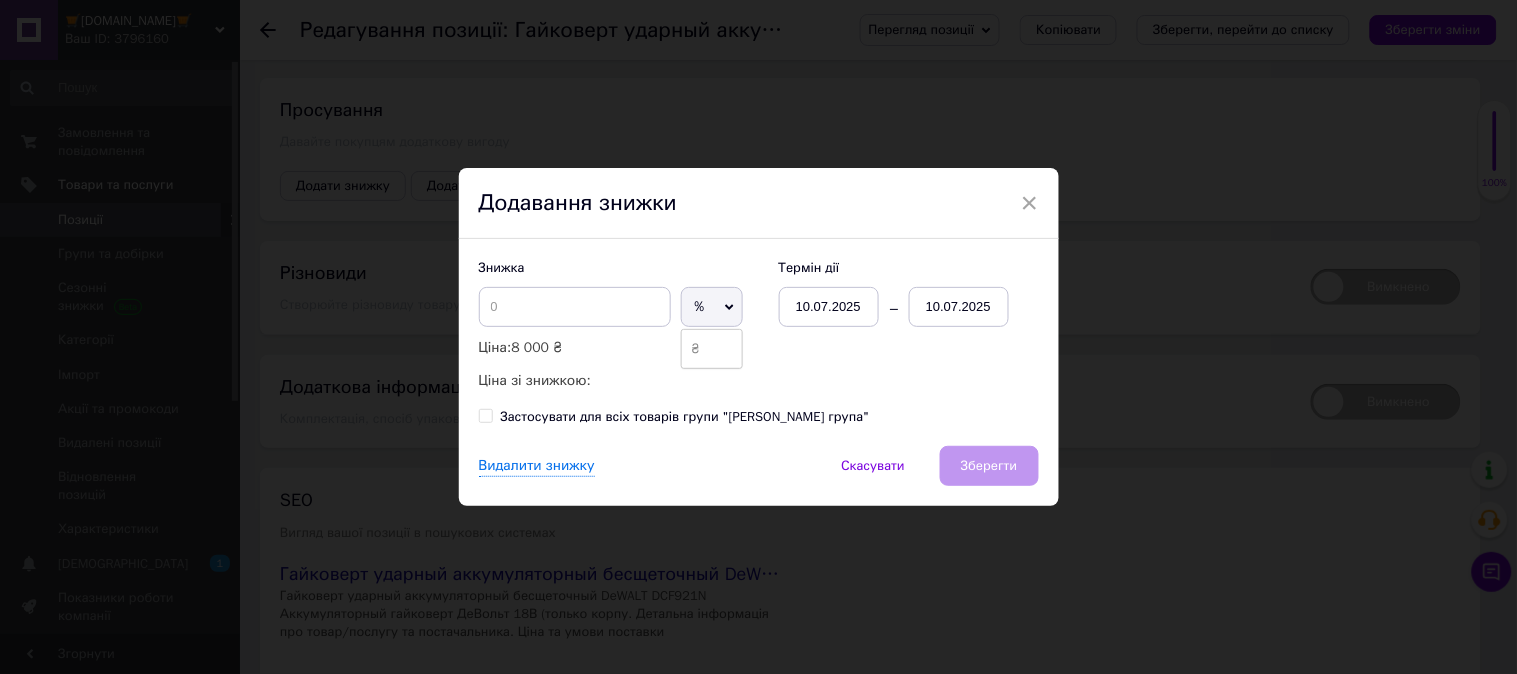 drag, startPoint x: 708, startPoint y: 350, endPoint x: 694, endPoint y: 346, distance: 14.56022 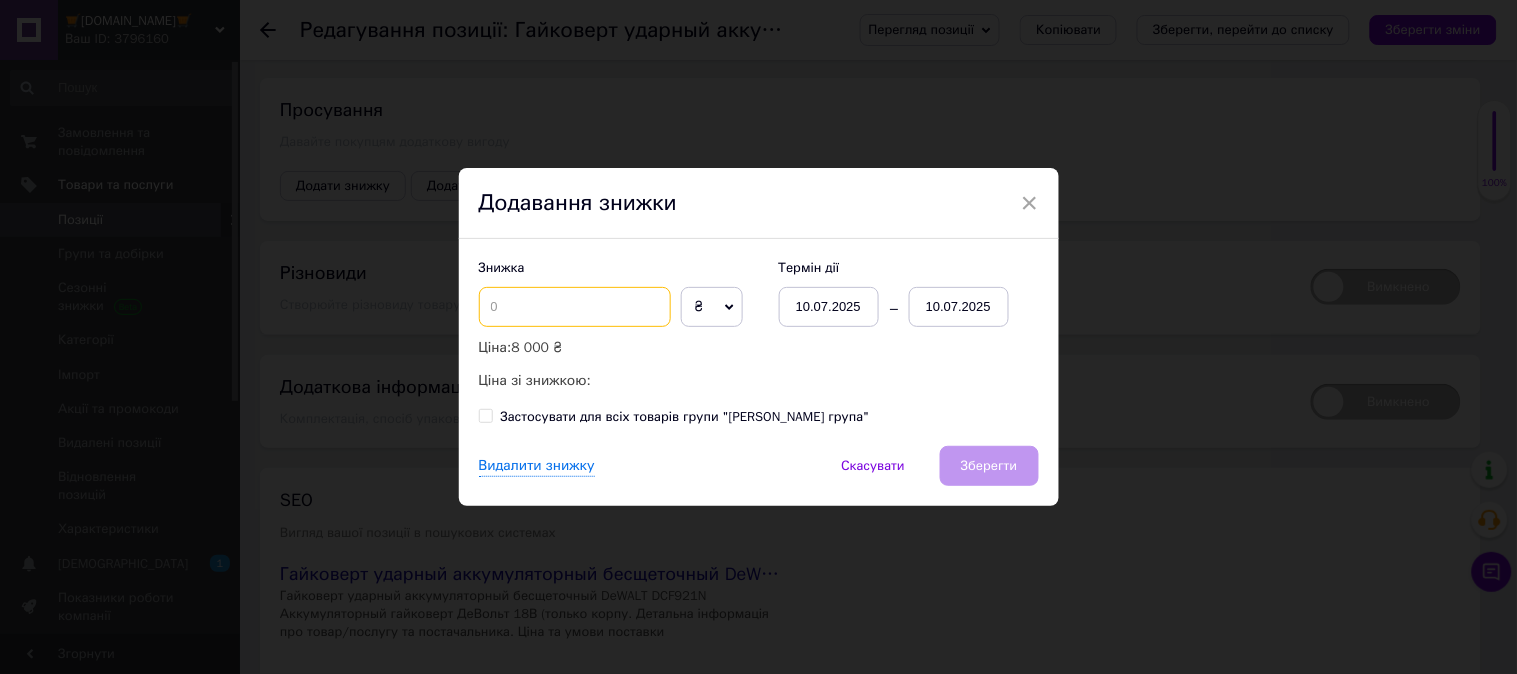 click at bounding box center [575, 307] 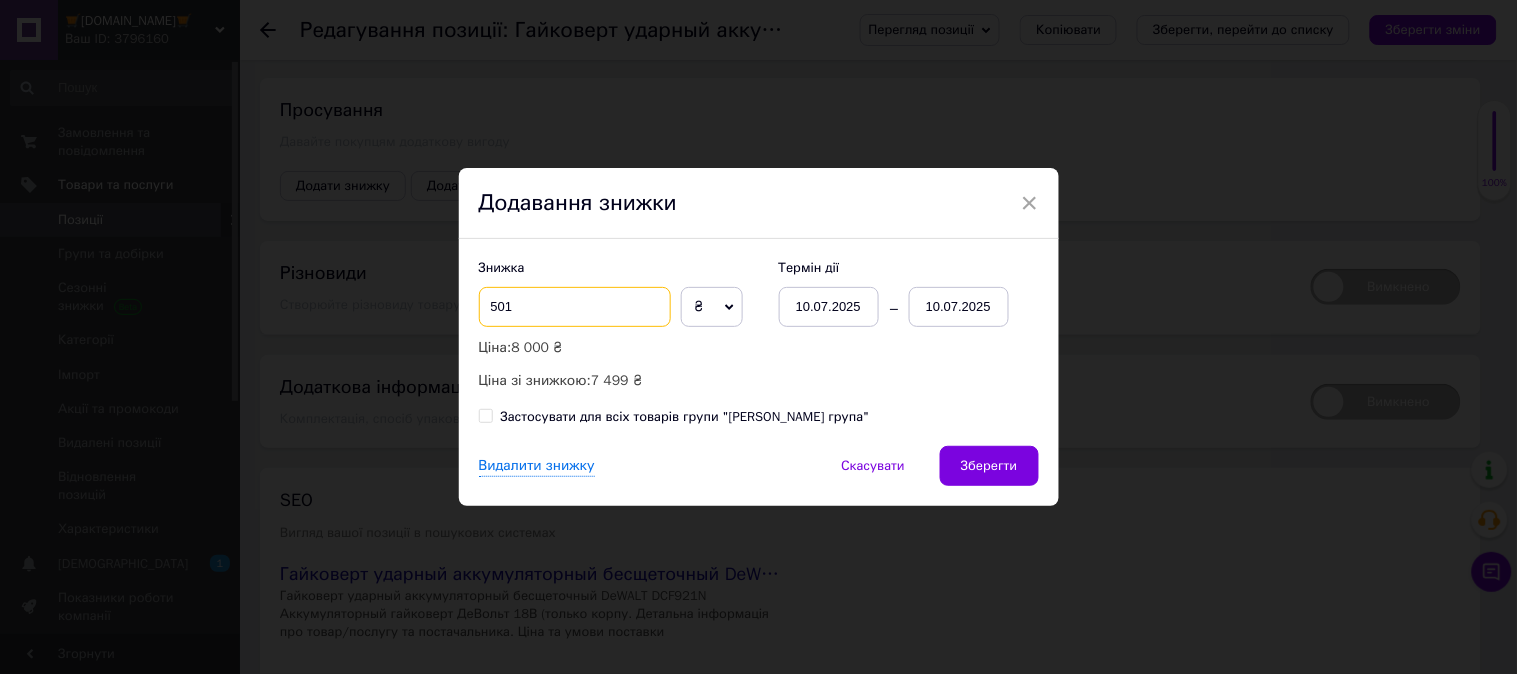 type on "501" 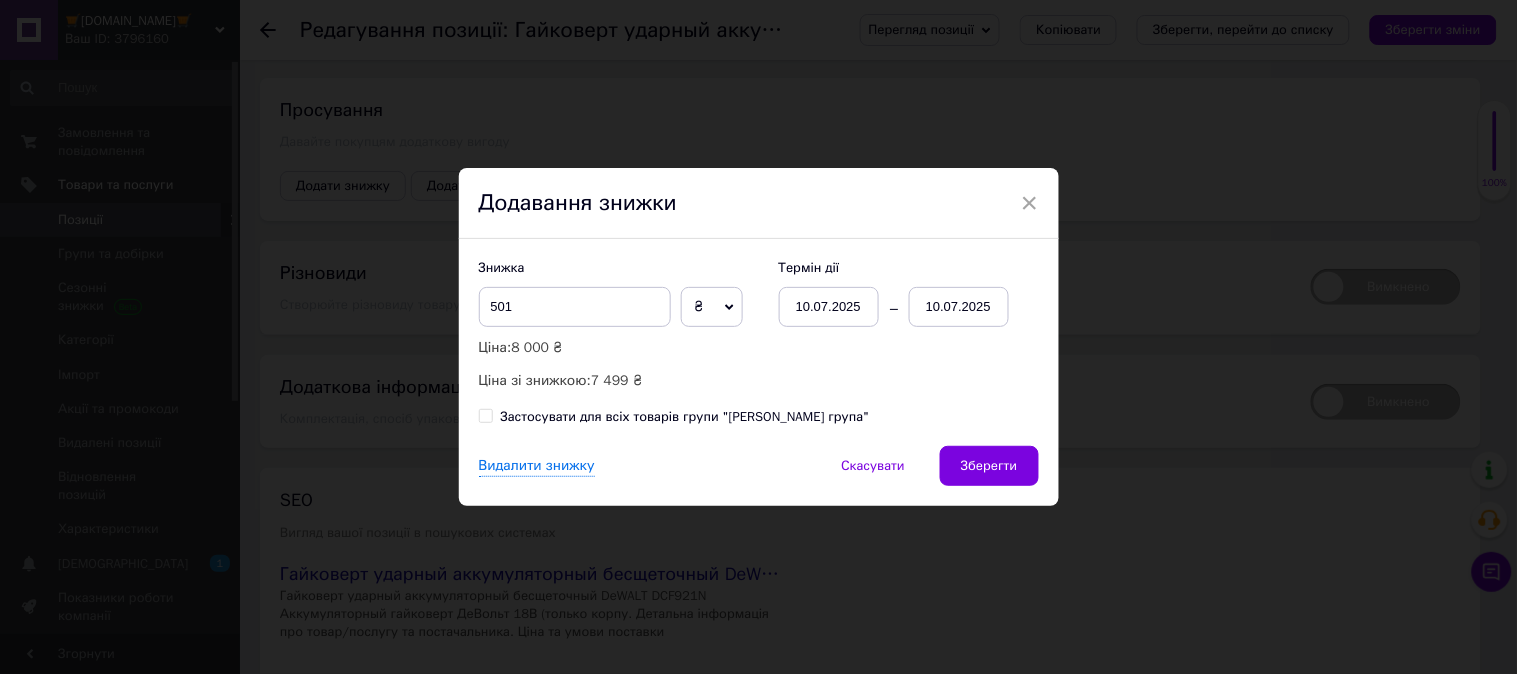 click on "Застосувати для всіх товарів групи "[PERSON_NAME] група"" at bounding box center [485, 415] 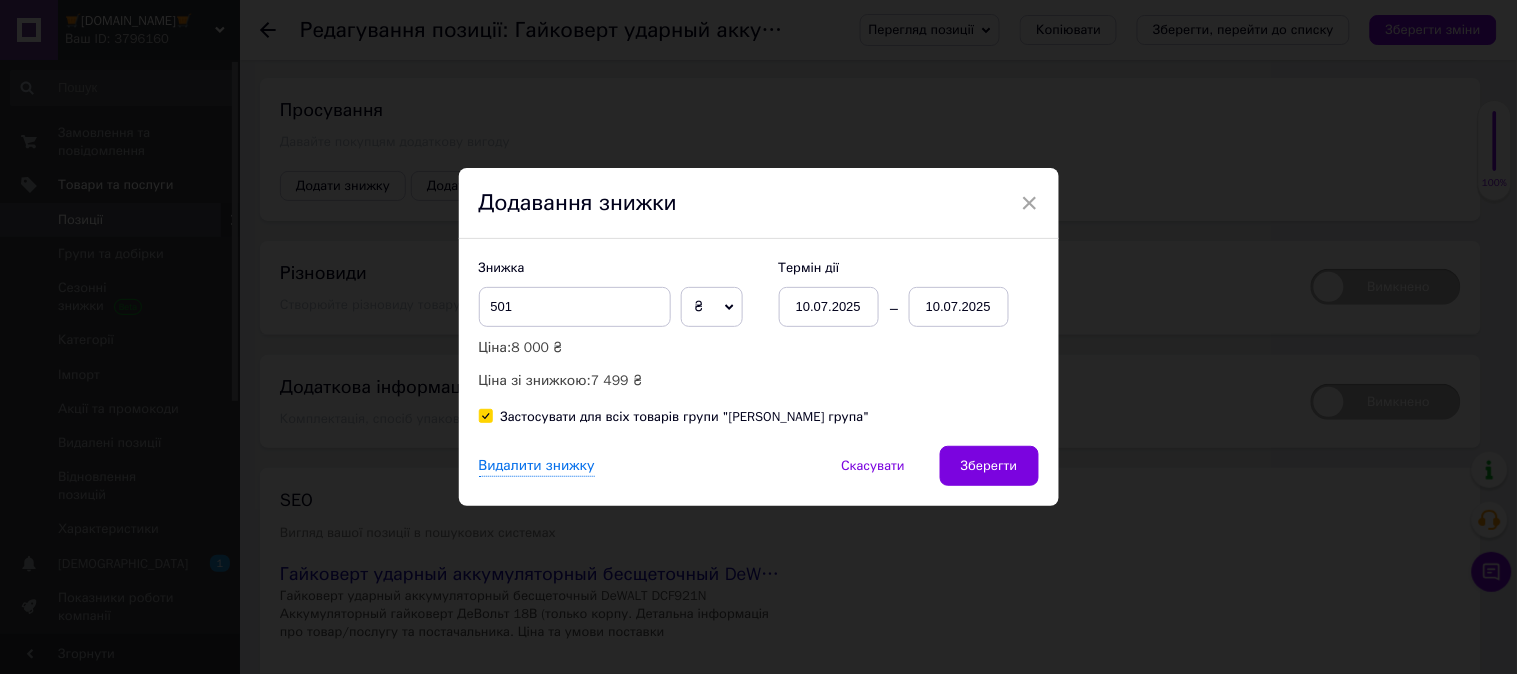 checkbox on "true" 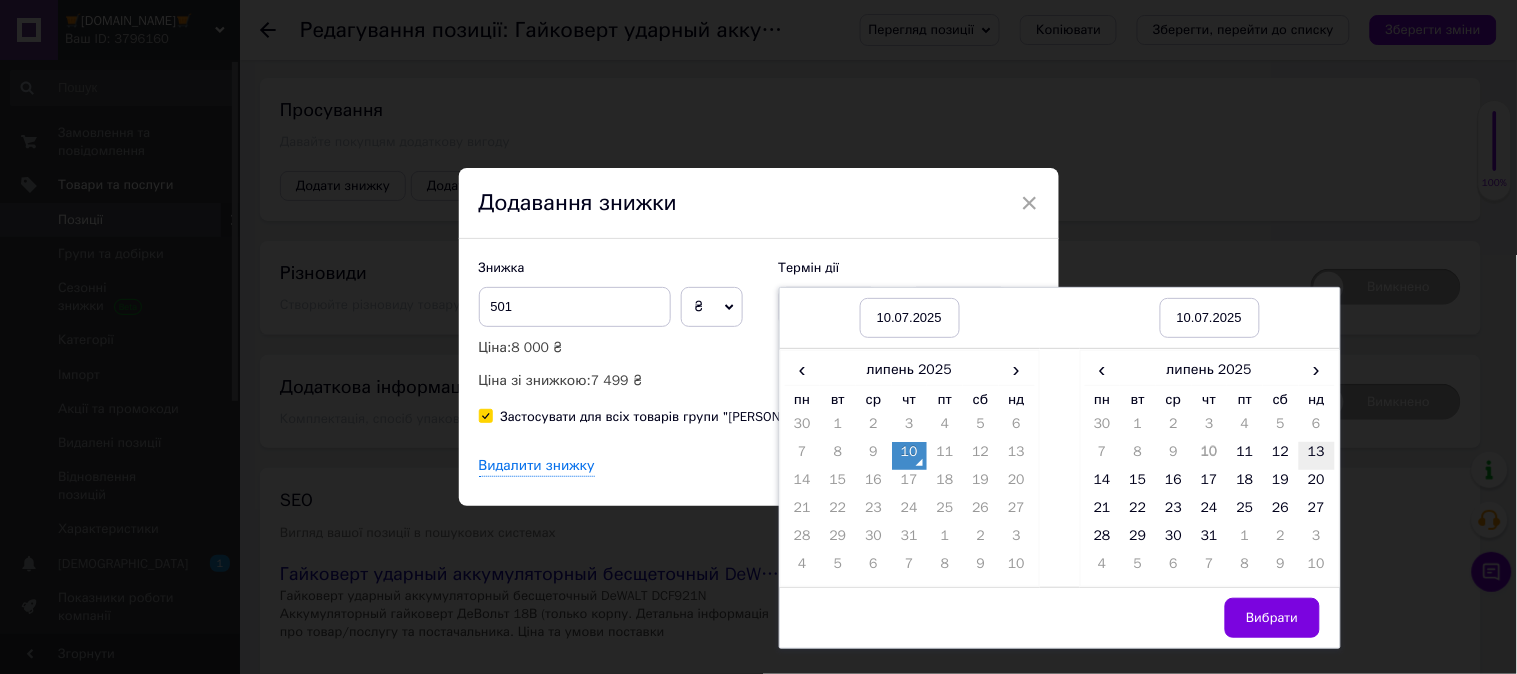 click on "13" at bounding box center [1317, 456] 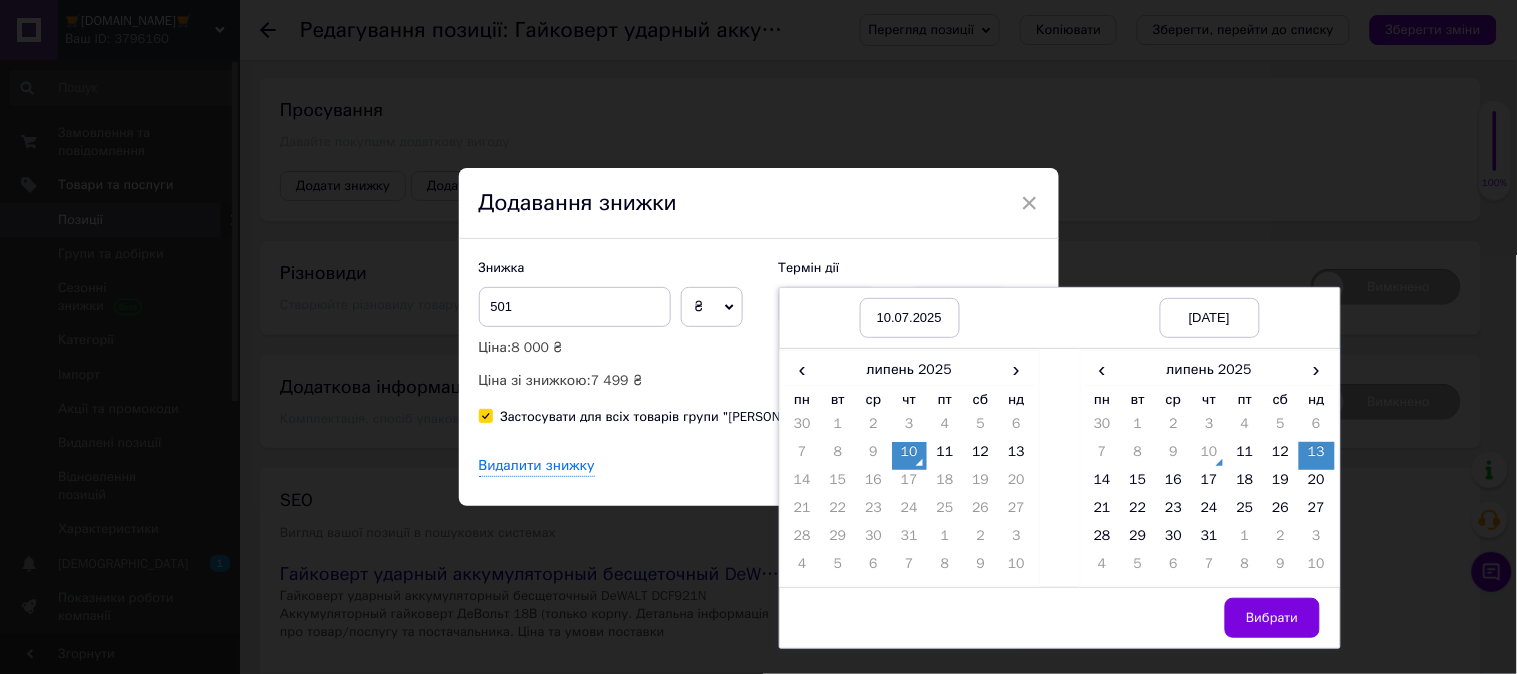 click on "Вибрати" at bounding box center [1272, 618] 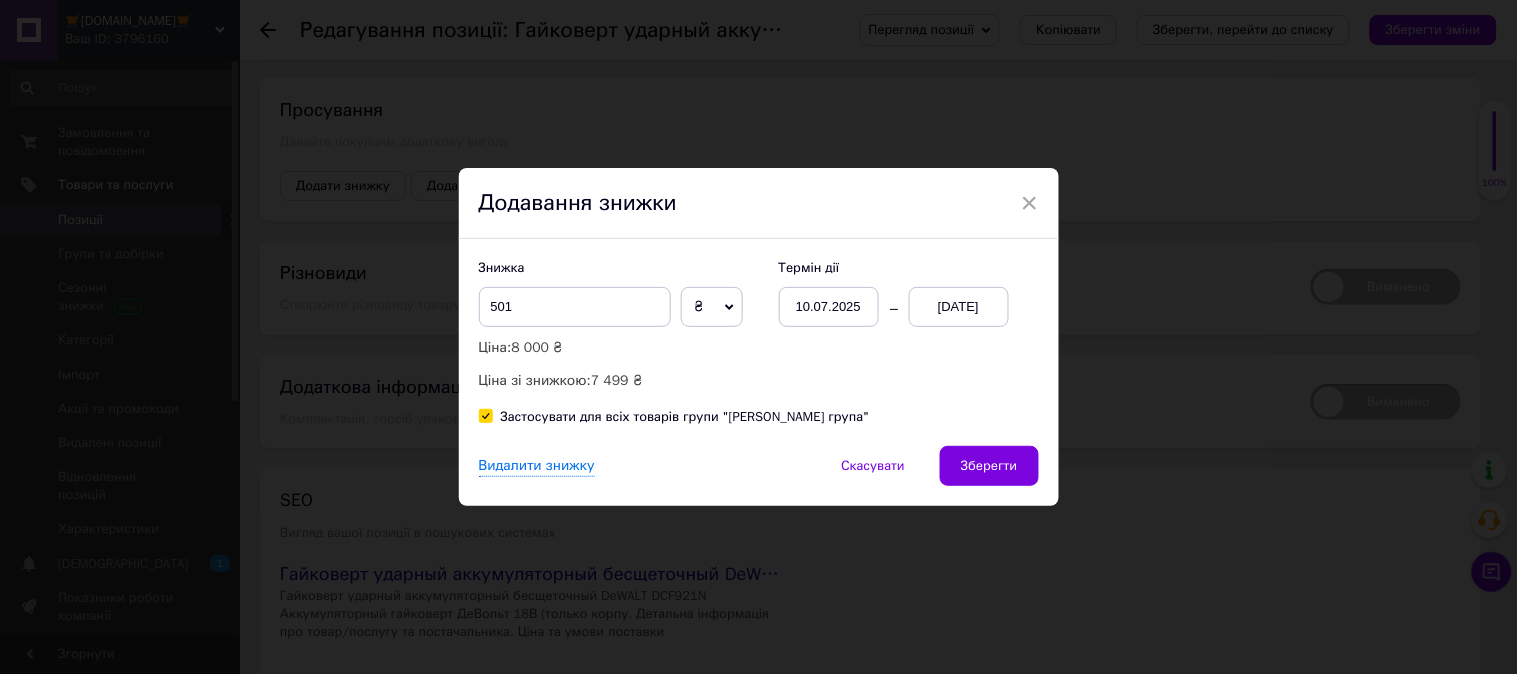 click on "Зберегти" at bounding box center (989, 466) 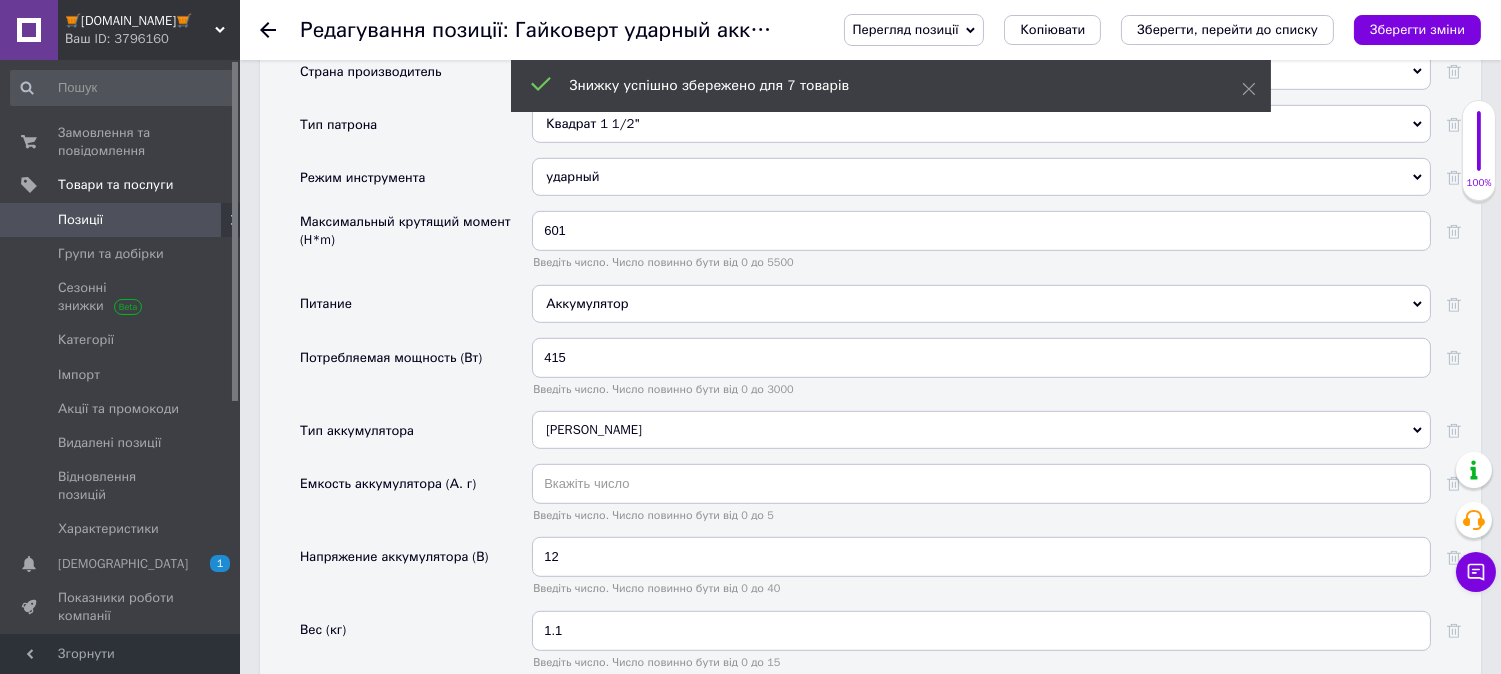 scroll, scrollTop: 1675, scrollLeft: 0, axis: vertical 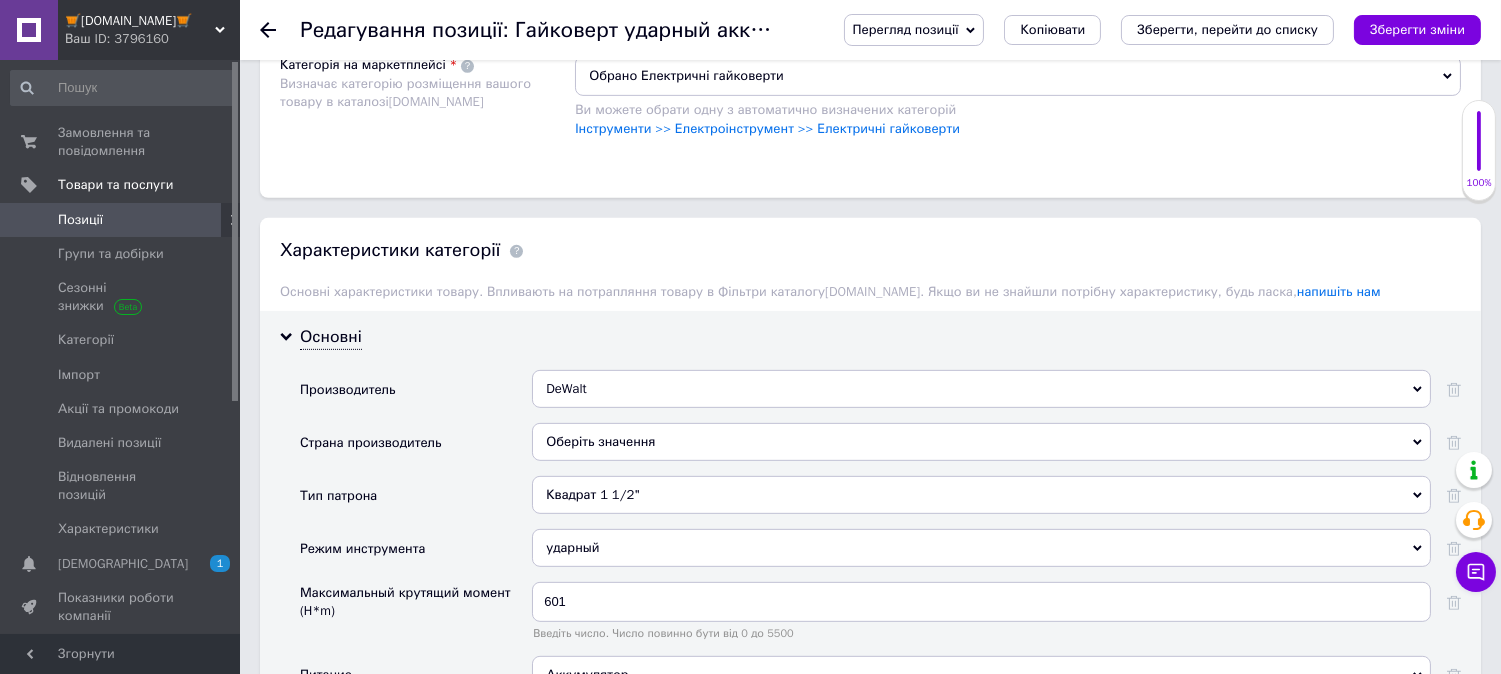 click on "Обрано [PERSON_NAME] група" at bounding box center [1018, 1] 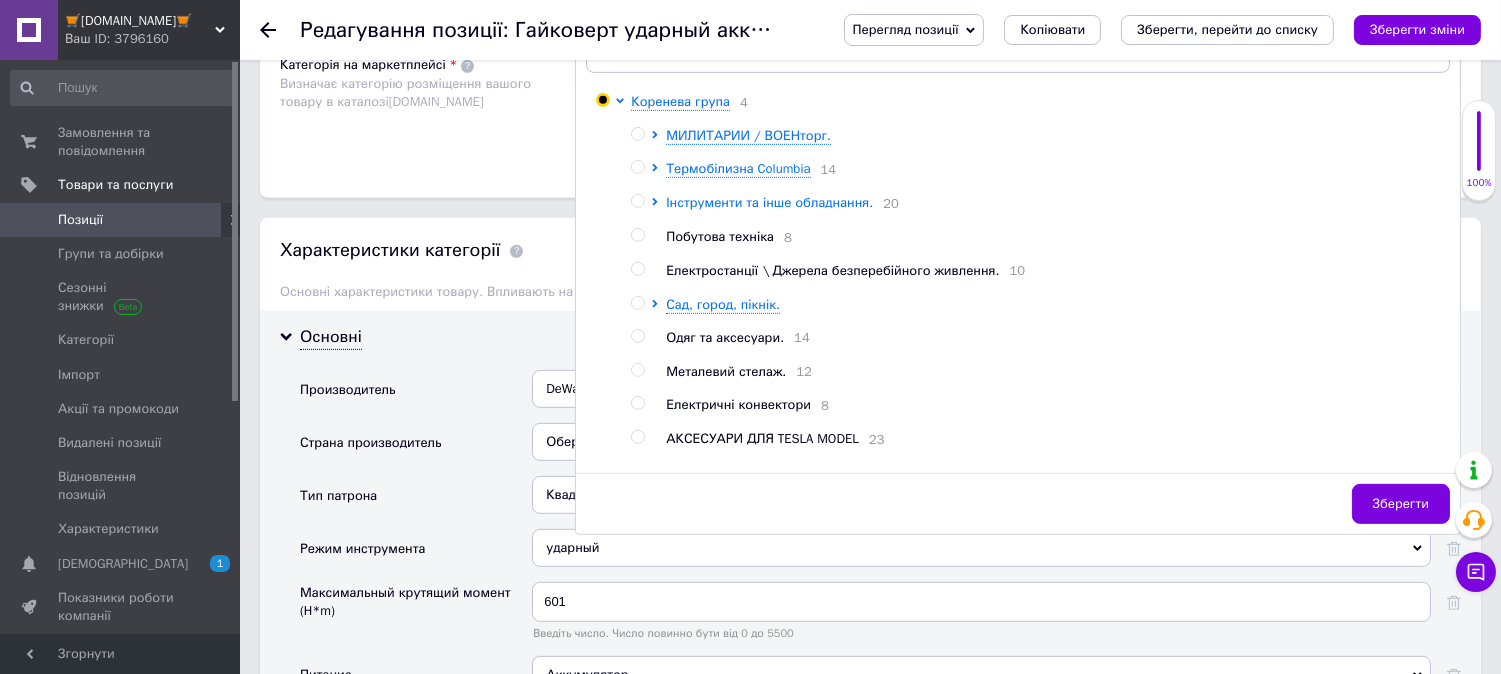 click on "Інструменти та інше обладнання." at bounding box center [769, 202] 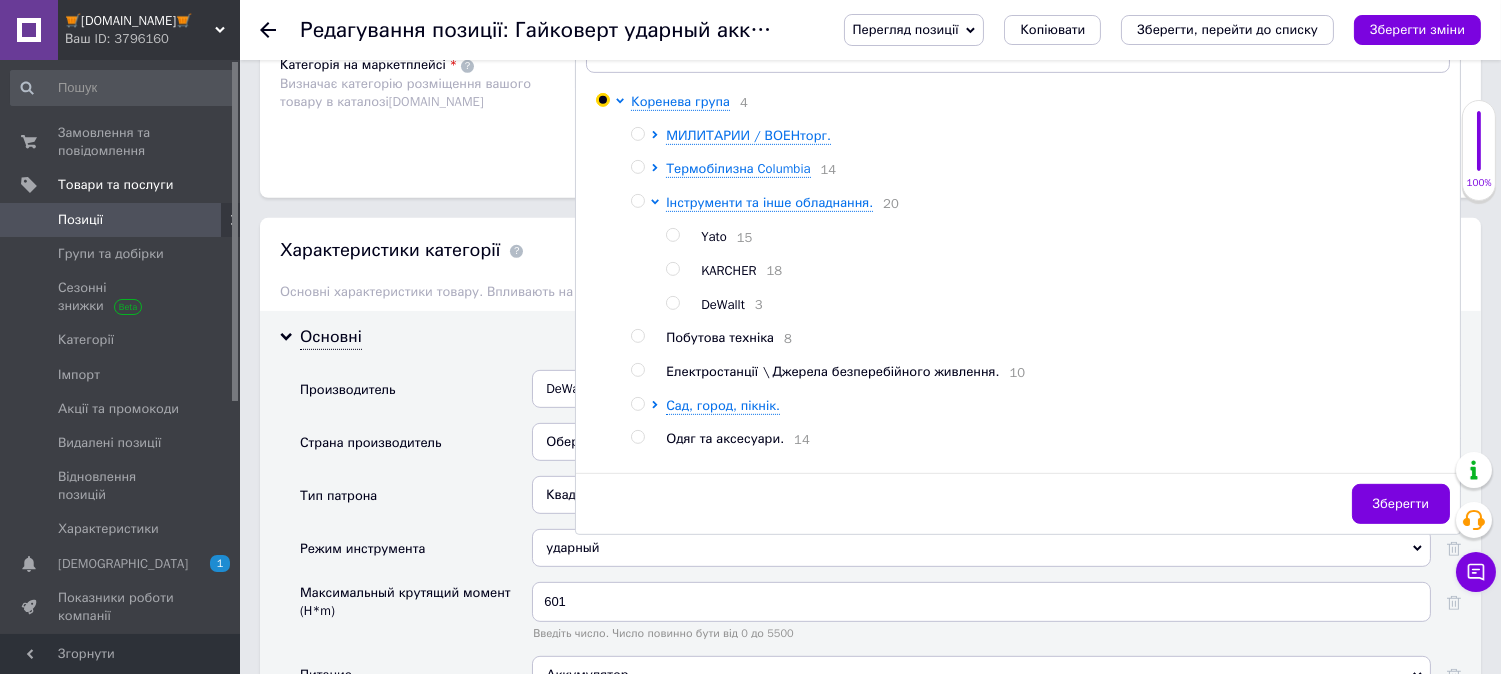 click at bounding box center [672, 303] 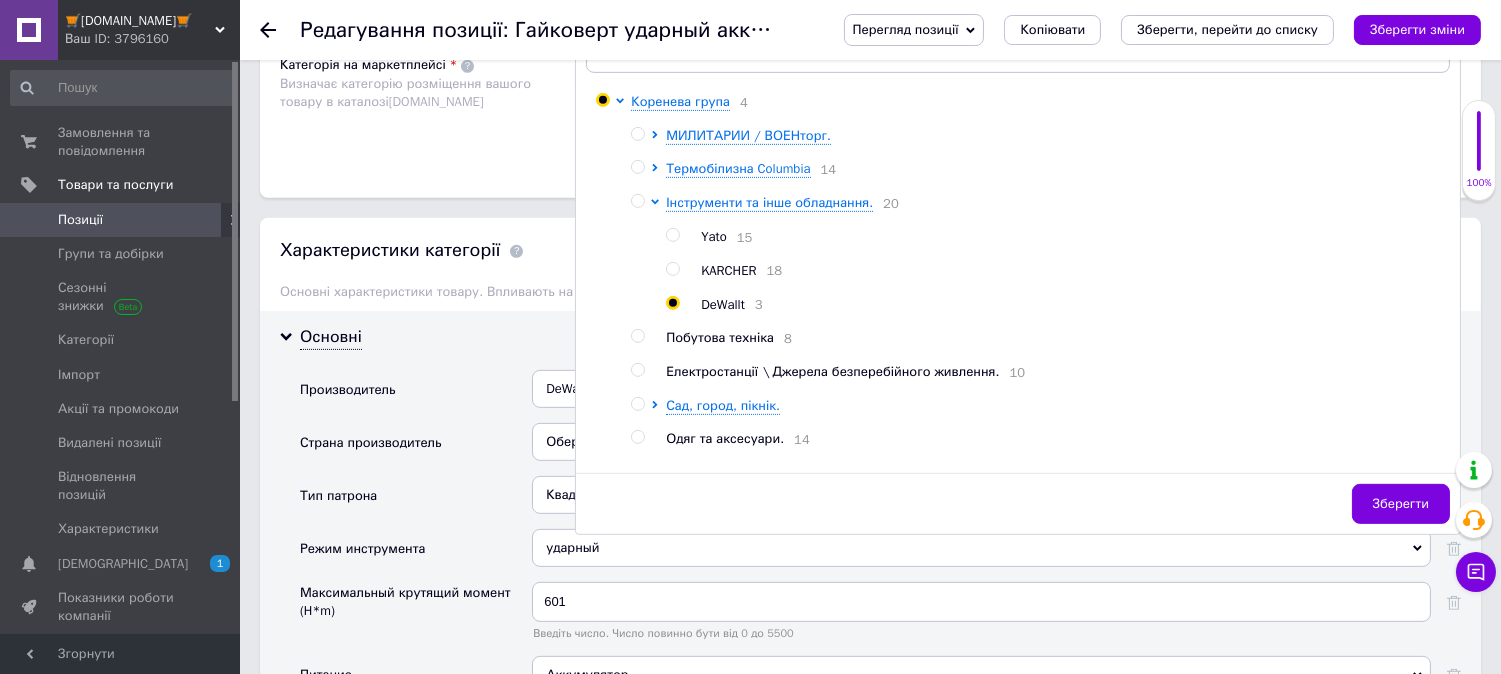 radio on "true" 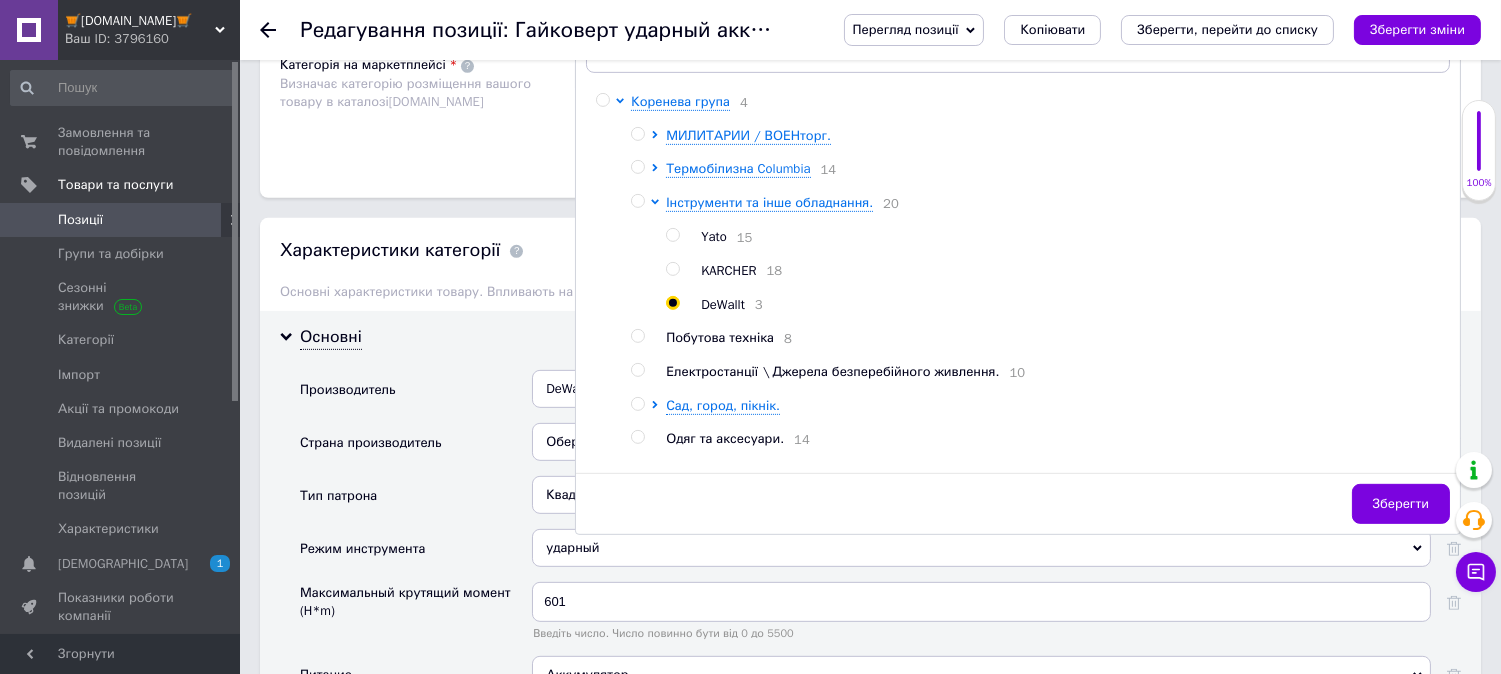 scroll, scrollTop: 1861, scrollLeft: 0, axis: vertical 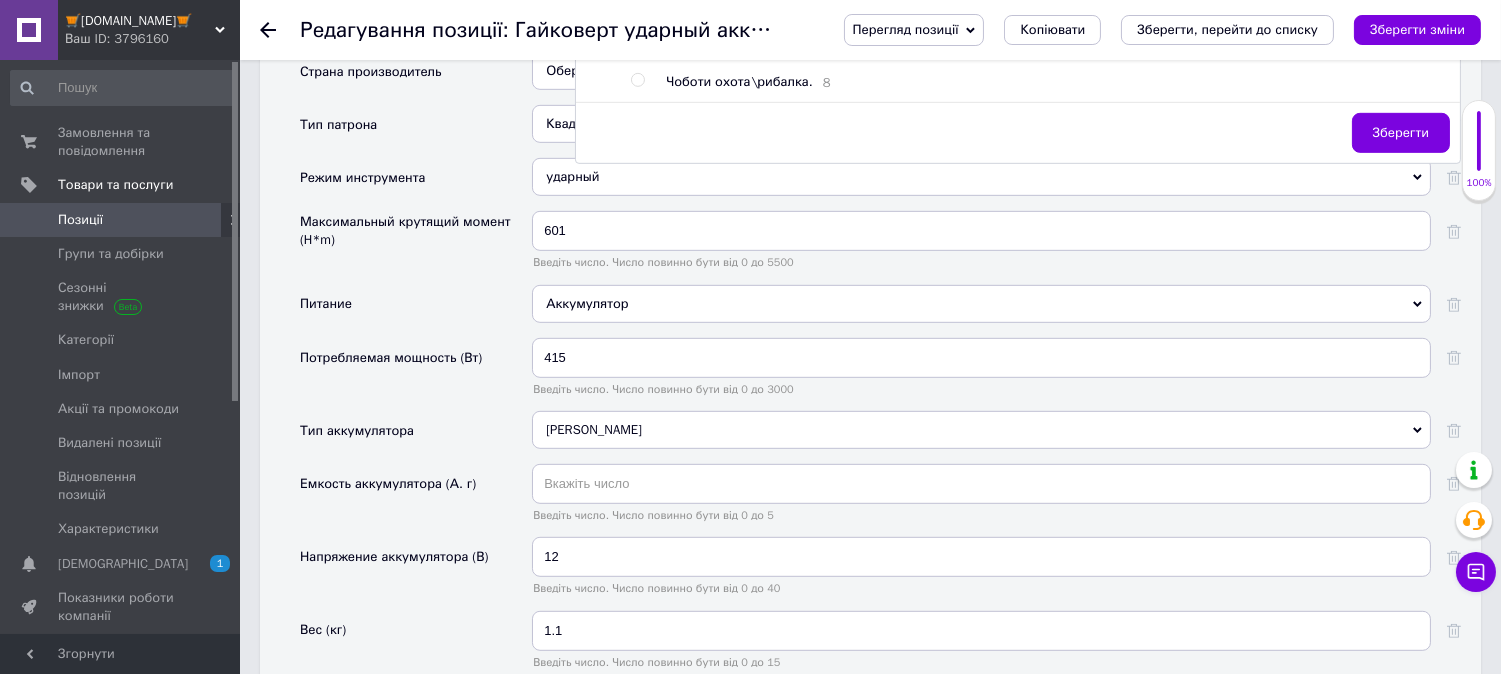 click on "Зберегти" at bounding box center [1401, 133] 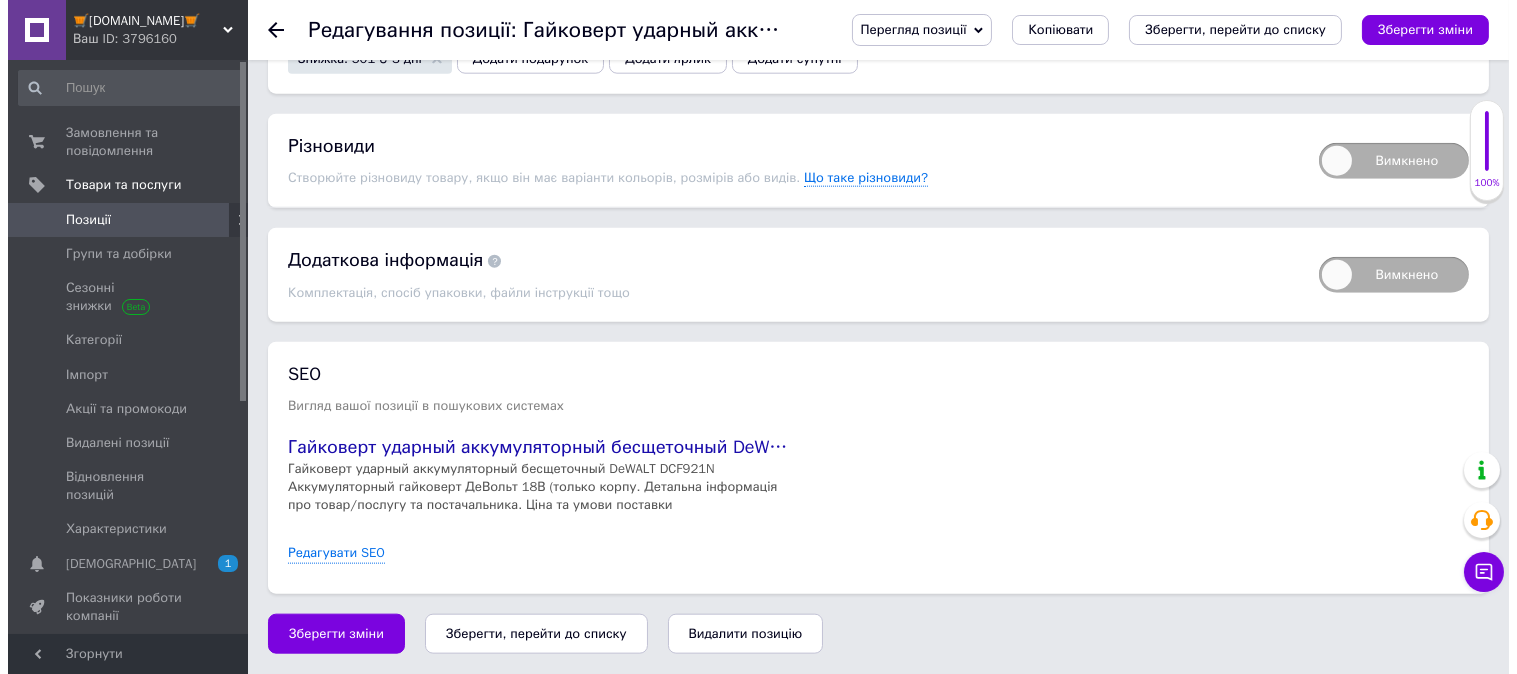 scroll, scrollTop: 4031, scrollLeft: 0, axis: vertical 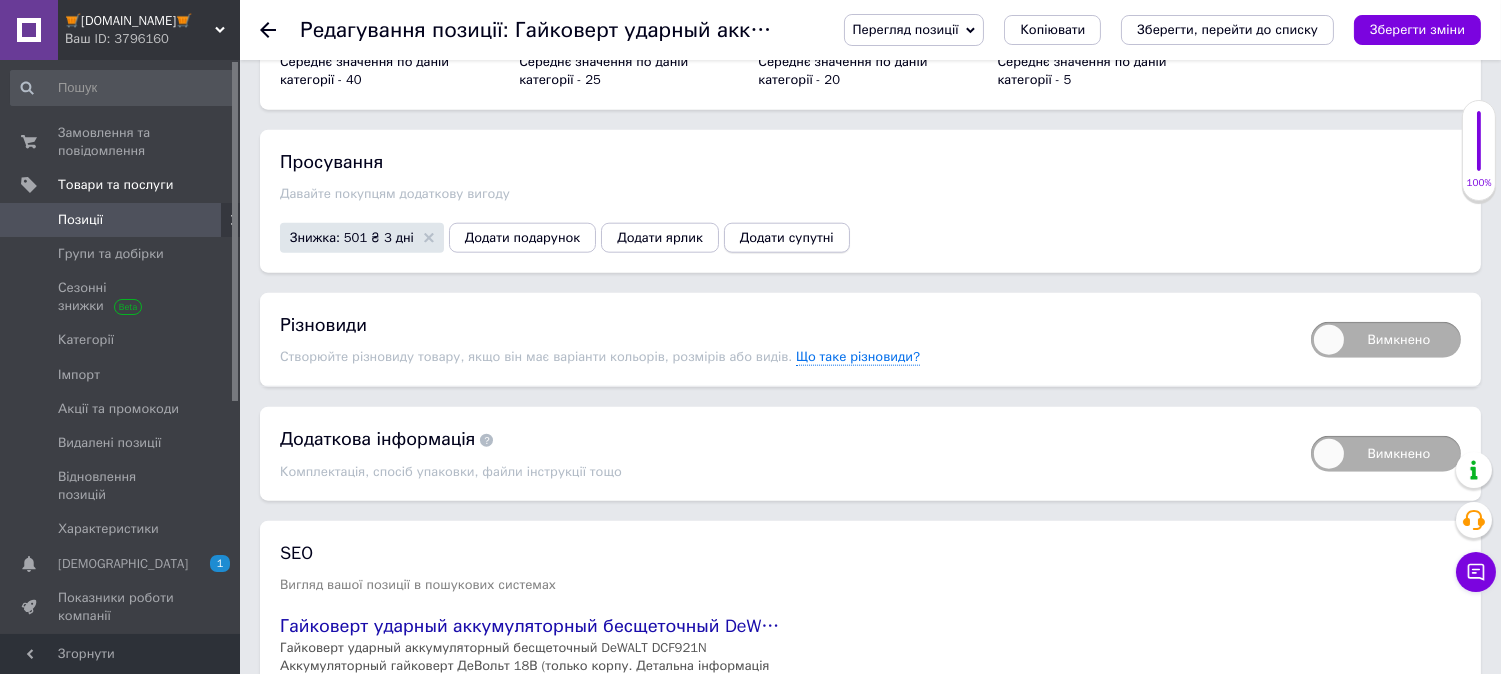 click on "Додати супутні" at bounding box center (787, 238) 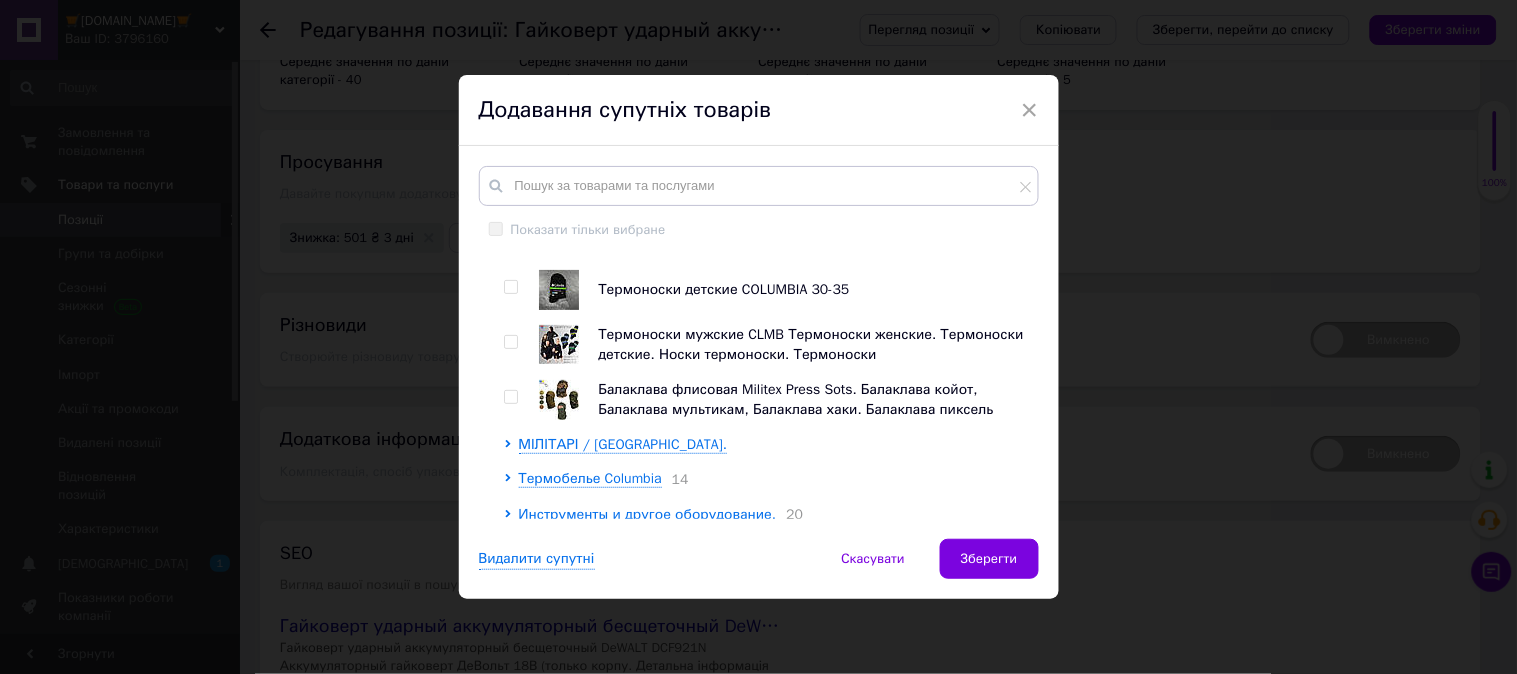 scroll, scrollTop: 370, scrollLeft: 0, axis: vertical 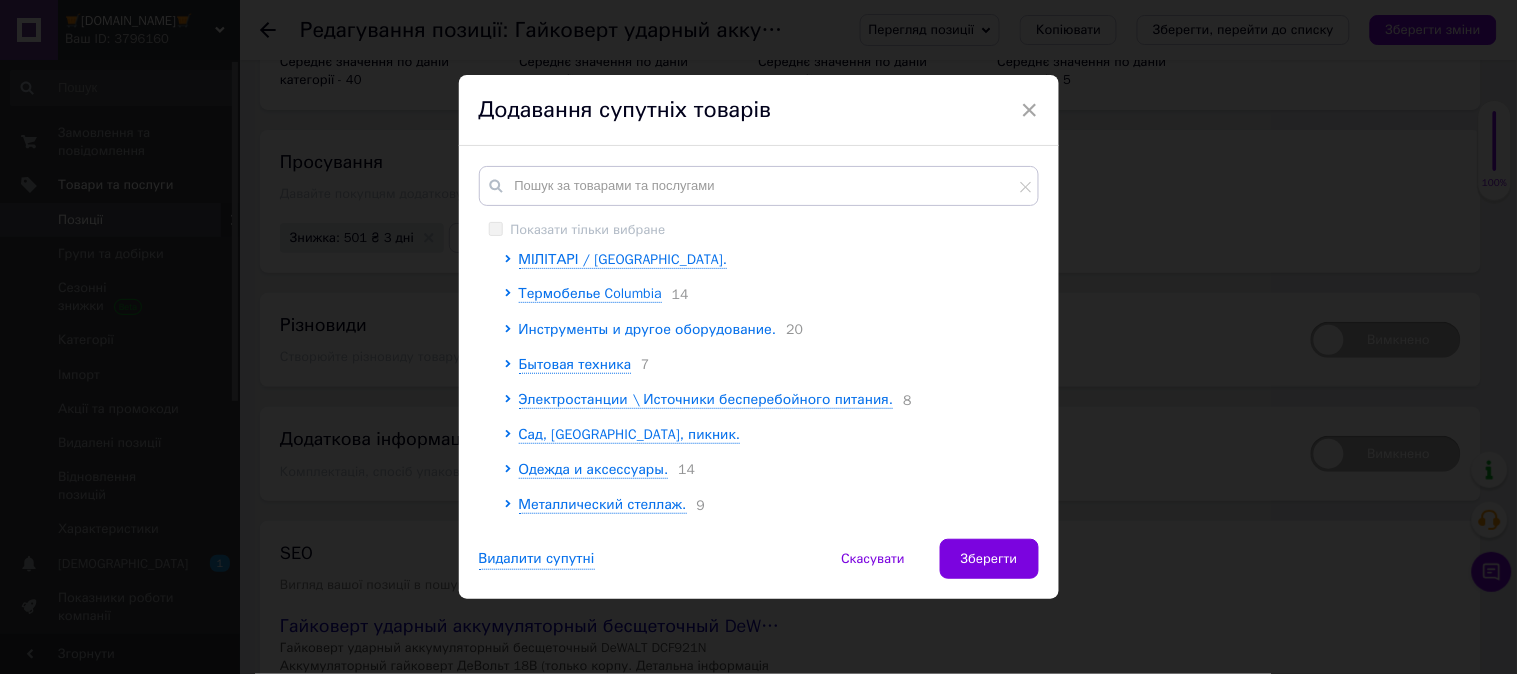 click on "Инструменты и другое оборудование." at bounding box center [648, 329] 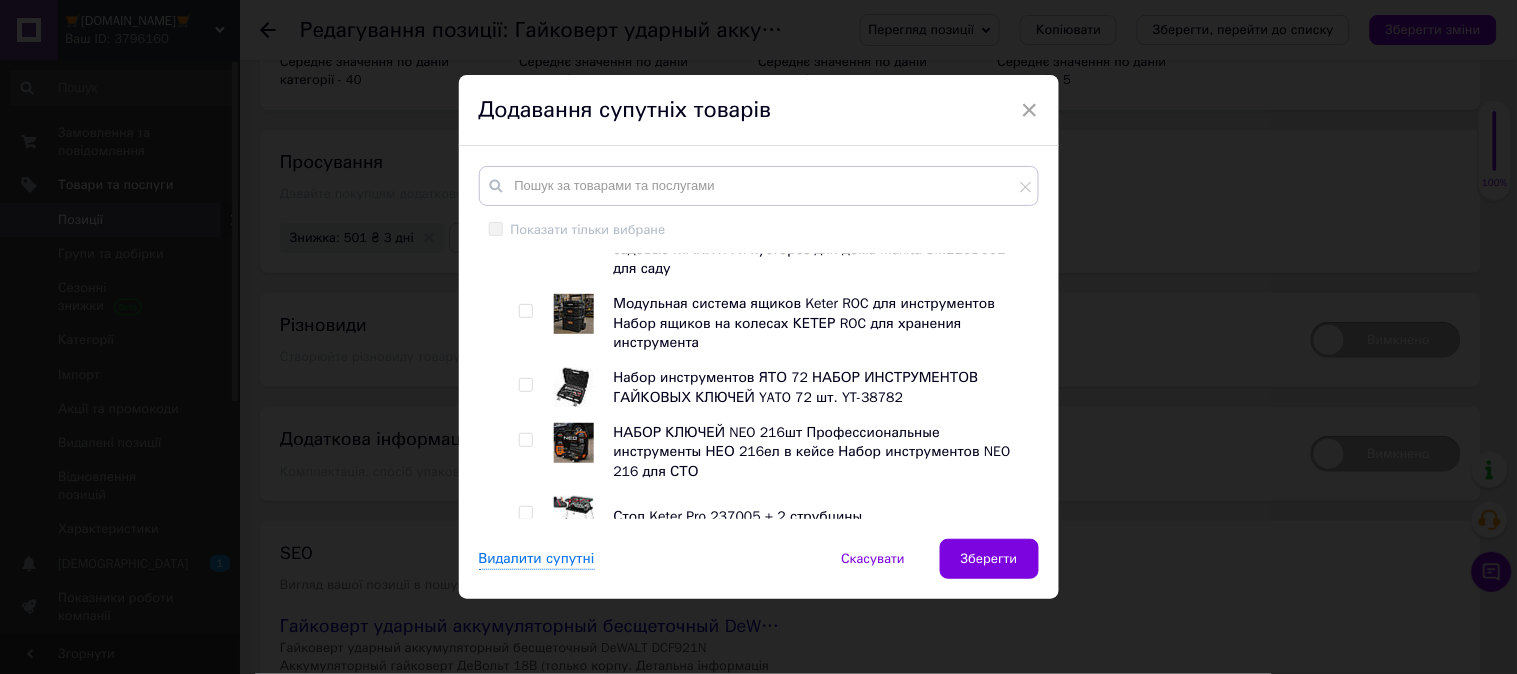 scroll, scrollTop: 1852, scrollLeft: 0, axis: vertical 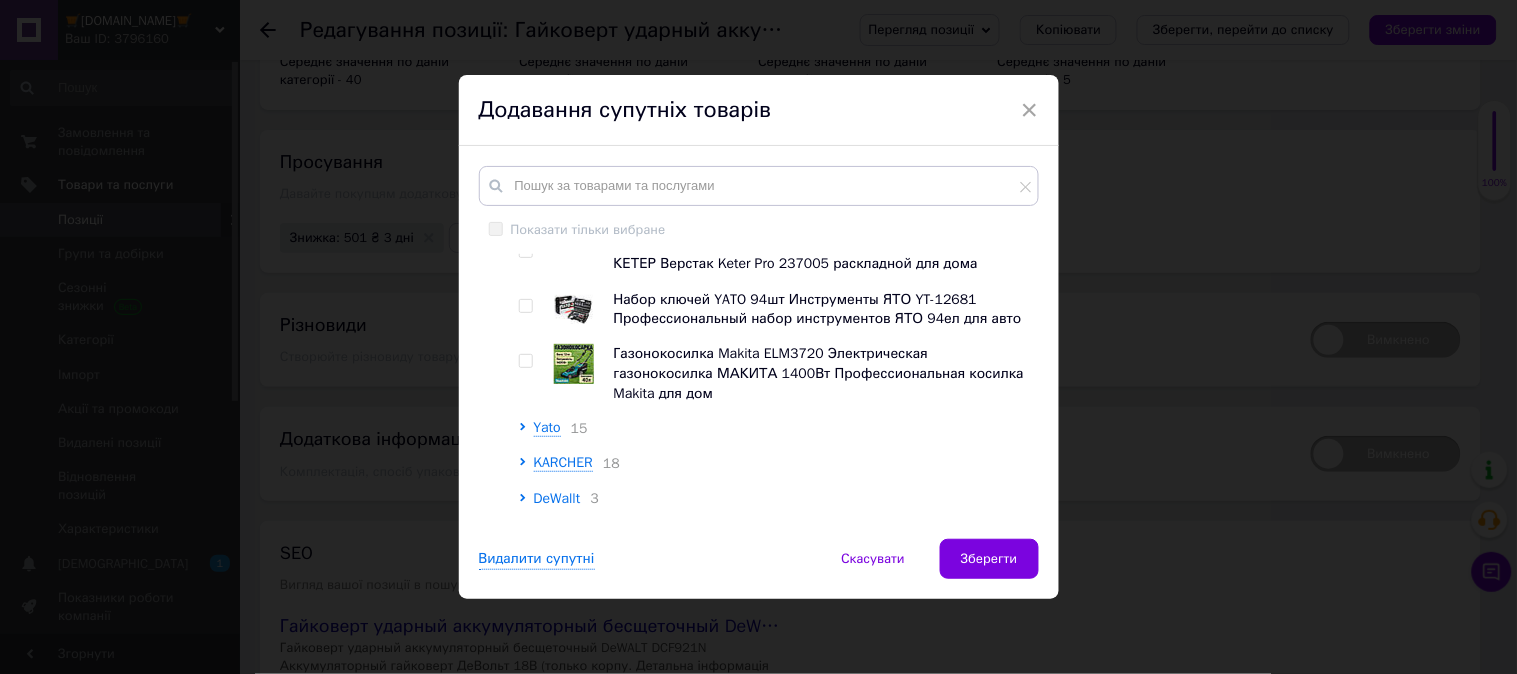 click on "DeWallt" at bounding box center (557, 498) 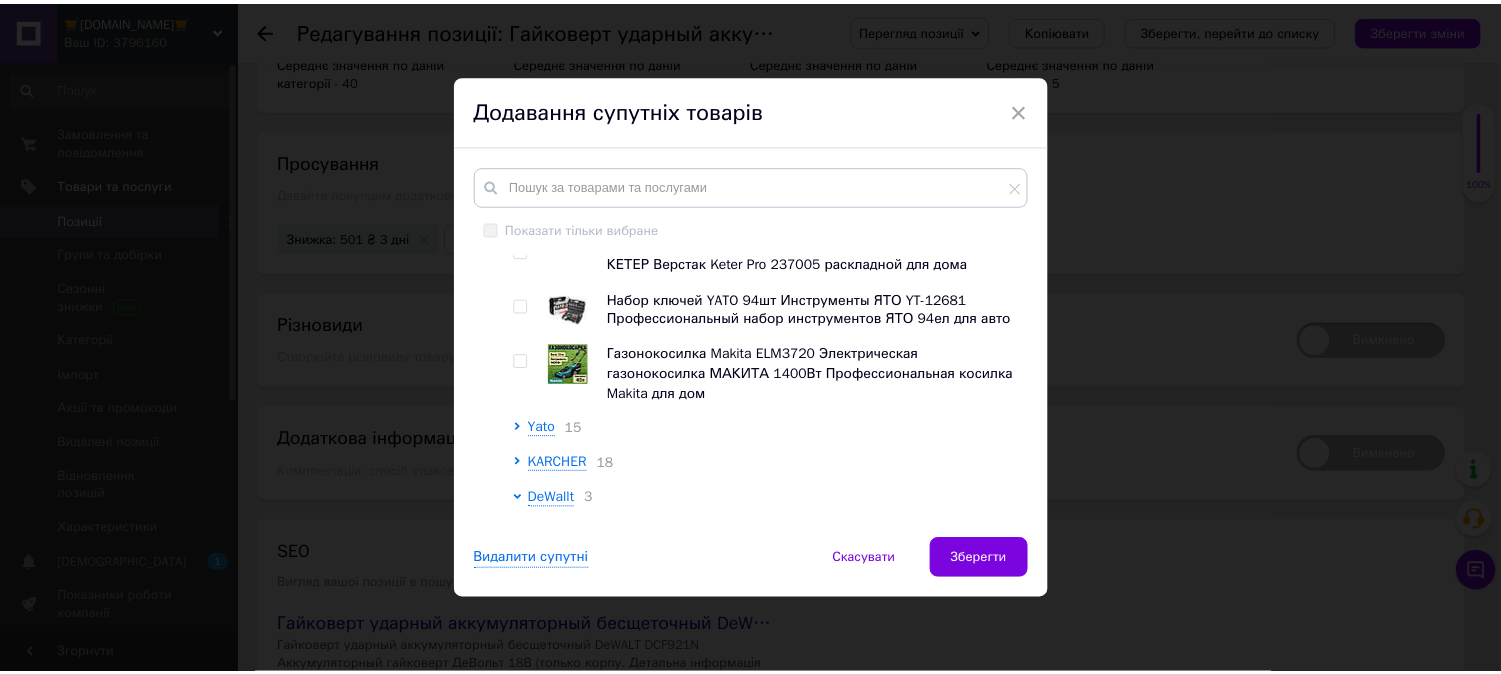 scroll, scrollTop: 2036, scrollLeft: 0, axis: vertical 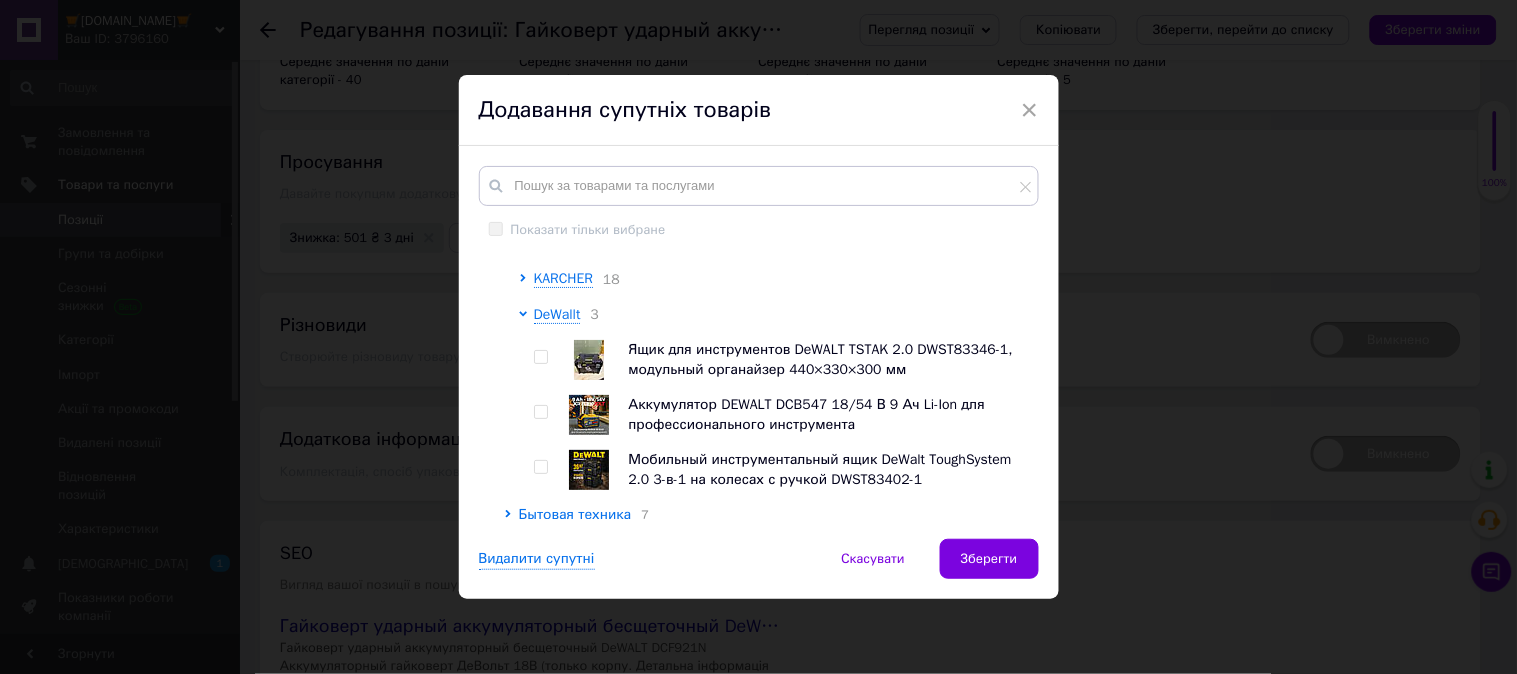 click at bounding box center (540, 357) 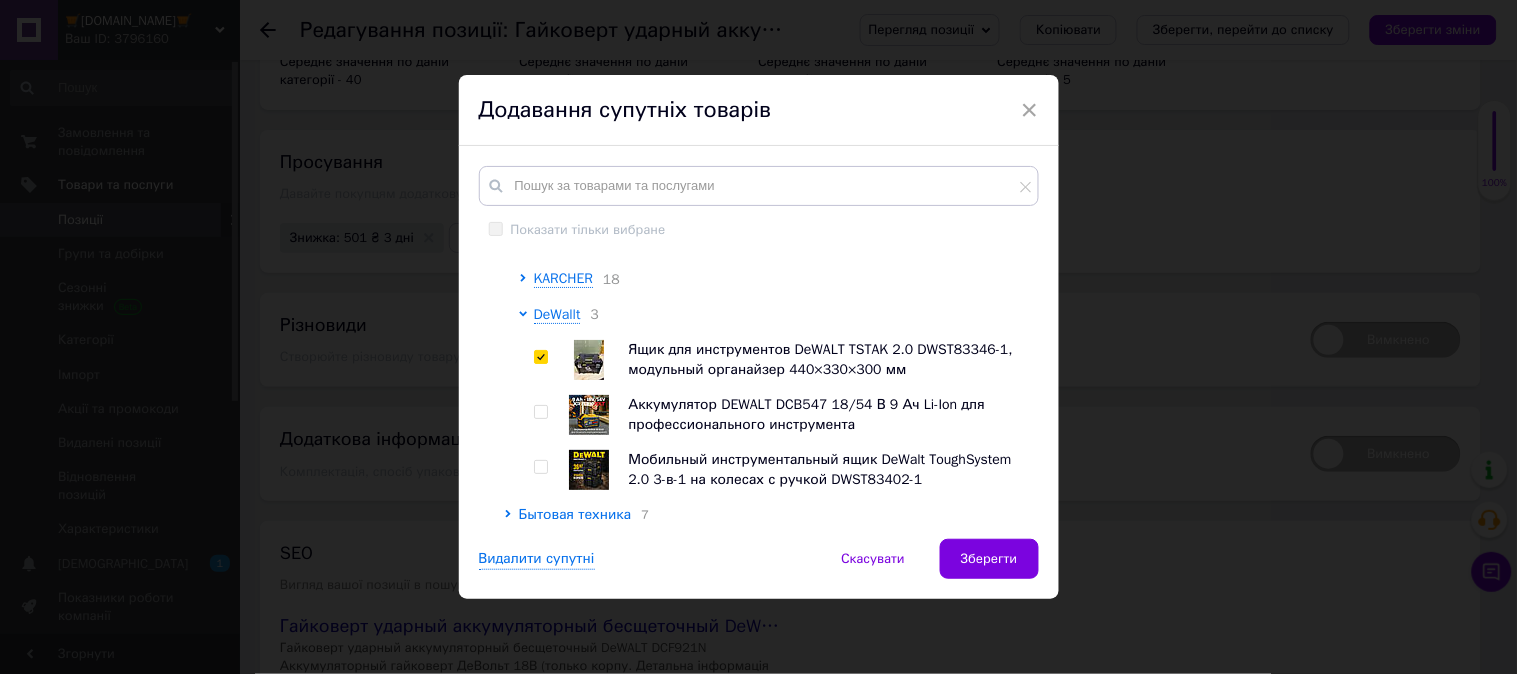 checkbox on "true" 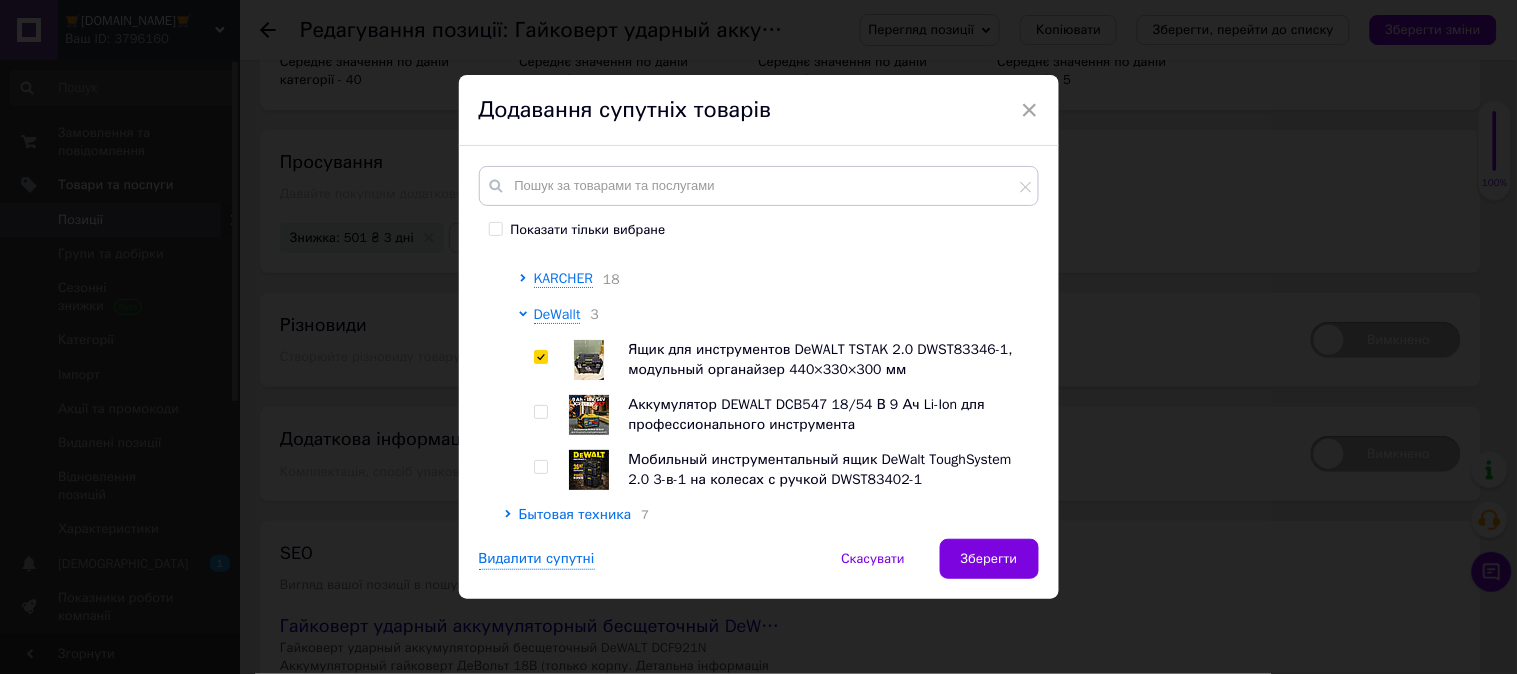 click at bounding box center [540, 412] 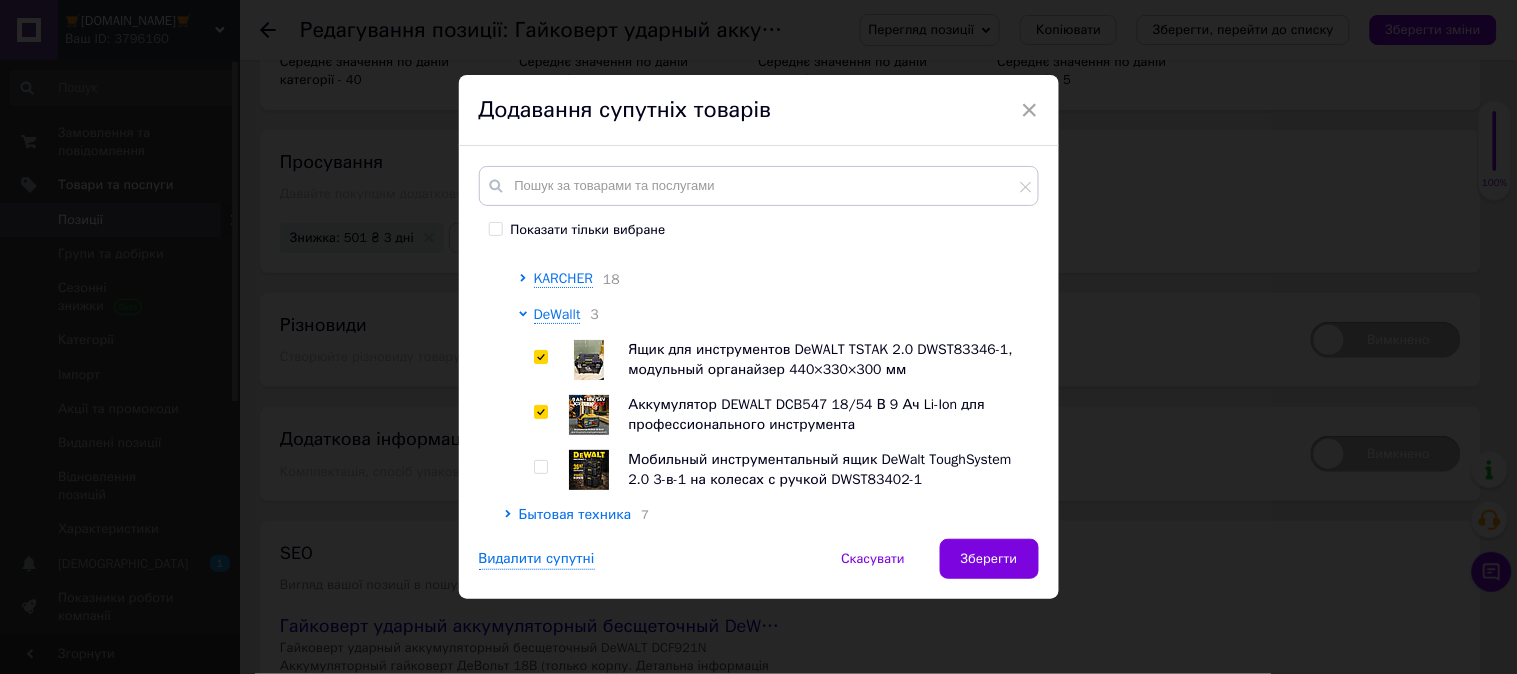checkbox on "true" 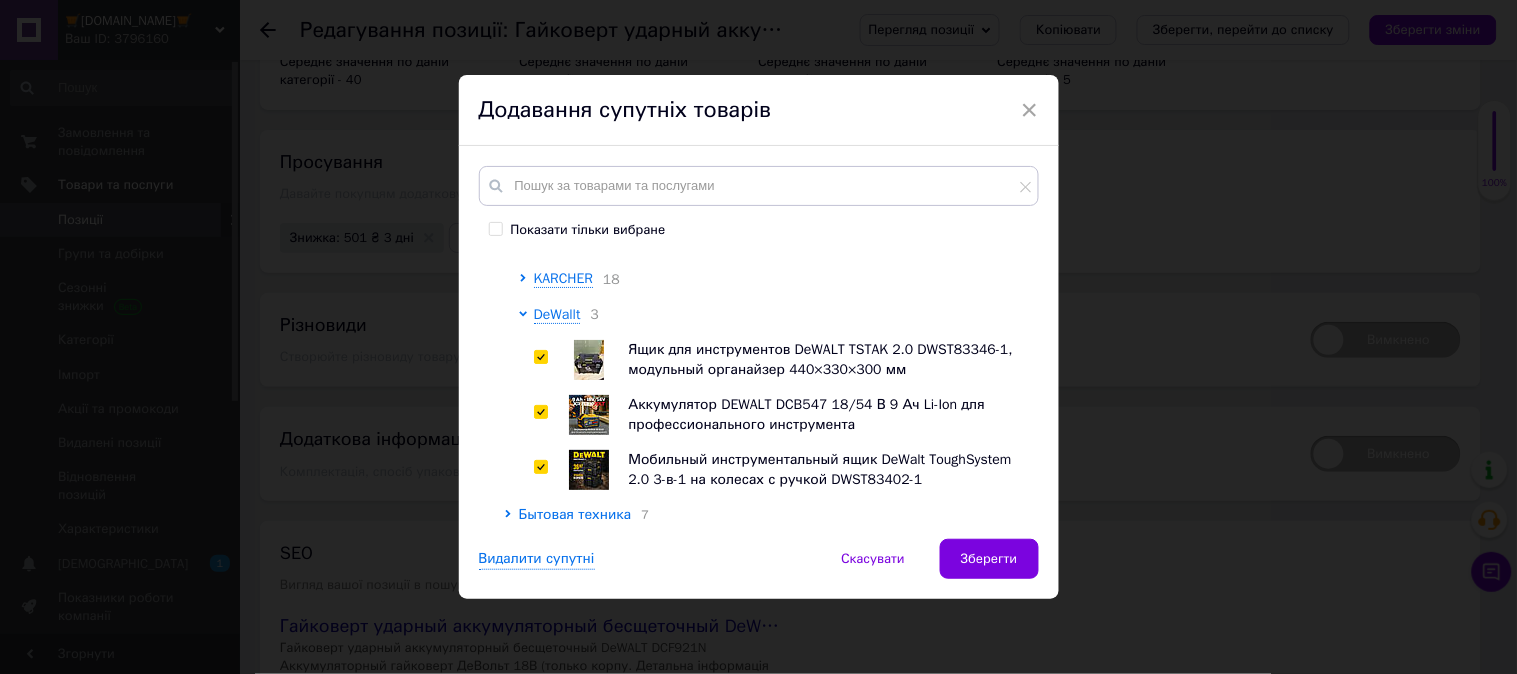 checkbox on "true" 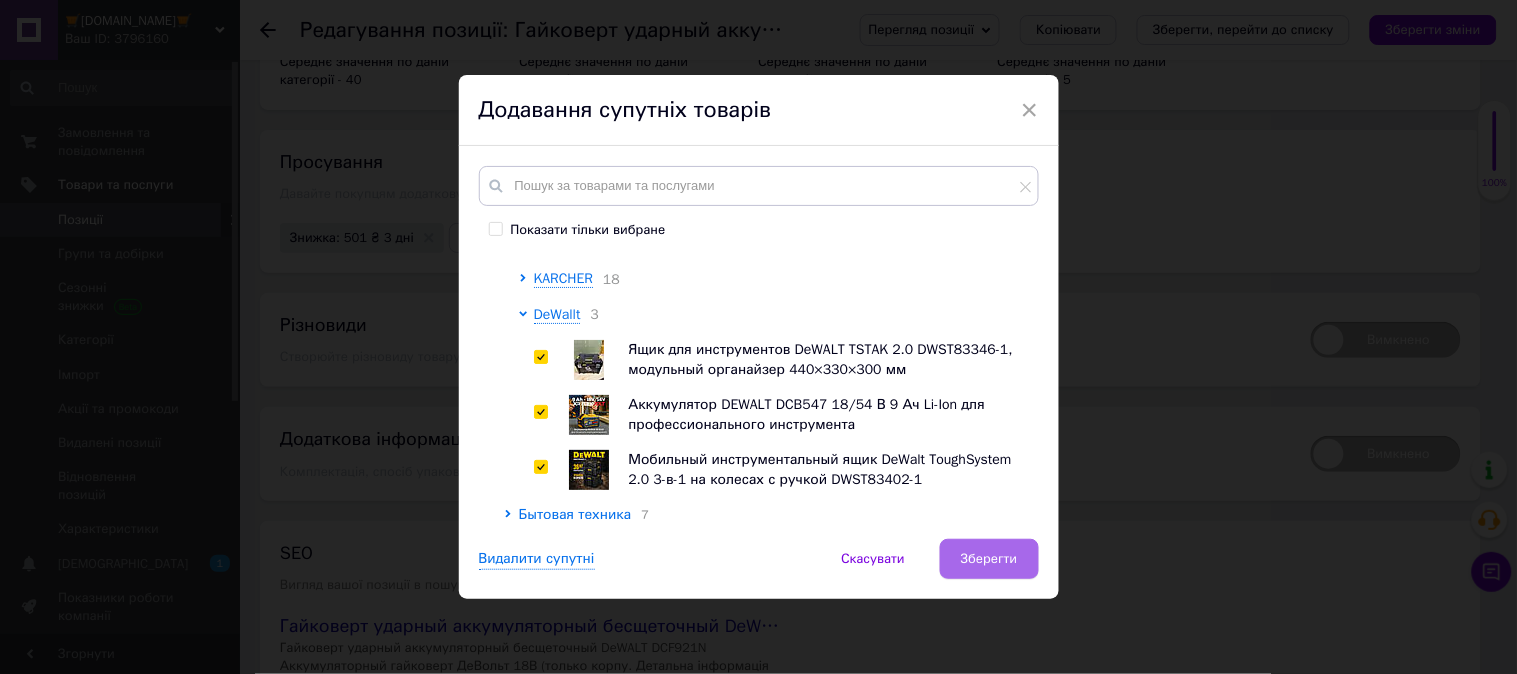 click on "Зберегти" at bounding box center (989, 559) 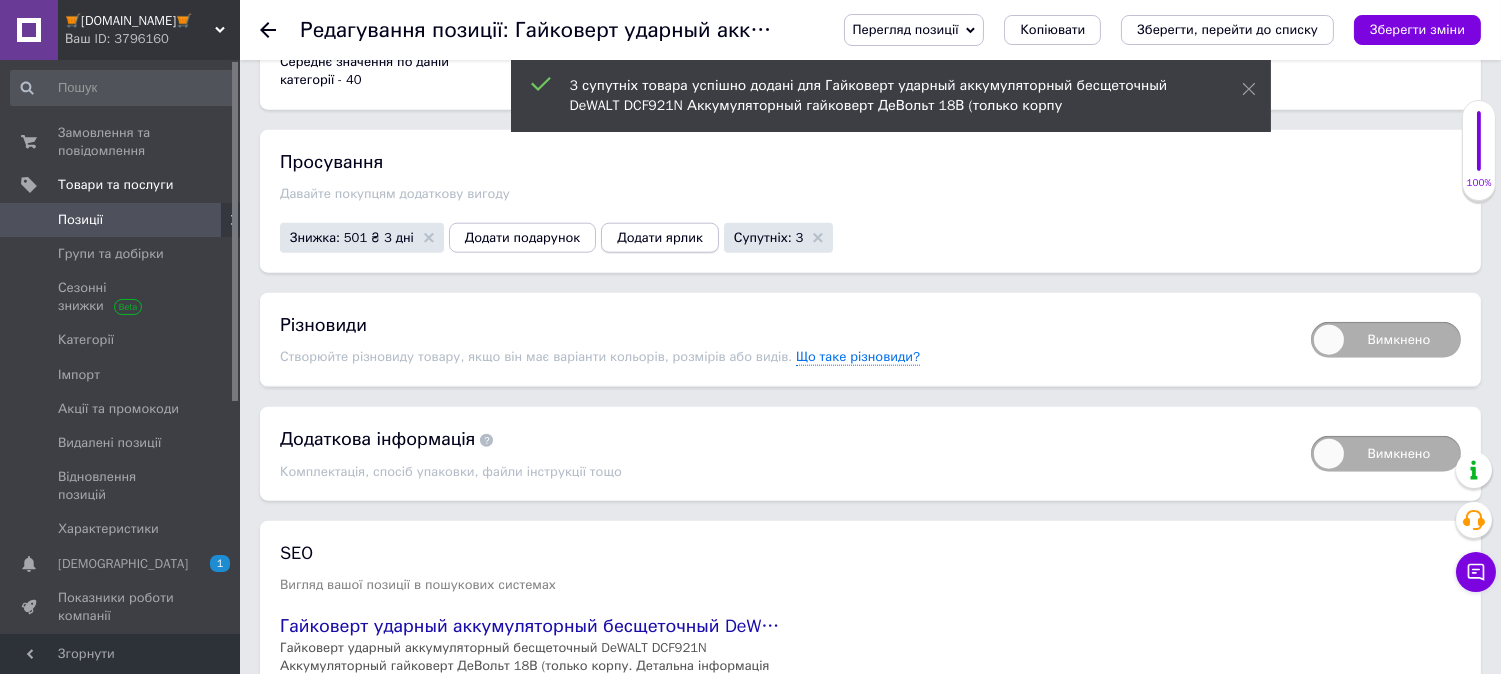 click on "Додати ярлик" at bounding box center (660, 238) 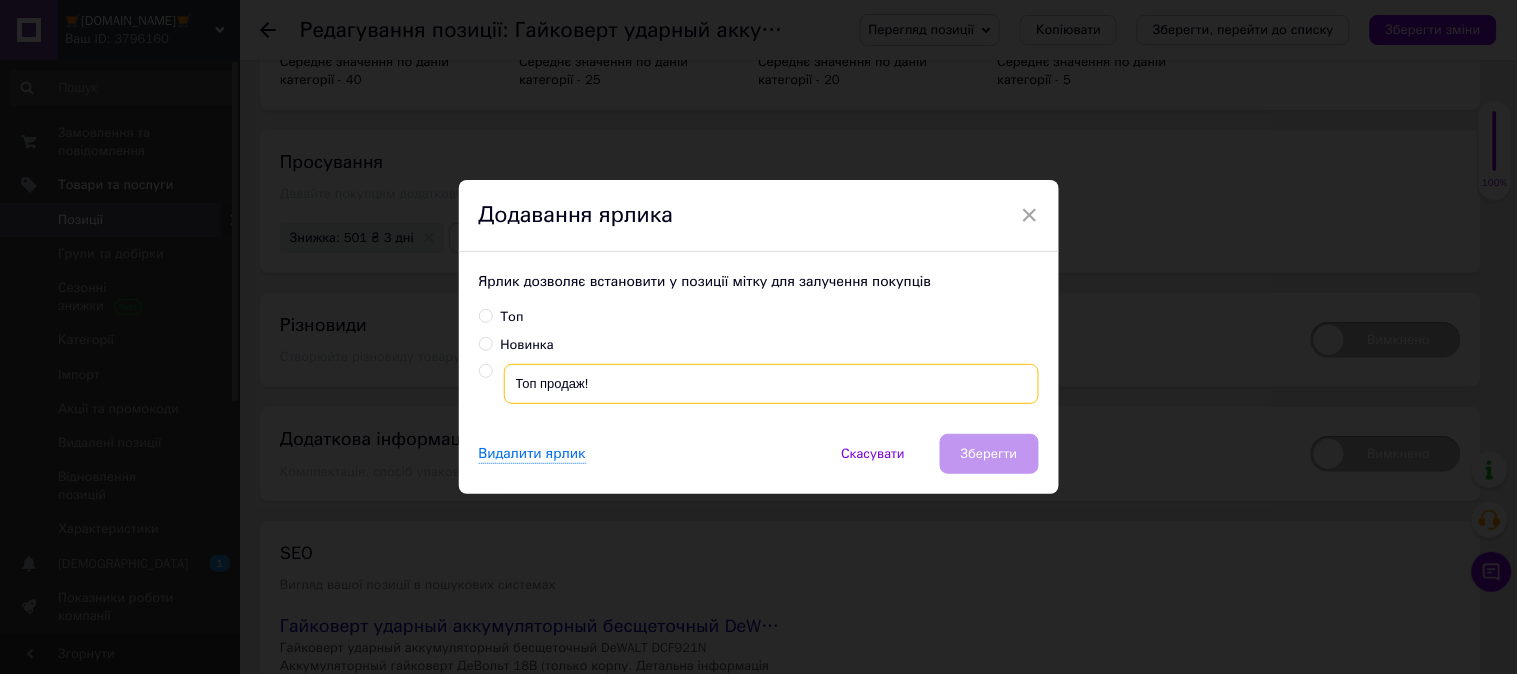 drag, startPoint x: 650, startPoint y: 377, endPoint x: 745, endPoint y: 398, distance: 97.29337 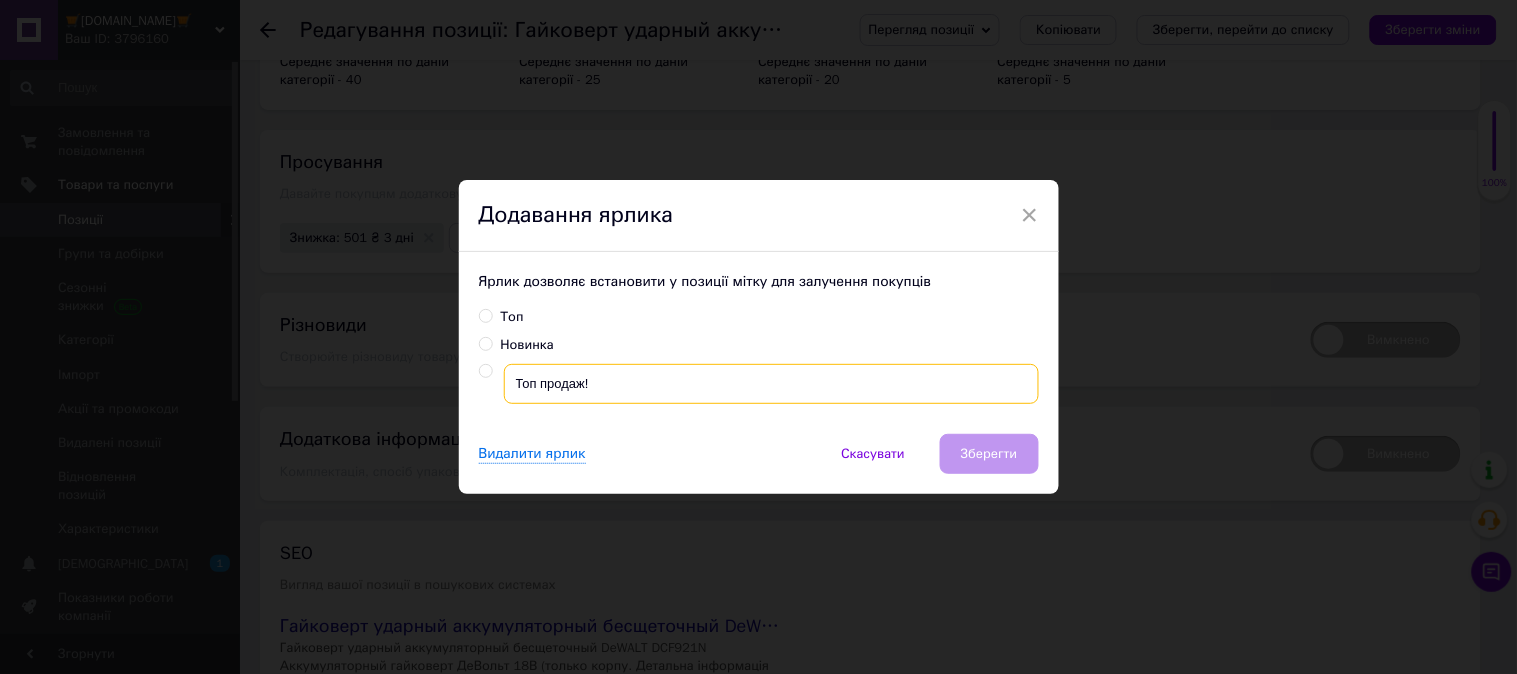 radio on "true" 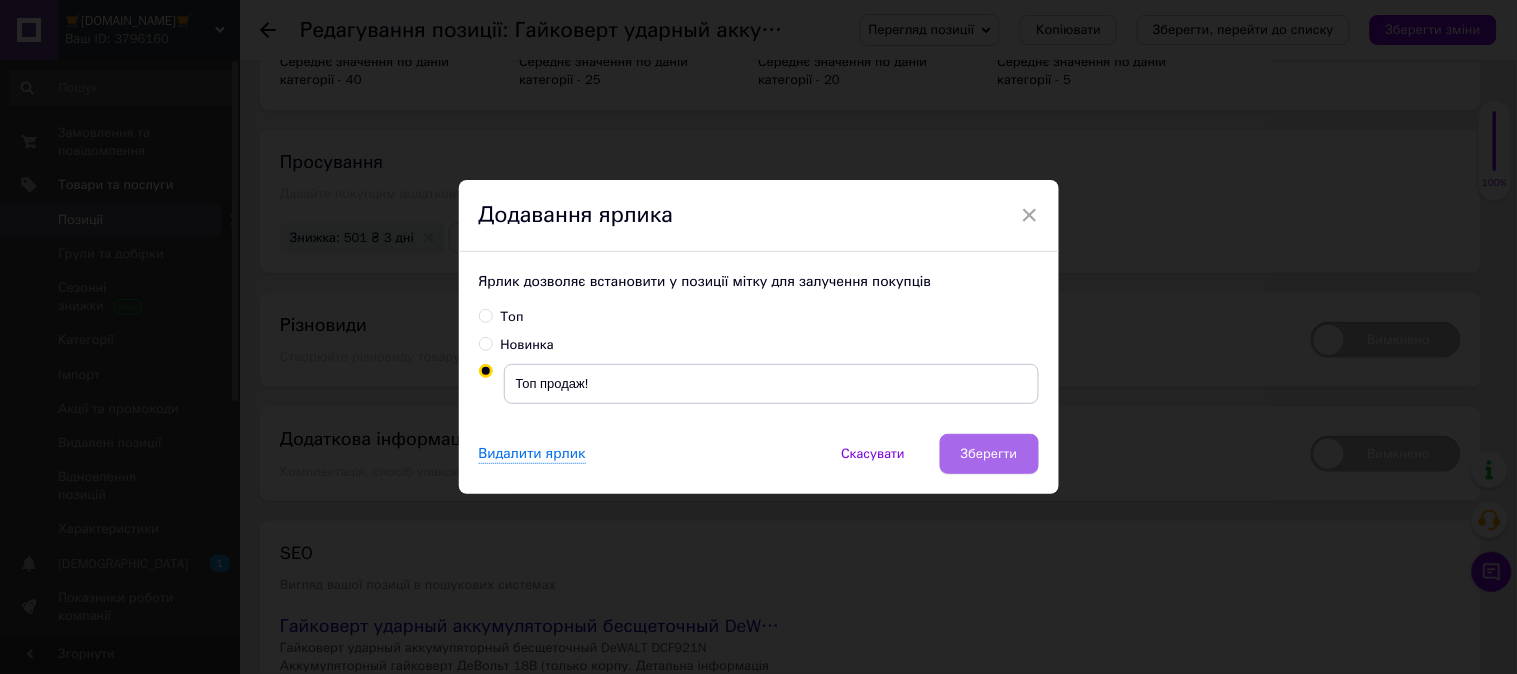 click on "Зберегти" at bounding box center (989, 454) 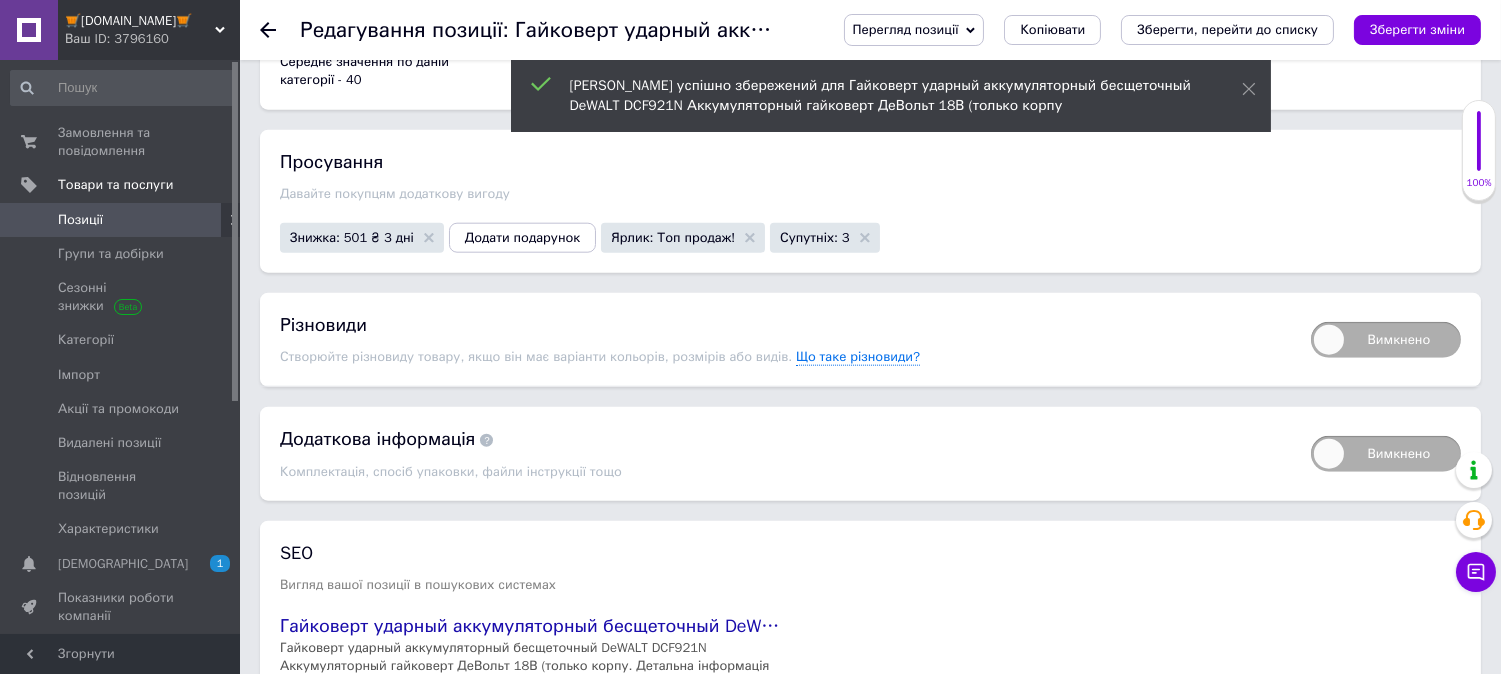 scroll, scrollTop: 4401, scrollLeft: 0, axis: vertical 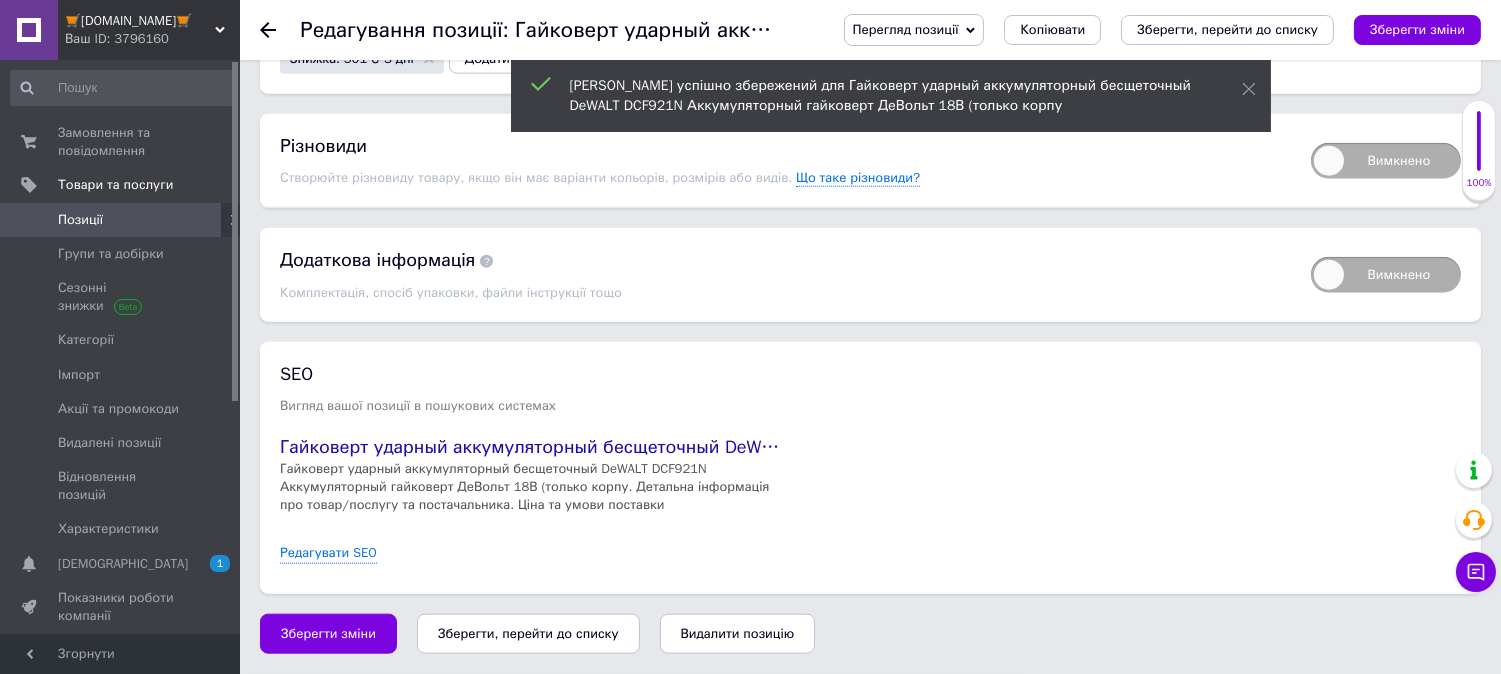 click on "Зберегти, перейти до списку" at bounding box center [528, 633] 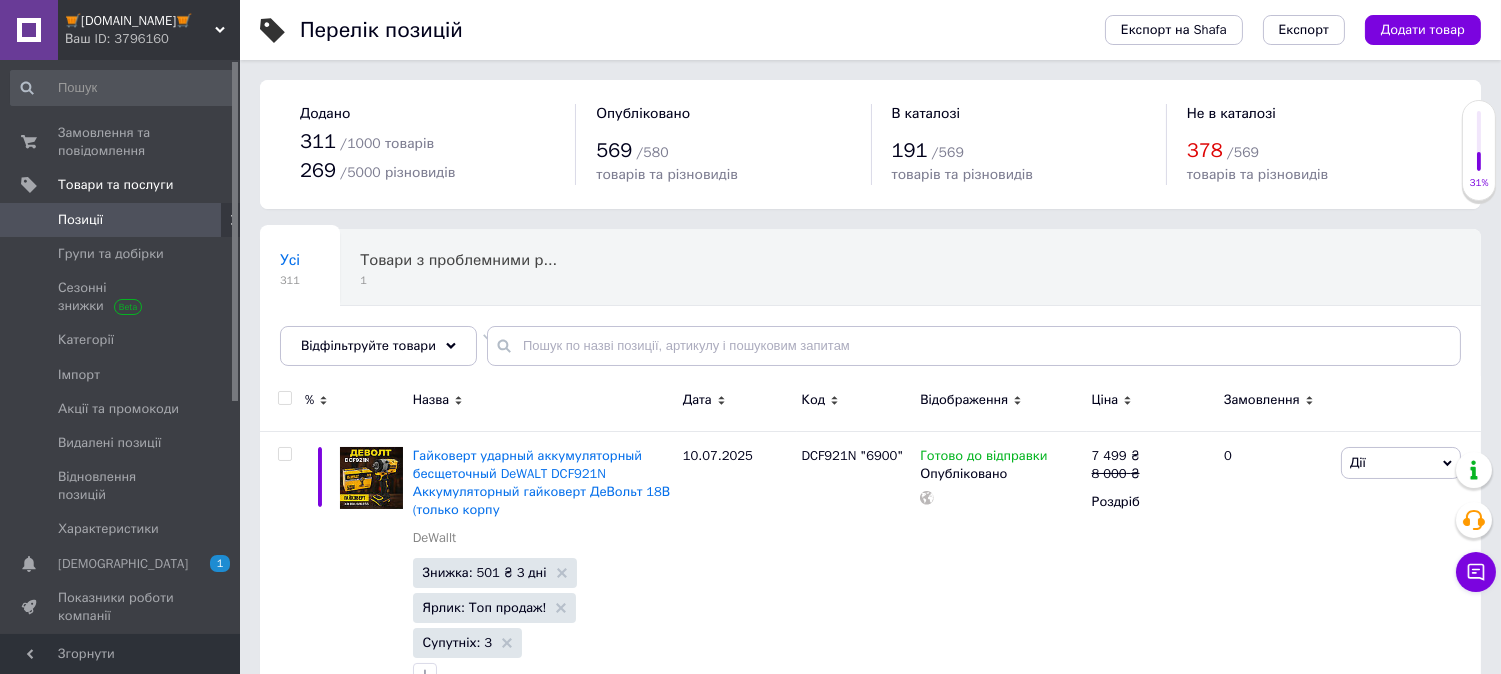 scroll, scrollTop: 185, scrollLeft: 0, axis: vertical 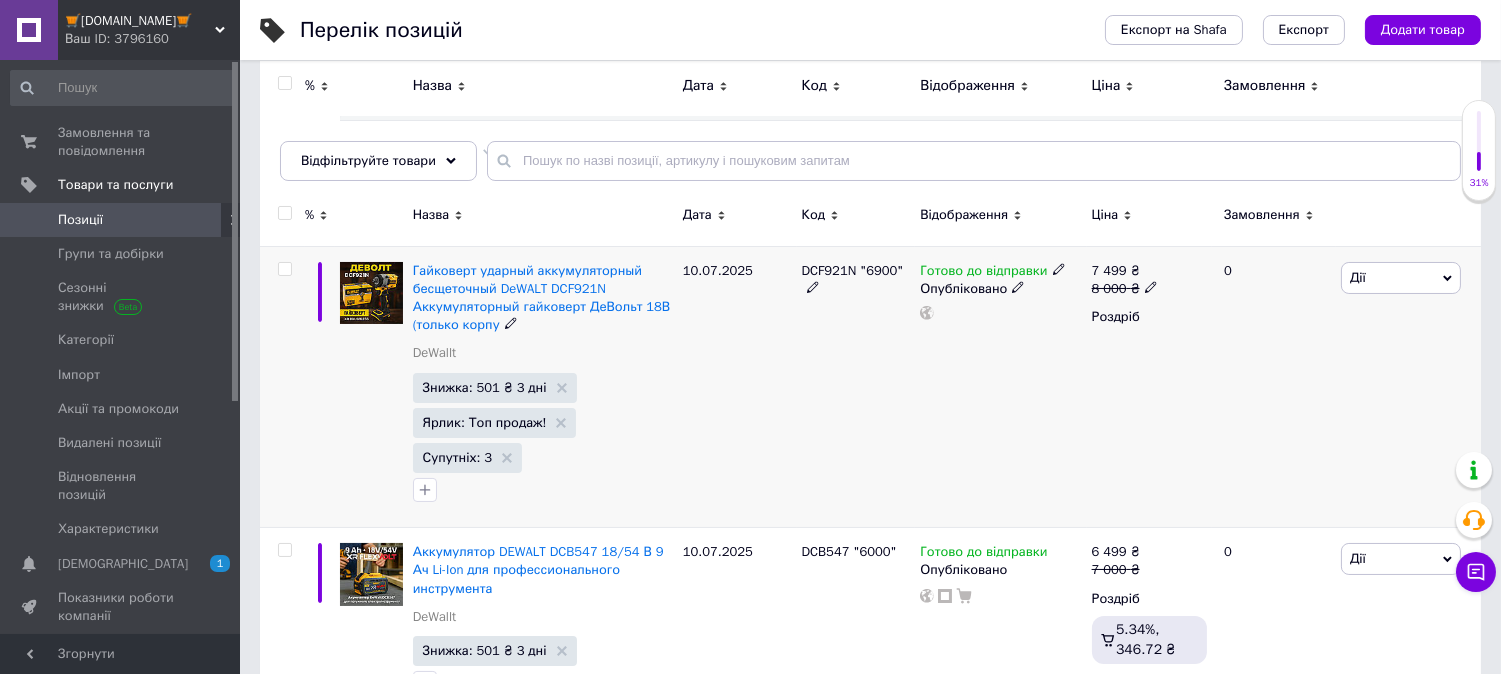 click at bounding box center [284, 269] 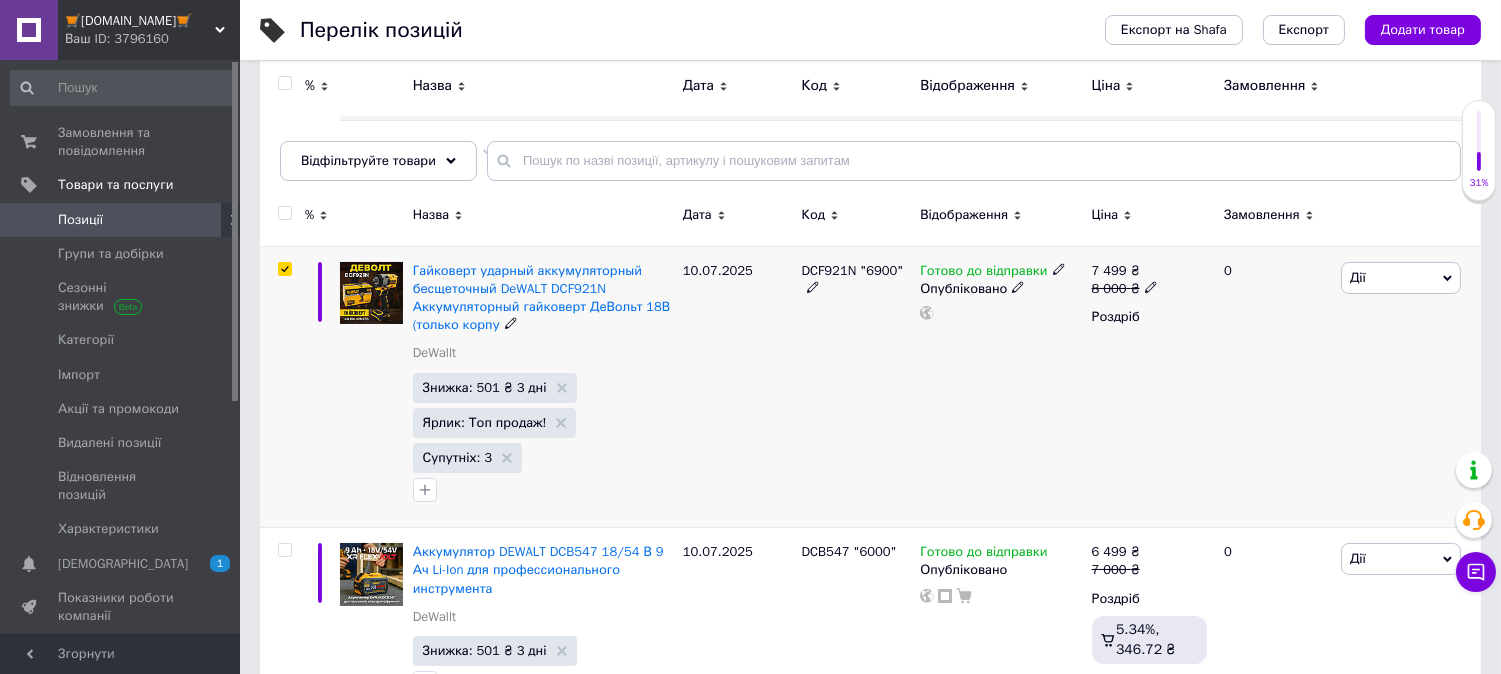 checkbox on "true" 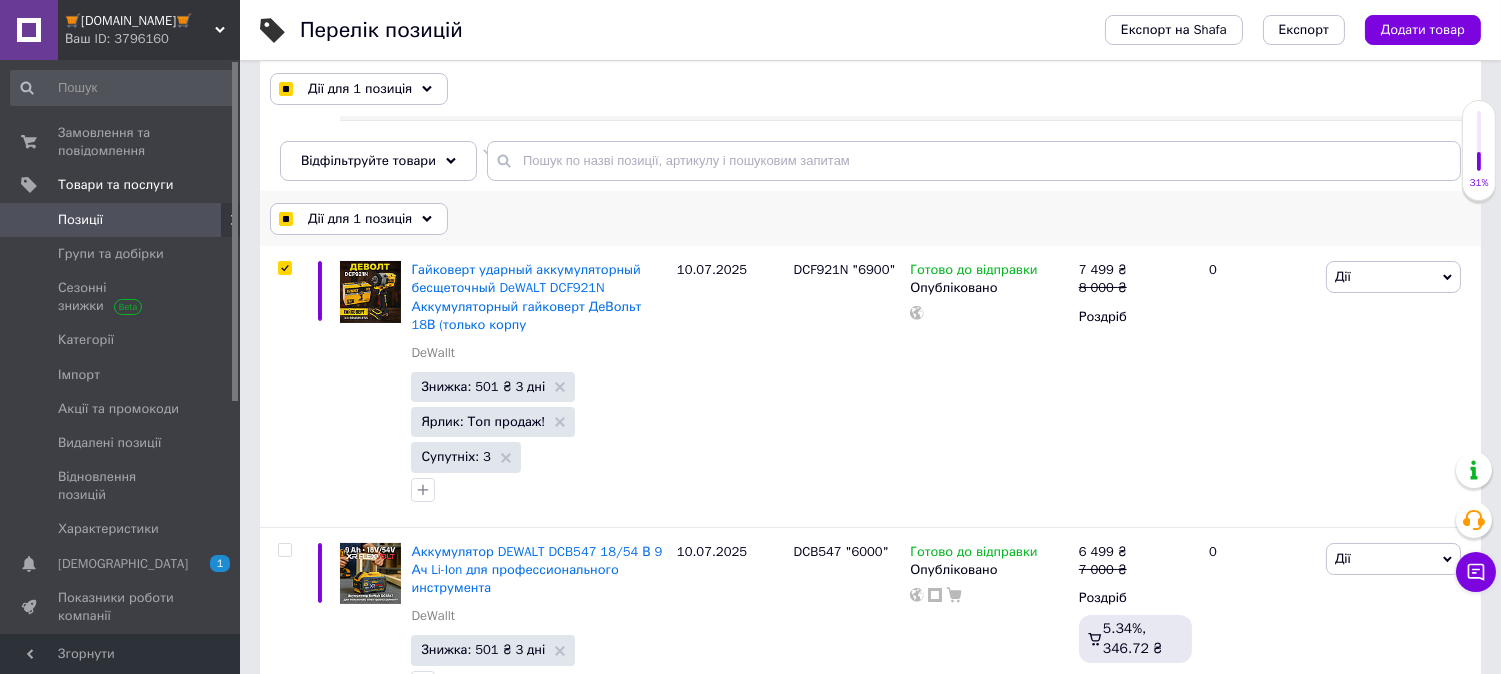 click on "Дії для 1 позиція" at bounding box center [359, 219] 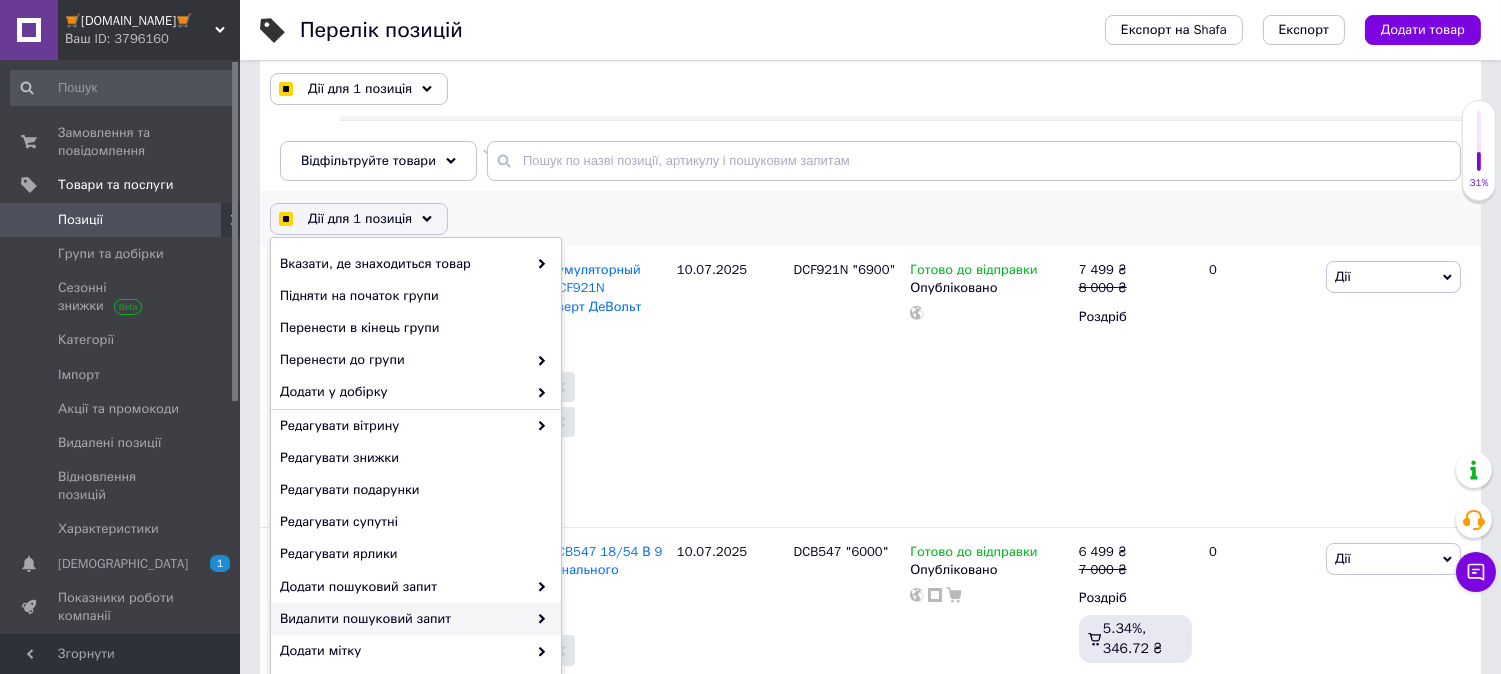 scroll, scrollTop: 174, scrollLeft: 0, axis: vertical 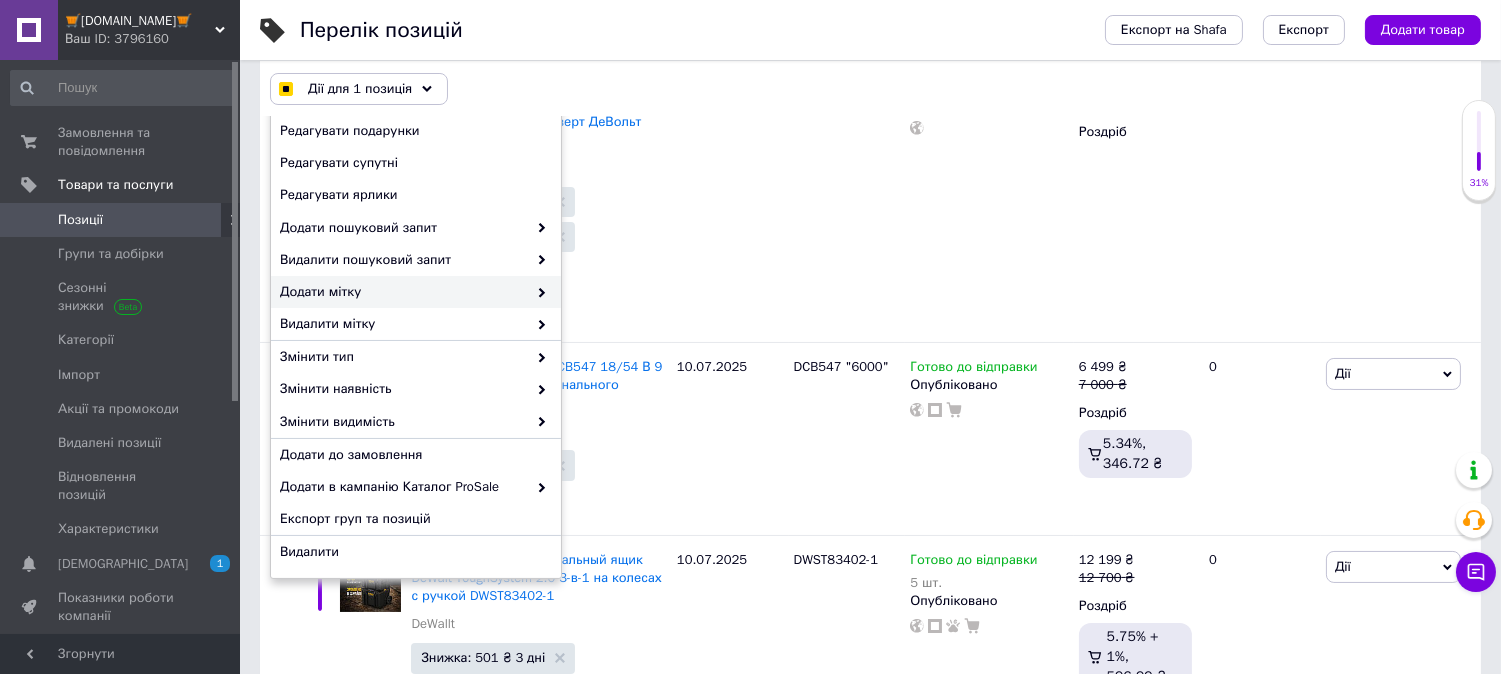 checkbox on "true" 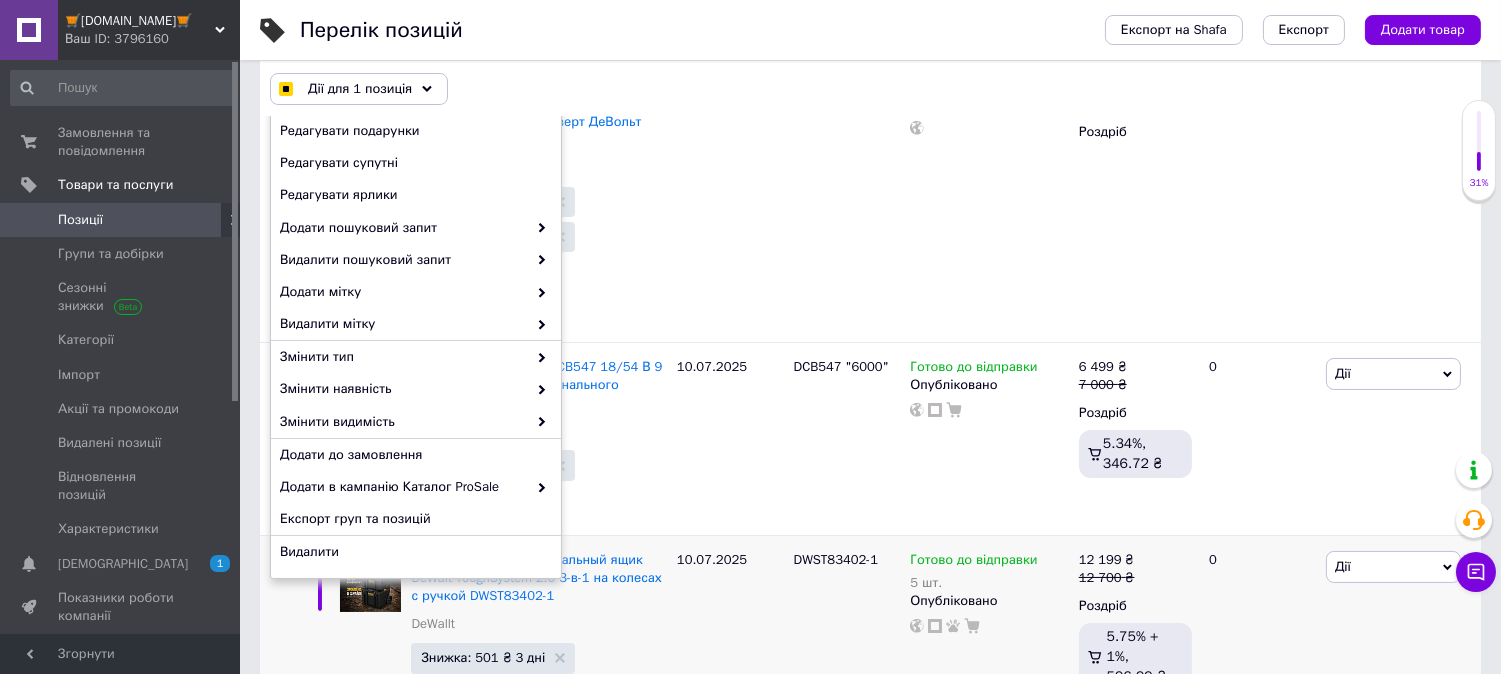 checkbox on "true" 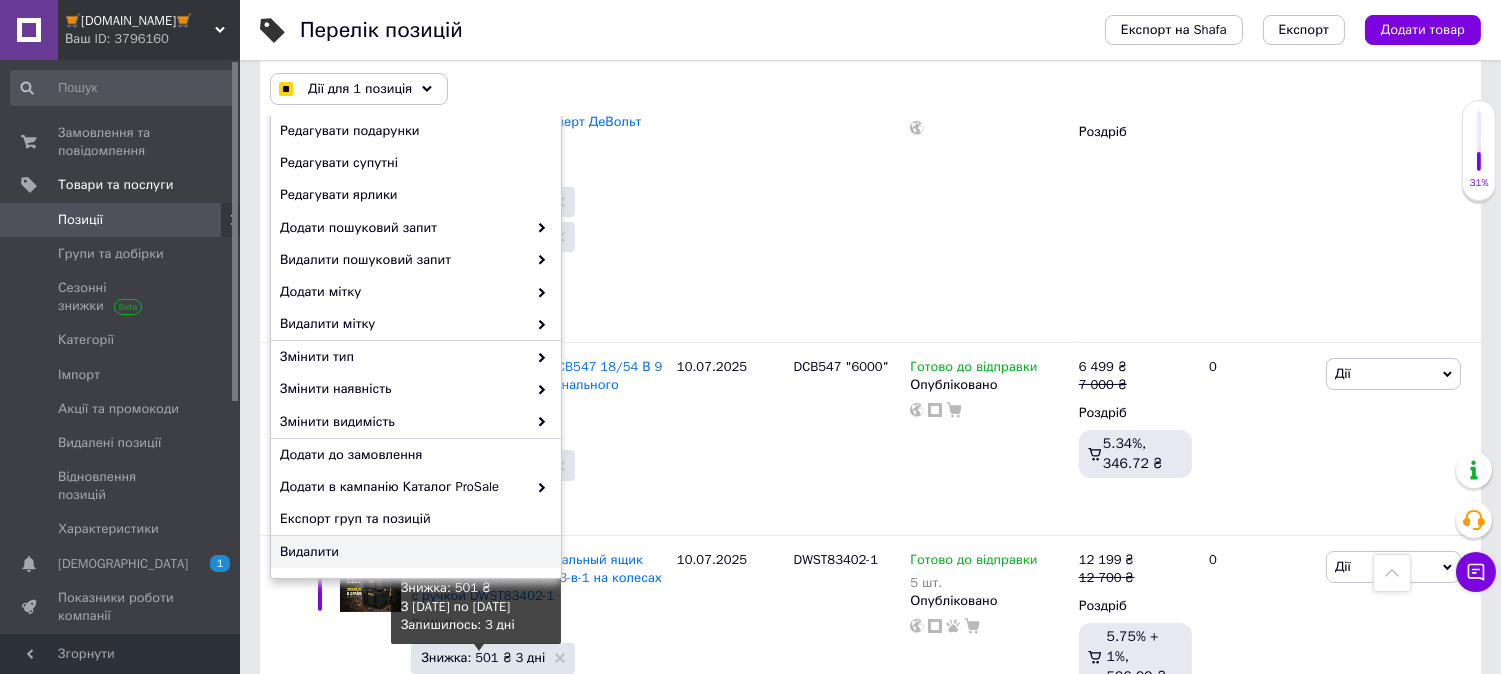 scroll, scrollTop: 555, scrollLeft: 0, axis: vertical 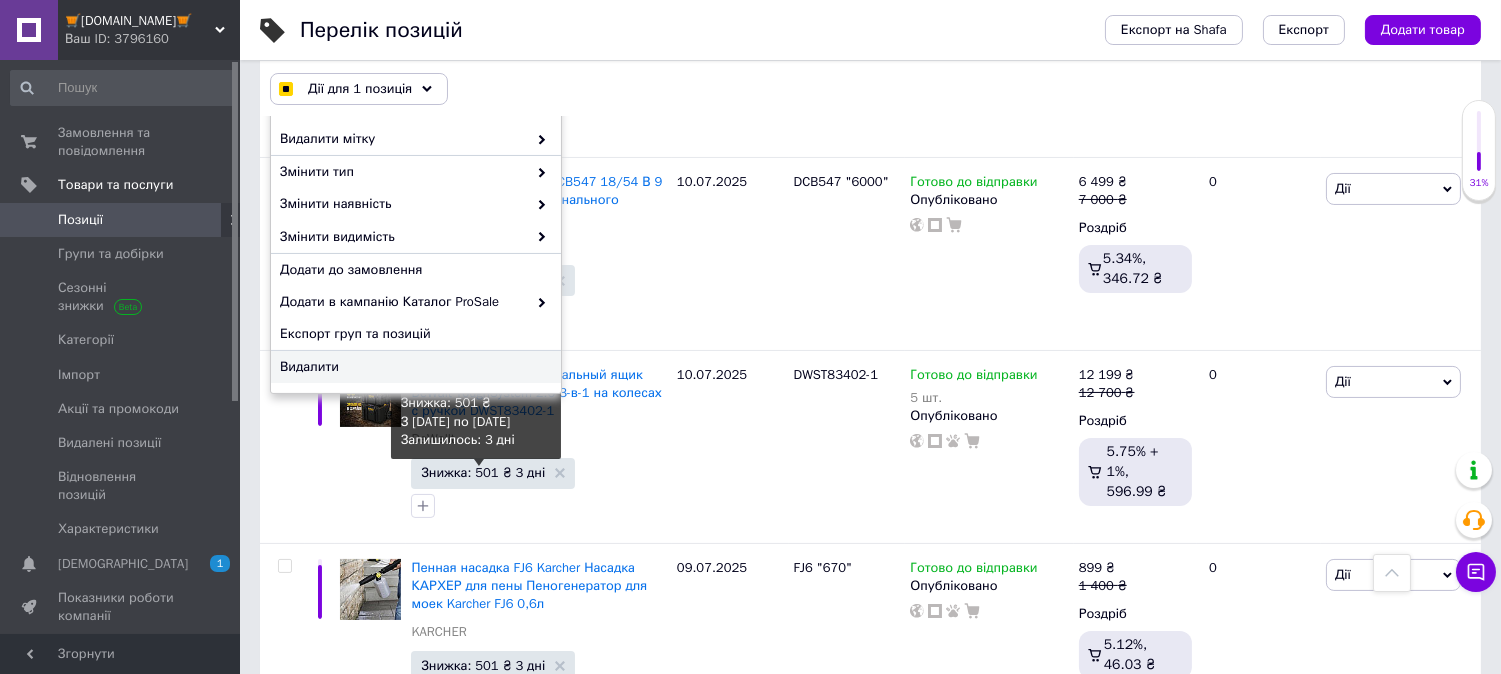 checkbox on "true" 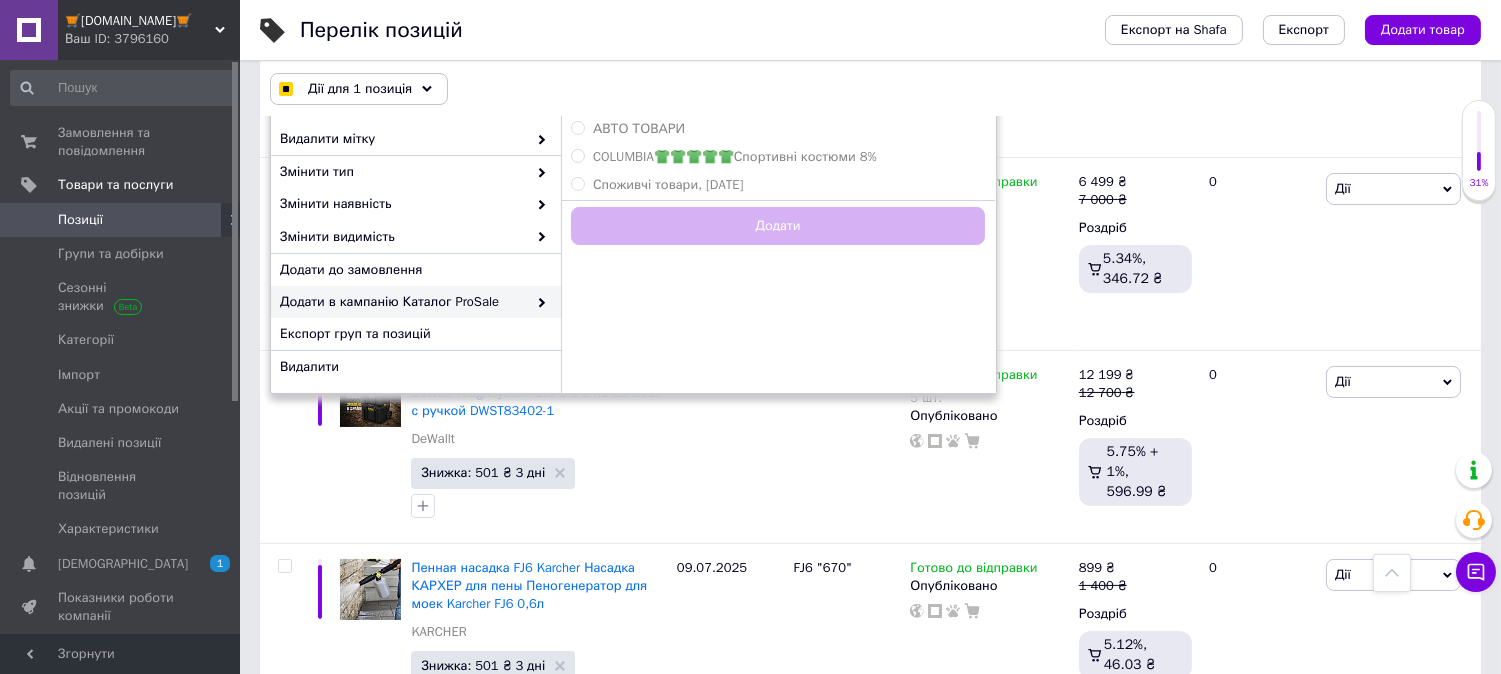 checkbox on "true" 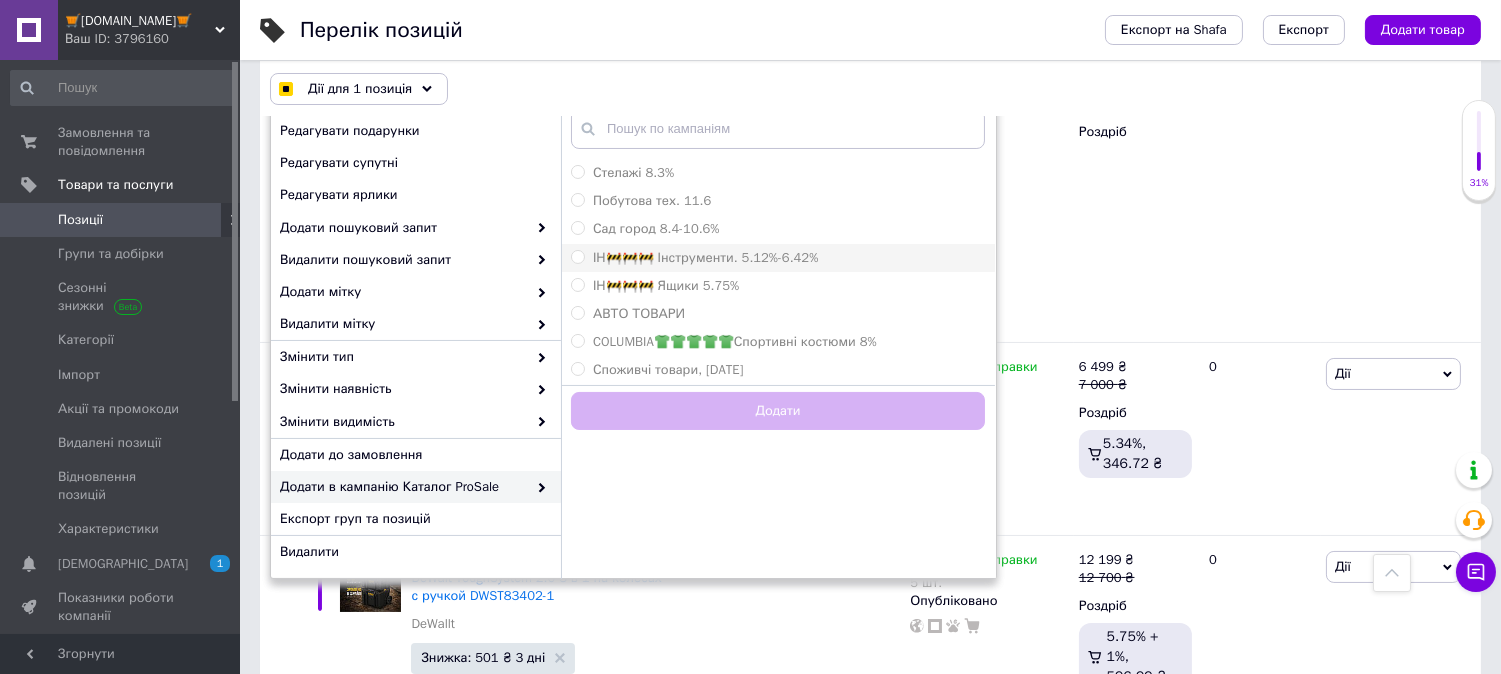 click on "ІН🚧🚧🚧 Інструменти. 5.12%-6.42%" at bounding box center (705, 257) 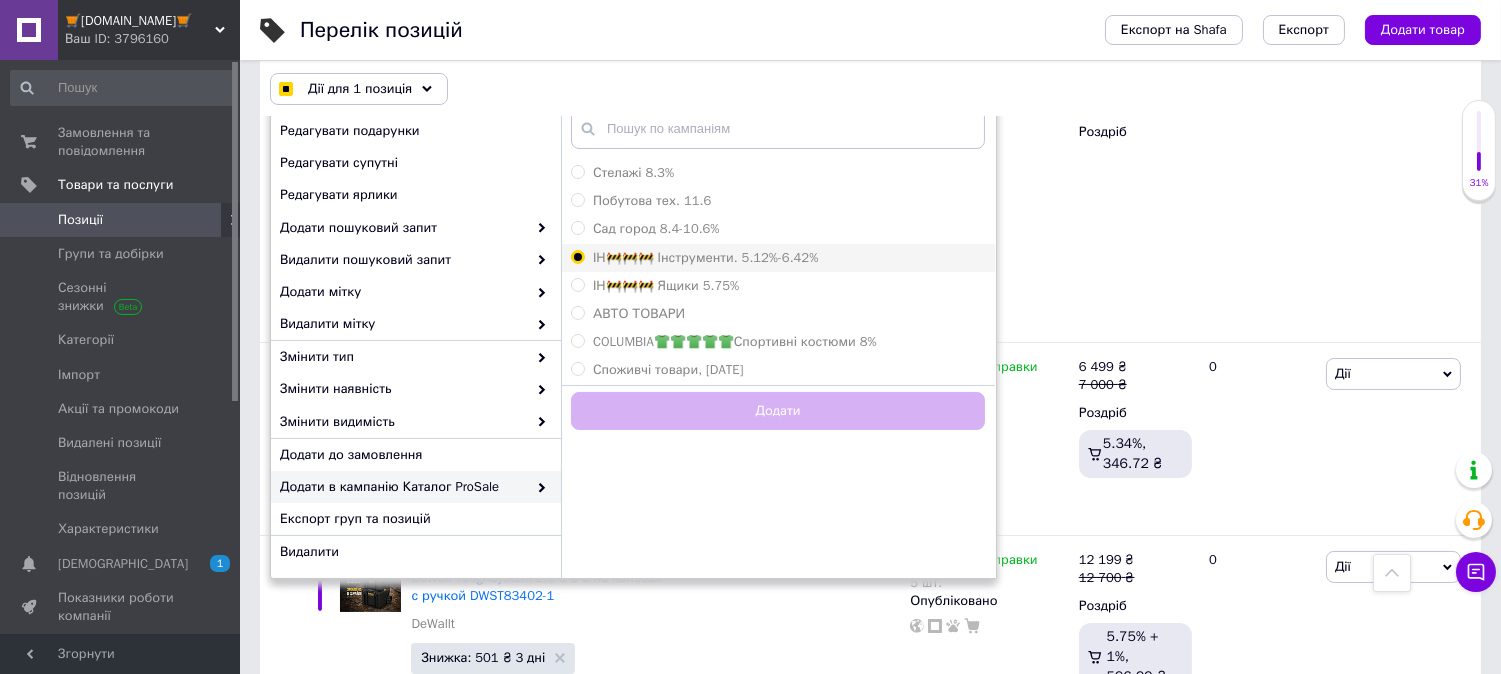 click on "ІН🚧🚧🚧 Інструменти. 5.12%-6.42%" at bounding box center [577, 256] 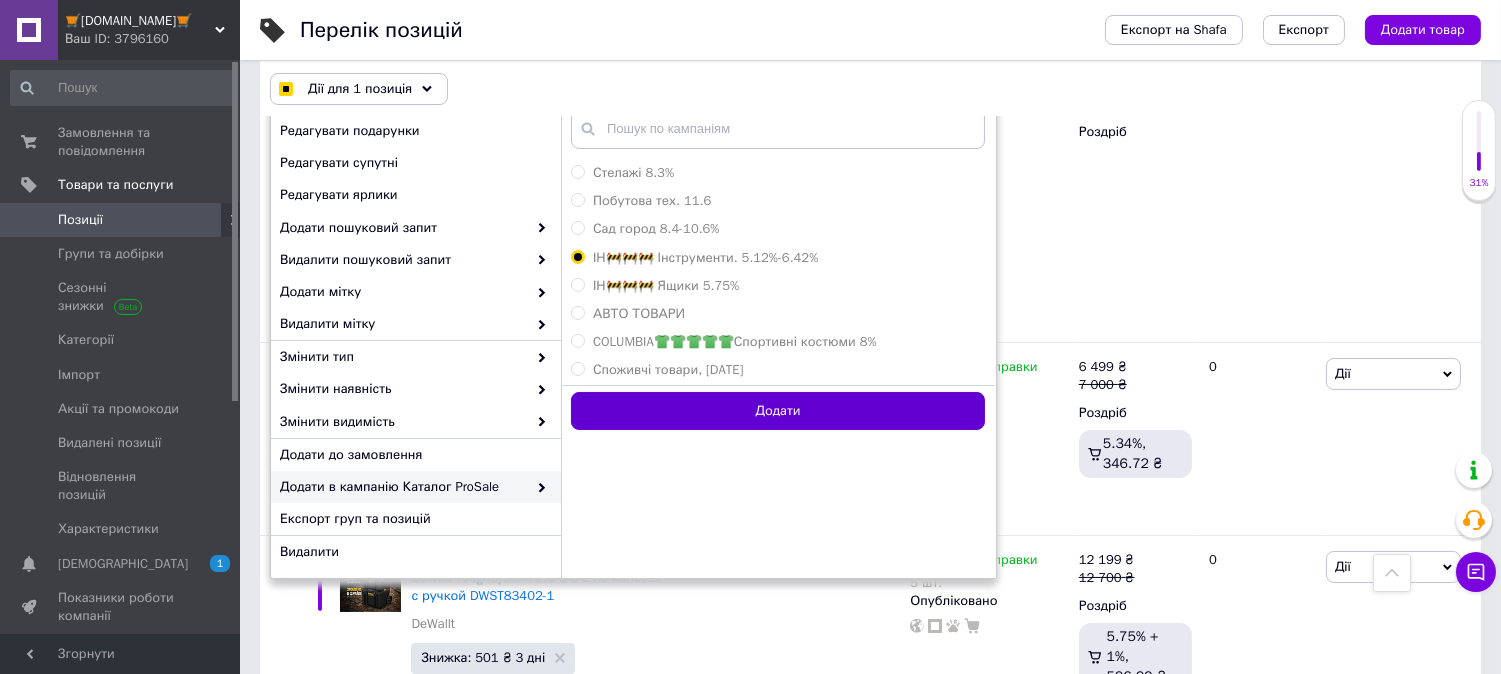 click on "Додати" at bounding box center [778, 411] 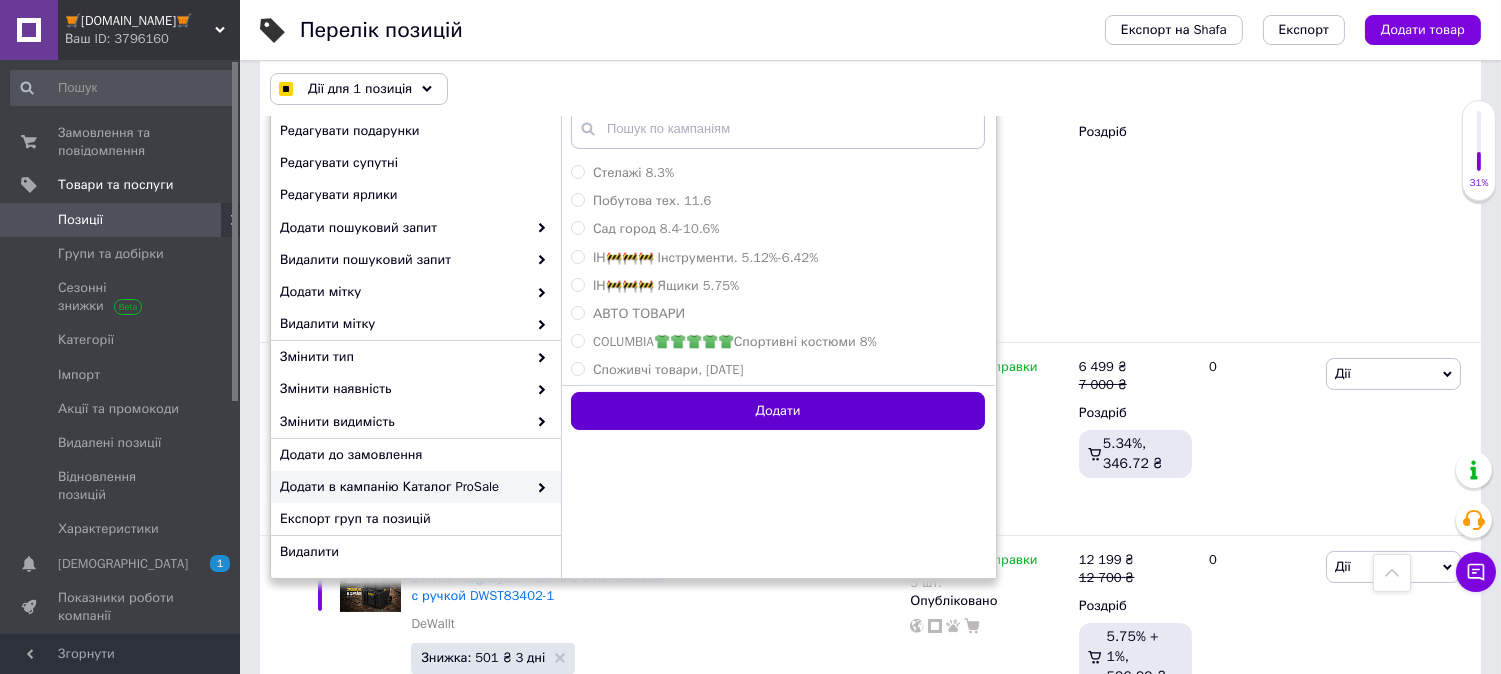 checkbox on "true" 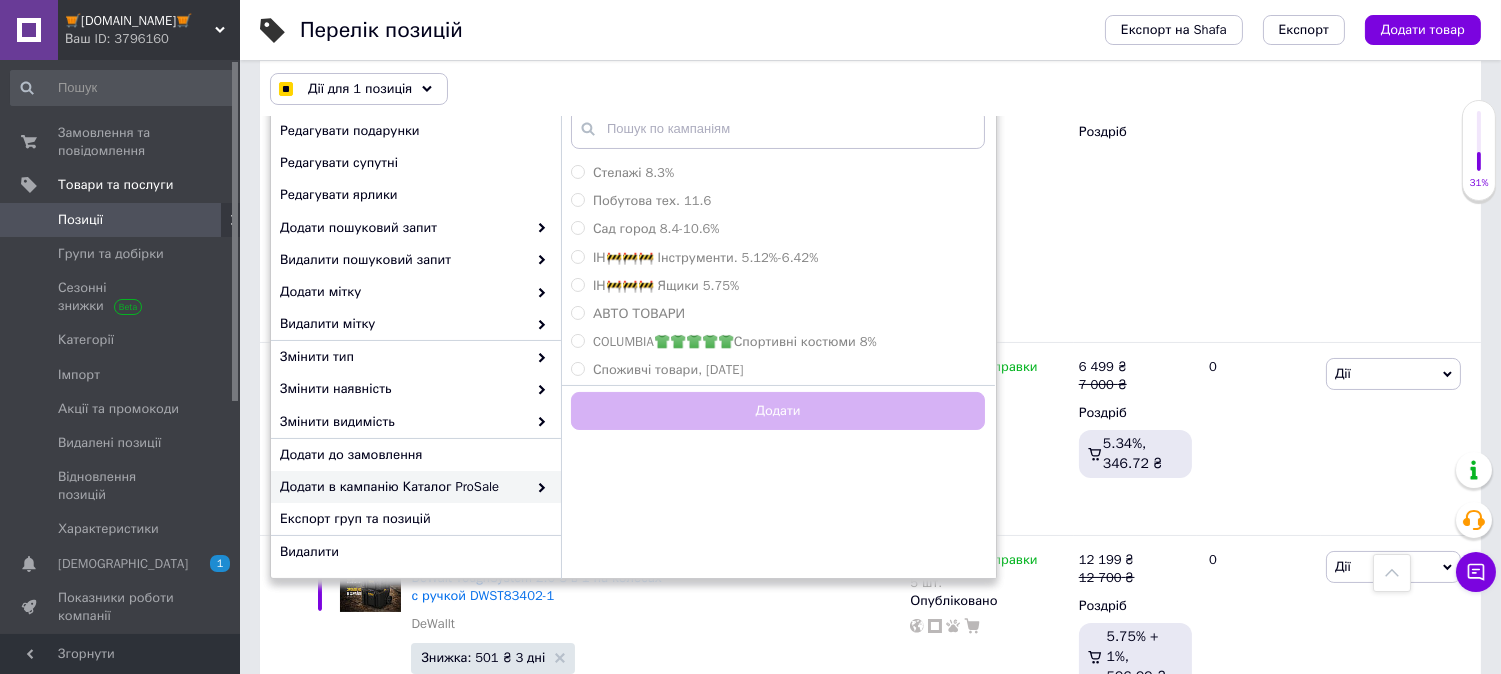 checkbox on "false" 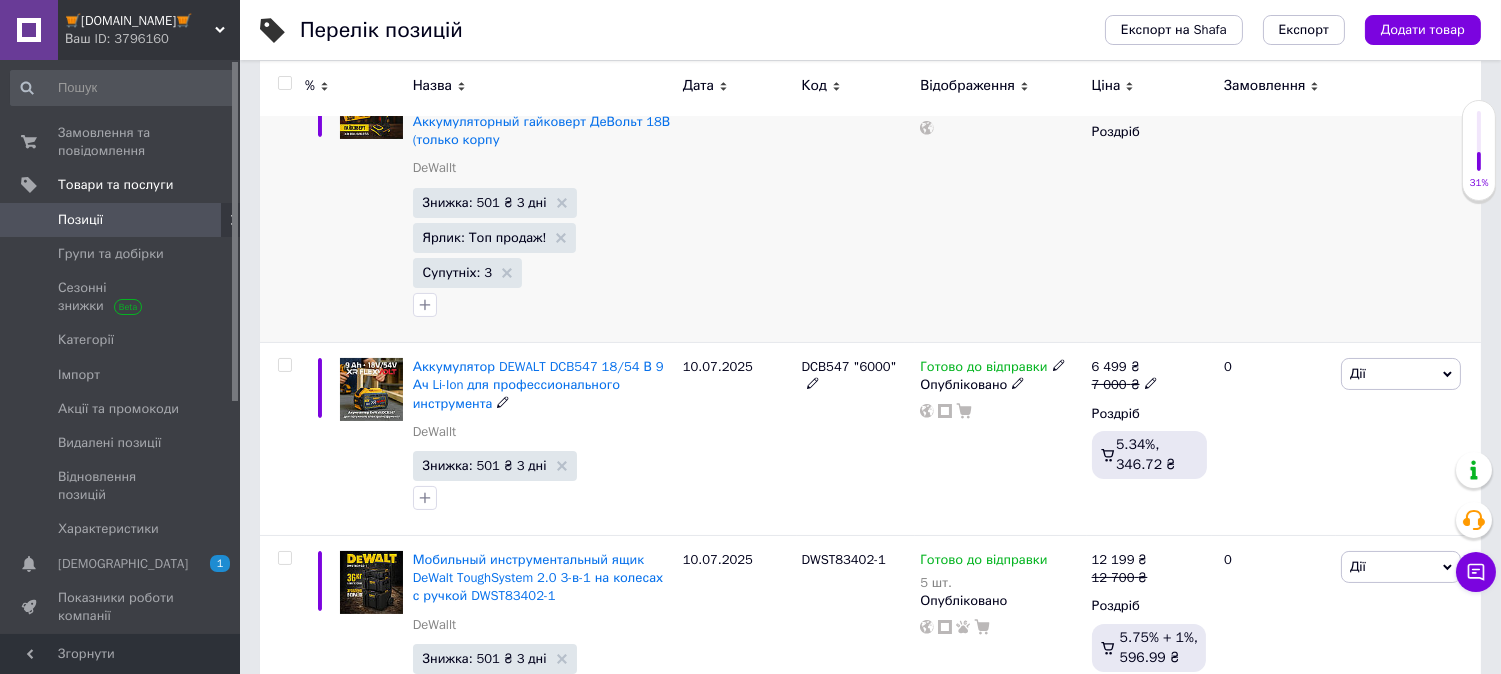 scroll, scrollTop: 185, scrollLeft: 0, axis: vertical 